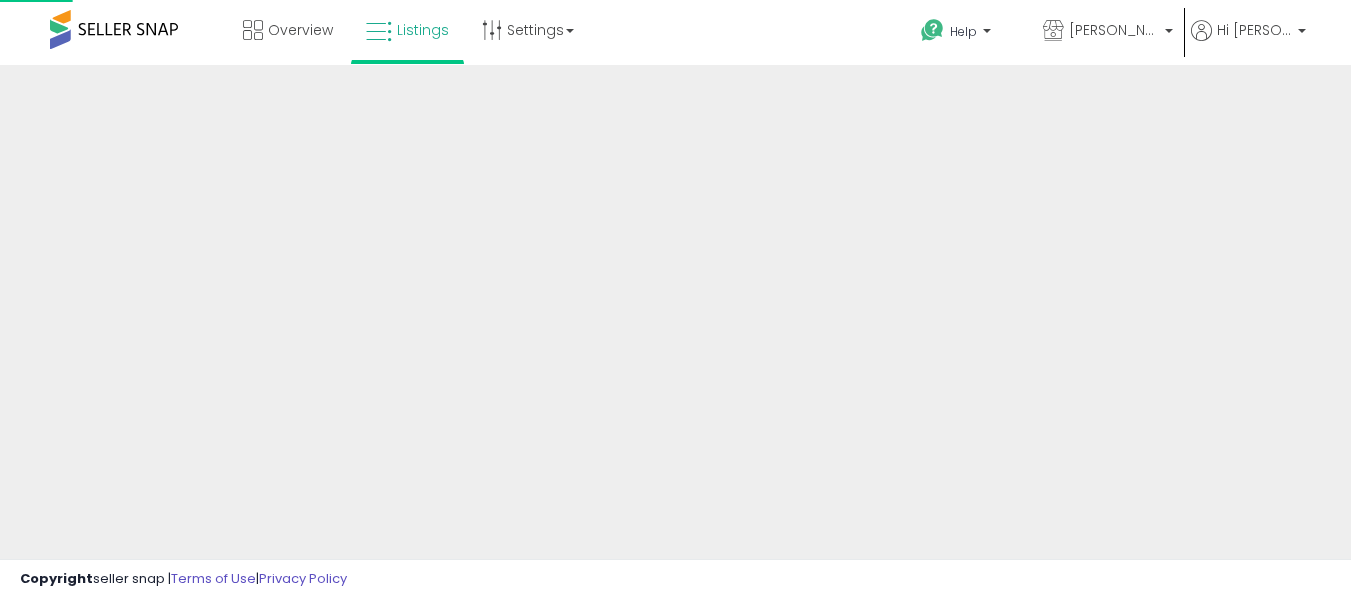 scroll, scrollTop: 0, scrollLeft: 0, axis: both 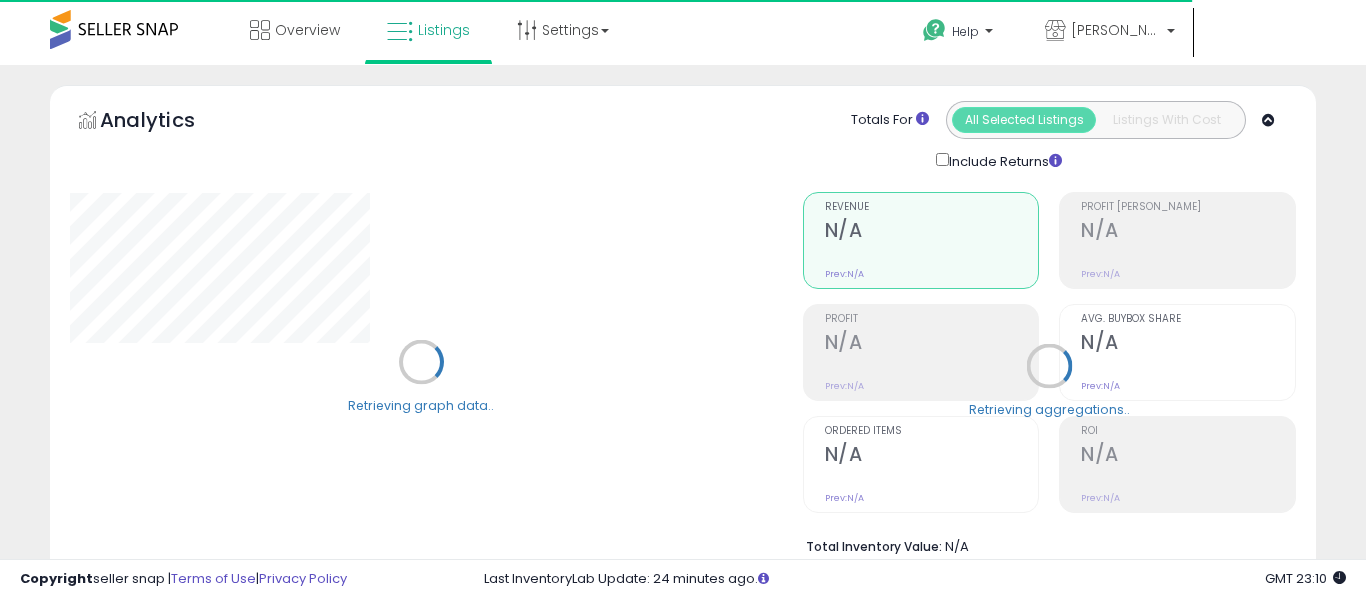 type on "**********" 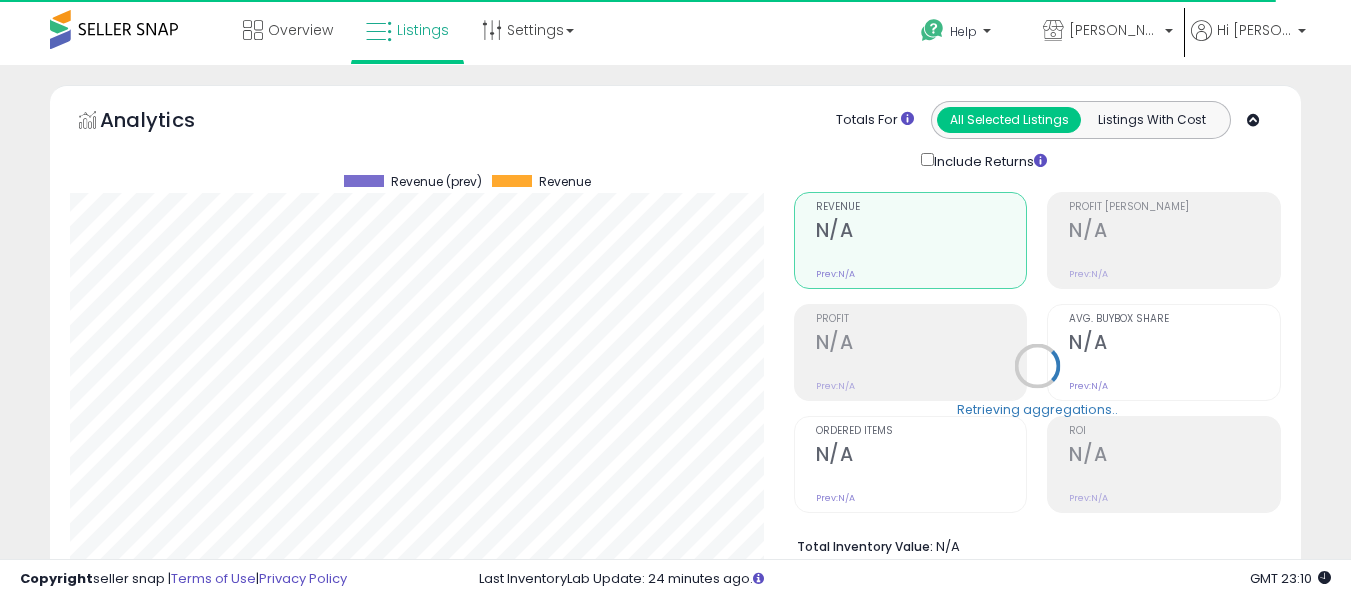 scroll, scrollTop: 999590, scrollLeft: 999276, axis: both 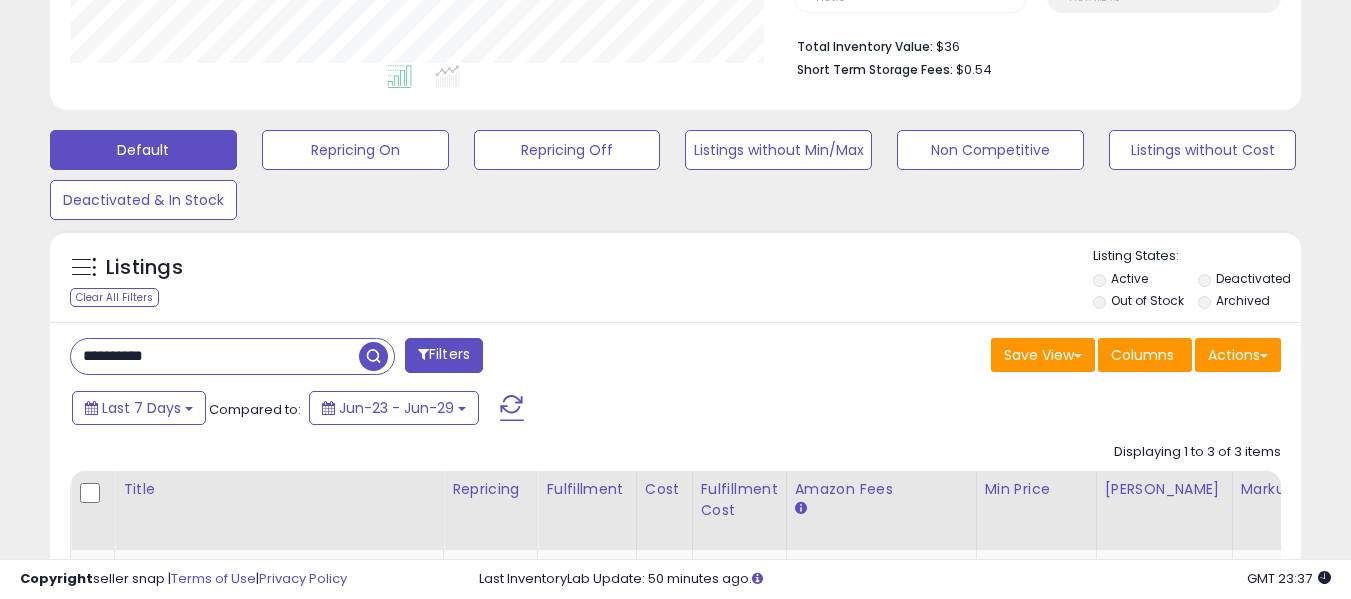click on "**********" at bounding box center [215, 356] 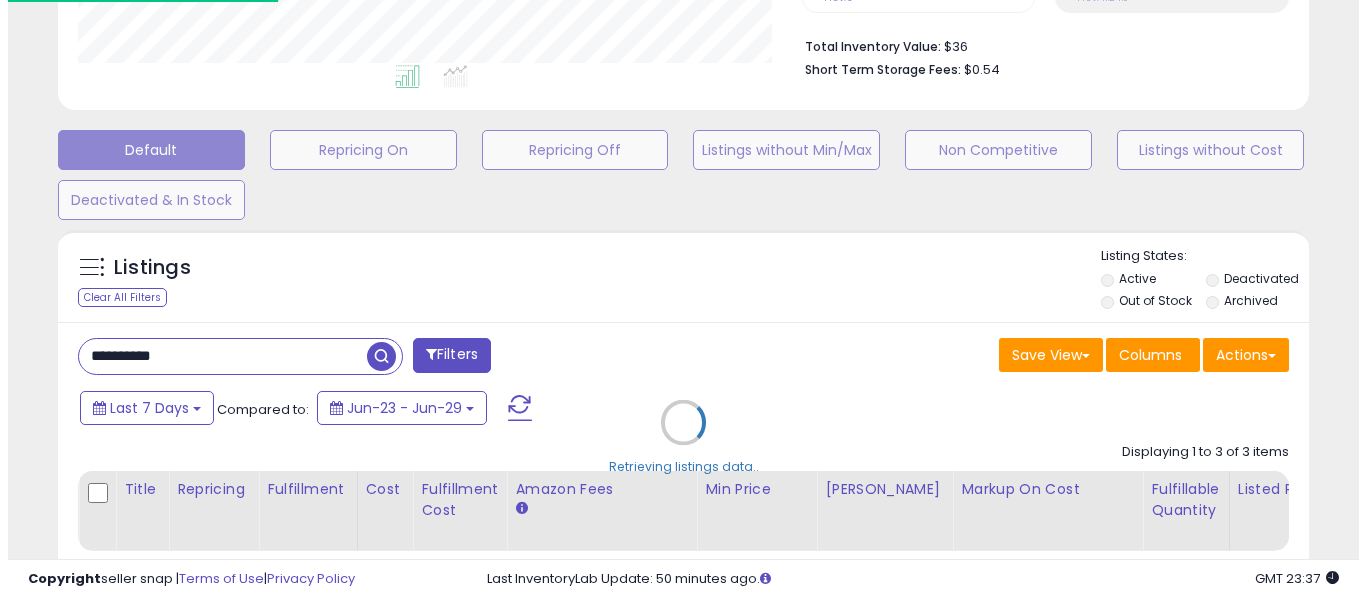 scroll, scrollTop: 999590, scrollLeft: 999267, axis: both 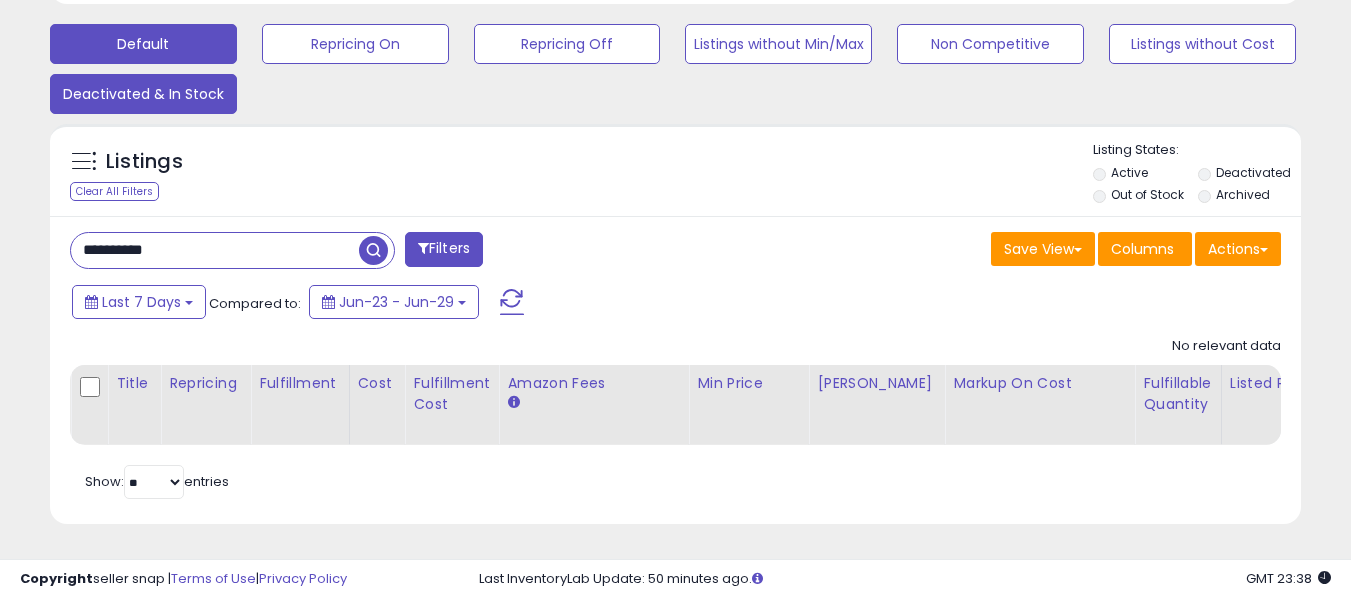 click on "Deactivated & In Stock" at bounding box center (355, 44) 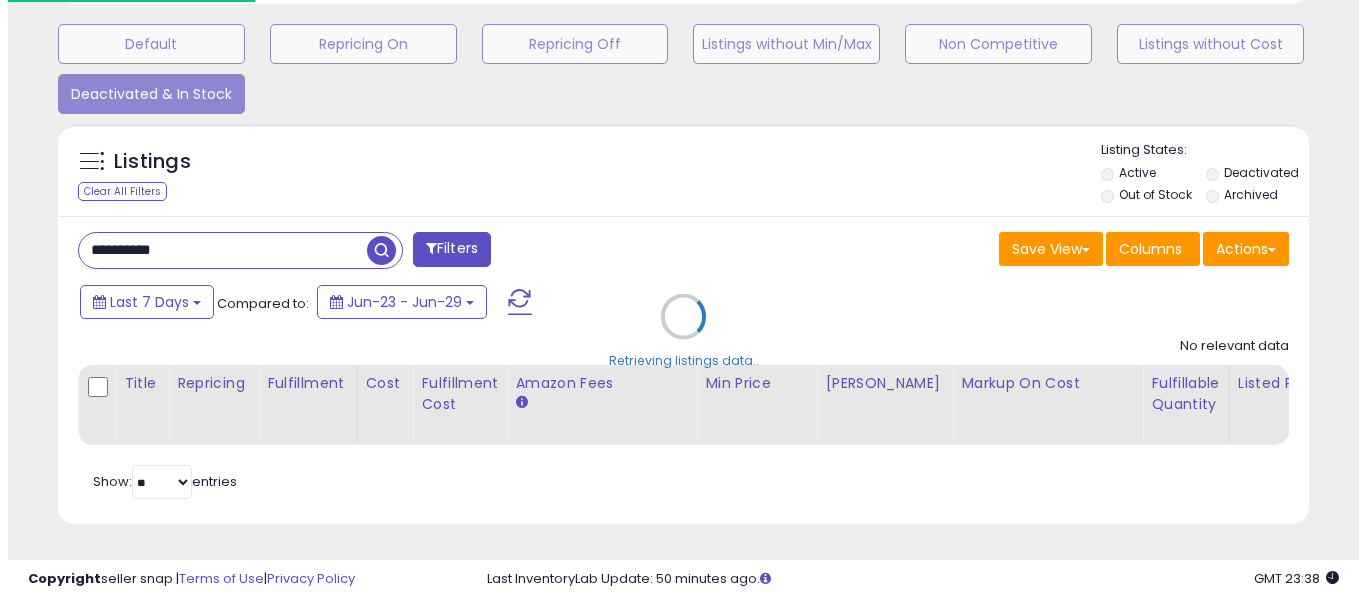 scroll, scrollTop: 999590, scrollLeft: 999267, axis: both 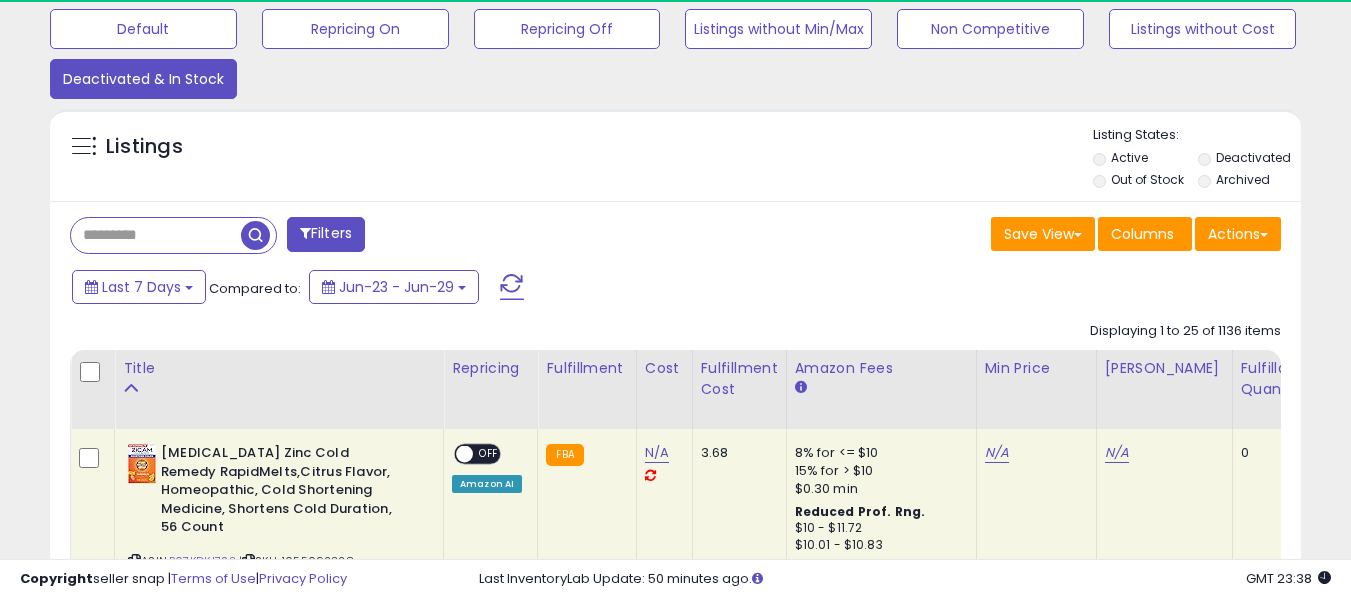 click at bounding box center [156, 235] 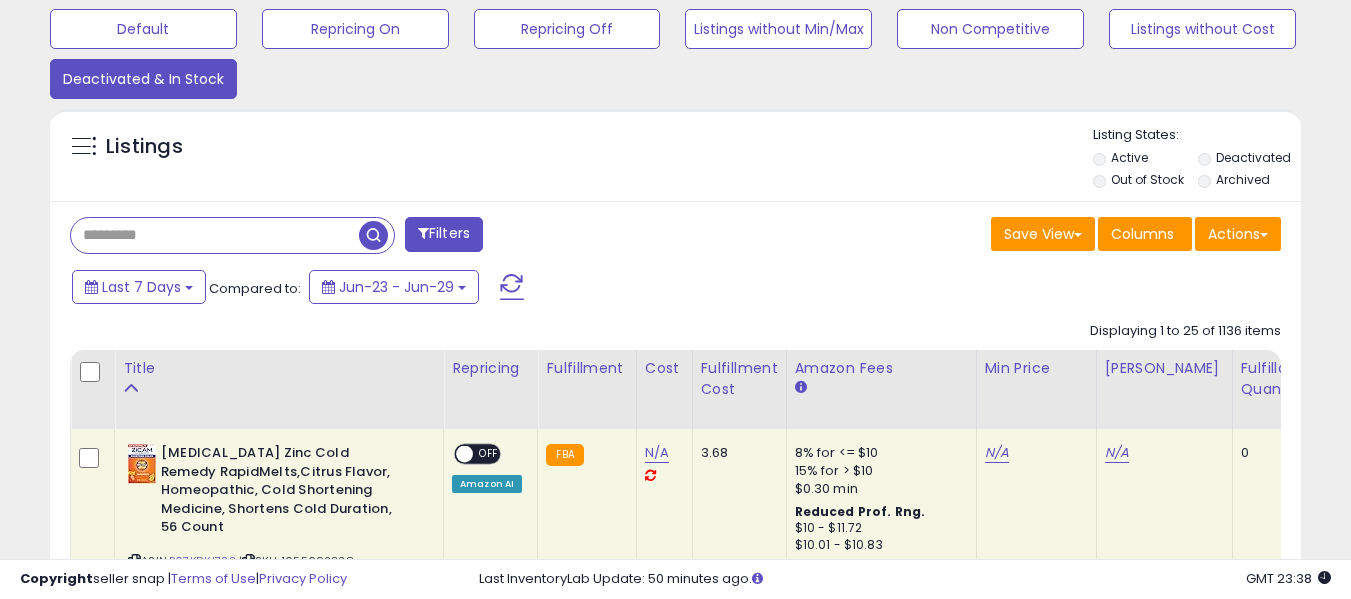 scroll, scrollTop: 999590, scrollLeft: 999276, axis: both 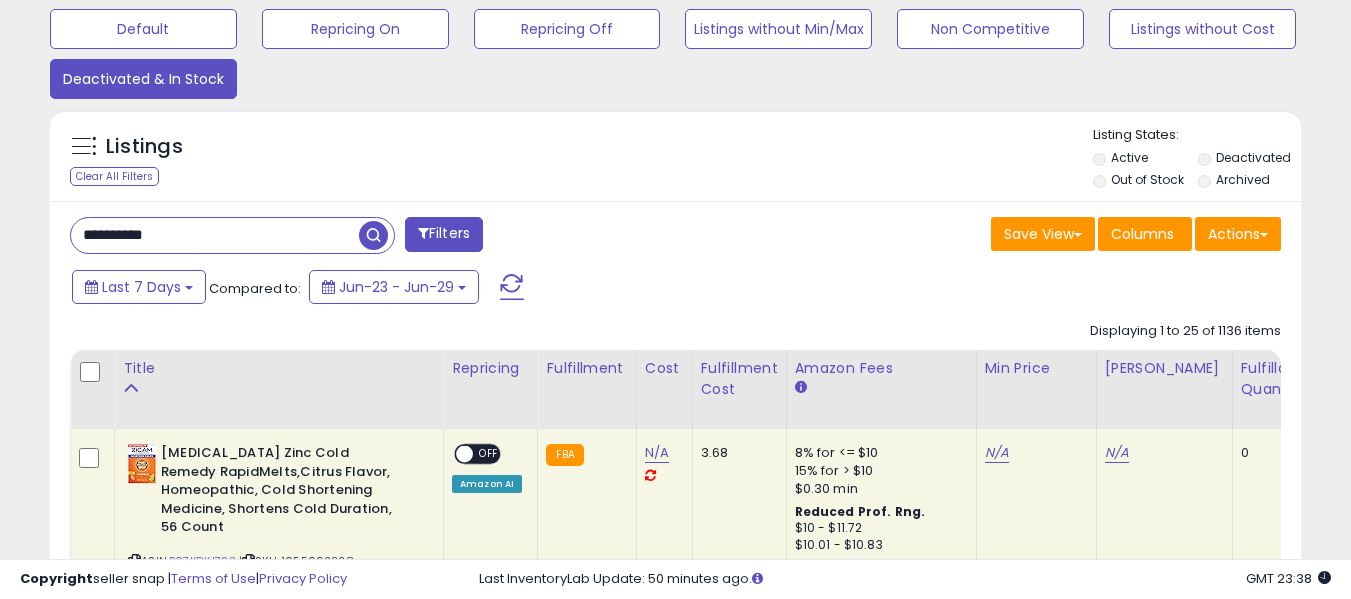 type on "**********" 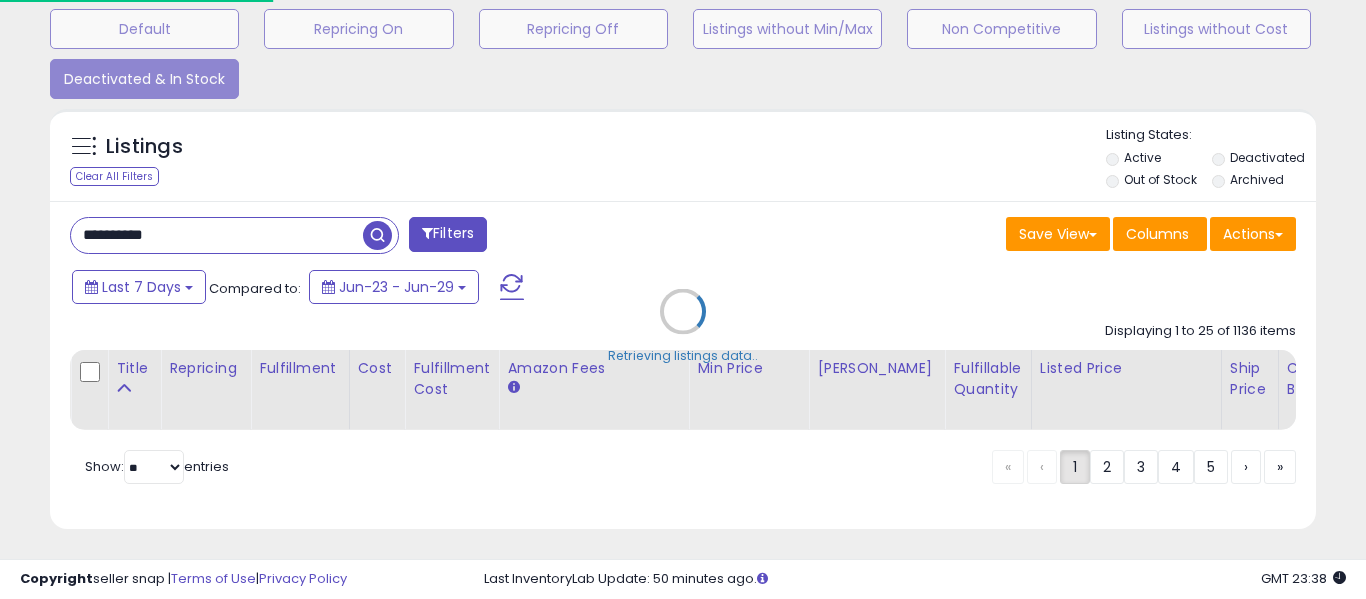 scroll, scrollTop: 999590, scrollLeft: 999267, axis: both 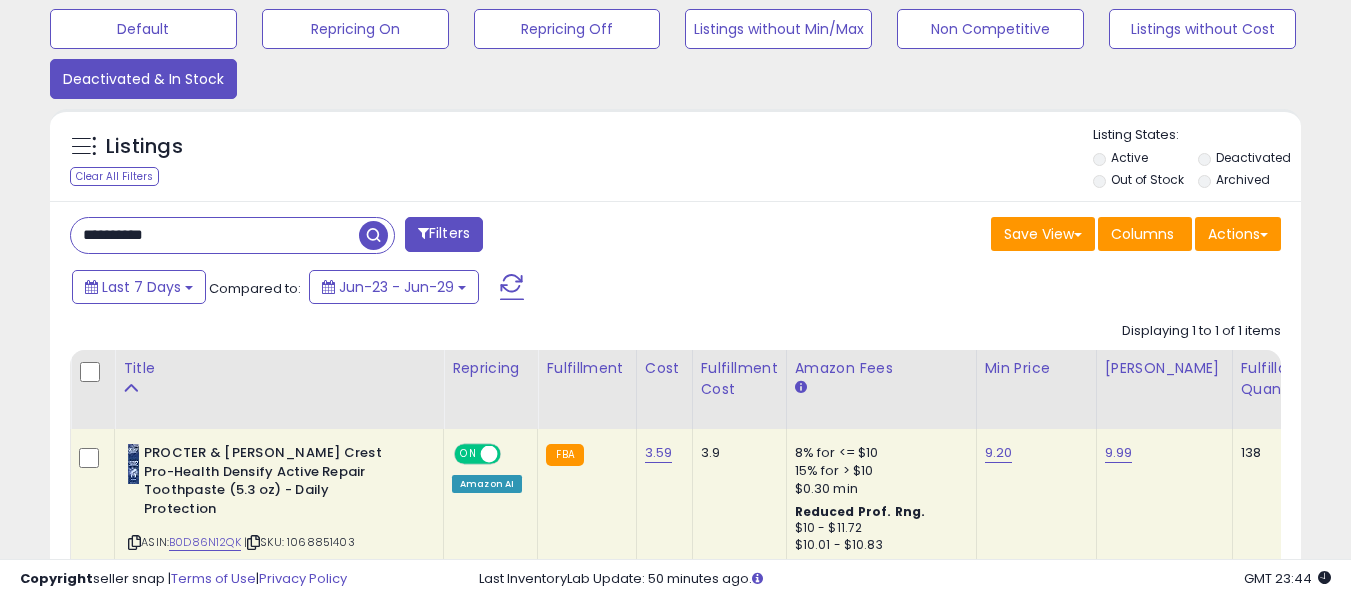 click on "**********" at bounding box center (215, 235) 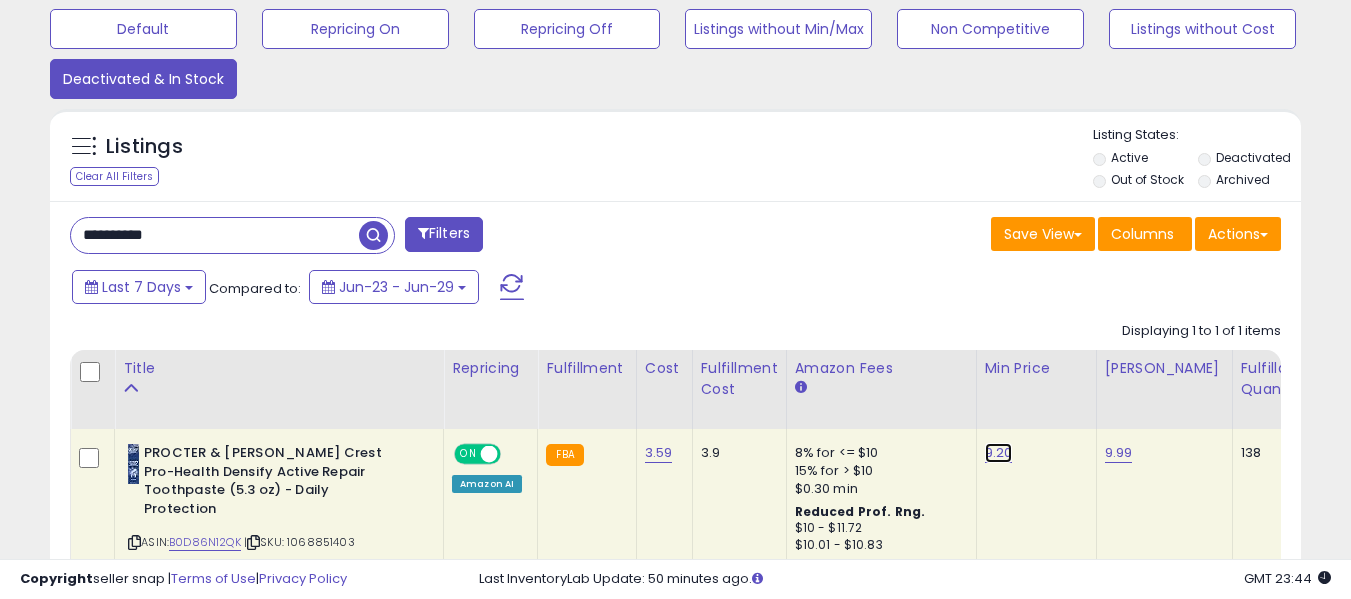 click on "9.20" at bounding box center (999, 453) 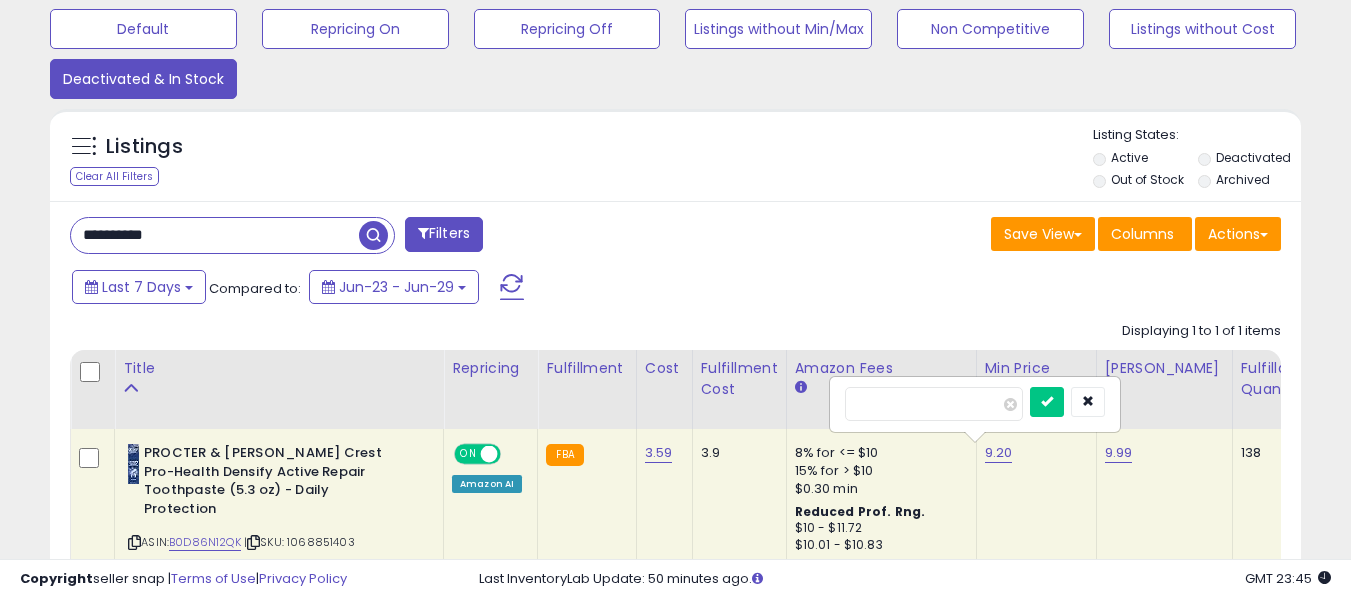 click on "****" at bounding box center [934, 404] 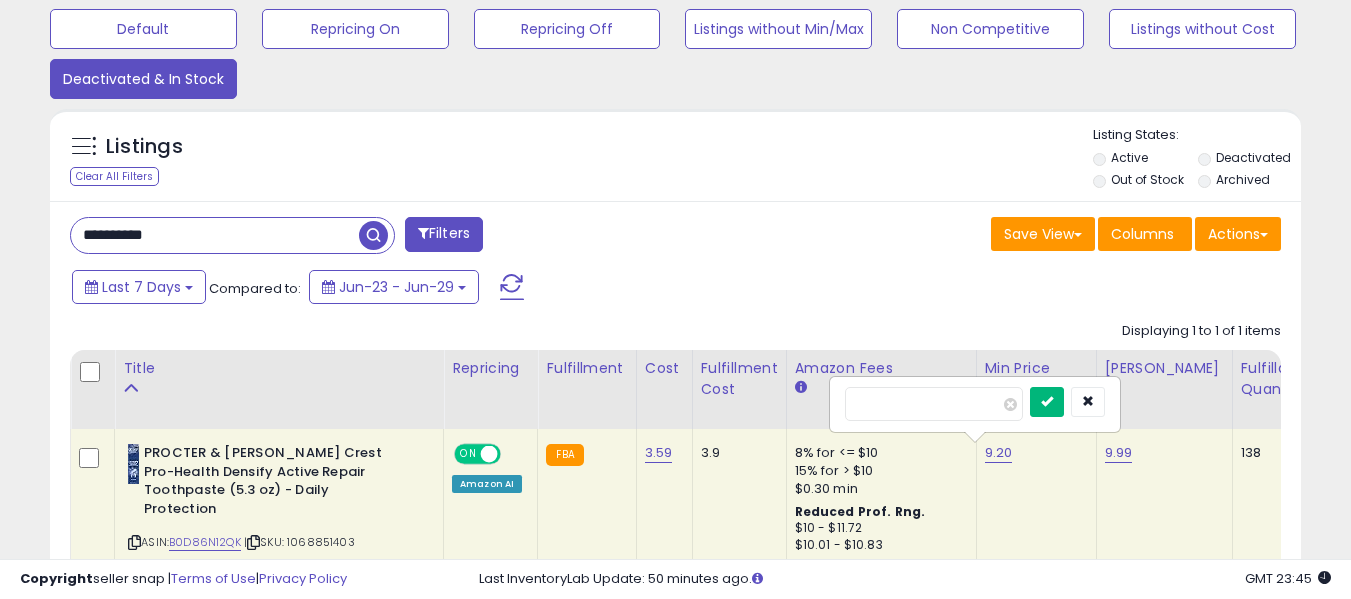 type on "*" 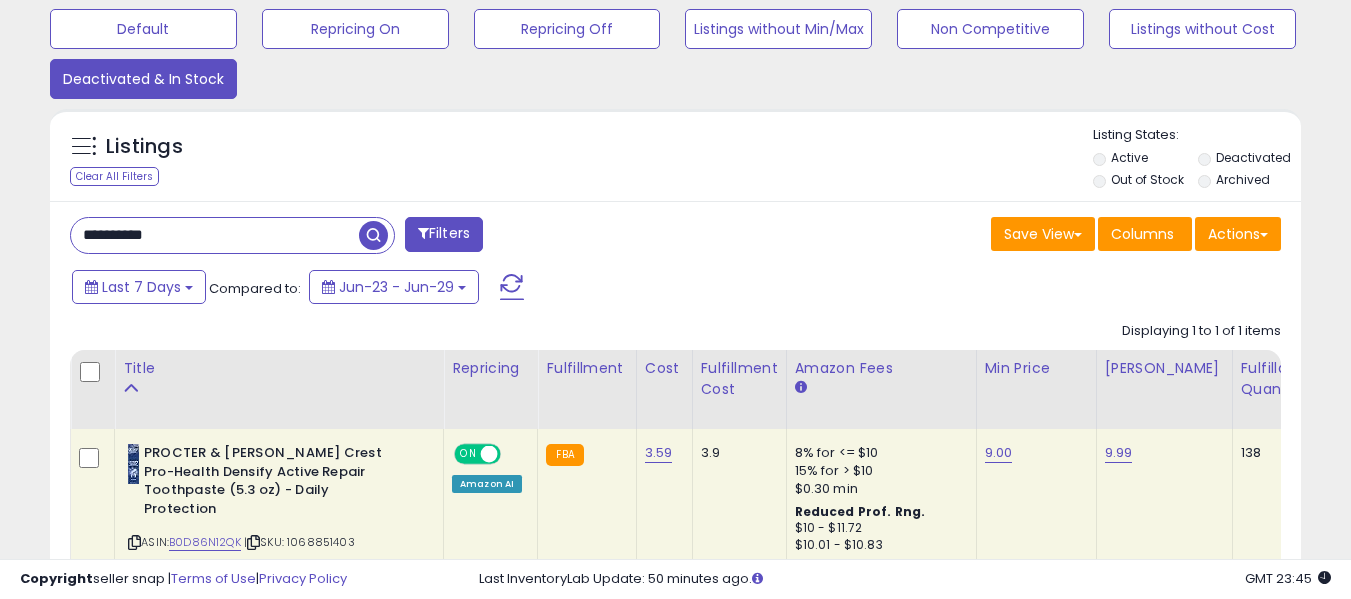 click on "**********" at bounding box center [215, 235] 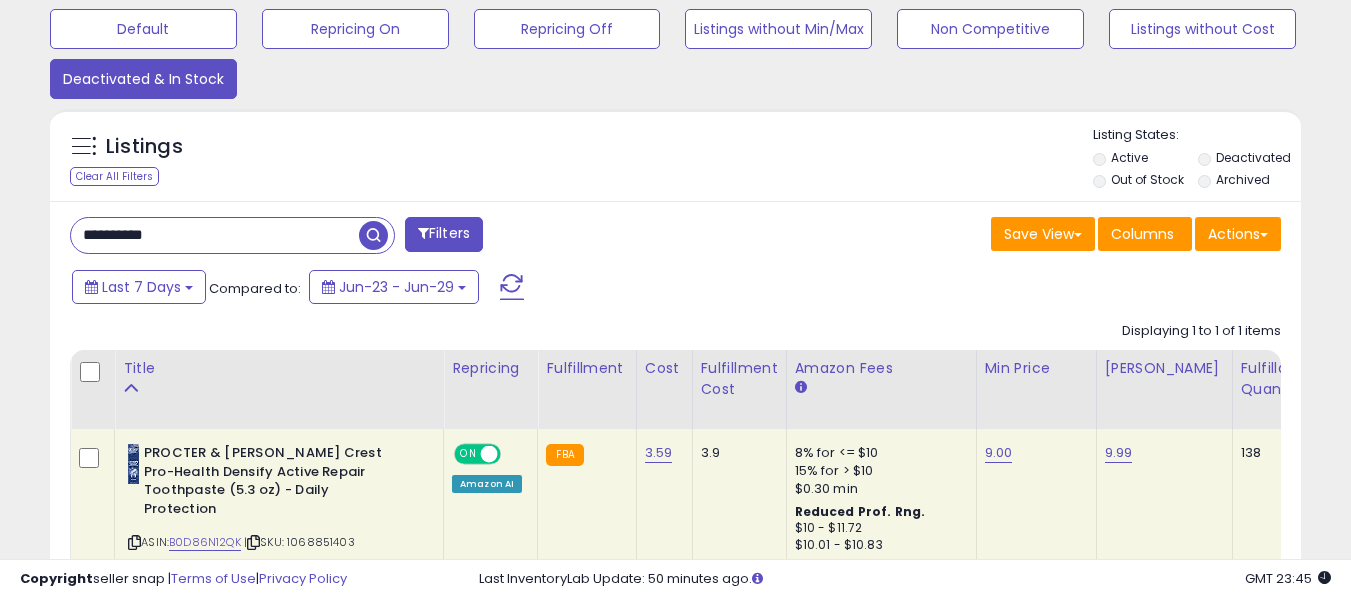 click on "**********" at bounding box center (215, 235) 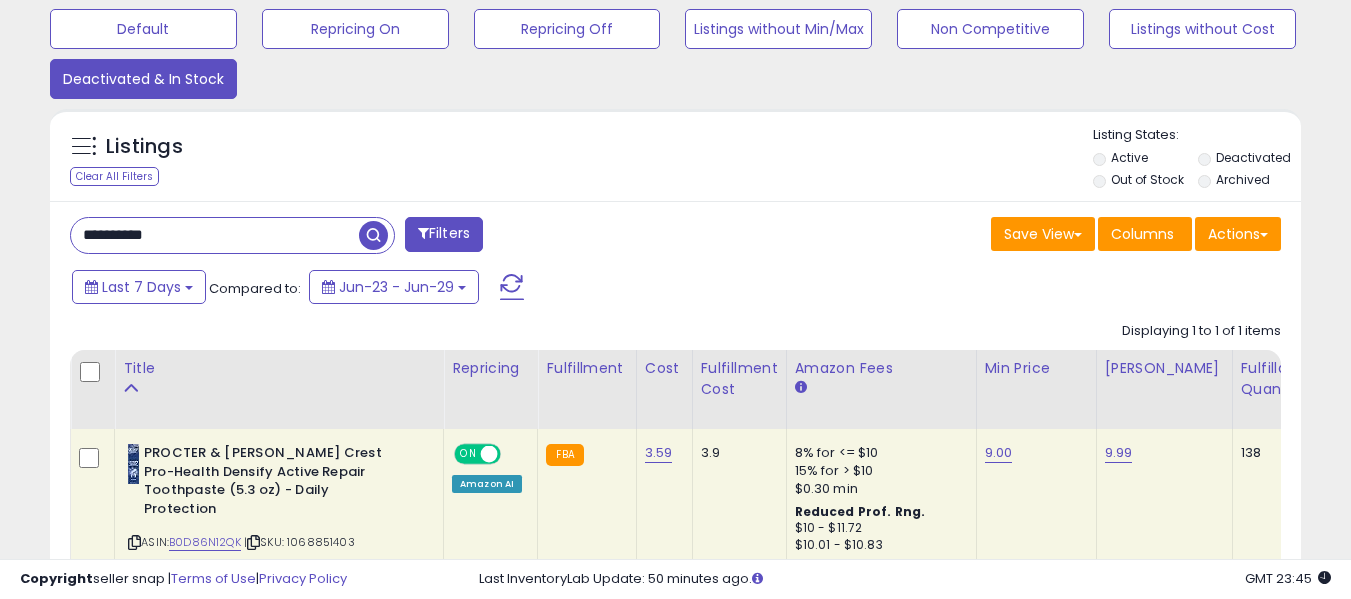 paste 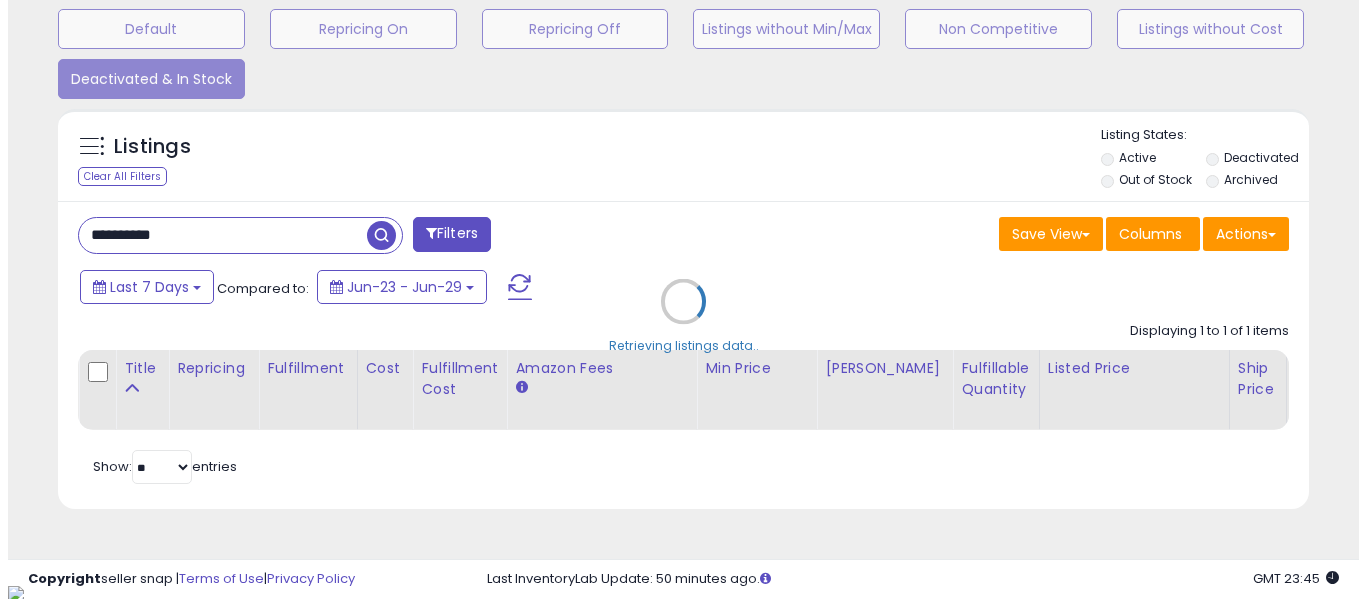 scroll, scrollTop: 999590, scrollLeft: 999267, axis: both 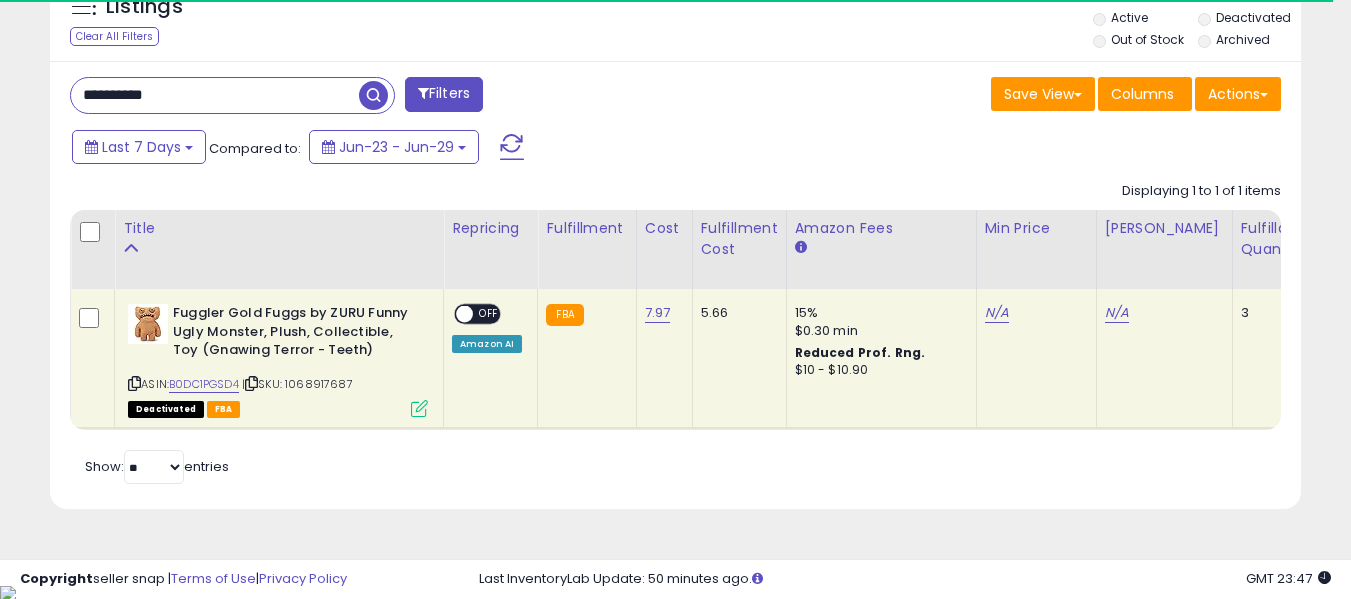 click on "**********" at bounding box center [215, 95] 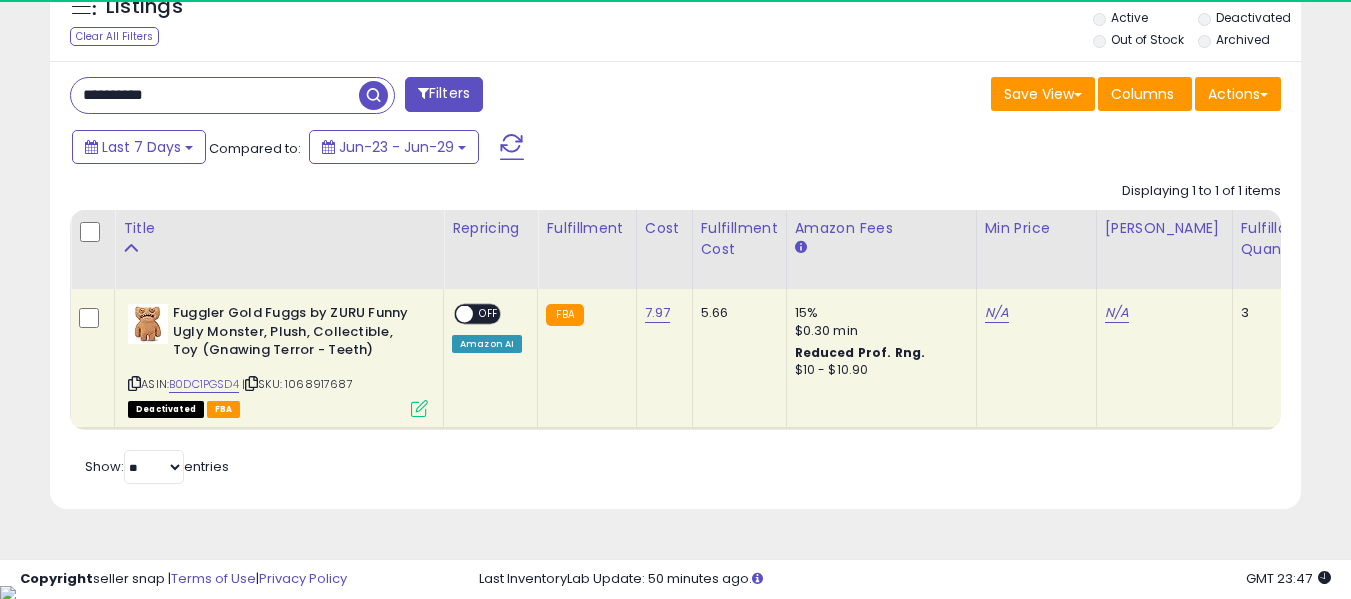 click on "**********" at bounding box center [215, 95] 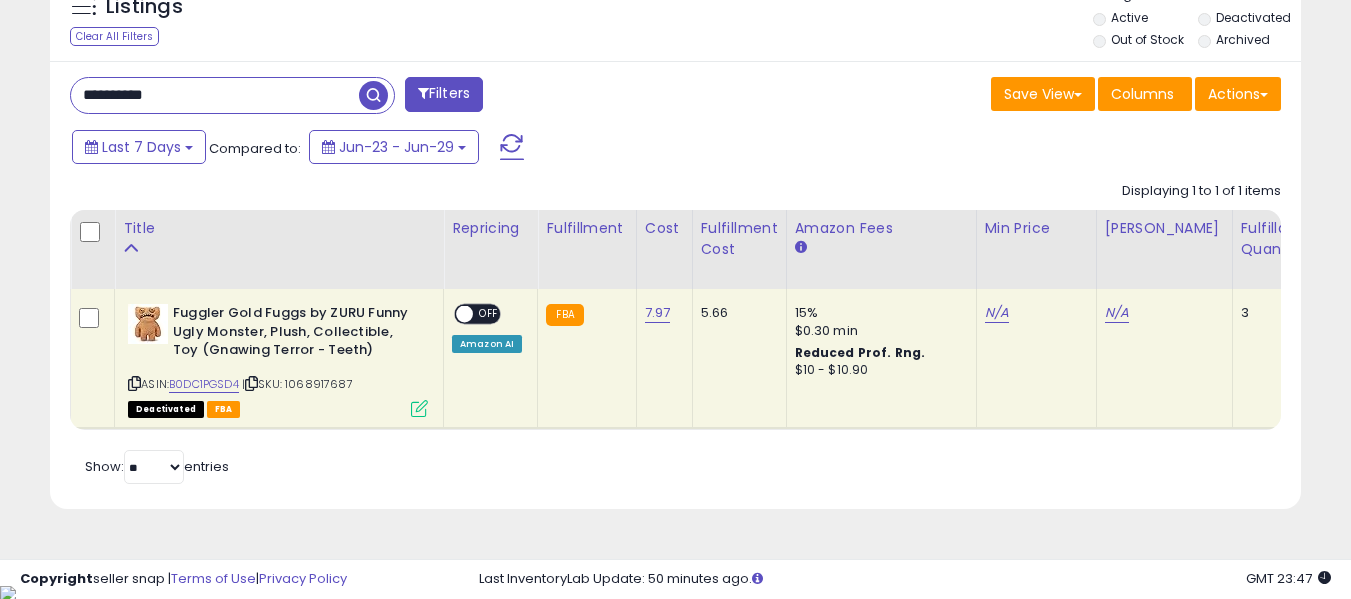 paste 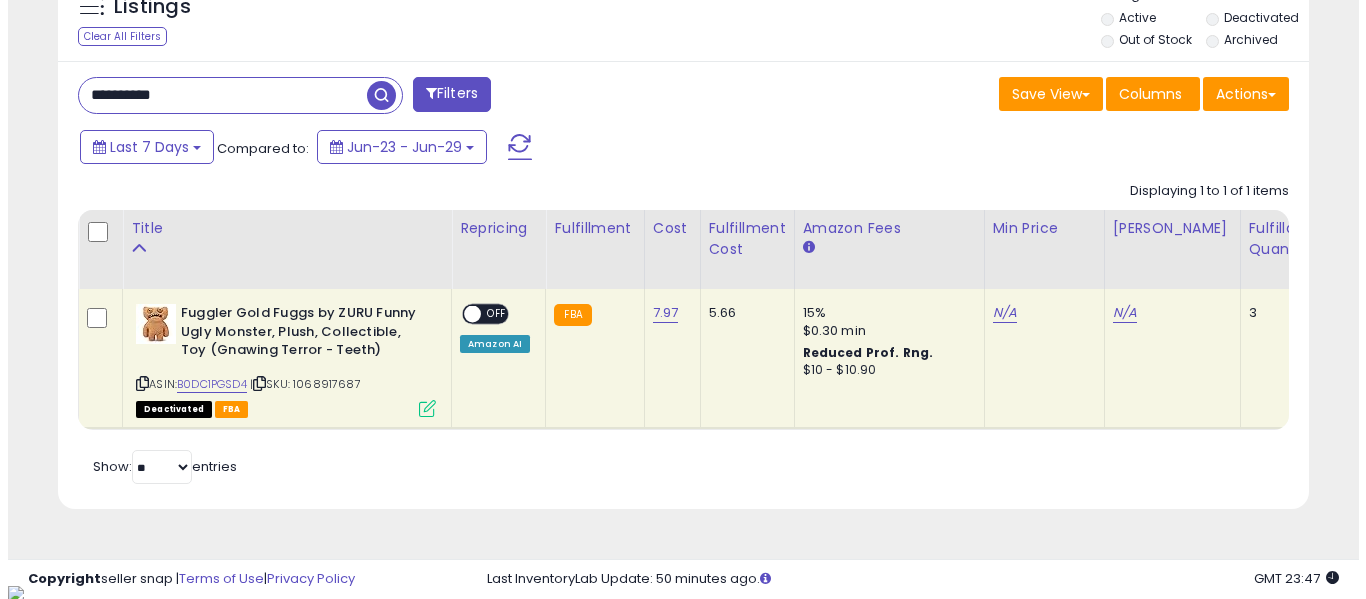 scroll, scrollTop: 621, scrollLeft: 0, axis: vertical 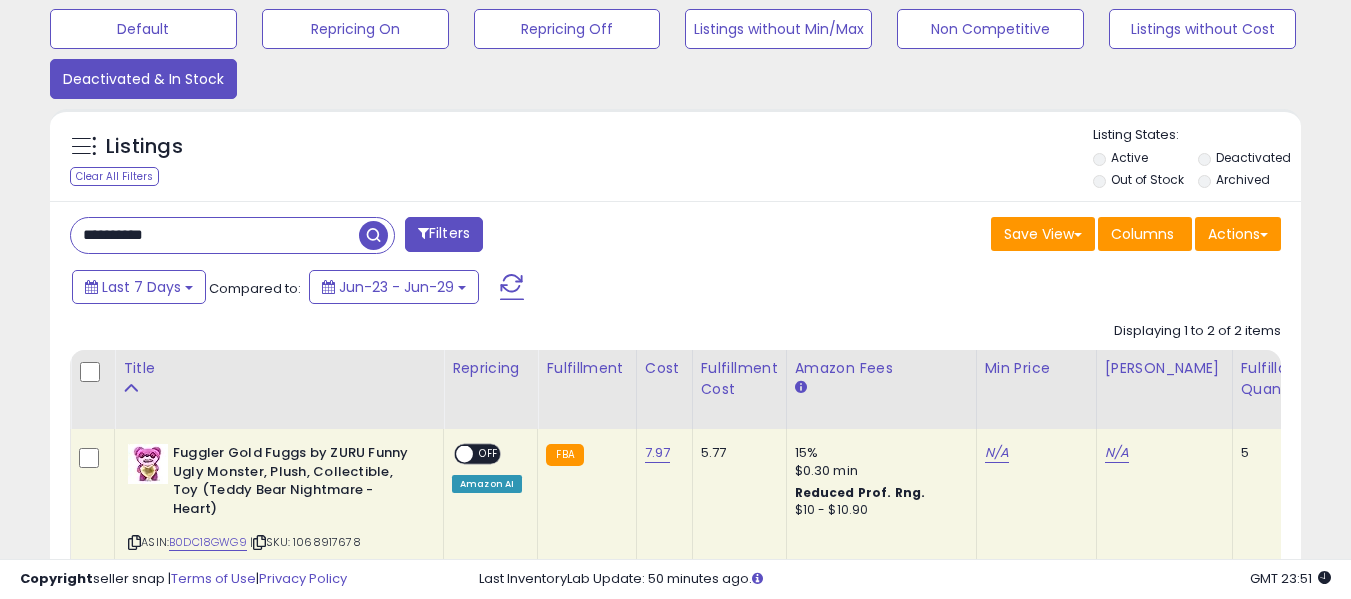 click on "**********" at bounding box center (215, 235) 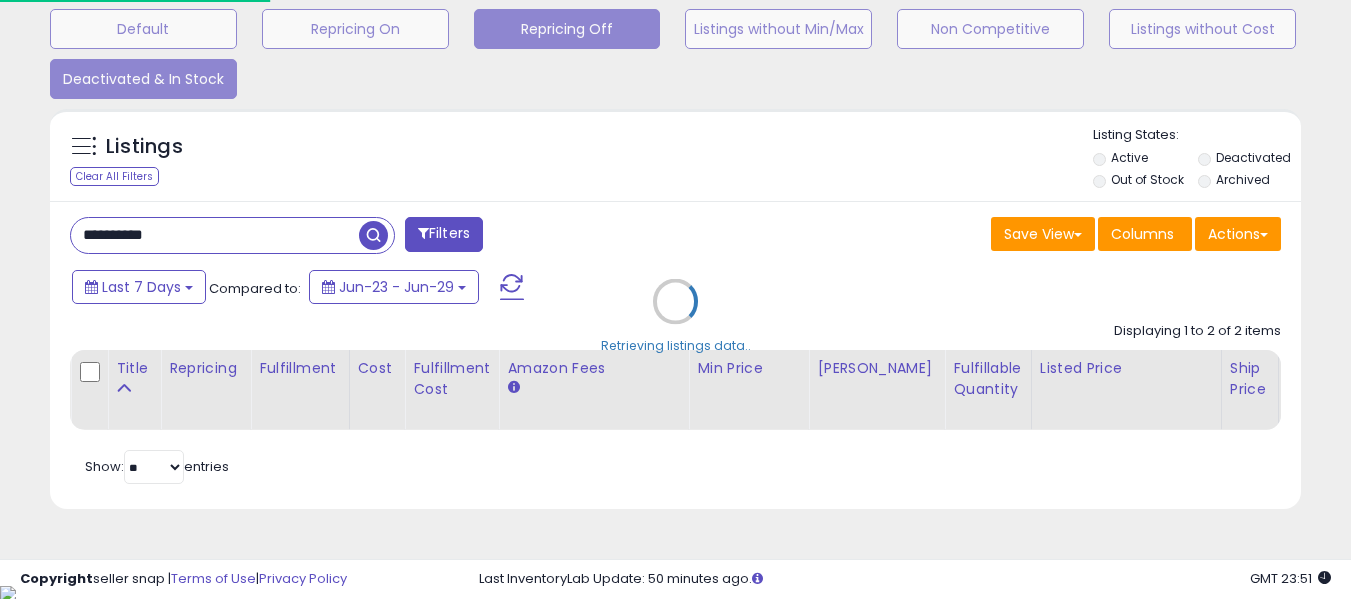 scroll, scrollTop: 999590, scrollLeft: 999267, axis: both 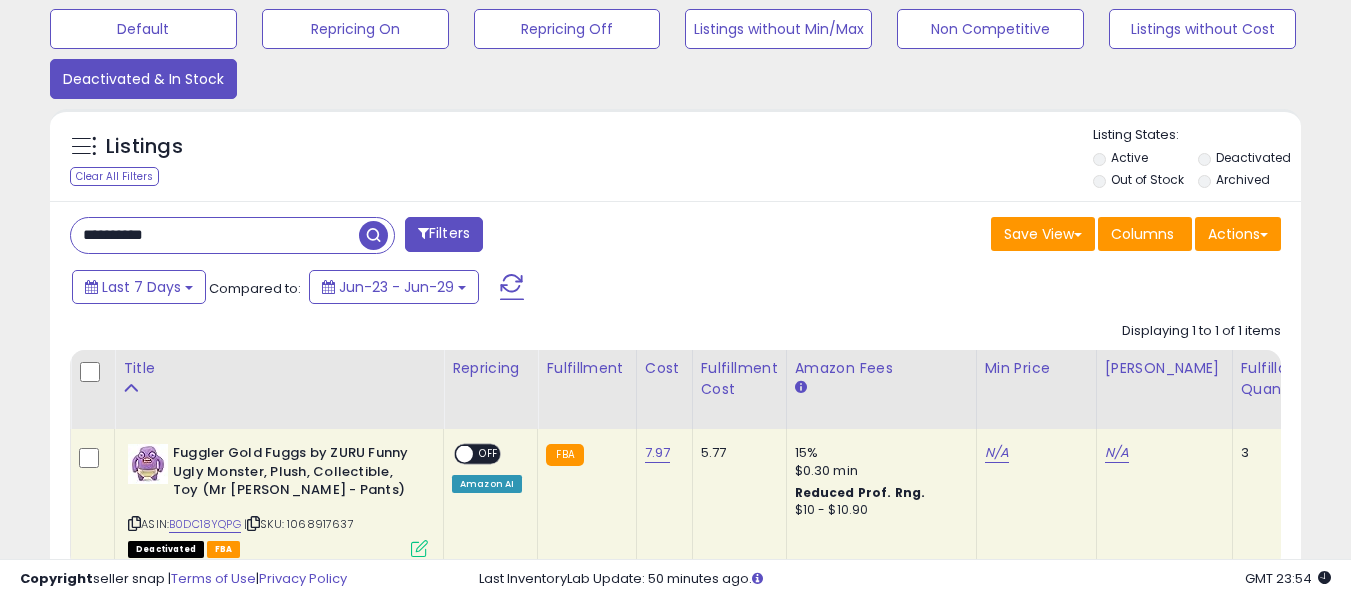 click on "**********" at bounding box center [215, 235] 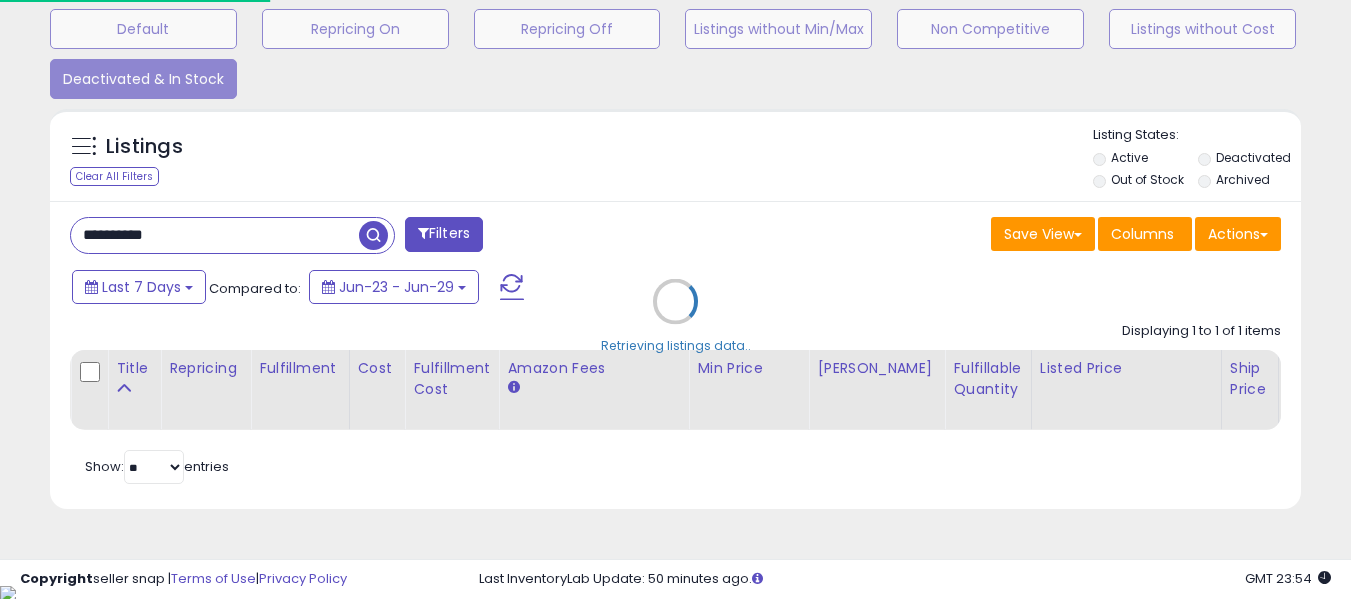 scroll, scrollTop: 999590, scrollLeft: 999267, axis: both 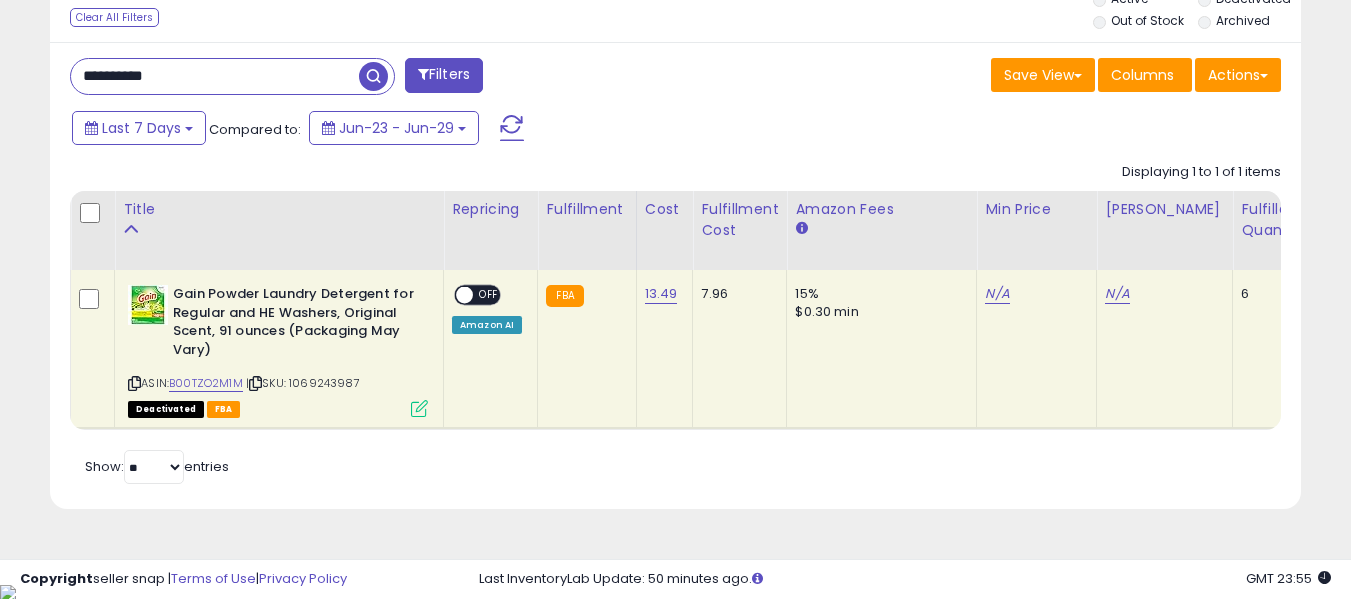 click on "**********" at bounding box center (215, 76) 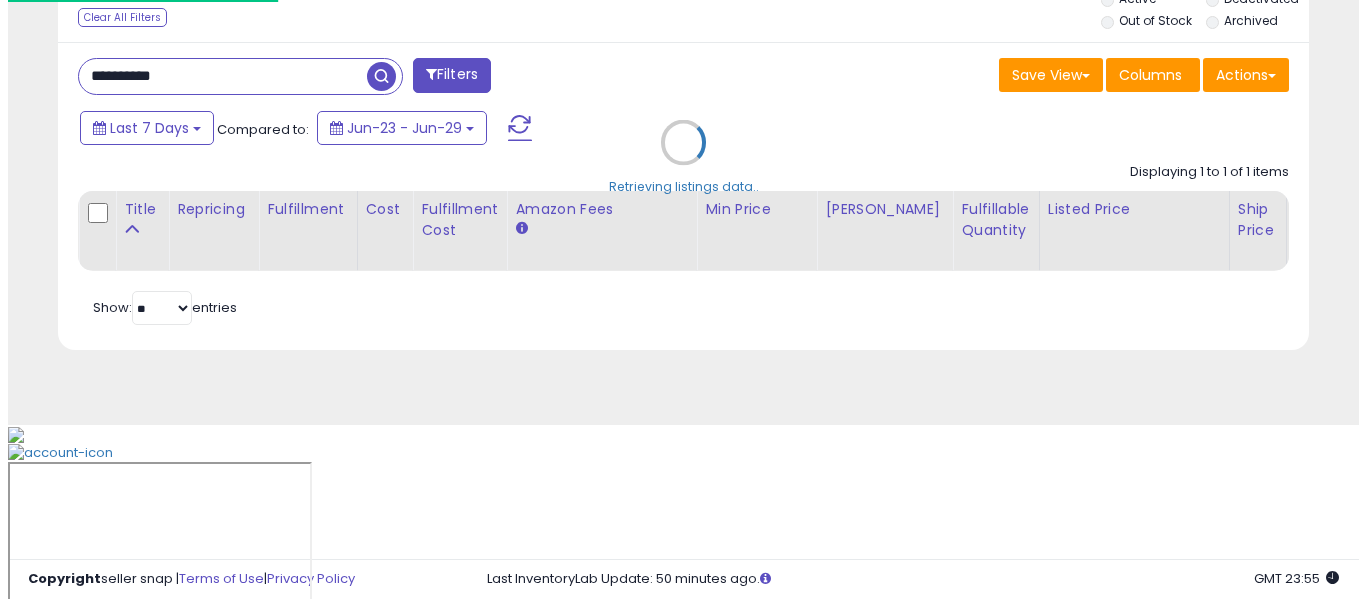 scroll, scrollTop: 621, scrollLeft: 0, axis: vertical 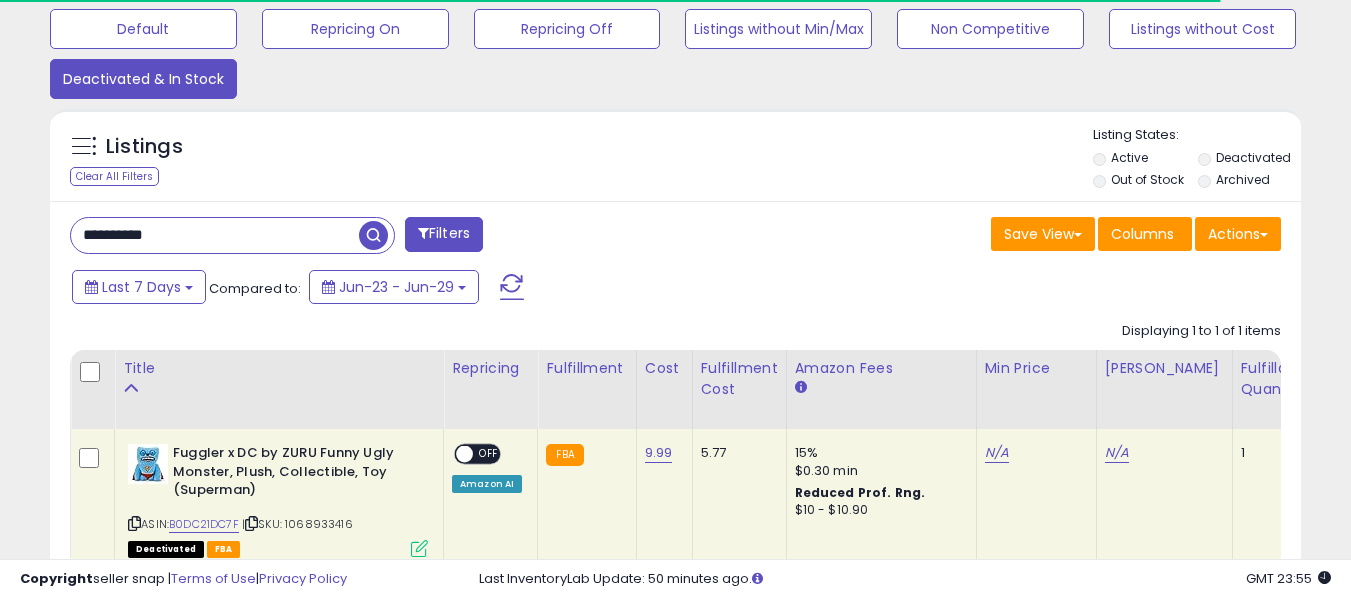 click on "Deactivated & In Stock" 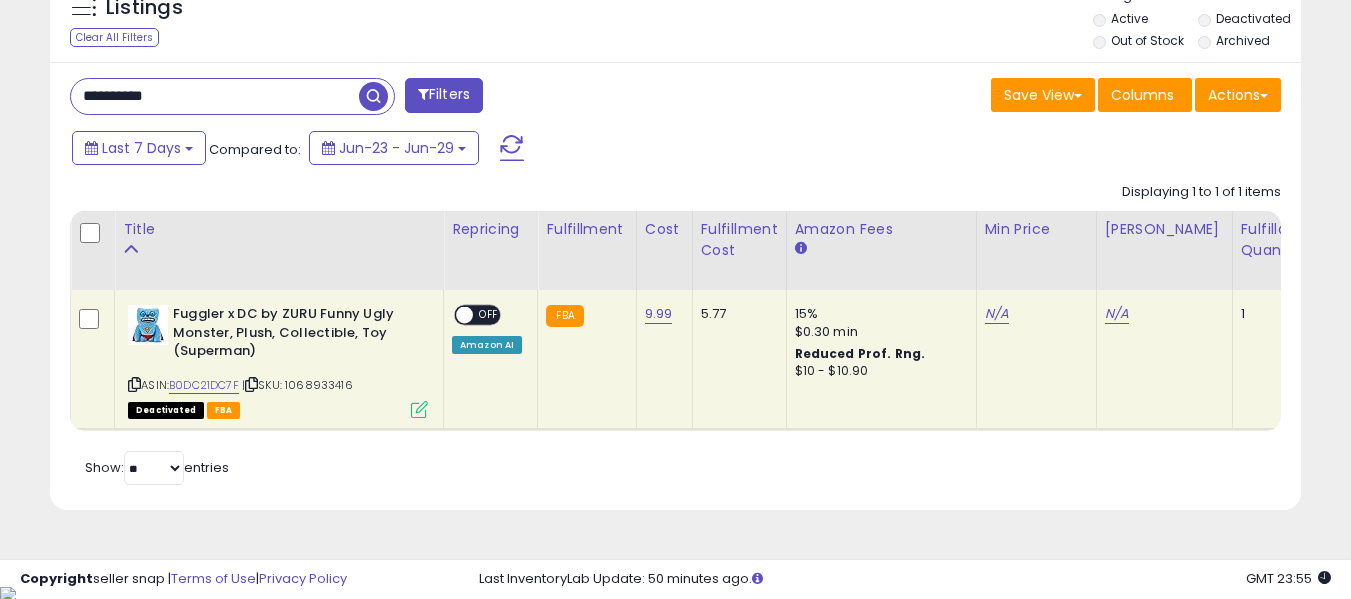 scroll, scrollTop: 761, scrollLeft: 0, axis: vertical 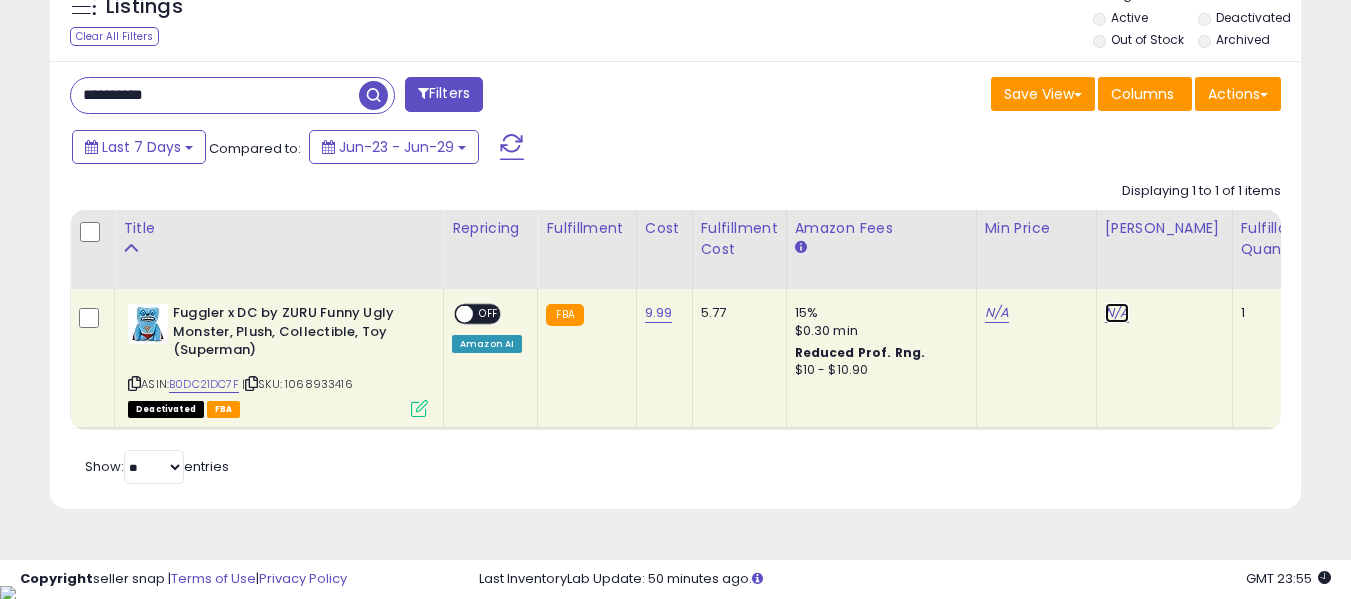 click on "N/A" at bounding box center (1117, 313) 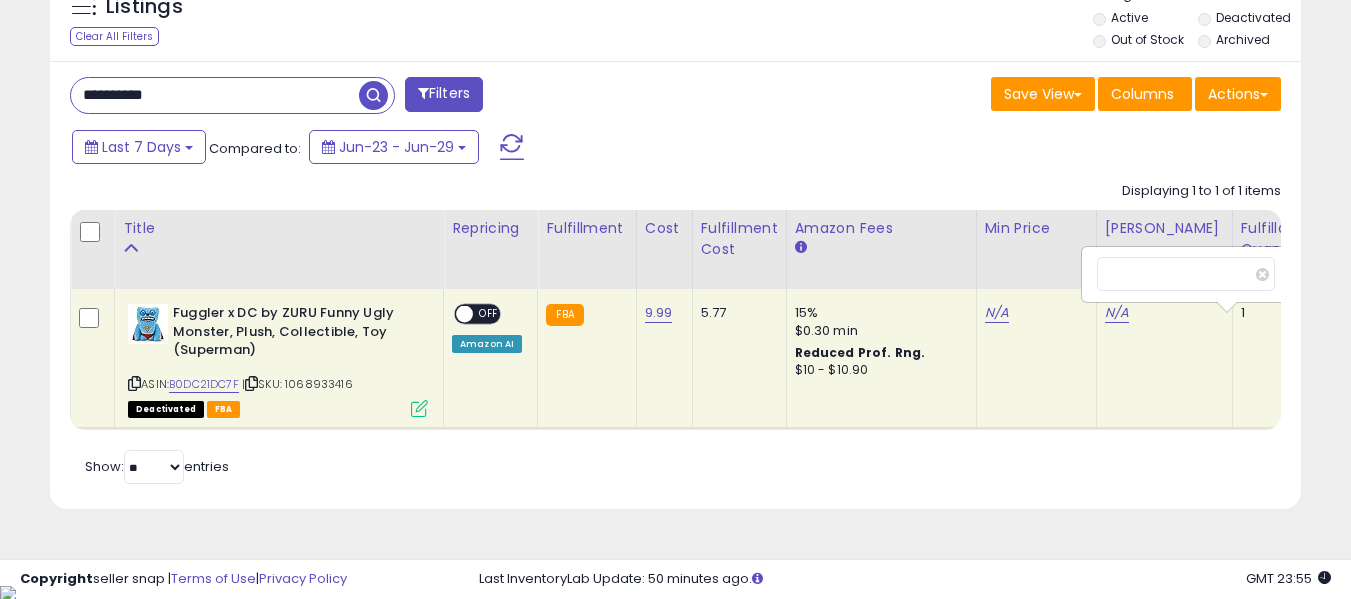 scroll, scrollTop: 0, scrollLeft: 24, axis: horizontal 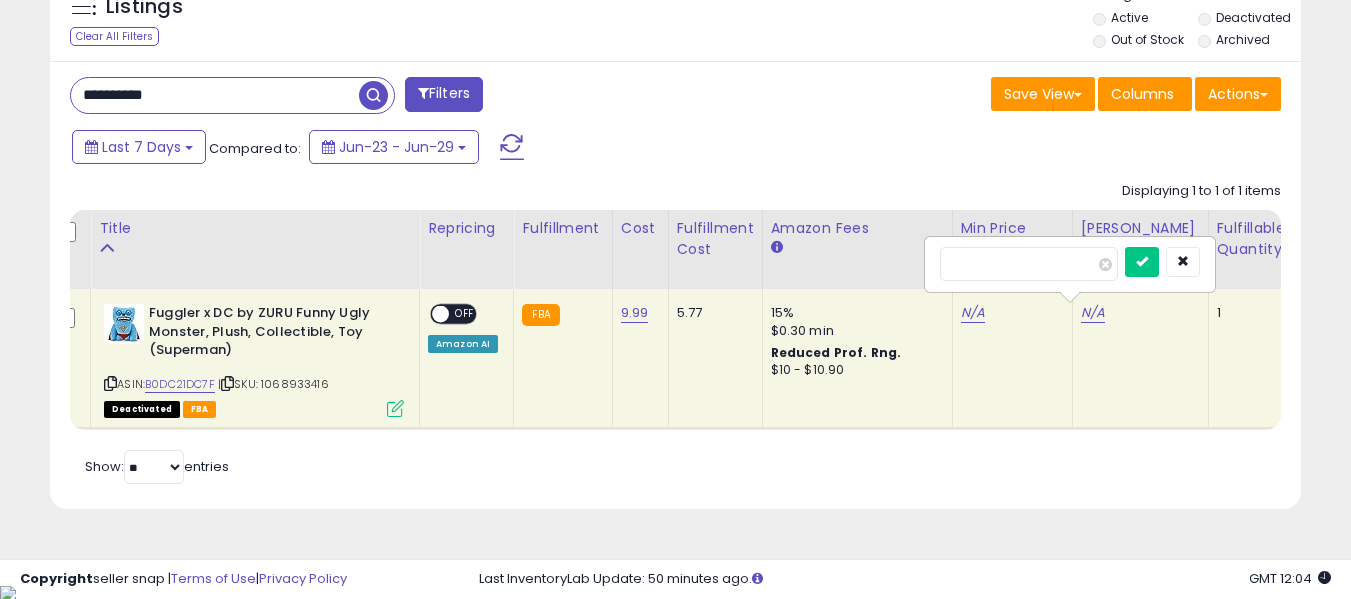 click on "**********" at bounding box center [215, 95] 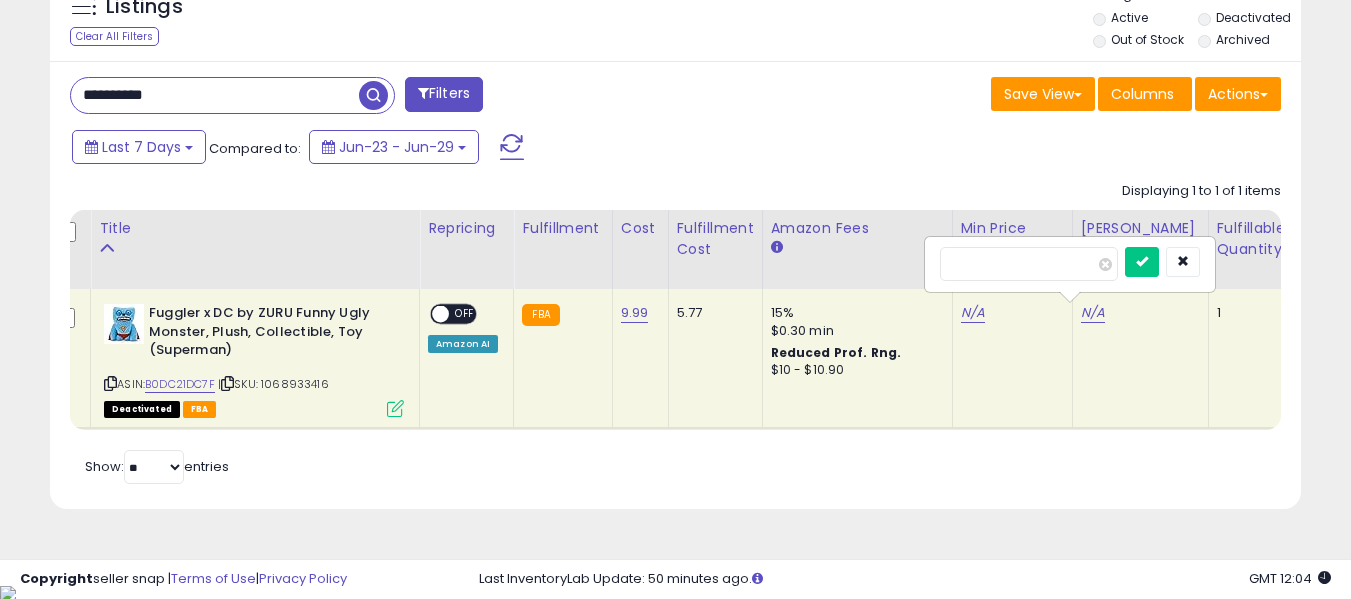 paste 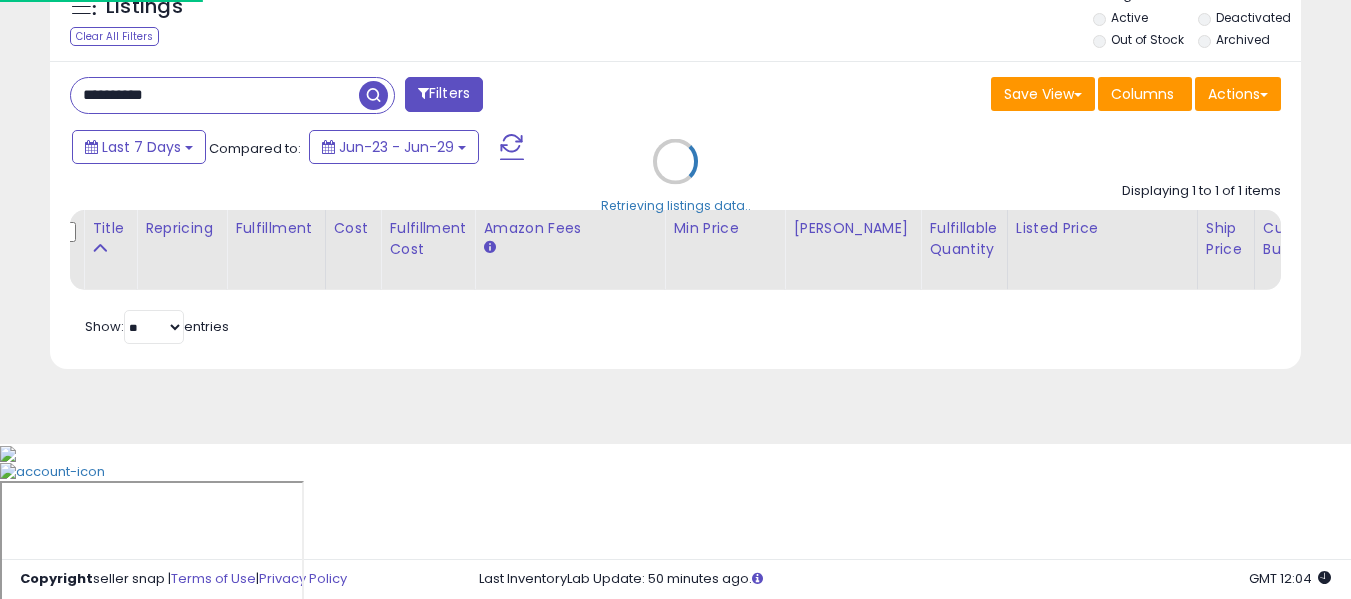 scroll, scrollTop: 999590, scrollLeft: 999267, axis: both 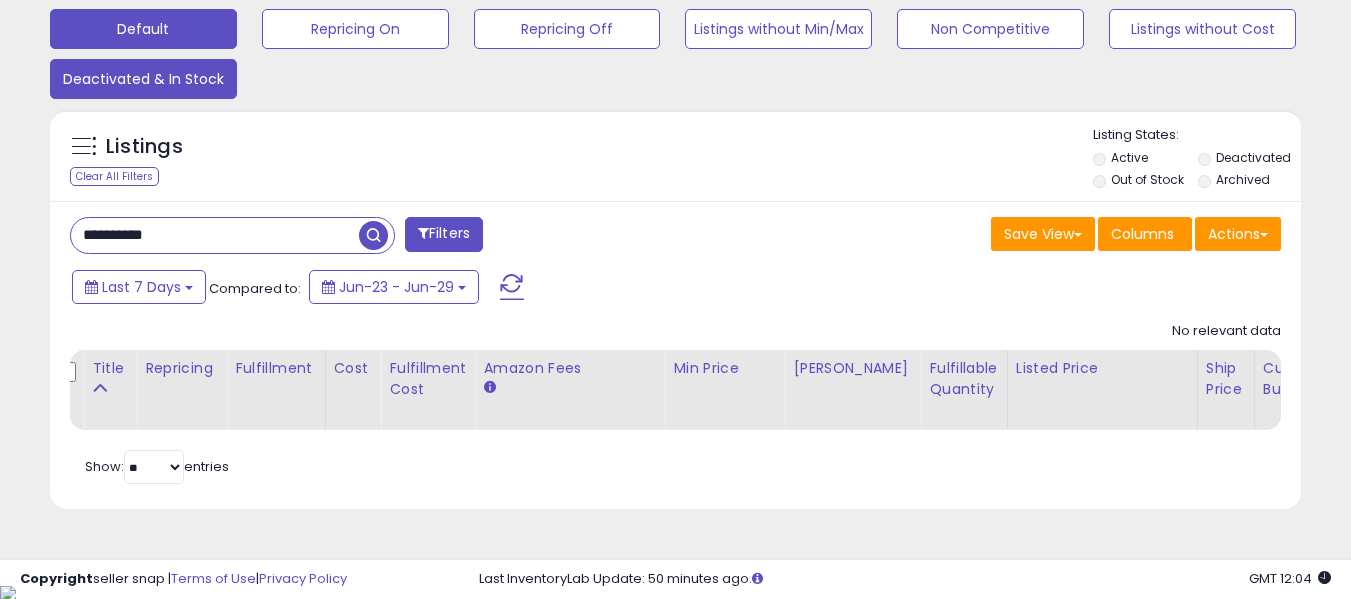 click on "Default" at bounding box center (143, 29) 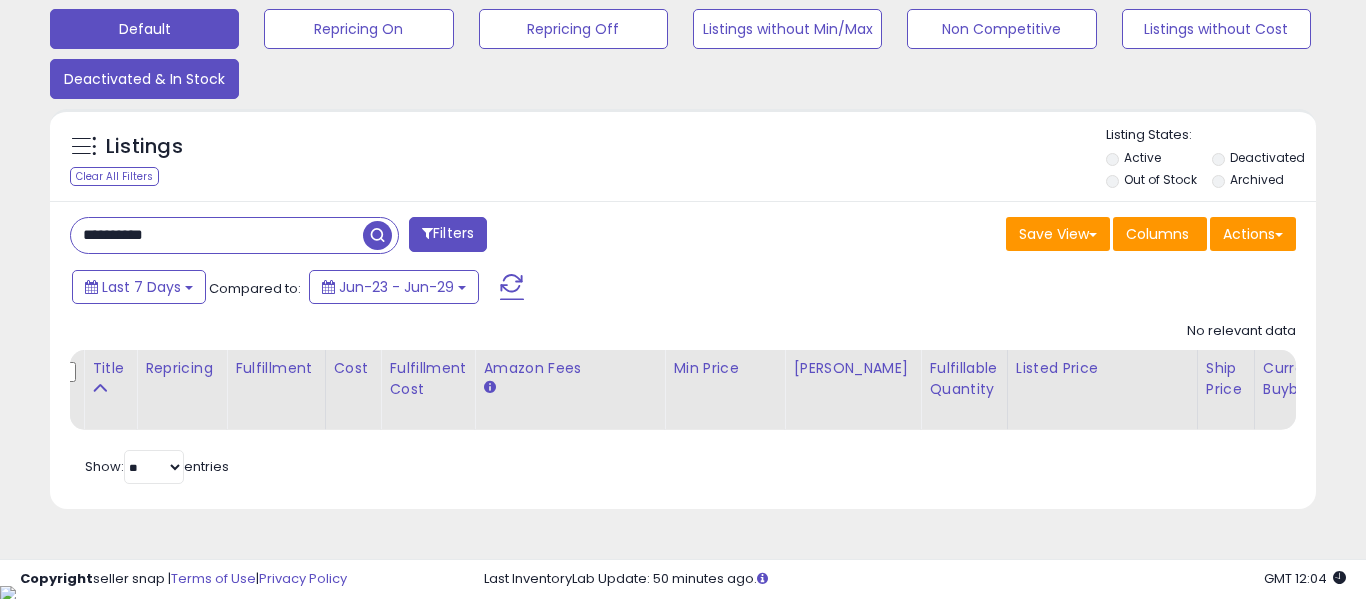 scroll, scrollTop: 999590, scrollLeft: 999267, axis: both 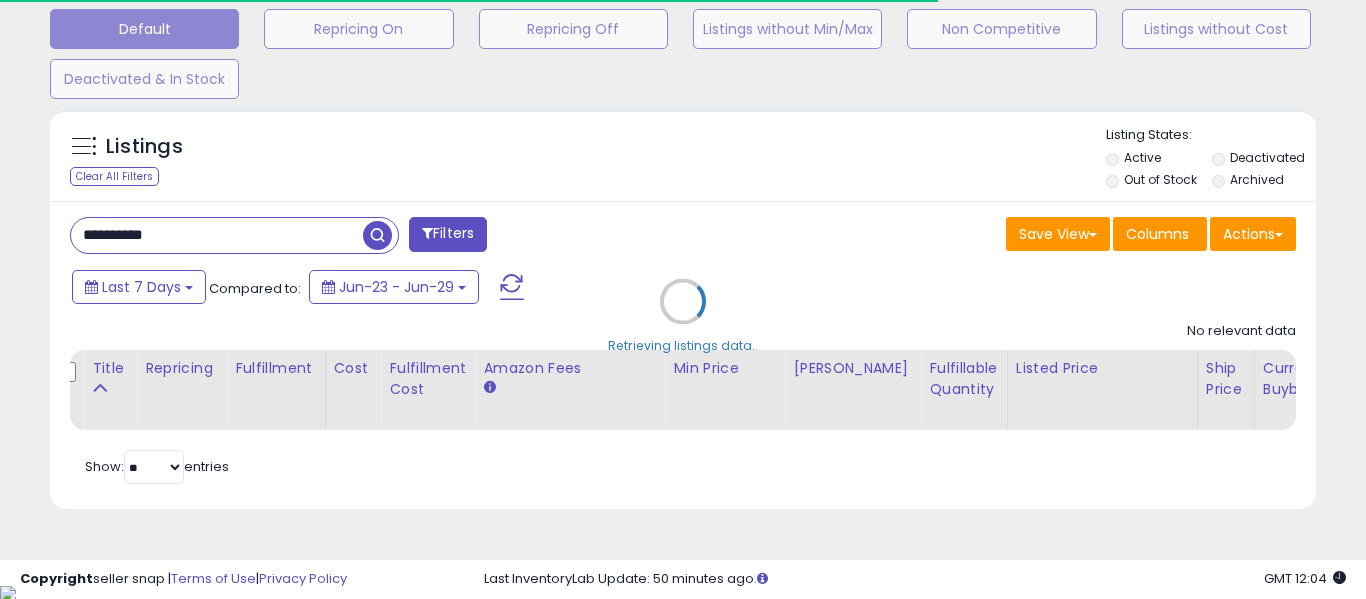 click on "Retrieving listings data.." at bounding box center [683, 316] 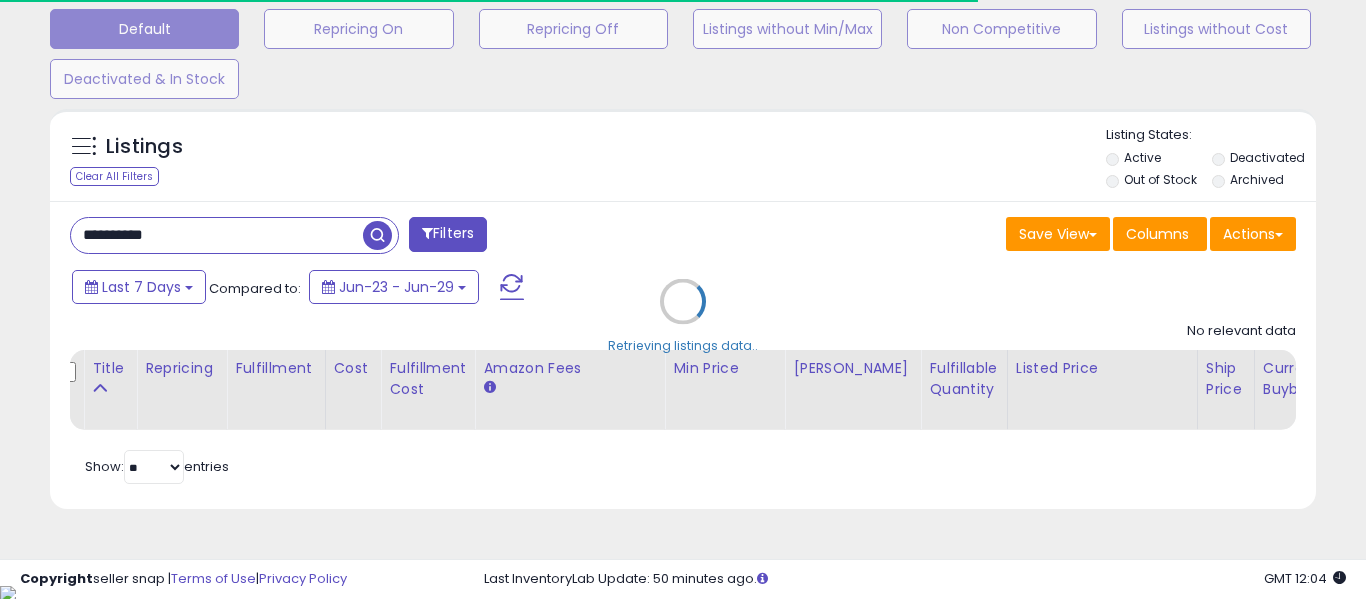 click on "Retrieving listings data.." at bounding box center (683, 316) 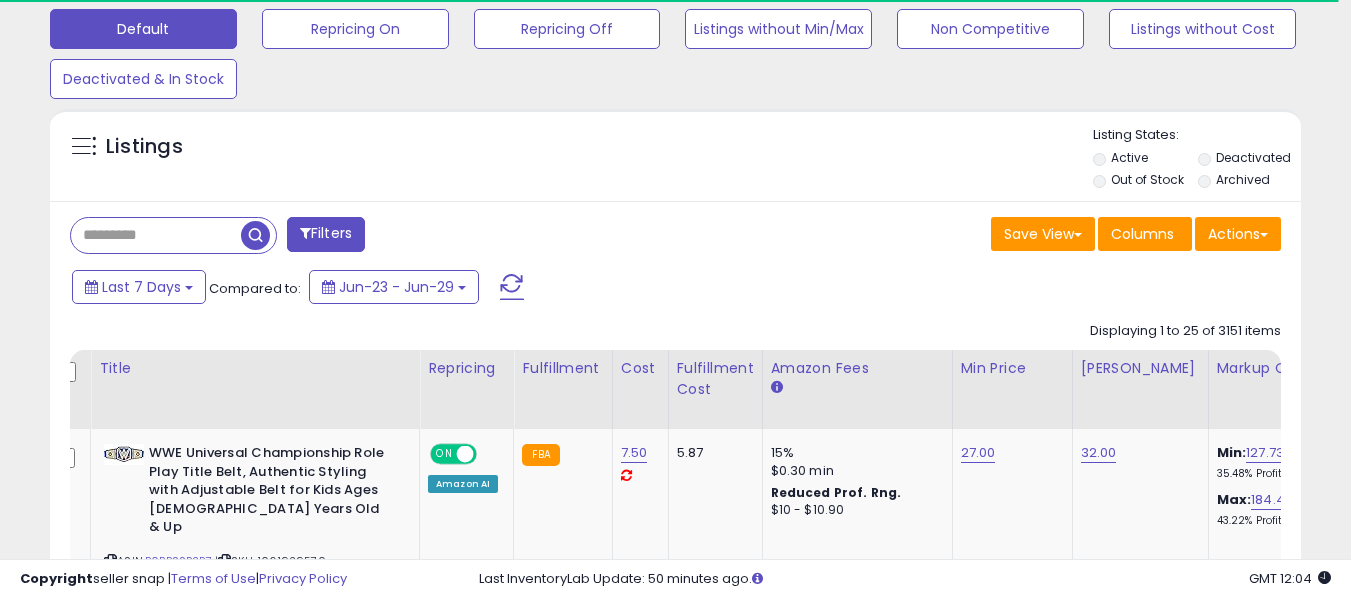 scroll, scrollTop: 410, scrollLeft: 724, axis: both 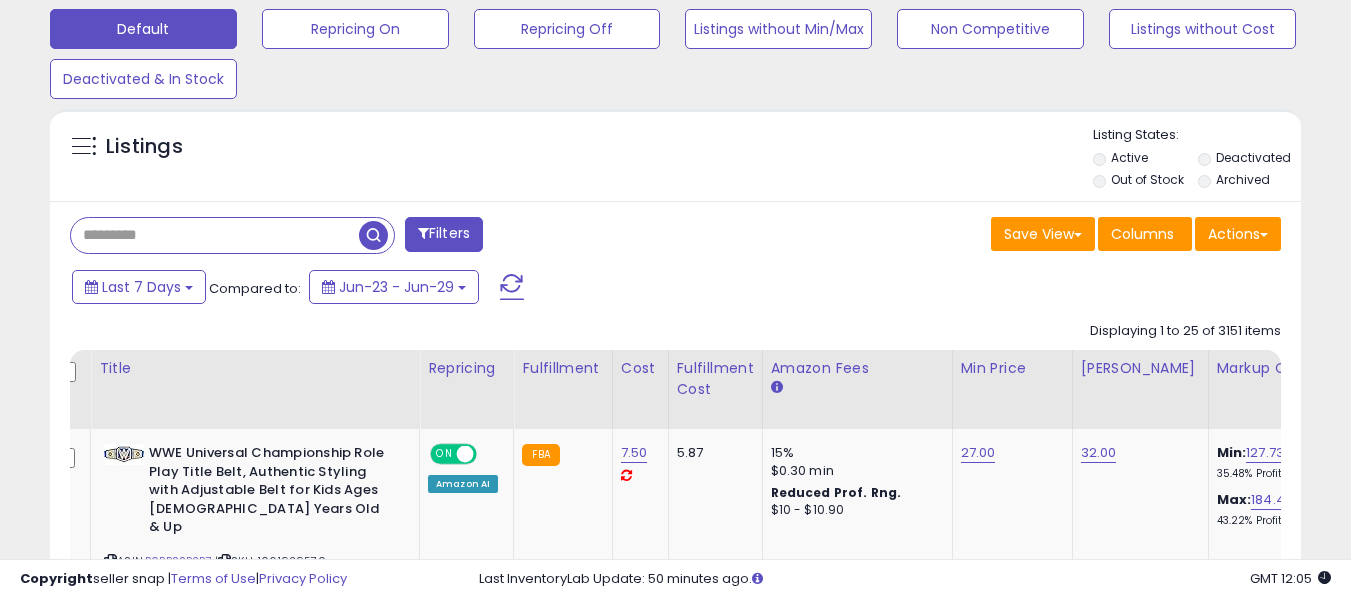click at bounding box center [215, 235] 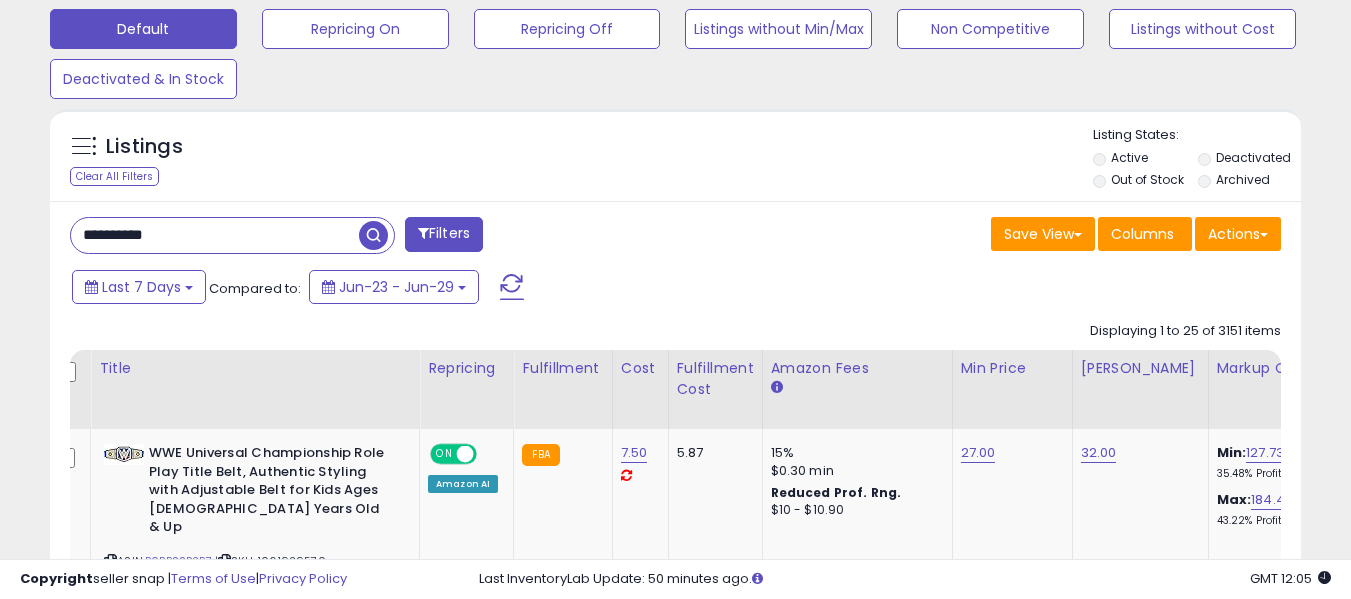 type on "**********" 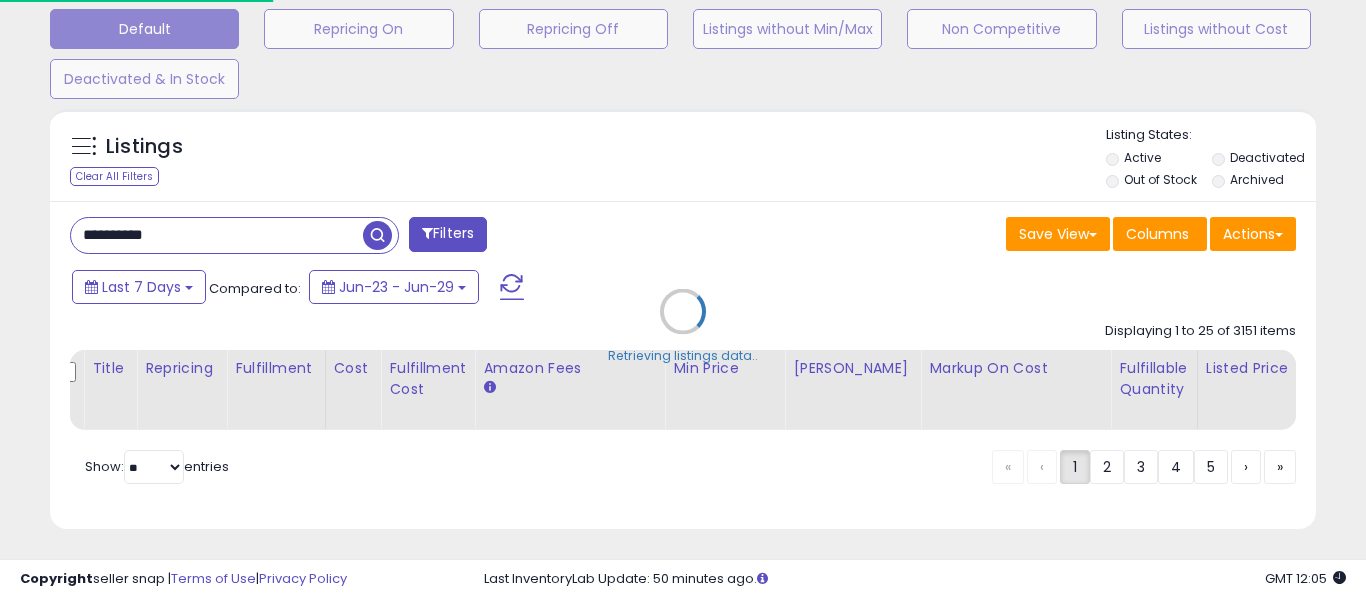 scroll, scrollTop: 999590, scrollLeft: 999267, axis: both 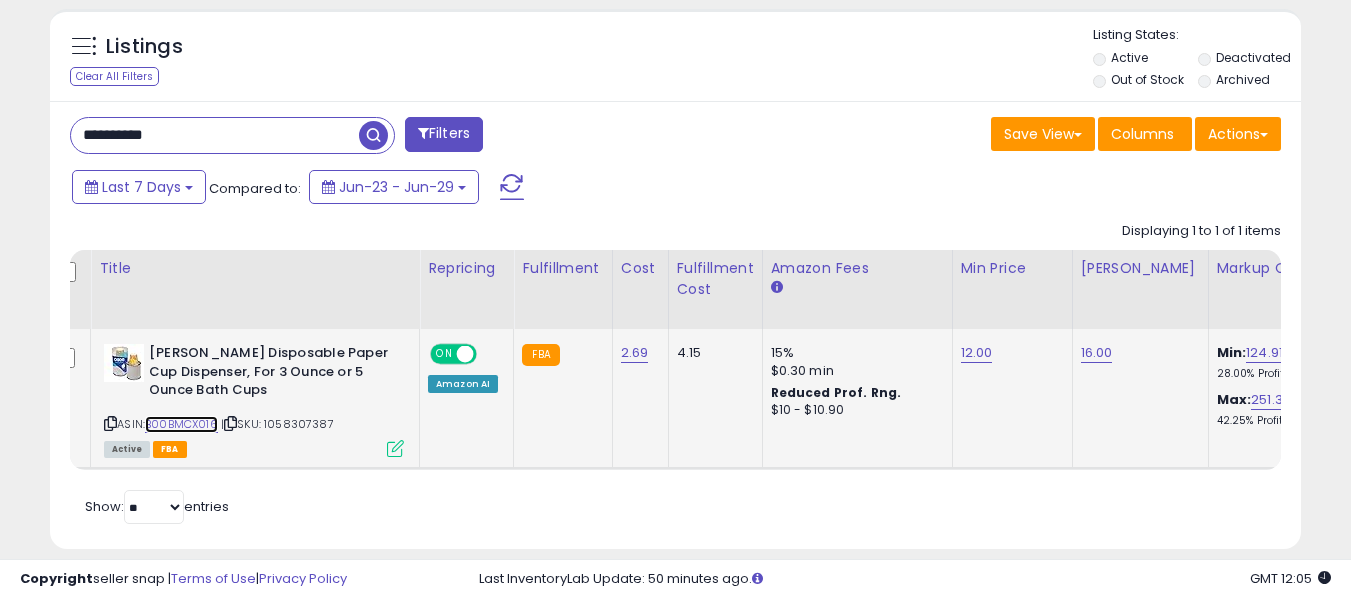click on "B00BMCX016" at bounding box center (181, 424) 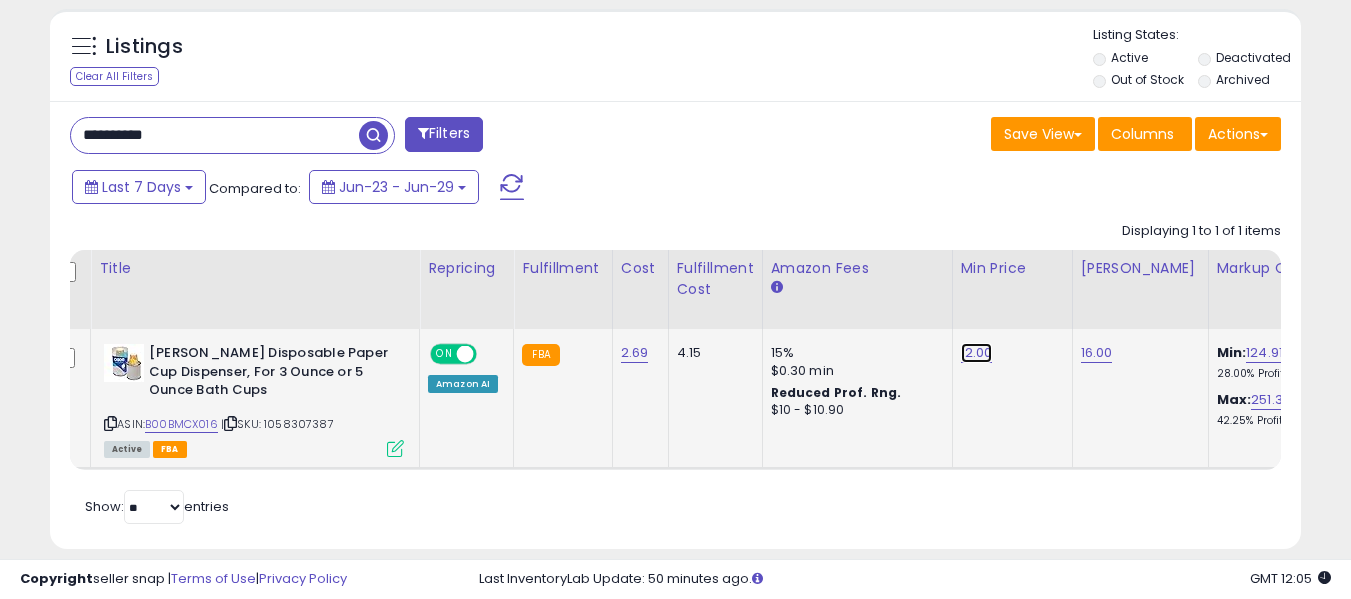 click on "12.00" at bounding box center (977, 353) 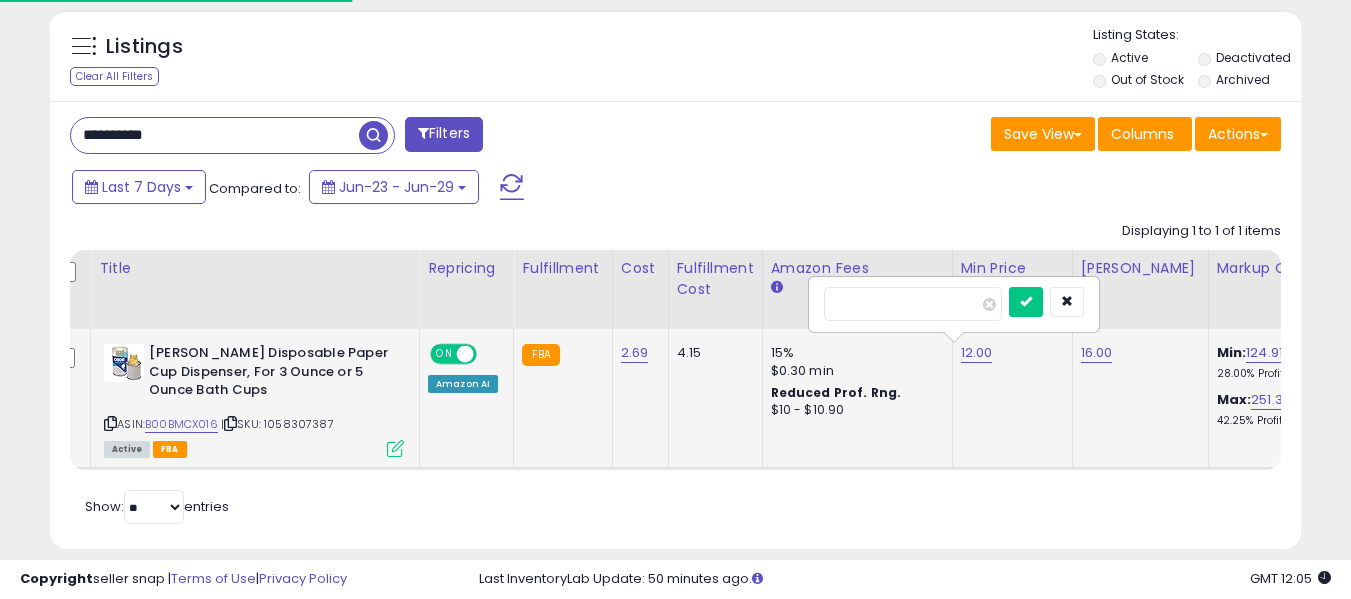 click on "*****" at bounding box center (913, 304) 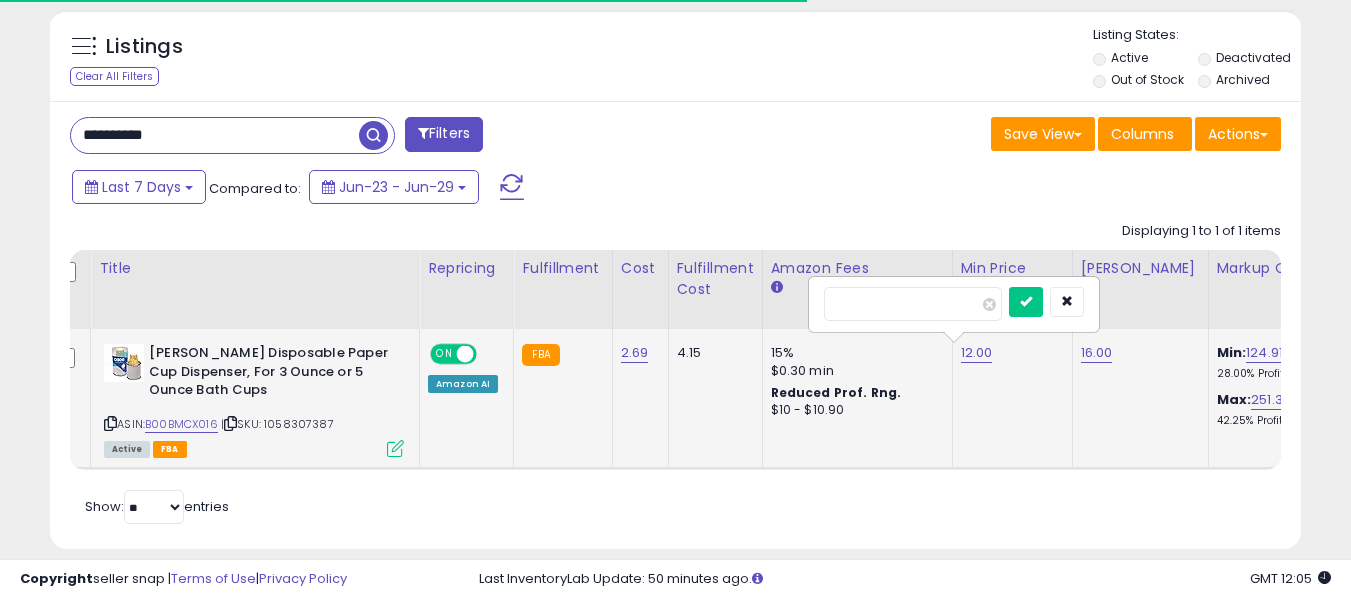 click on "*****" at bounding box center [913, 304] 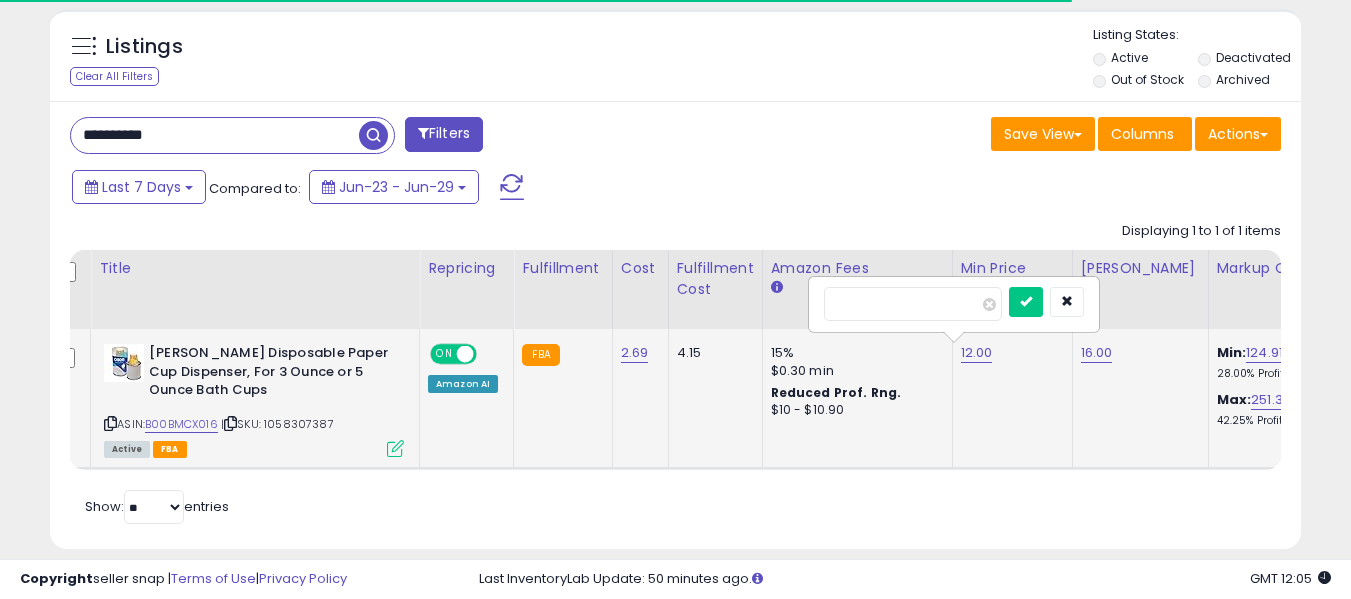 click on "*****" at bounding box center (913, 304) 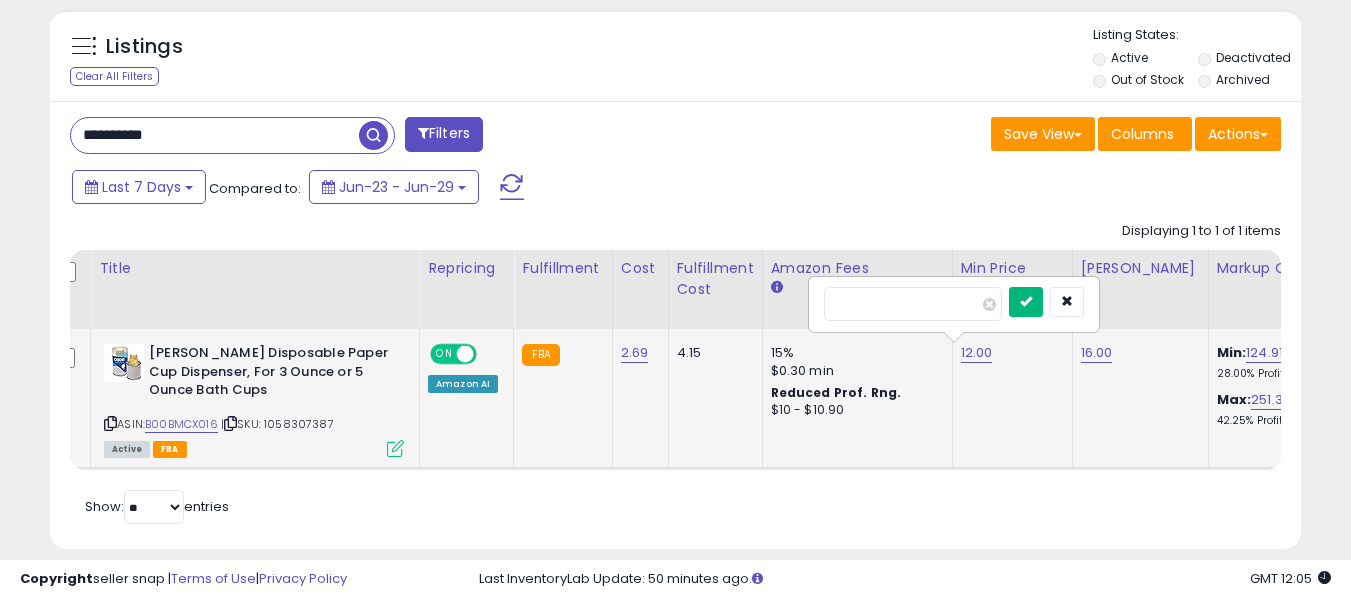 type on "*****" 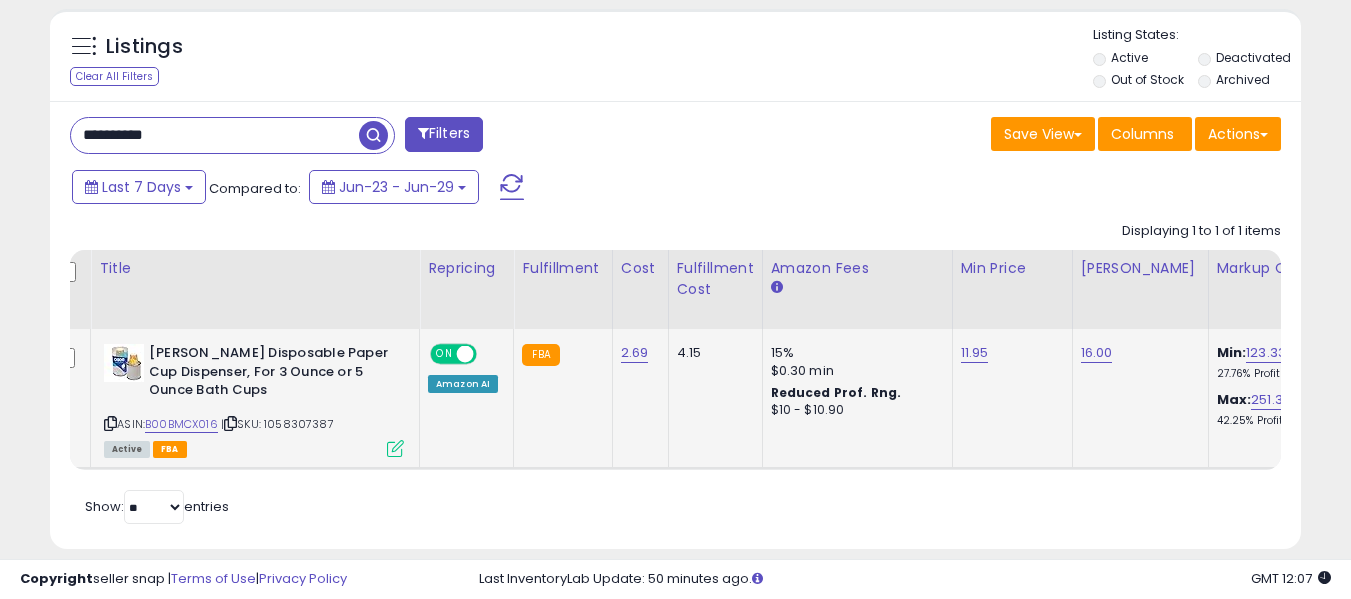 click on "**********" at bounding box center (215, 135) 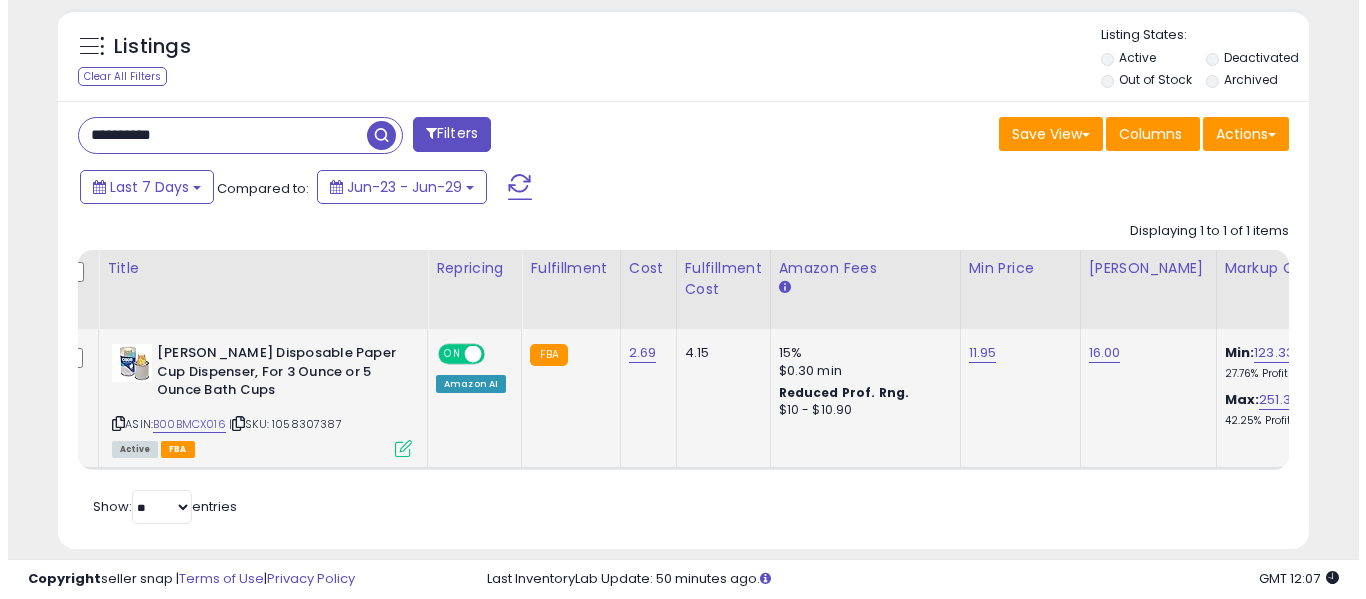 scroll, scrollTop: 621, scrollLeft: 0, axis: vertical 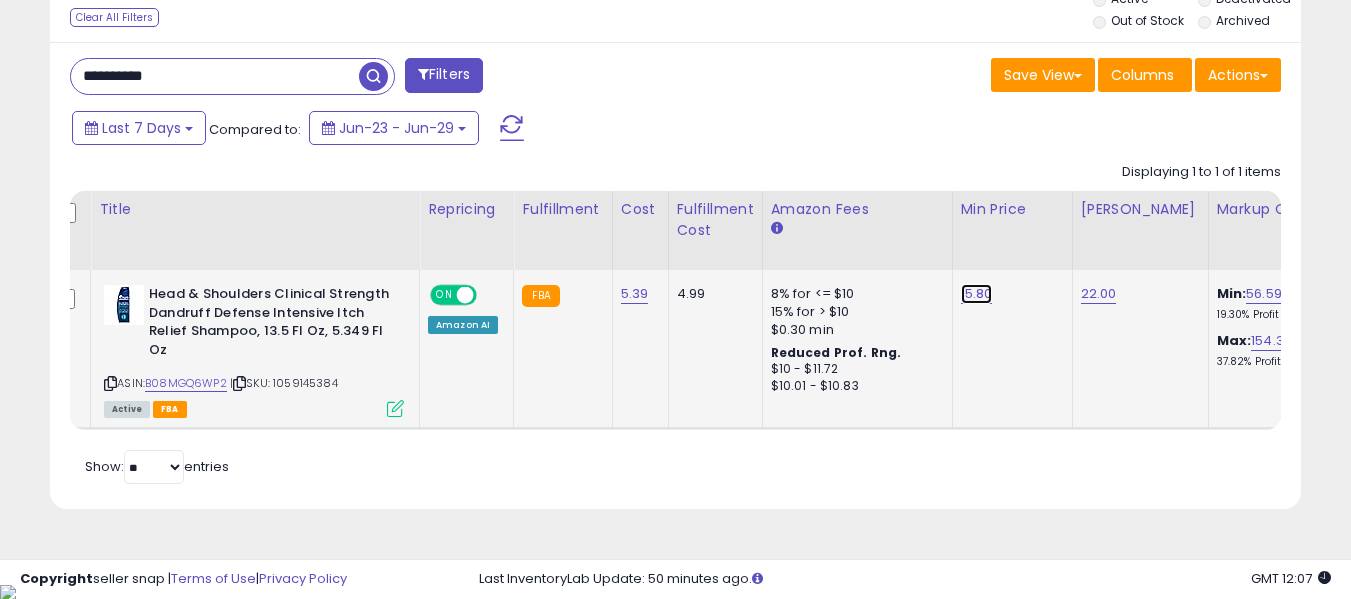 click on "15.80" at bounding box center (977, 294) 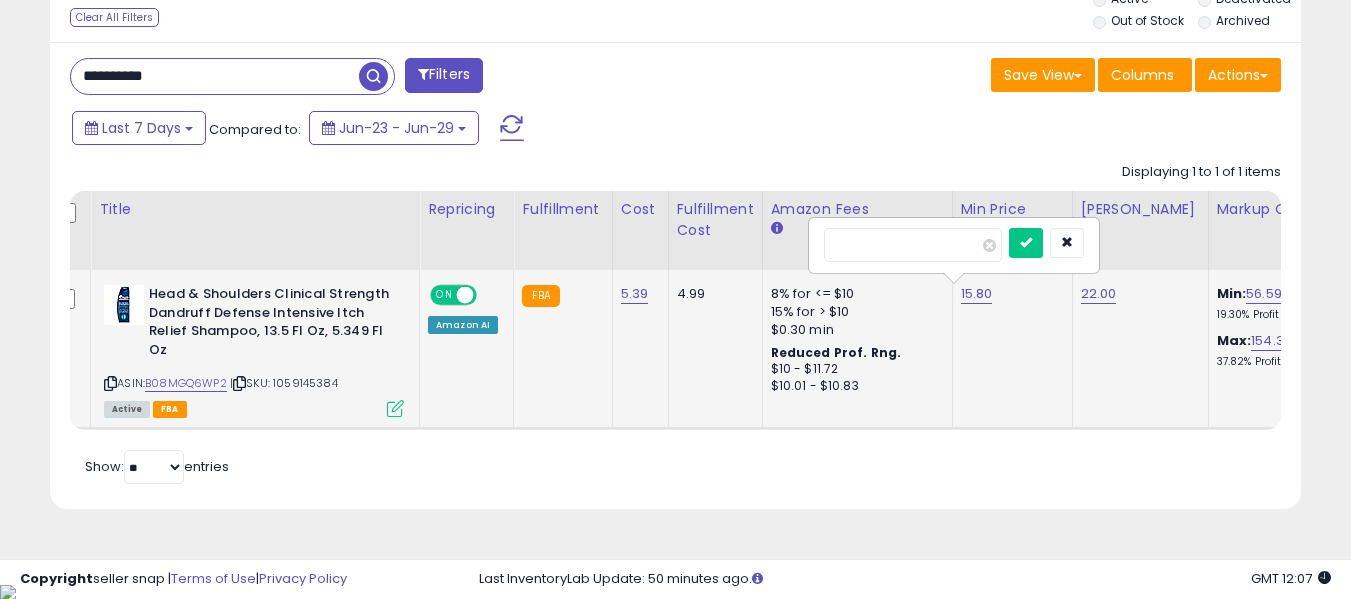 click on "*****" at bounding box center [913, 245] 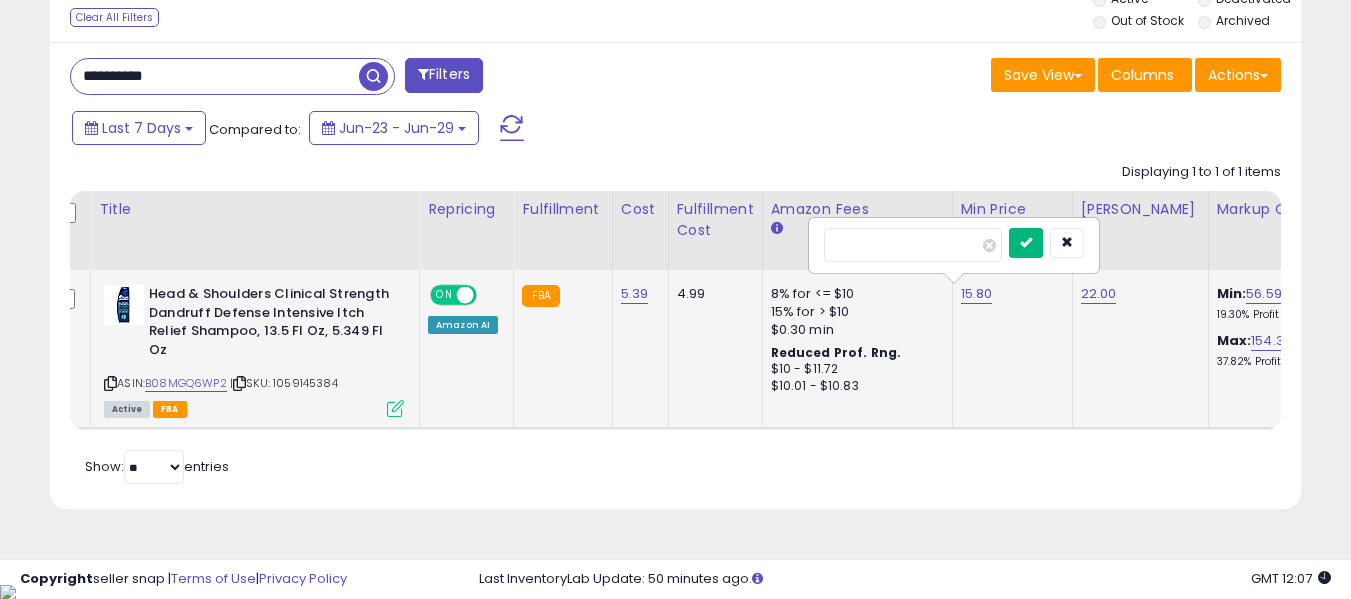 type on "****" 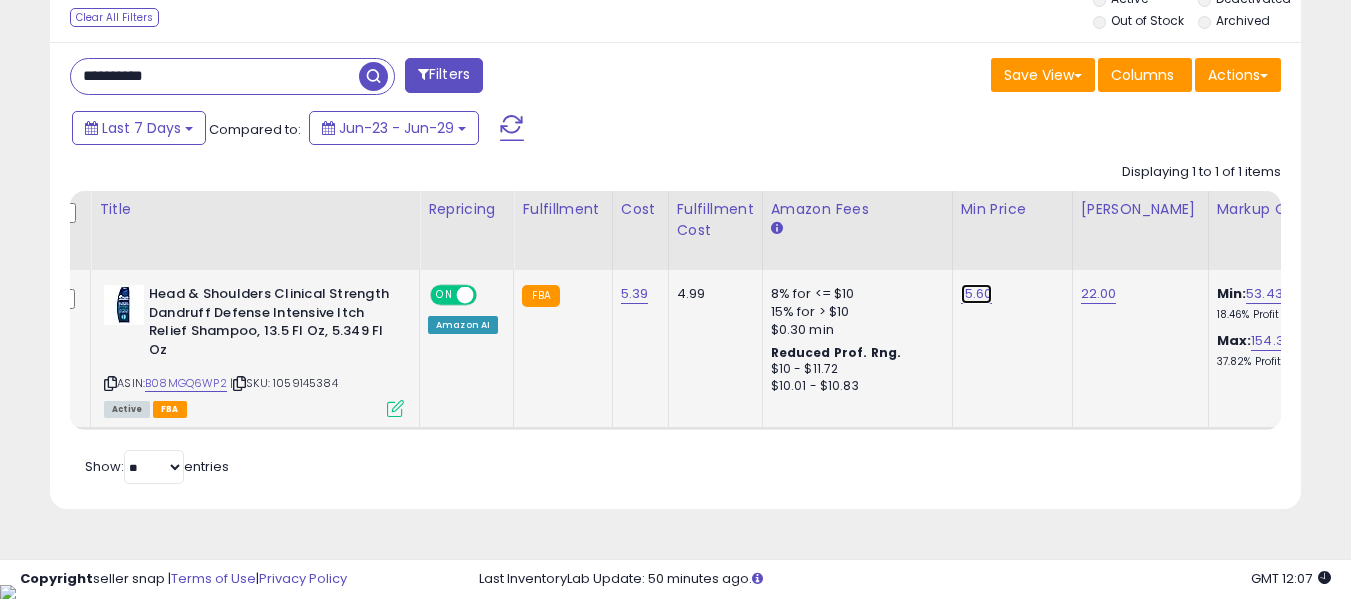 click on "15.60" at bounding box center (977, 294) 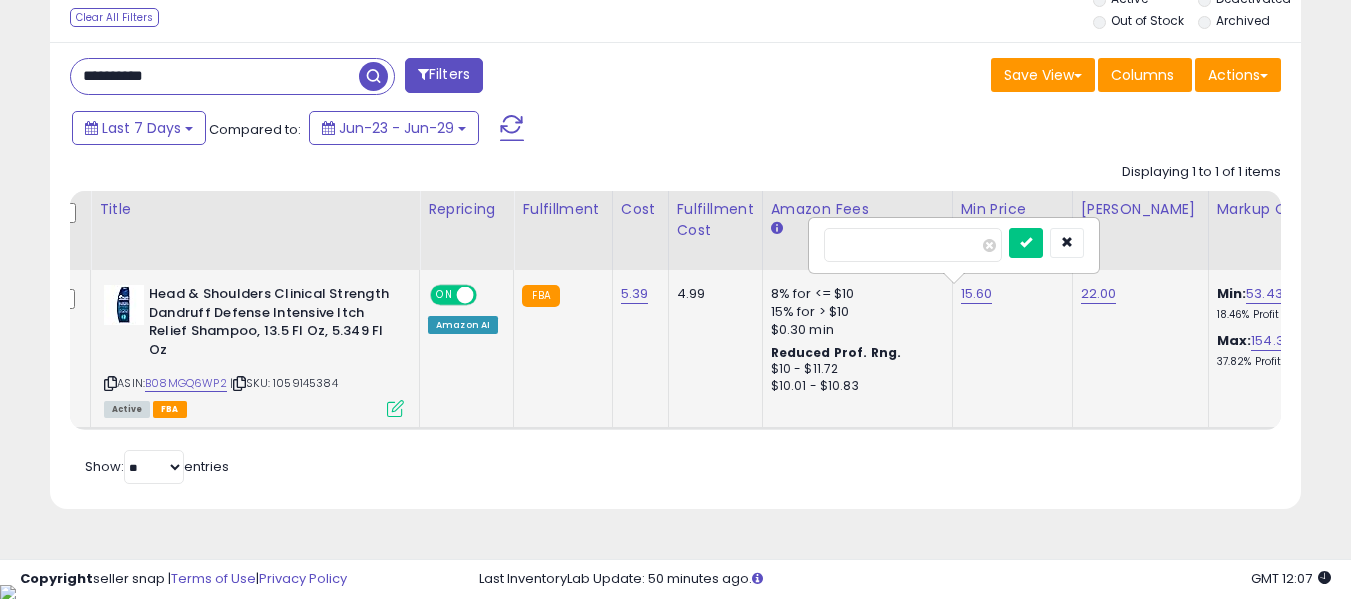 click on "*****" at bounding box center (913, 245) 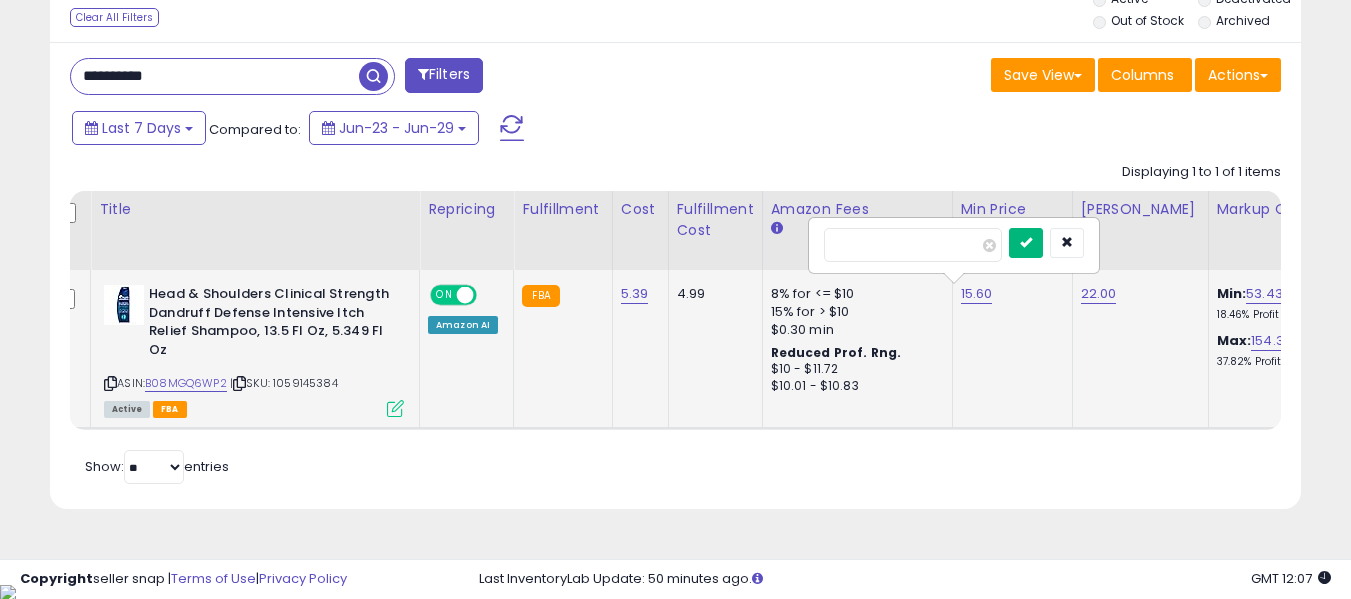 type on "****" 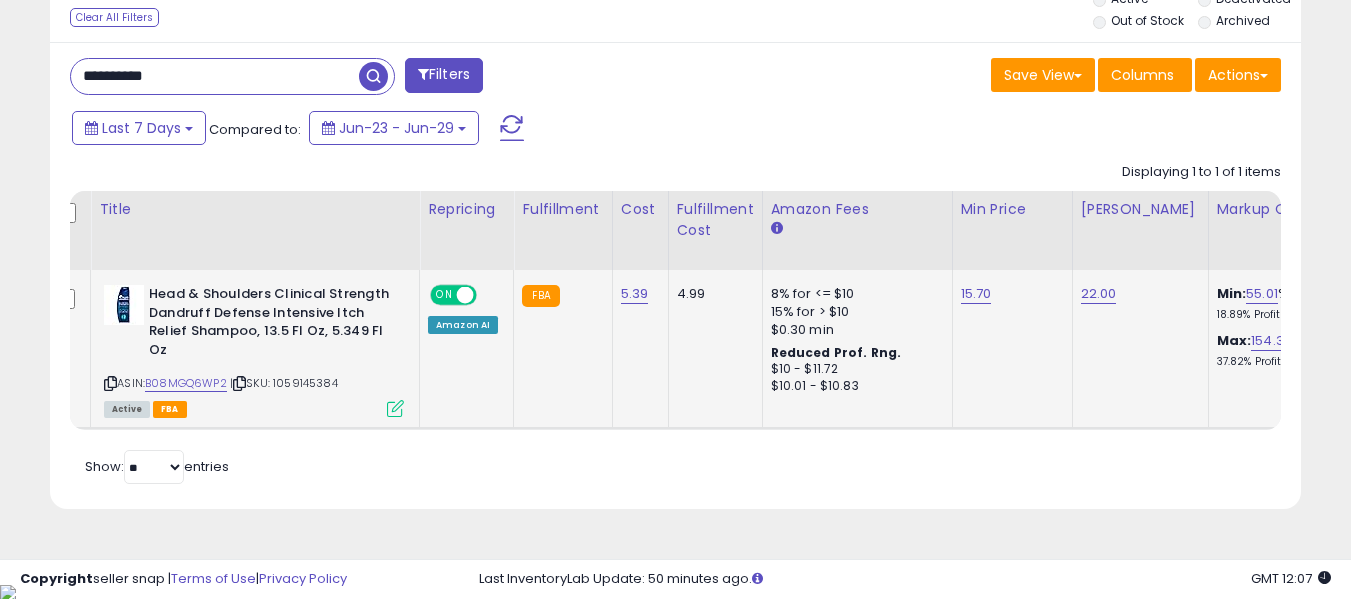 click on "**********" at bounding box center (215, 76) 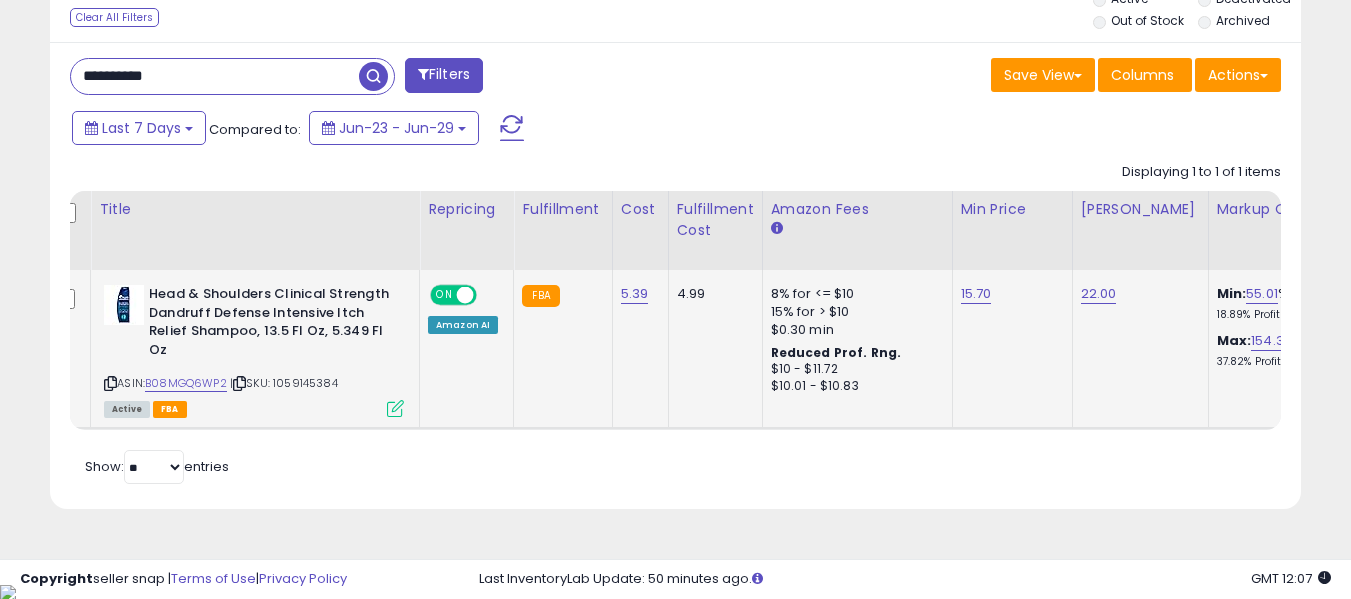 click on "**********" at bounding box center [215, 76] 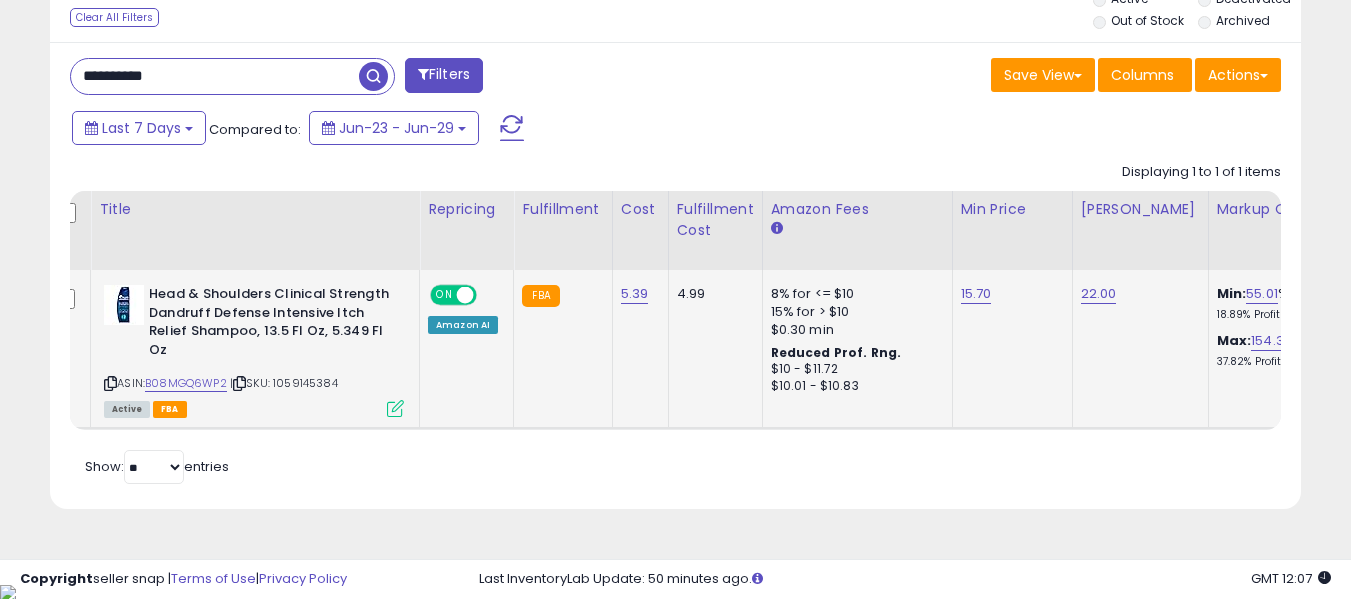 paste 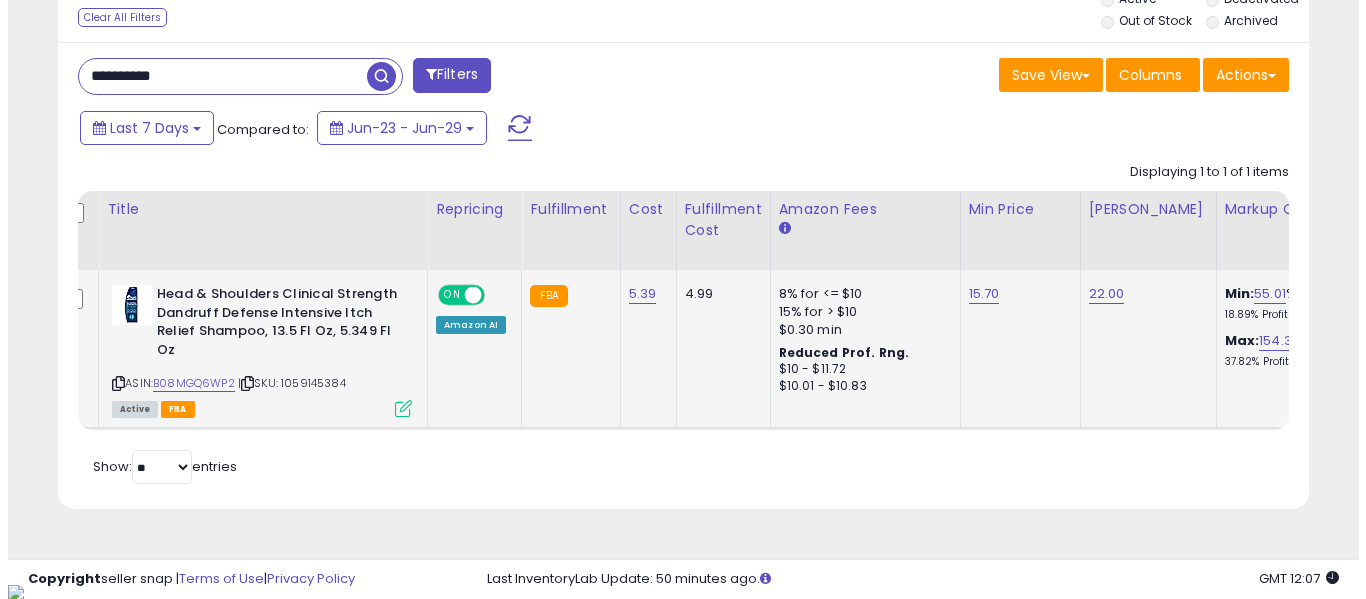 scroll, scrollTop: 621, scrollLeft: 0, axis: vertical 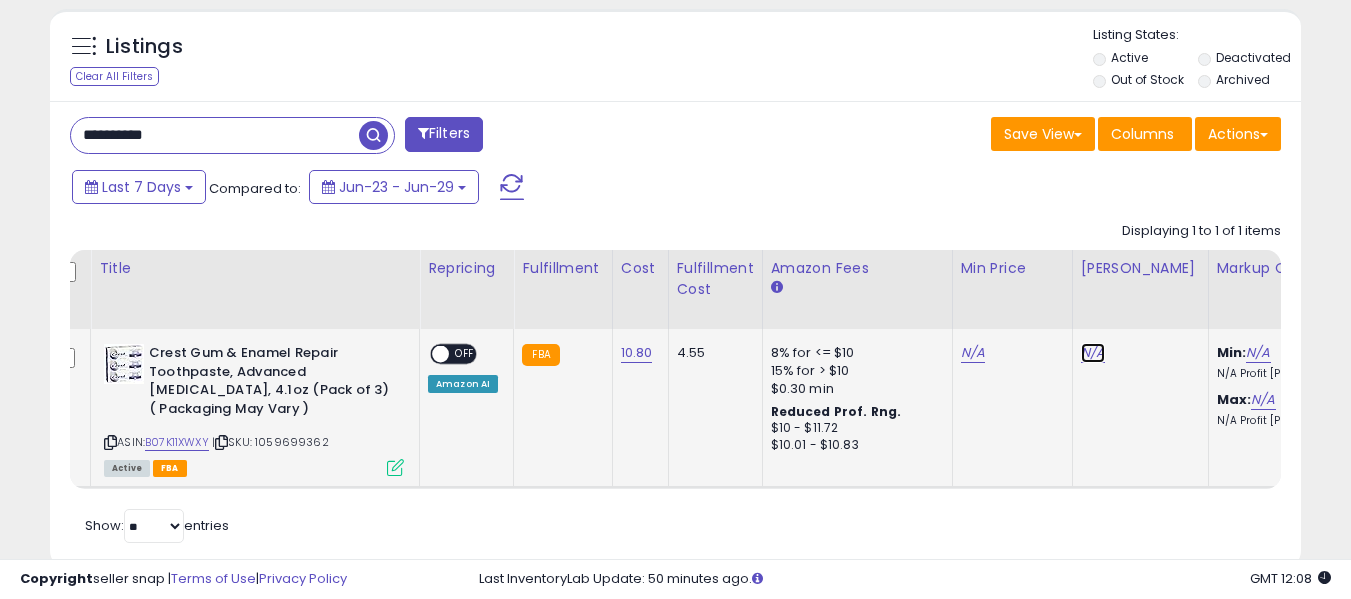 click on "N/A" at bounding box center [1093, 353] 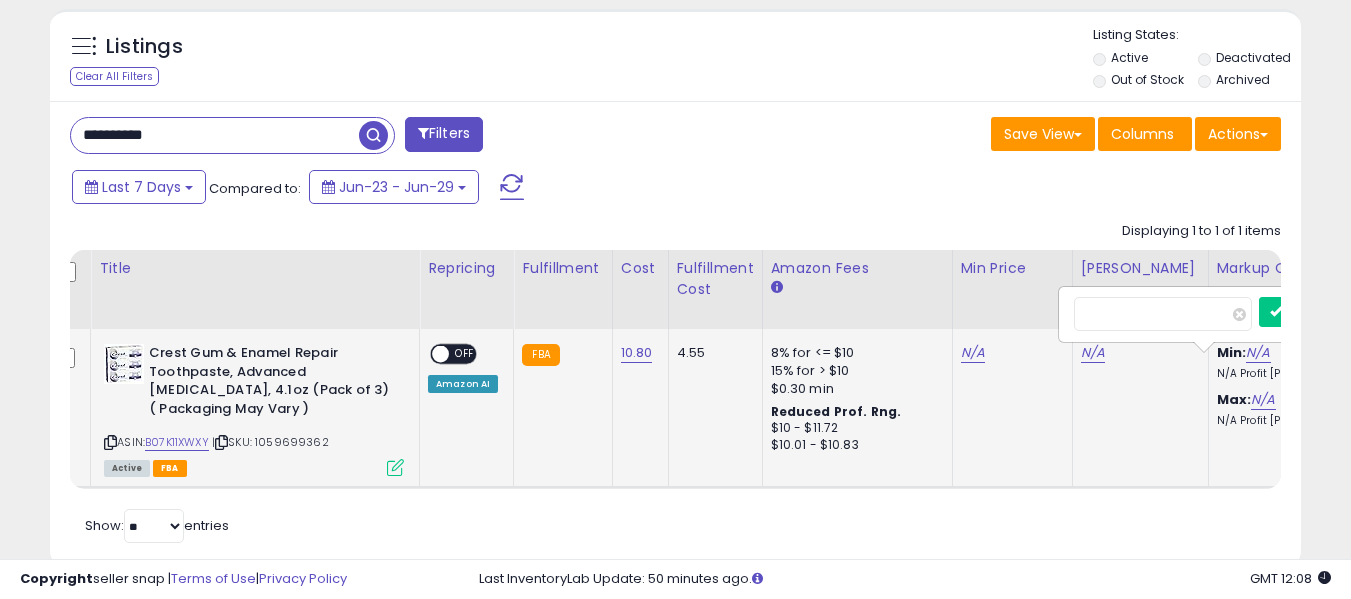 scroll, scrollTop: 0, scrollLeft: 25, axis: horizontal 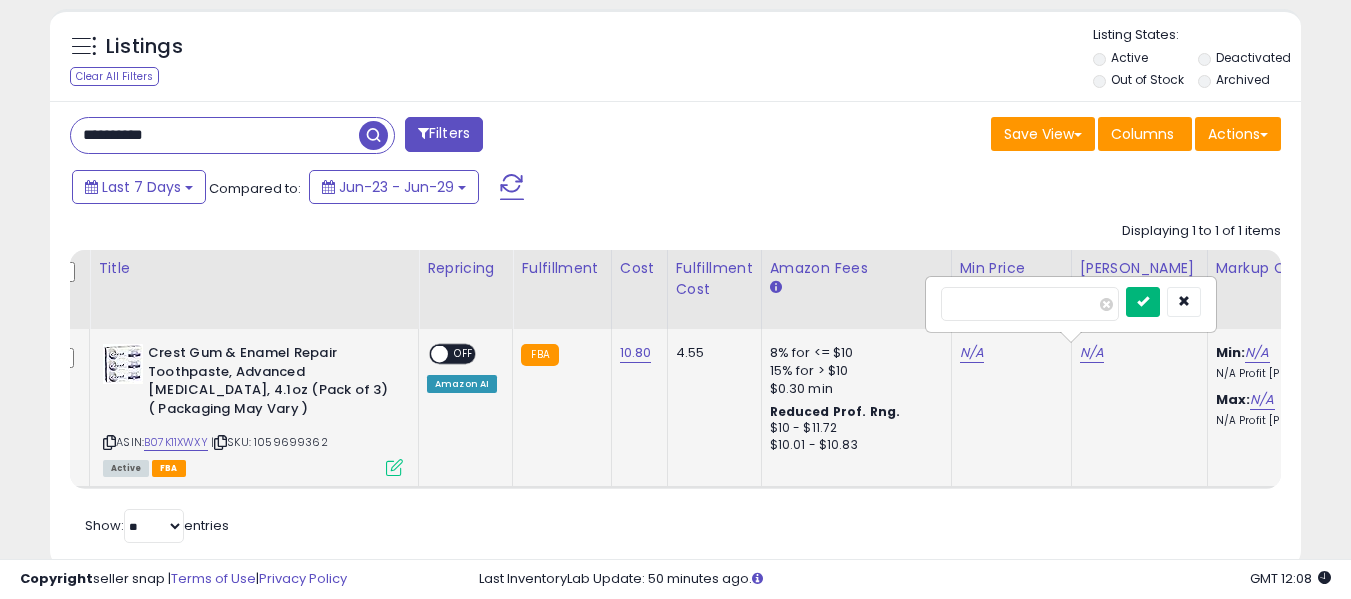 type on "**" 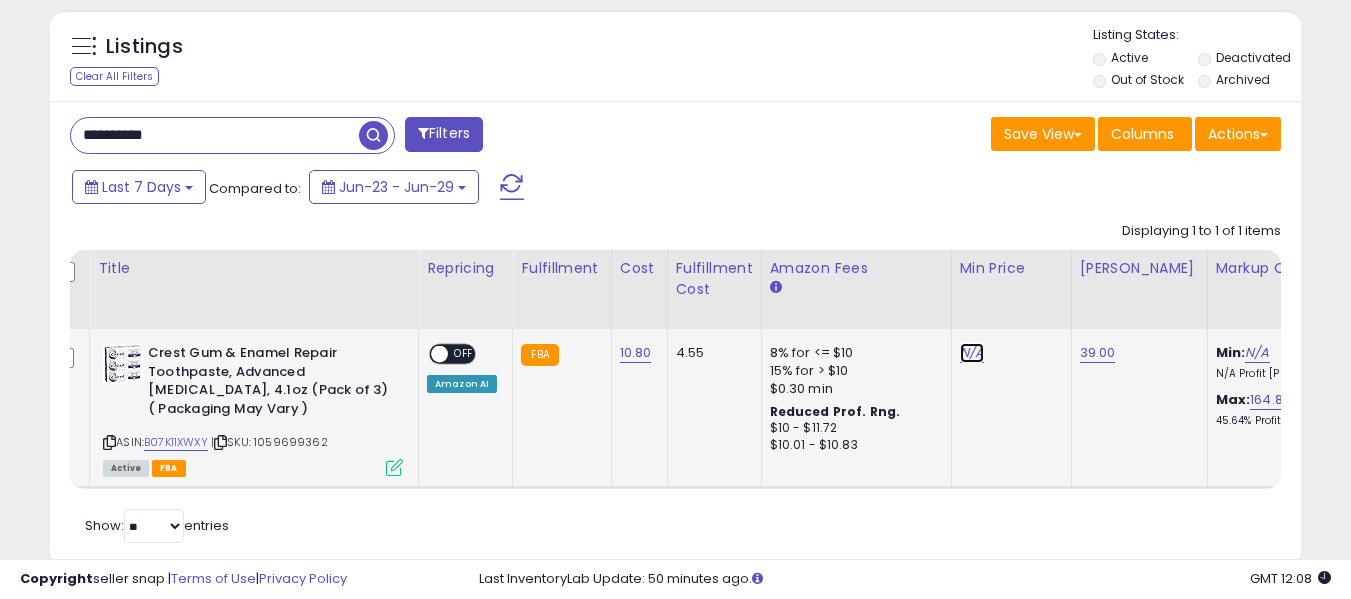 click on "N/A" at bounding box center [972, 353] 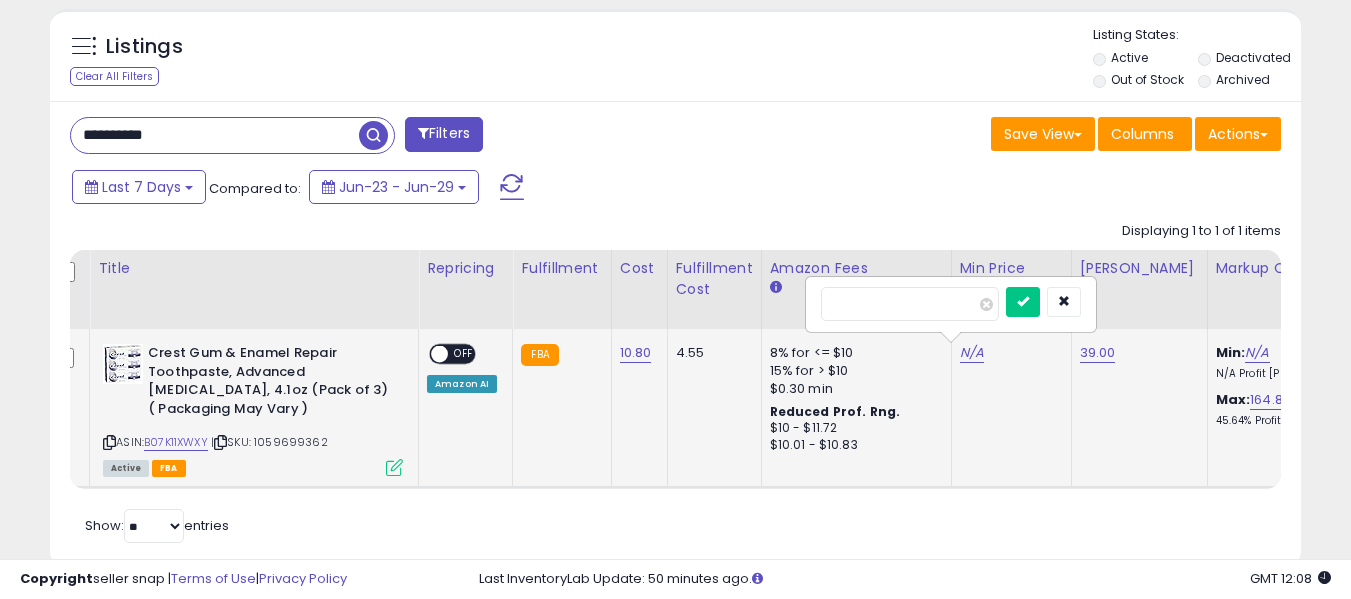 type on "*" 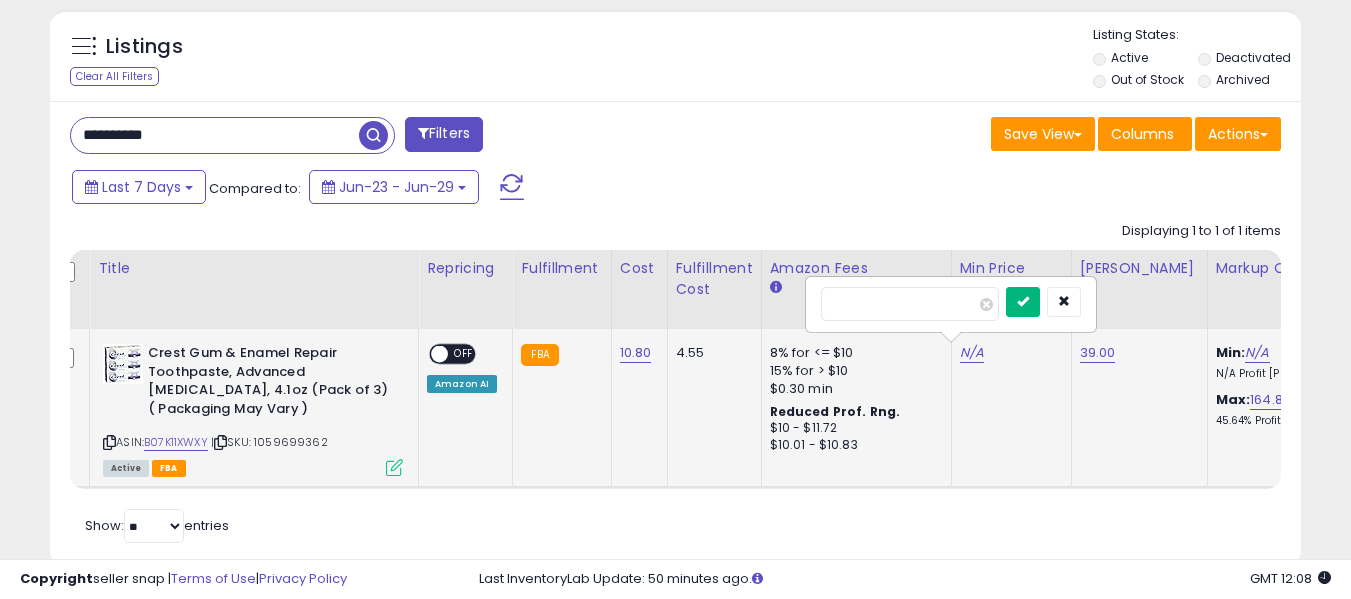 type on "**" 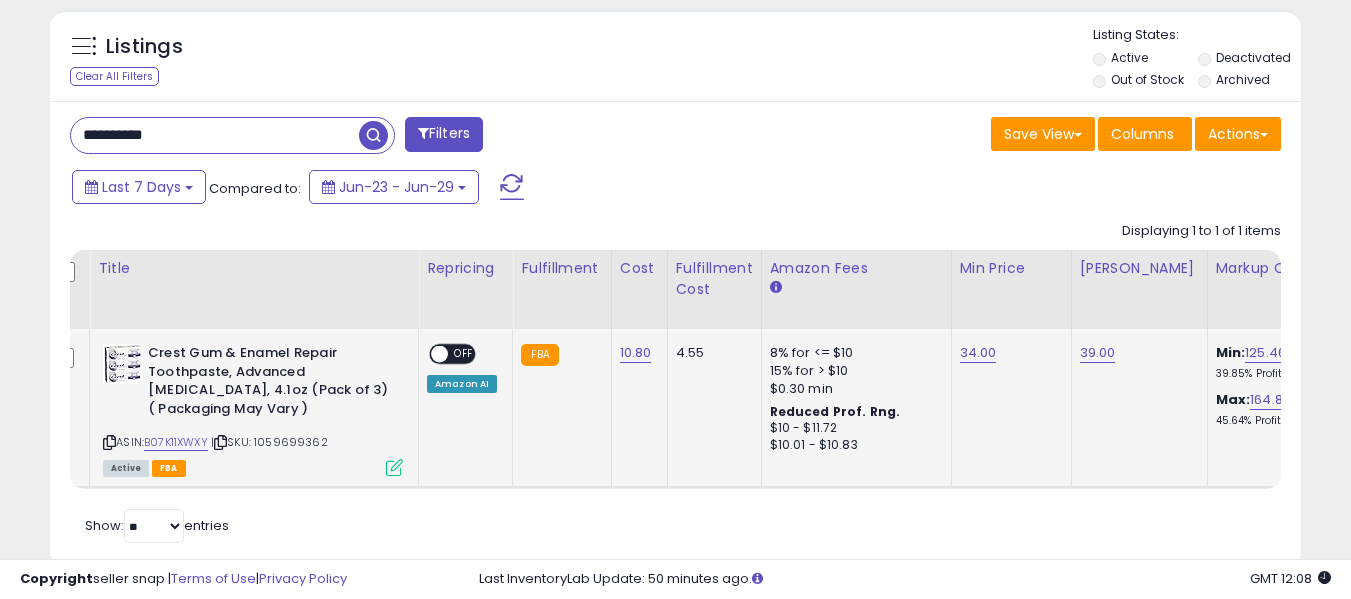 click on "**********" at bounding box center [215, 135] 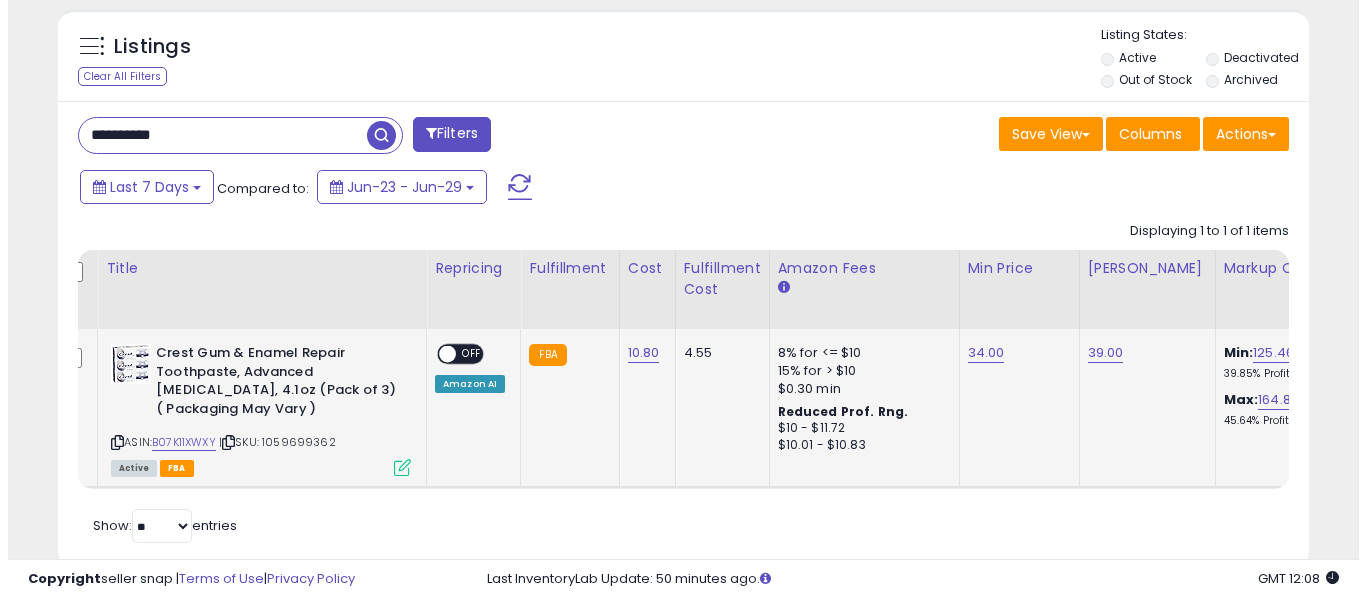 scroll, scrollTop: 621, scrollLeft: 0, axis: vertical 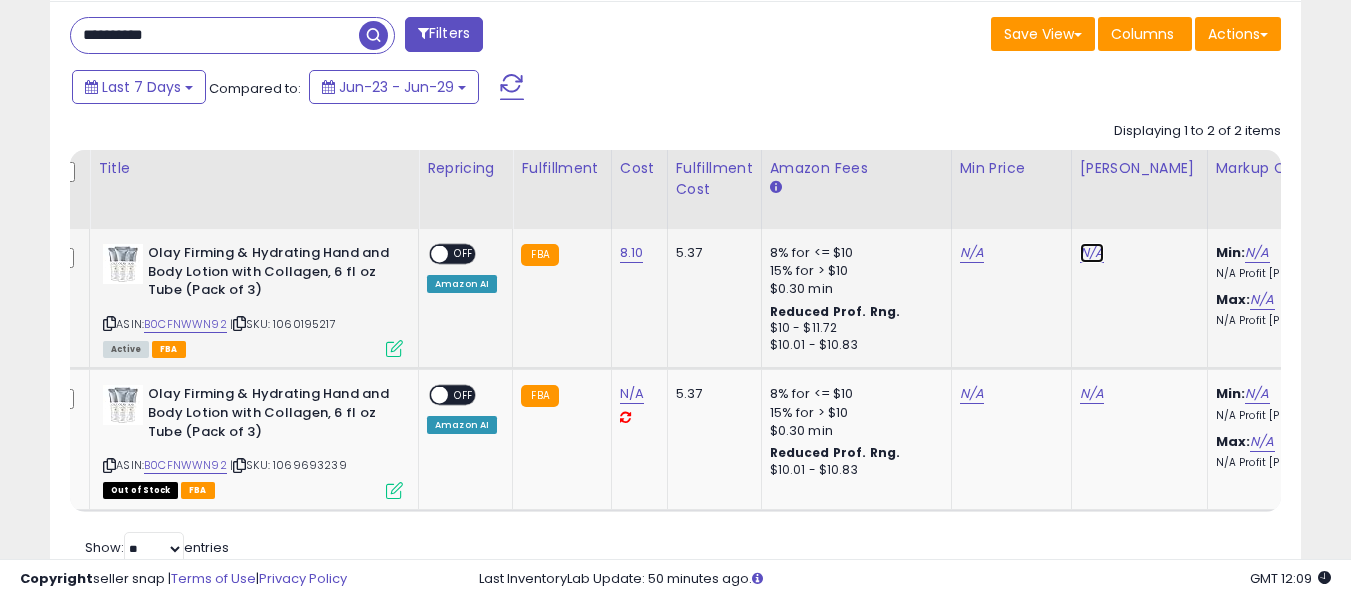 click on "N/A" at bounding box center (1092, 253) 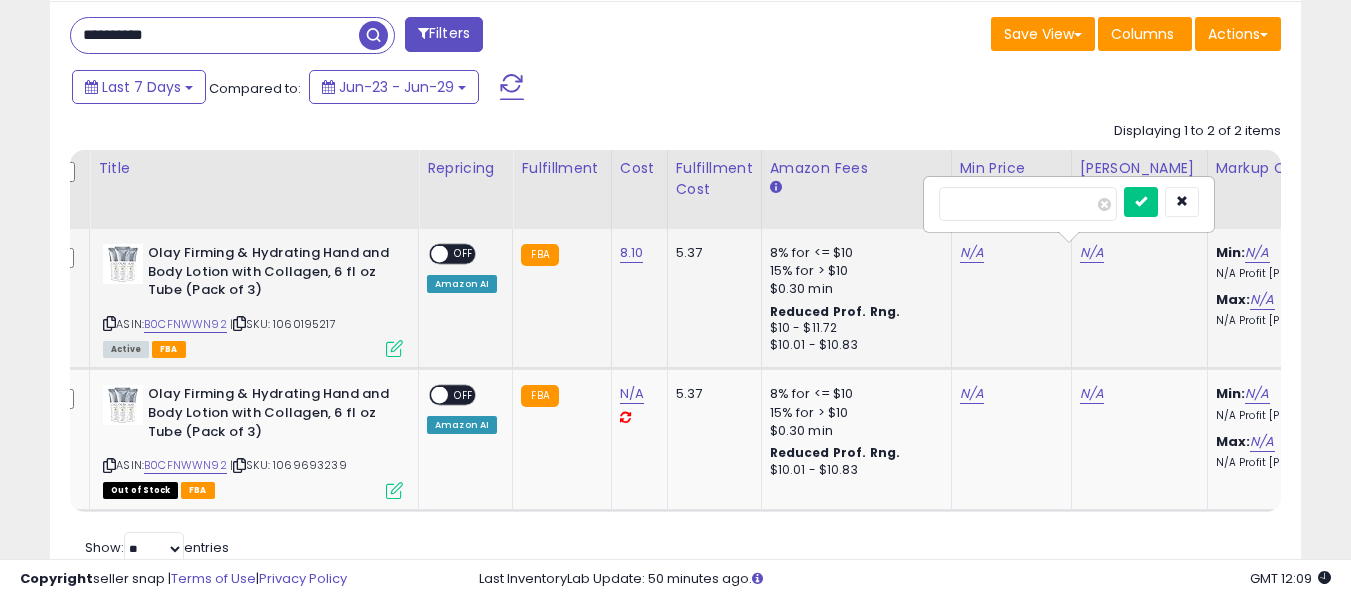 click on "N/A" 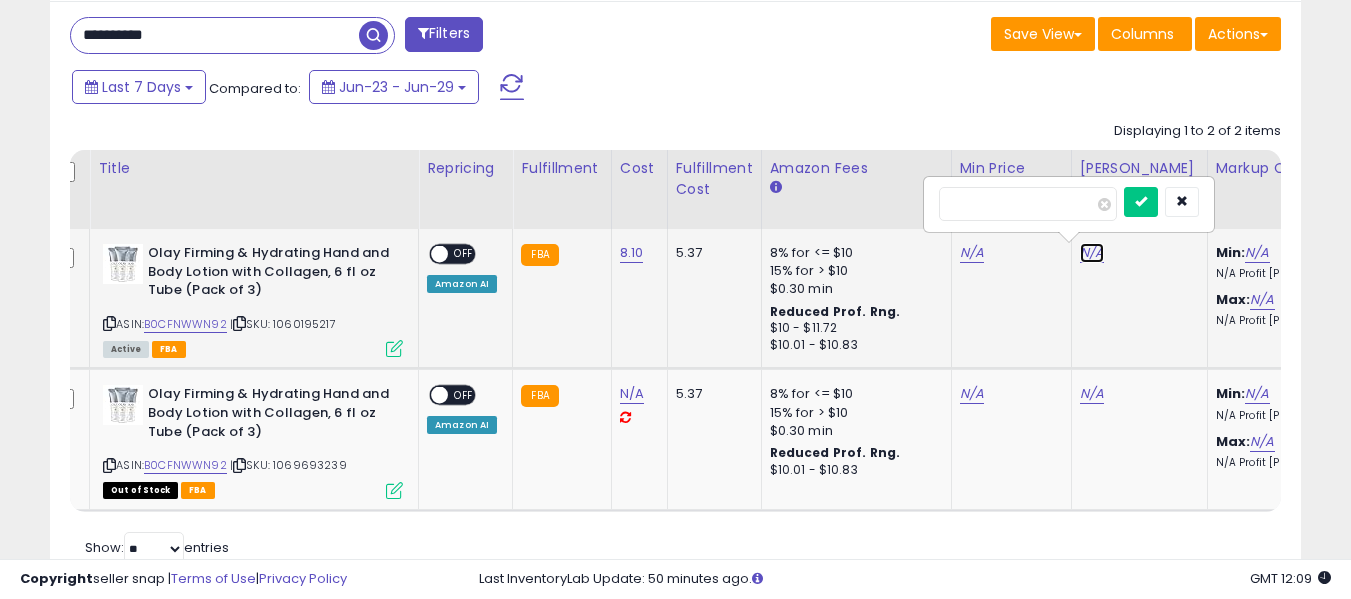 click on "N/A" at bounding box center [1092, 253] 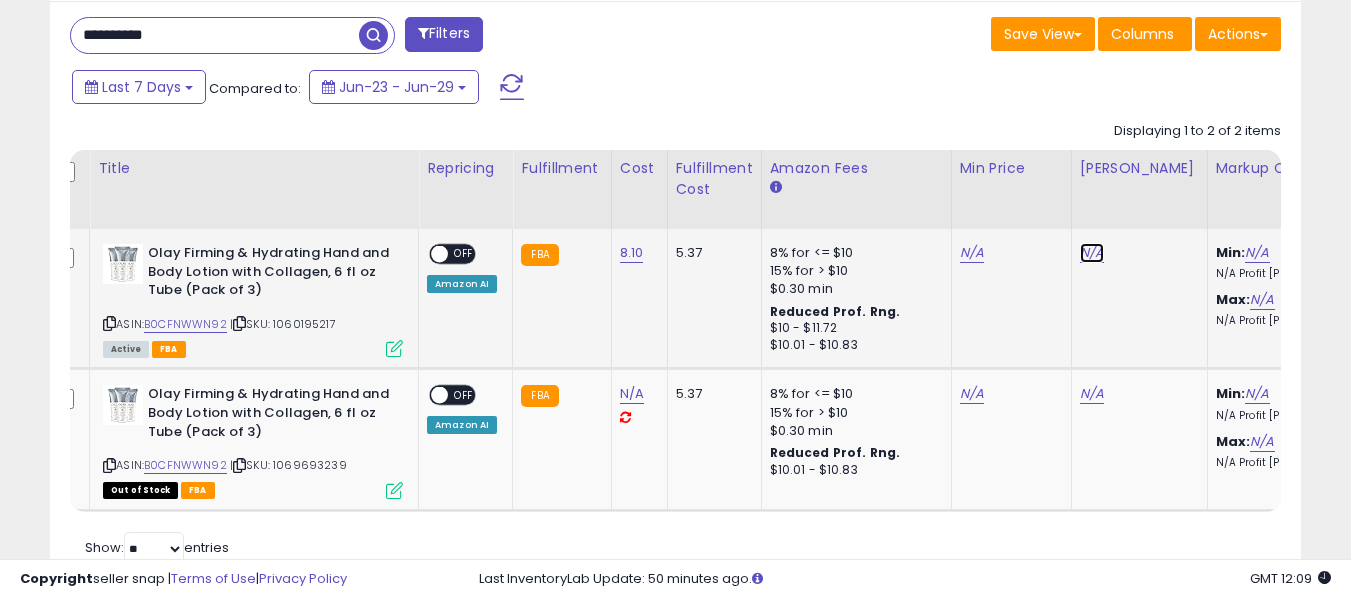 click on "N/A" at bounding box center [1092, 253] 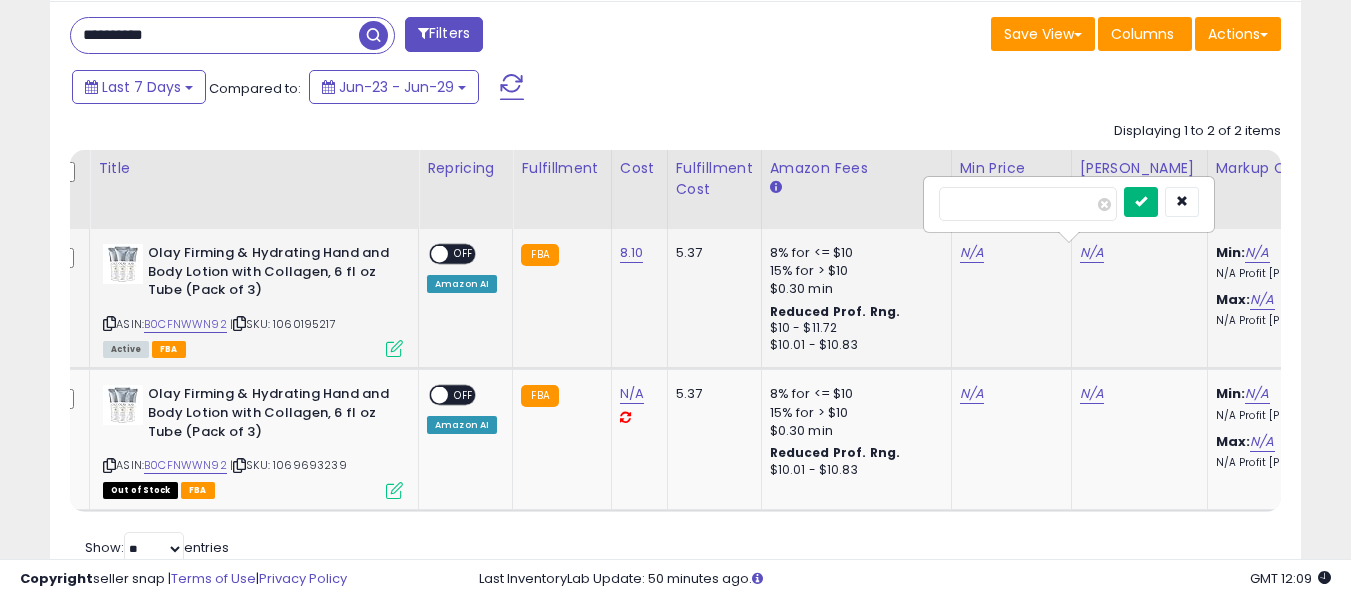 type on "**" 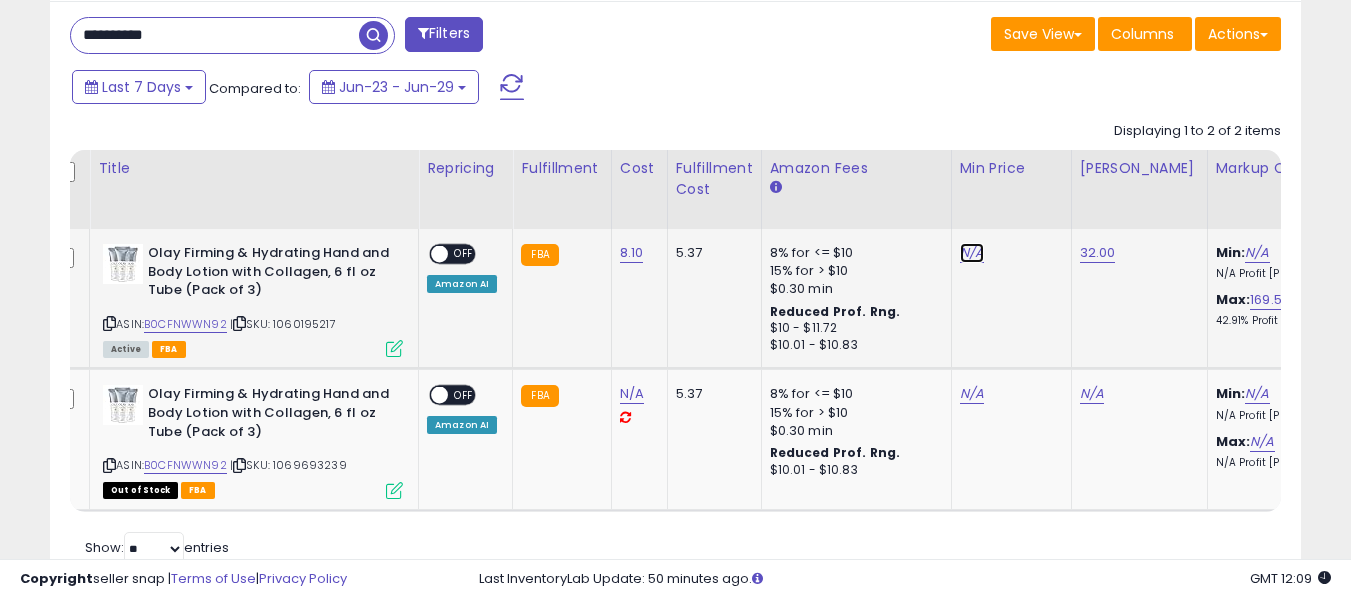 click on "N/A" at bounding box center [972, 253] 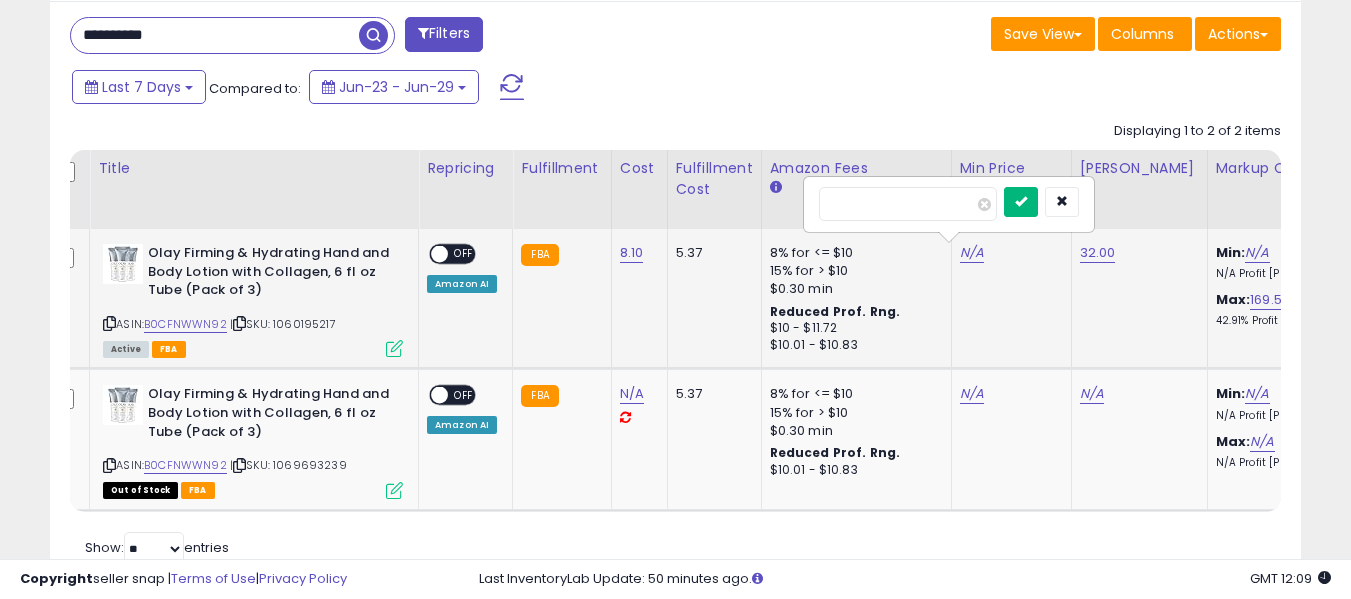 type on "****" 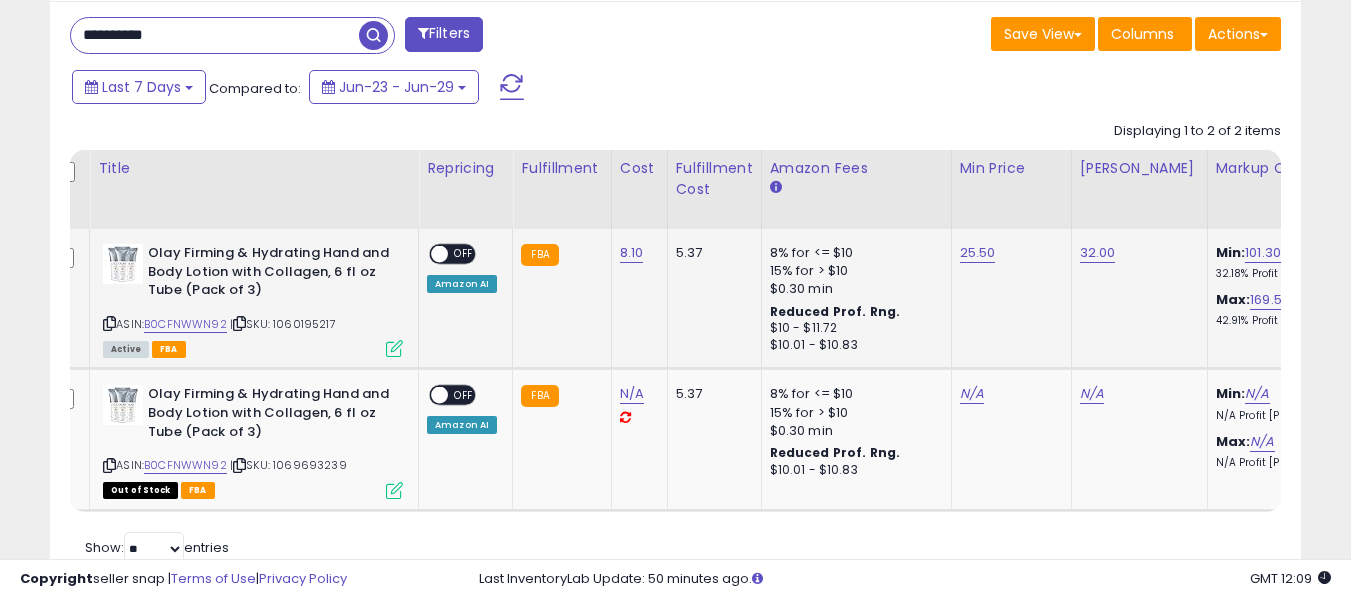 click at bounding box center [439, 254] 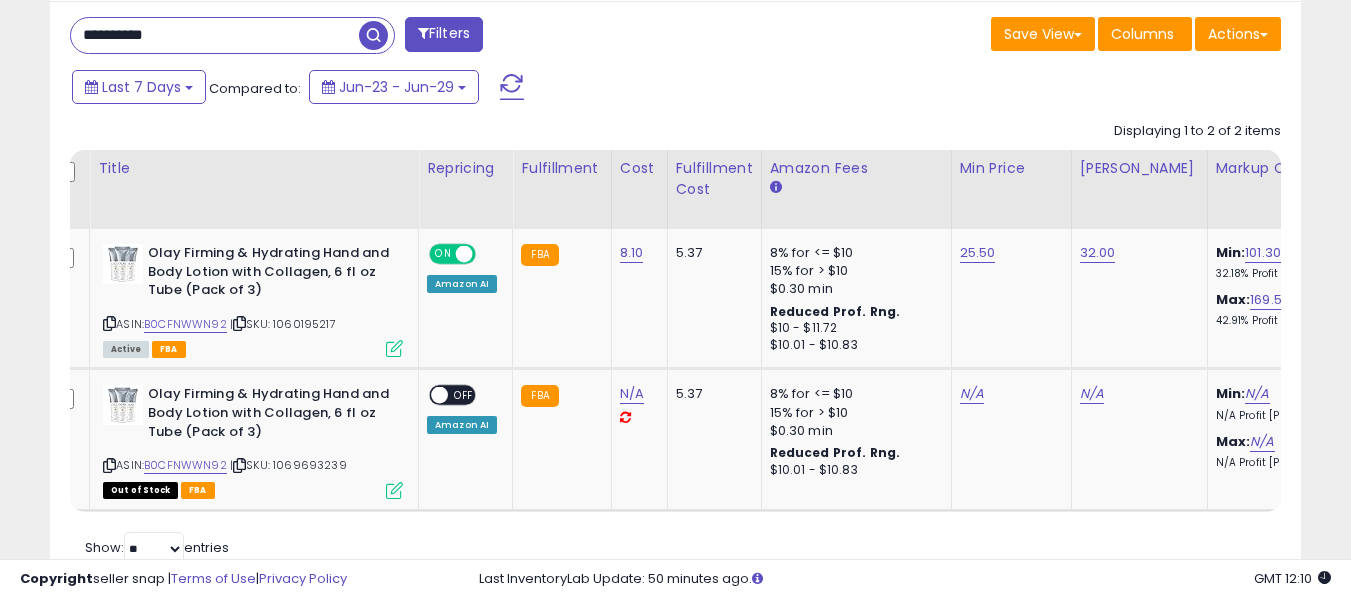 click on "**********" at bounding box center (215, 35) 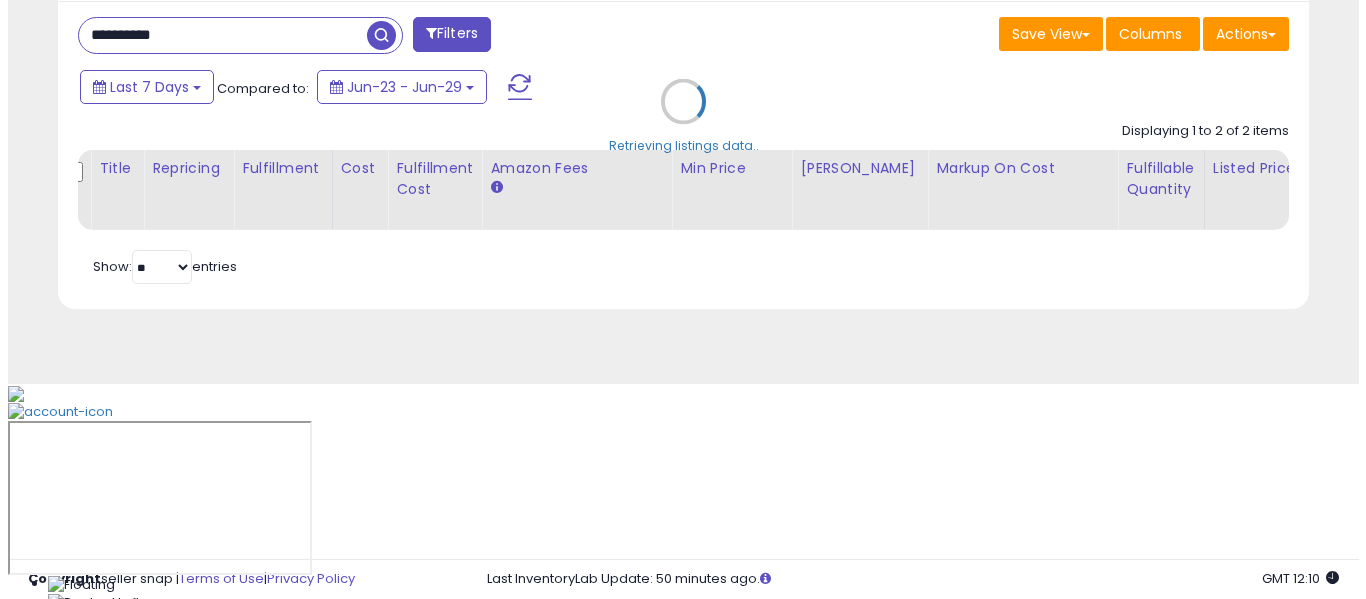 scroll, scrollTop: 621, scrollLeft: 0, axis: vertical 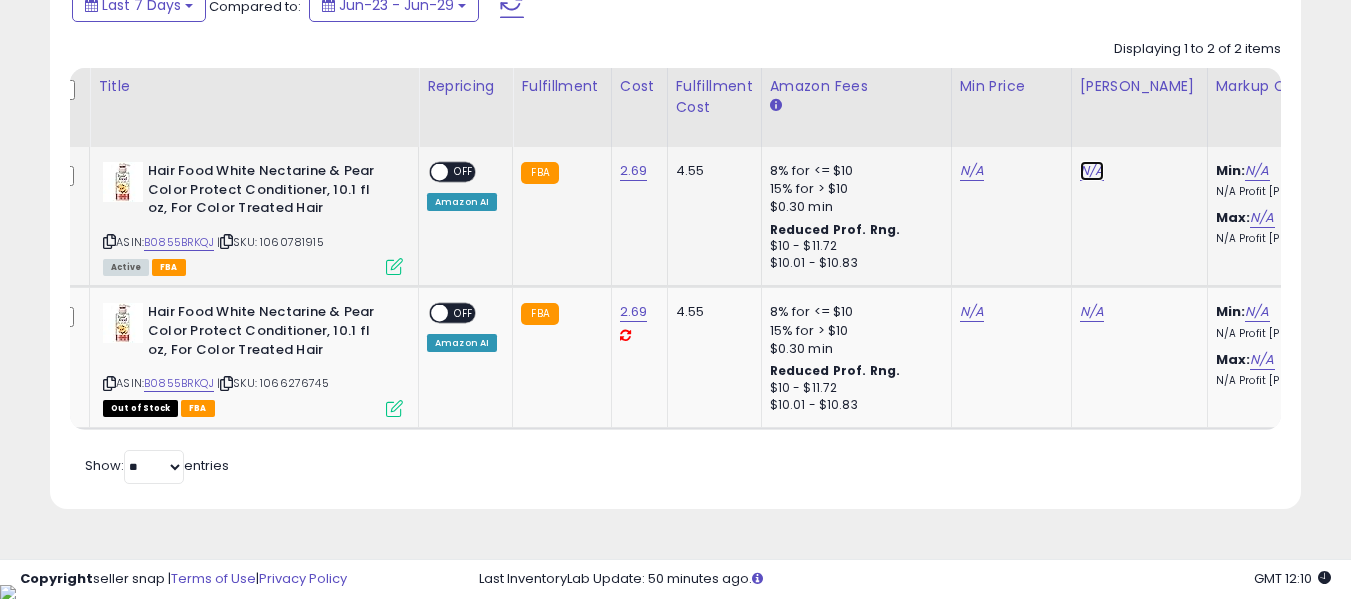 click on "N/A" at bounding box center (1092, 171) 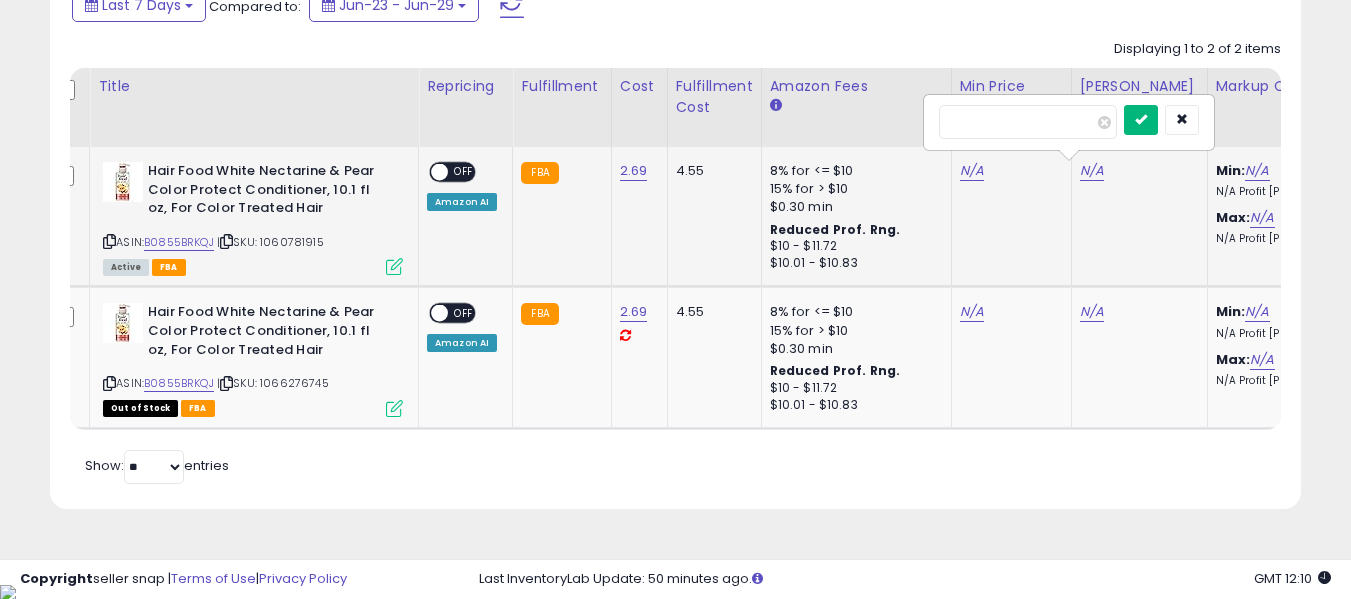 type on "**" 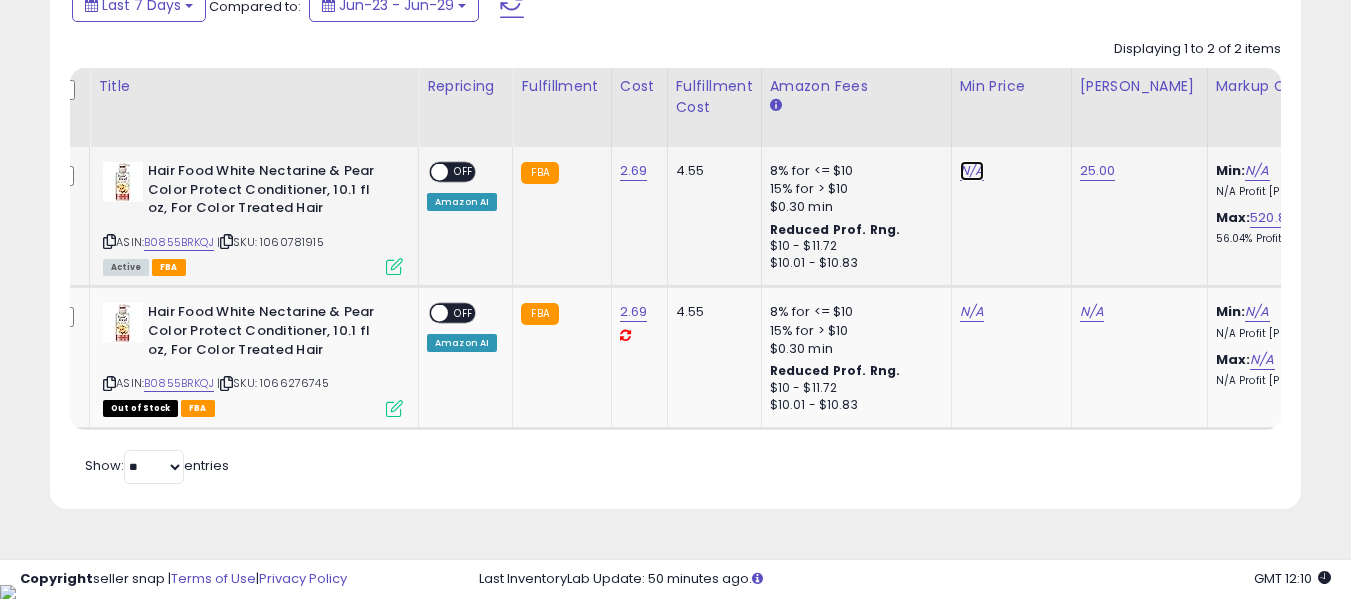 click on "N/A" at bounding box center [972, 171] 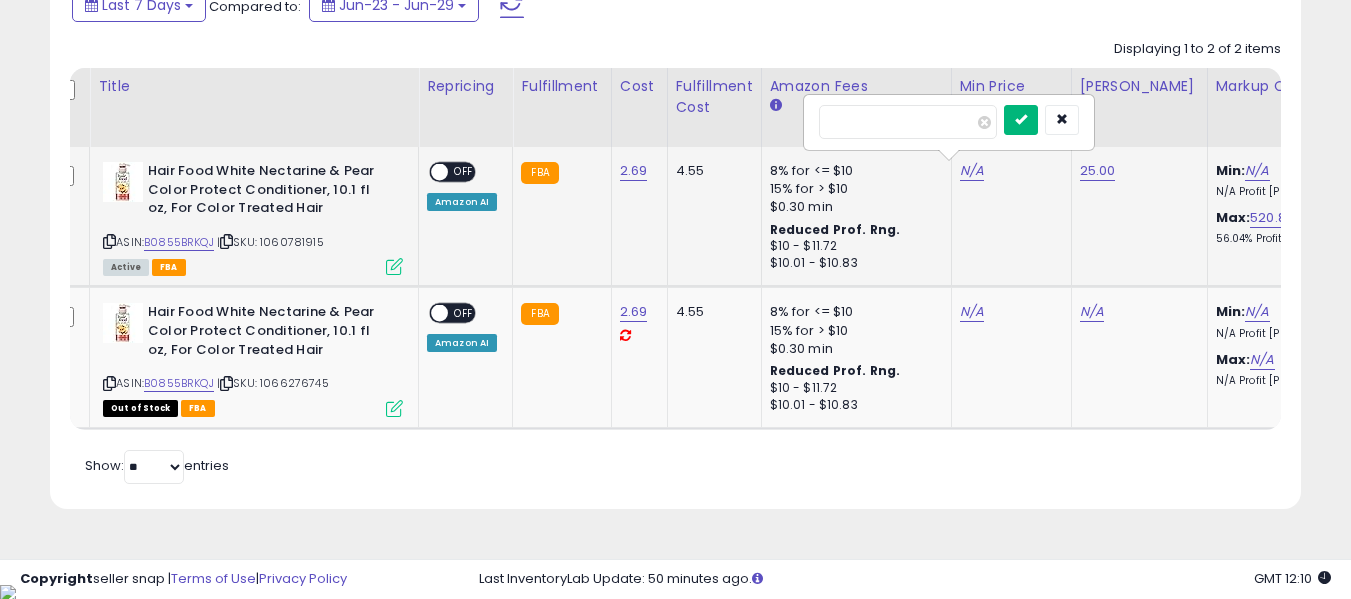 type on "**" 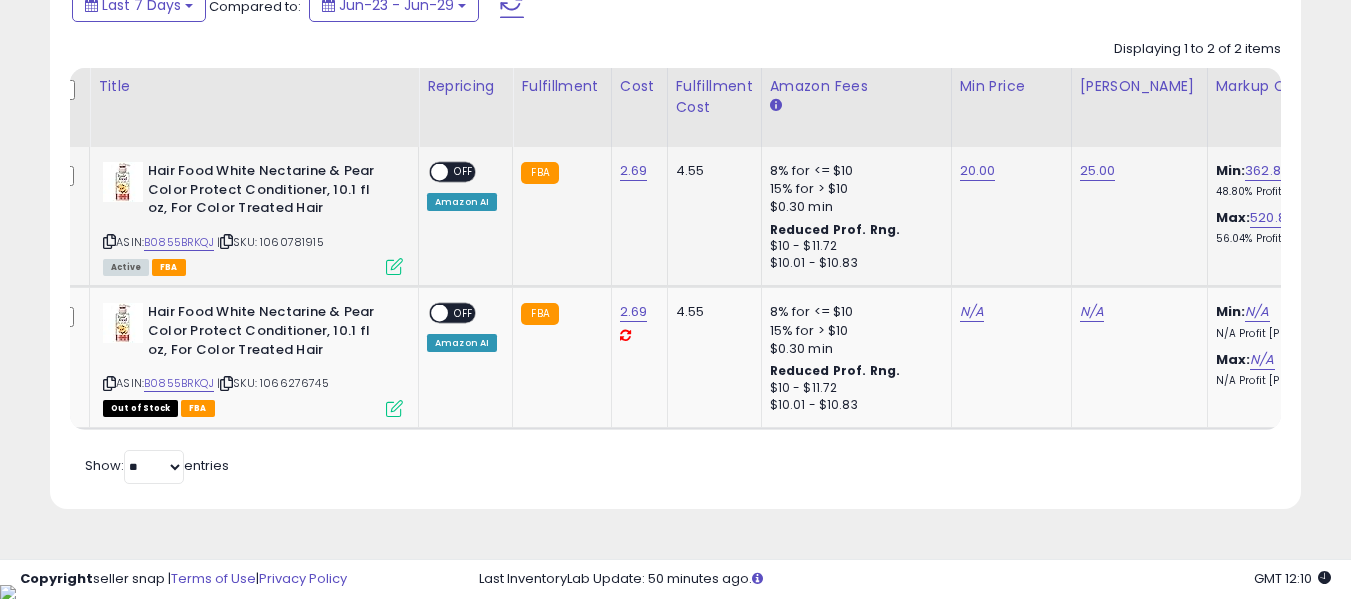 click on "OFF" at bounding box center (464, 172) 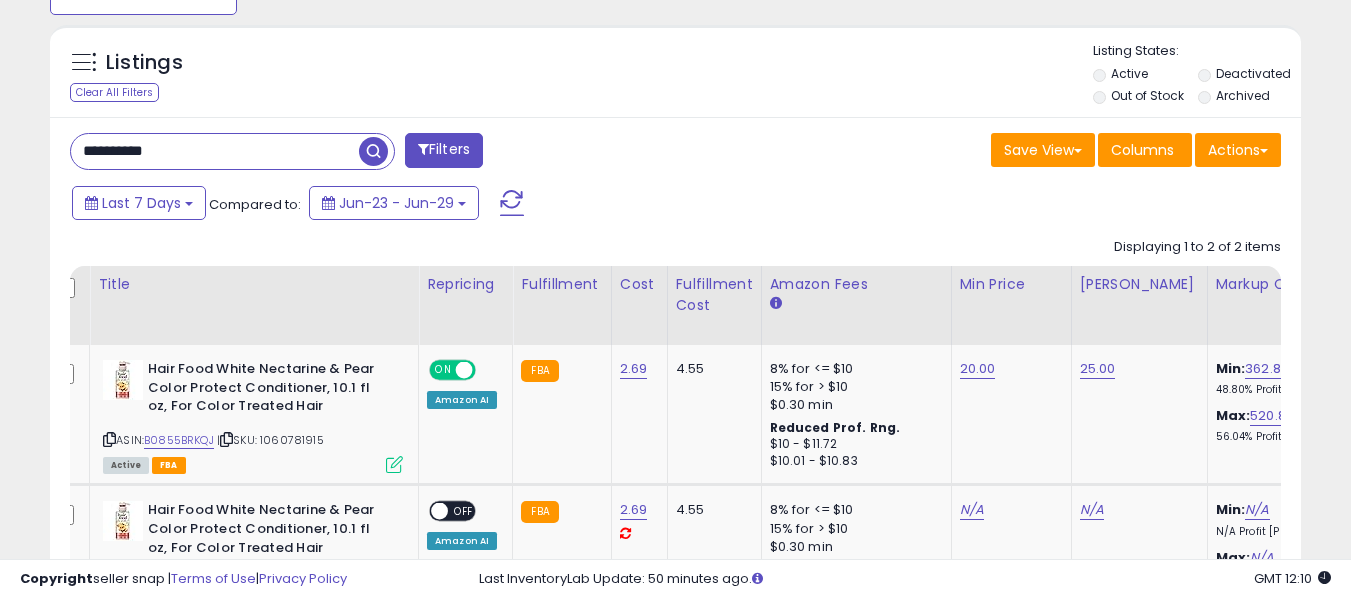 scroll, scrollTop: 703, scrollLeft: 0, axis: vertical 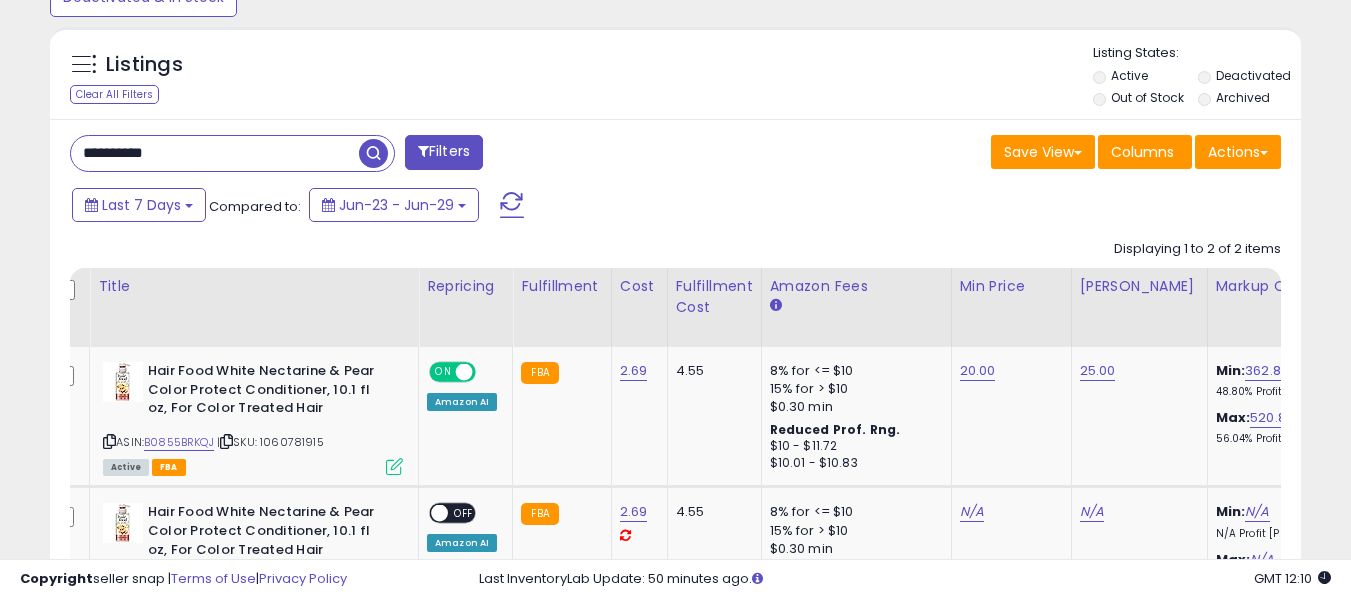 click on "**********" at bounding box center [215, 153] 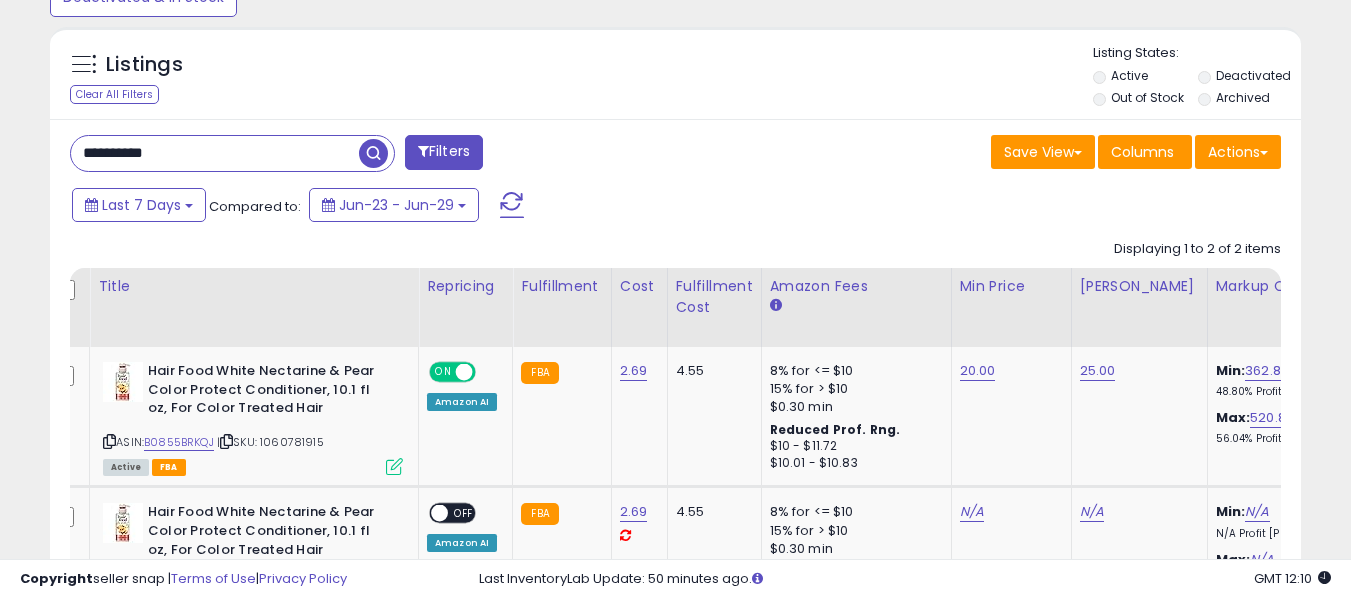 paste 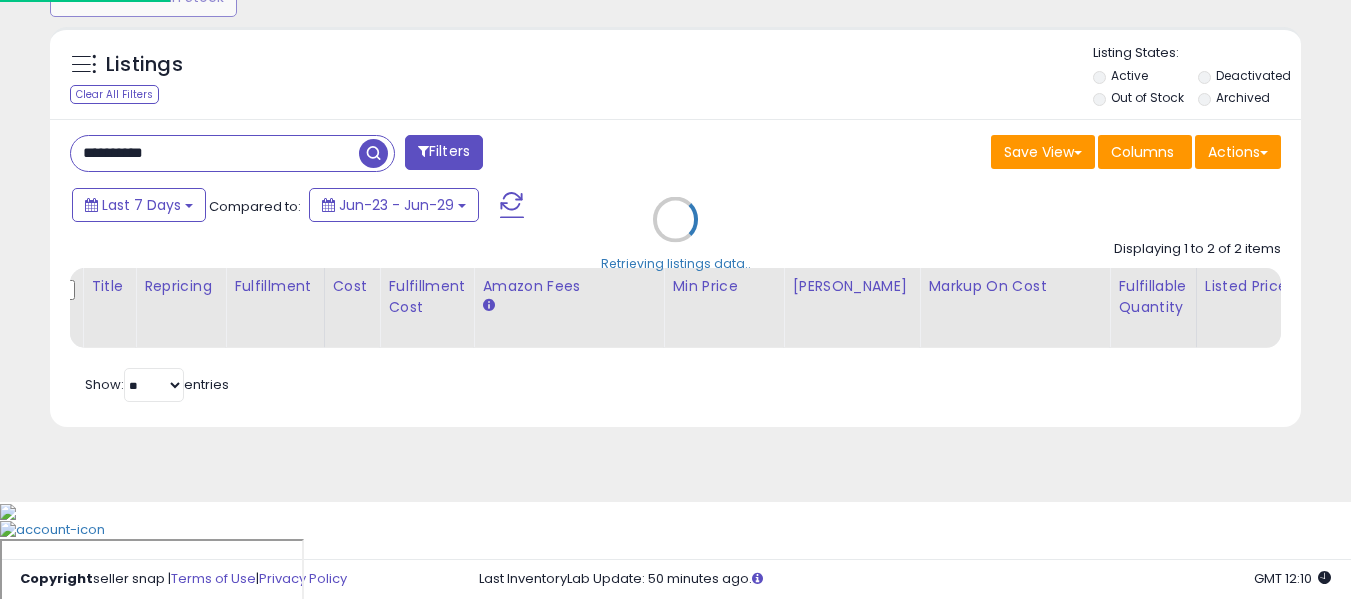 scroll, scrollTop: 999590, scrollLeft: 999267, axis: both 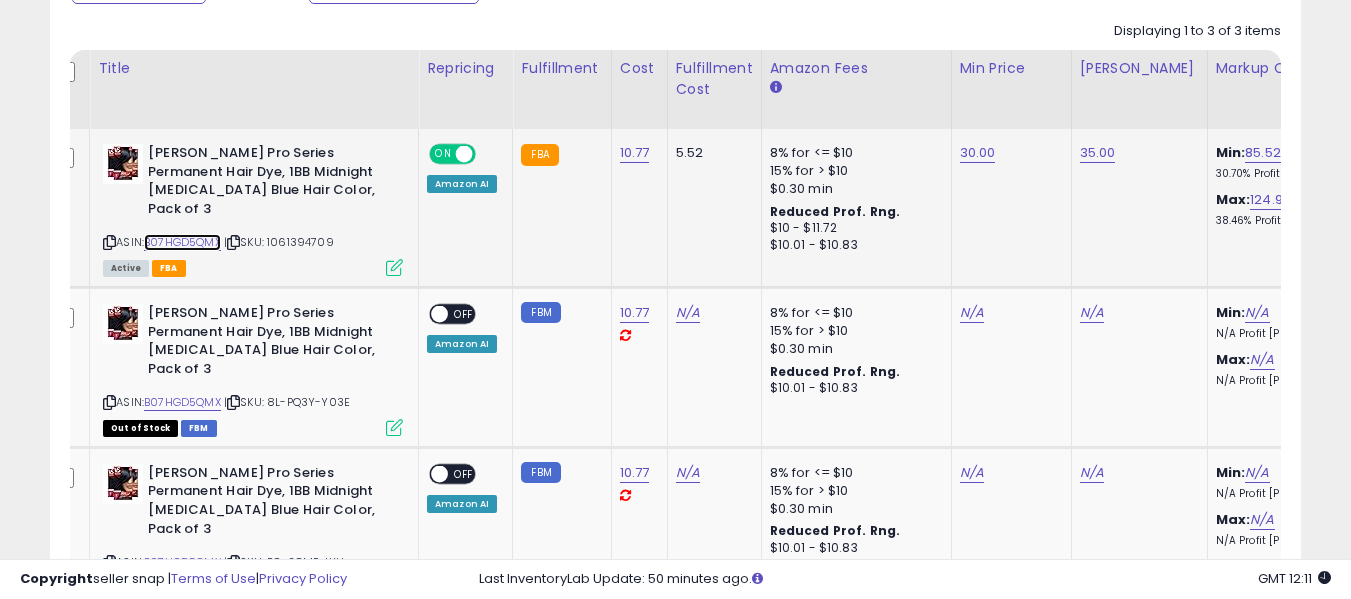 click on "B07HGD5QMX" at bounding box center [182, 242] 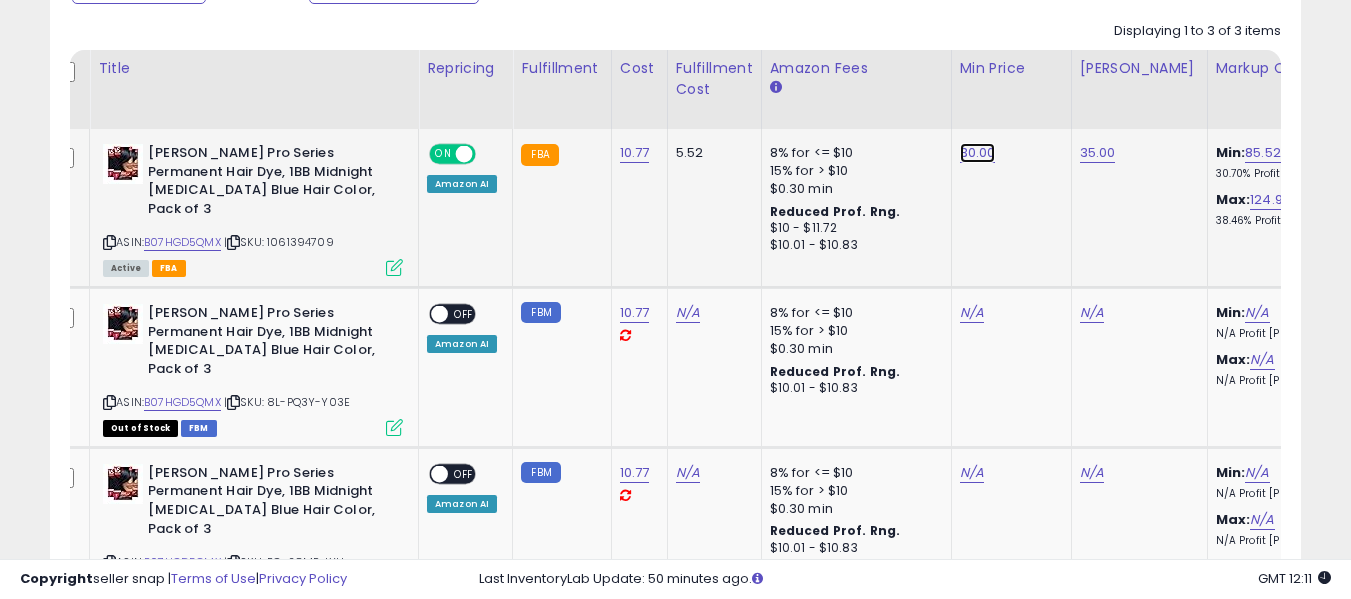 click on "30.00" at bounding box center (978, 153) 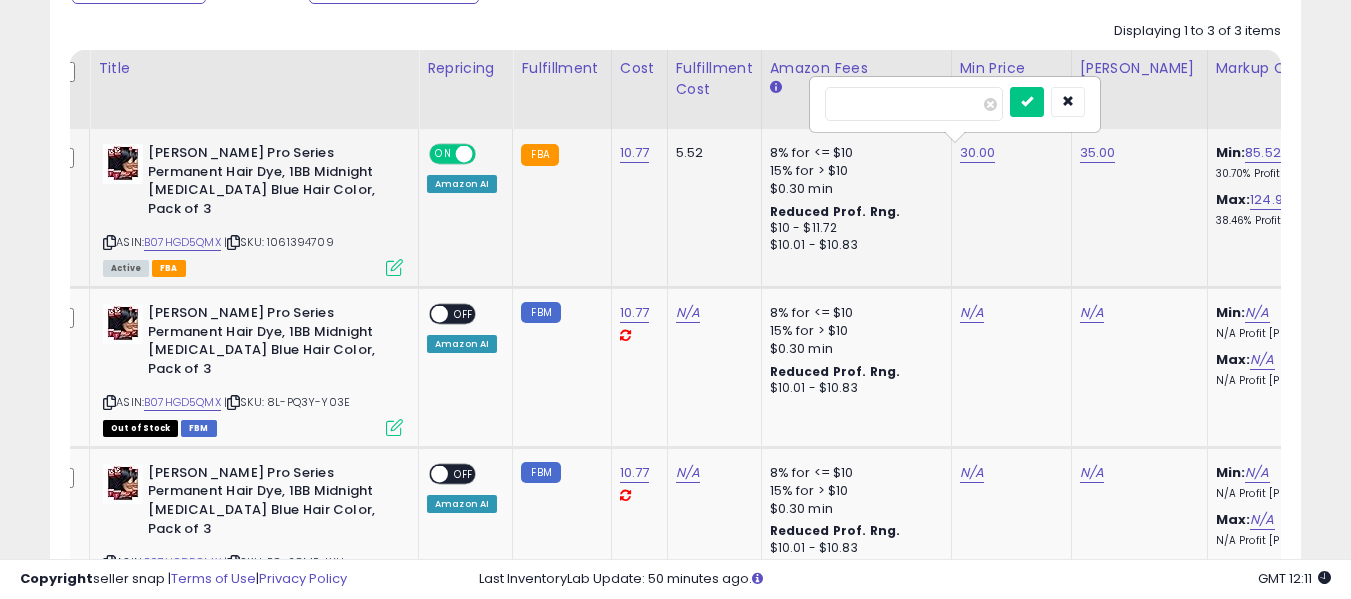 click on "*****" at bounding box center (914, 104) 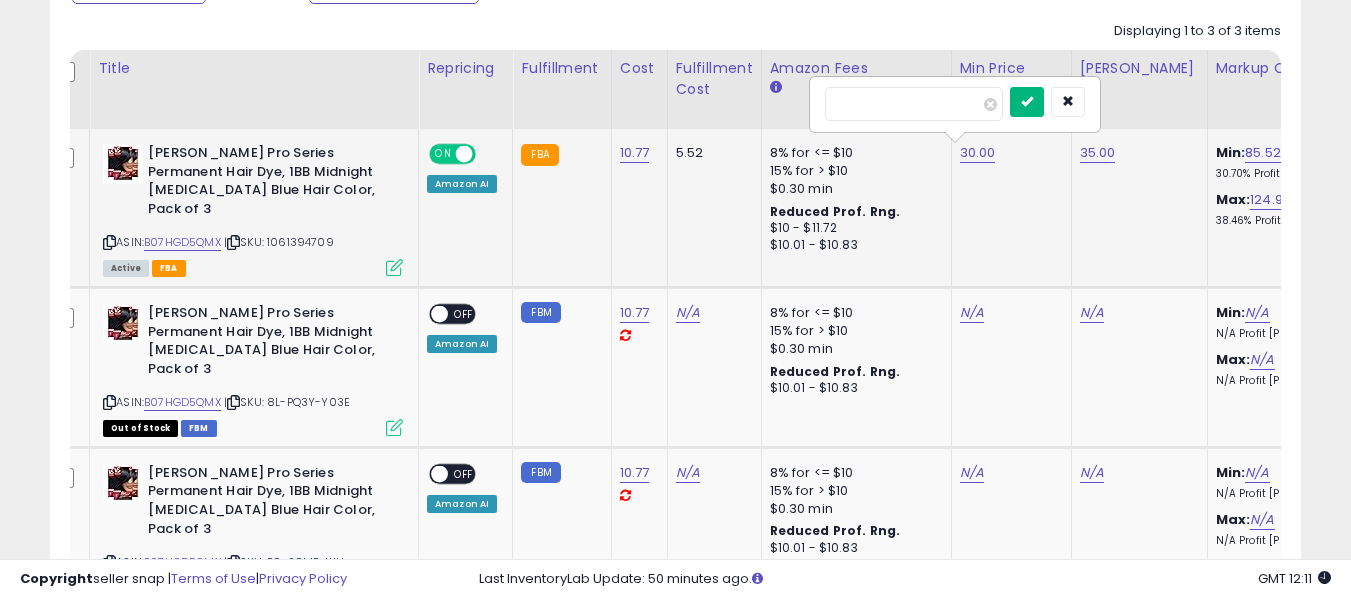 type on "**" 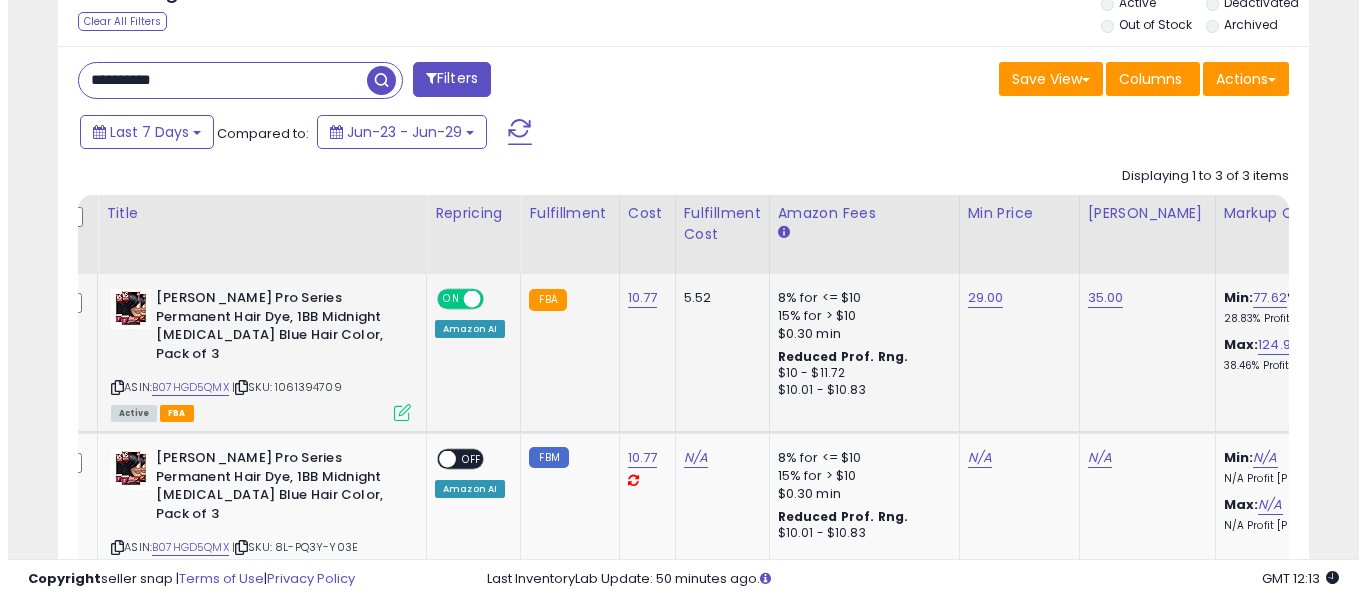 scroll, scrollTop: 621, scrollLeft: 0, axis: vertical 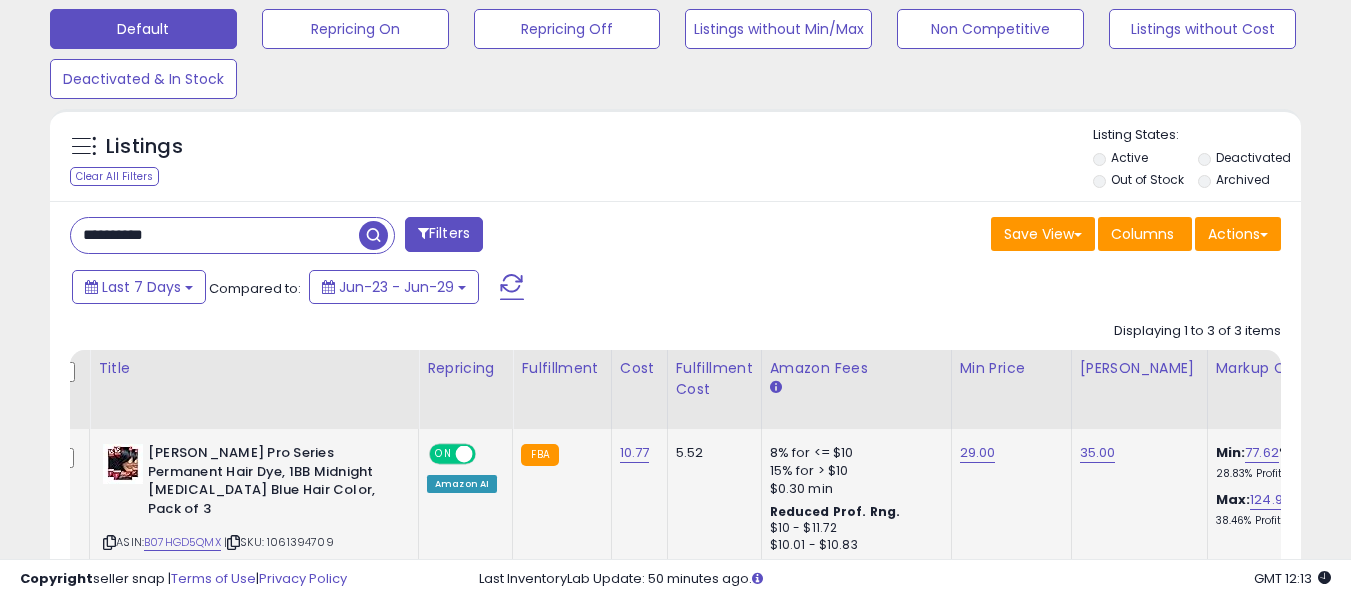 drag, startPoint x: 227, startPoint y: 142, endPoint x: 240, endPoint y: 158, distance: 20.615528 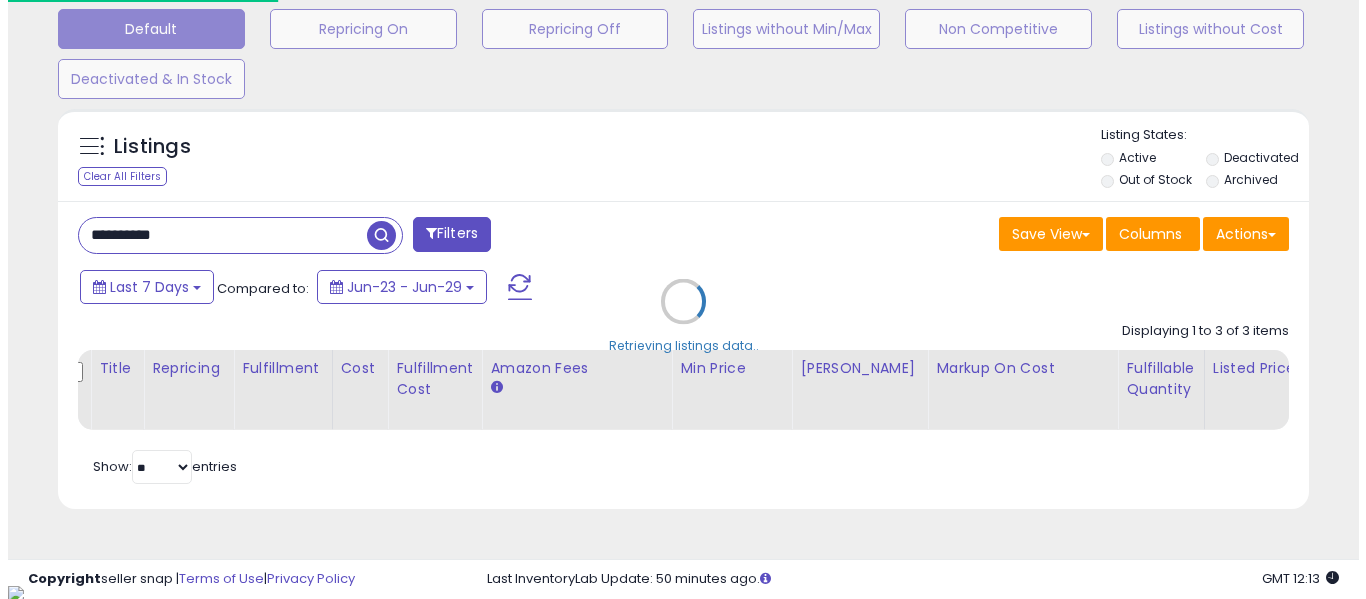 scroll, scrollTop: 999590, scrollLeft: 999267, axis: both 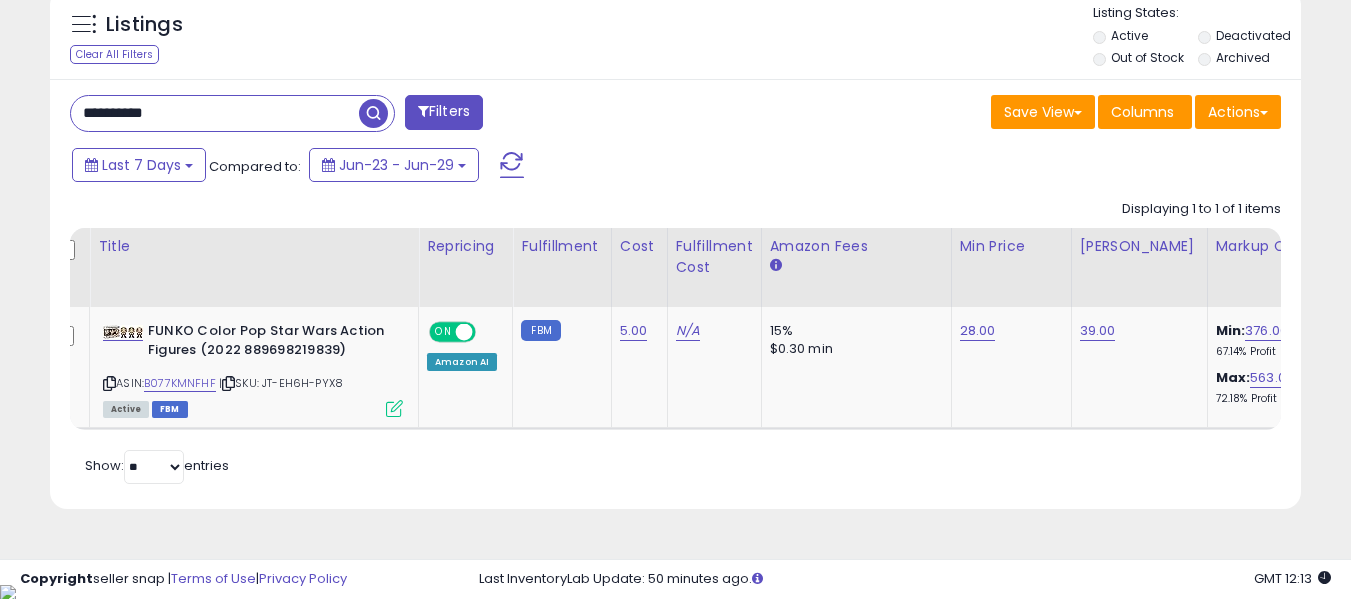 click on "**********" at bounding box center (215, 113) 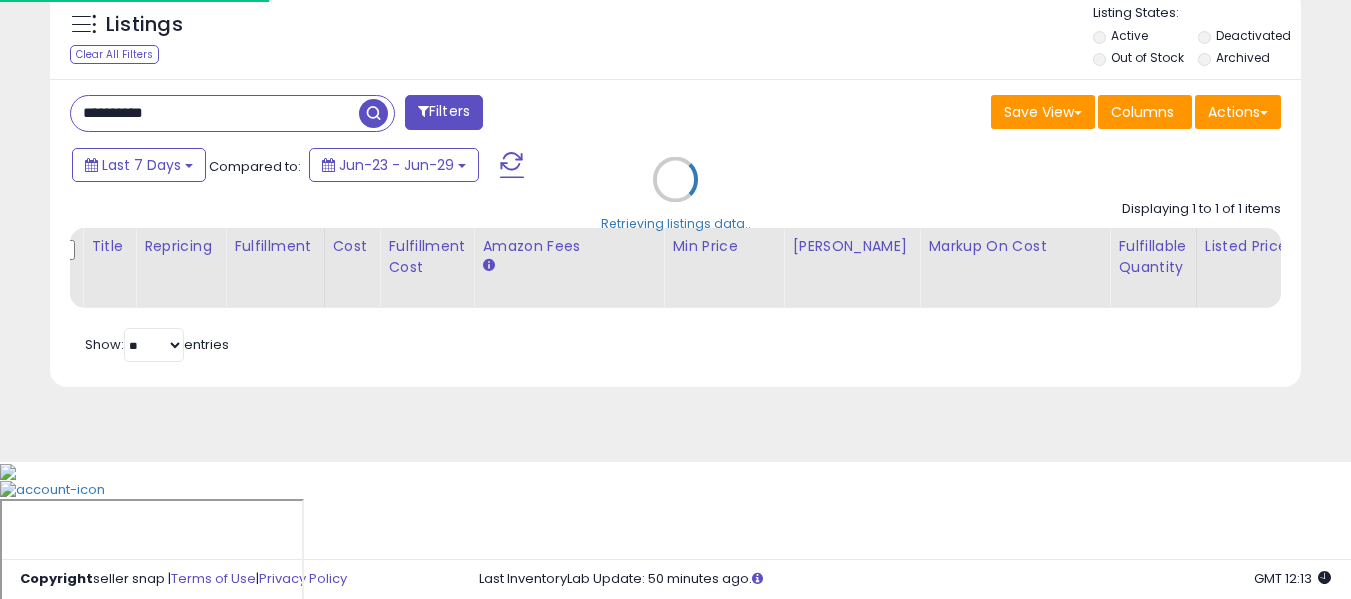 scroll, scrollTop: 999590, scrollLeft: 999267, axis: both 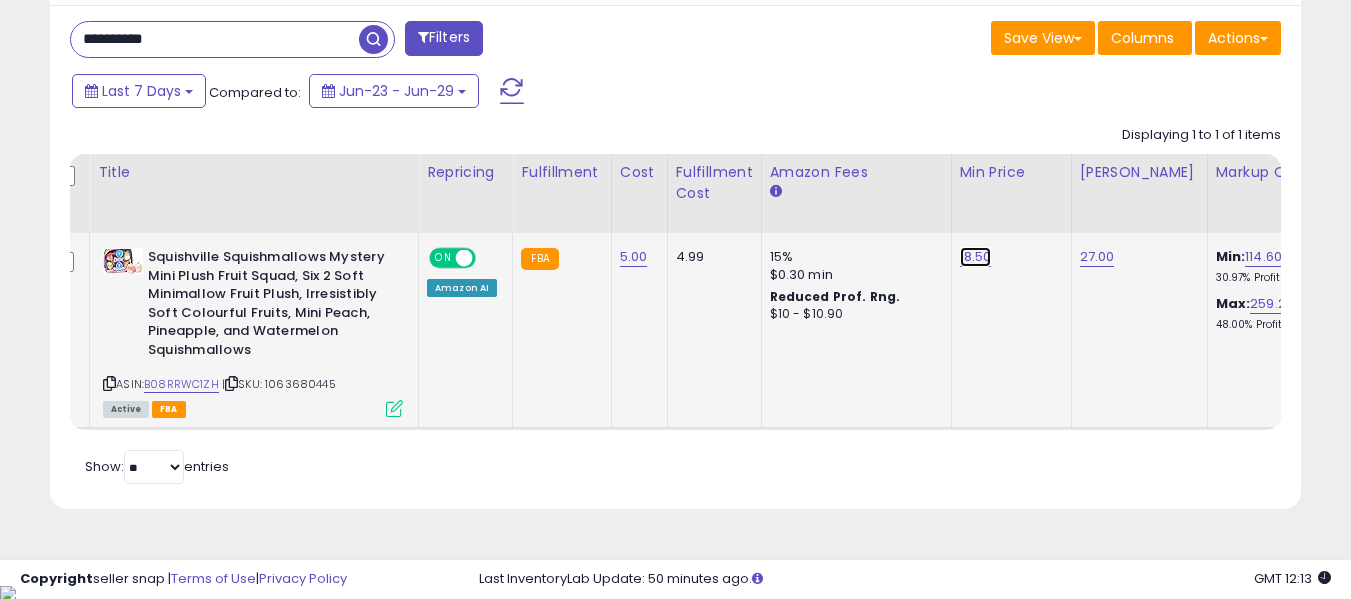 click on "18.50" at bounding box center (976, 257) 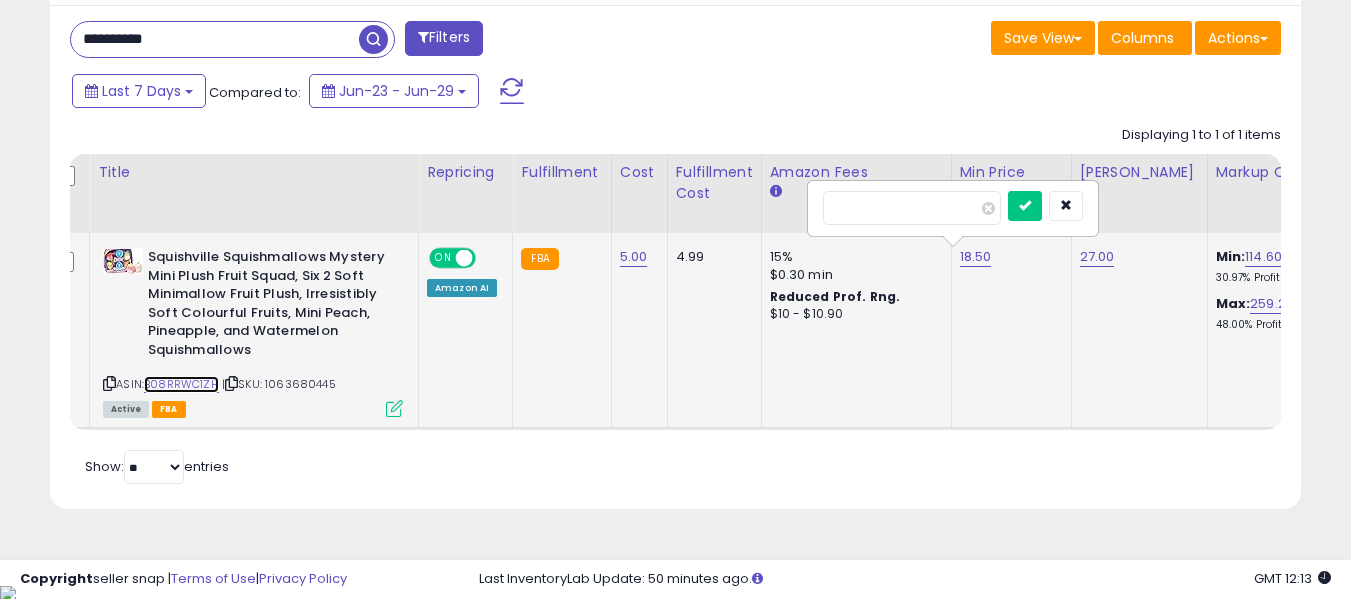 click on "B08RRWC1ZH" at bounding box center (181, 384) 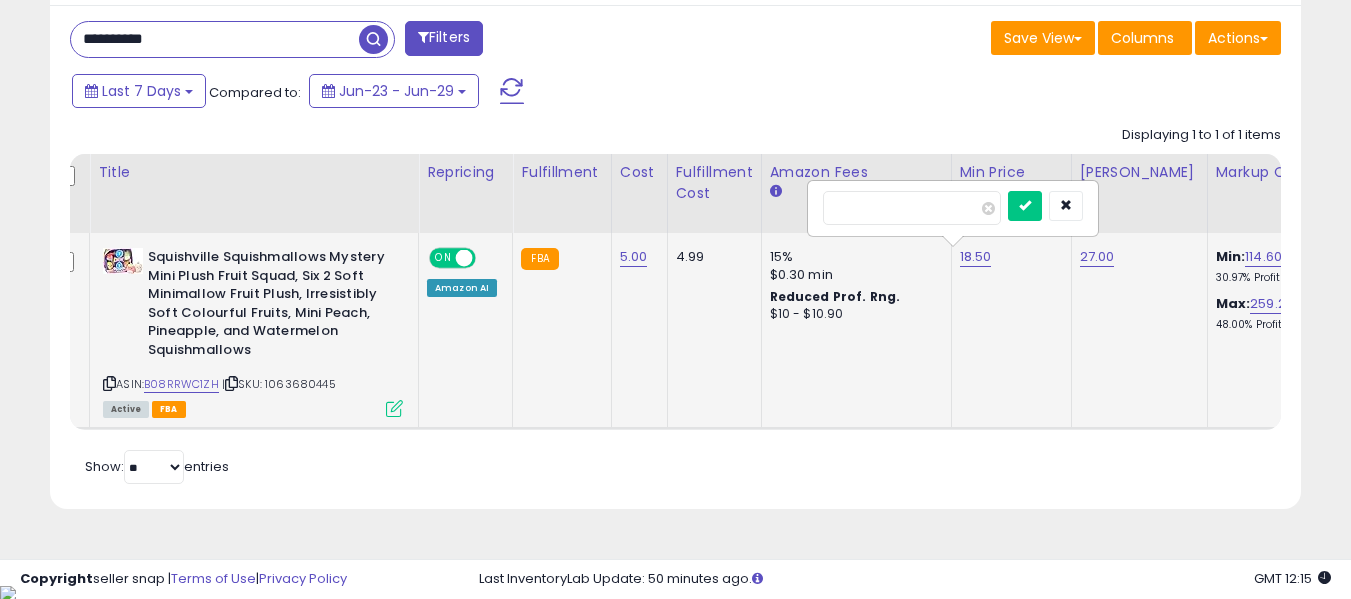 click on "*****" at bounding box center [953, 208] 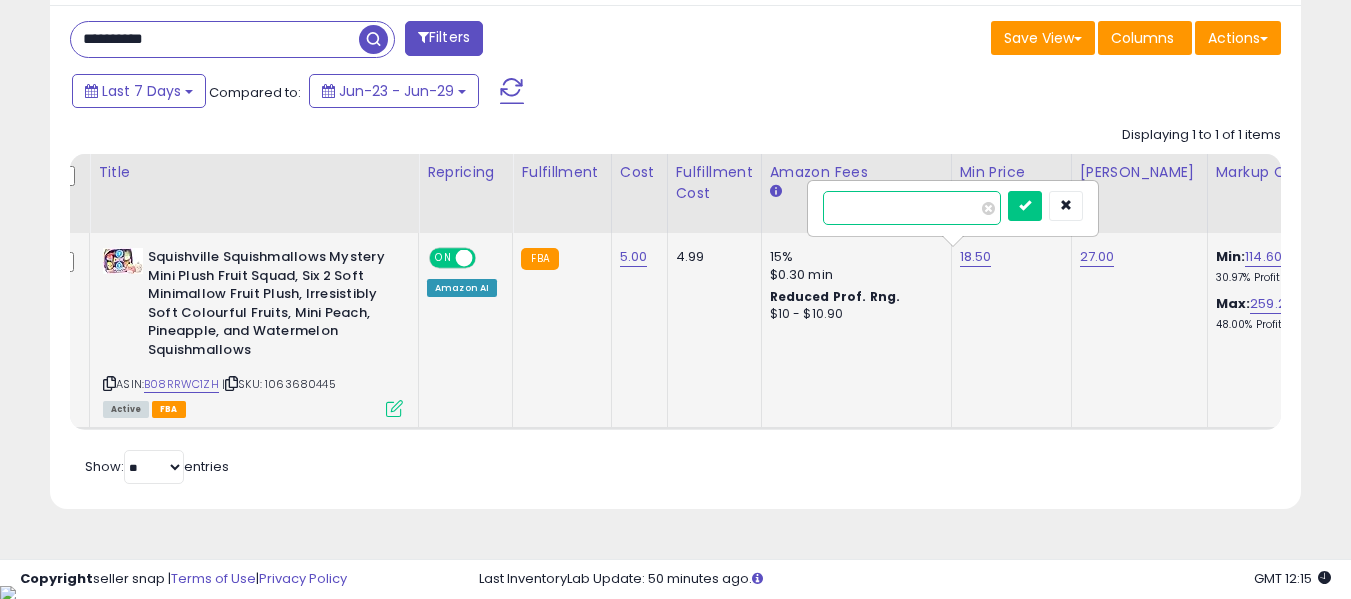 click on "*****" at bounding box center [912, 208] 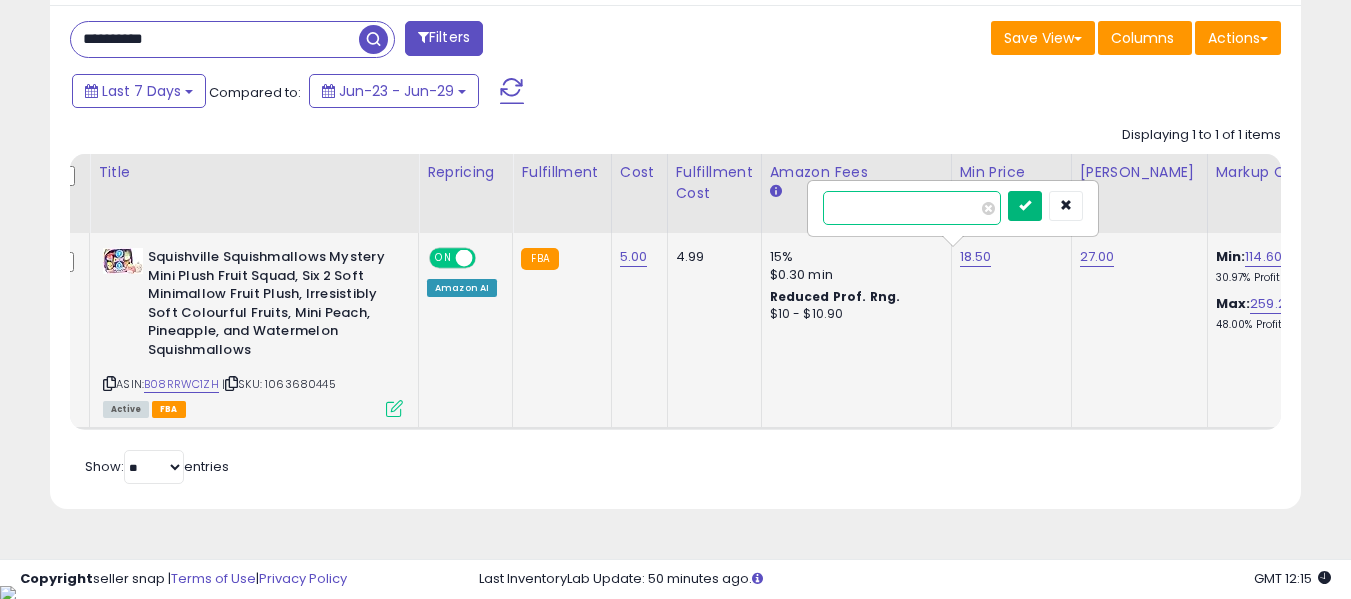 type on "*****" 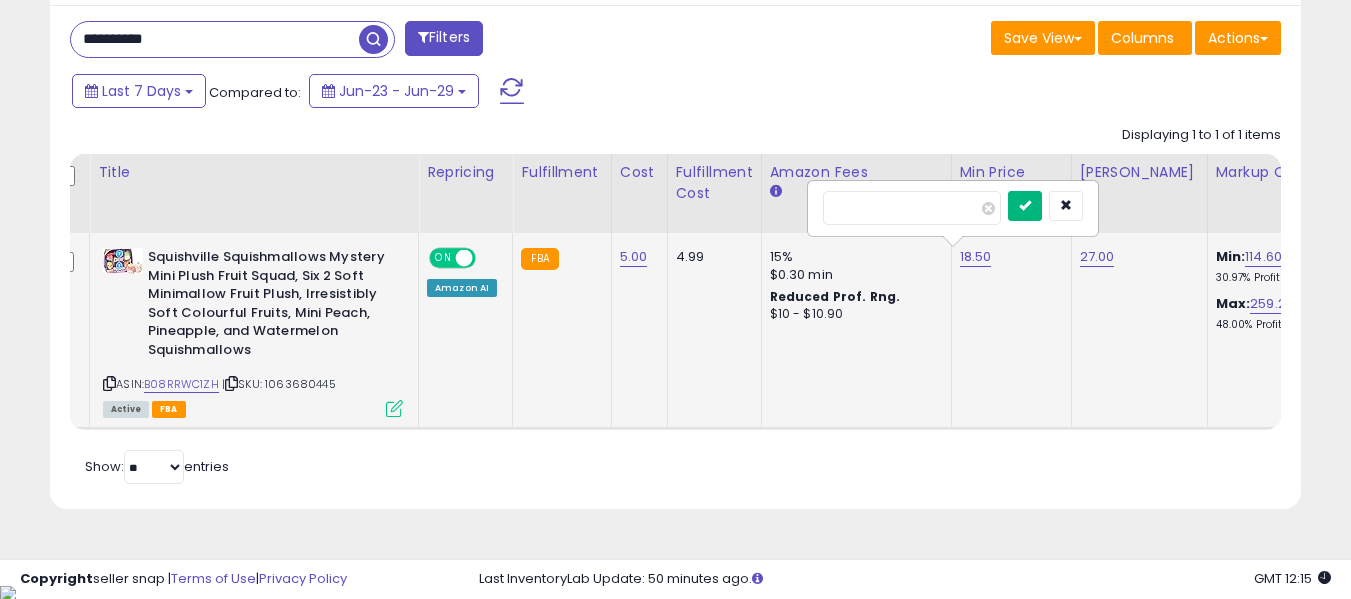 click at bounding box center [1025, 205] 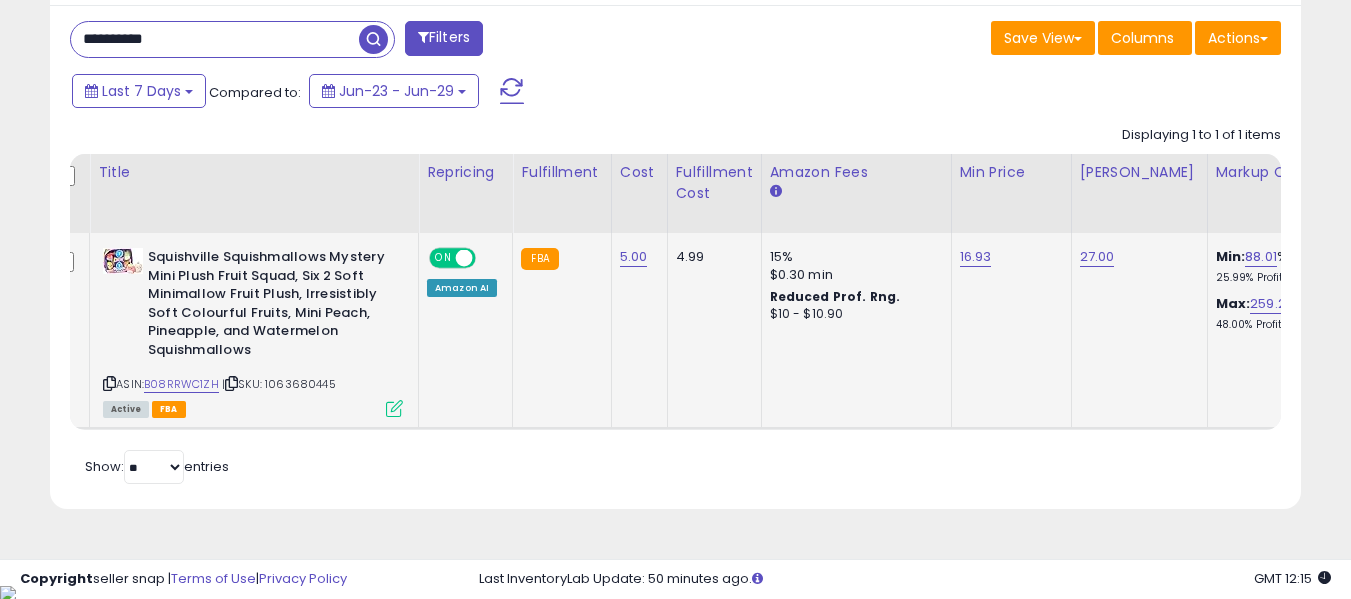 click on "**********" at bounding box center (215, 39) 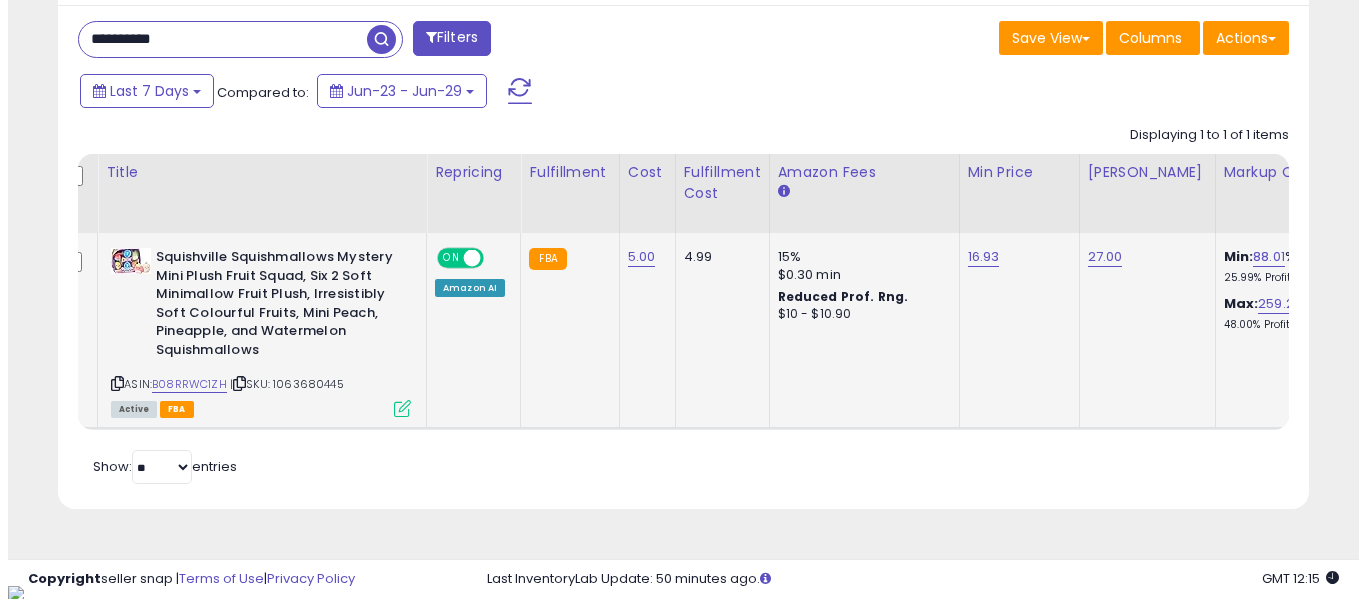 scroll, scrollTop: 621, scrollLeft: 0, axis: vertical 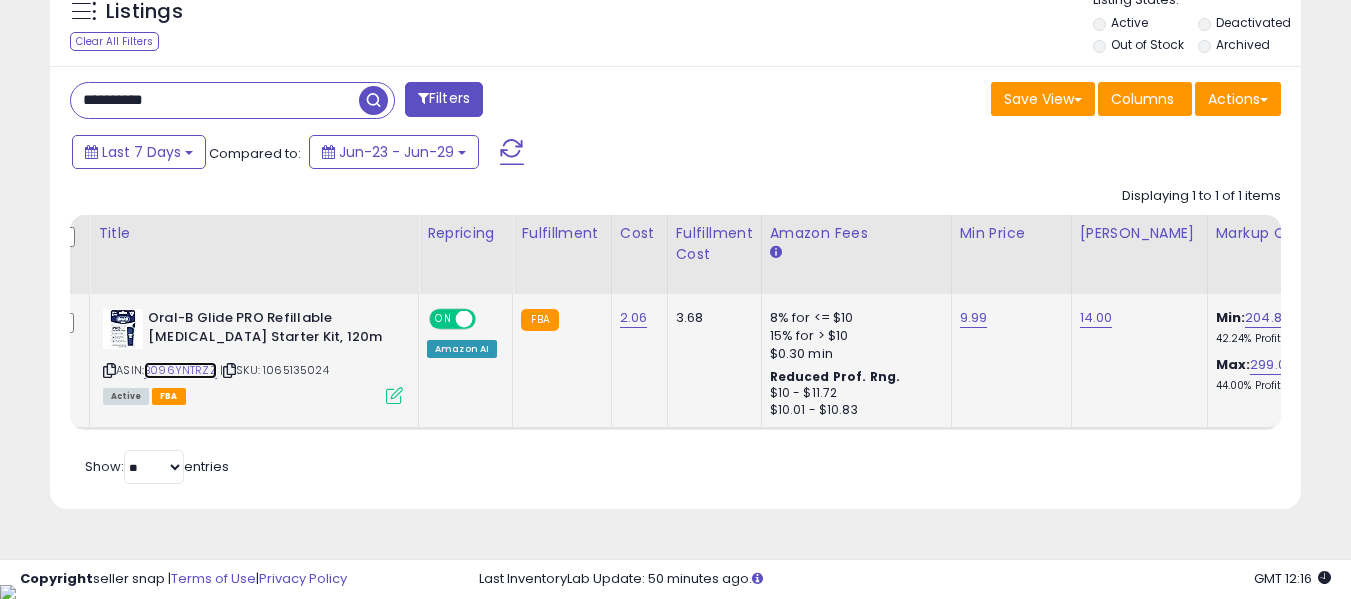 click on "B096YNTRZZ" at bounding box center (180, 370) 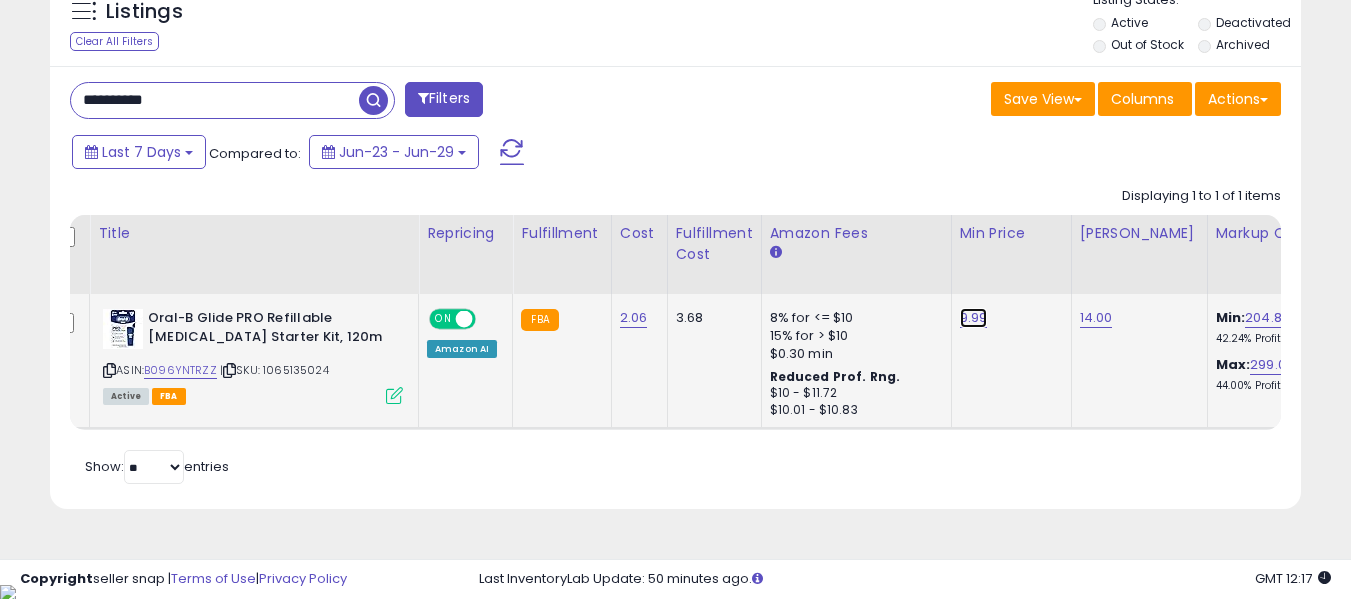 click on "9.99" at bounding box center [974, 318] 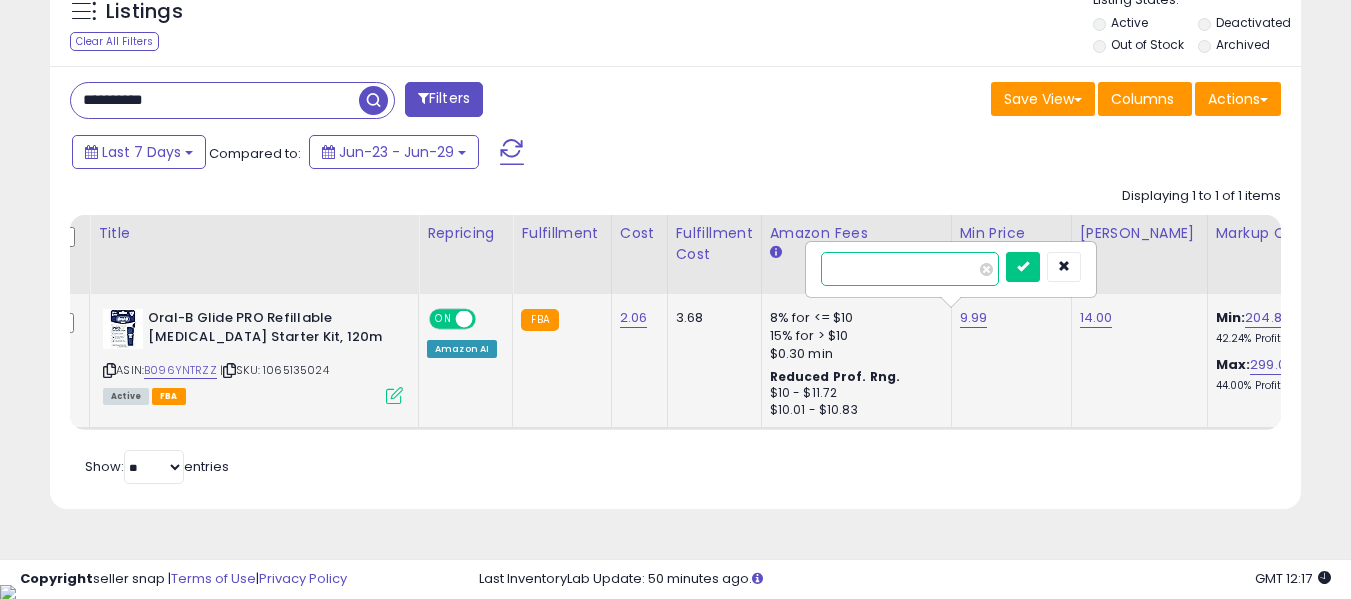 click on "****" at bounding box center [910, 269] 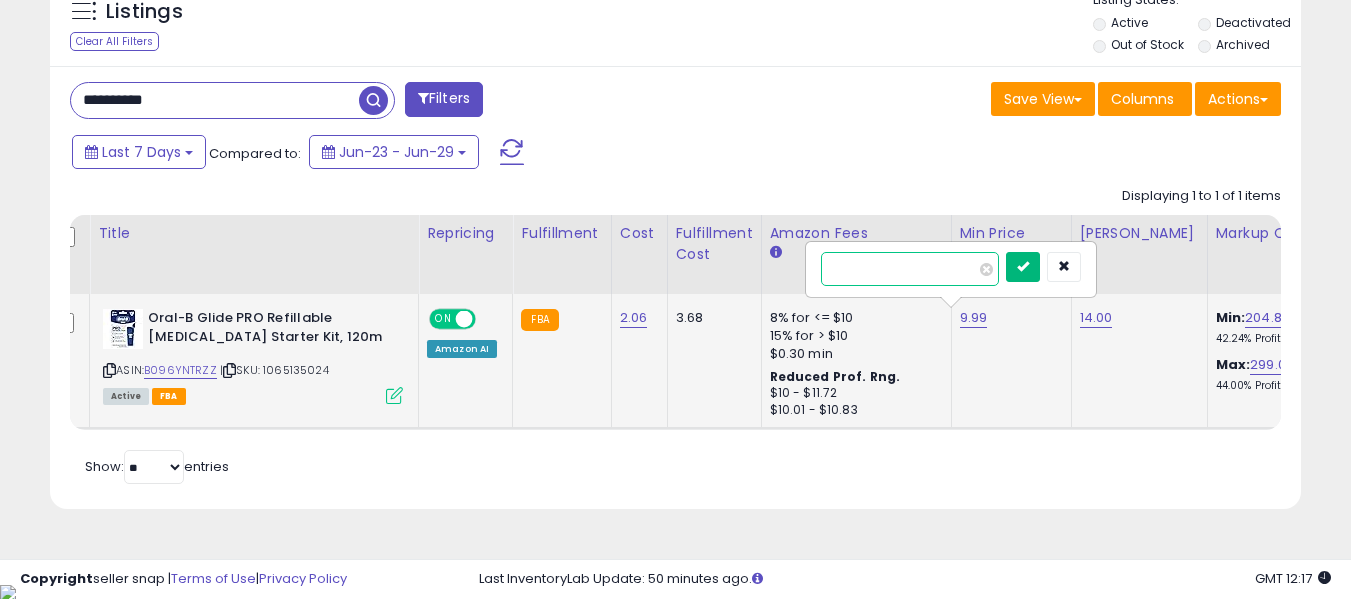 type on "***" 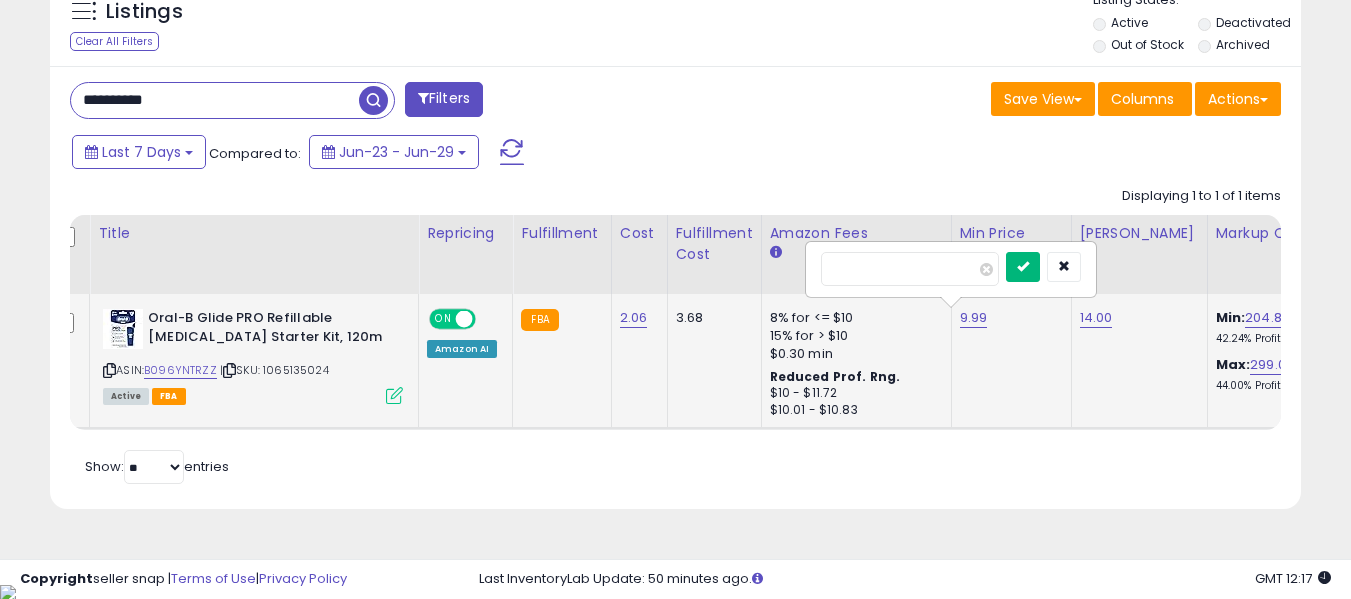 click at bounding box center [1023, 267] 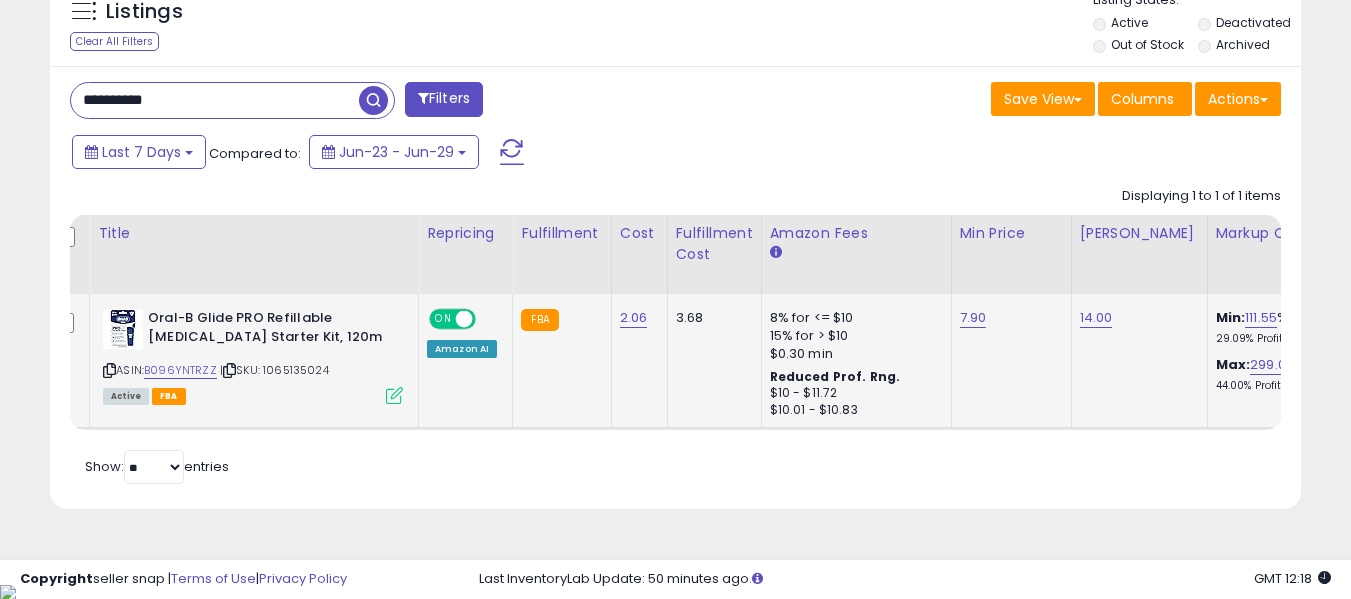 click on "**********" at bounding box center [215, 100] 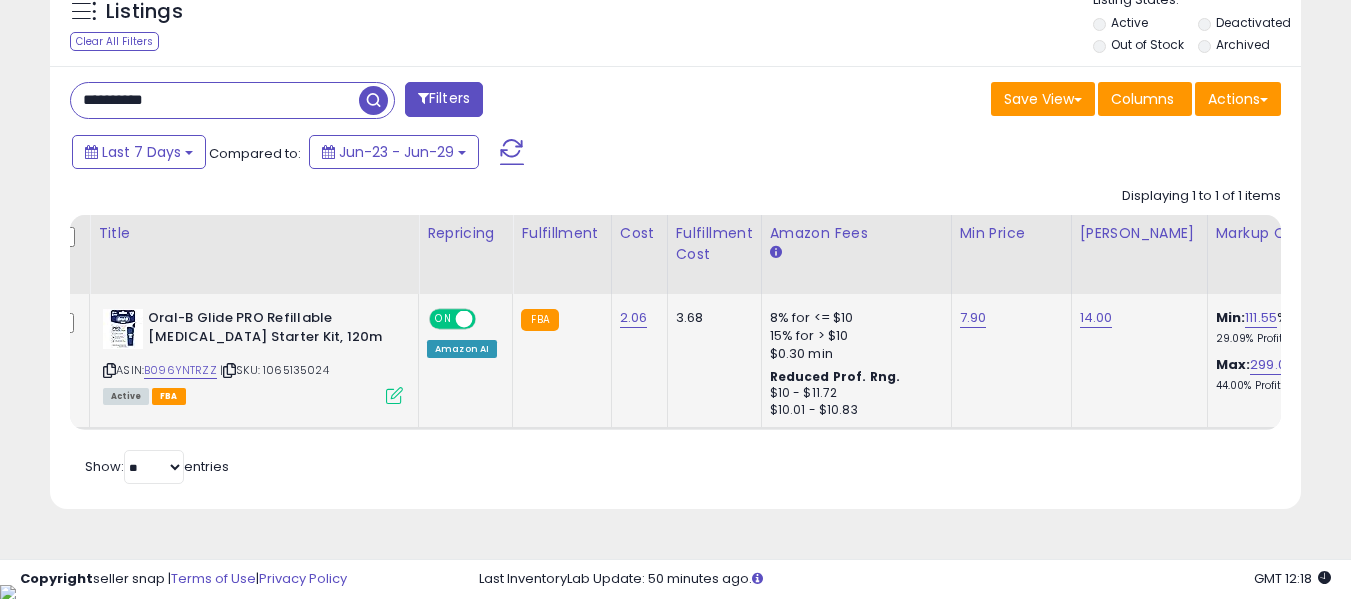 click on "**********" at bounding box center (215, 100) 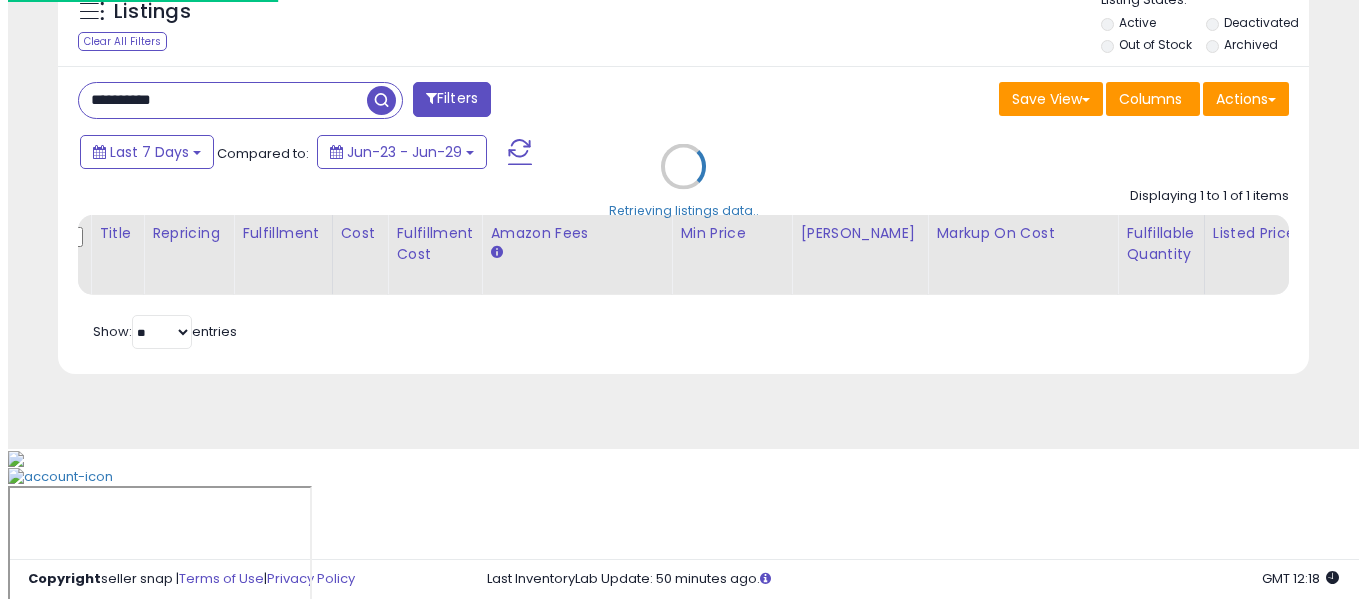 scroll, scrollTop: 621, scrollLeft: 0, axis: vertical 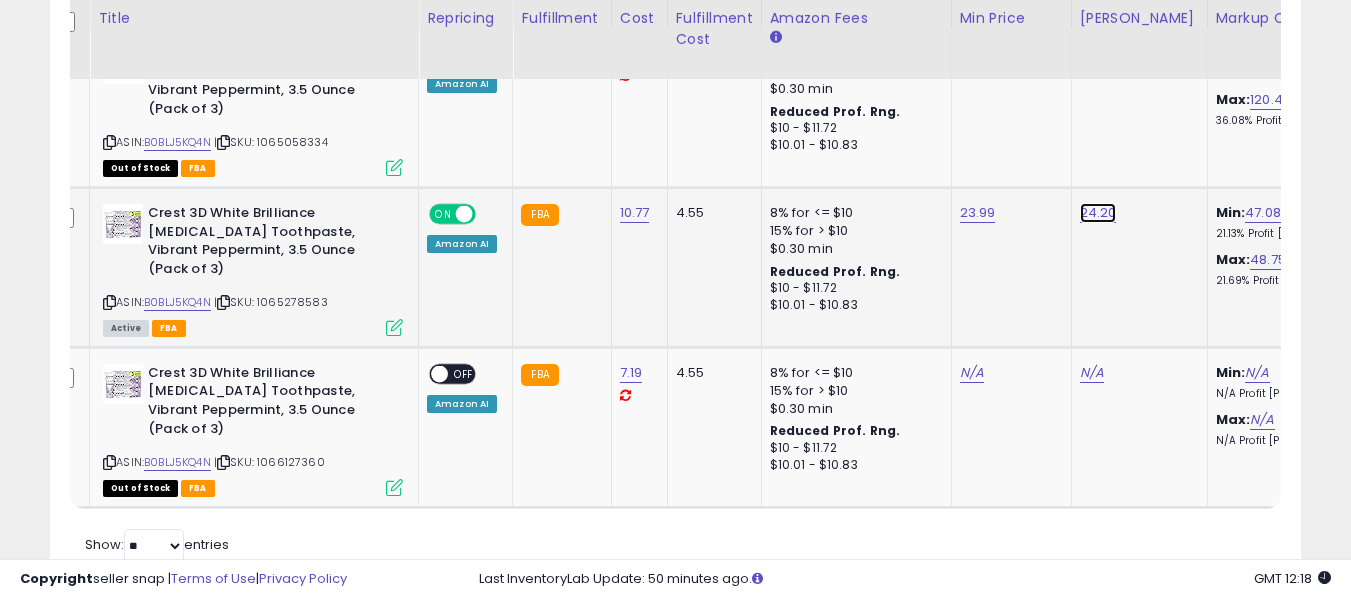 click on "24.20" at bounding box center [1098, 53] 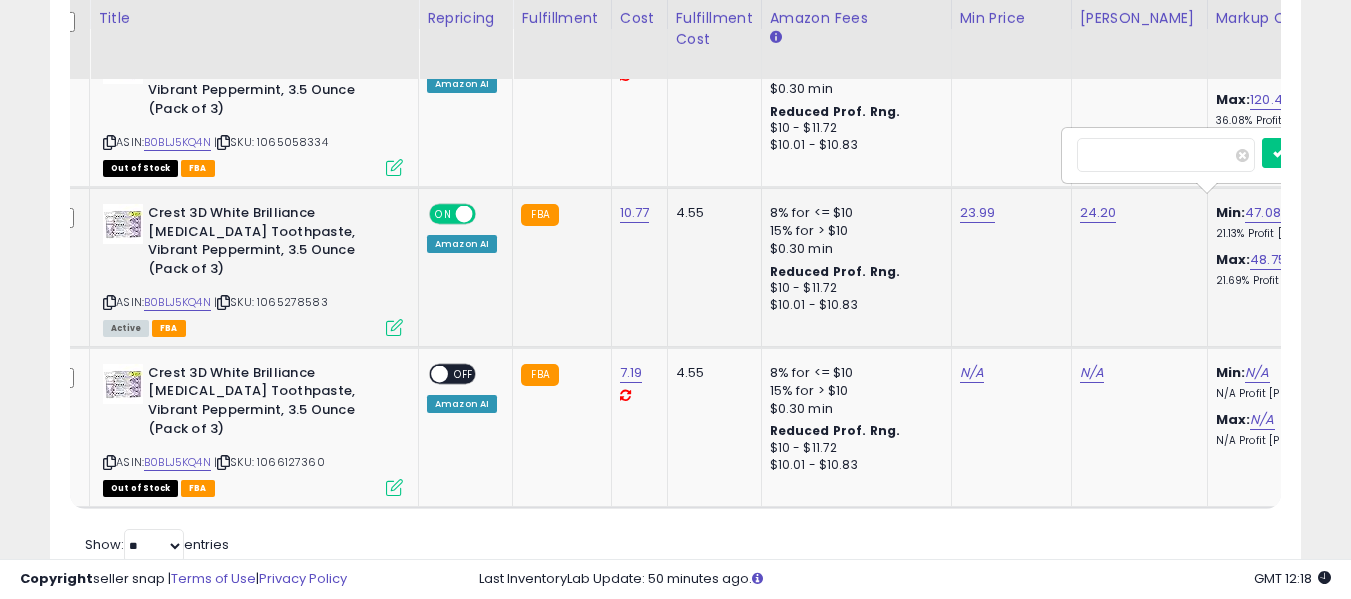 scroll, scrollTop: 0, scrollLeft: 29, axis: horizontal 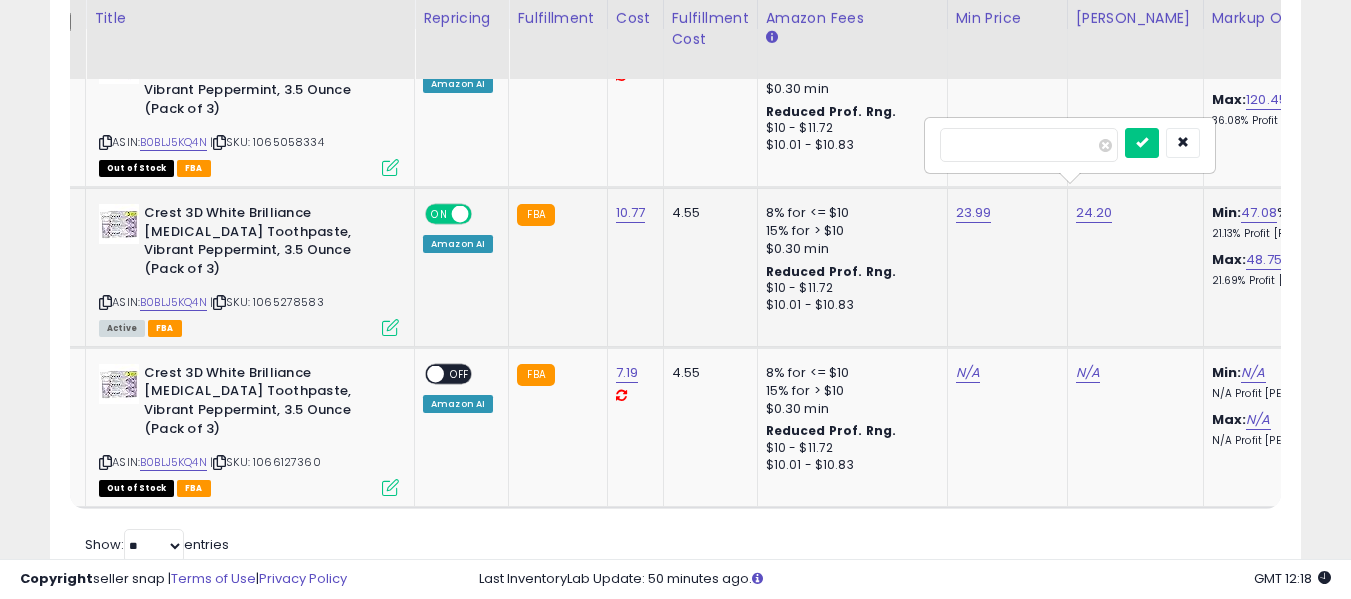 click on "*****" at bounding box center (1029, 145) 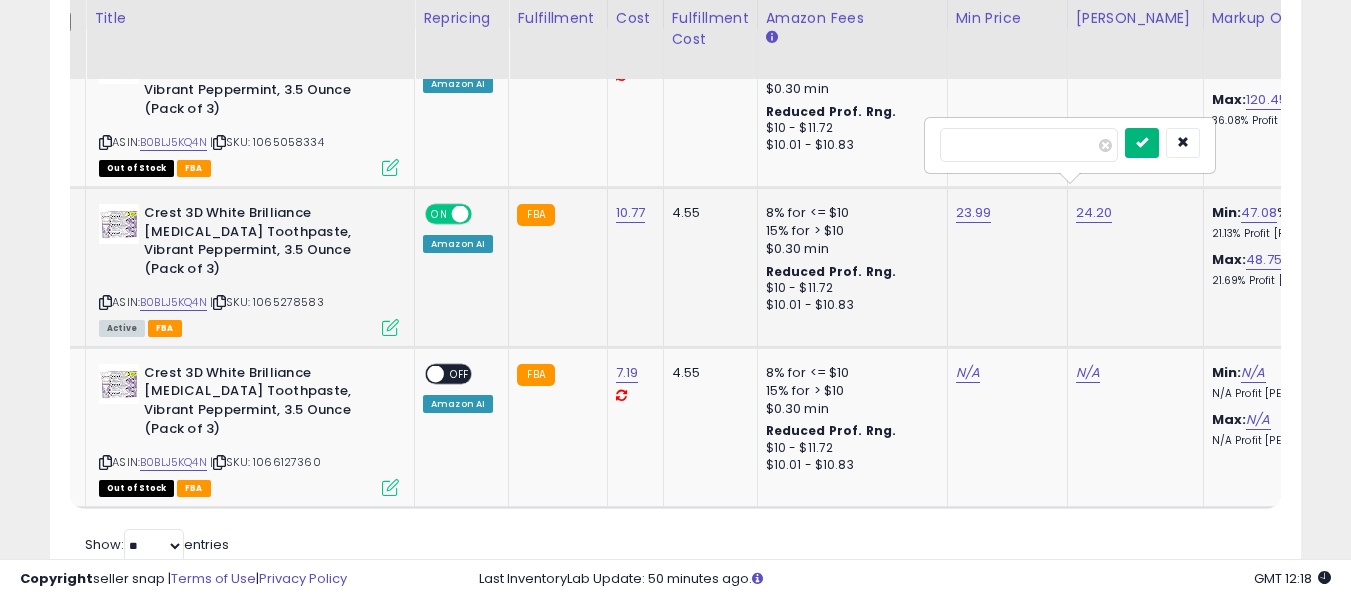type on "**" 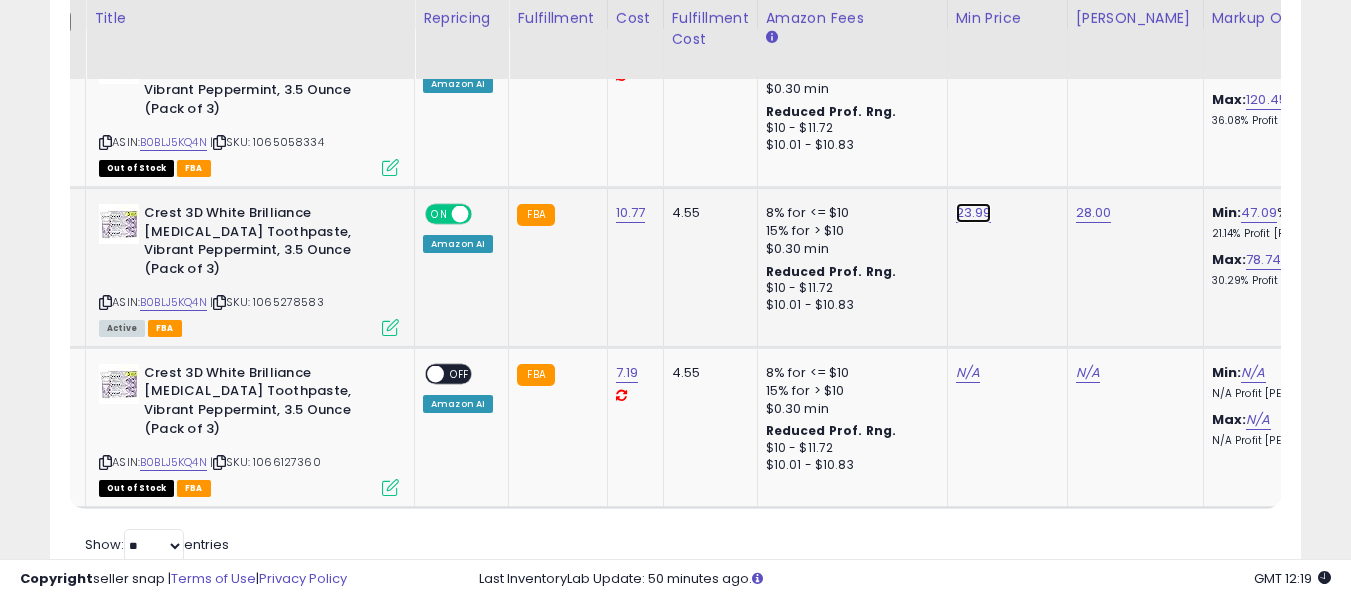 click on "23.99" at bounding box center (972, 53) 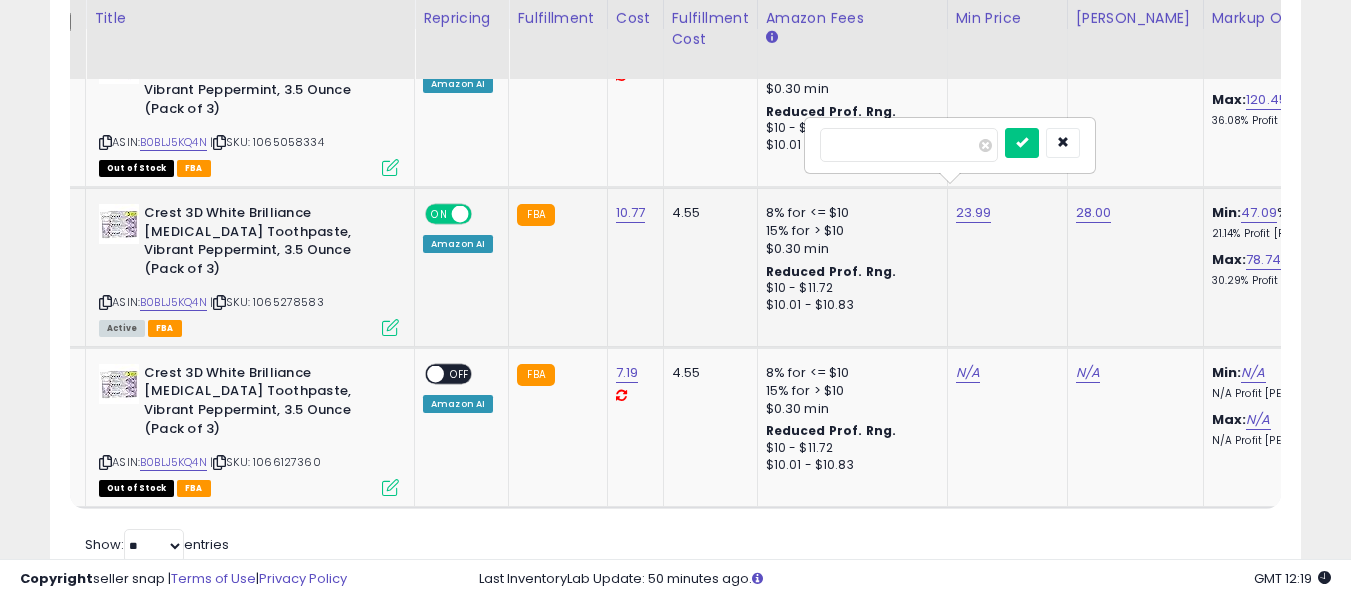 click on "*****" at bounding box center [950, 145] 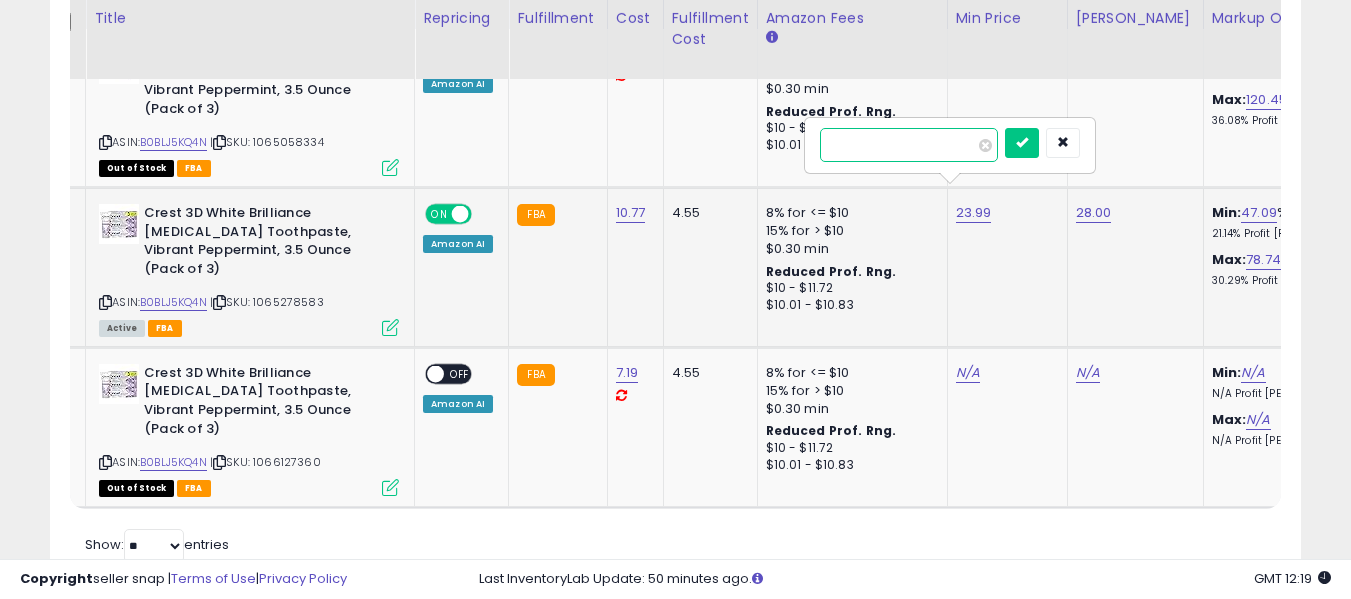click on "*****" at bounding box center (909, 145) 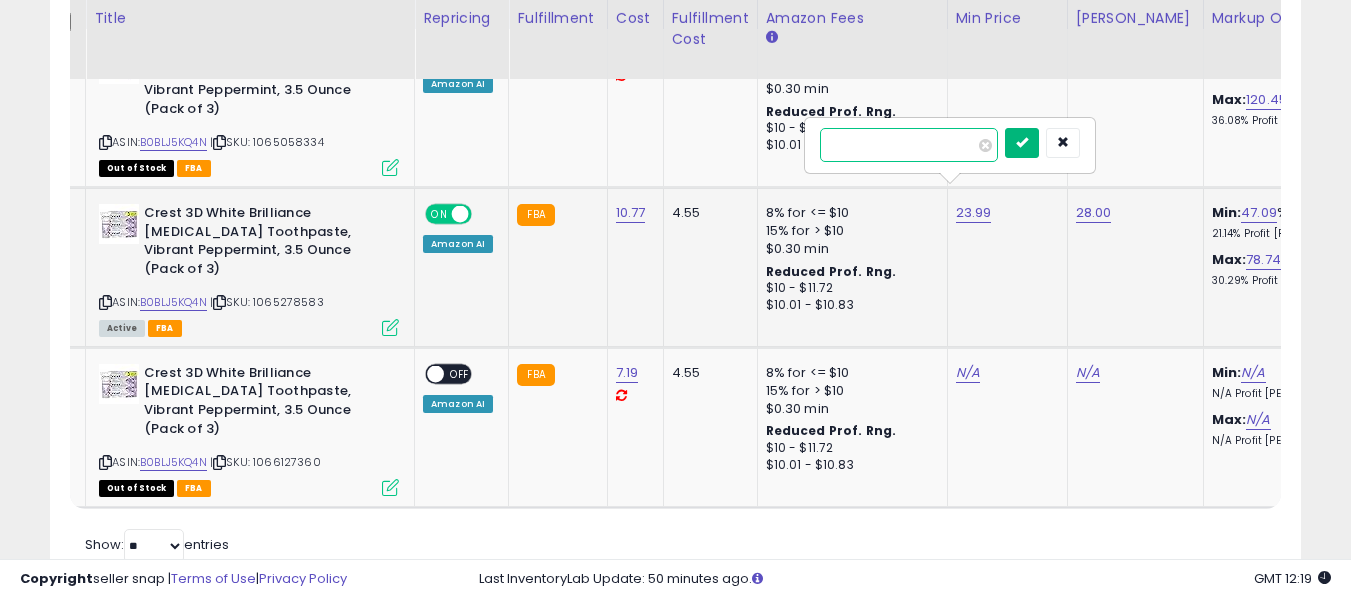type on "**" 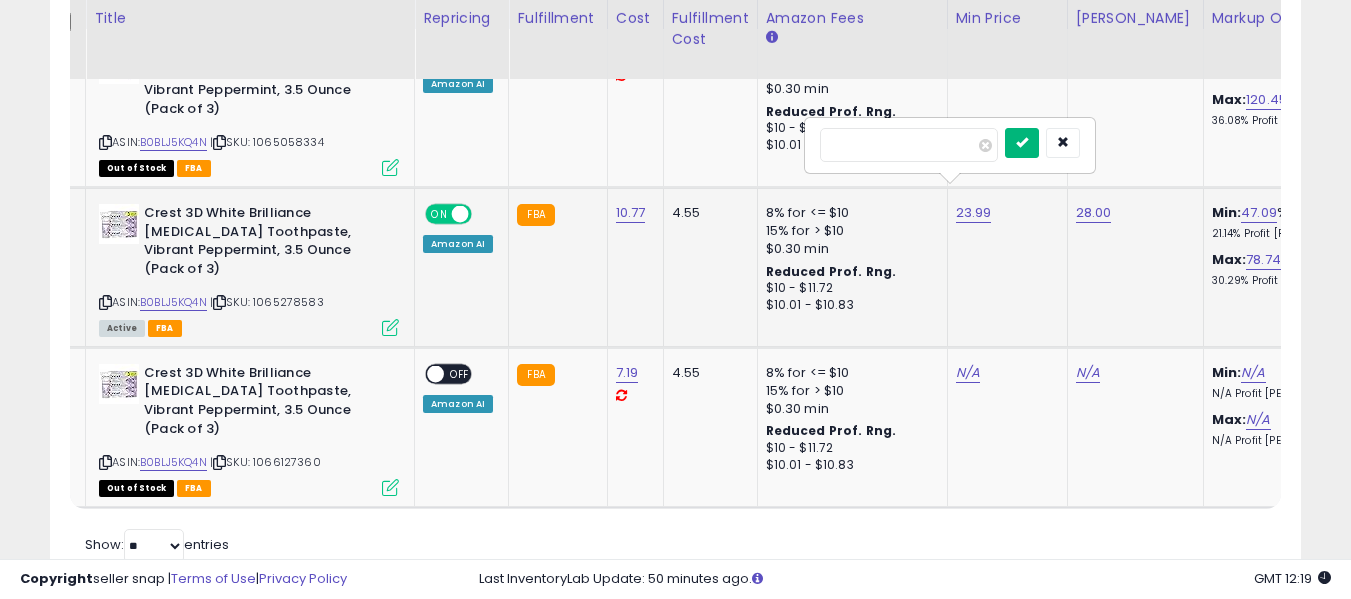 click at bounding box center (1022, 142) 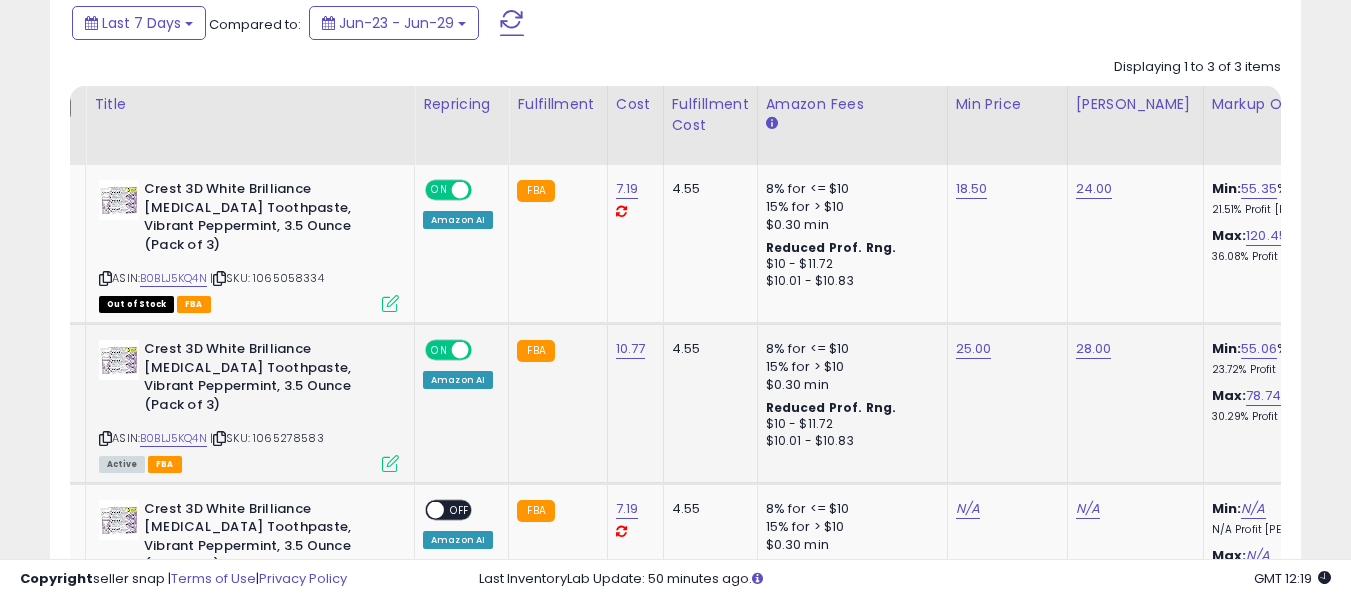 scroll, scrollTop: 521, scrollLeft: 0, axis: vertical 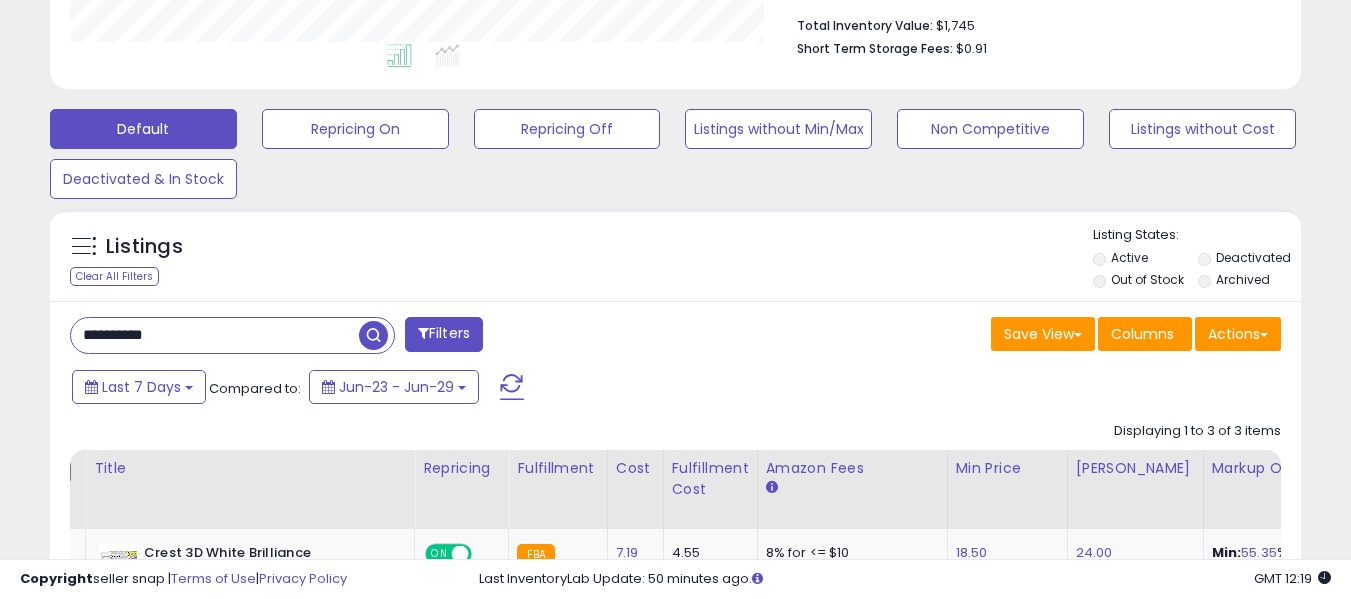 click on "**********" at bounding box center [215, 335] 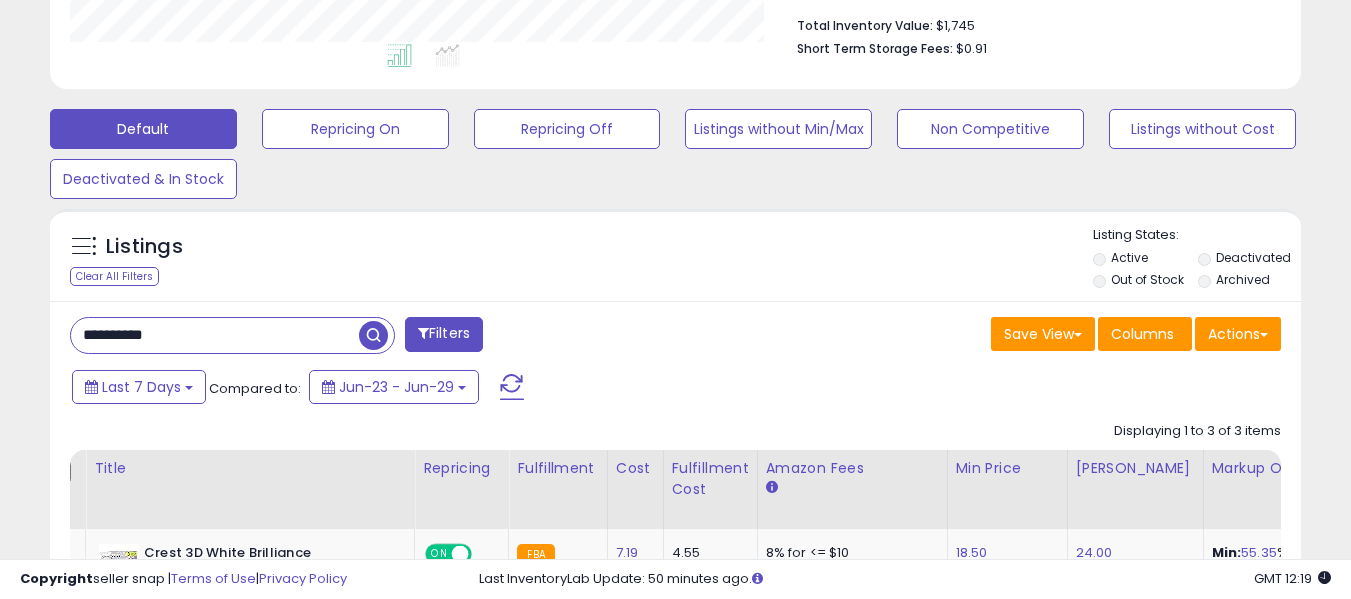 paste 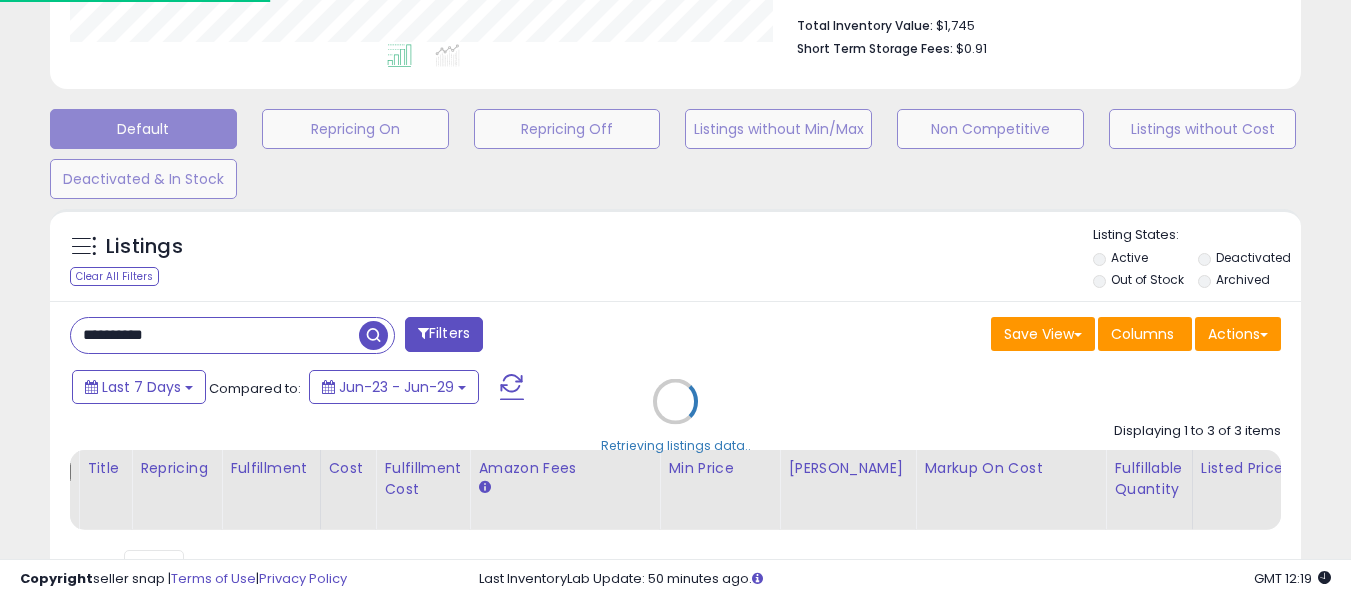 scroll, scrollTop: 999590, scrollLeft: 999267, axis: both 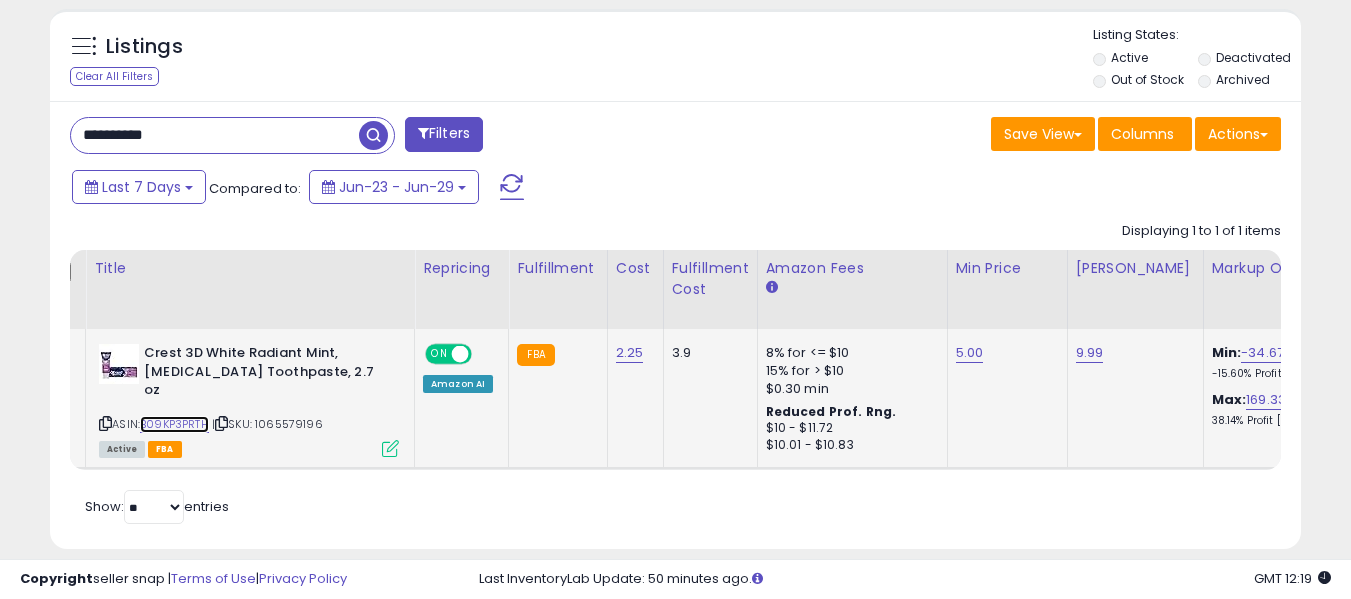 click on "B09KP3PRTH" at bounding box center (174, 424) 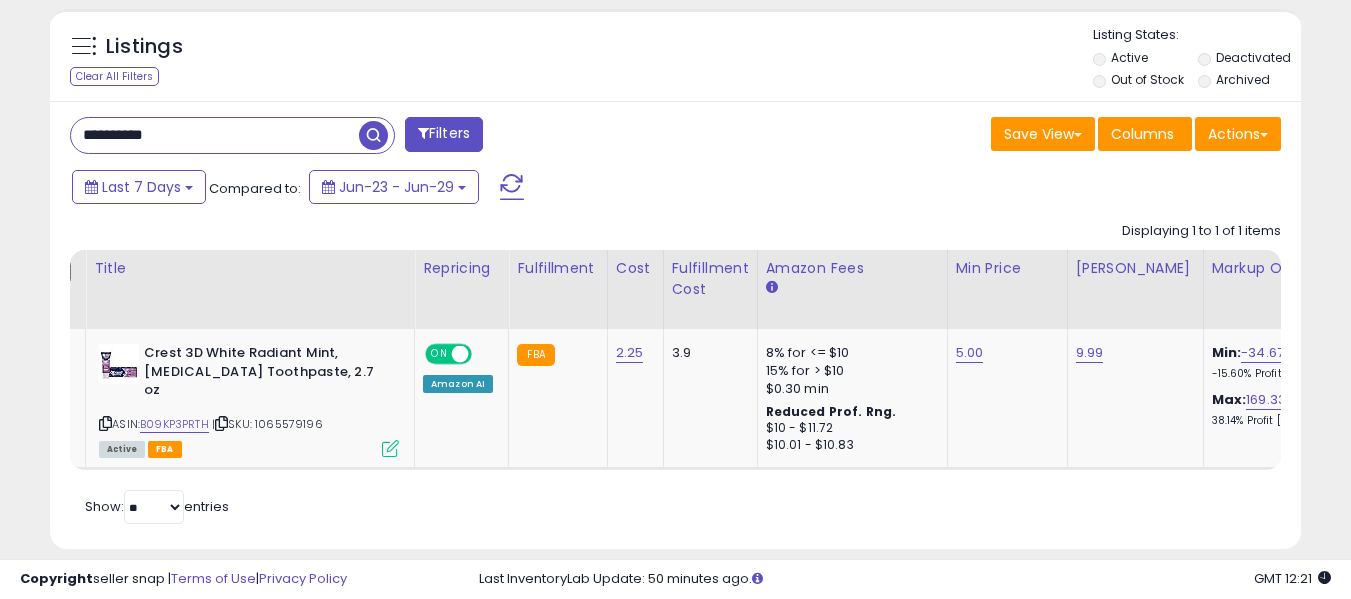 click on "**********" at bounding box center (215, 135) 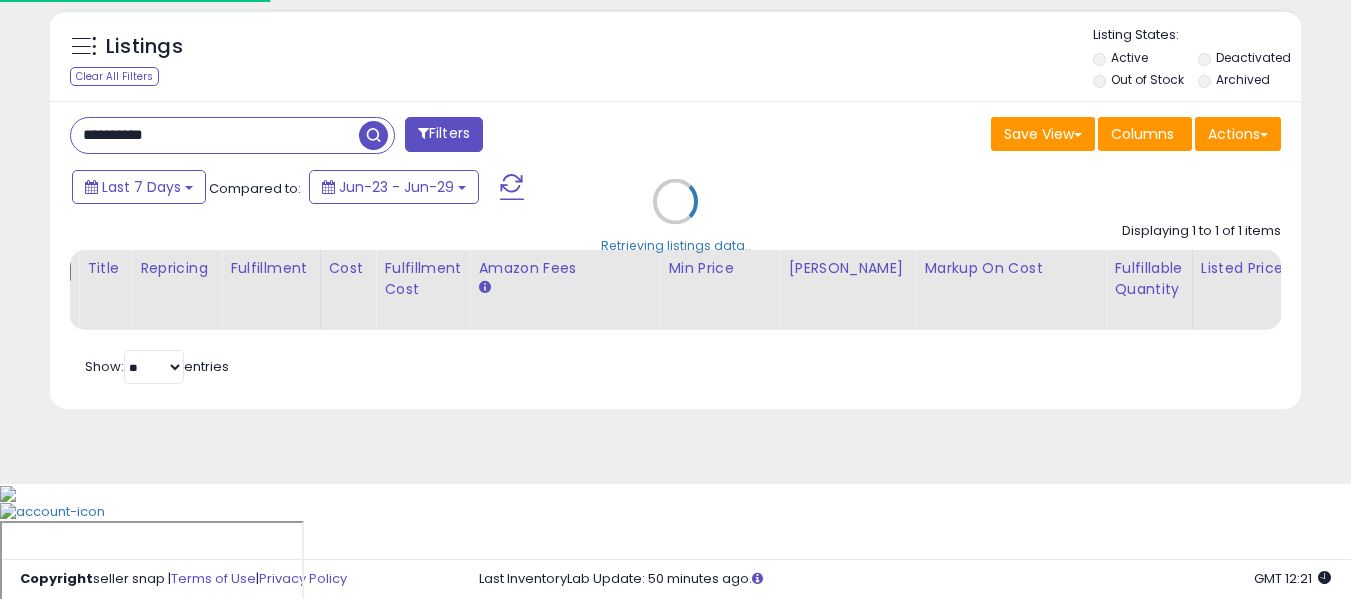 scroll, scrollTop: 999590, scrollLeft: 999267, axis: both 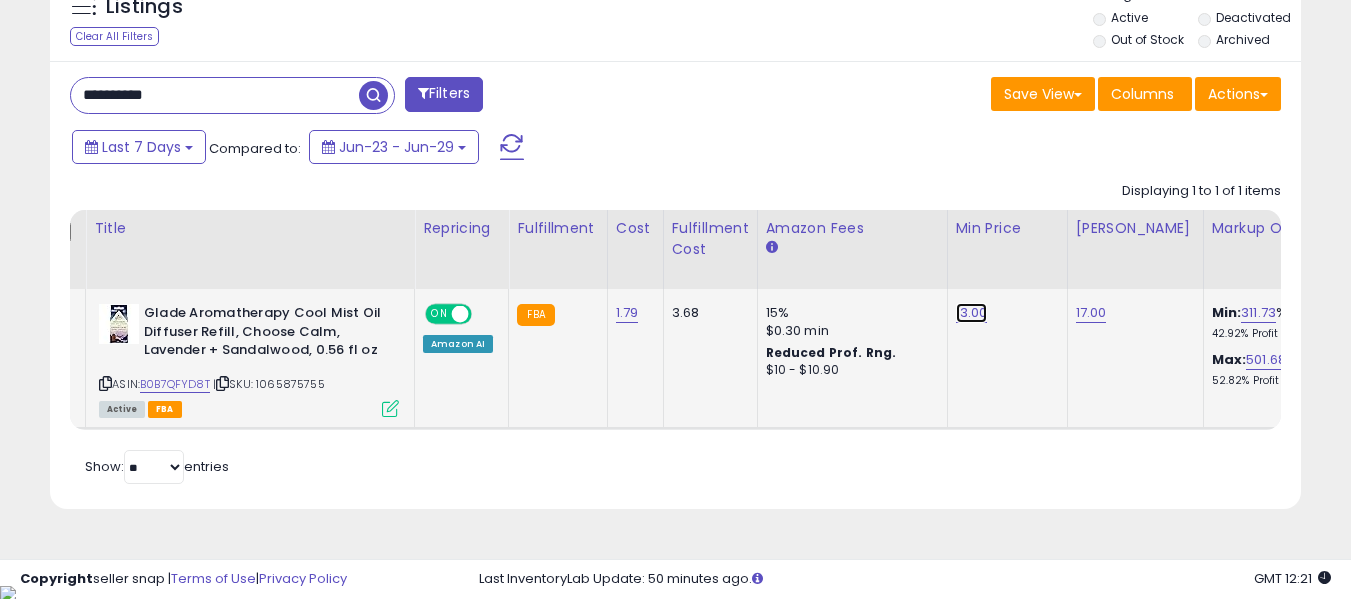 click on "13.00" at bounding box center (972, 313) 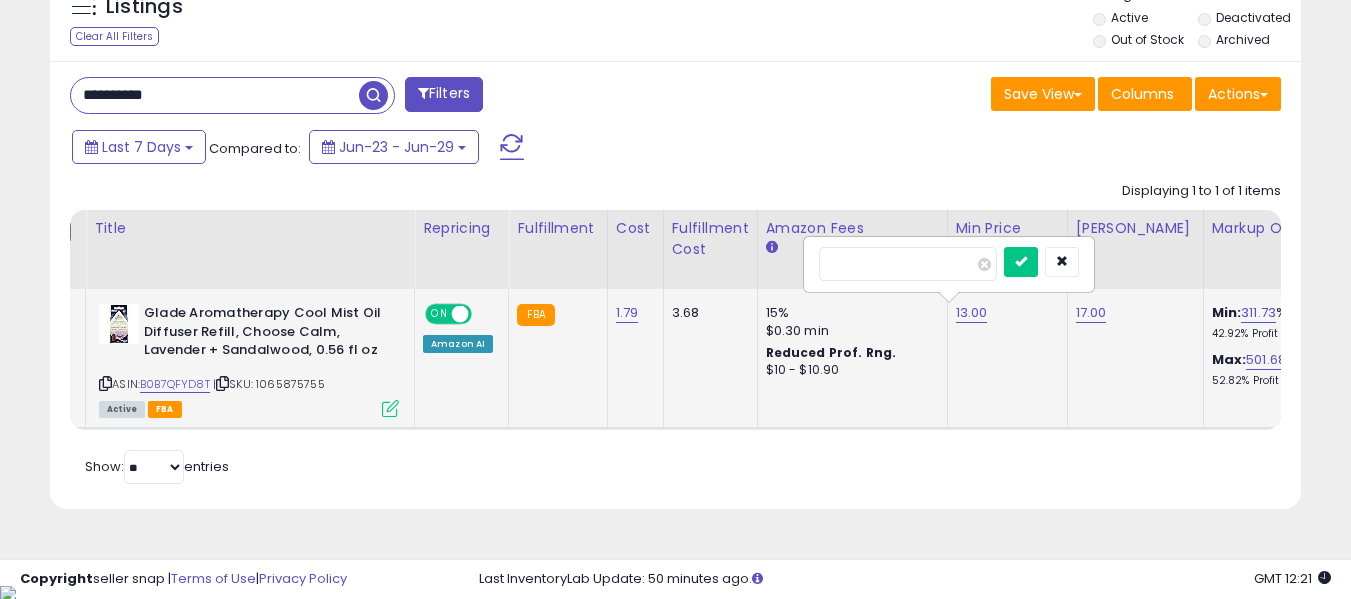 click on "*****" at bounding box center (908, 264) 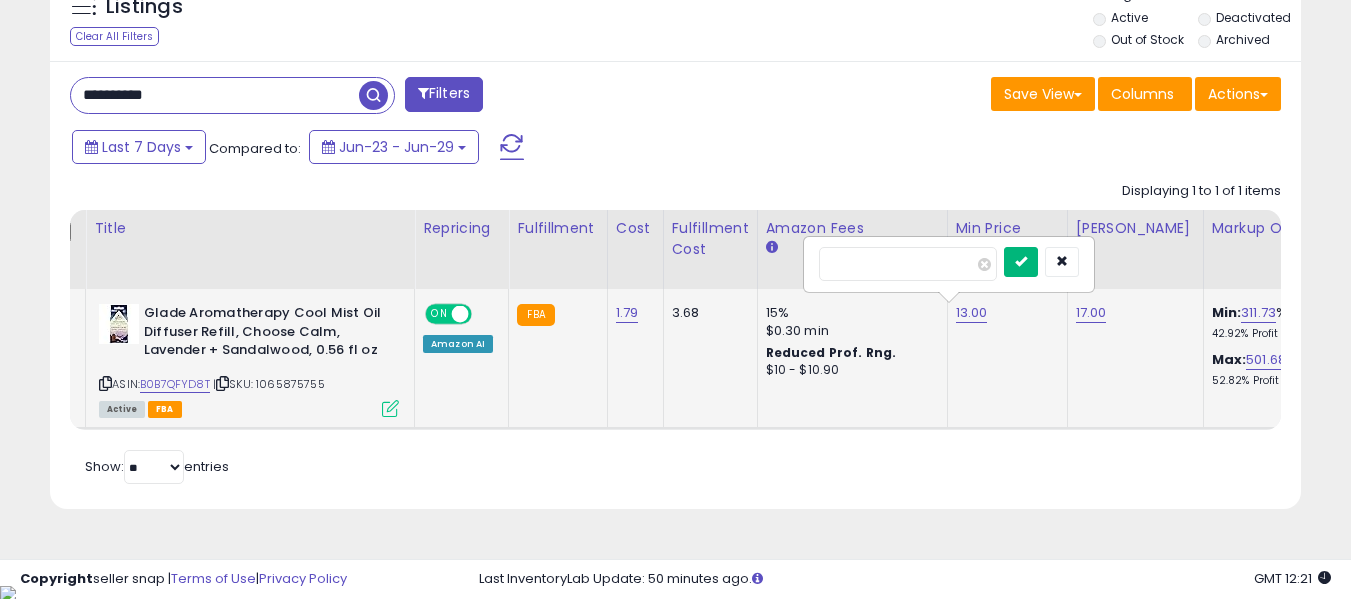type on "****" 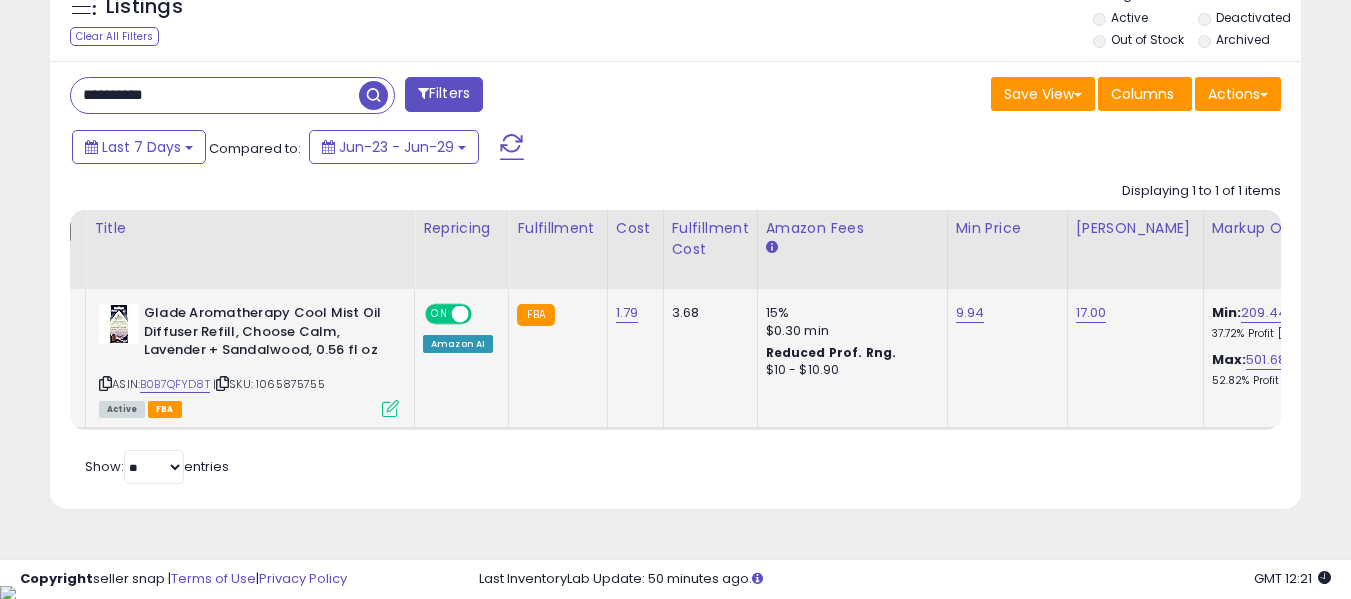 click on "**********" at bounding box center [215, 95] 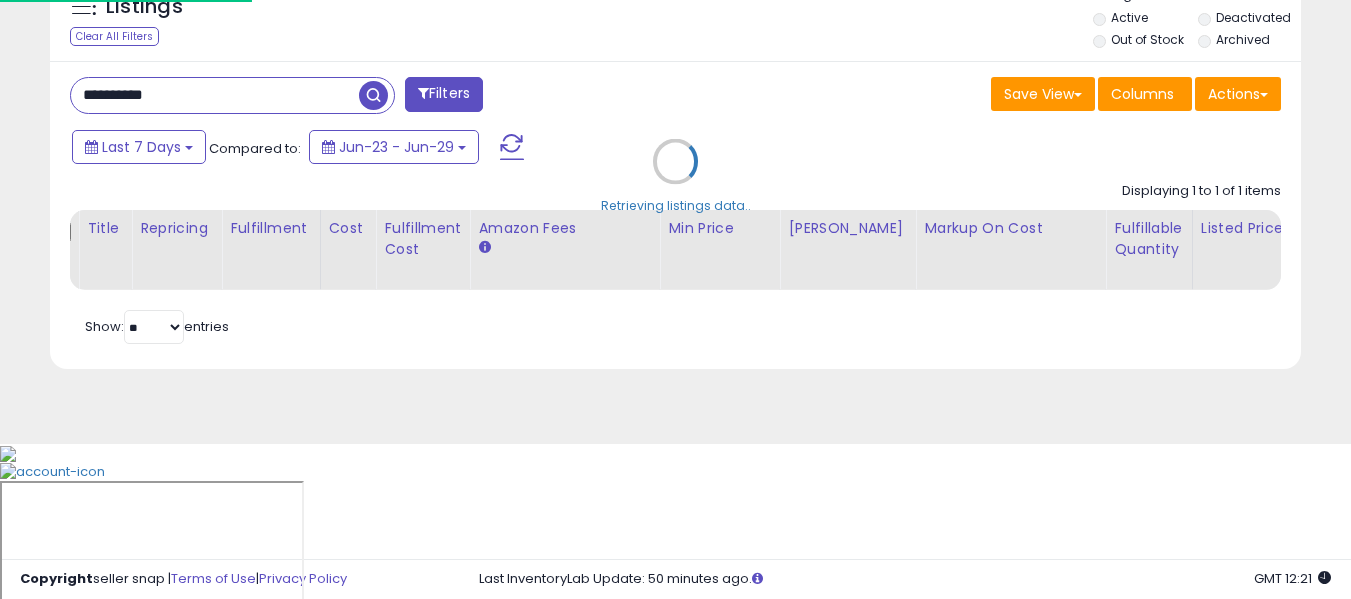 scroll, scrollTop: 999590, scrollLeft: 999267, axis: both 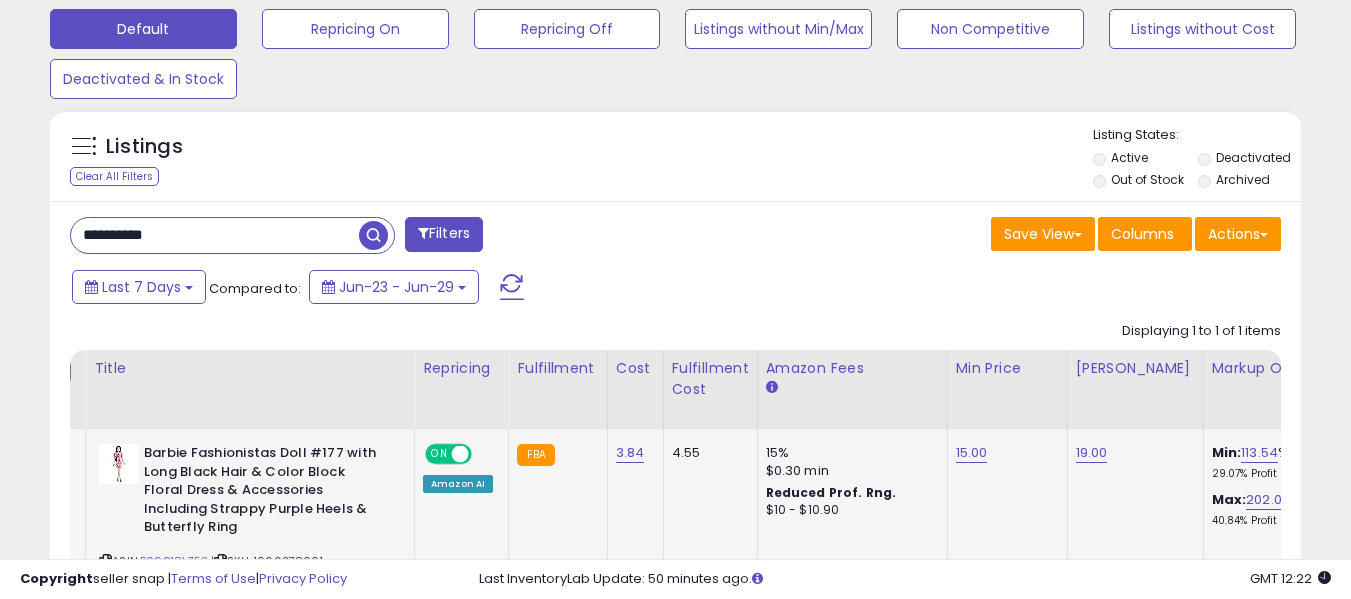 click on "15.00" at bounding box center [1004, 453] 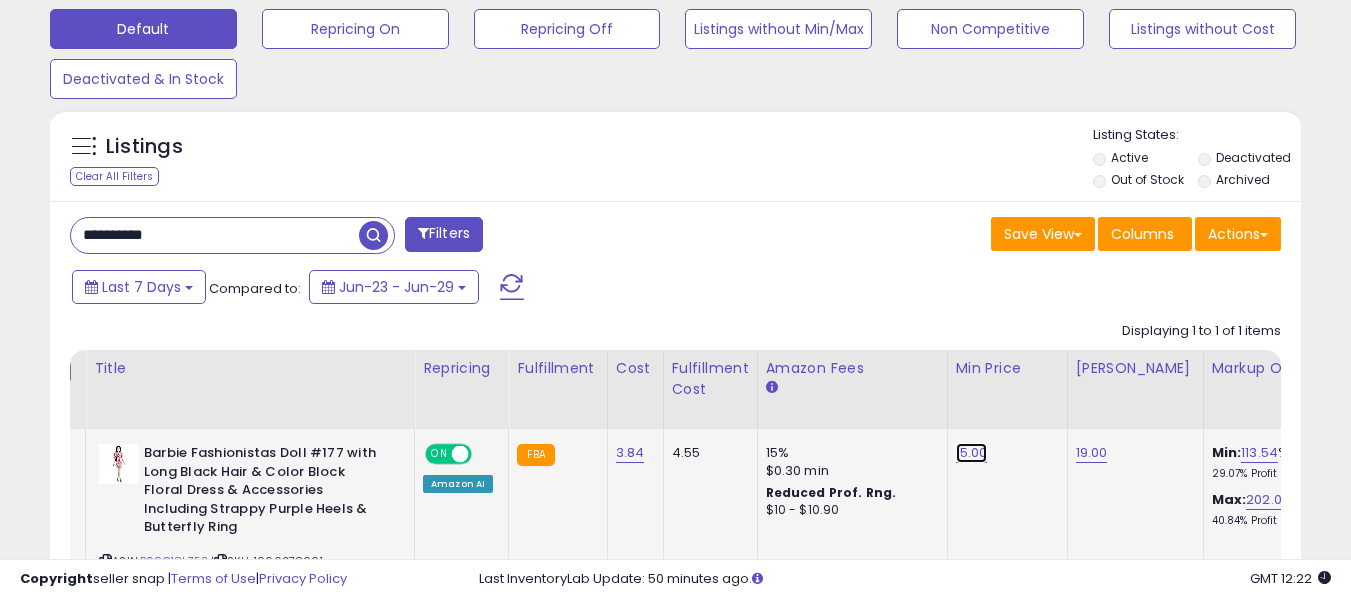click on "15.00" at bounding box center (972, 453) 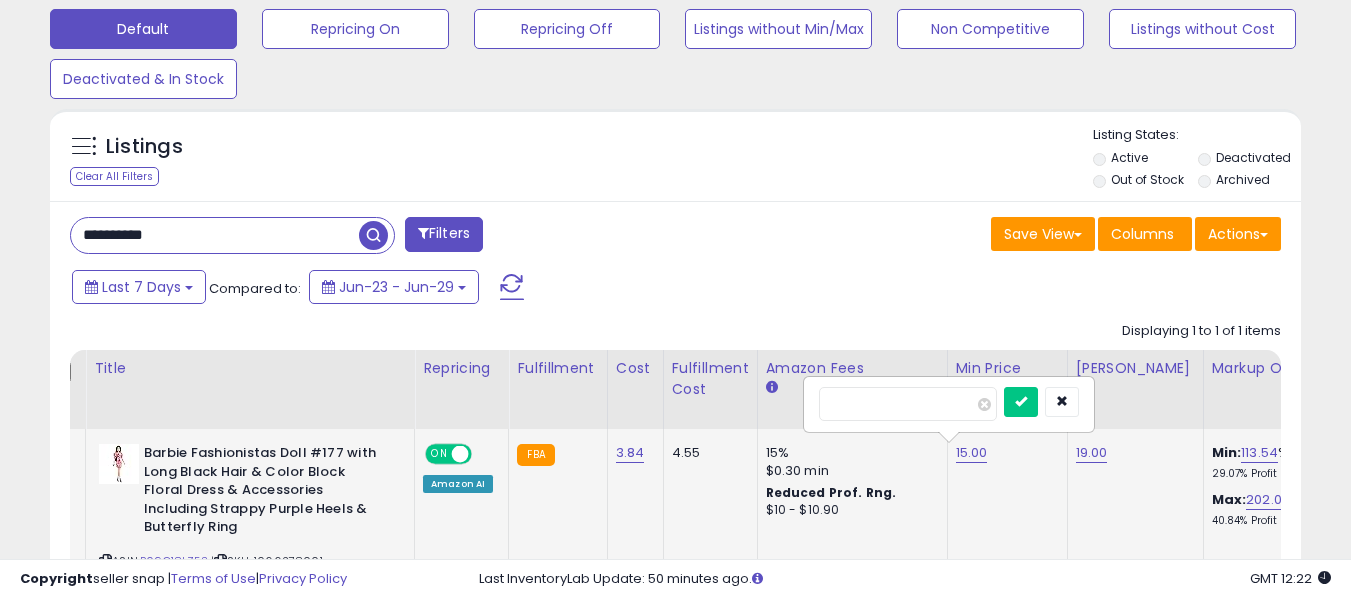 click on "*****" at bounding box center (908, 404) 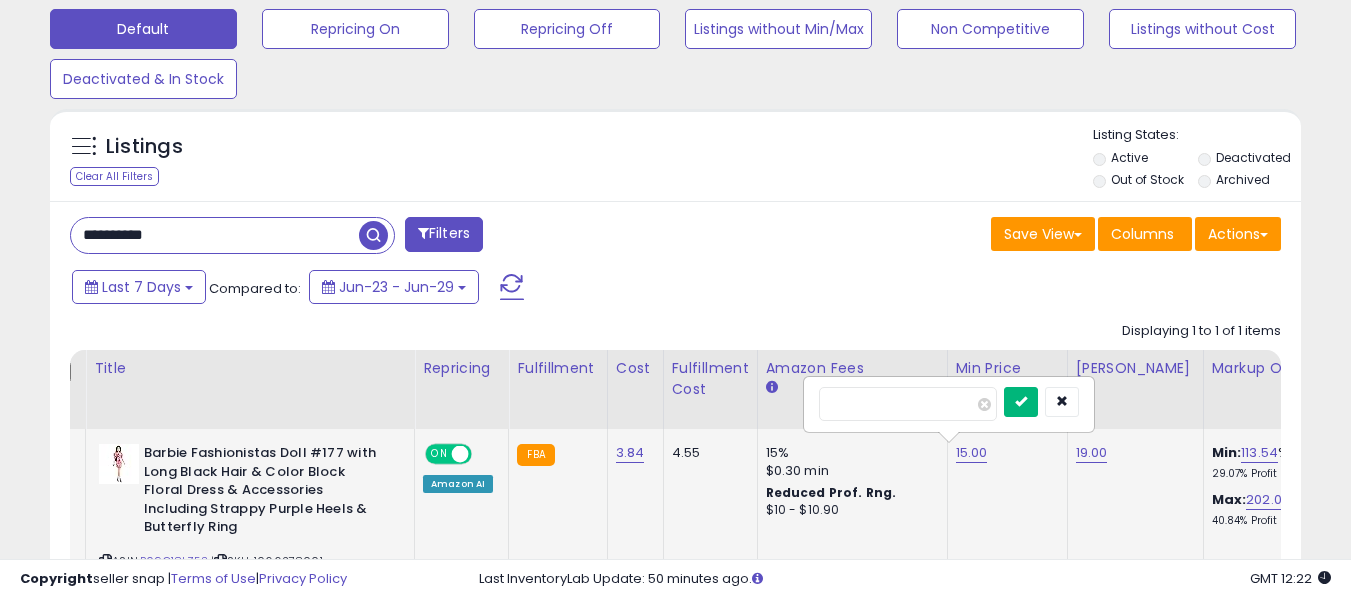 type on "****" 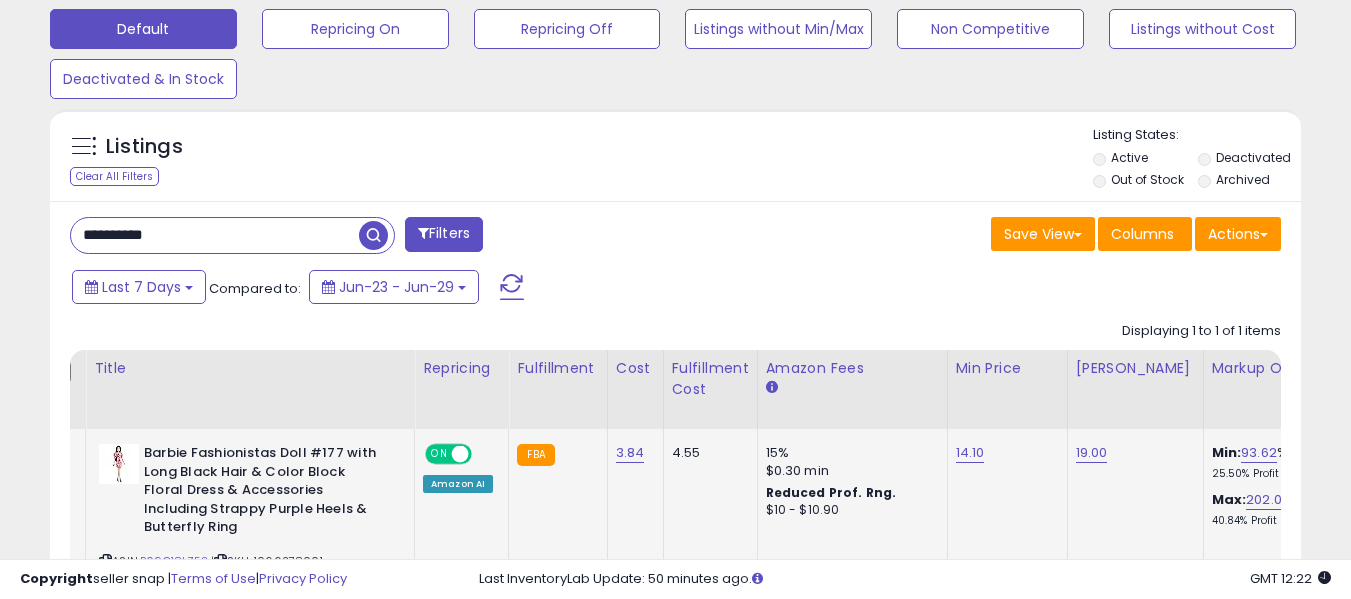 click on "**********" at bounding box center [232, 235] 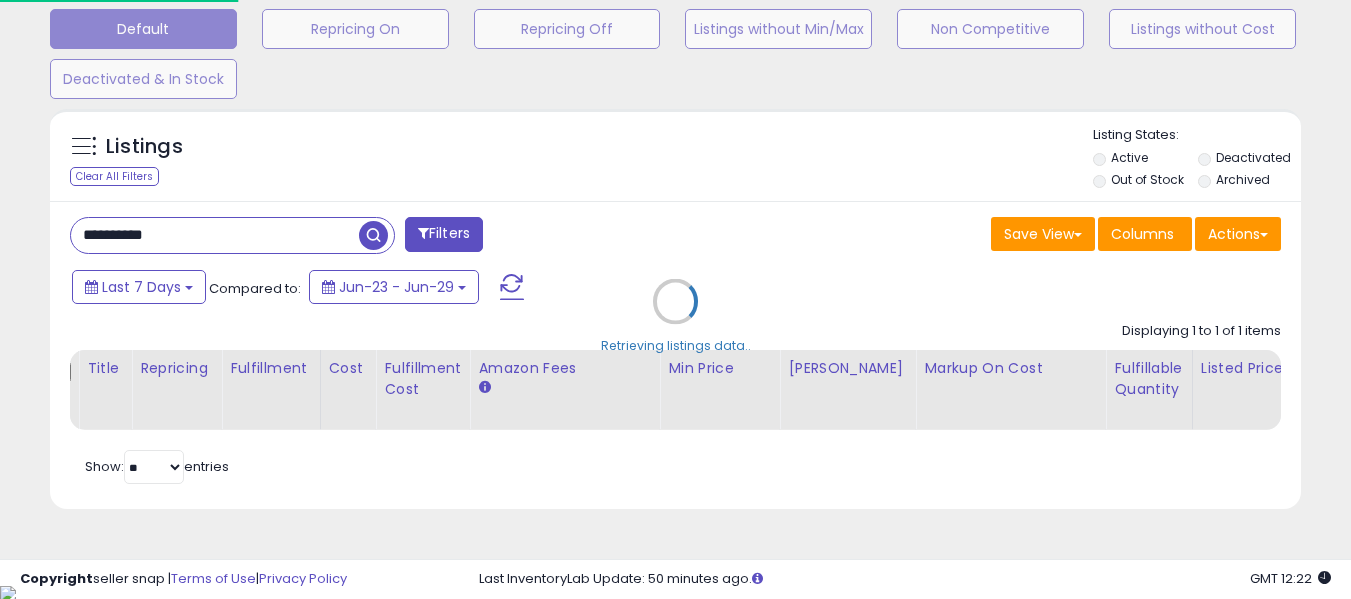 scroll, scrollTop: 999590, scrollLeft: 999267, axis: both 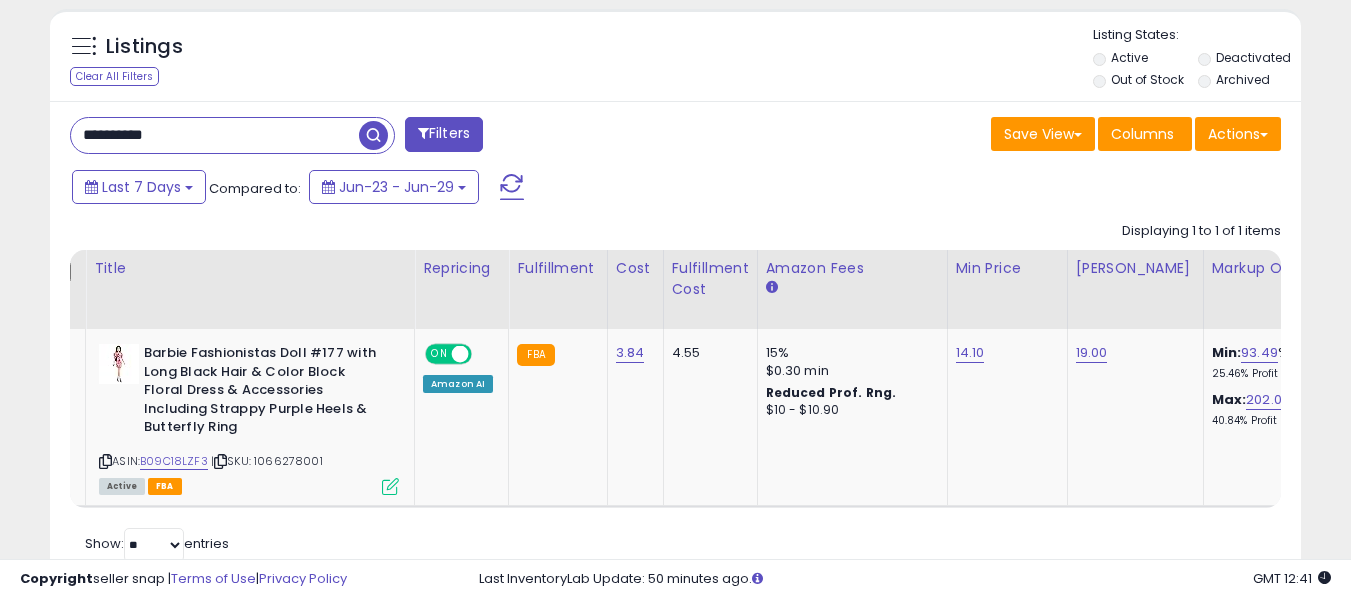 click on "**********" at bounding box center [215, 135] 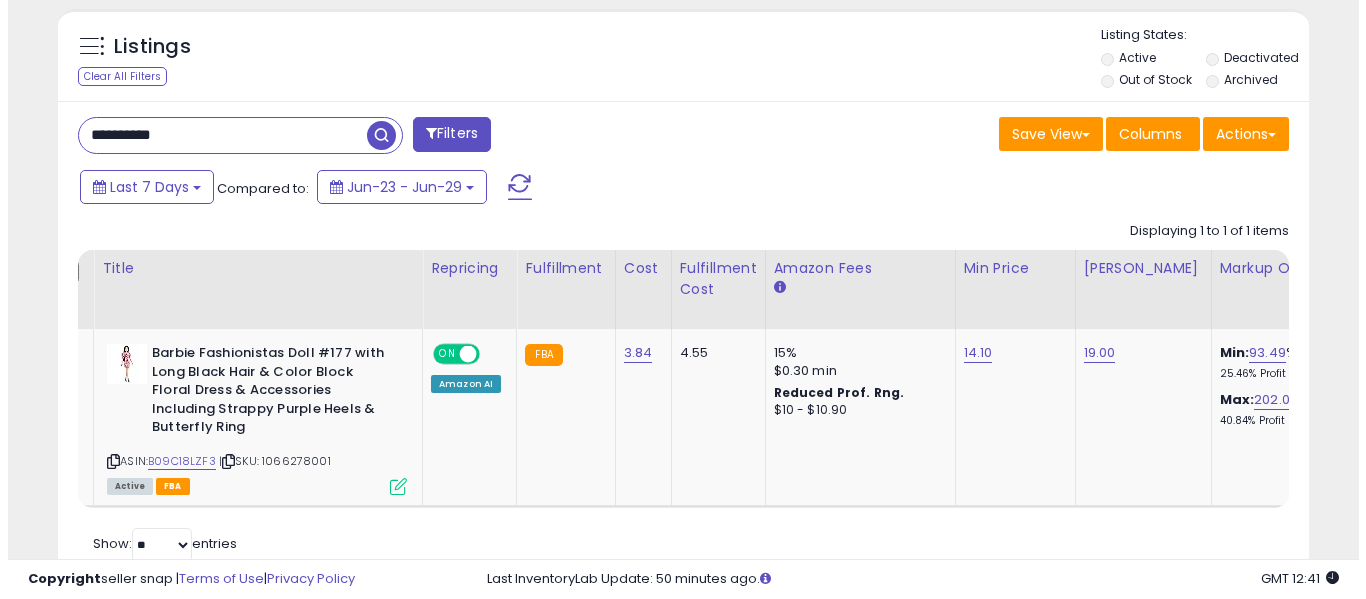 scroll, scrollTop: 621, scrollLeft: 0, axis: vertical 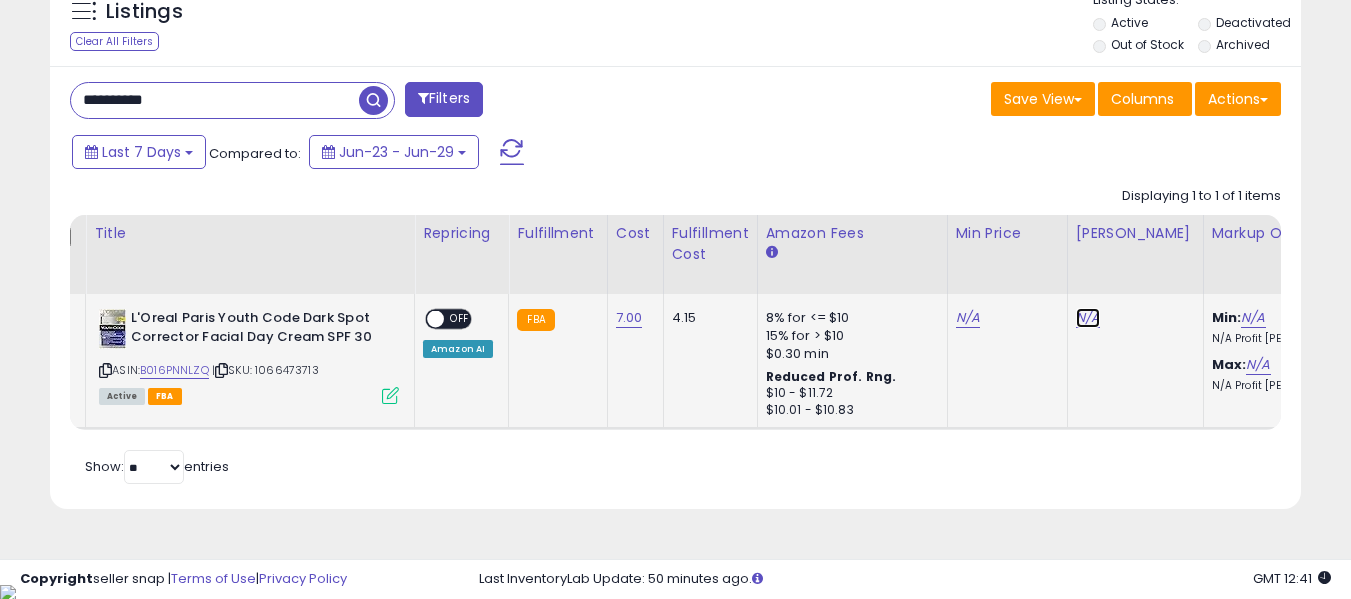 click on "N/A" at bounding box center (1088, 318) 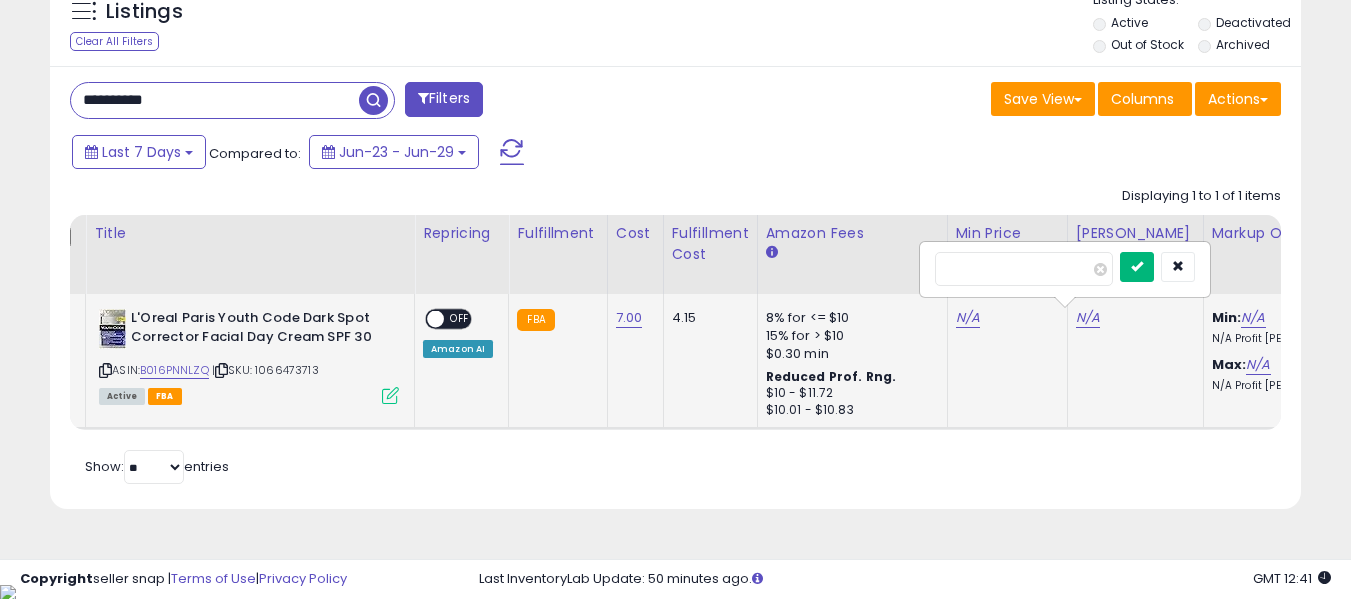 type on "**" 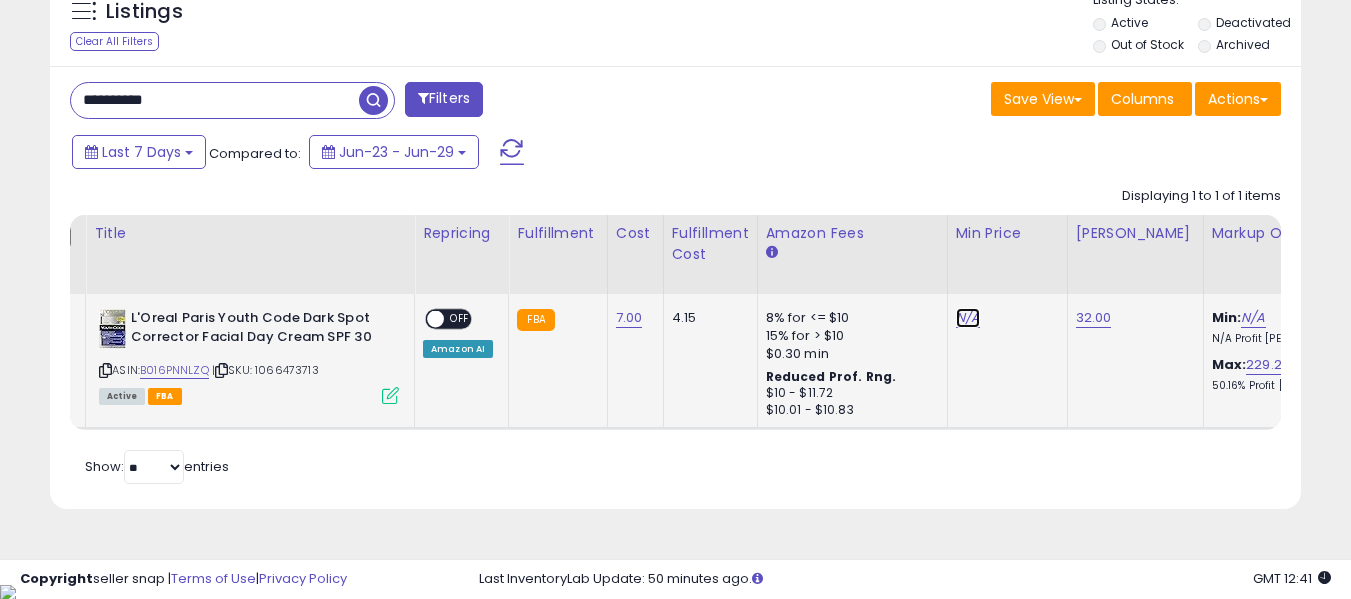 click on "N/A" at bounding box center [968, 318] 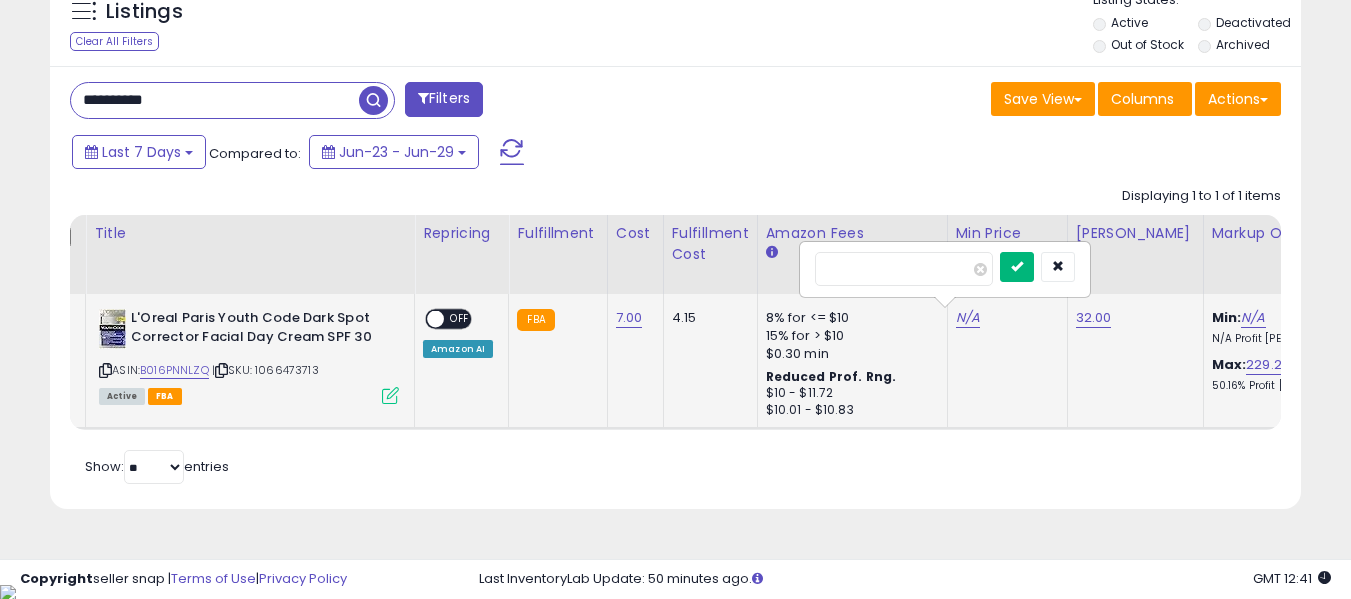 type on "*****" 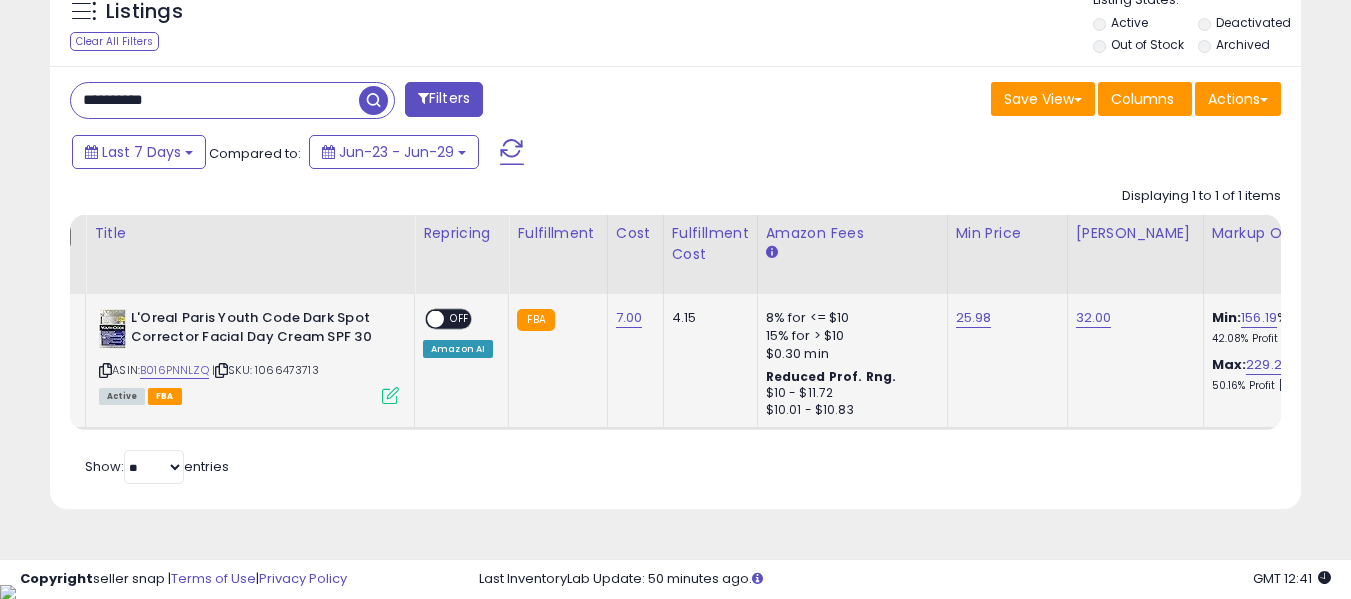 click at bounding box center [435, 319] 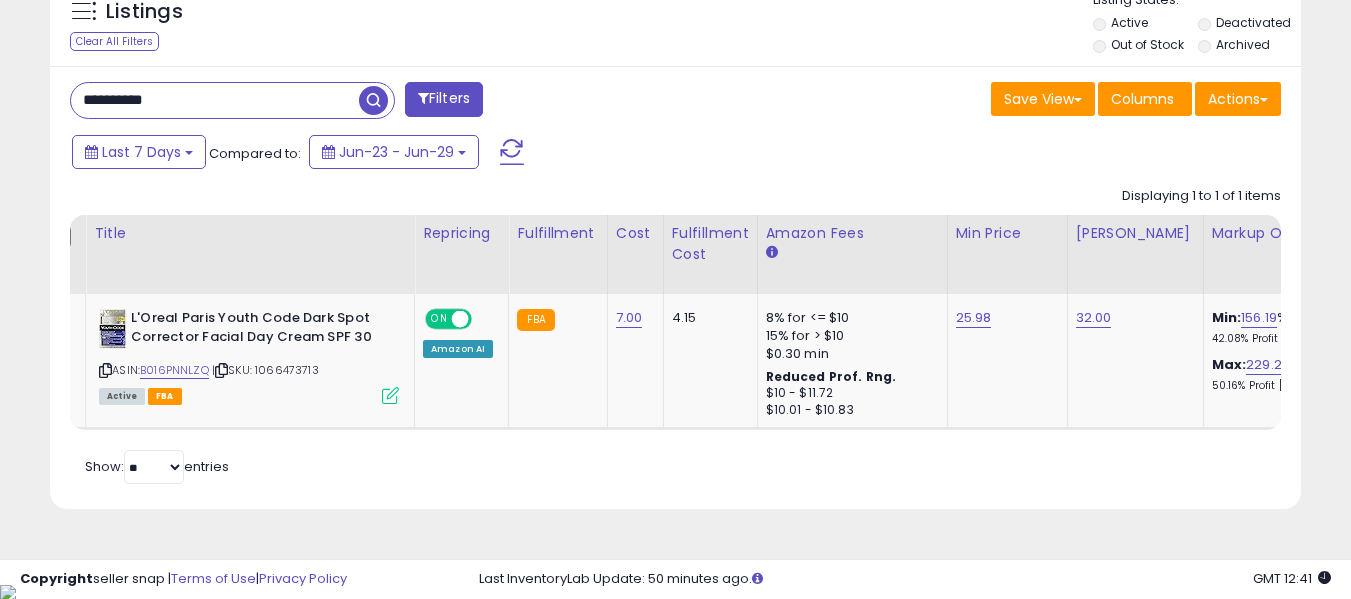 click on "**********" at bounding box center (215, 100) 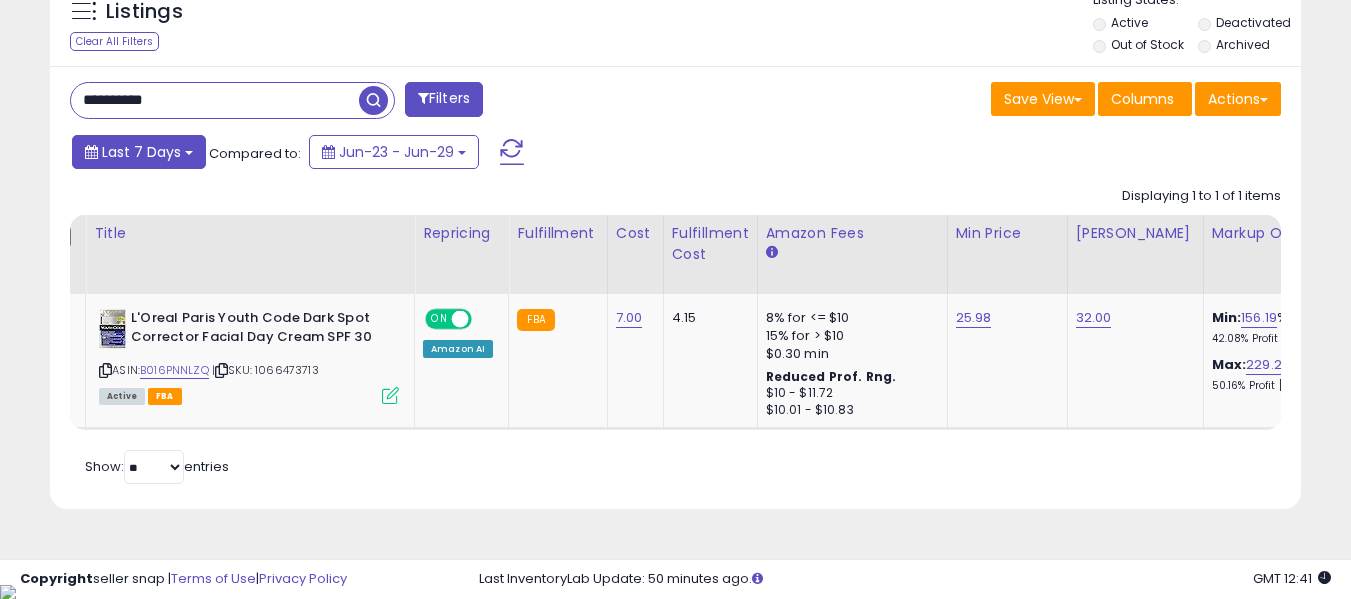 type on "**********" 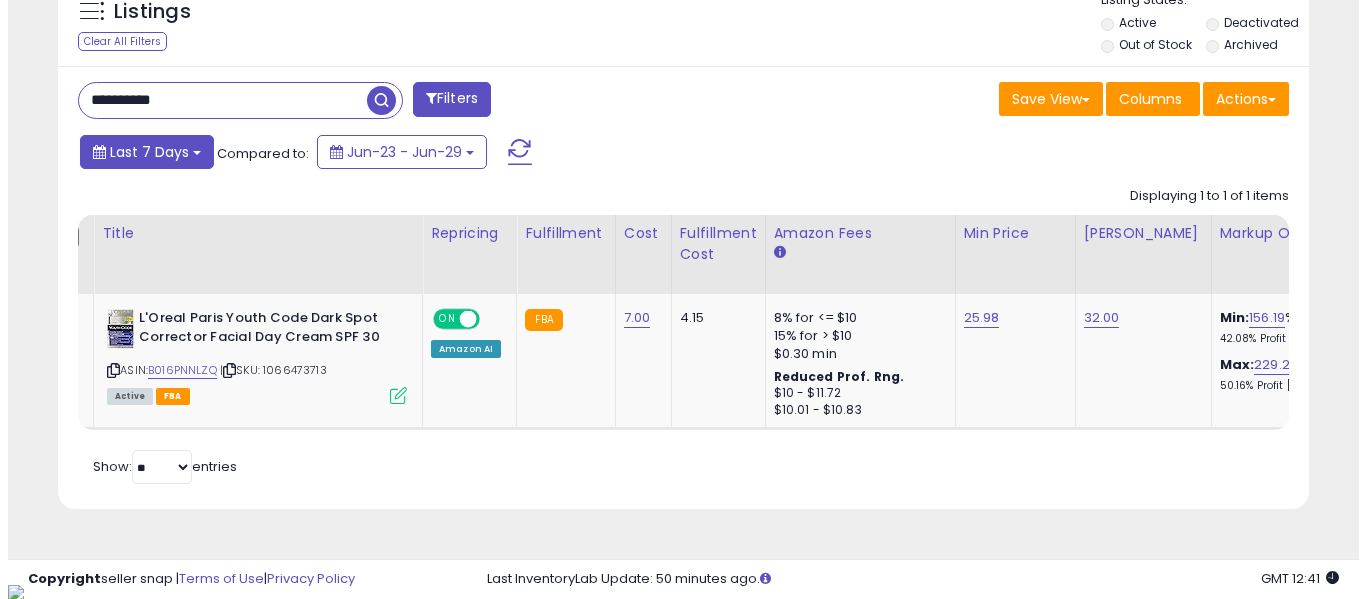 scroll, scrollTop: 621, scrollLeft: 0, axis: vertical 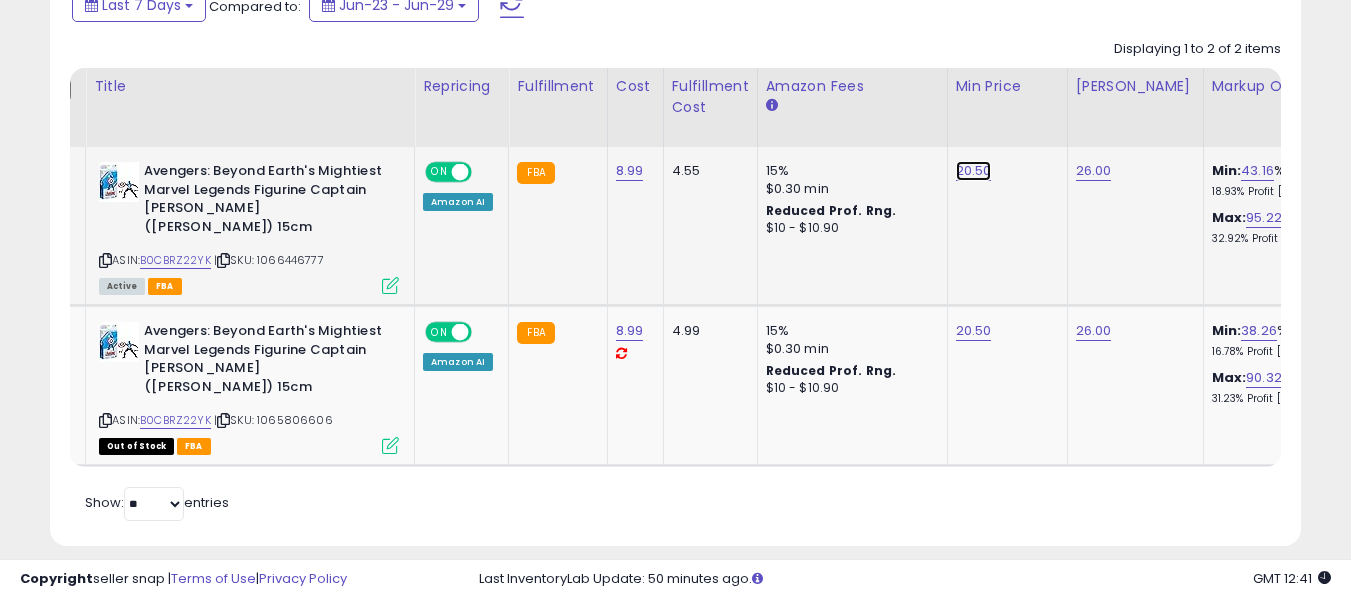 click on "20.50" at bounding box center [974, 171] 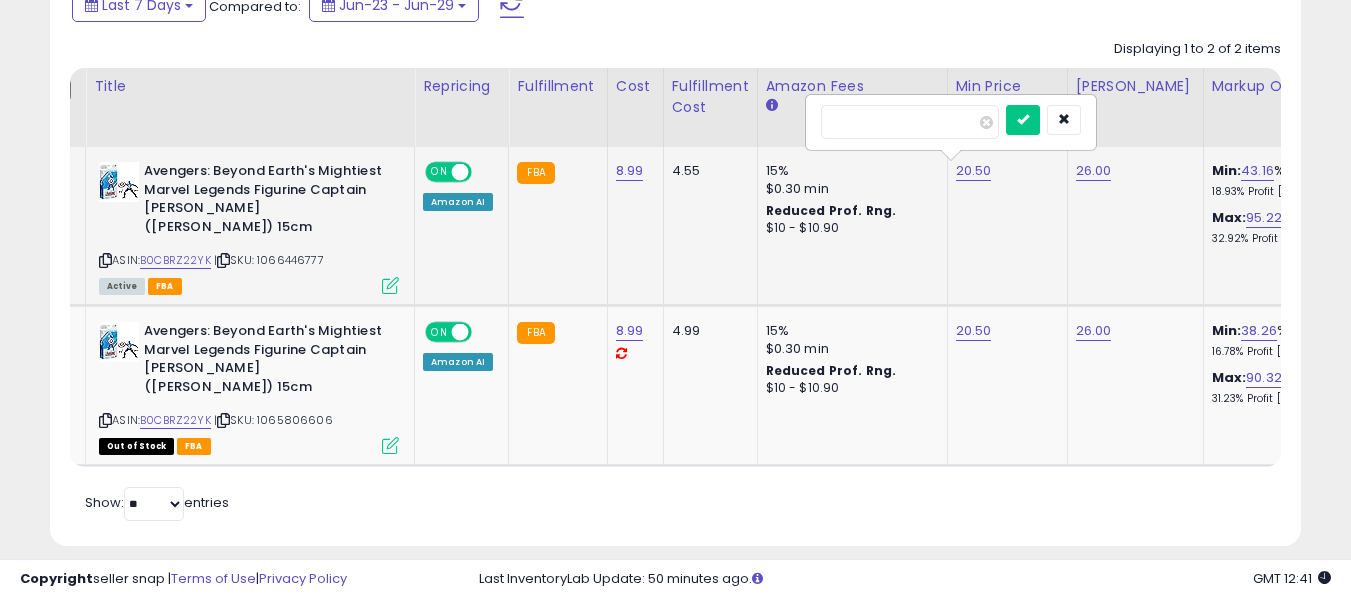 click on "*****" at bounding box center (910, 122) 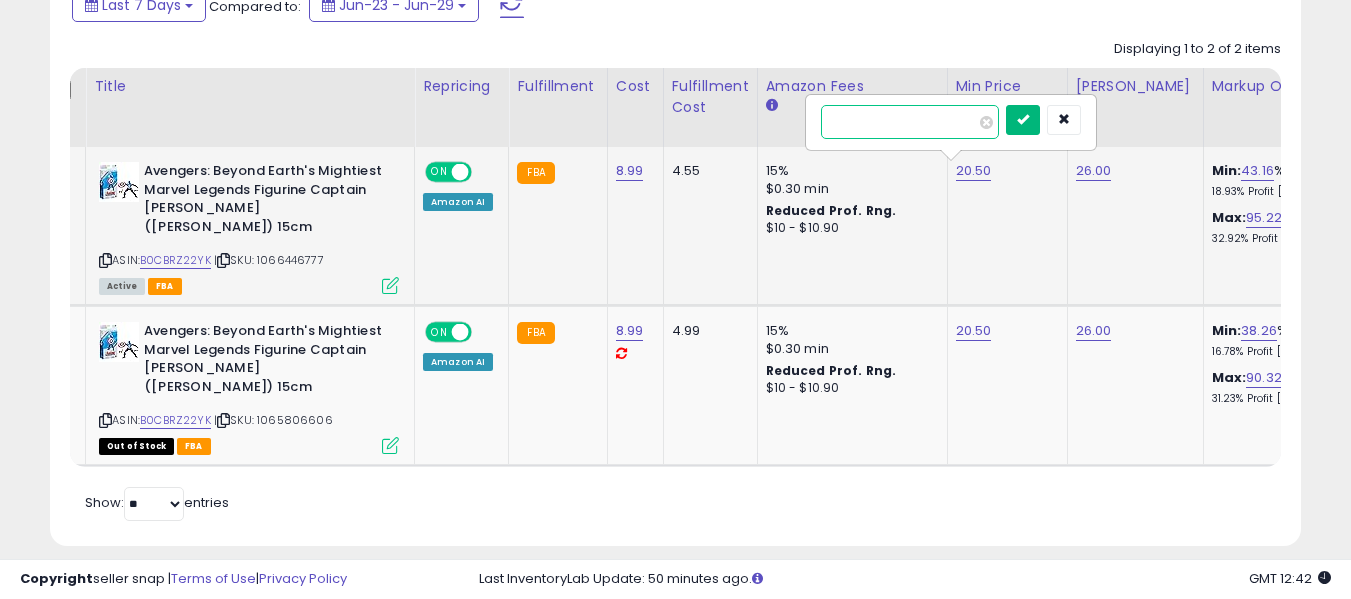type on "*****" 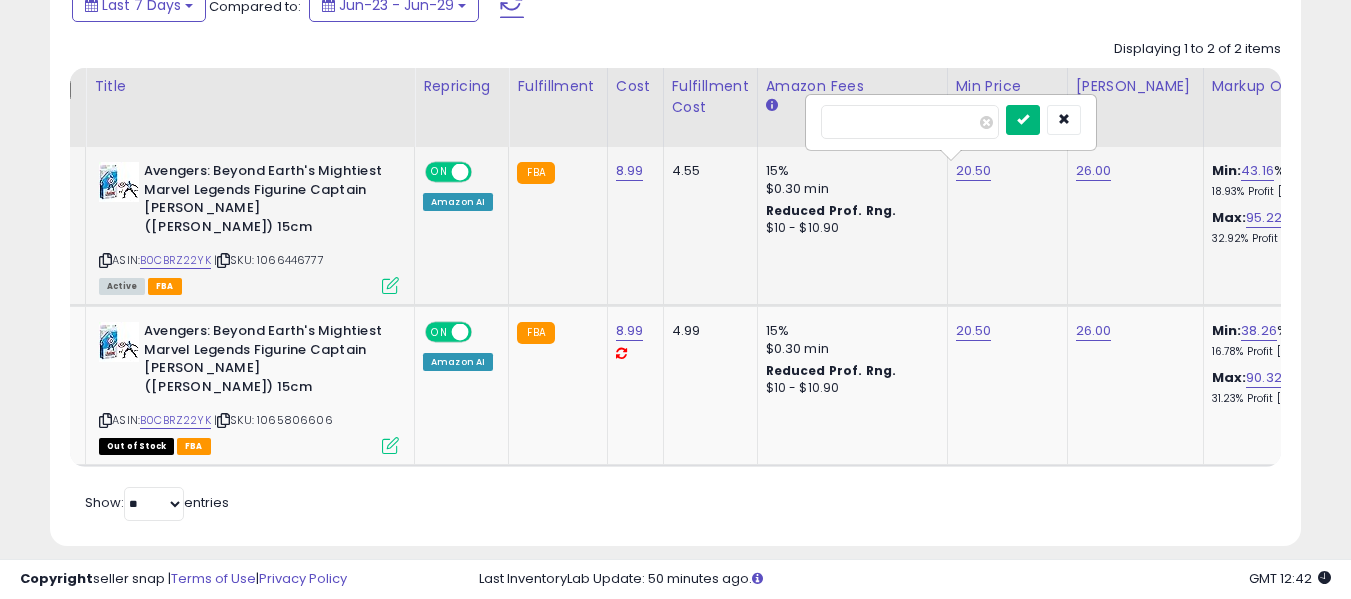 click at bounding box center [1023, 119] 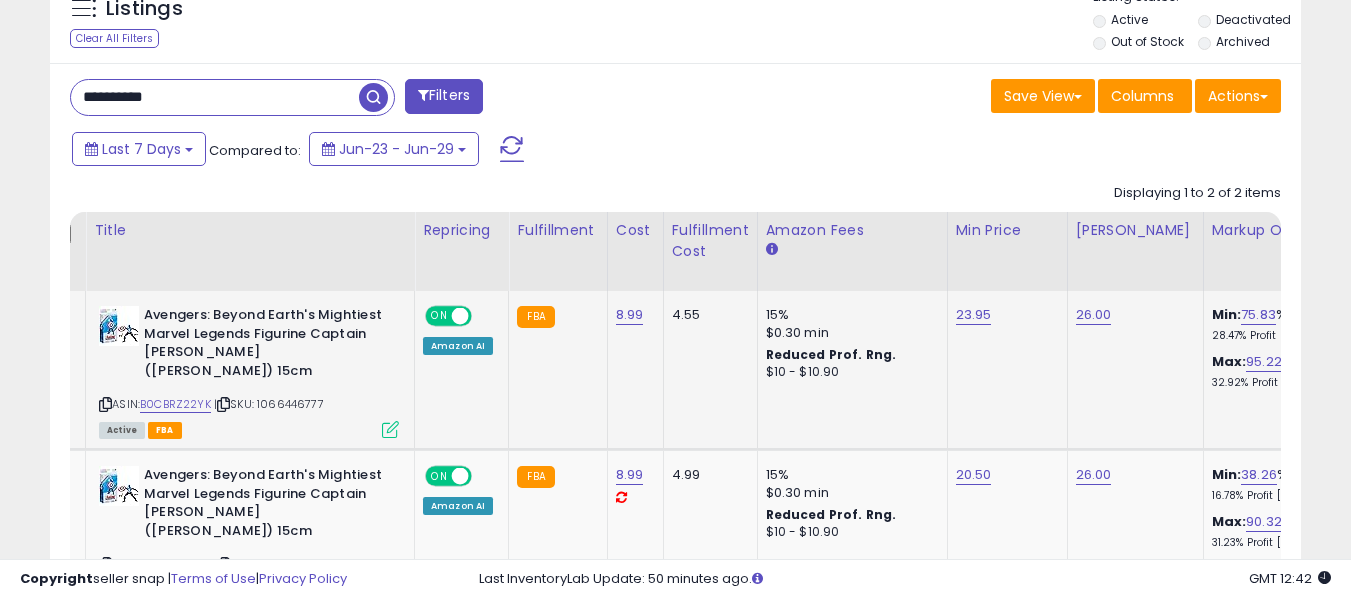 scroll, scrollTop: 703, scrollLeft: 0, axis: vertical 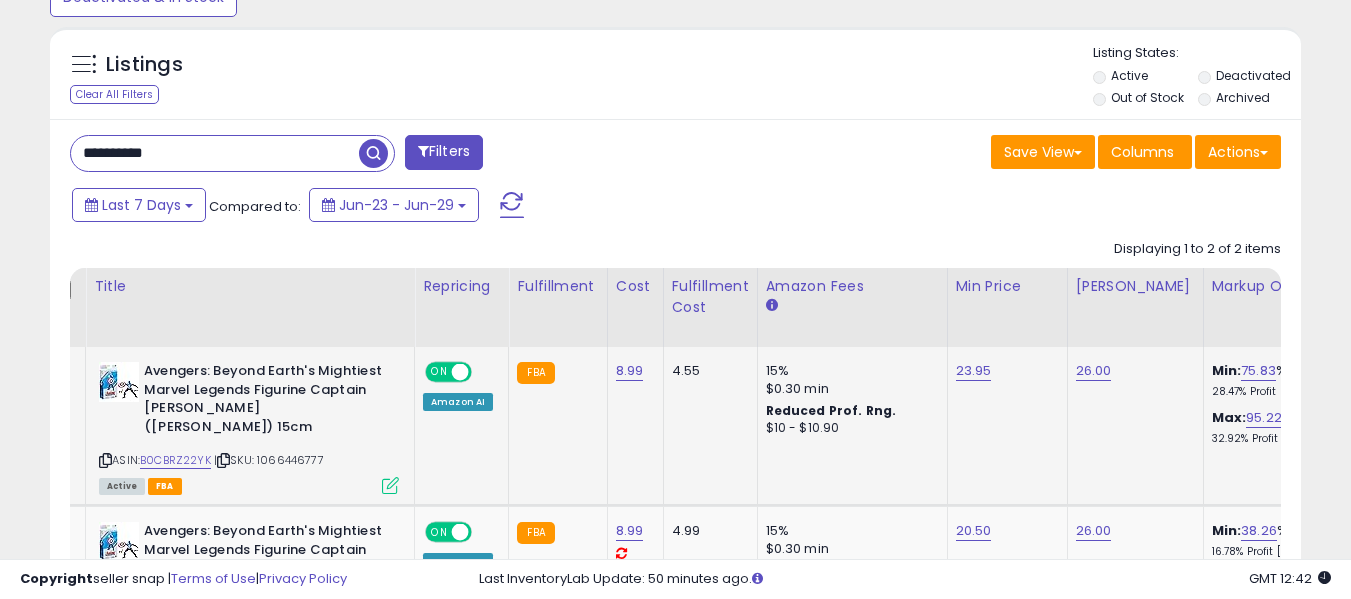click on "**********" at bounding box center [215, 153] 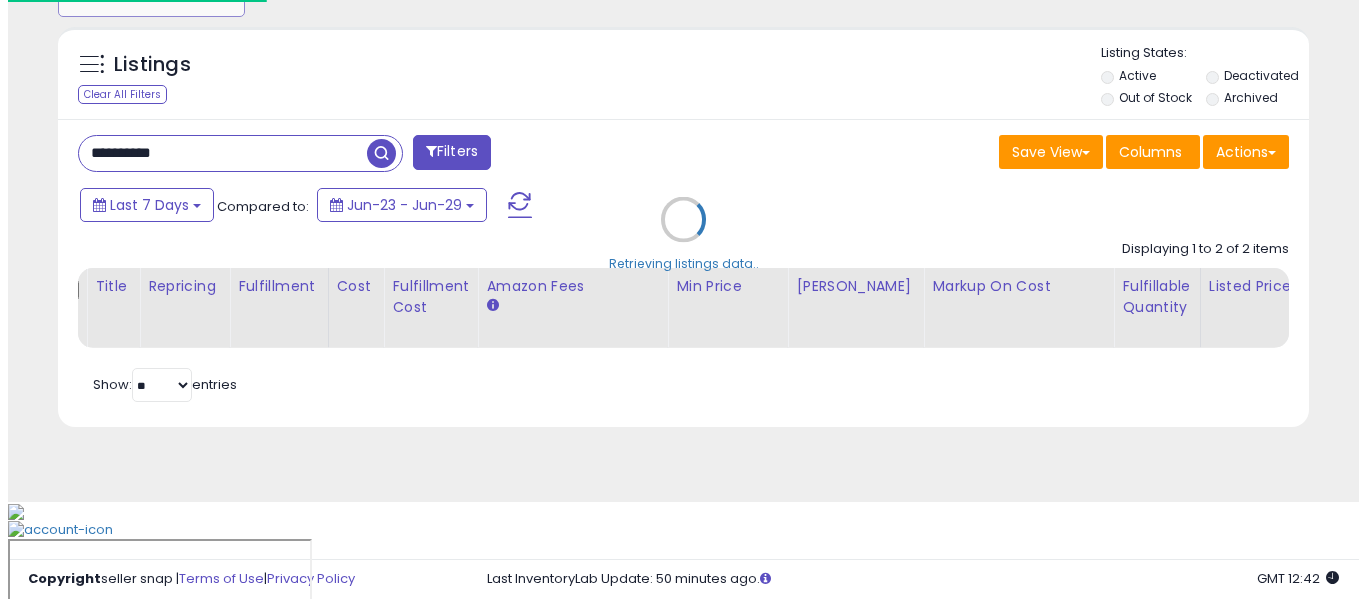 scroll, scrollTop: 621, scrollLeft: 0, axis: vertical 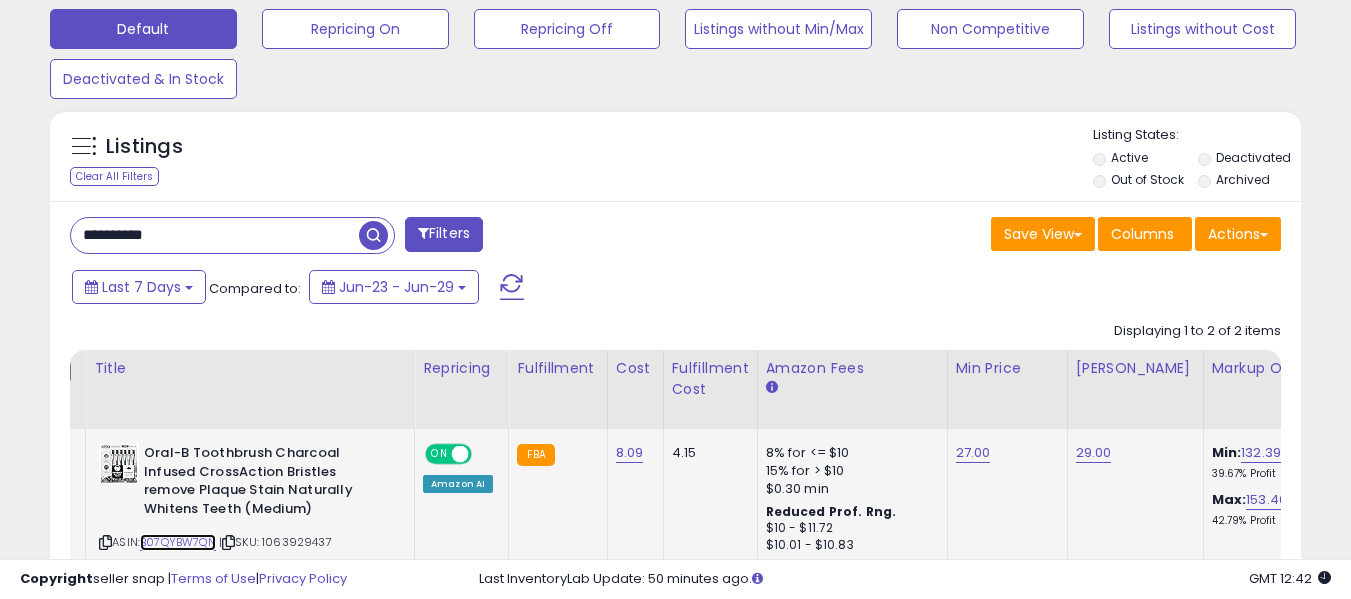 click on "B07QYBW7QN" at bounding box center [178, 542] 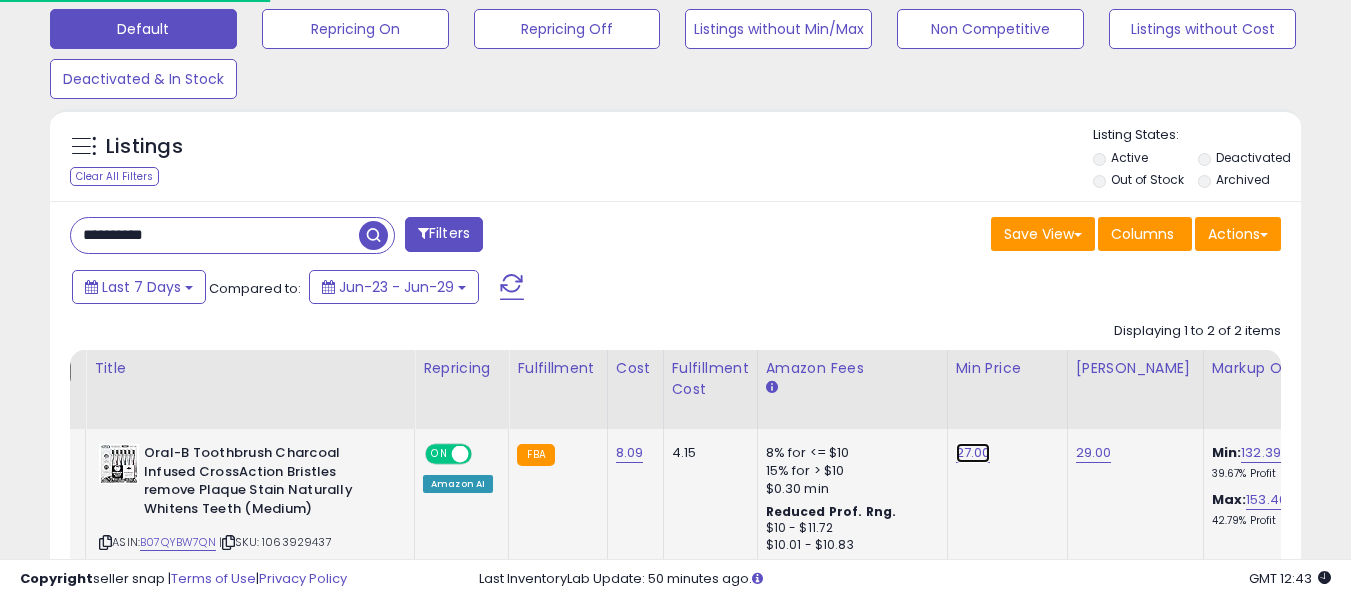 click on "27.00" at bounding box center (973, 453) 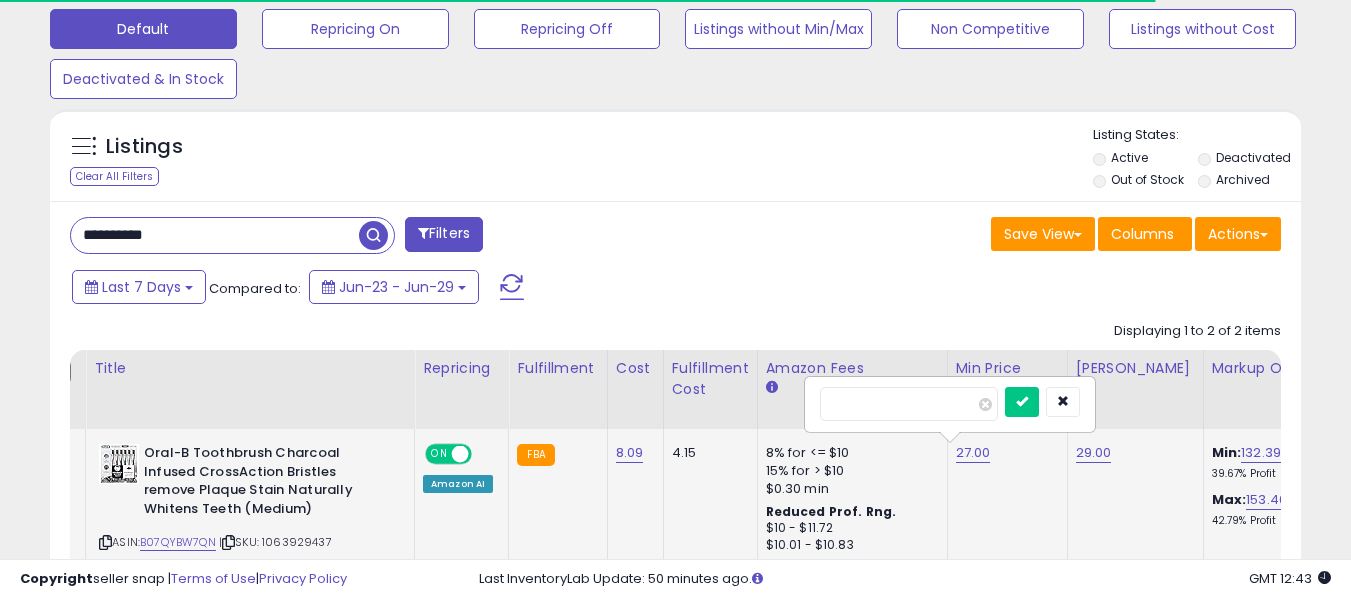 click on "*****" at bounding box center (909, 404) 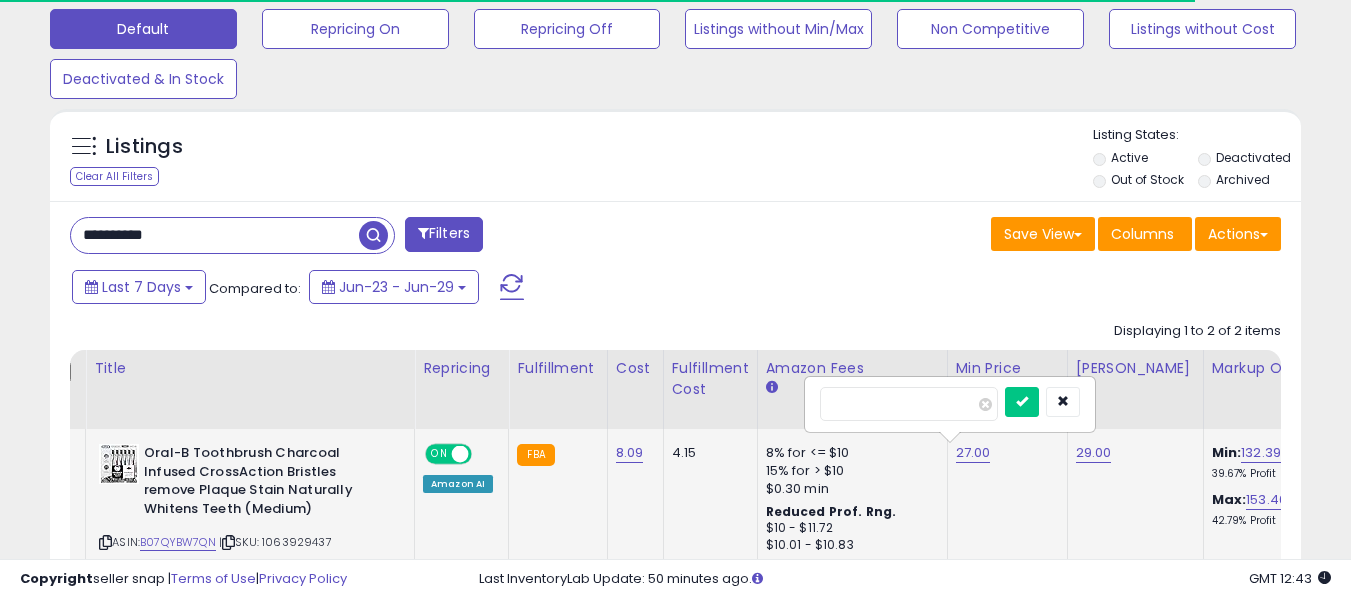 click on "*****" at bounding box center (909, 404) 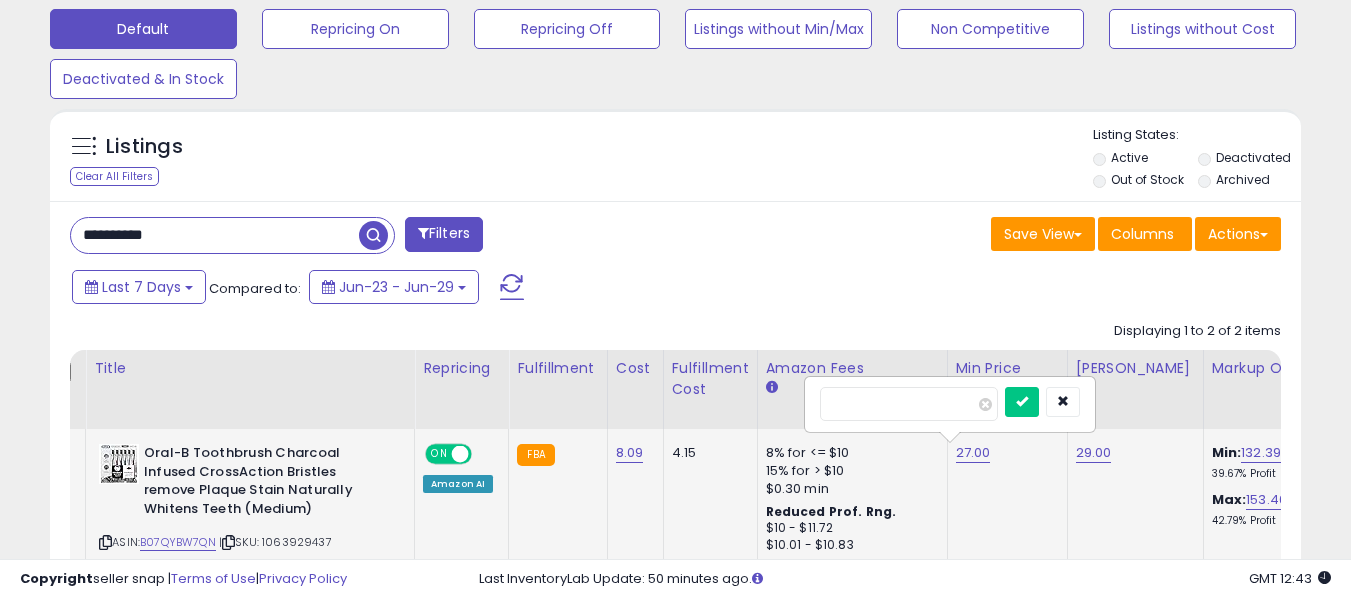 drag, startPoint x: 876, startPoint y: 403, endPoint x: 884, endPoint y: 413, distance: 12.806249 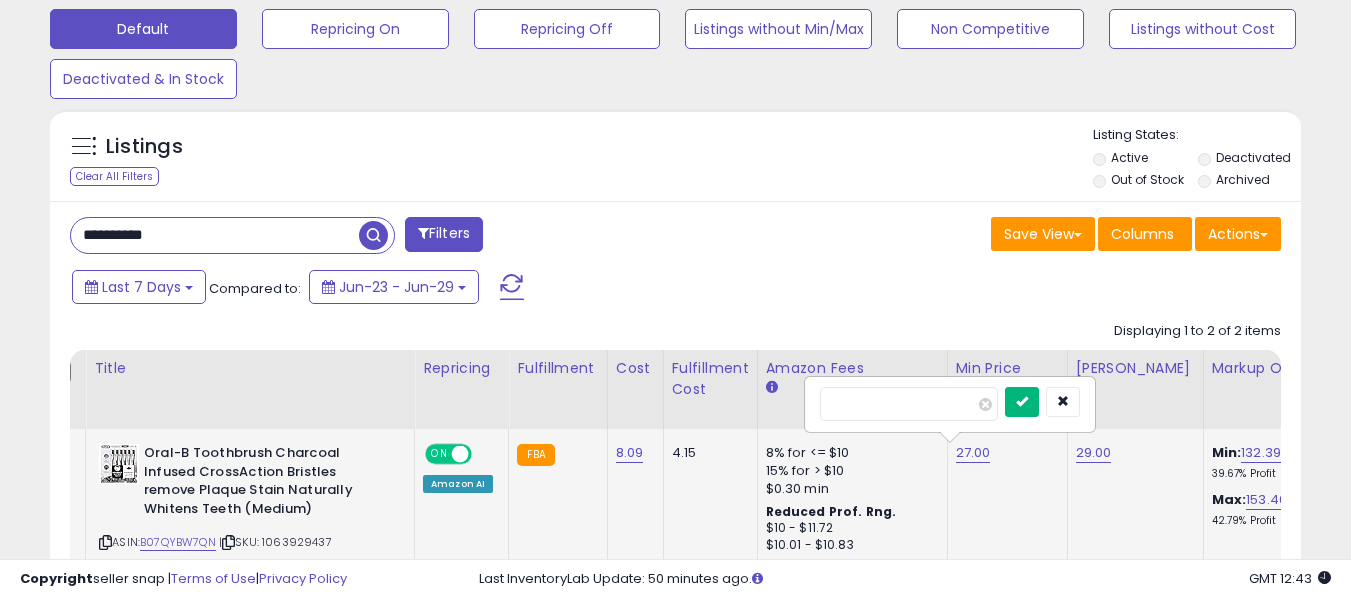 type on "****" 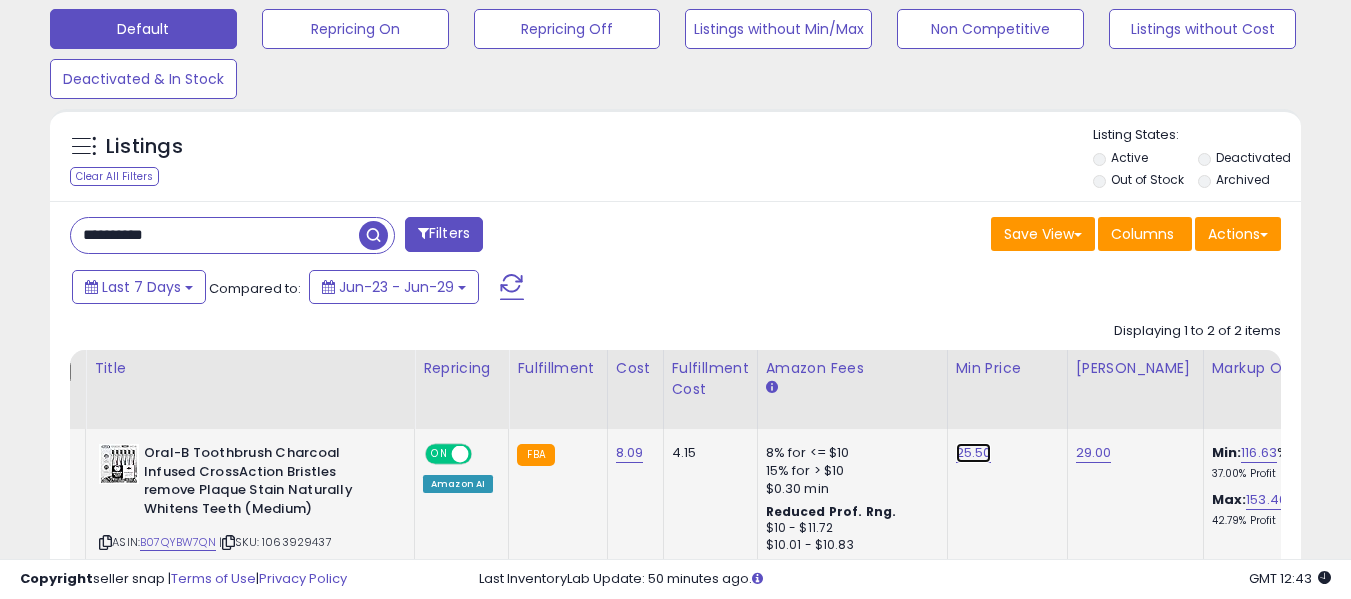 click on "25.50" at bounding box center [974, 453] 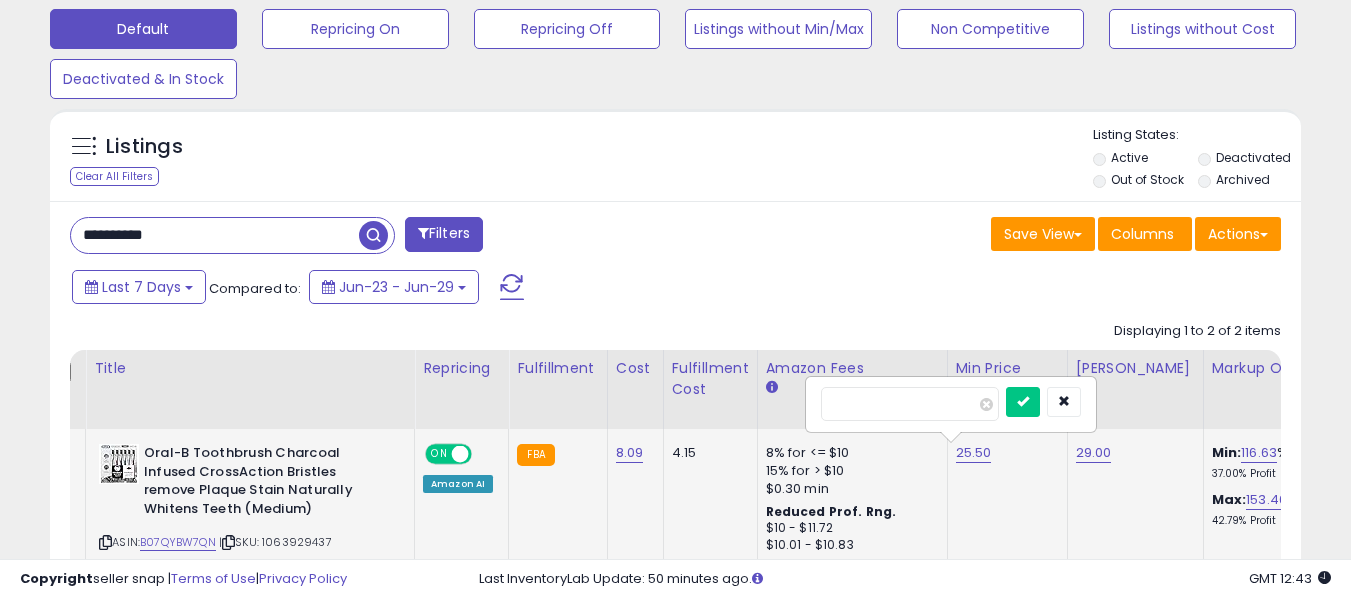 click on "*****" at bounding box center (910, 404) 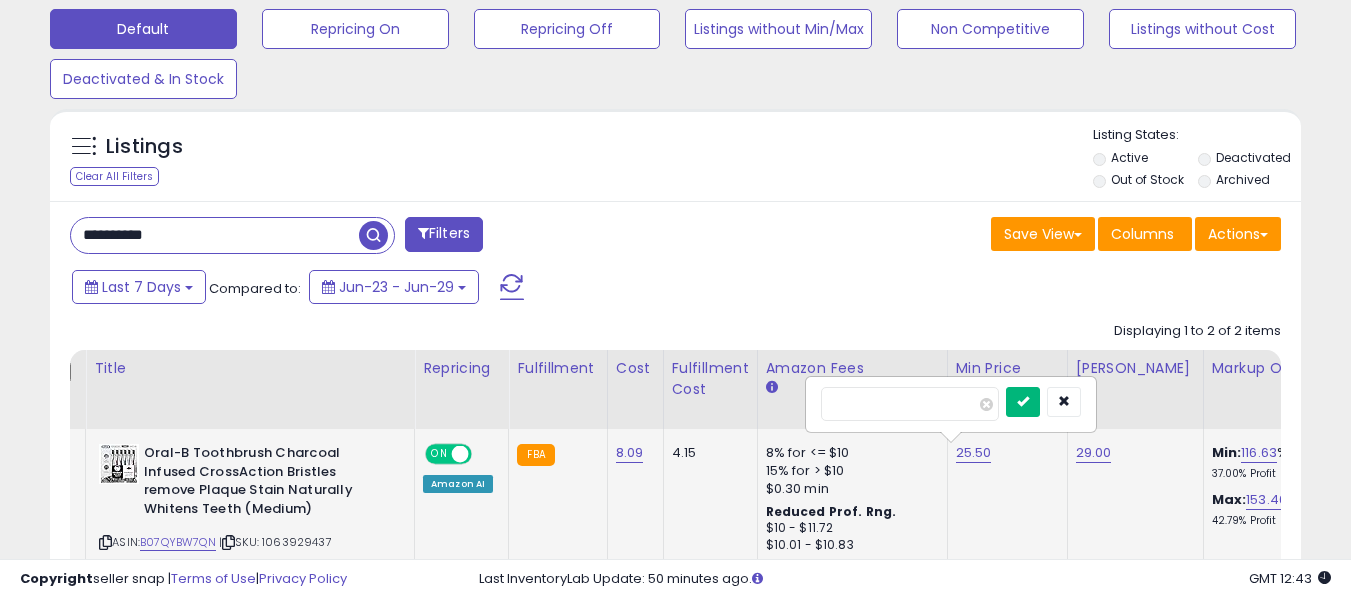 type on "**" 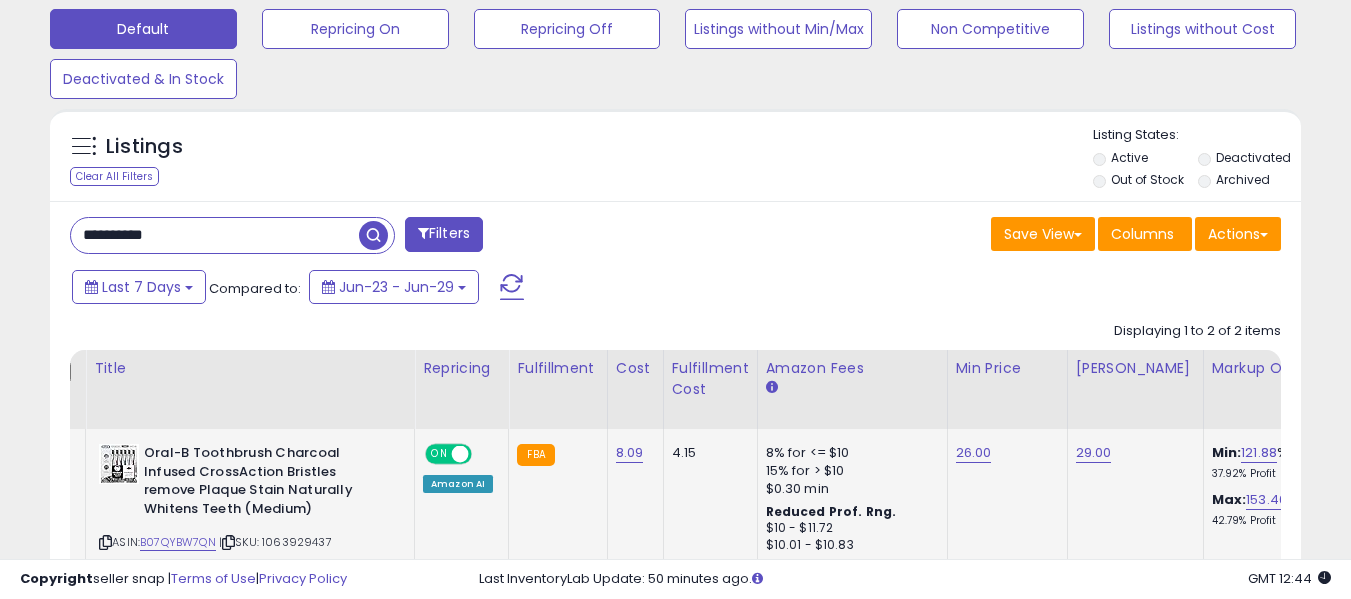 click on "**********" at bounding box center [215, 235] 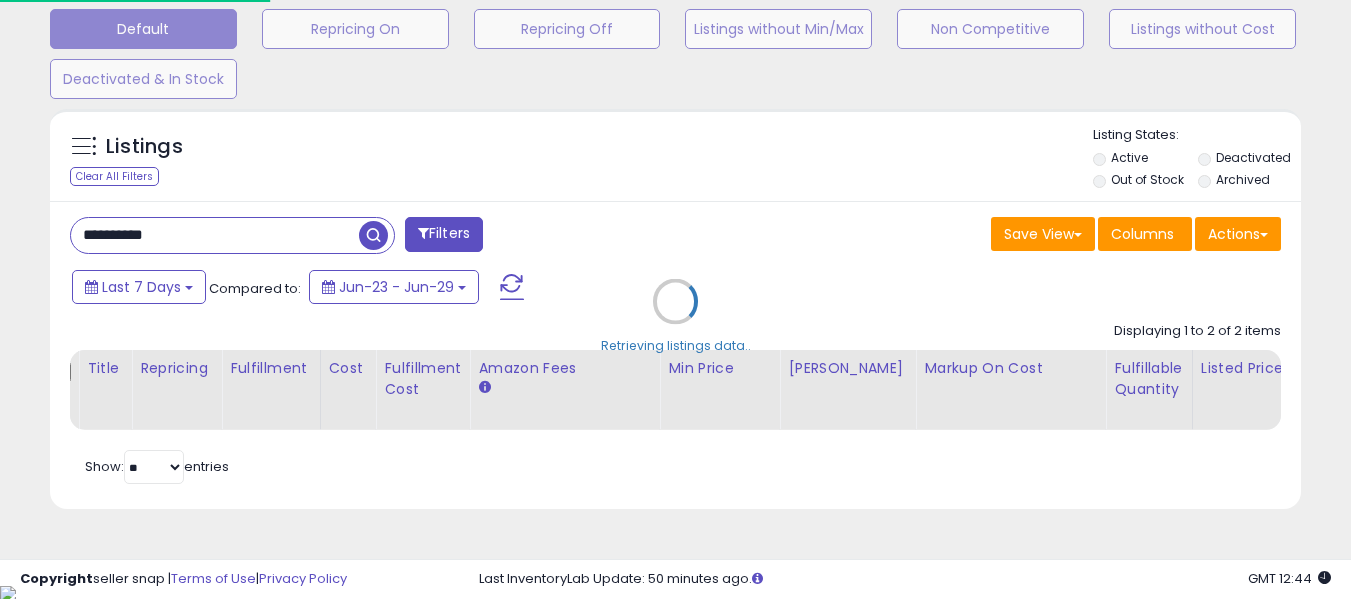 scroll, scrollTop: 999590, scrollLeft: 999267, axis: both 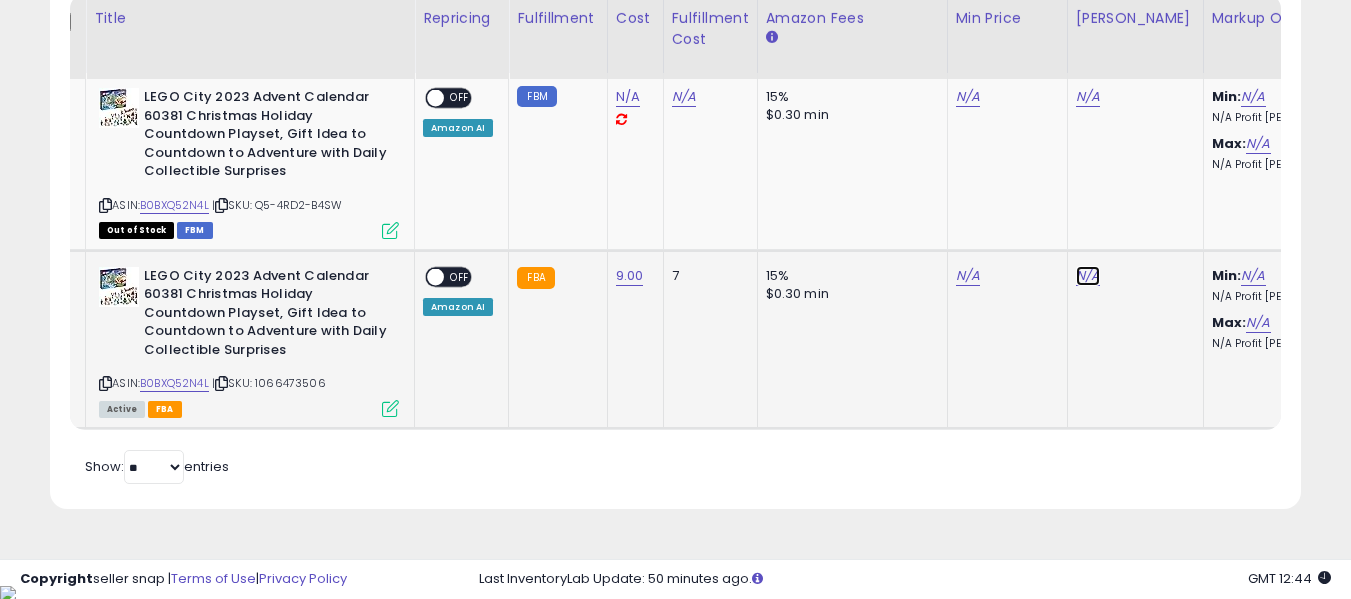 click on "N/A" at bounding box center (1088, 97) 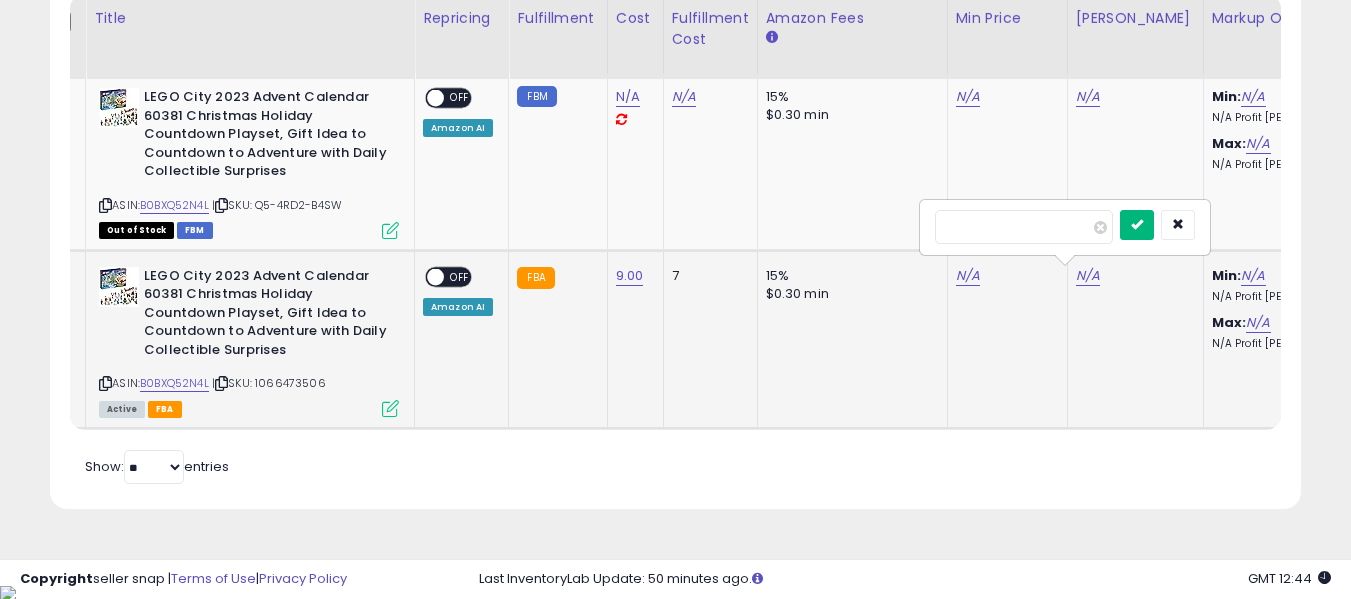 type on "**" 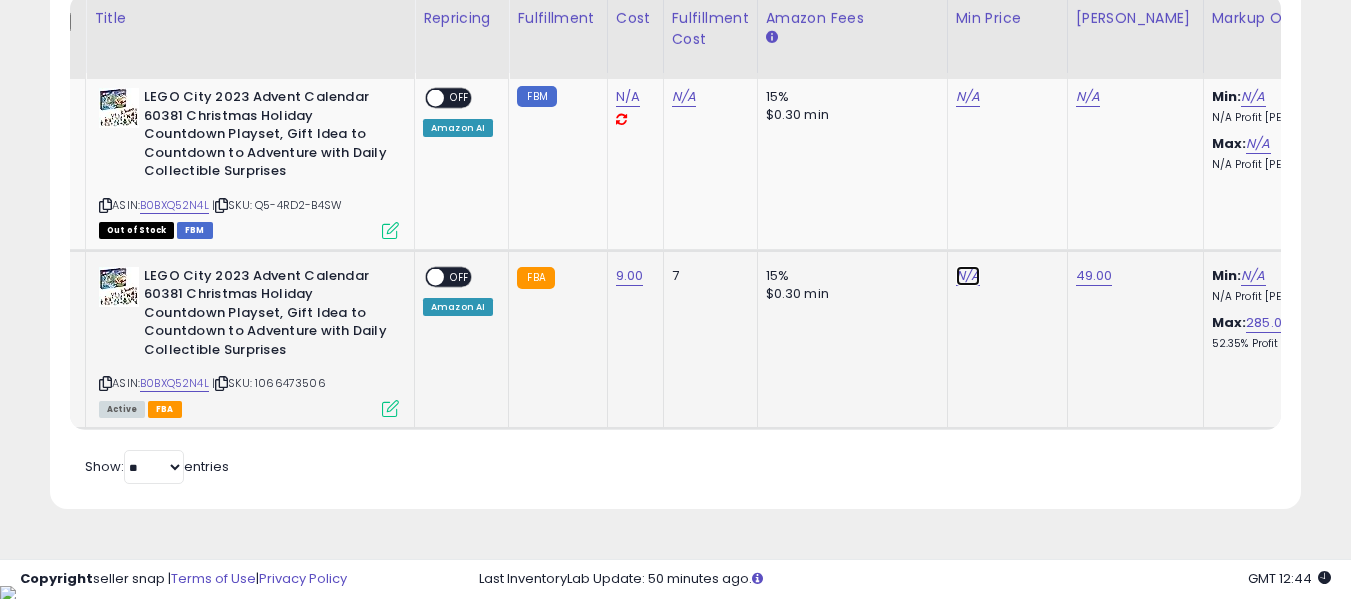 click on "N/A" at bounding box center (968, 97) 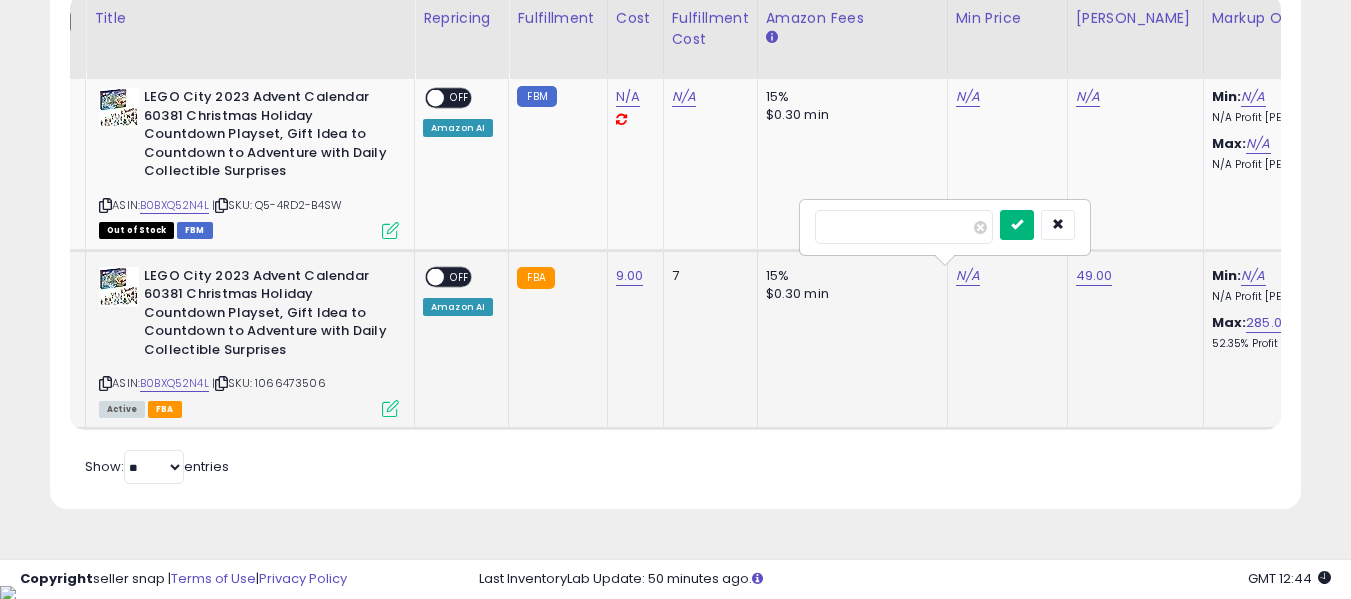type on "**" 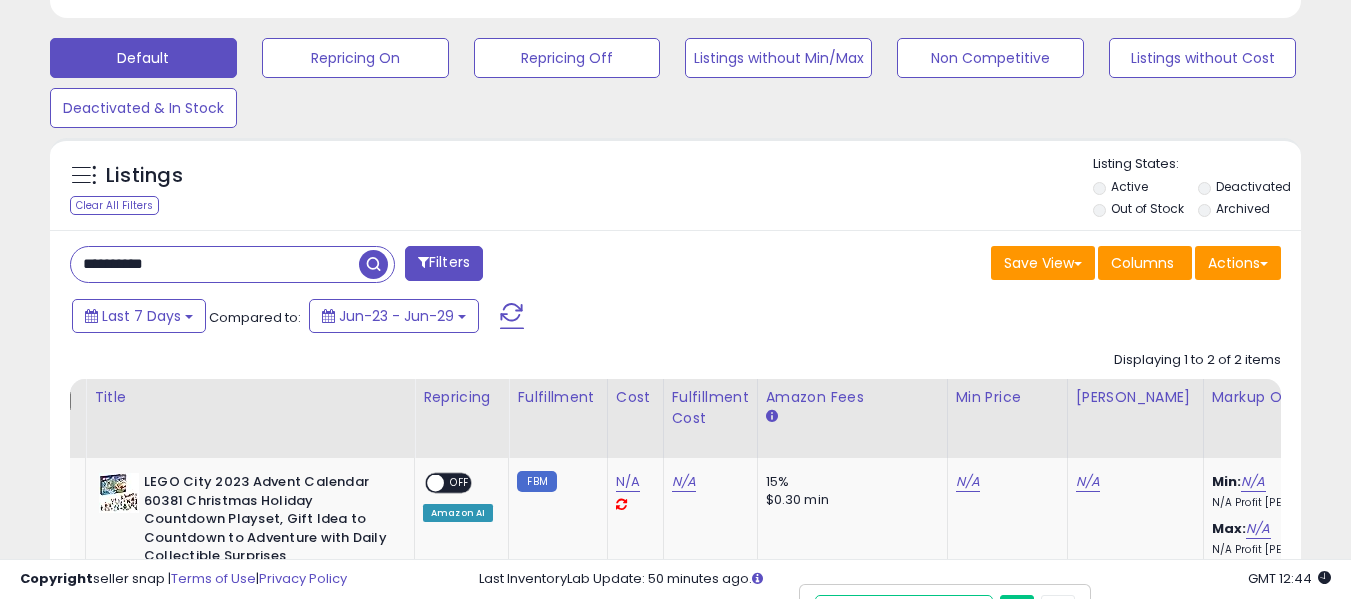 scroll, scrollTop: 577, scrollLeft: 0, axis: vertical 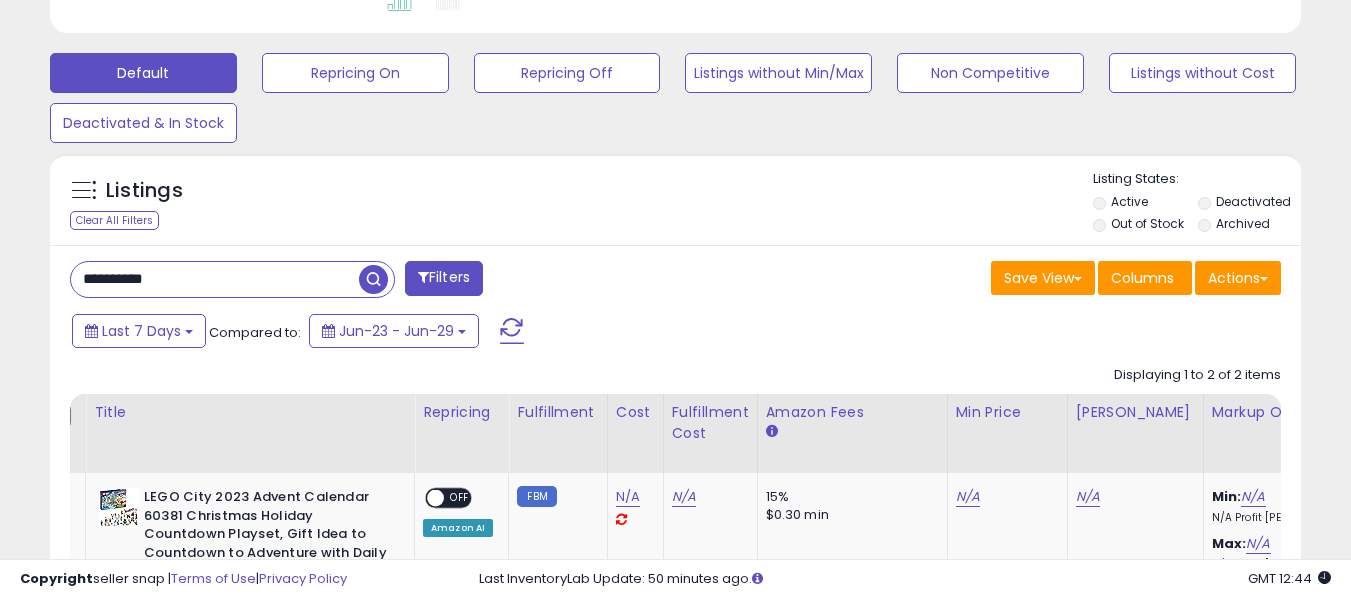 click on "**********" at bounding box center [215, 279] 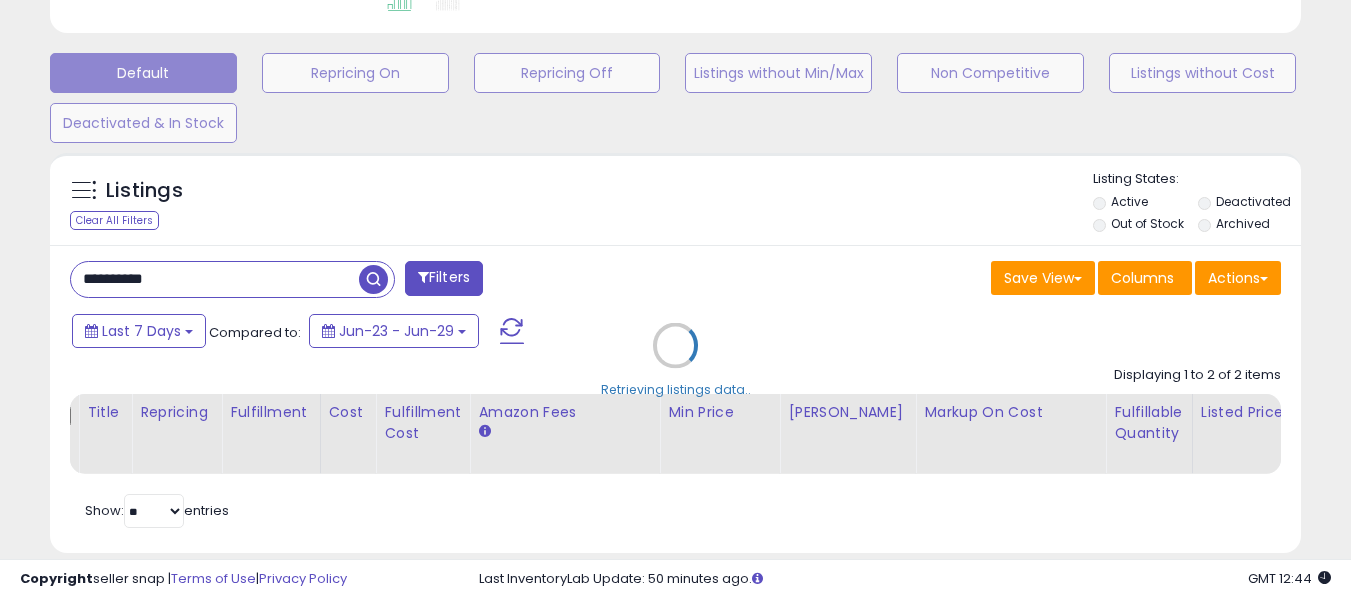 scroll, scrollTop: 999590, scrollLeft: 999267, axis: both 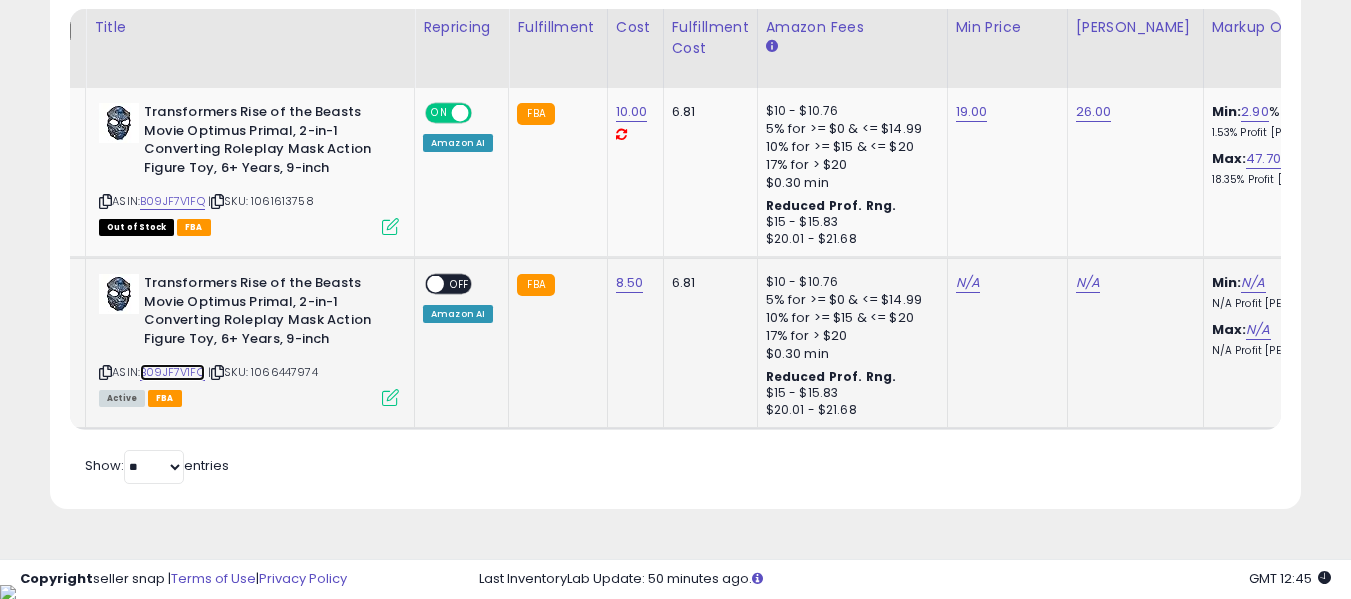 click on "B09JF7V1FQ" at bounding box center (172, 372) 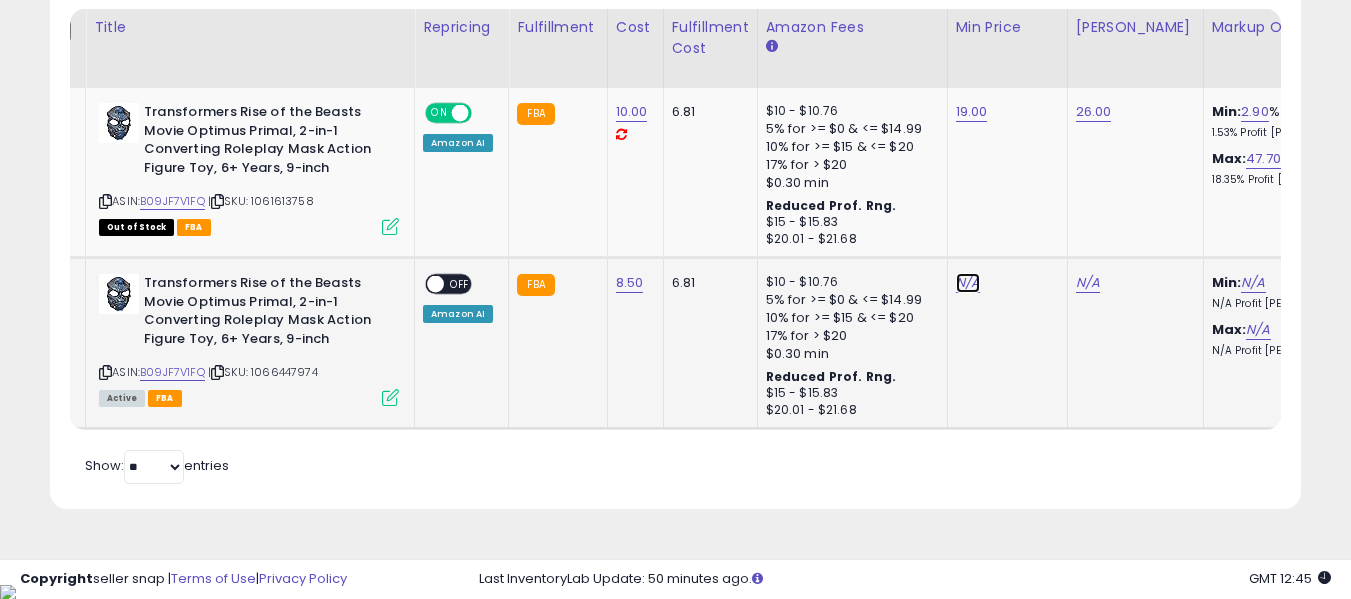 click on "N/A" at bounding box center (968, 283) 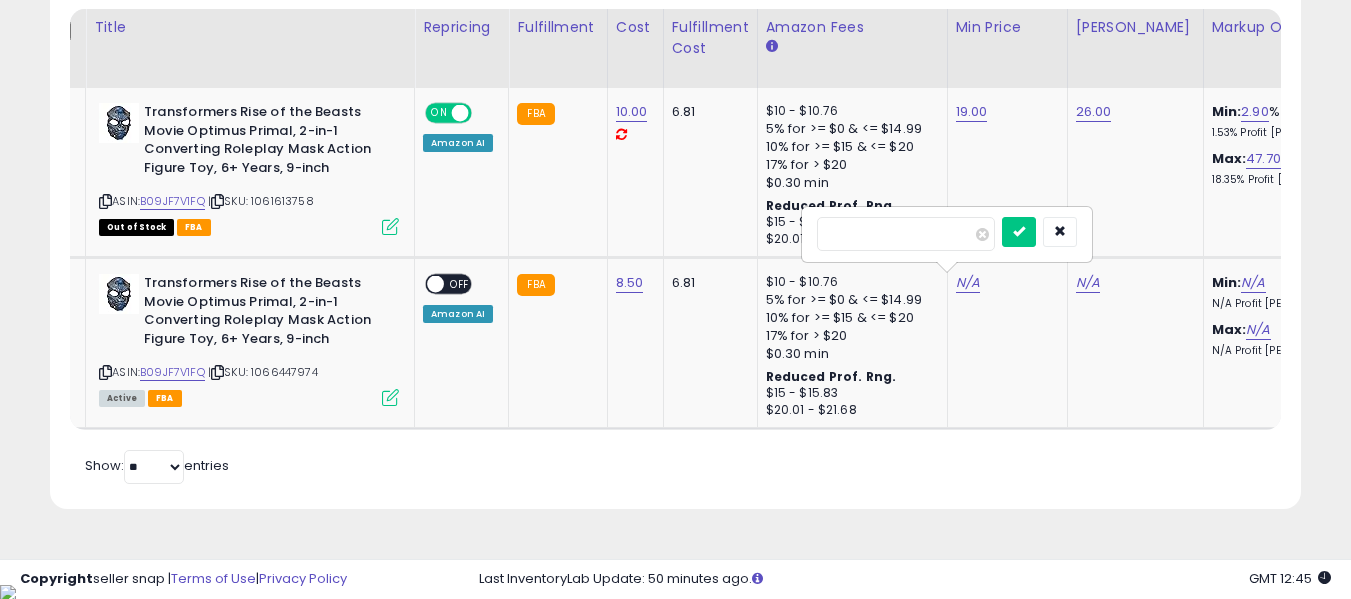 type on "**" 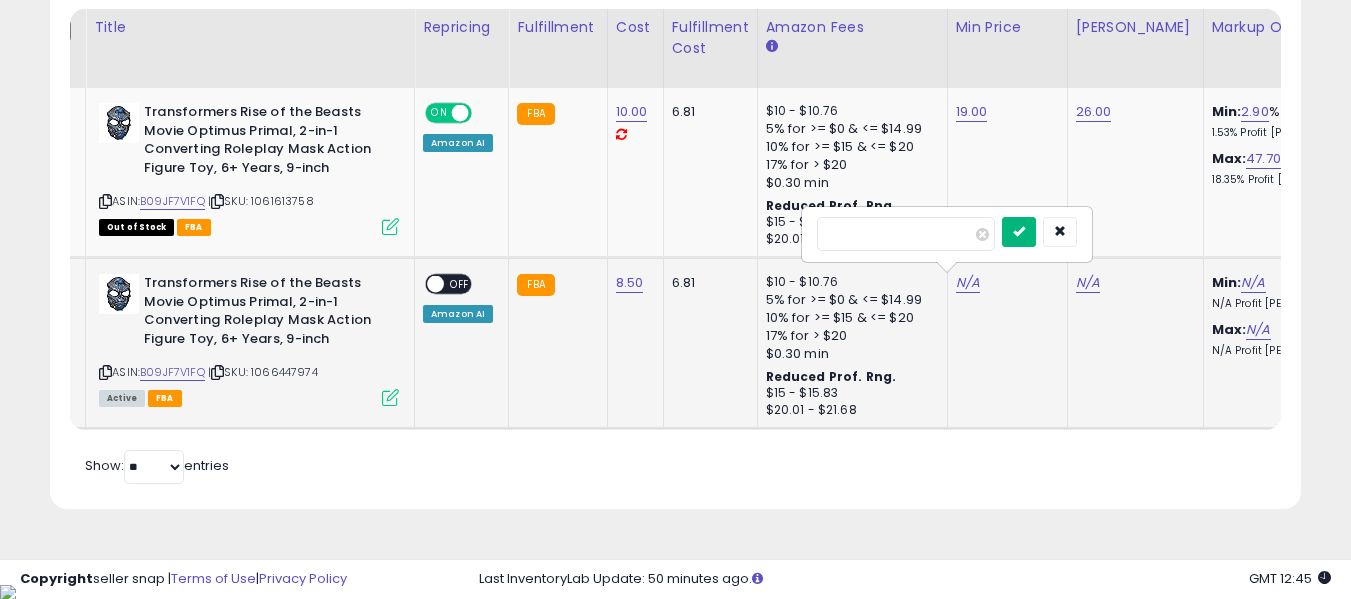 click at bounding box center [1019, 231] 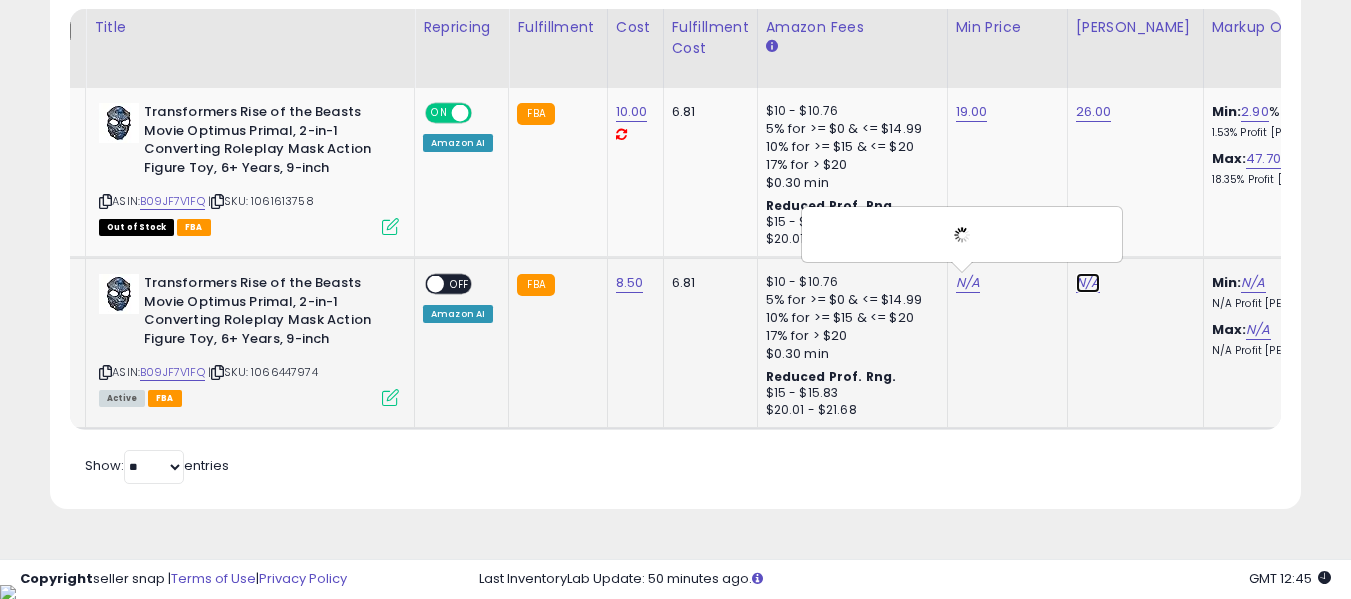 click on "N/A" at bounding box center (1088, 283) 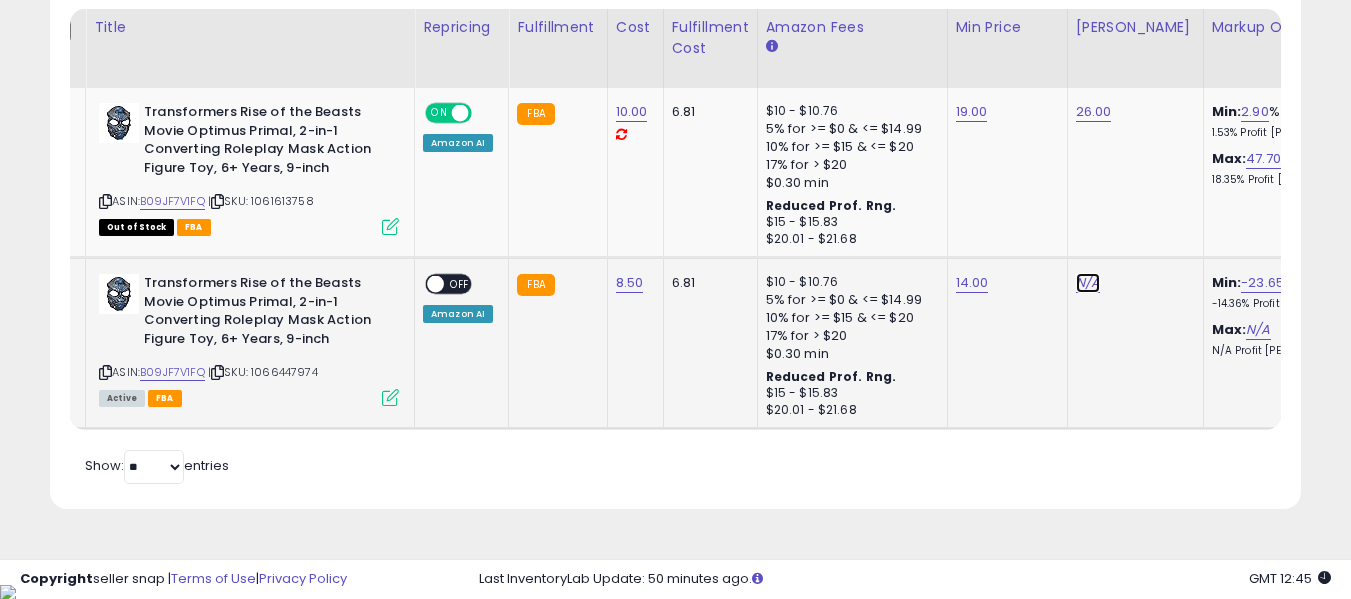 click on "N/A" at bounding box center (1088, 283) 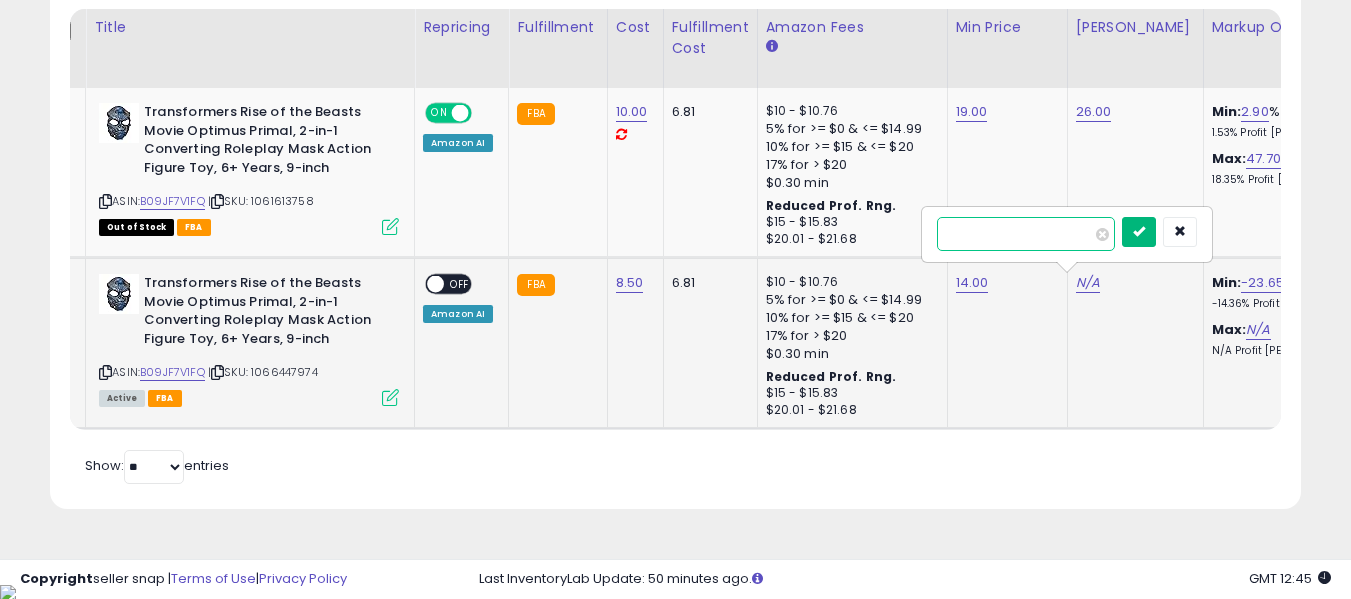 type on "**" 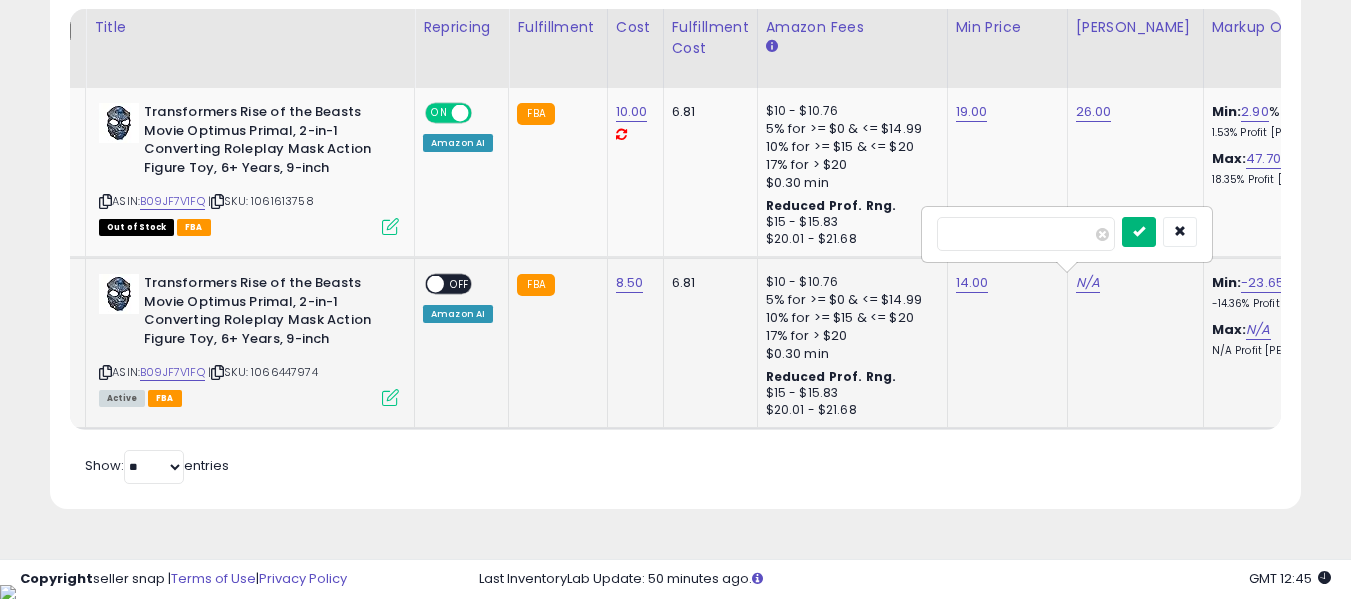click at bounding box center (1139, 232) 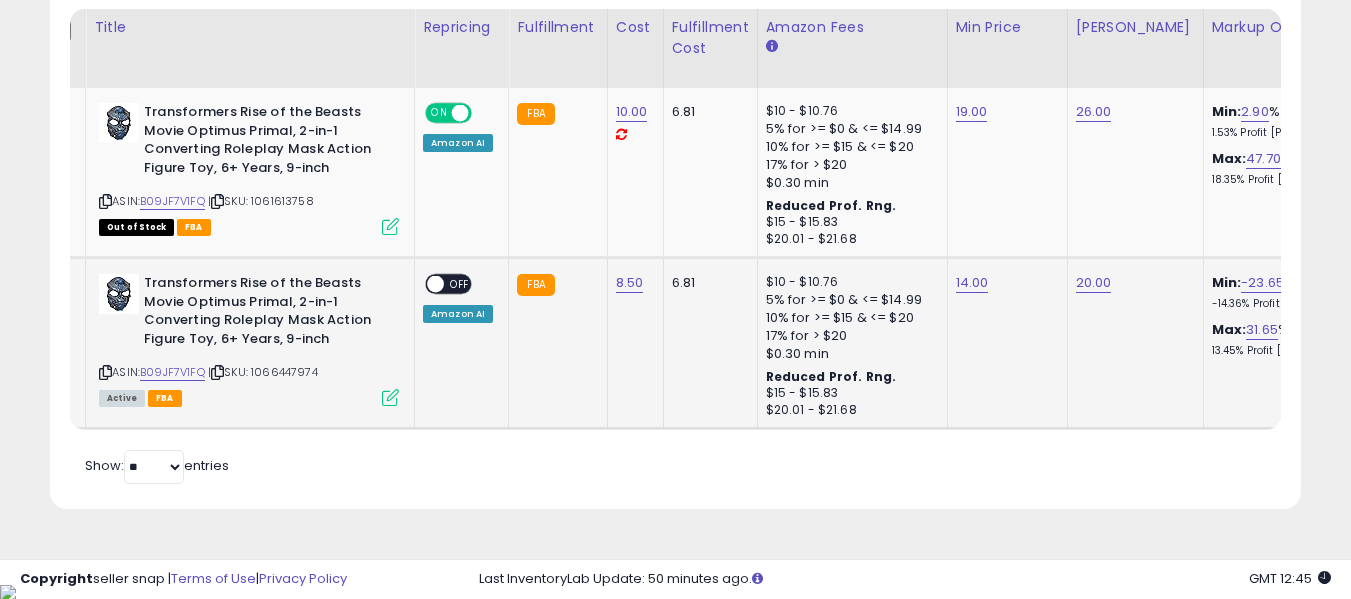 click on "OFF" at bounding box center [460, 284] 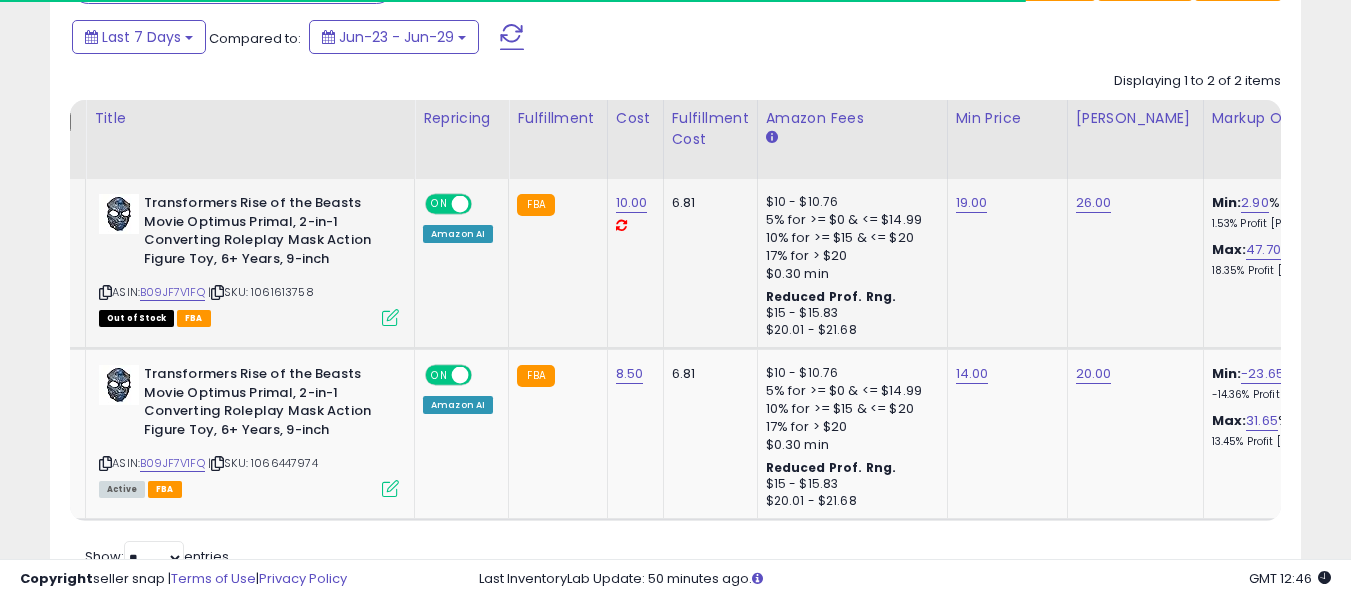 scroll, scrollTop: 762, scrollLeft: 0, axis: vertical 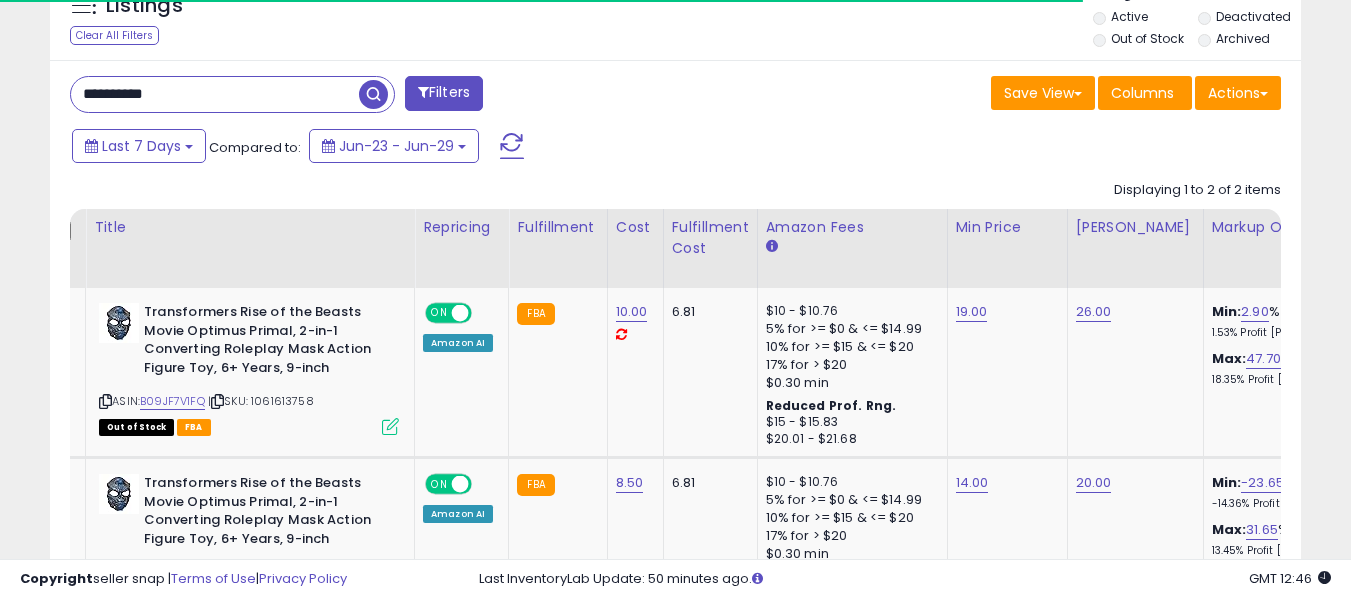 click on "**********" at bounding box center [215, 94] 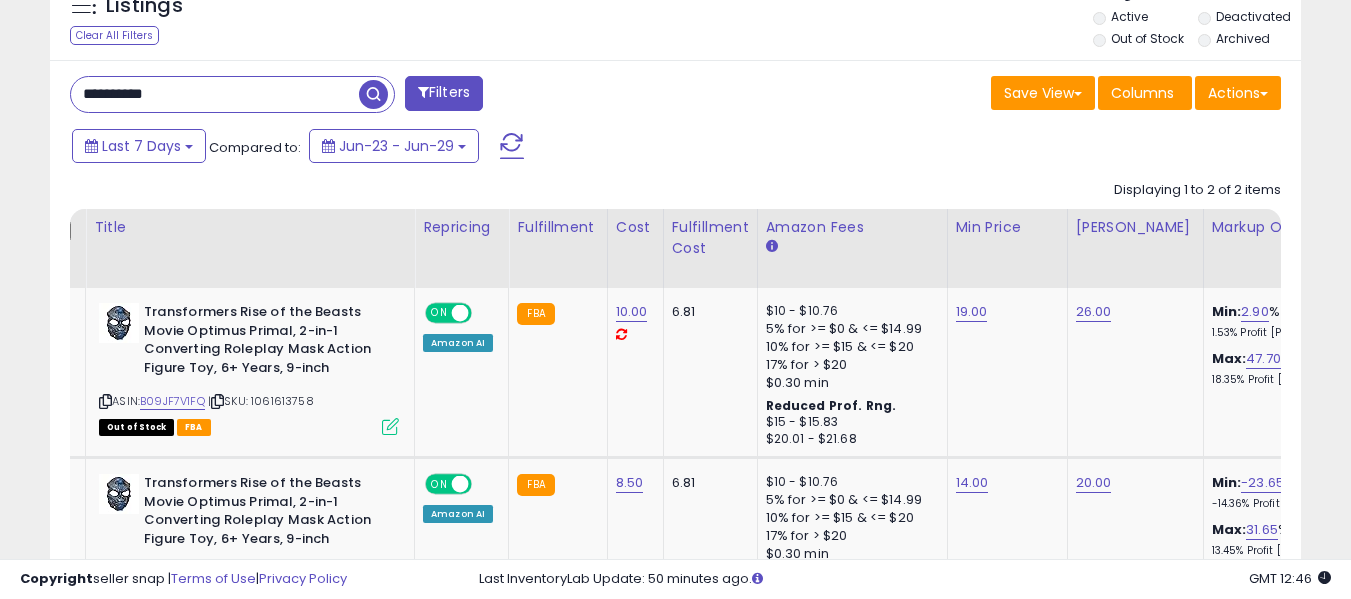paste 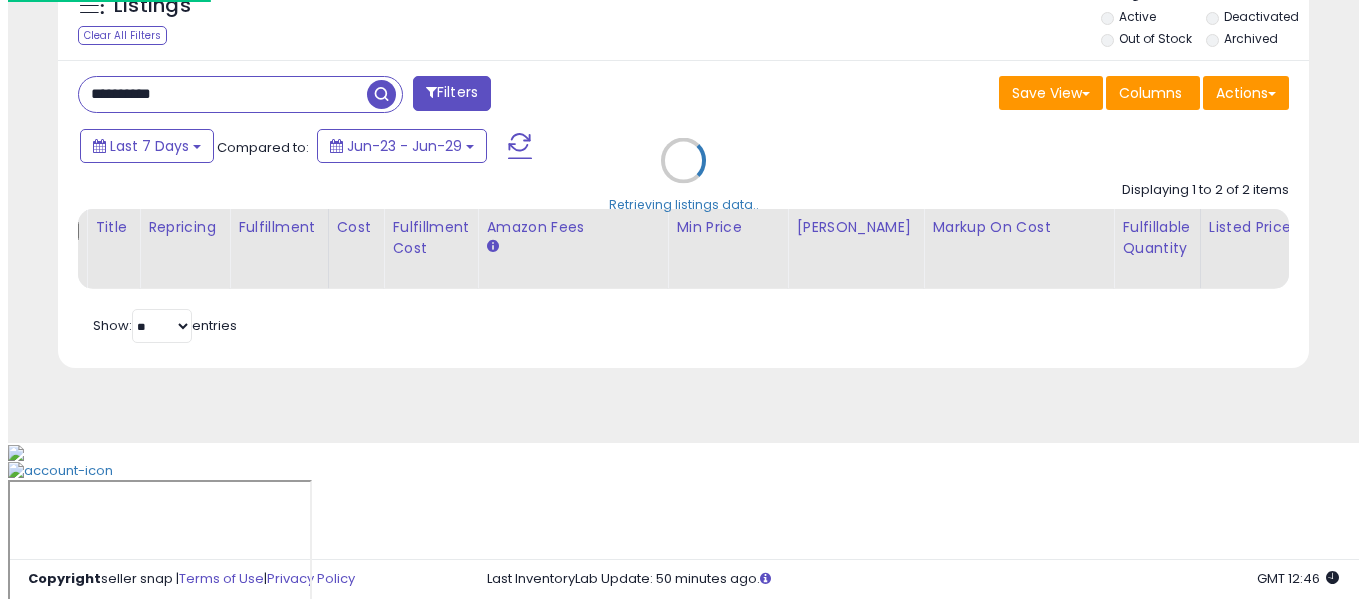 scroll, scrollTop: 621, scrollLeft: 0, axis: vertical 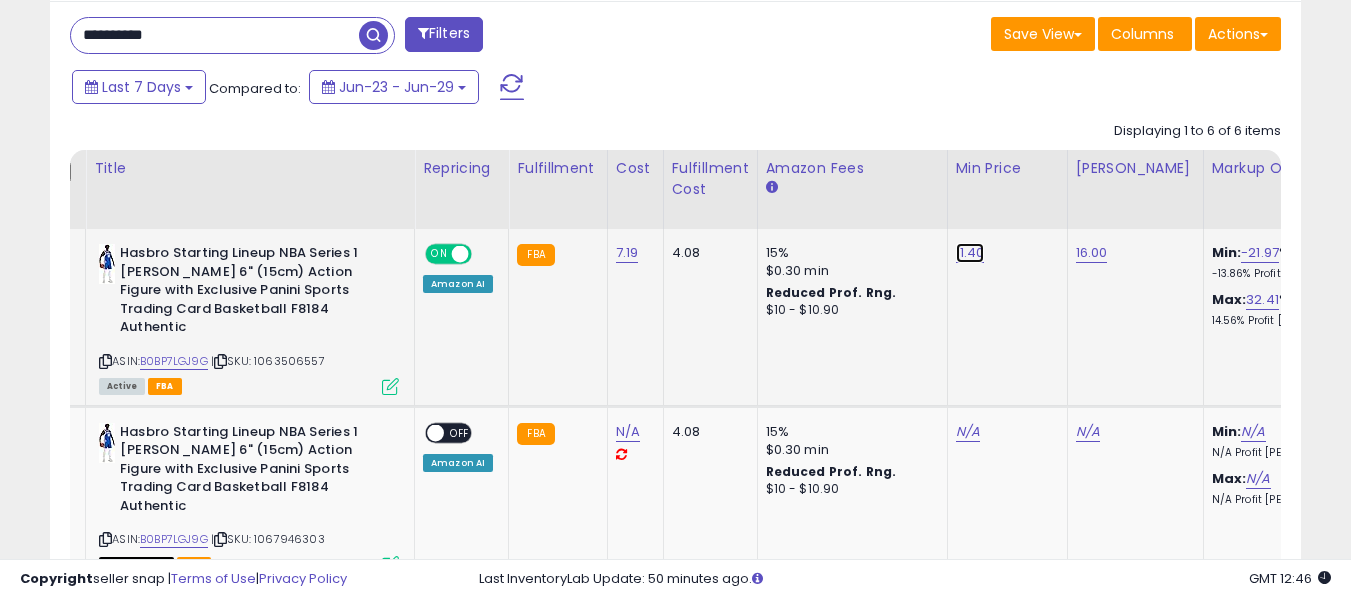 click on "11.40" at bounding box center (970, 253) 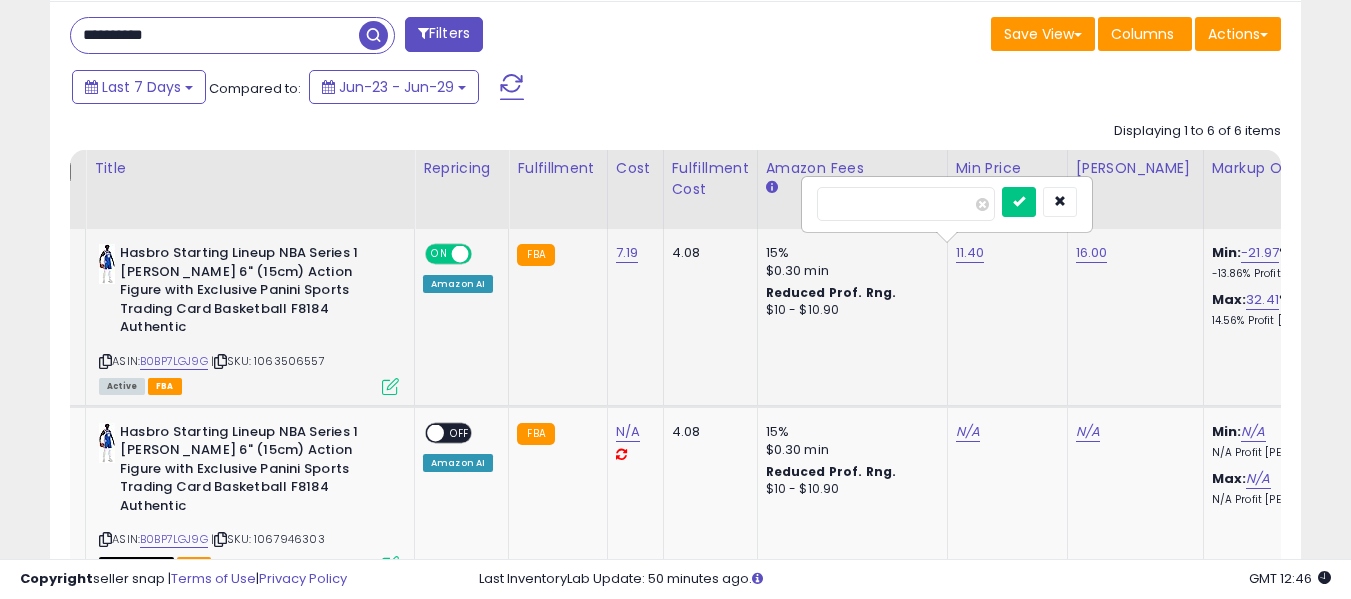 click on "*****" at bounding box center [906, 204] 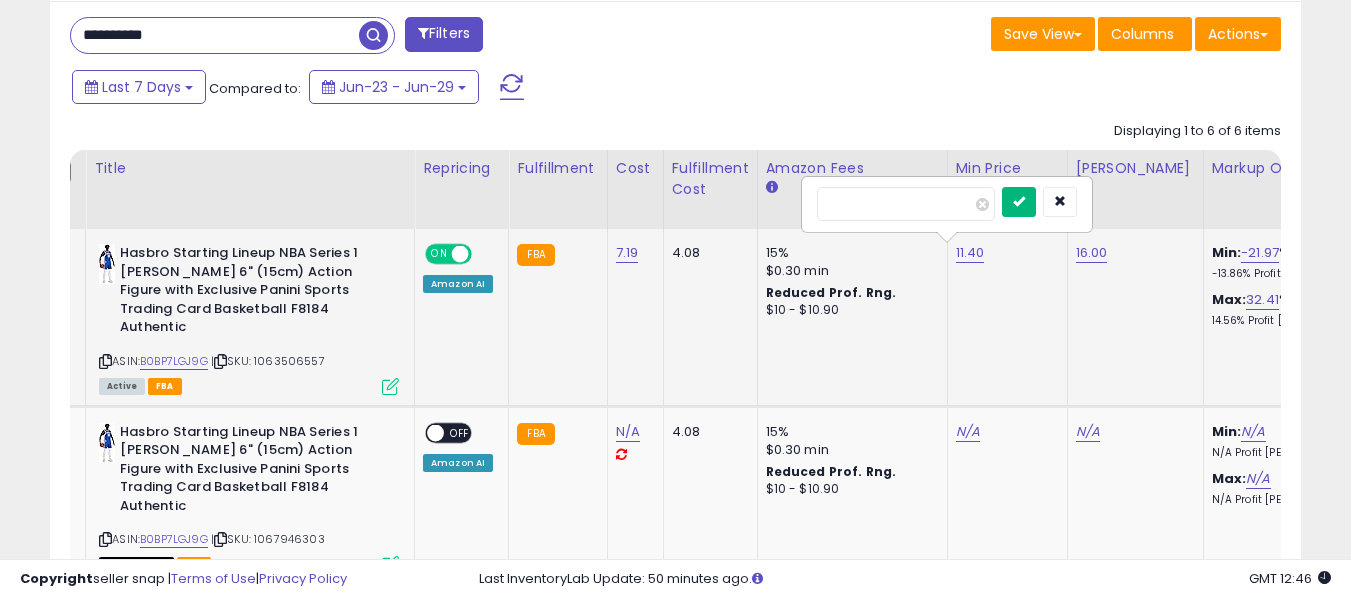 type on "****" 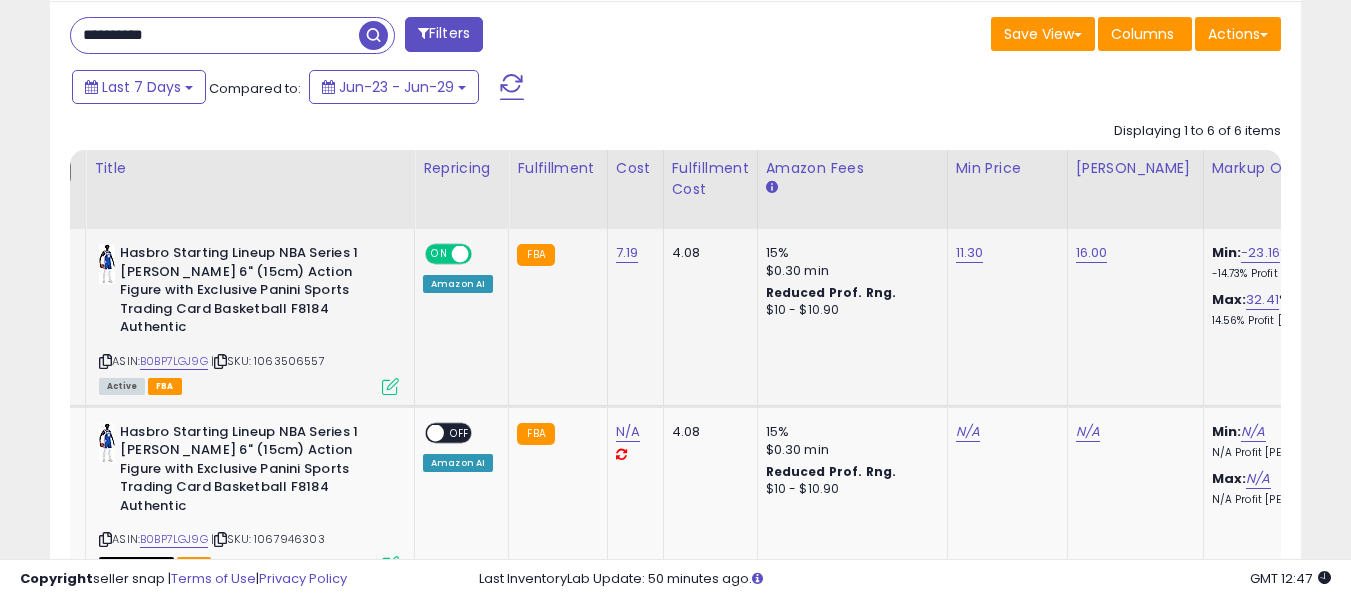 click on "**********" at bounding box center [215, 35] 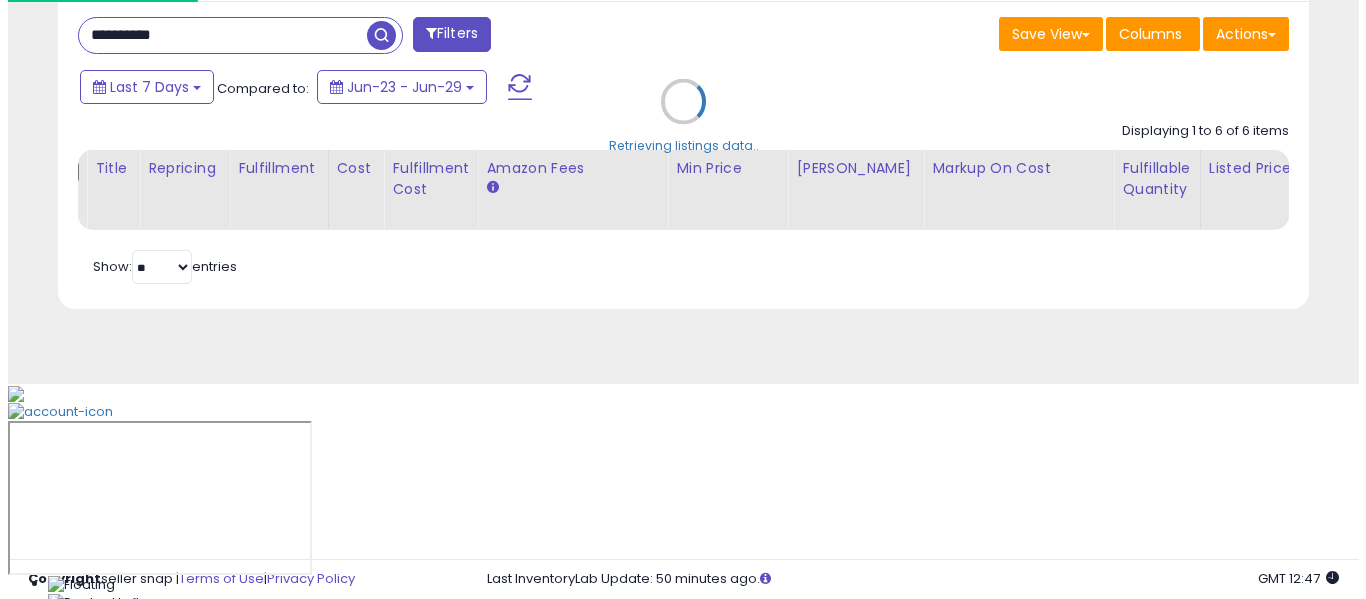 scroll, scrollTop: 621, scrollLeft: 0, axis: vertical 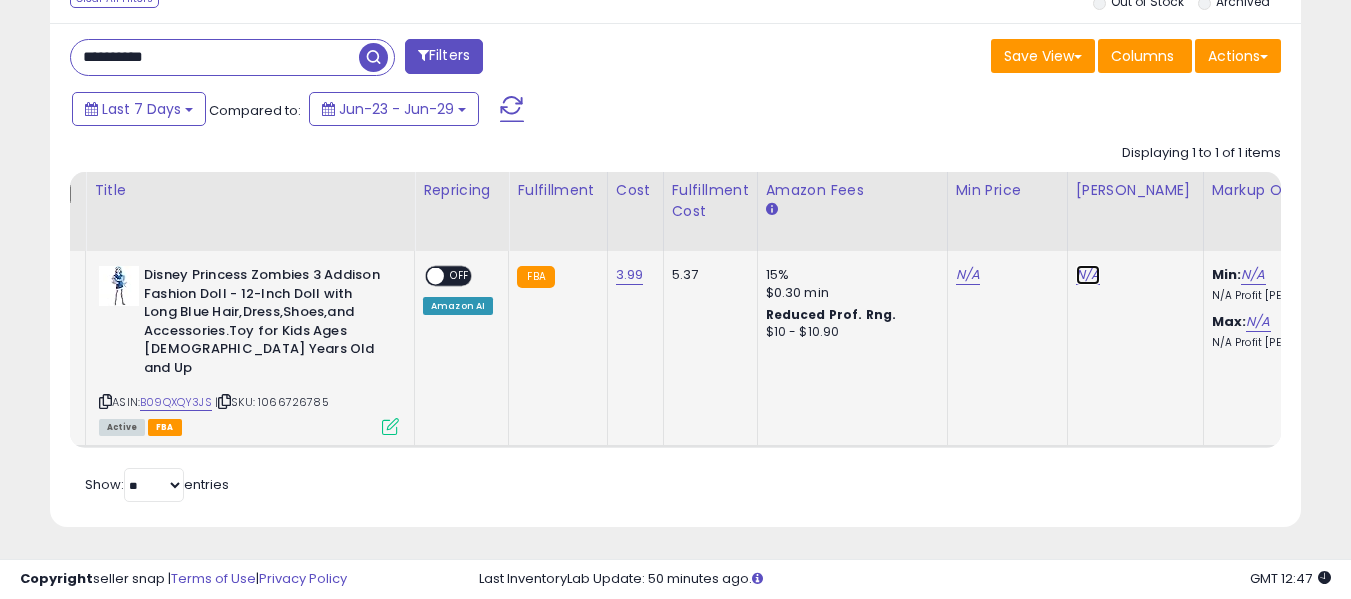 click on "N/A" at bounding box center [1088, 275] 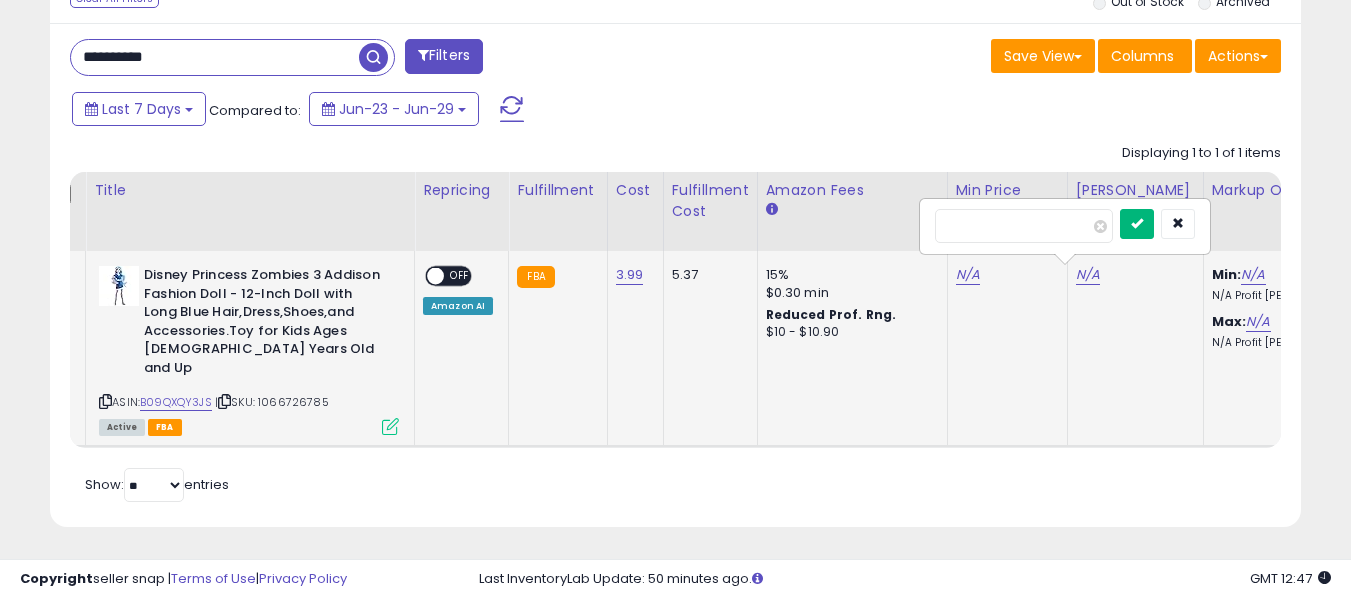 type on "**" 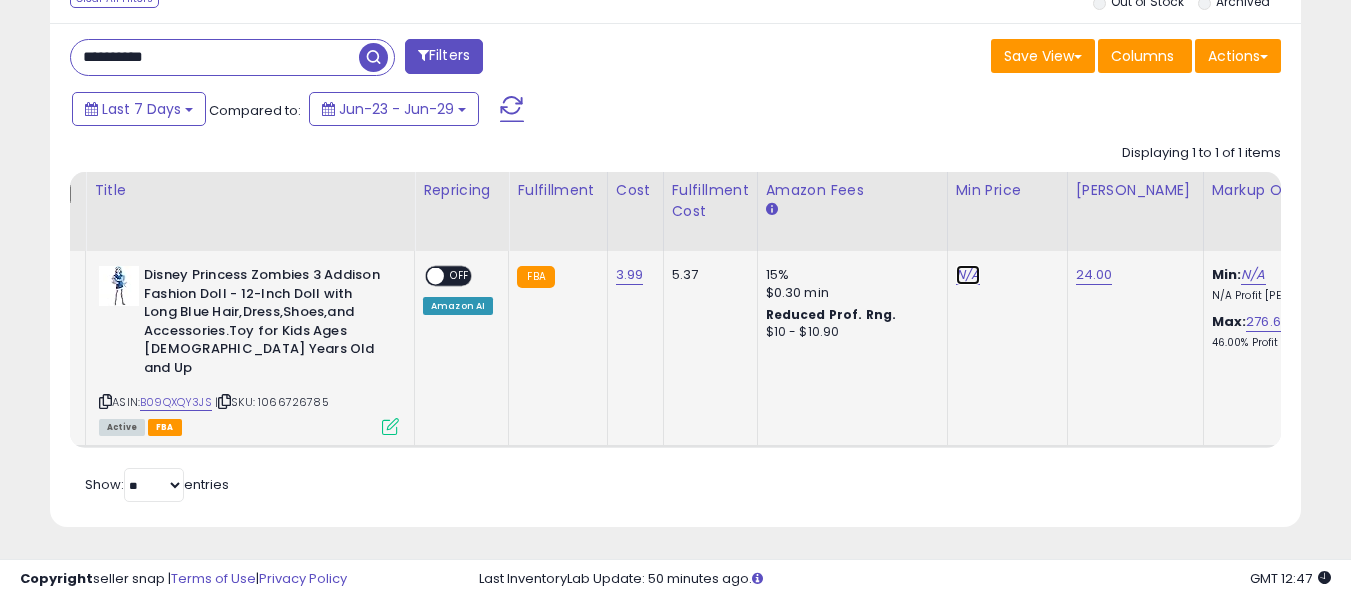 click on "N/A" at bounding box center [968, 275] 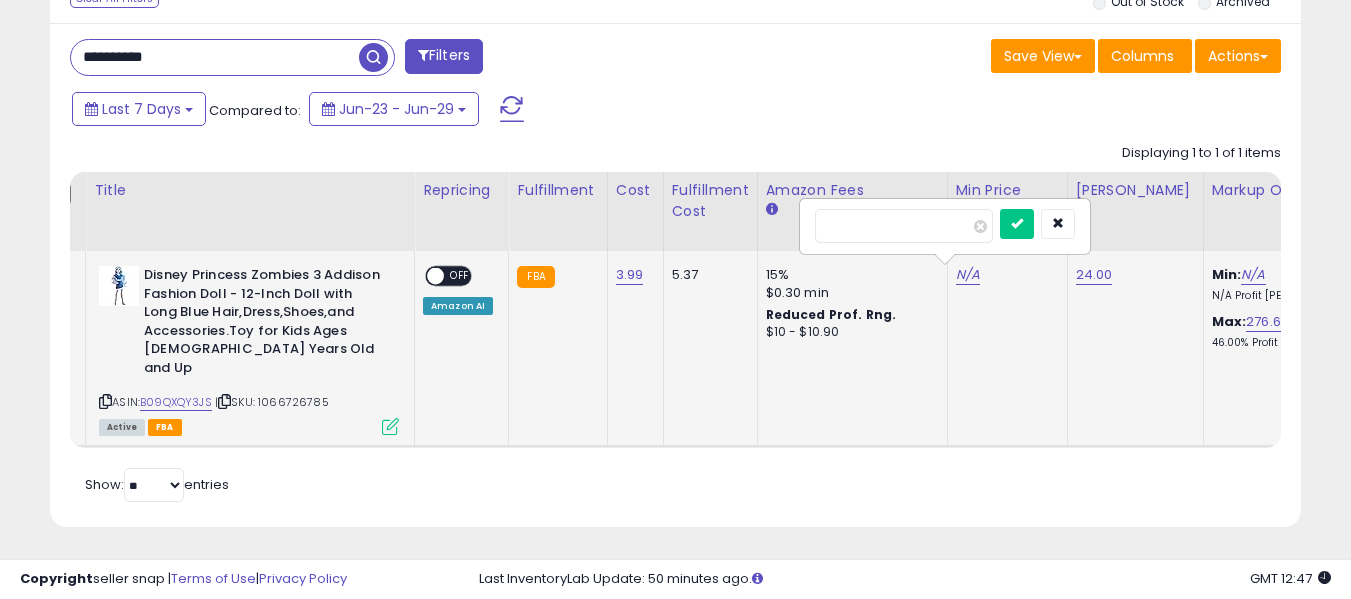 type on "*" 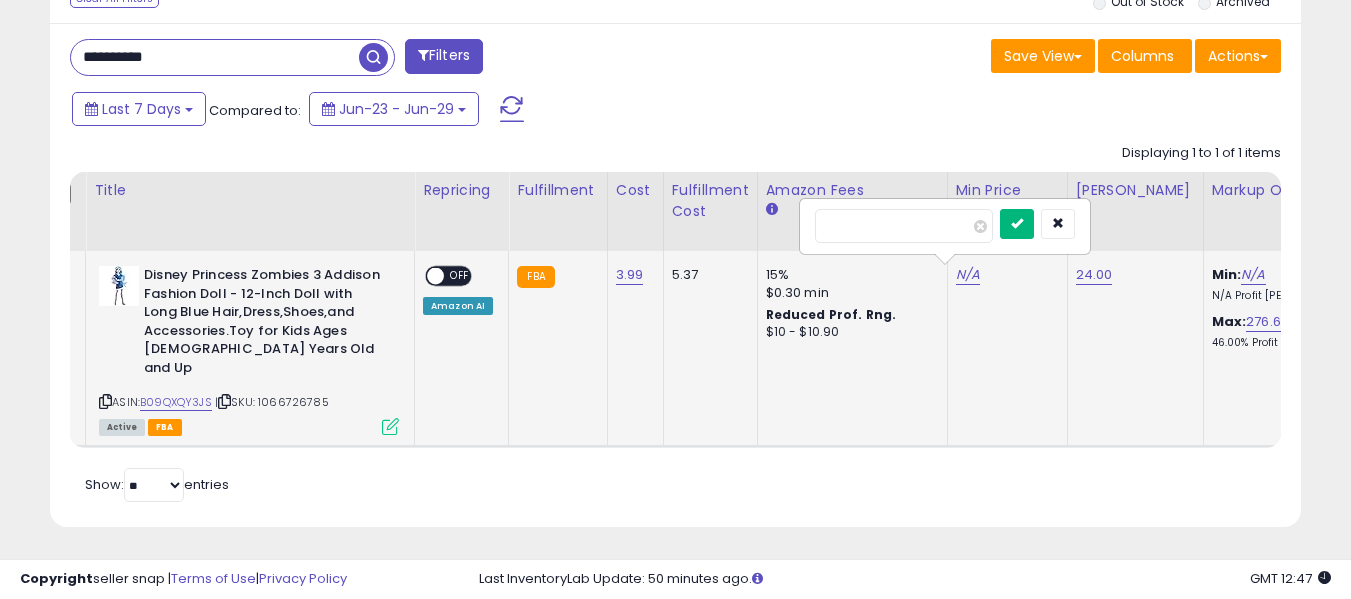 type on "****" 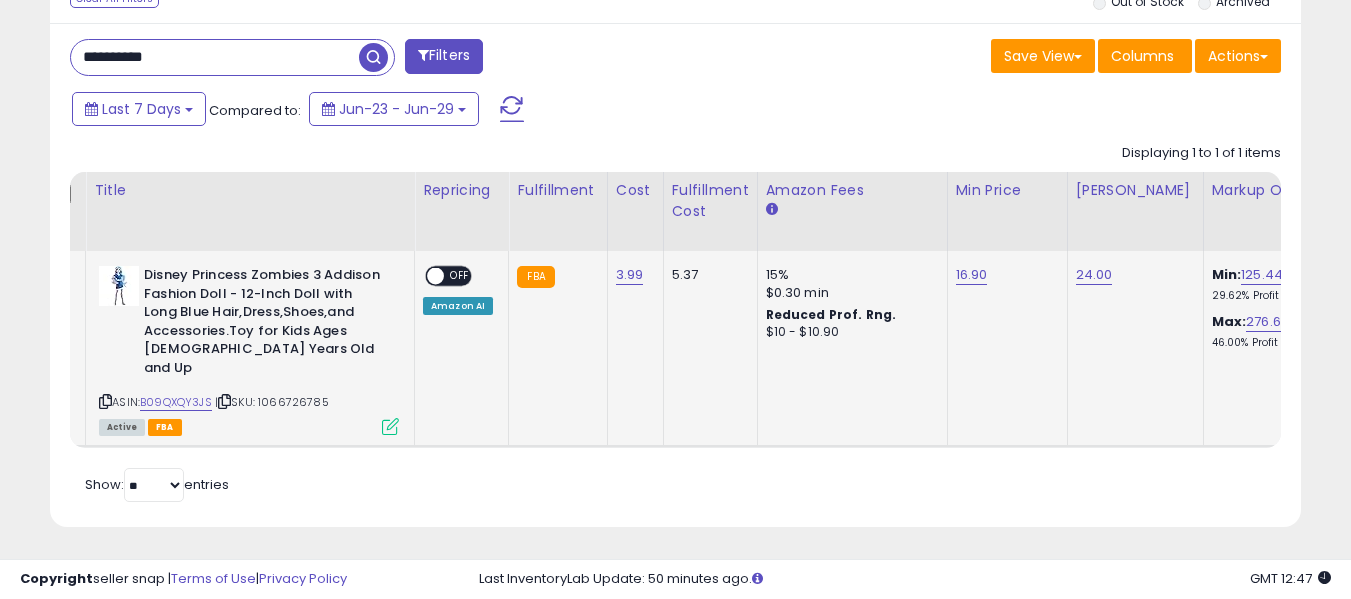 click at bounding box center [435, 276] 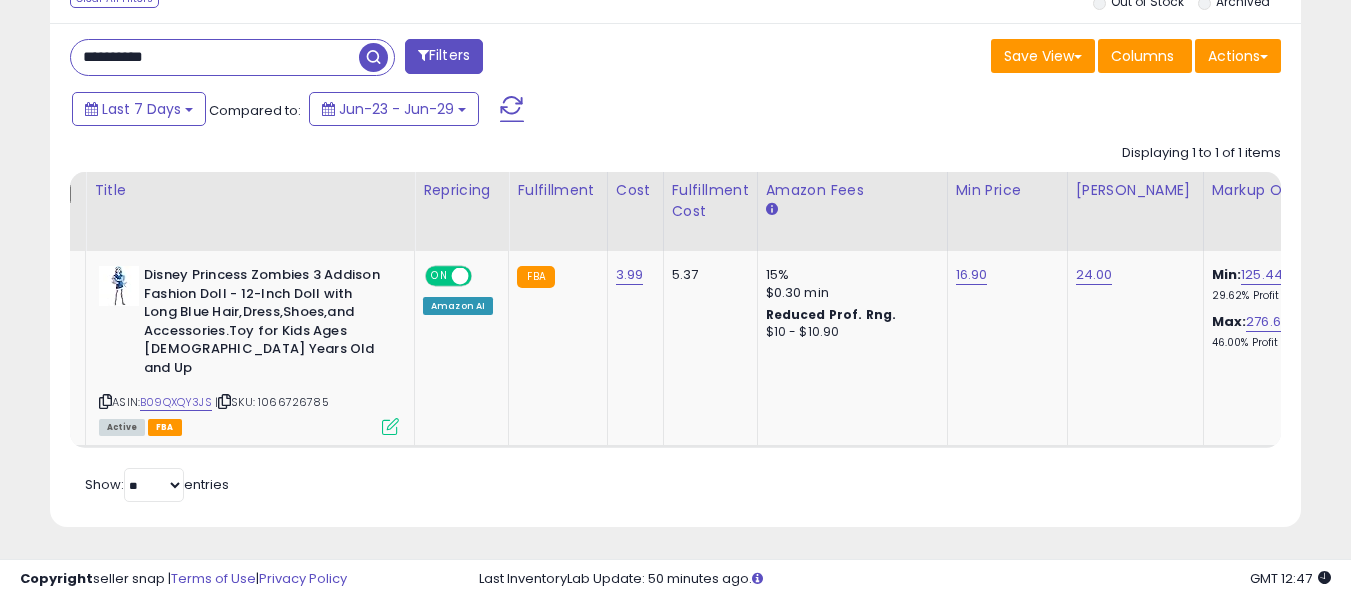 click on "**********" at bounding box center [215, 57] 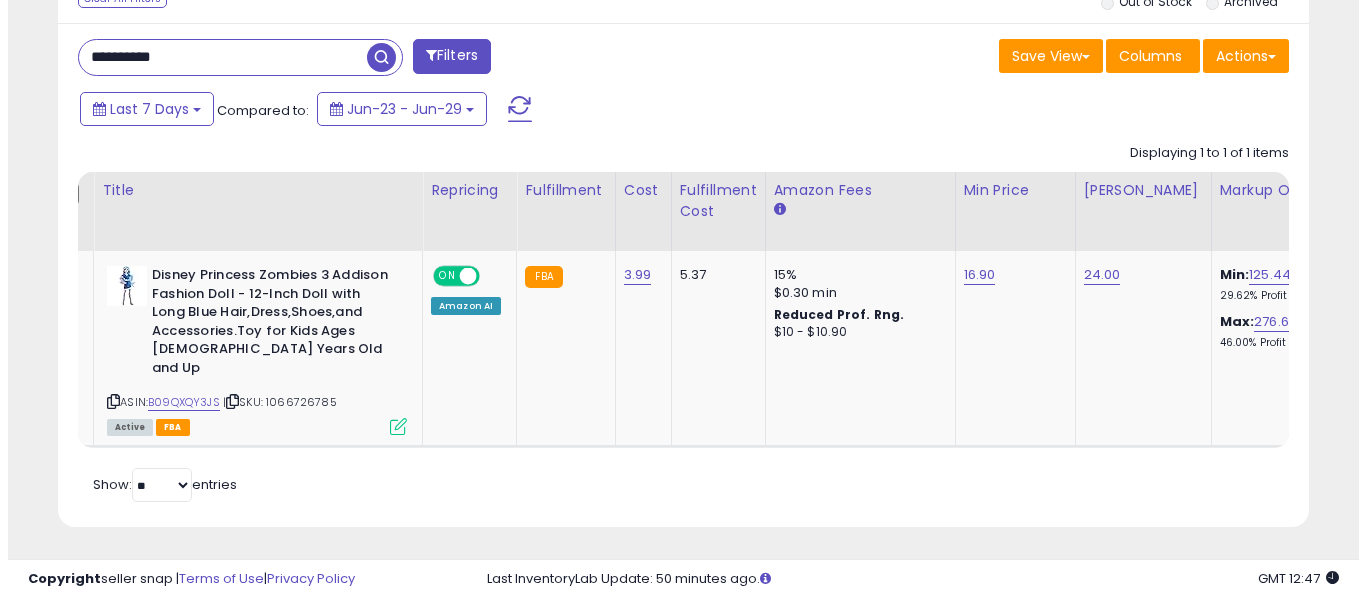 scroll, scrollTop: 621, scrollLeft: 0, axis: vertical 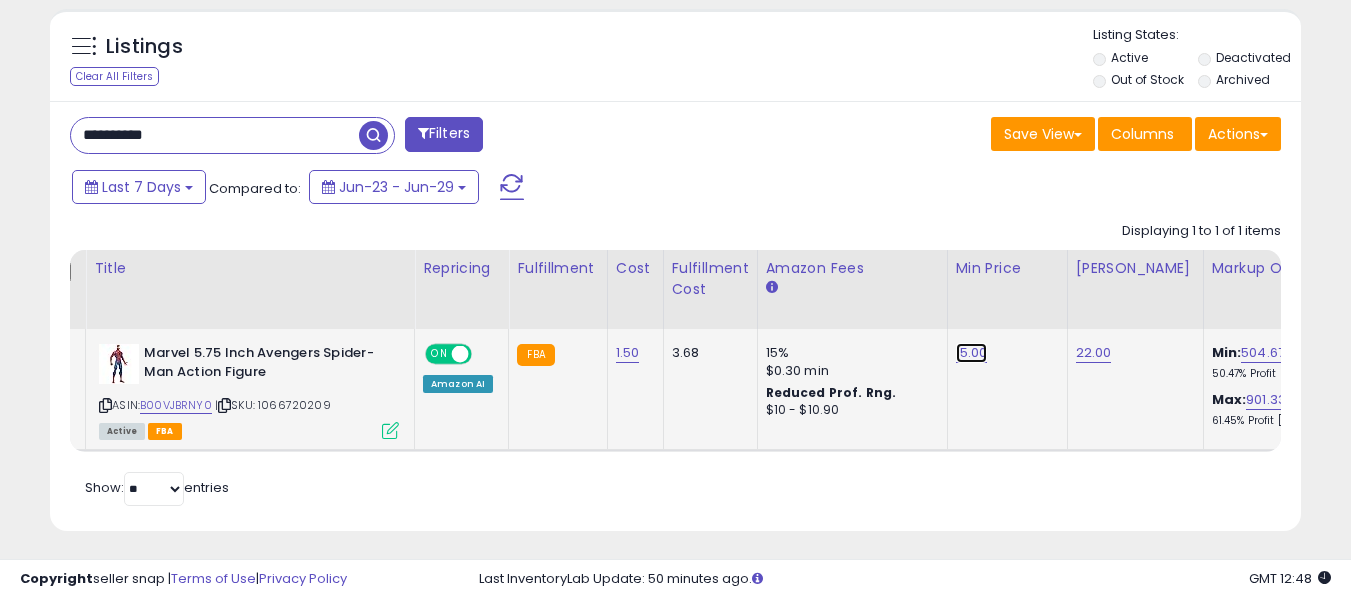 click on "15.00" at bounding box center (972, 353) 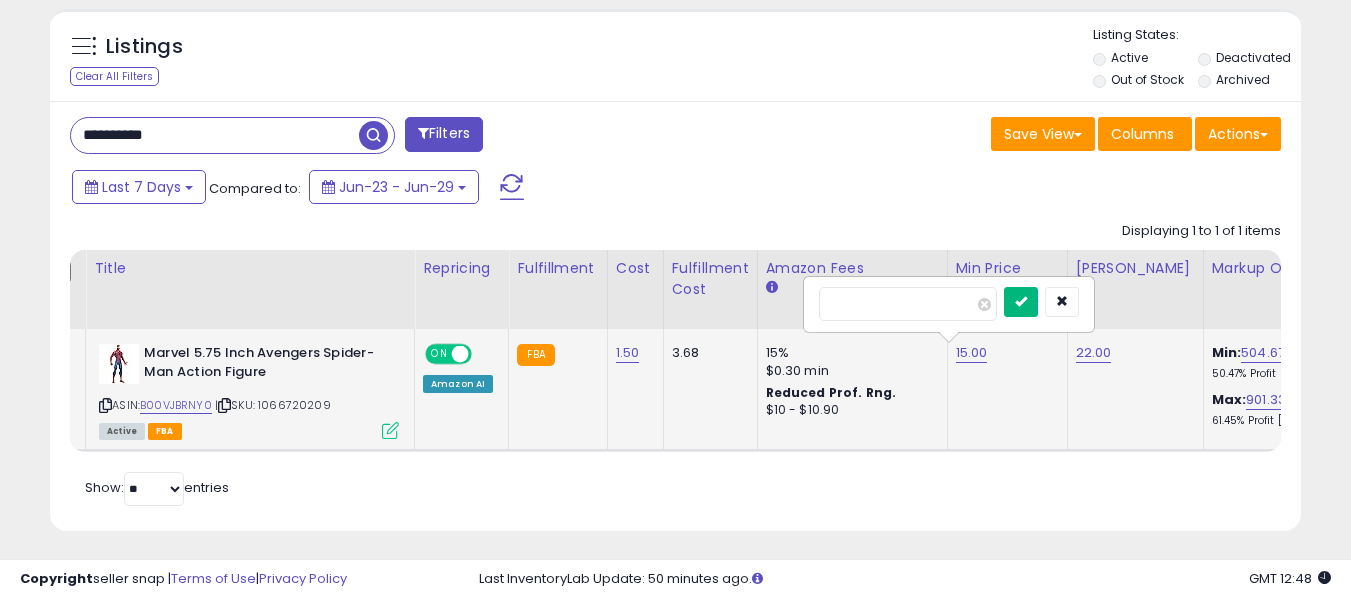 type on "****" 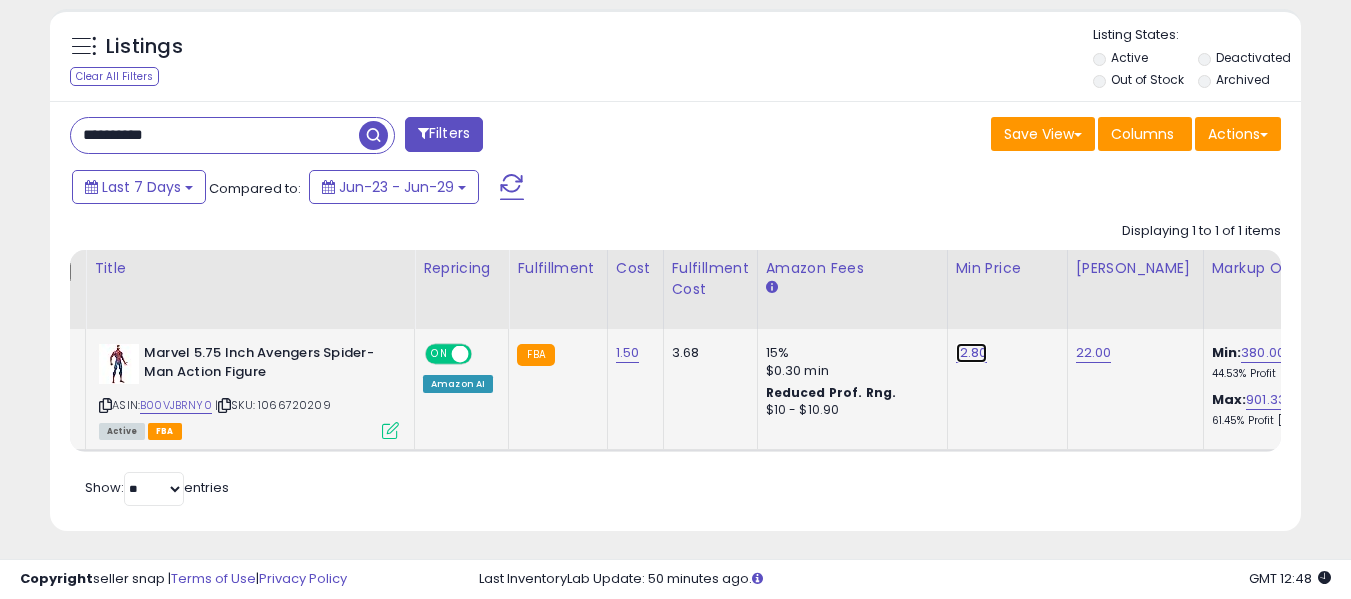 click on "12.80" at bounding box center [972, 353] 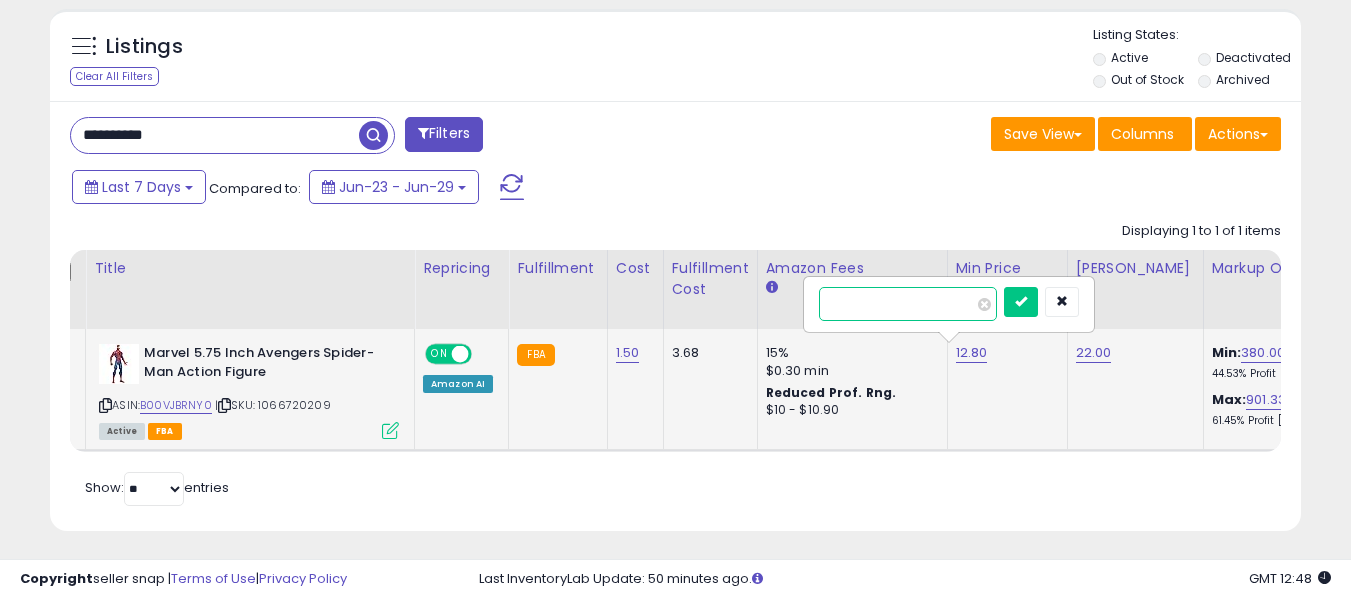 click on "*****" at bounding box center (908, 304) 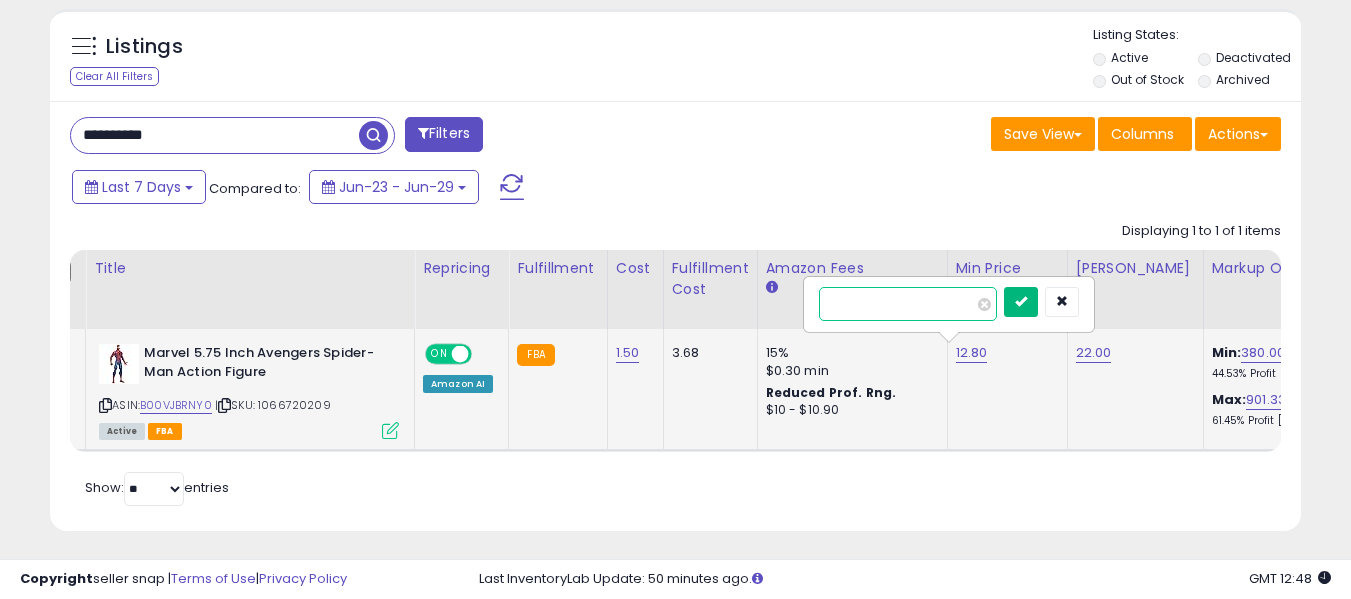 type on "**" 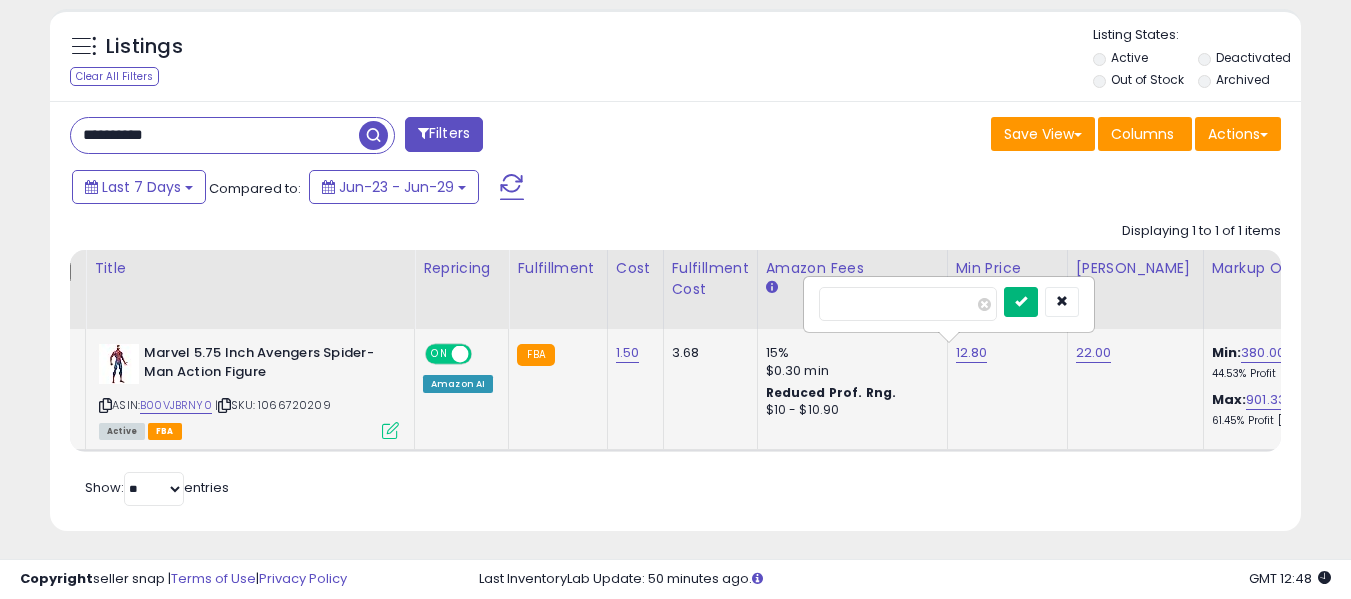 click at bounding box center (1021, 301) 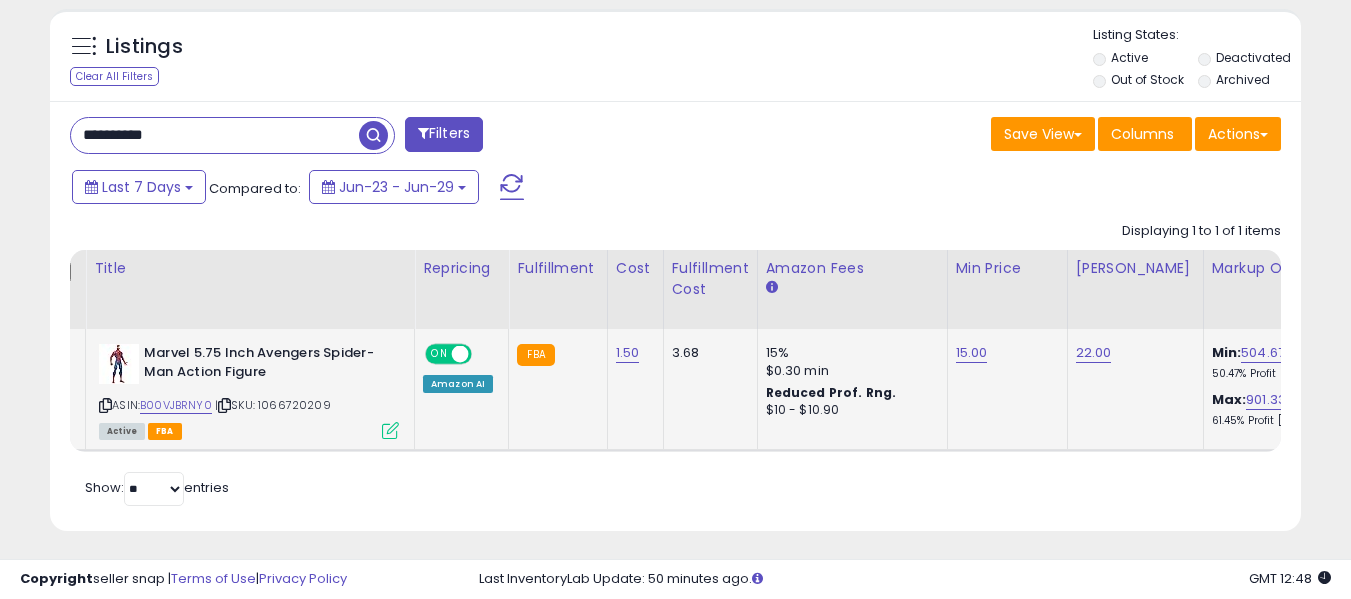 click on "**********" at bounding box center [215, 135] 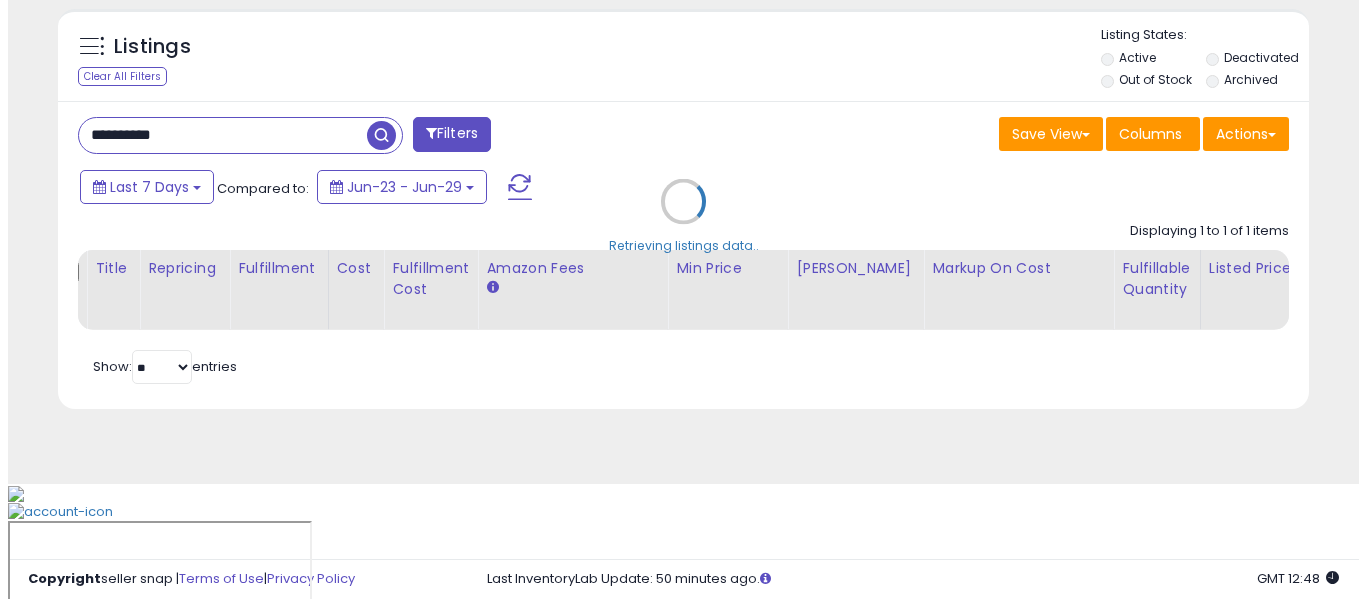 scroll, scrollTop: 621, scrollLeft: 0, axis: vertical 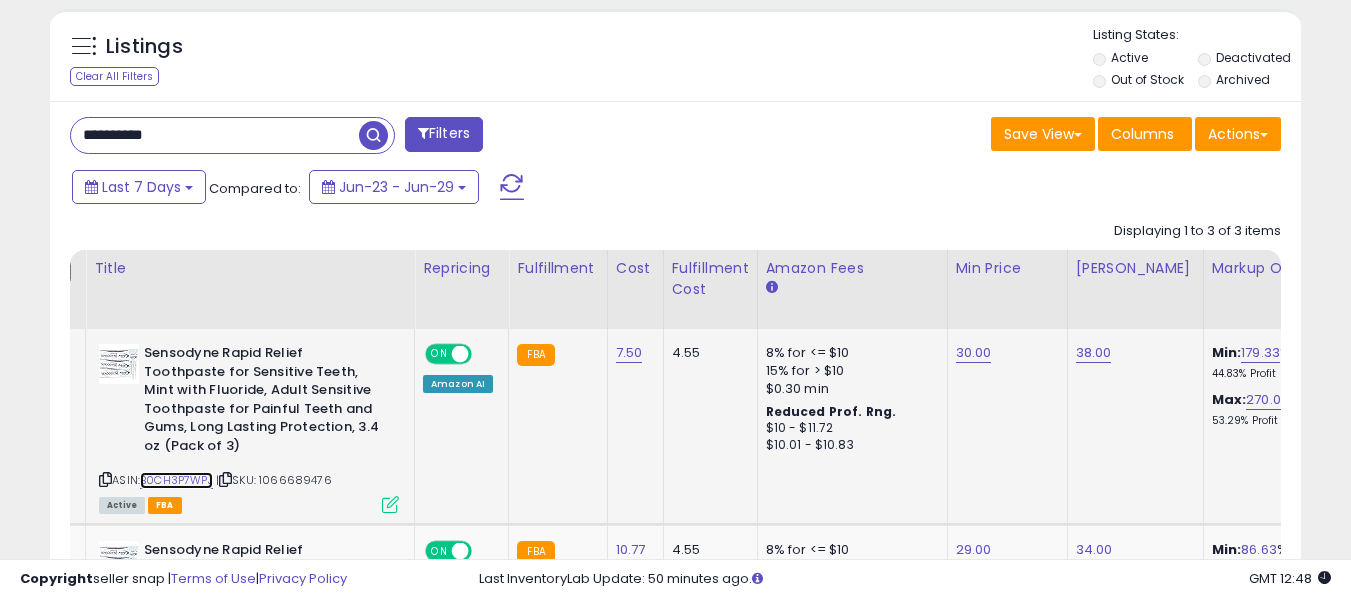 click on "B0CH3P7WPJ" at bounding box center [176, 480] 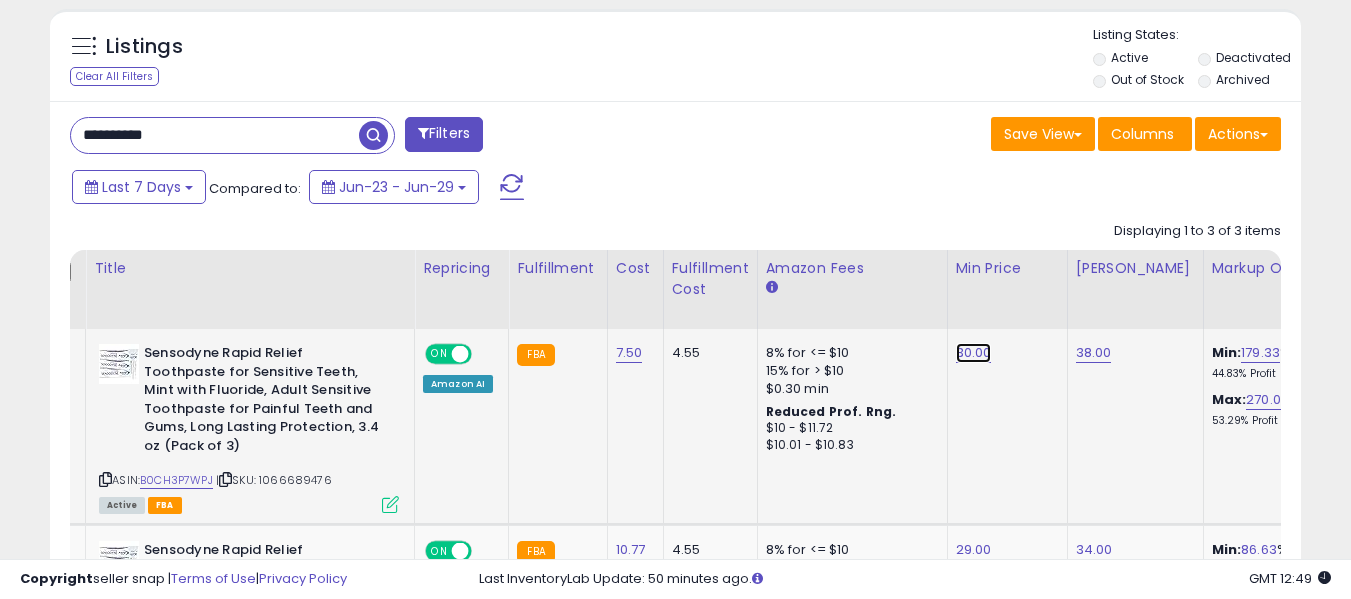 click on "30.00" at bounding box center (974, 353) 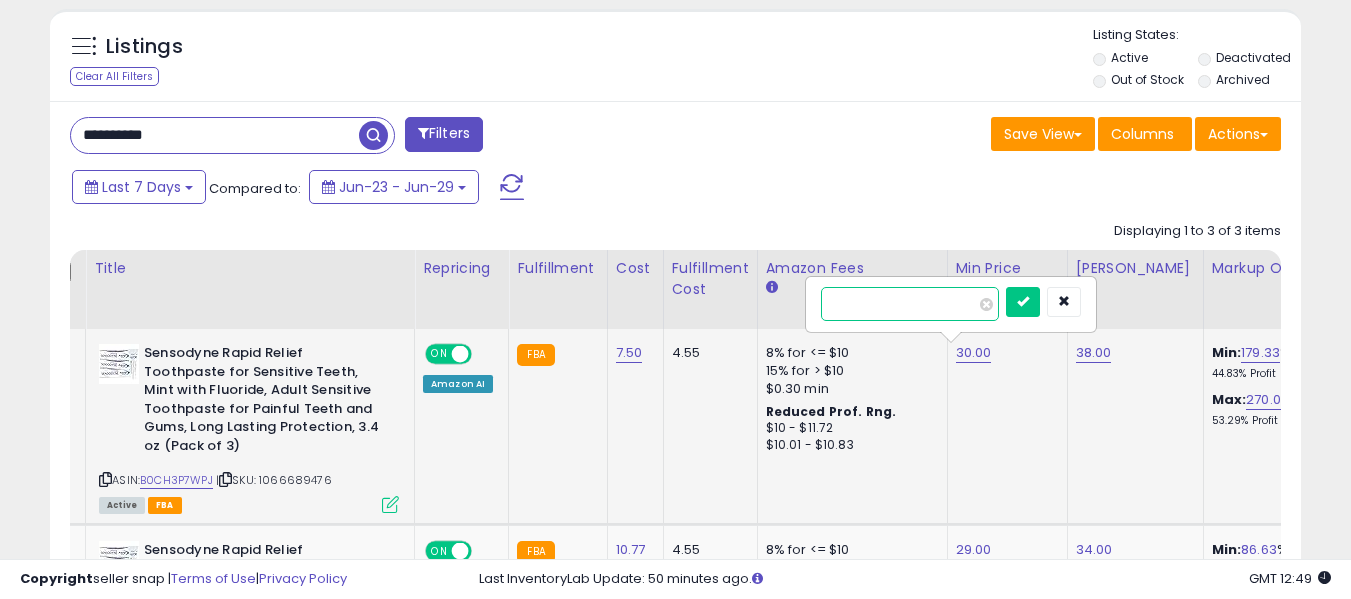 type on "*" 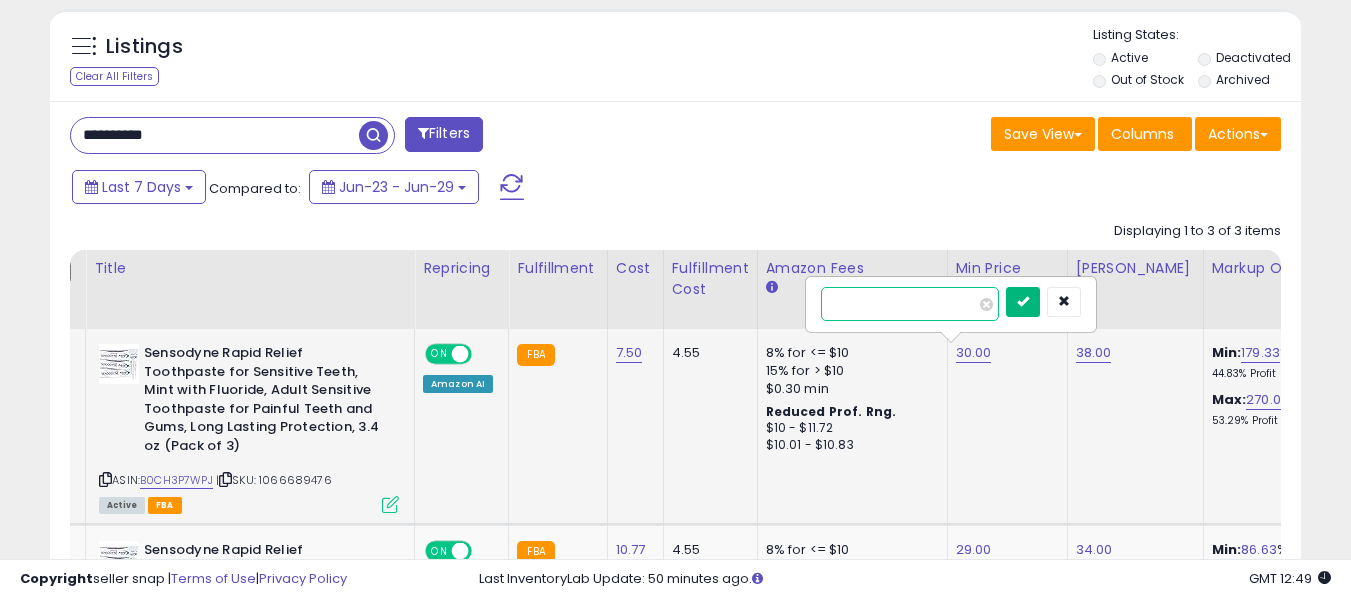 type on "**" 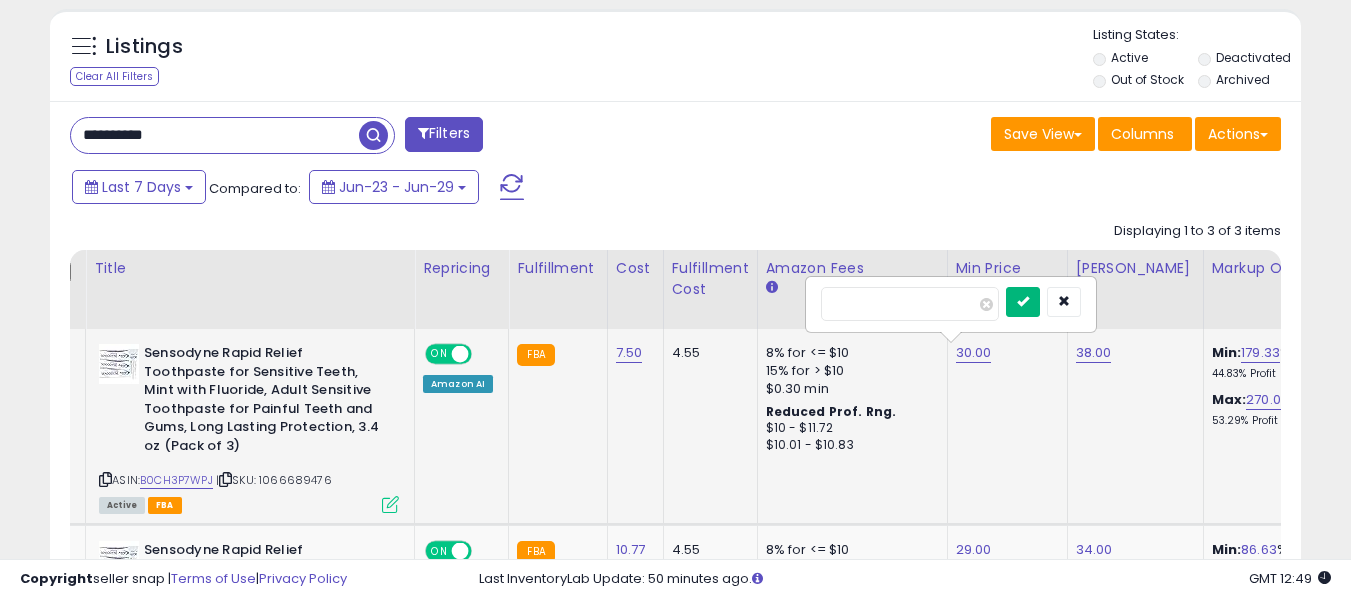 click at bounding box center [1023, 302] 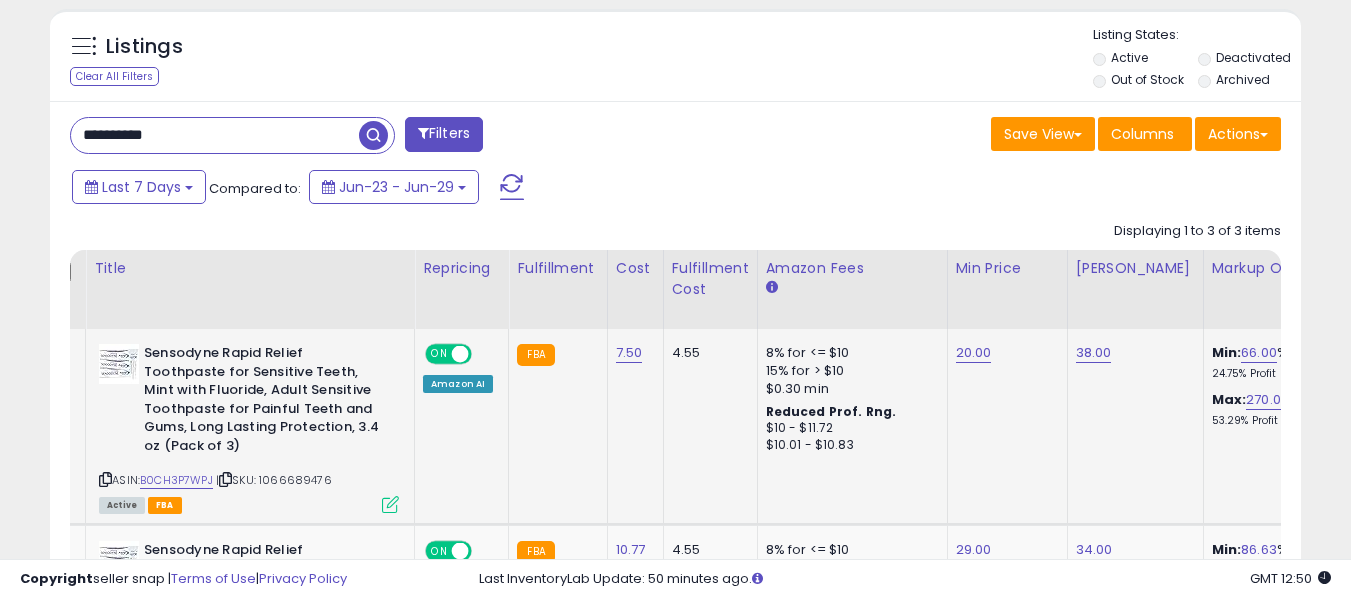 click on "**********" at bounding box center (215, 135) 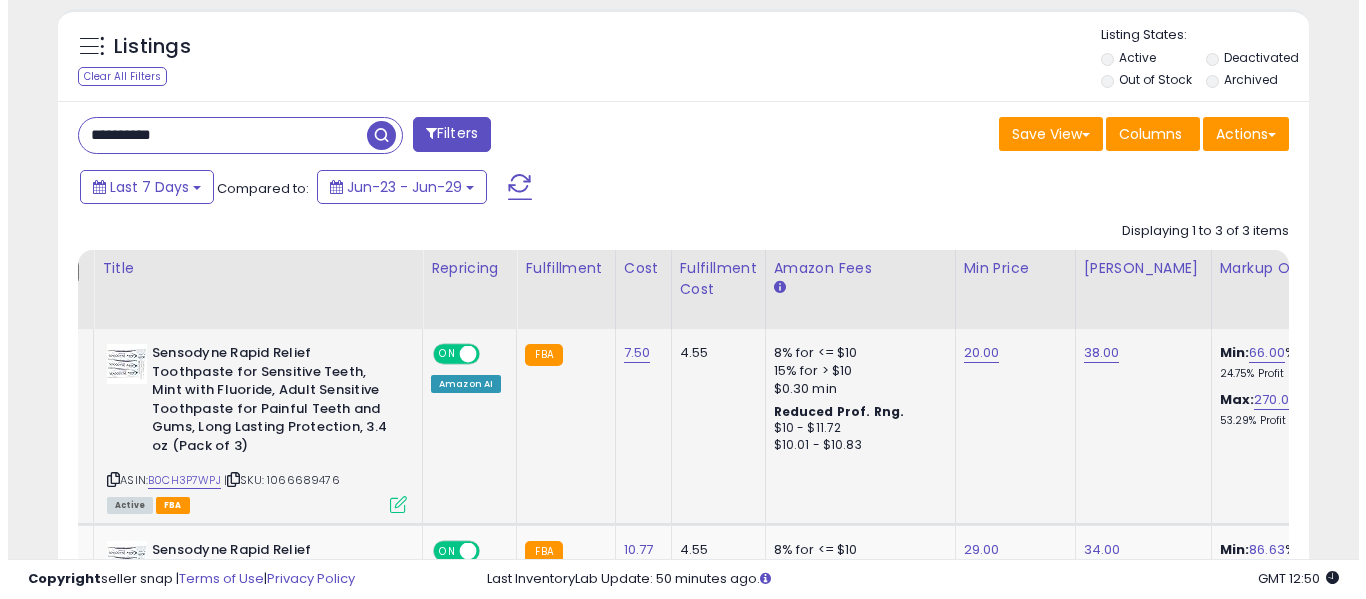 scroll, scrollTop: 621, scrollLeft: 0, axis: vertical 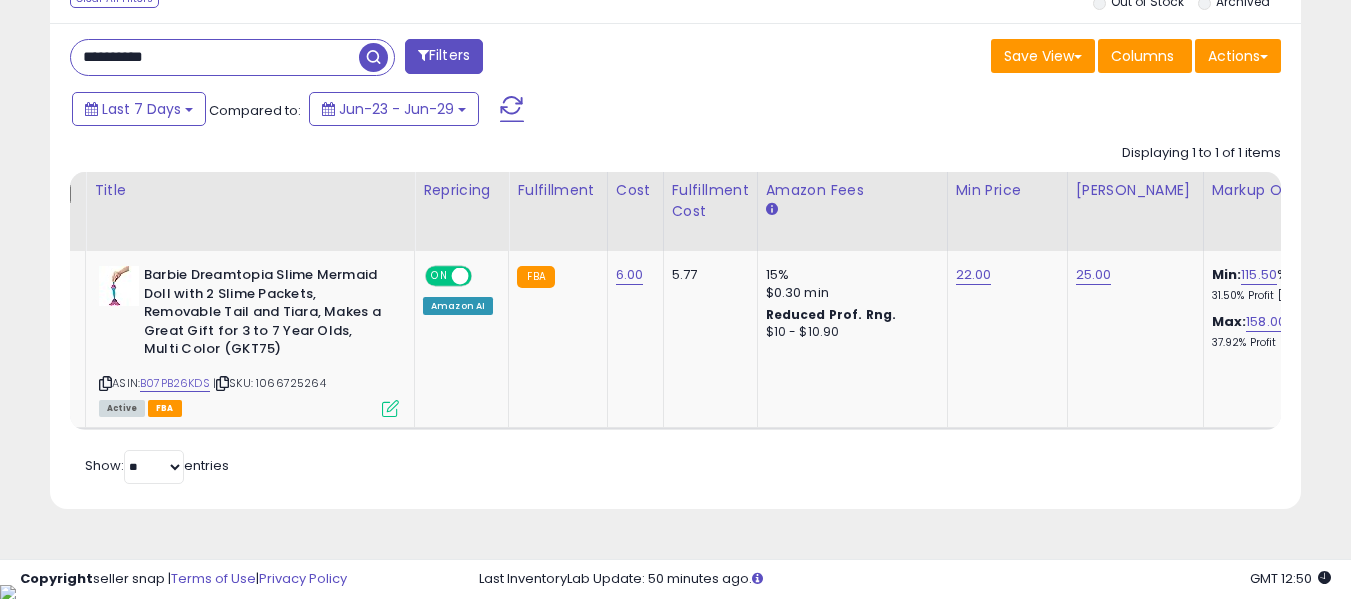 click on "**********" at bounding box center (215, 57) 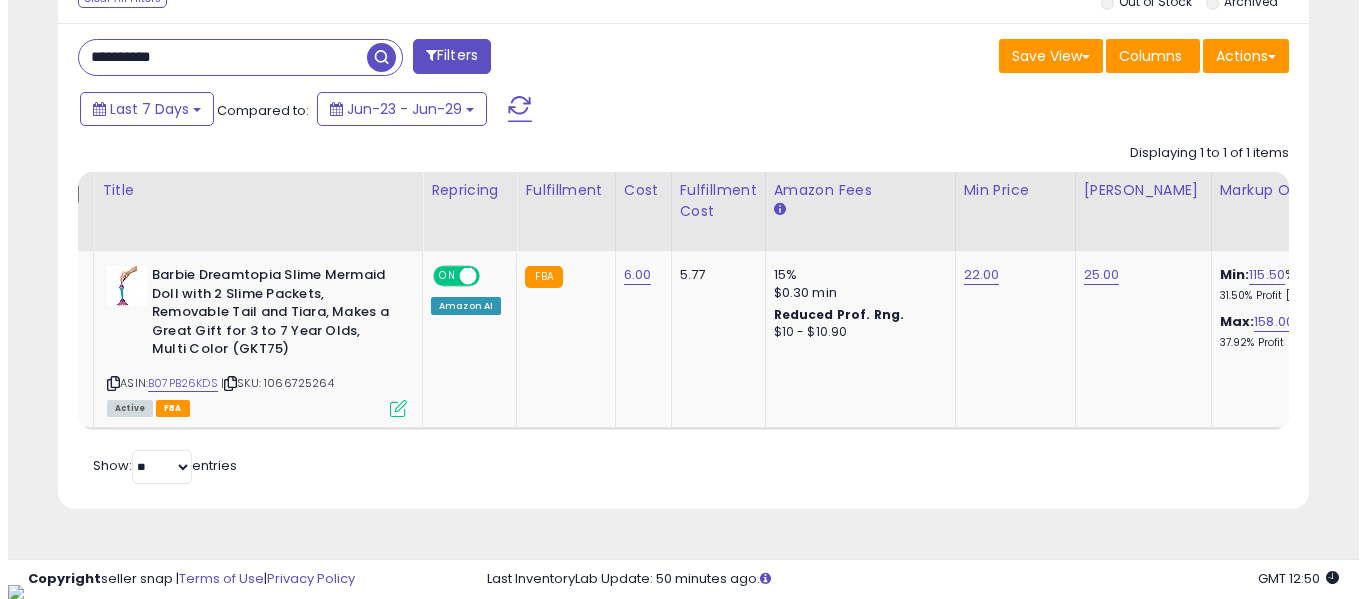 scroll, scrollTop: 621, scrollLeft: 0, axis: vertical 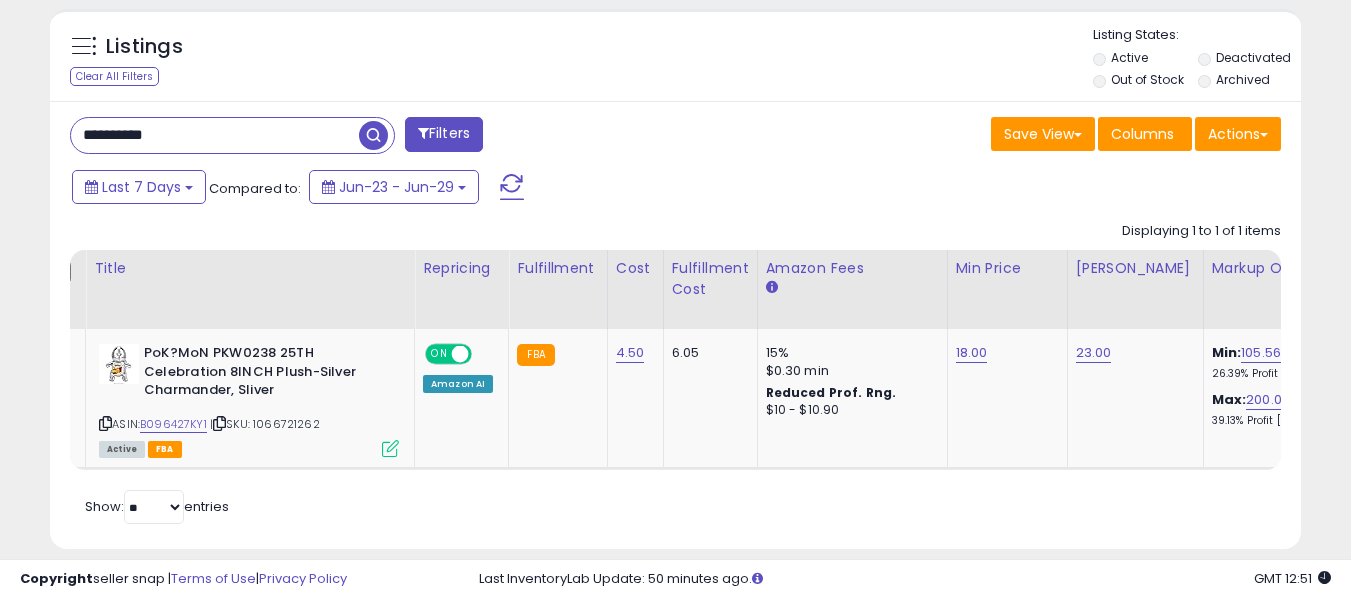 click on "**********" at bounding box center [215, 135] 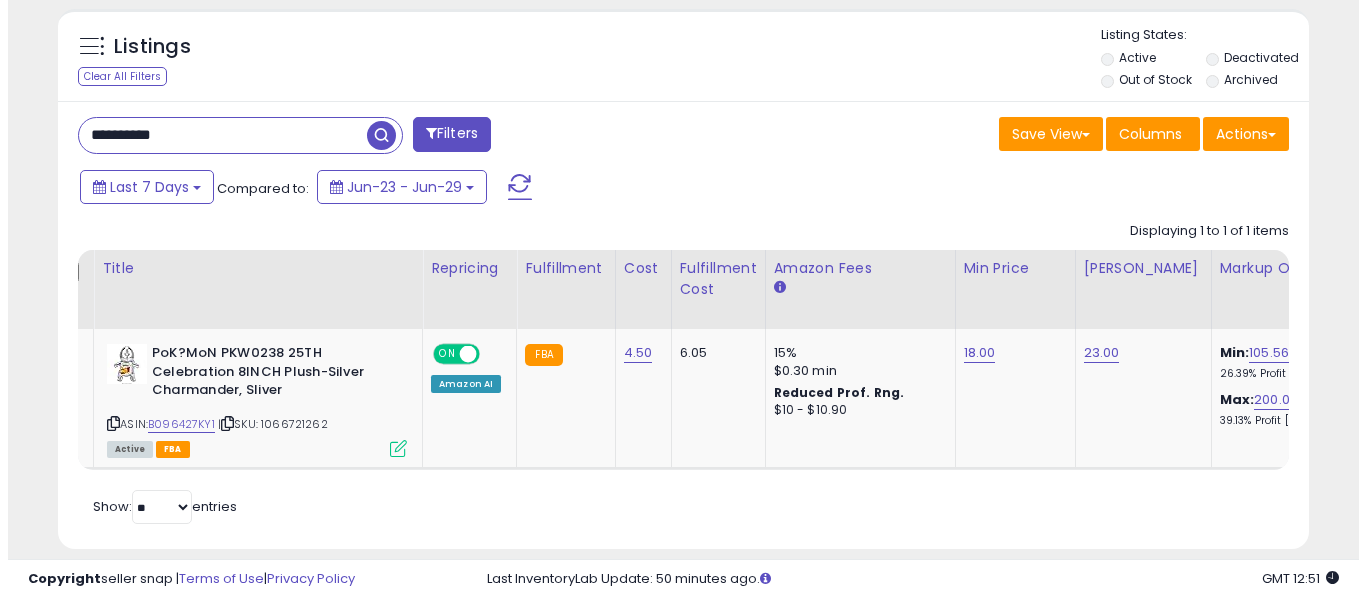 scroll, scrollTop: 621, scrollLeft: 0, axis: vertical 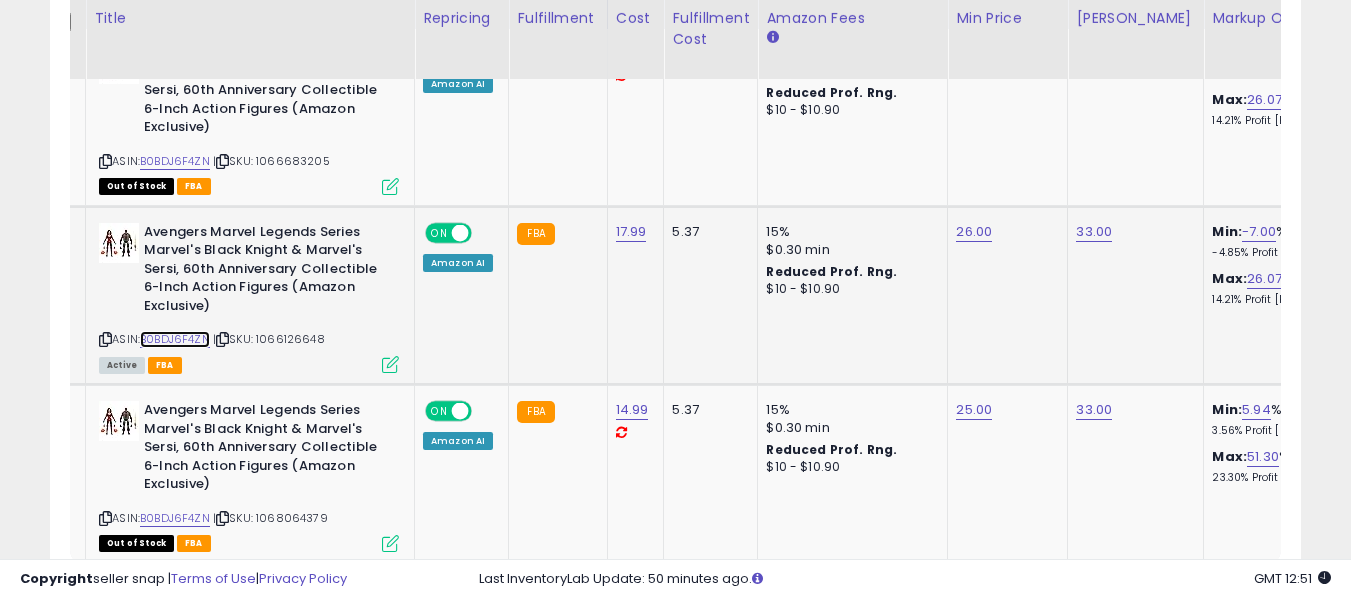 click on "B0BDJ6F4ZN" at bounding box center [175, 339] 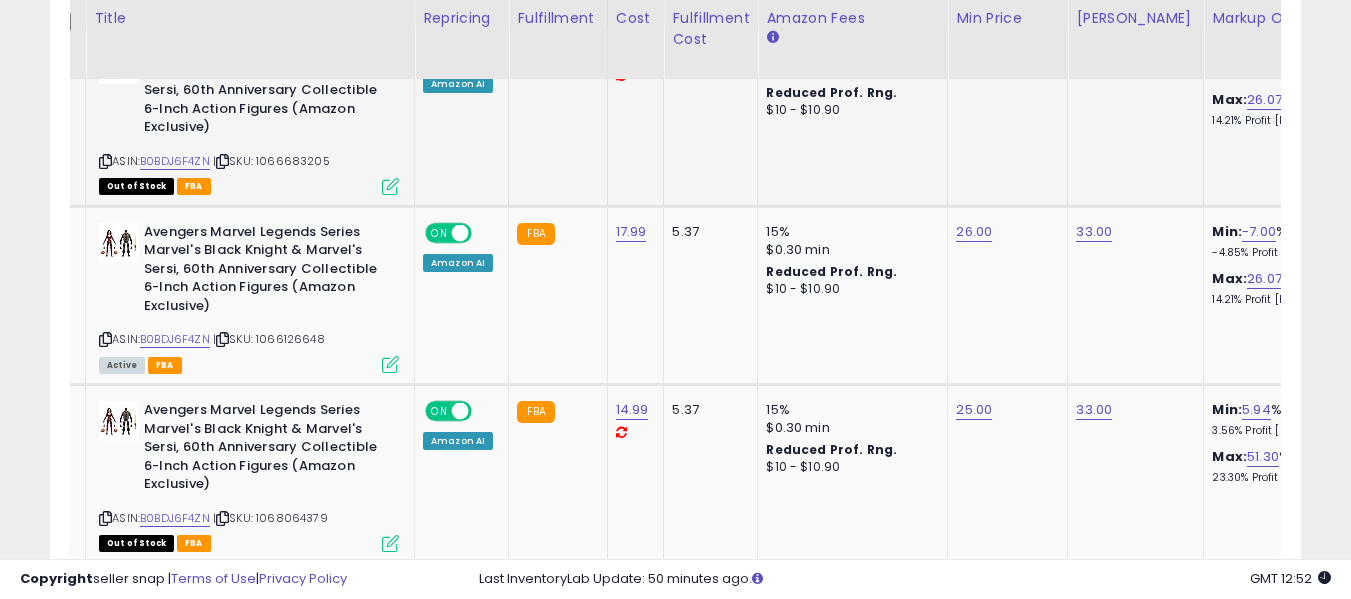 drag, startPoint x: 304, startPoint y: 194, endPoint x: 344, endPoint y: 205, distance: 41.484936 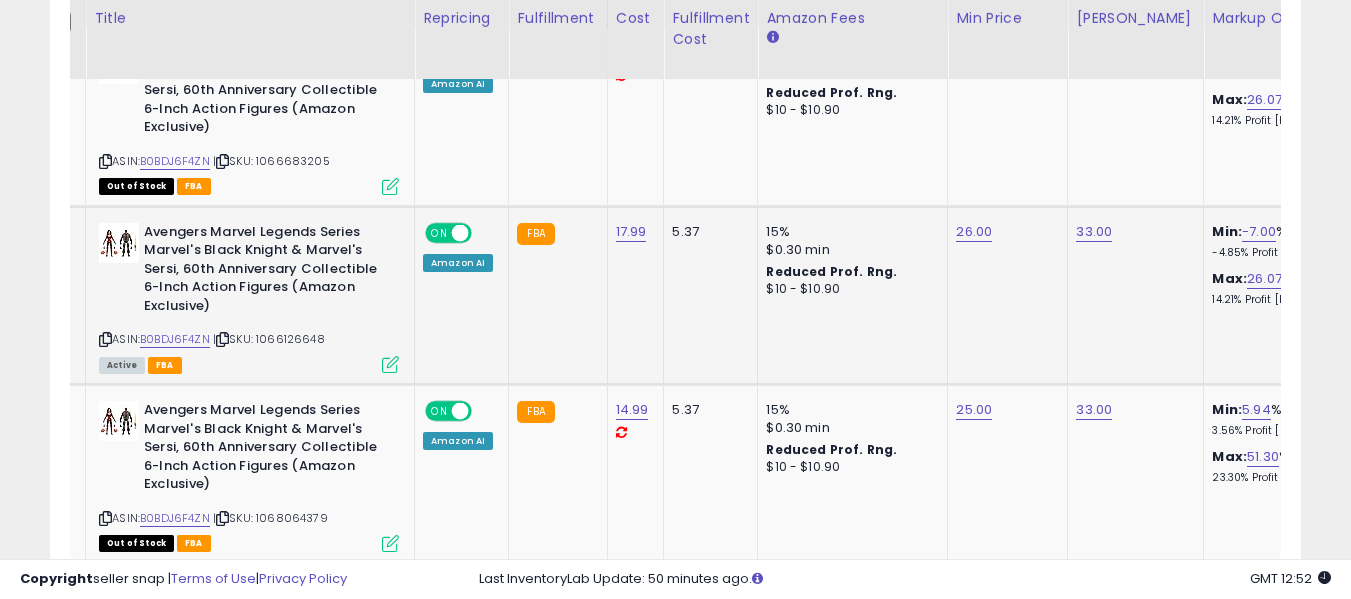 scroll, scrollTop: 0, scrollLeft: 47, axis: horizontal 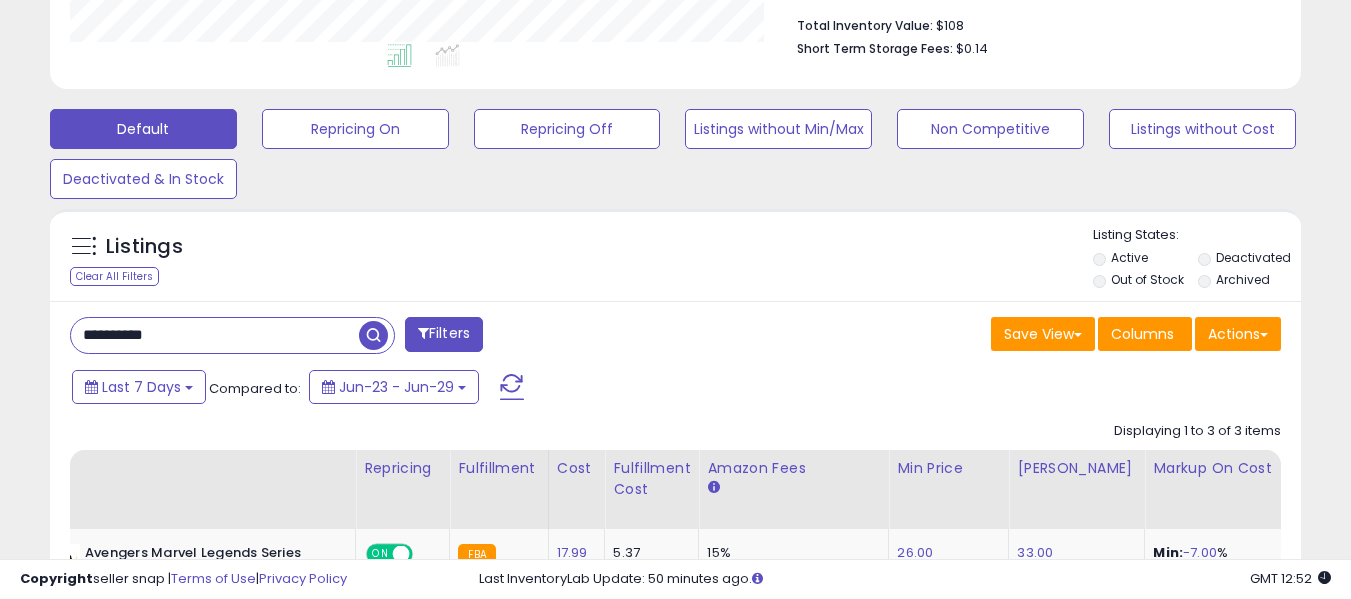 click on "**********" at bounding box center [215, 335] 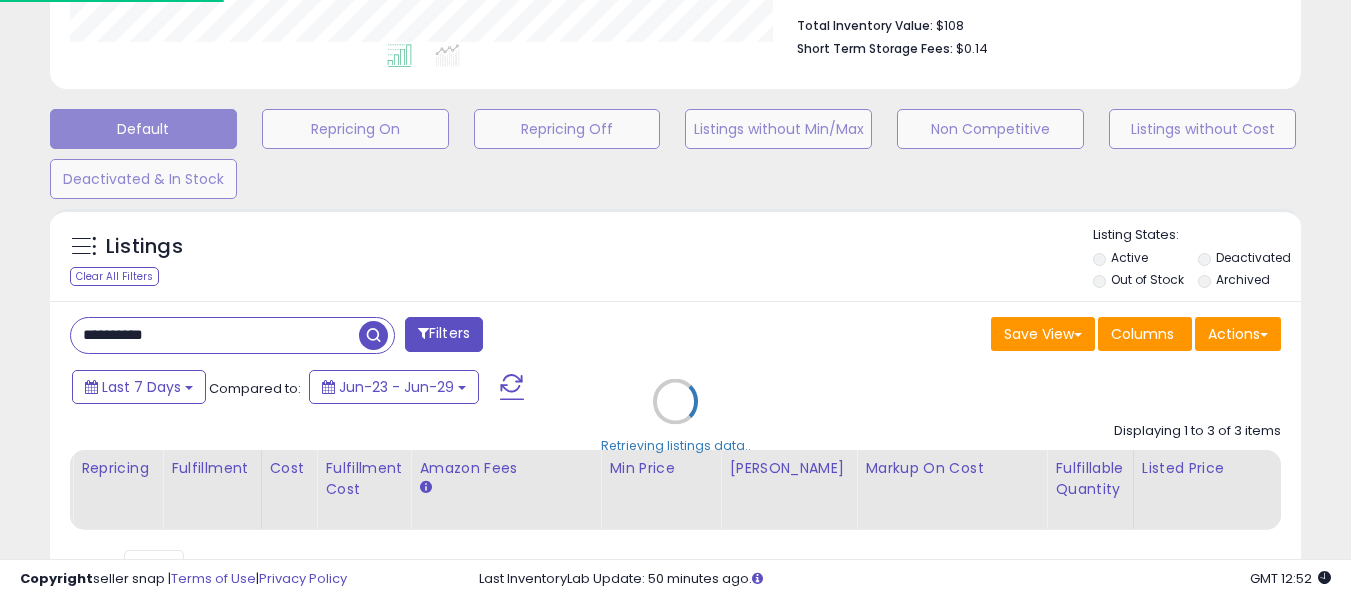 scroll, scrollTop: 999590, scrollLeft: 999267, axis: both 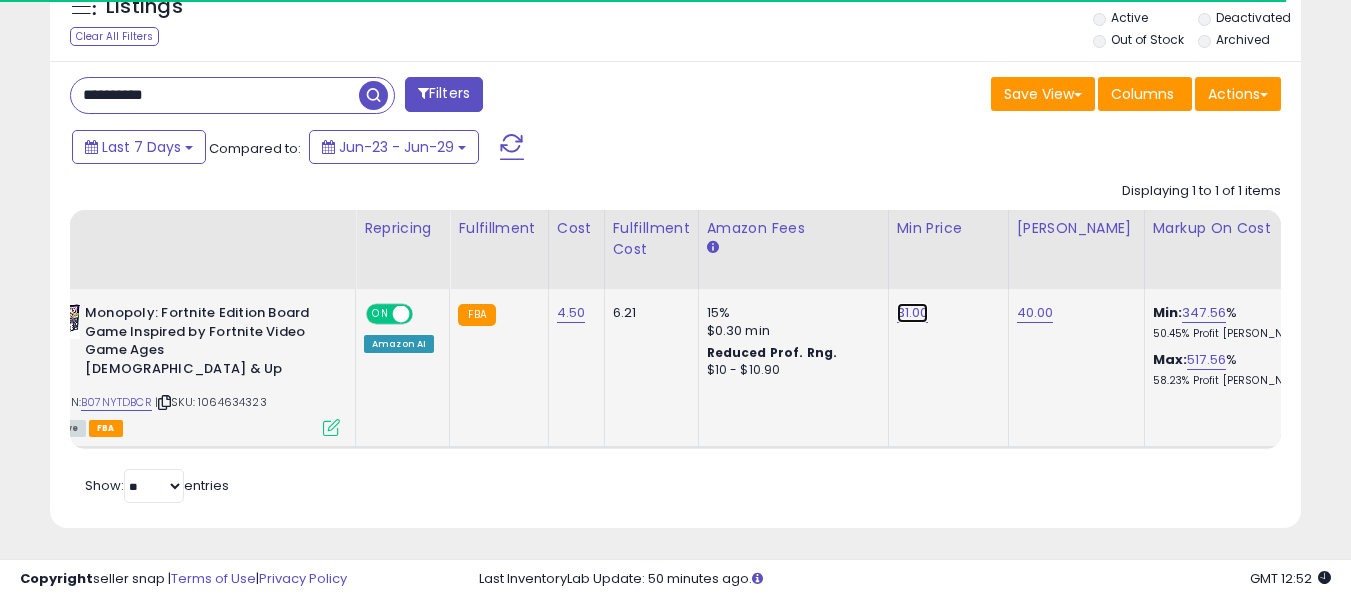 click on "31.00" at bounding box center (913, 313) 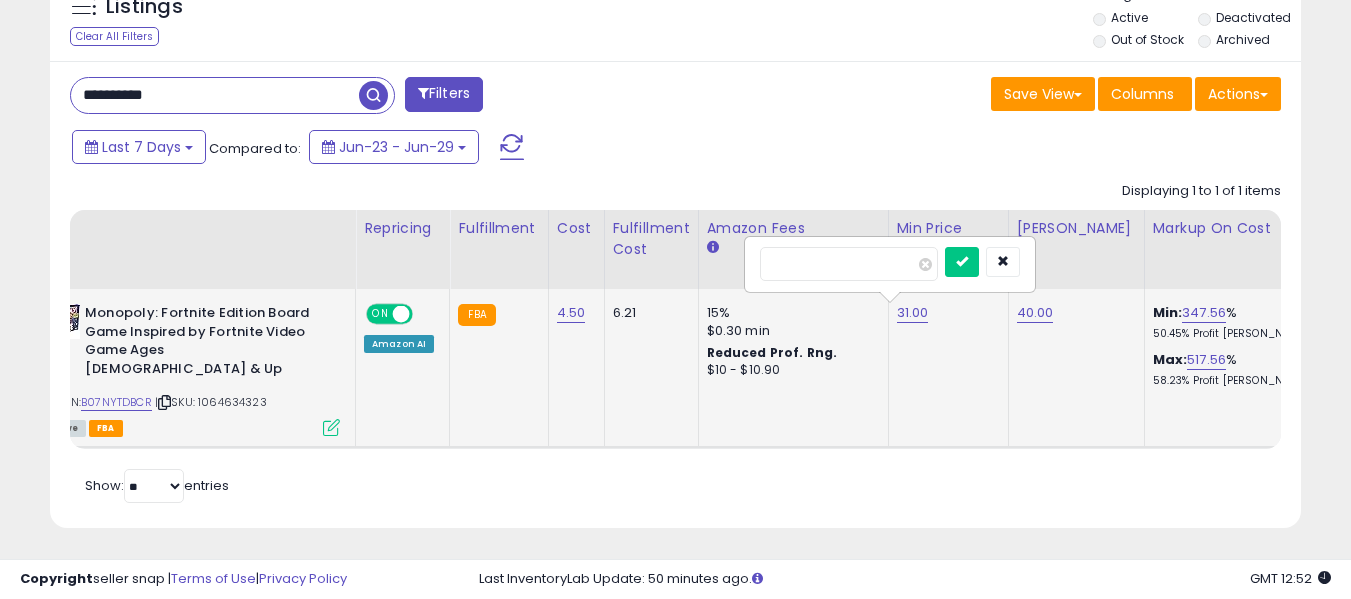 click on "*****" at bounding box center [849, 264] 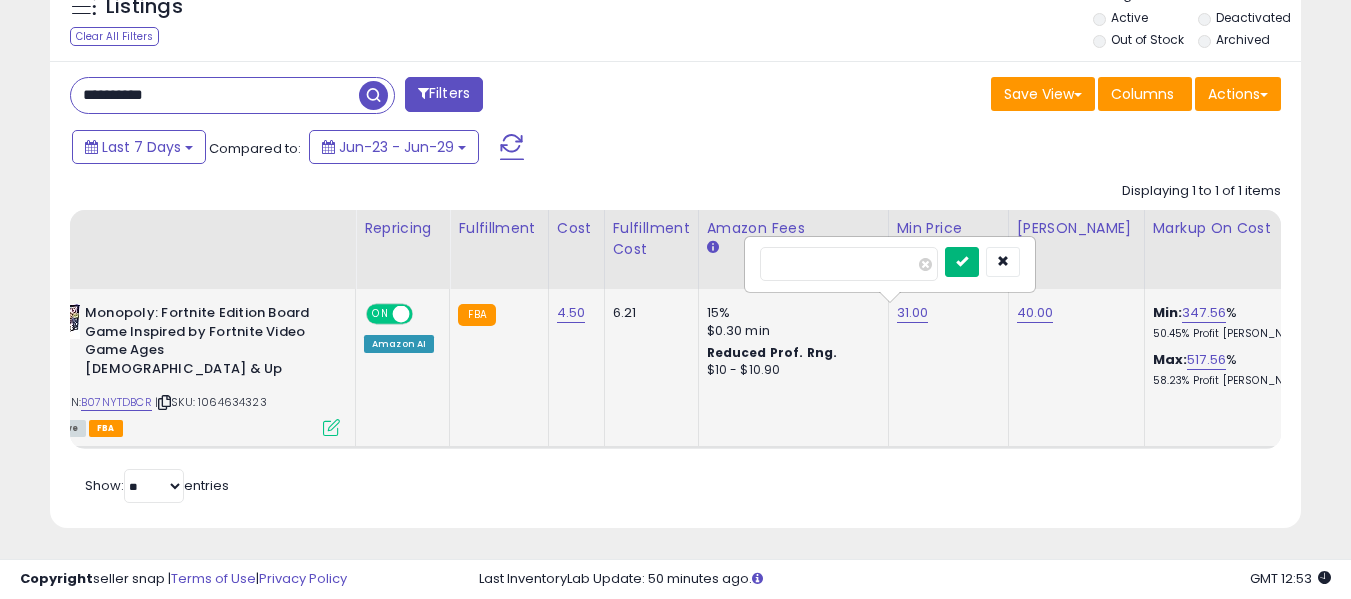 type on "**" 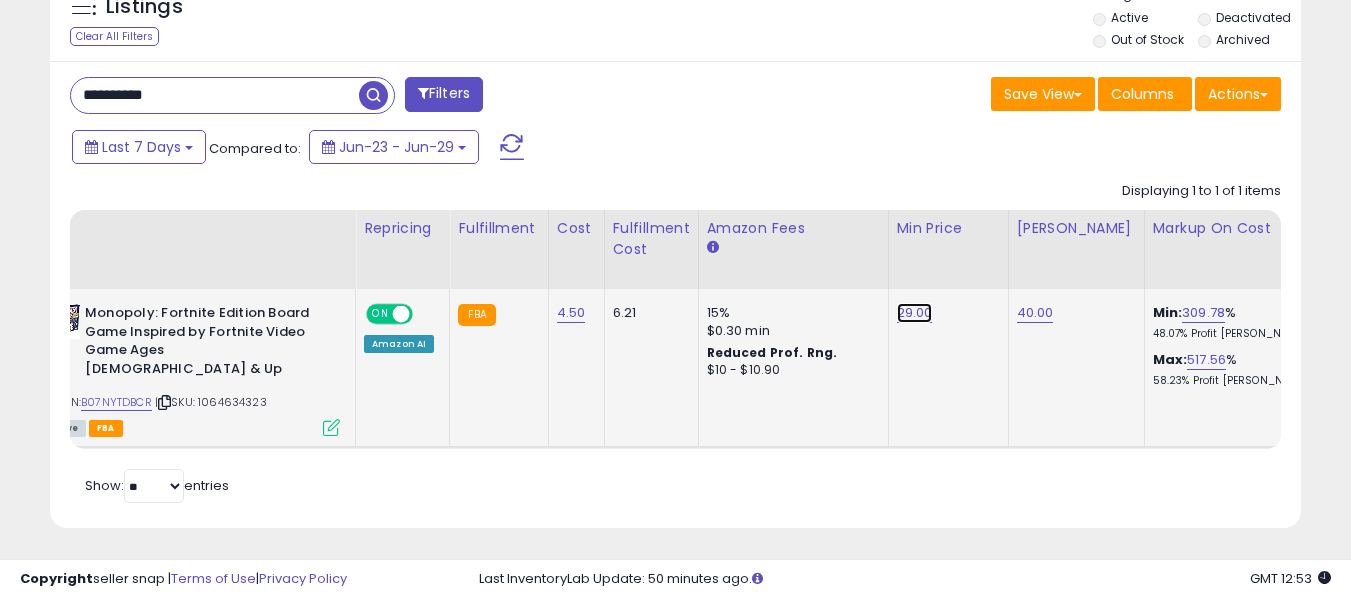 click on "29.00" at bounding box center [915, 313] 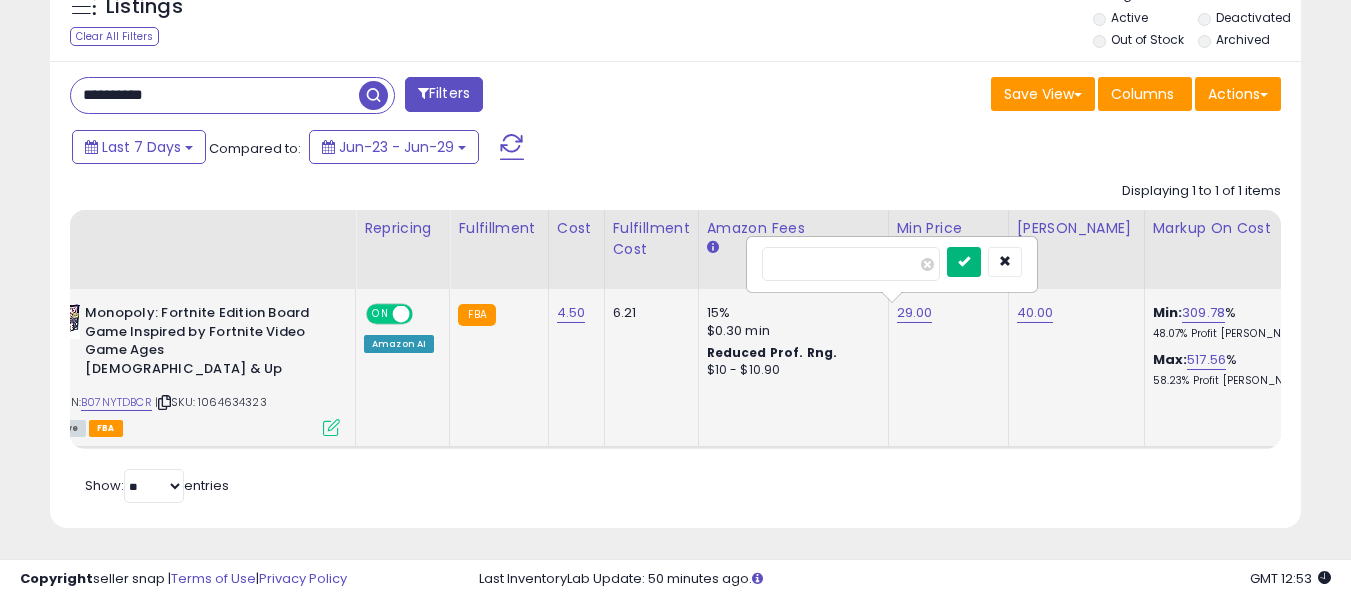 type on "****" 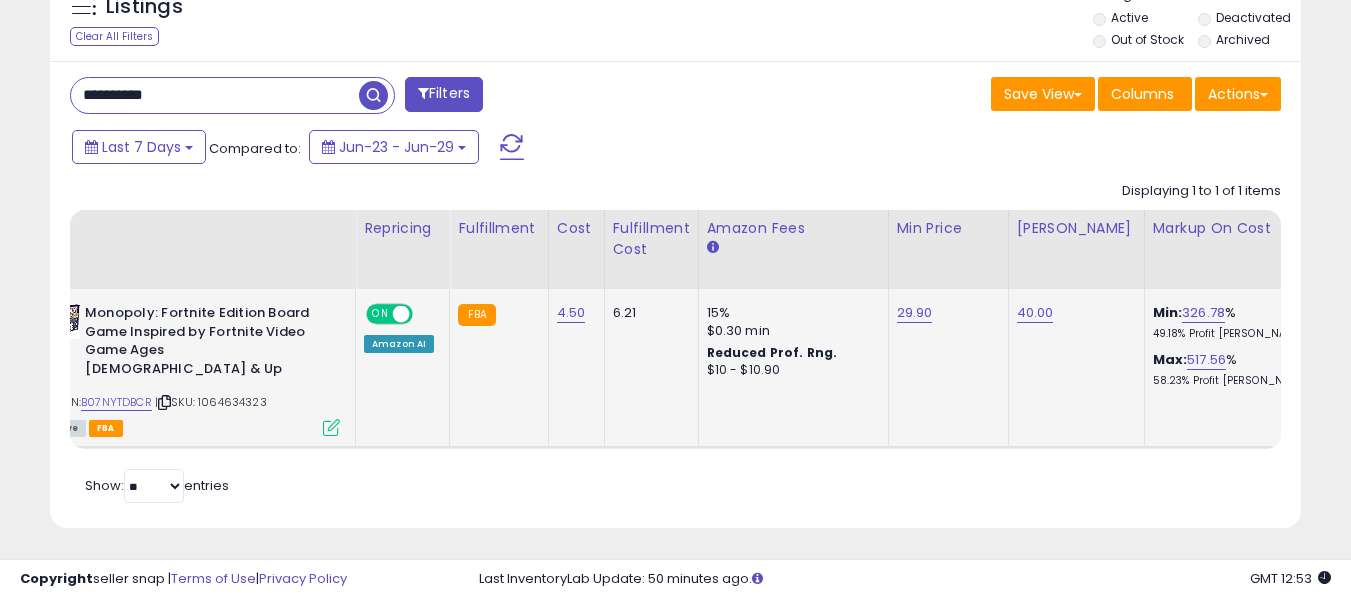 click on "**********" at bounding box center (215, 95) 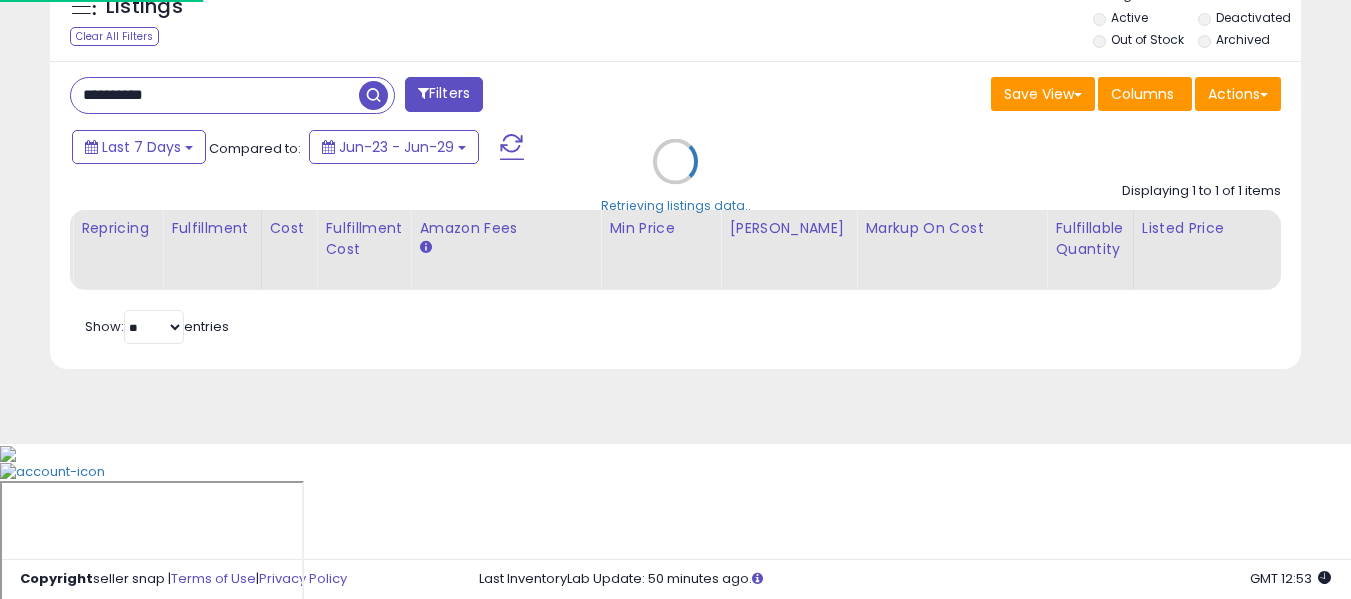 scroll, scrollTop: 999590, scrollLeft: 999267, axis: both 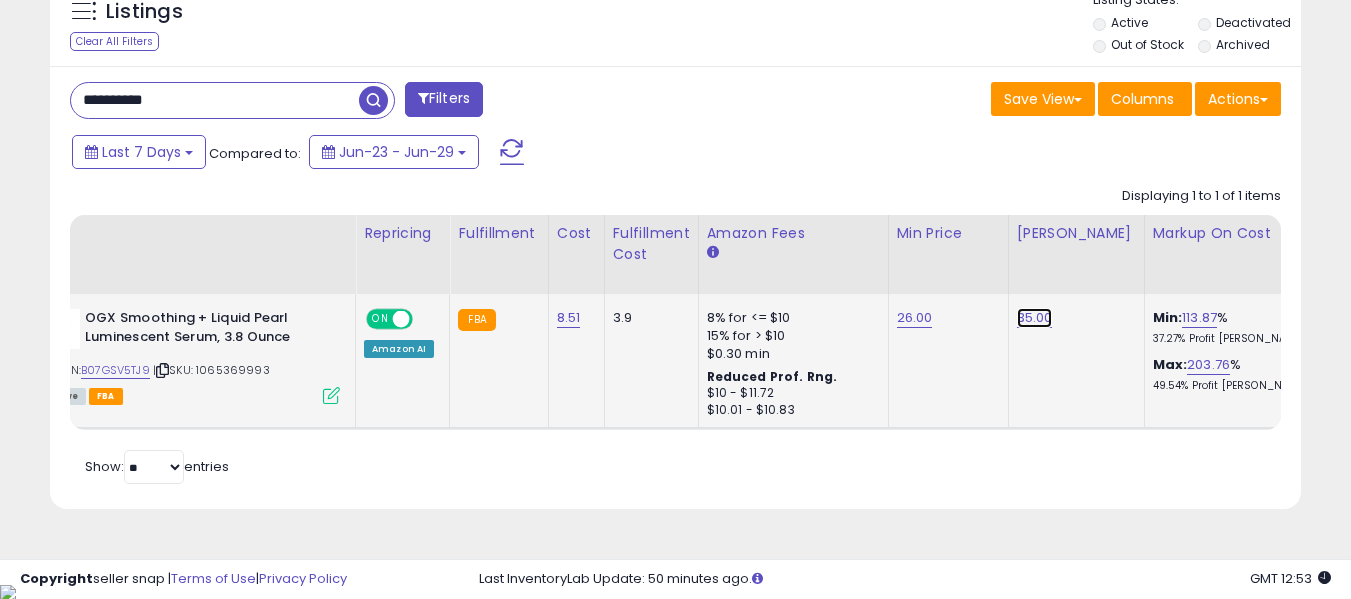 click on "35.00" at bounding box center (1035, 318) 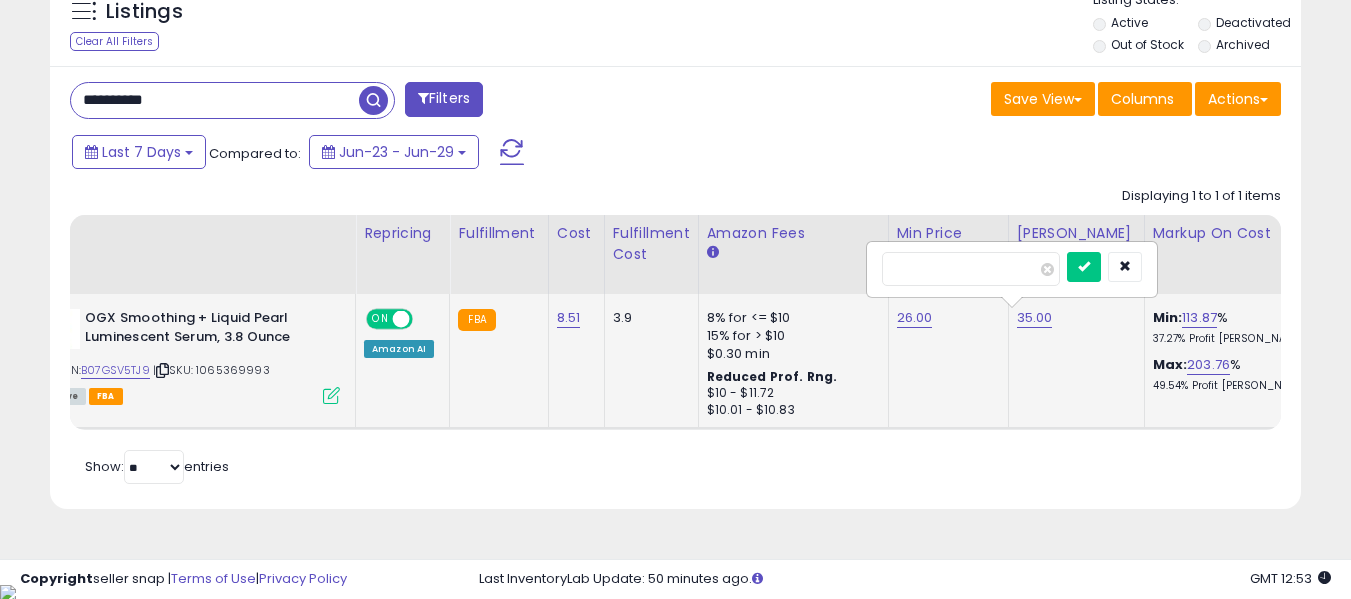 click on "*****" at bounding box center [971, 269] 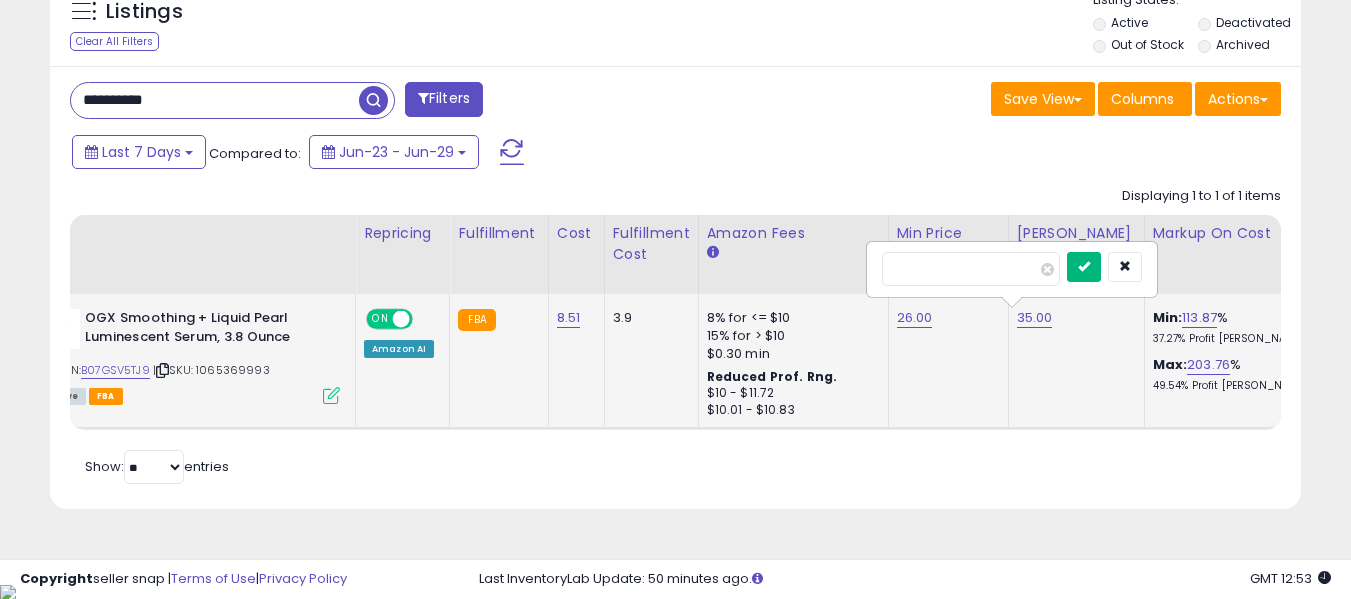 type on "**" 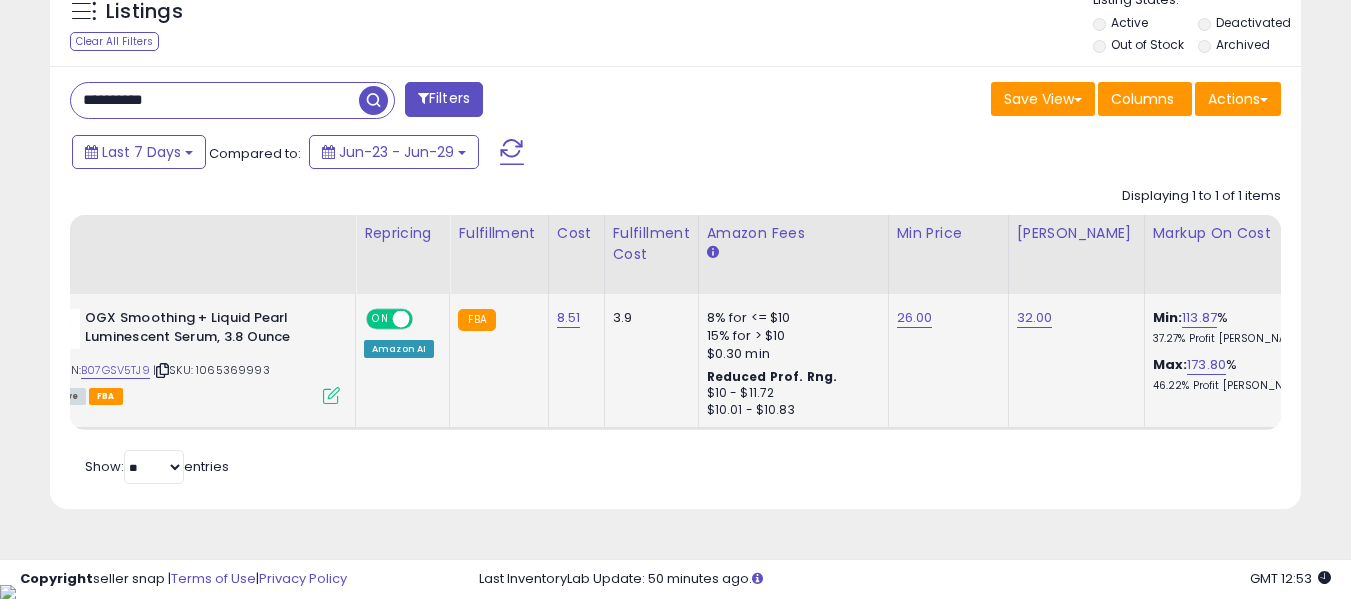 click on "**********" at bounding box center [215, 100] 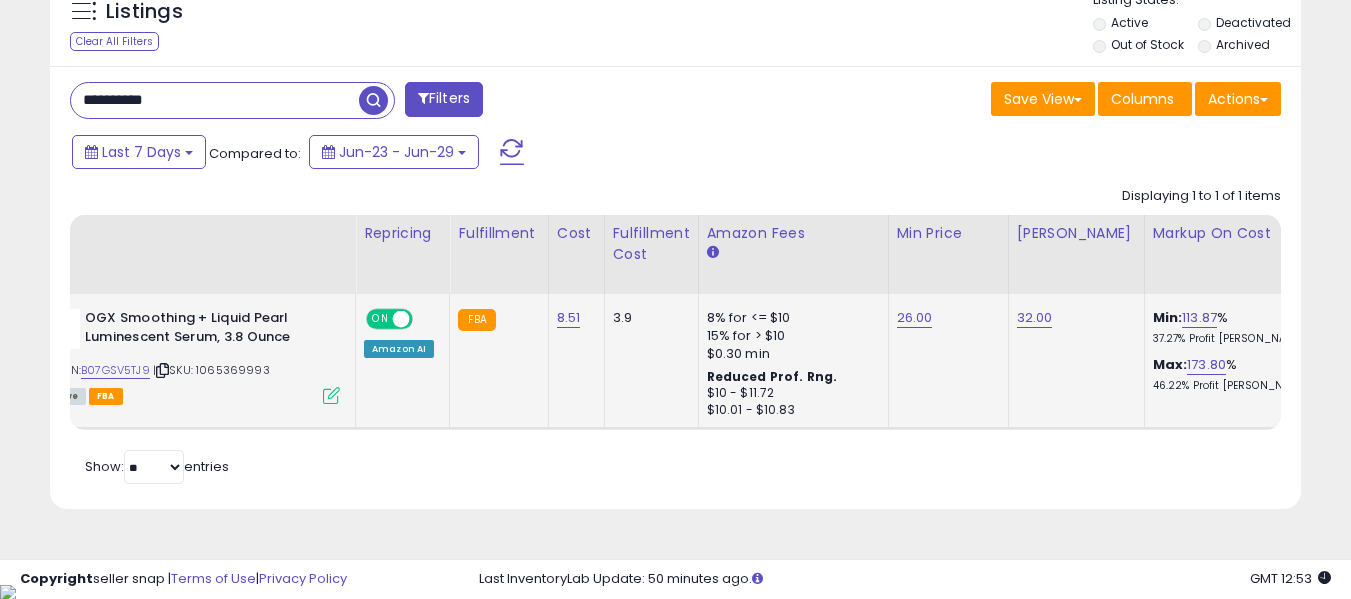 paste 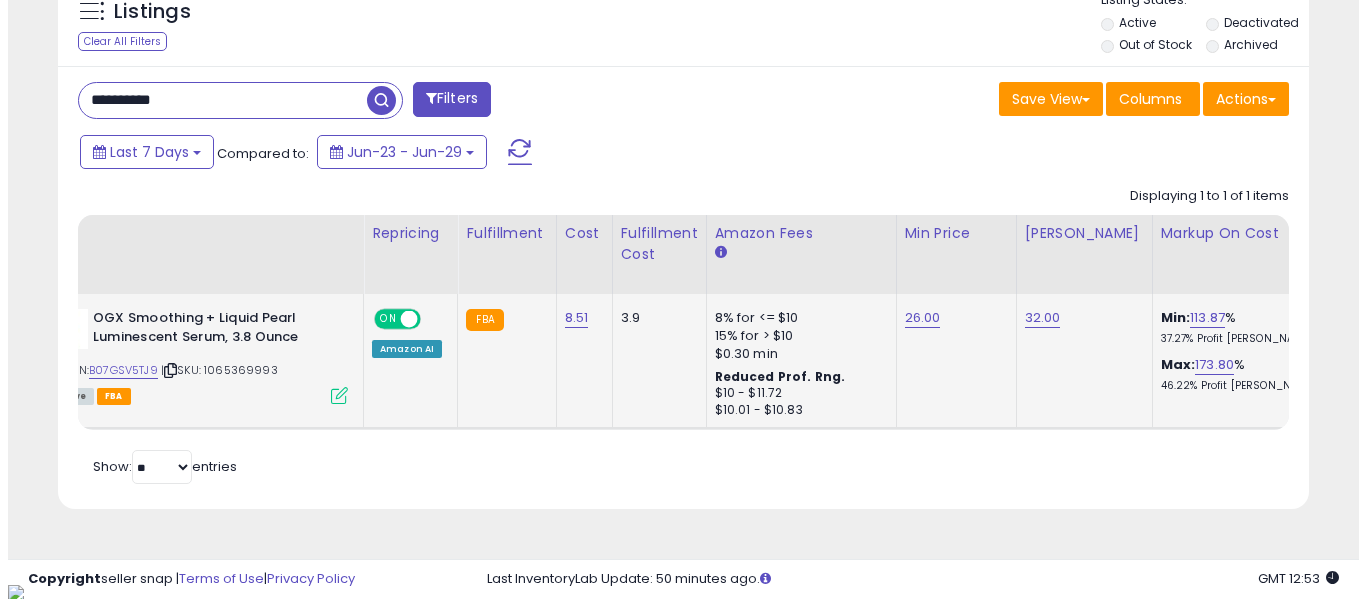 scroll, scrollTop: 621, scrollLeft: 0, axis: vertical 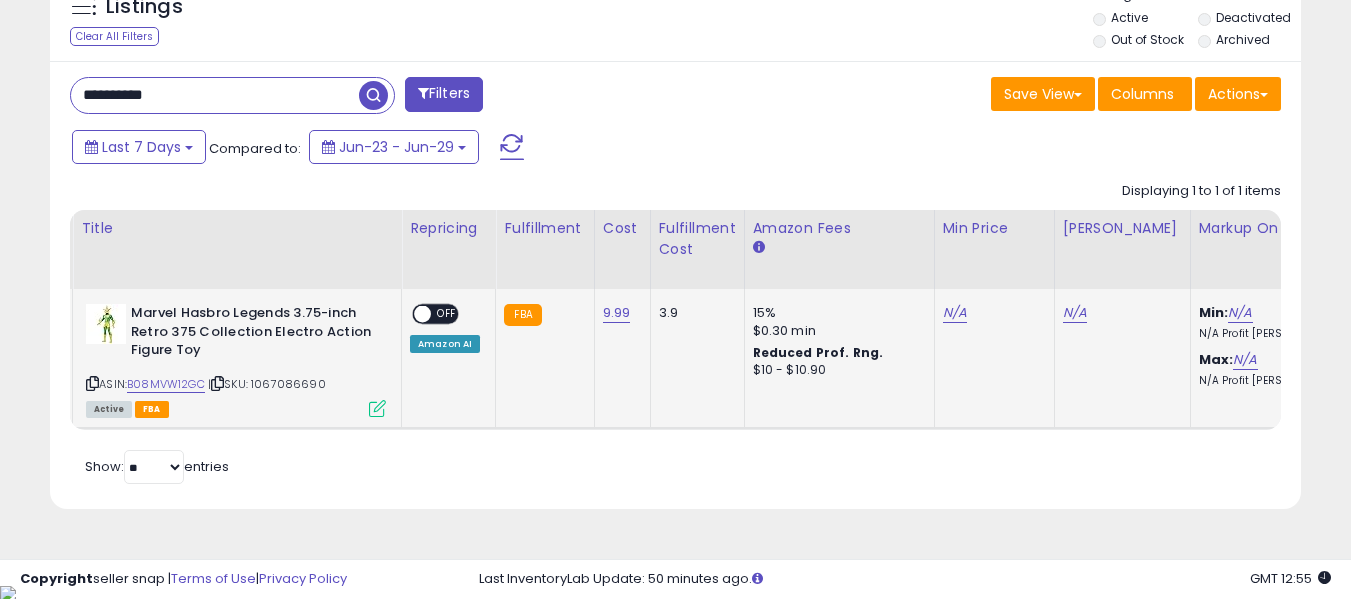 click on "ASIN:  B08MVW12GC    |   SKU: 1067086690 Active FBA" at bounding box center [236, 359] 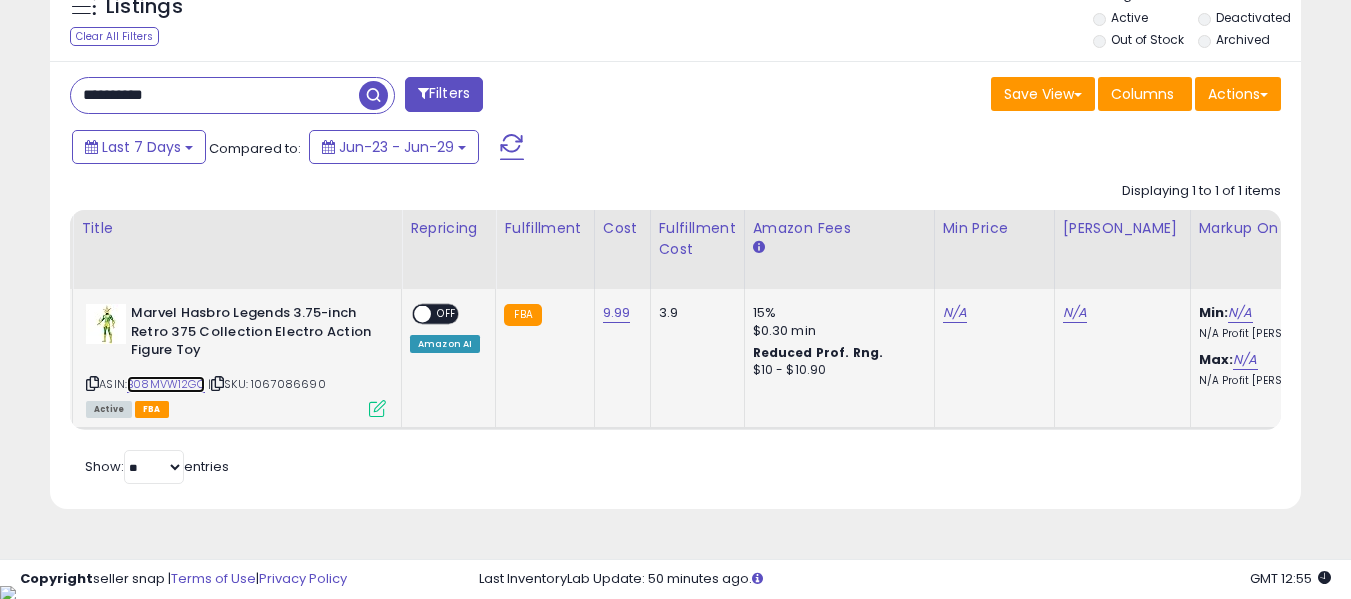 click on "B08MVW12GC" at bounding box center (166, 384) 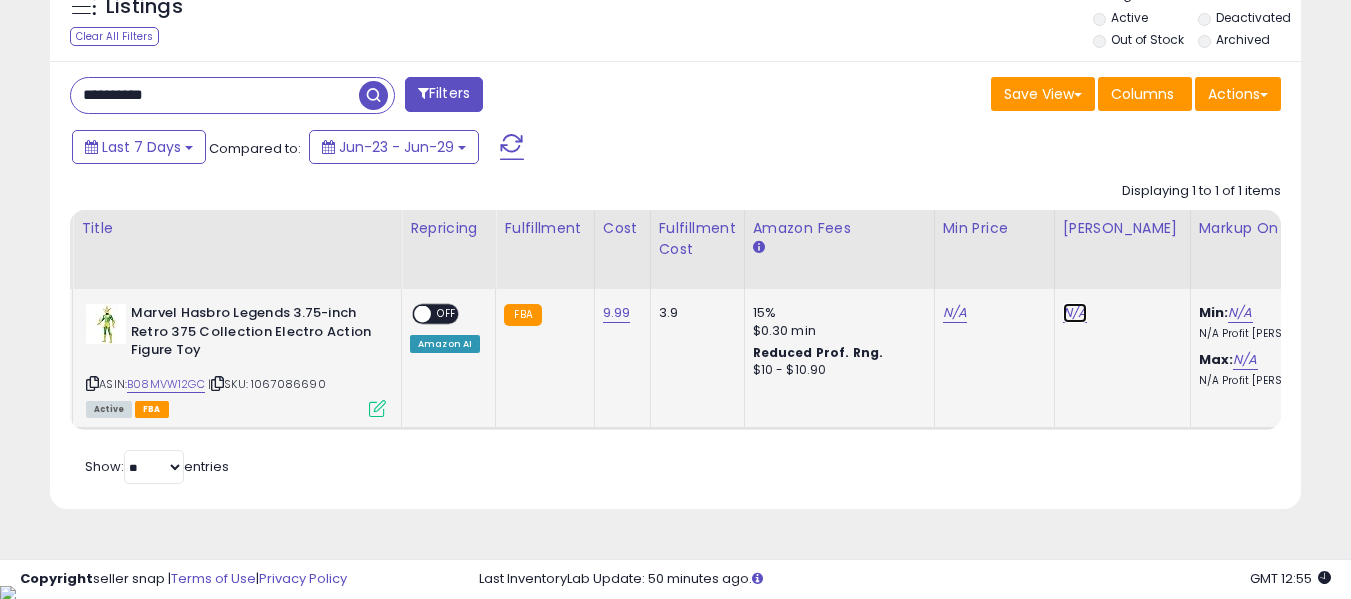 click on "N/A" at bounding box center (1075, 313) 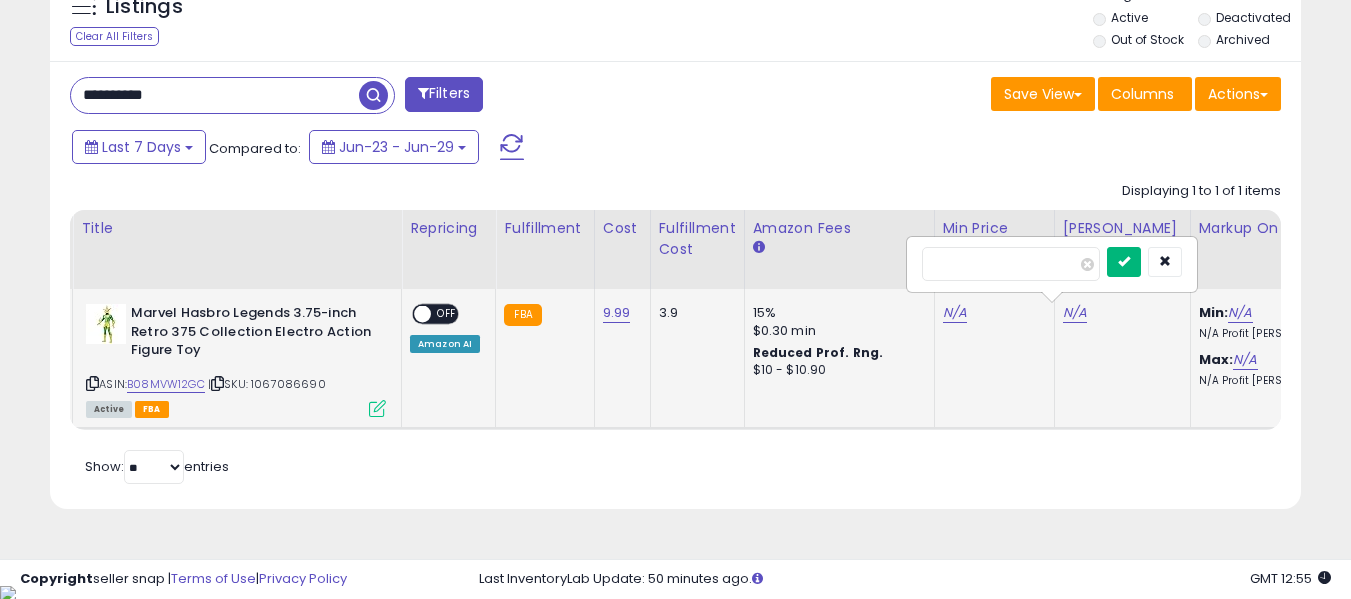 type on "**" 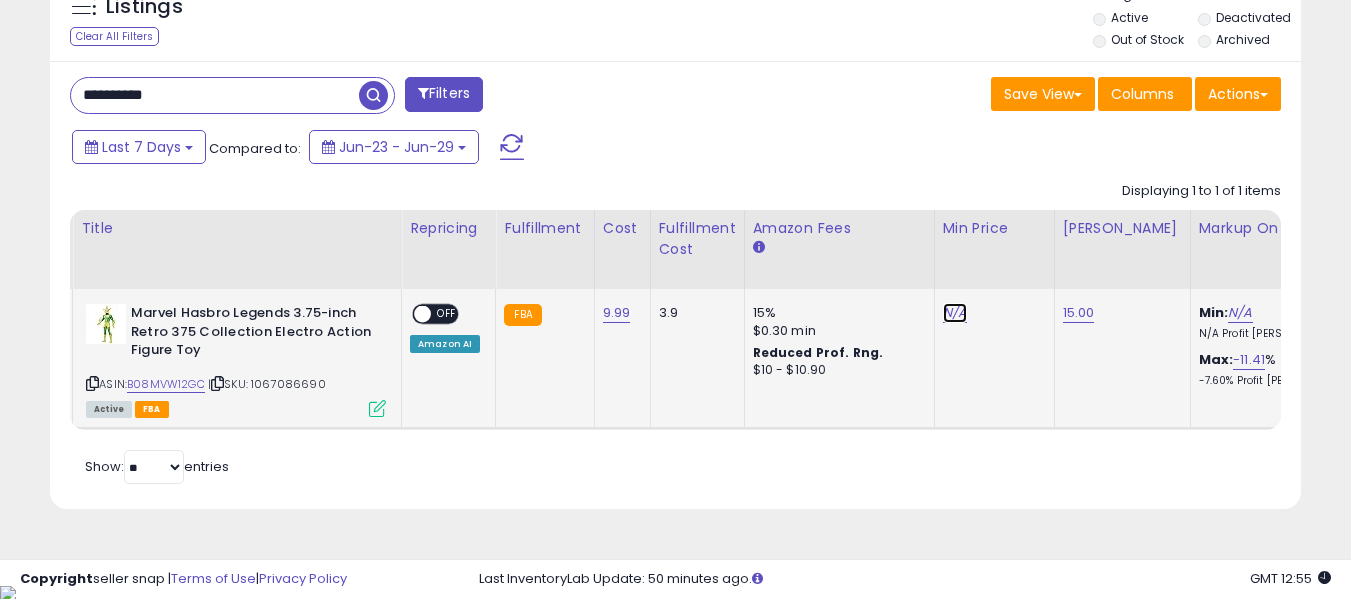 click on "N/A" at bounding box center [955, 313] 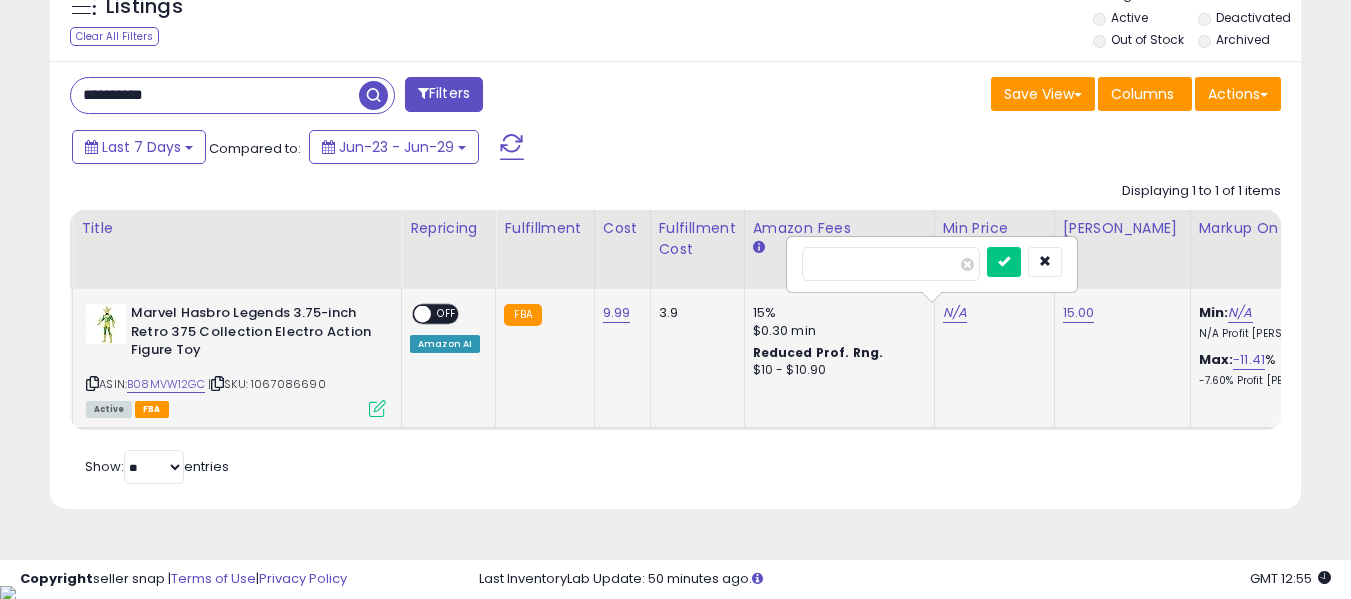 click on "****" at bounding box center [891, 264] 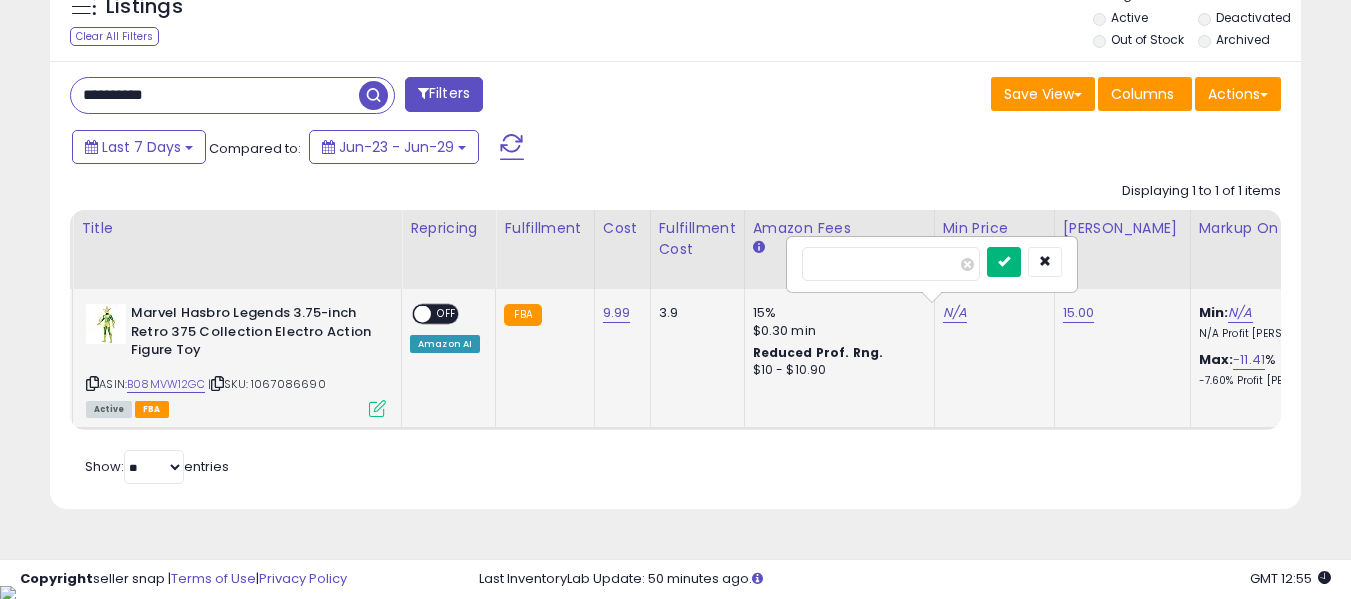 type on "****" 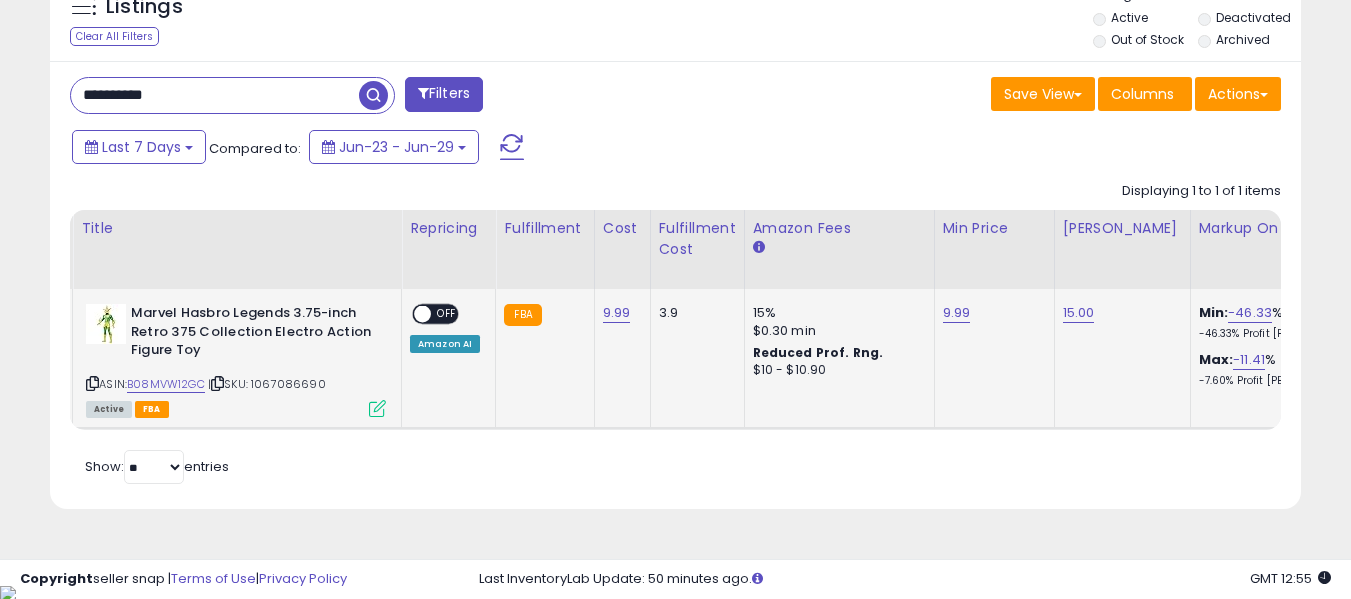 click on "OFF" at bounding box center (447, 314) 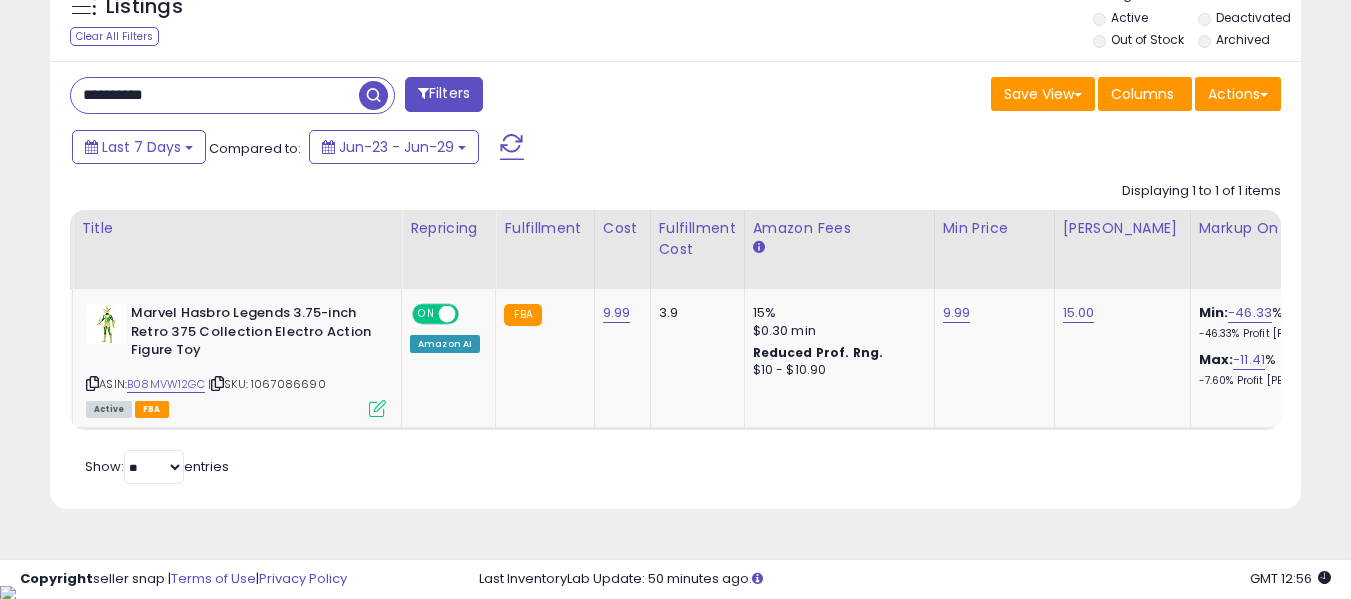 click on "**********" at bounding box center (215, 95) 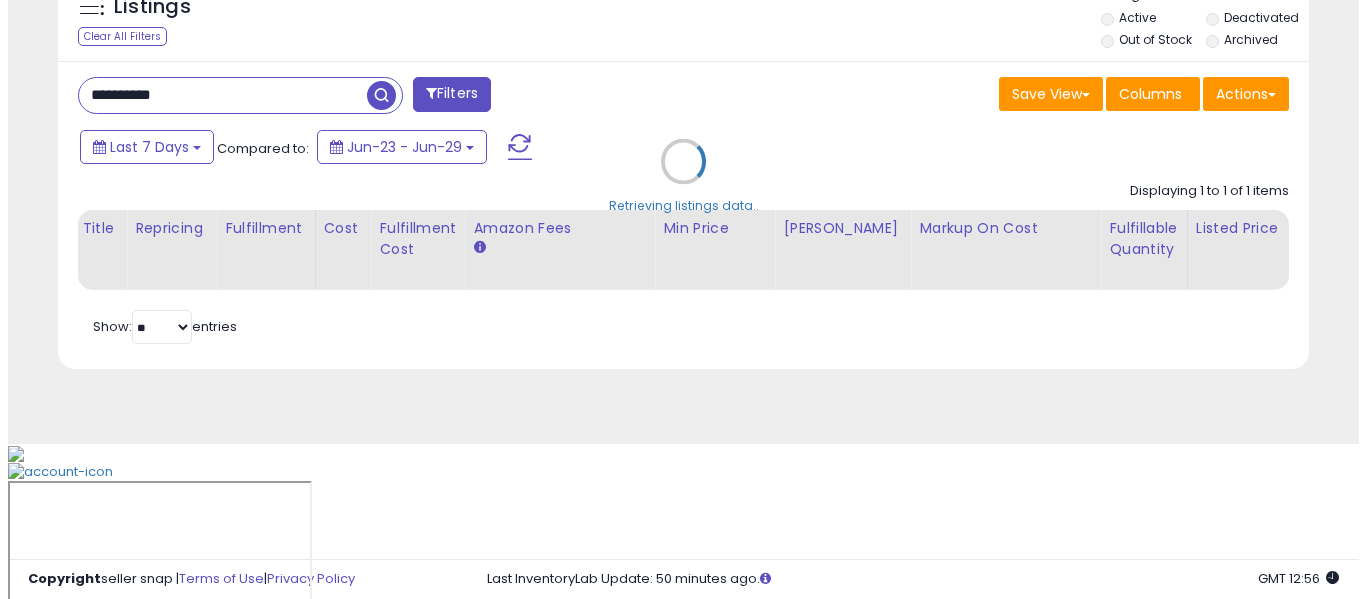 scroll, scrollTop: 621, scrollLeft: 0, axis: vertical 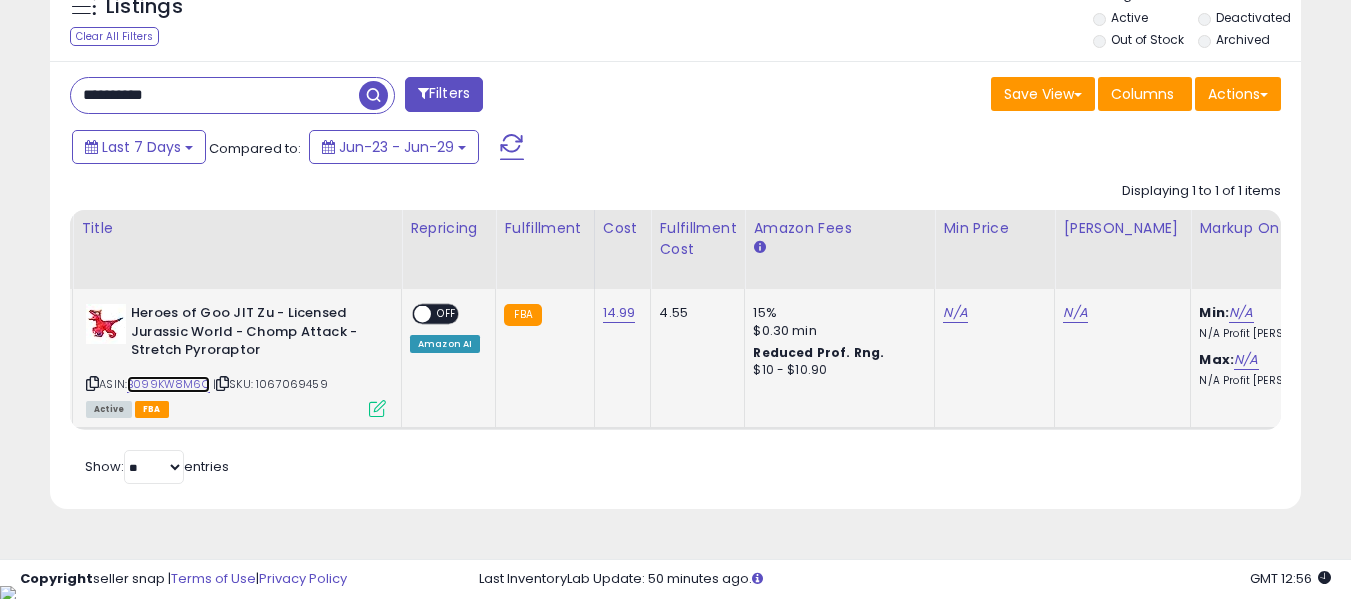 click on "B099KW8M6C" at bounding box center [168, 384] 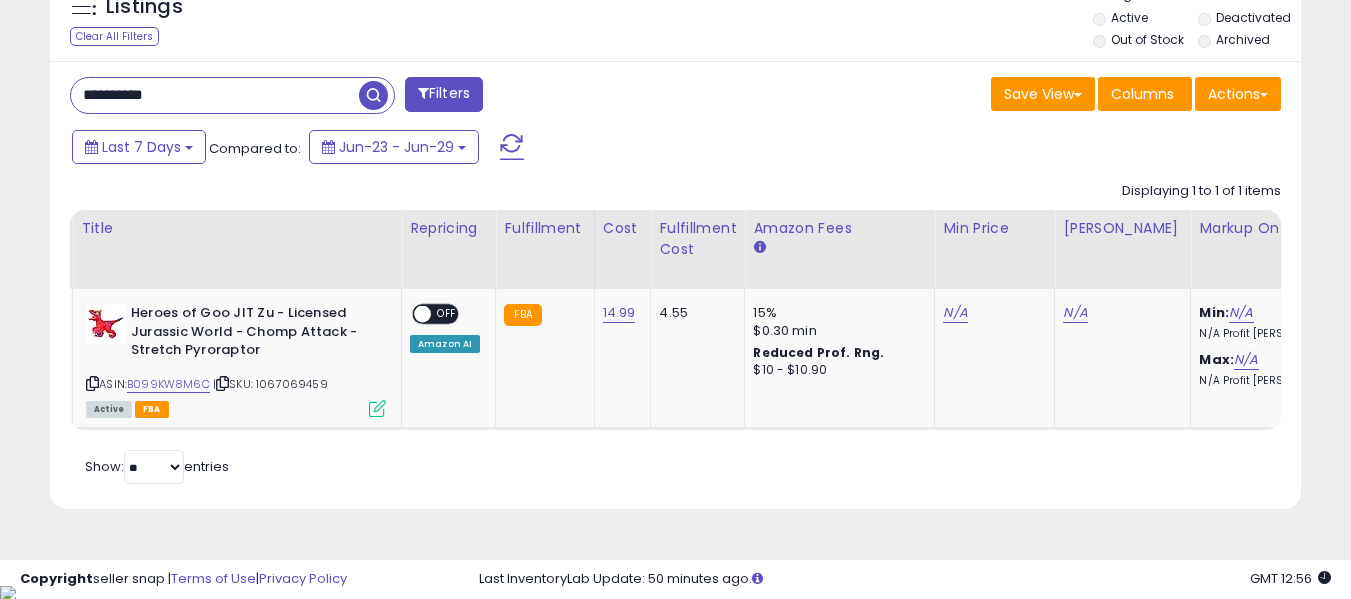 click on "**********" at bounding box center [215, 95] 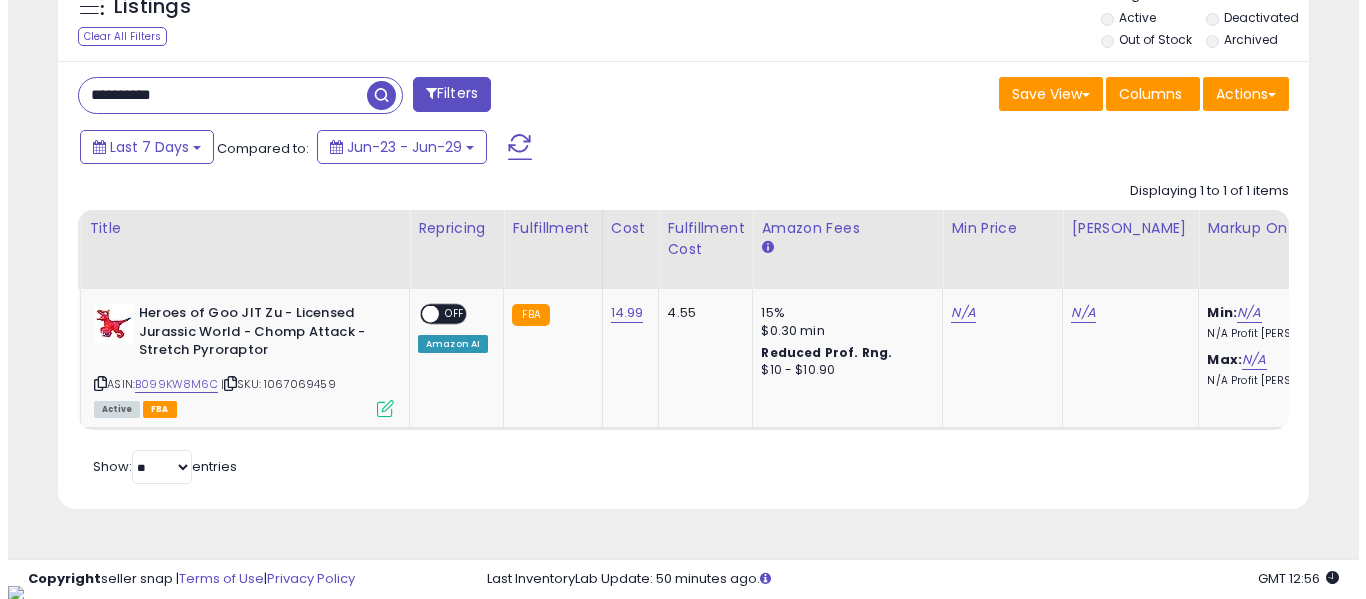 scroll, scrollTop: 621, scrollLeft: 0, axis: vertical 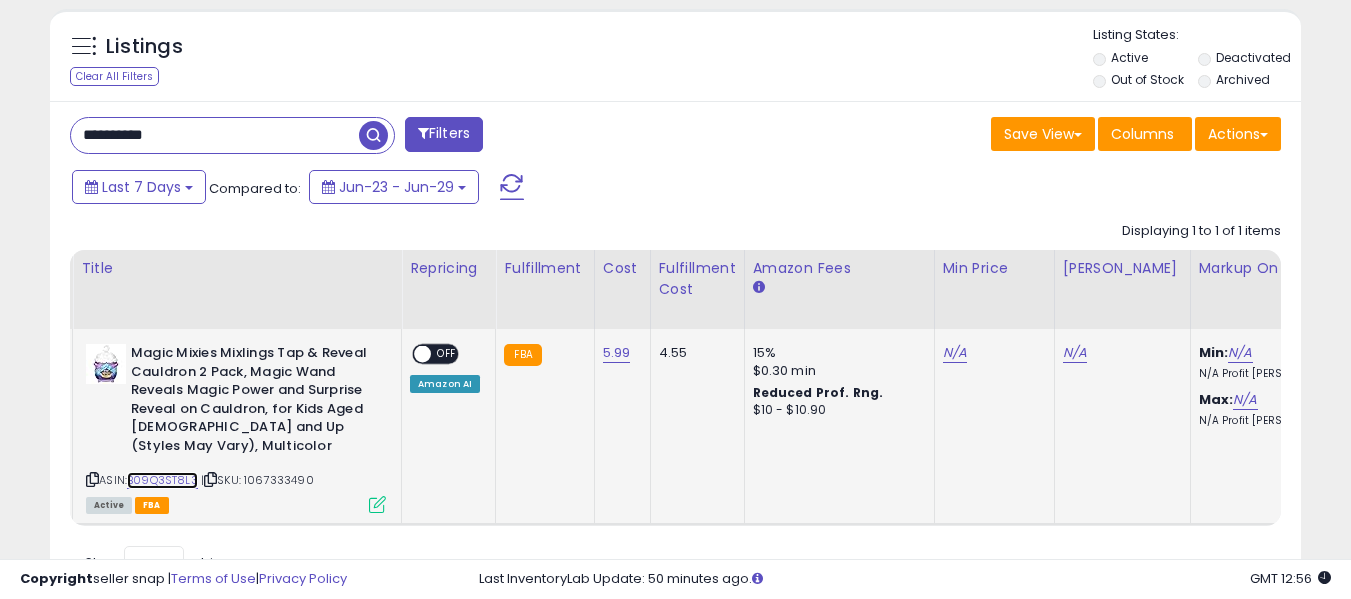 click on "B09Q3ST8L3" at bounding box center (162, 480) 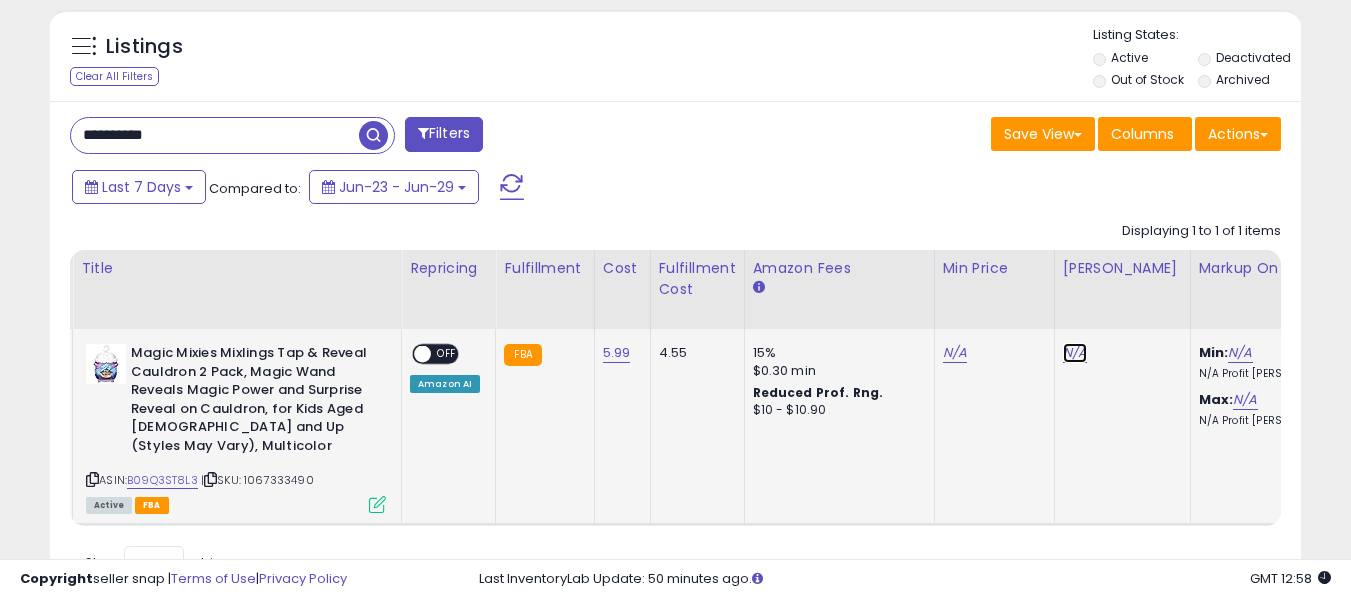 click on "N/A" at bounding box center (1075, 353) 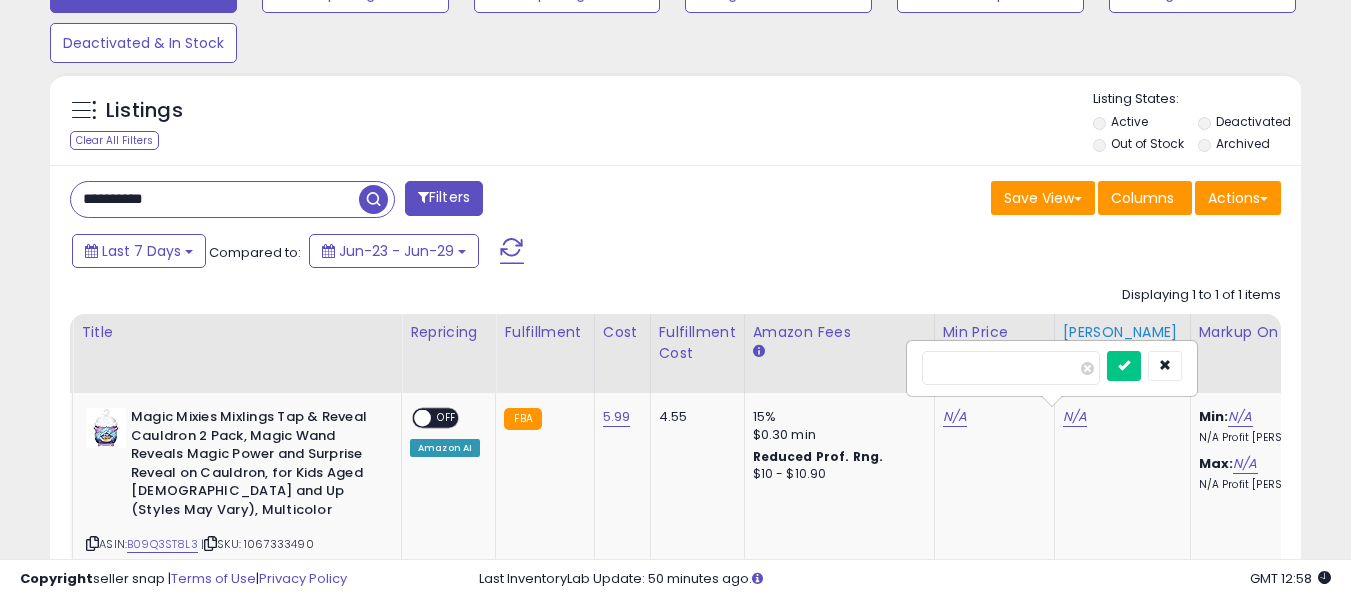 scroll, scrollTop: 621, scrollLeft: 0, axis: vertical 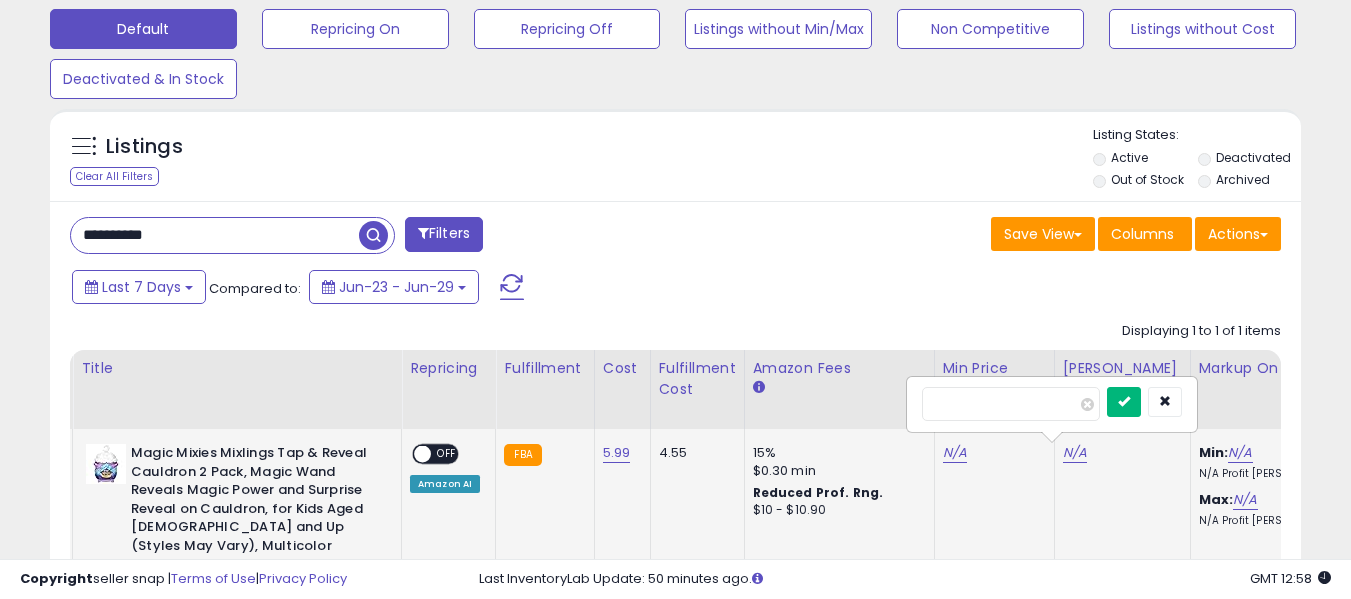 type on "**" 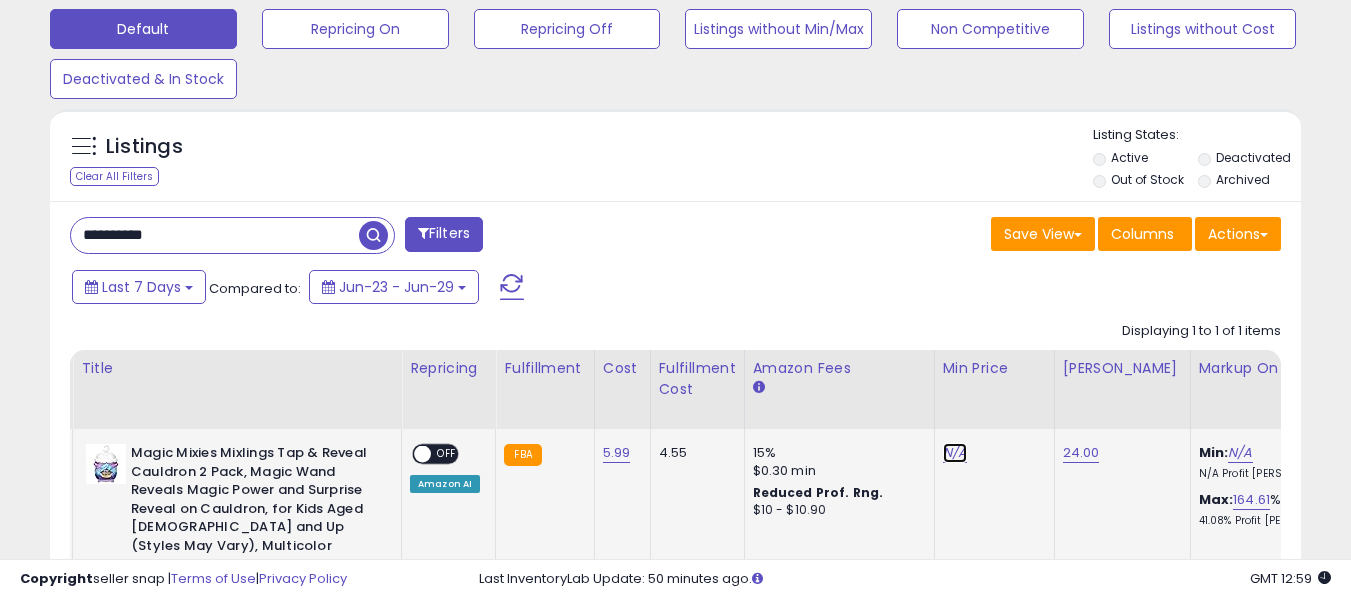 click on "N/A" at bounding box center [955, 453] 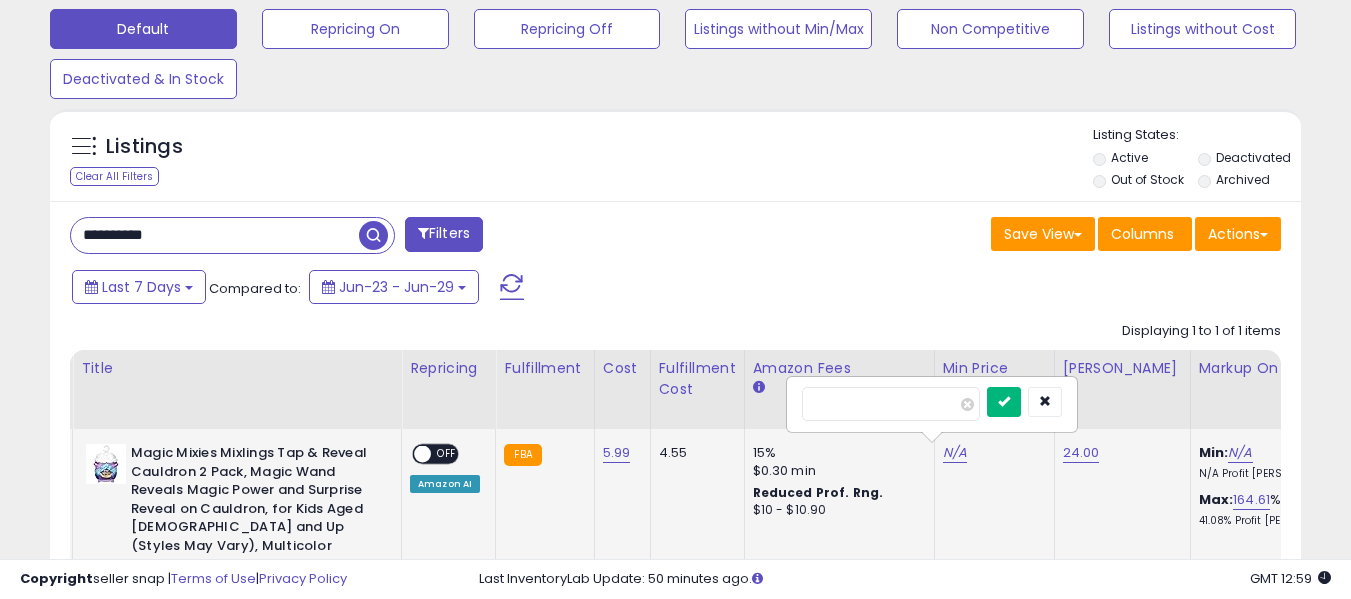 type on "**" 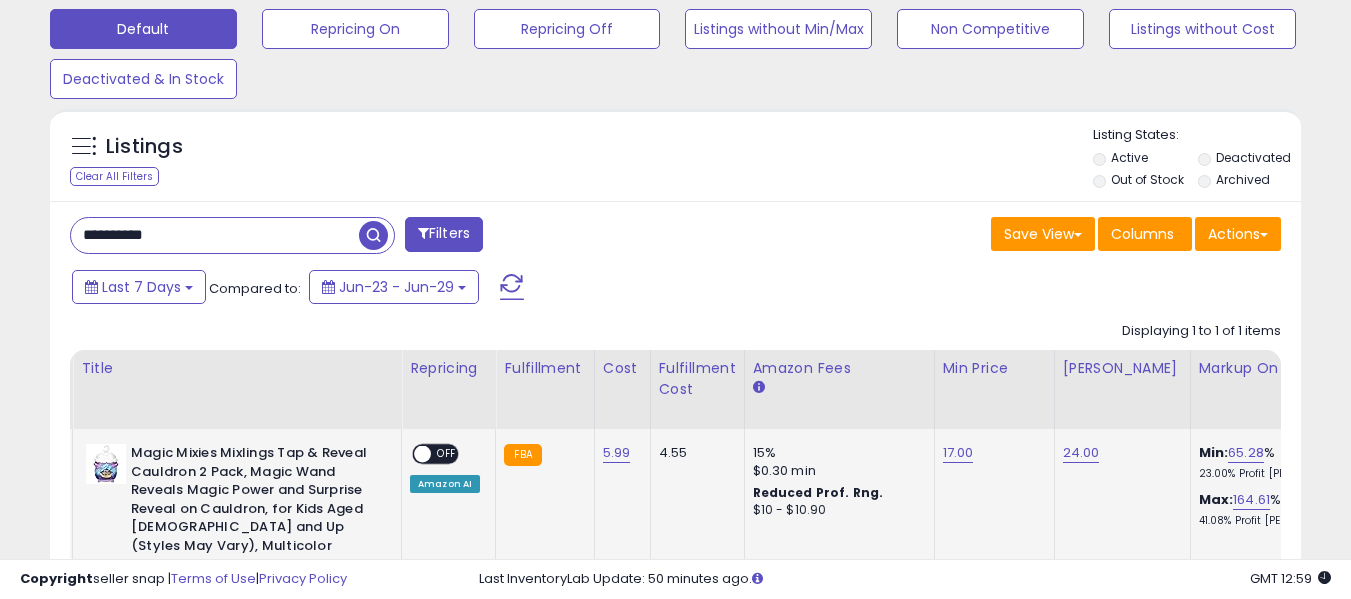 click on "OFF" at bounding box center [447, 454] 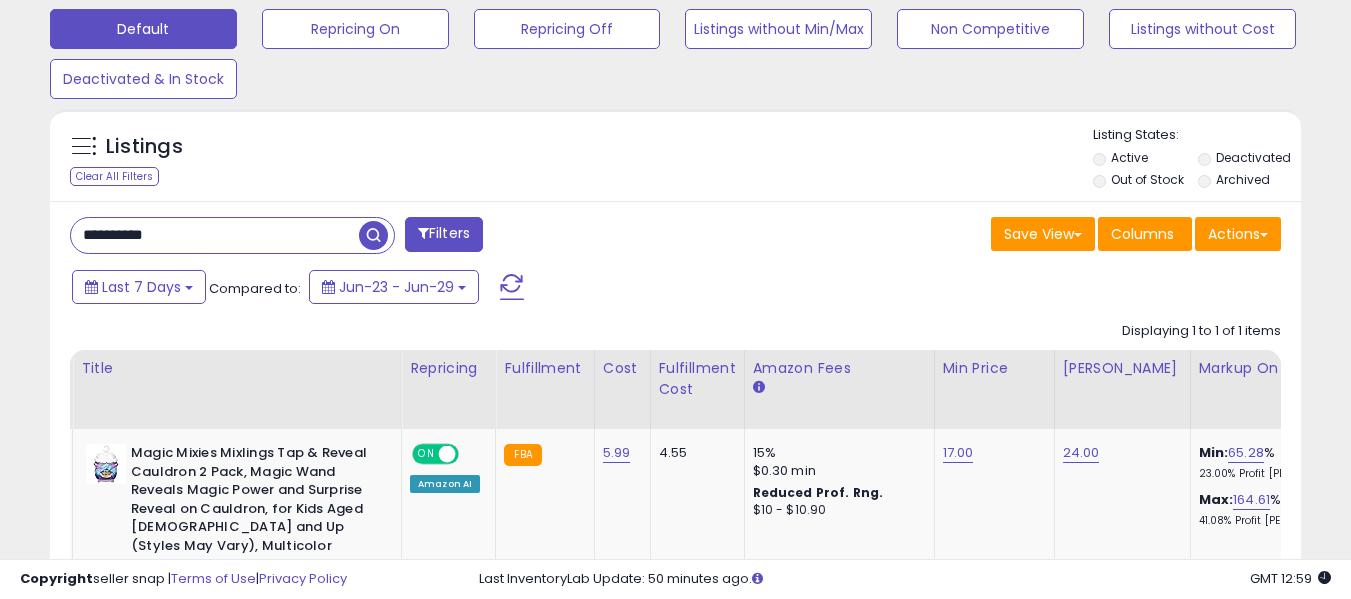 click on "**********" at bounding box center (215, 235) 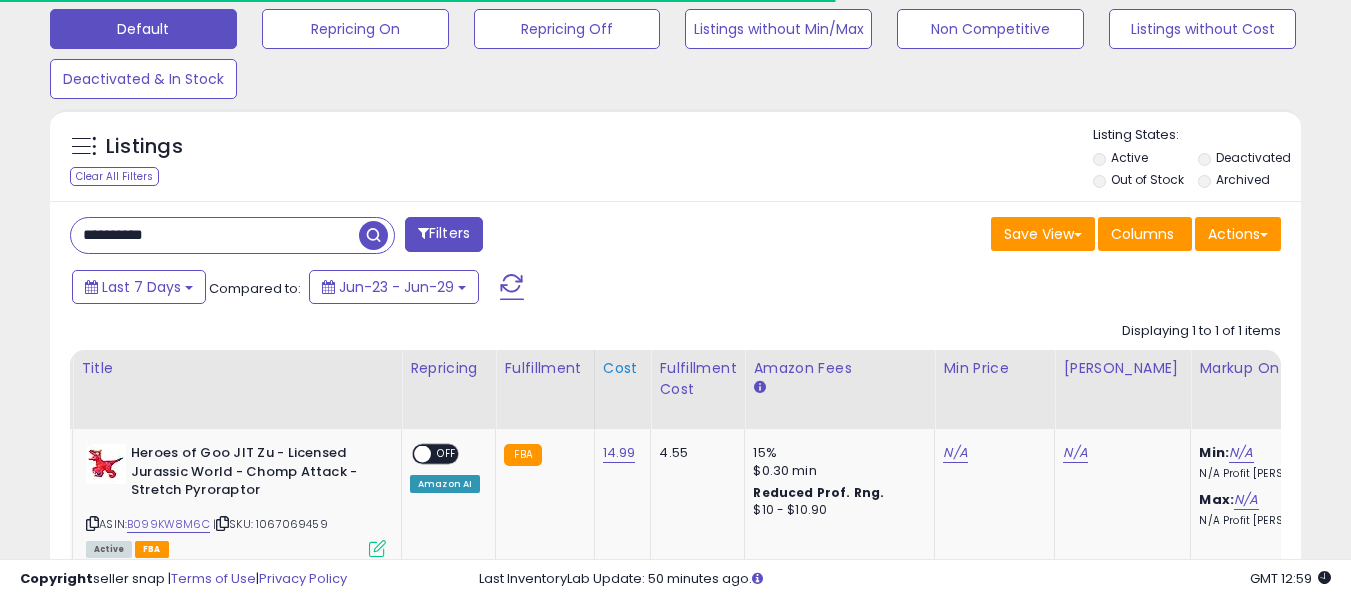 scroll, scrollTop: 410, scrollLeft: 724, axis: both 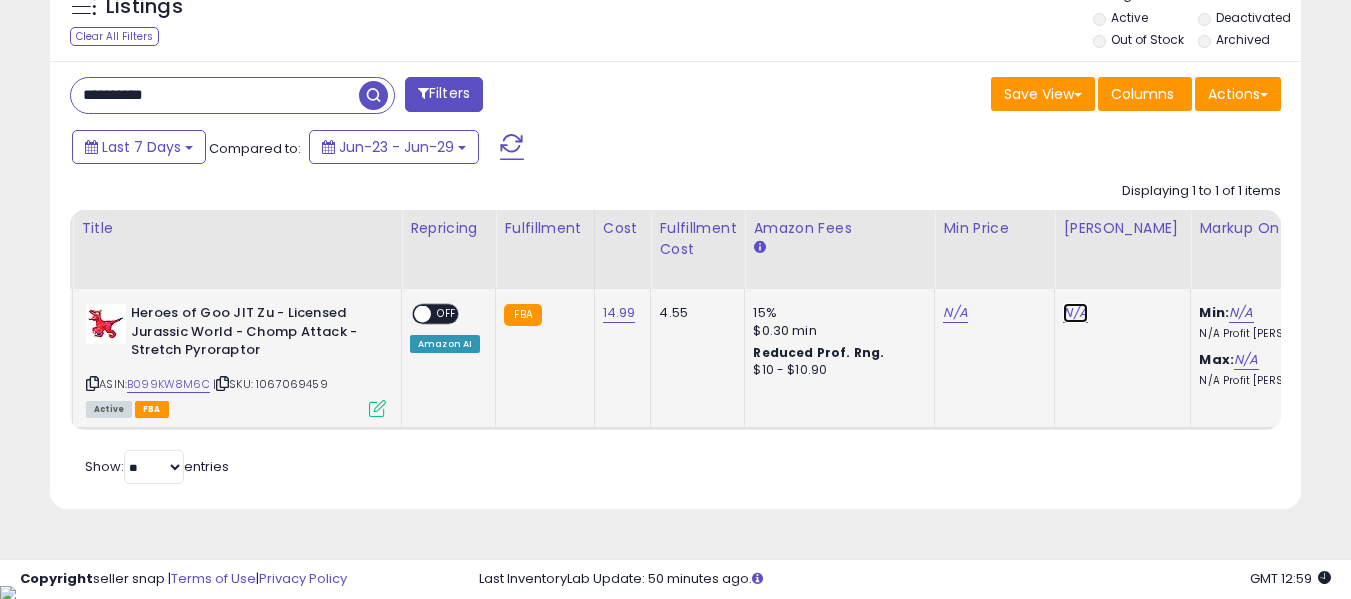 click on "N/A" at bounding box center (1075, 313) 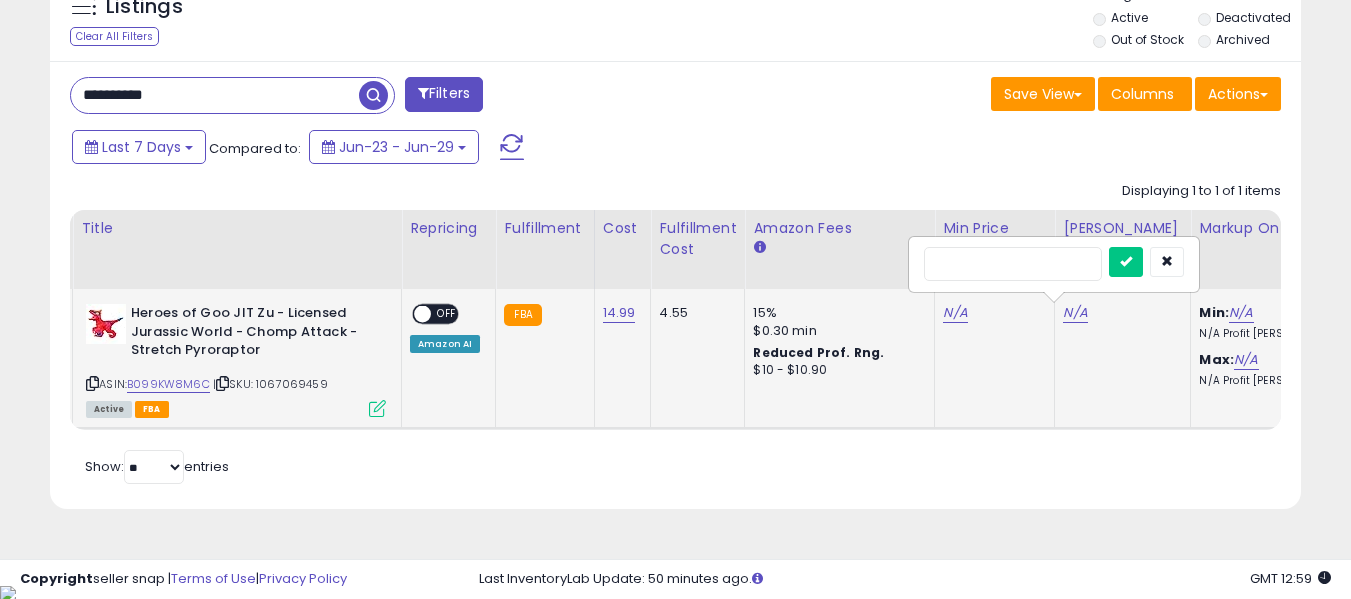 click at bounding box center (1013, 264) 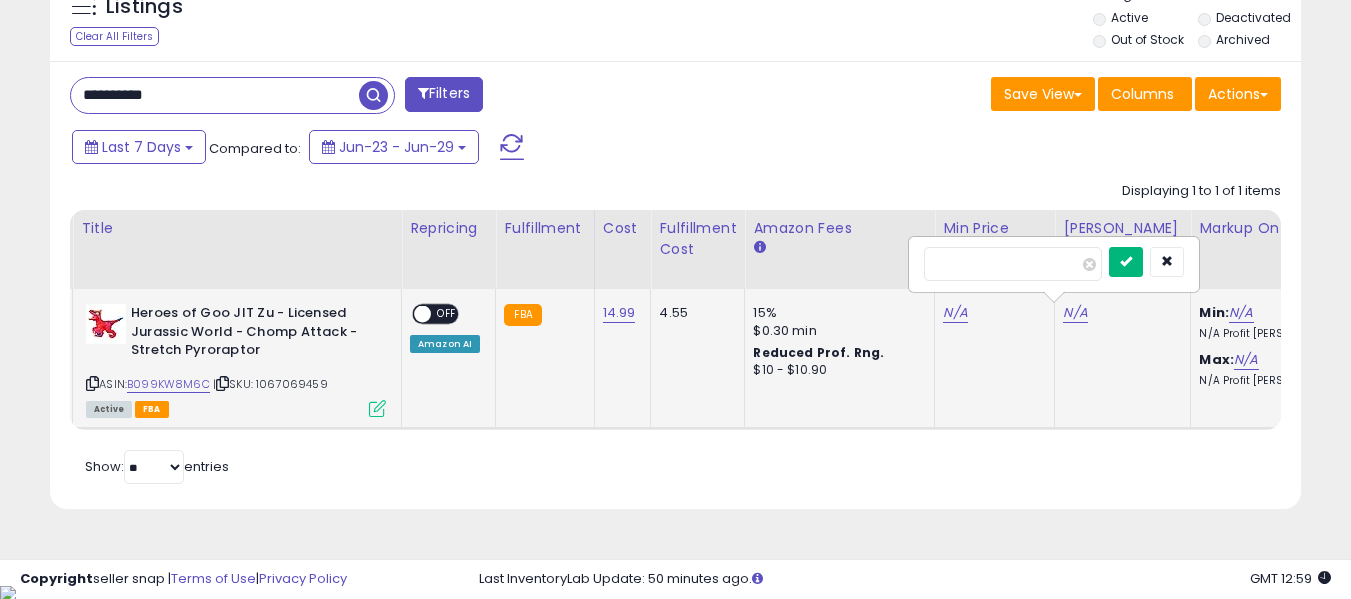 type on "**" 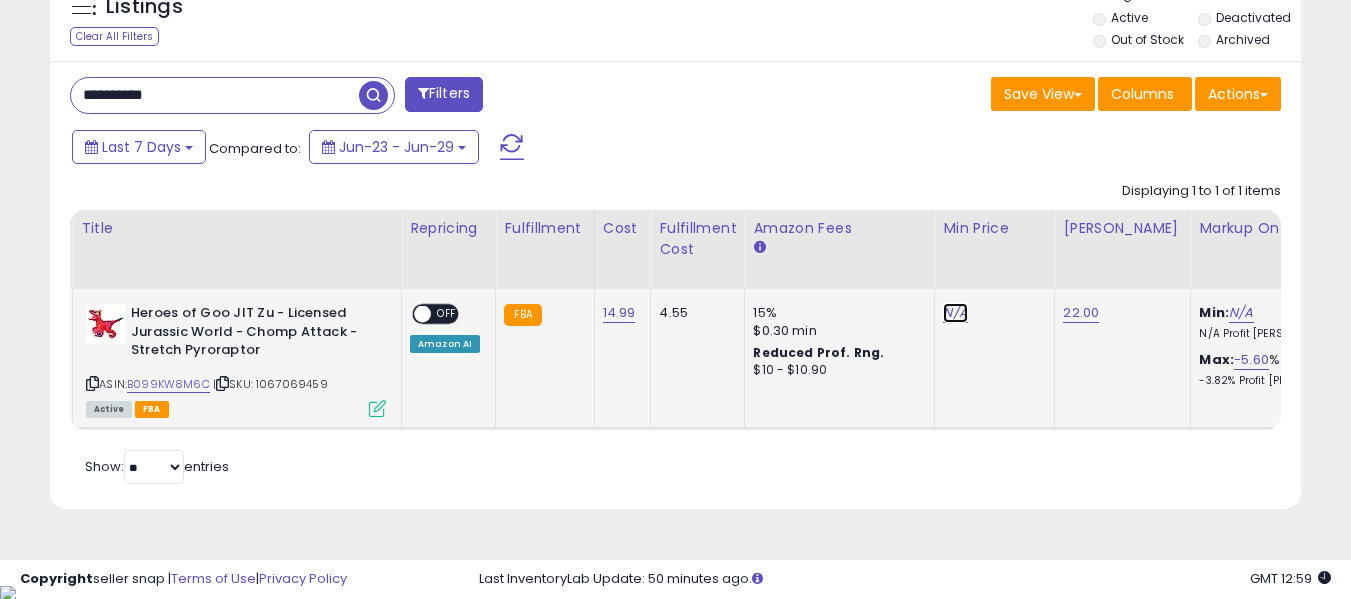 click on "N/A" at bounding box center [955, 313] 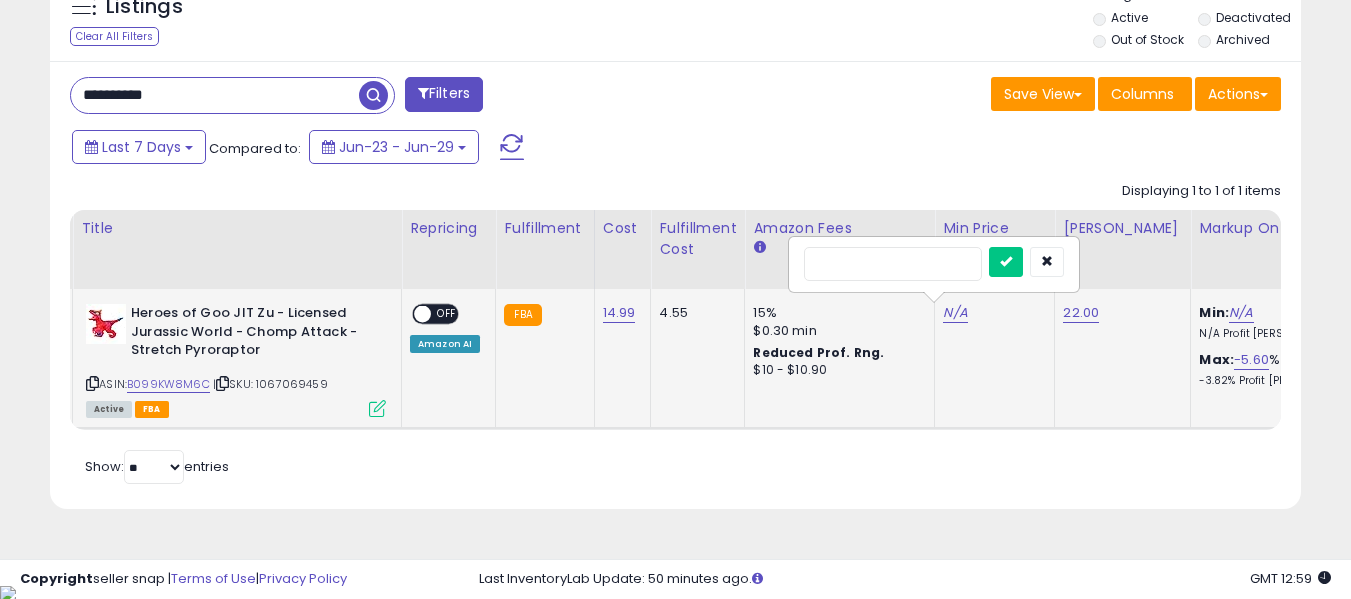 click at bounding box center [893, 264] 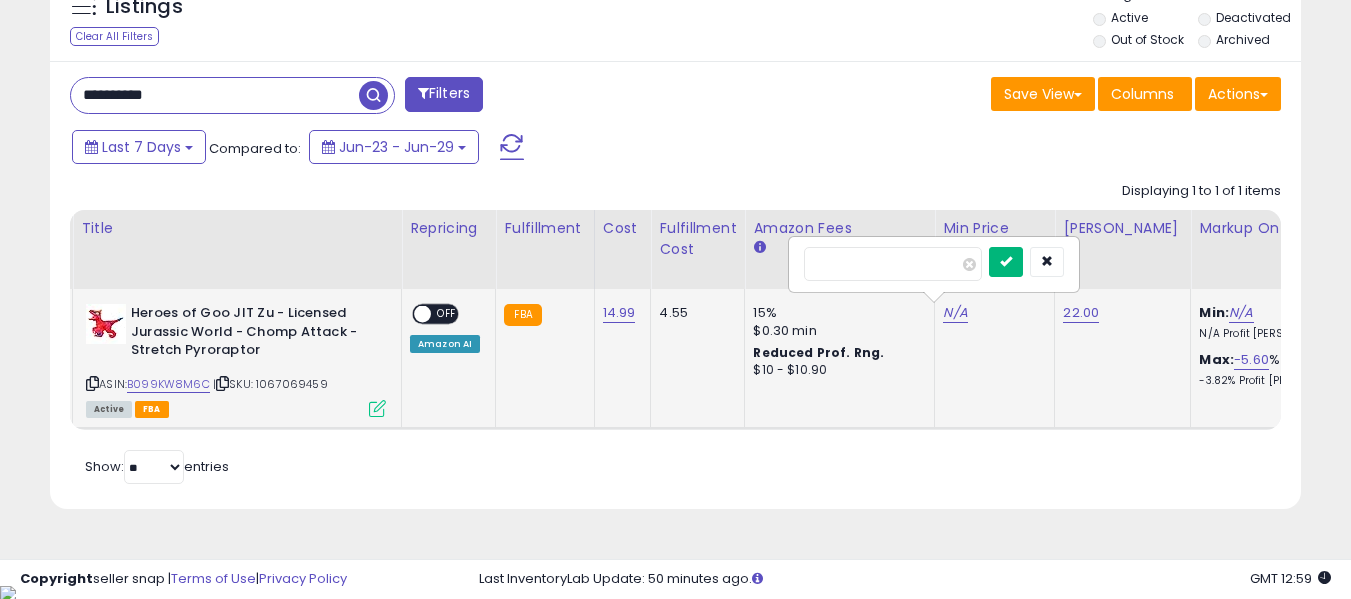 type on "*" 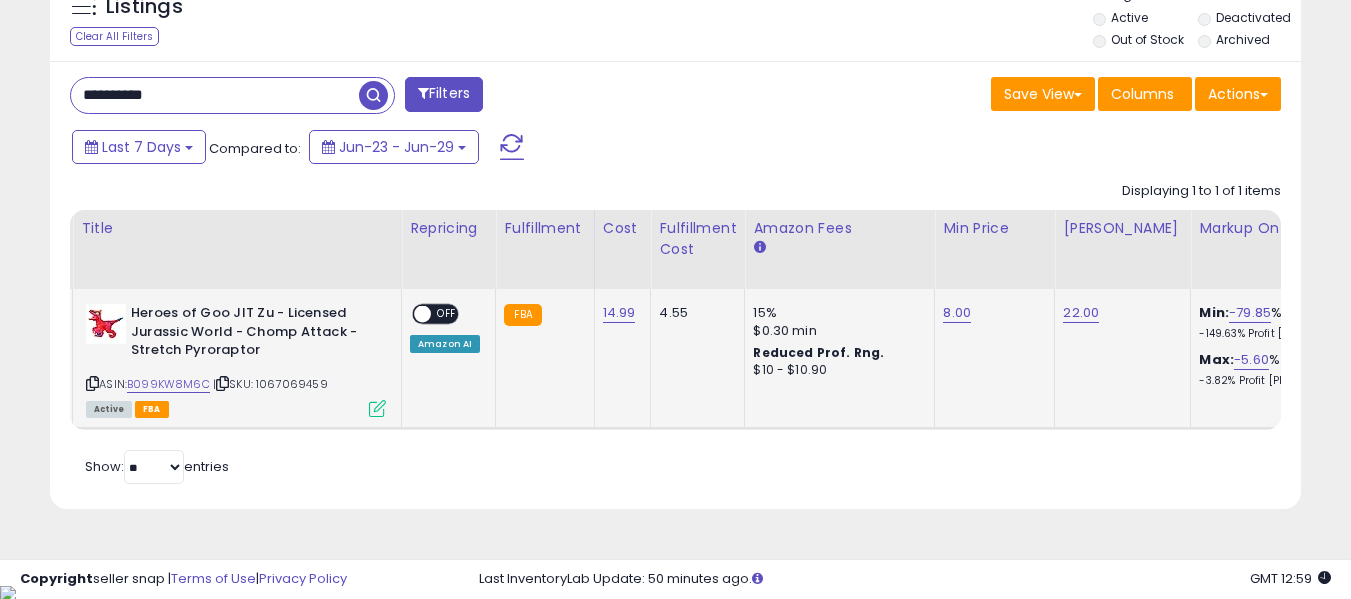 click on "ON   OFF Amazon AI" 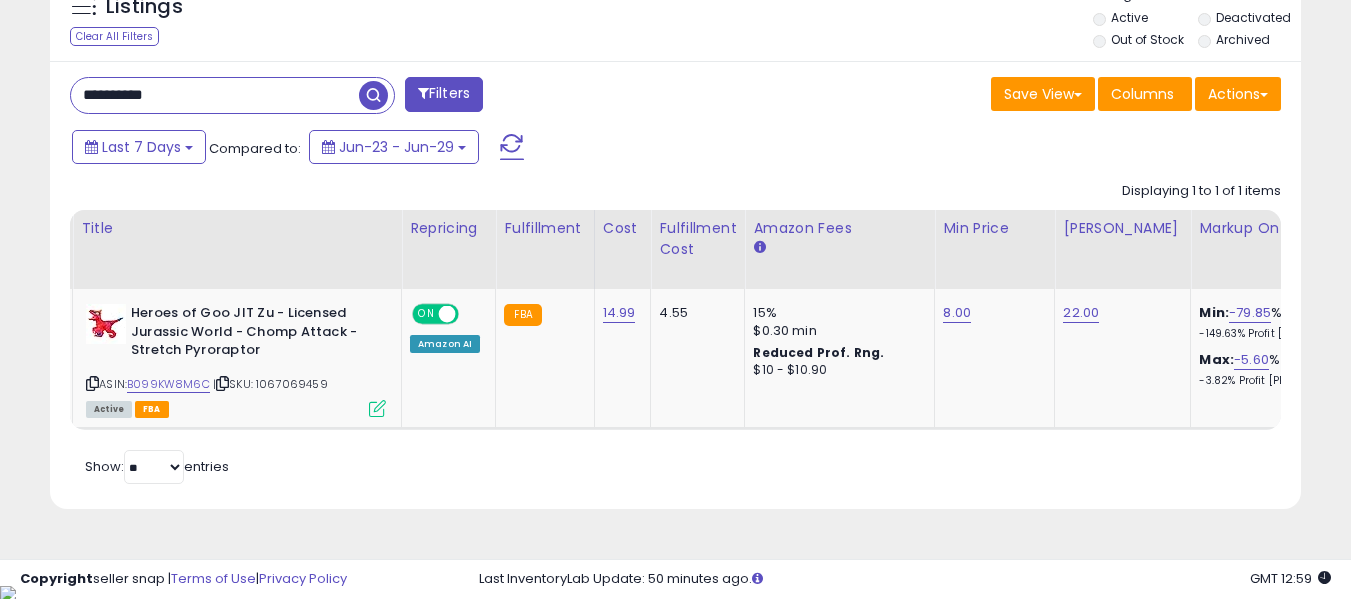 click on "**********" at bounding box center (215, 95) 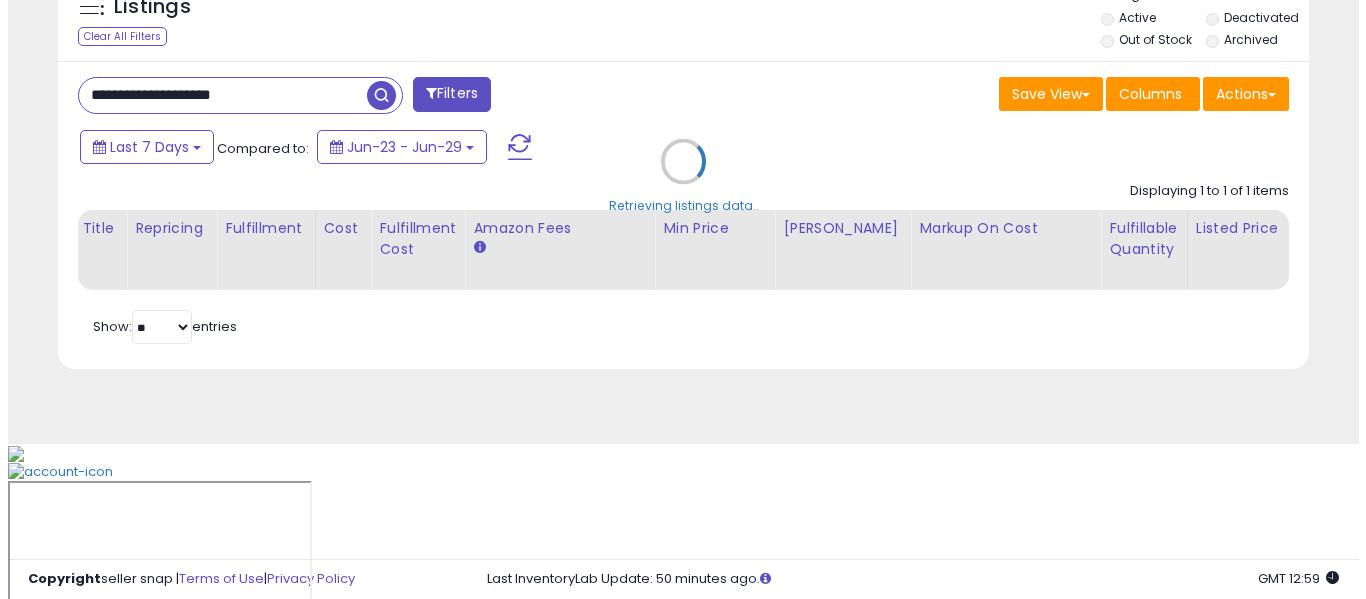 scroll, scrollTop: 621, scrollLeft: 0, axis: vertical 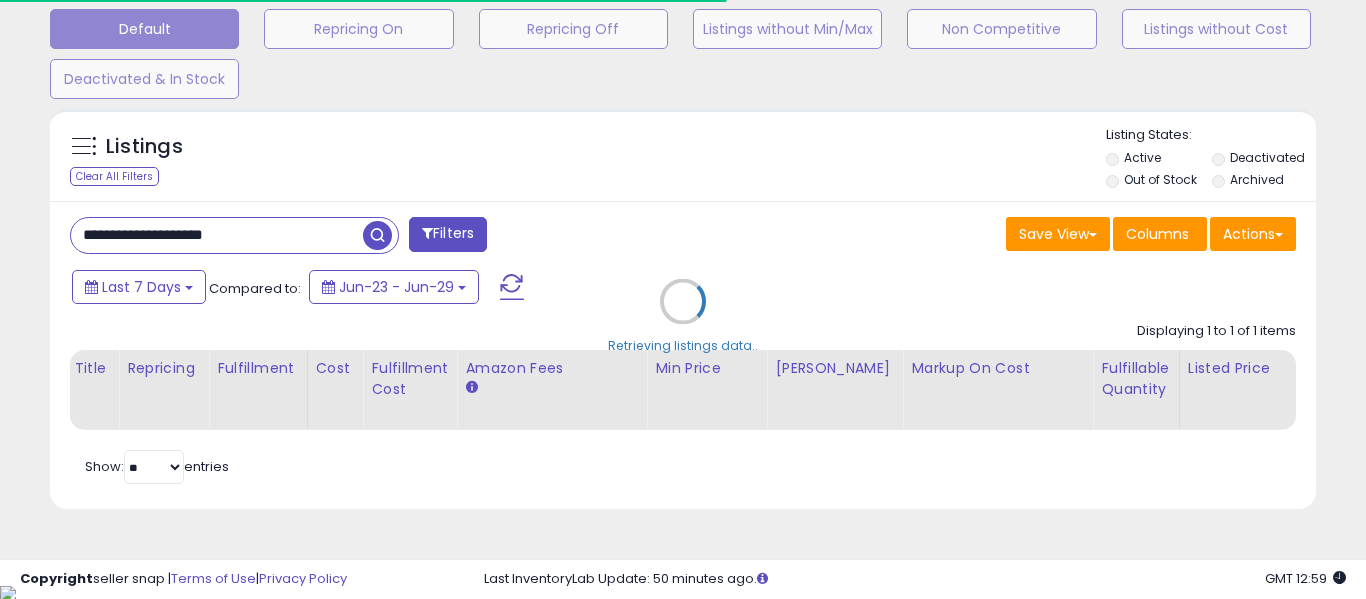 click on "Retrieving listings data.." at bounding box center (683, 316) 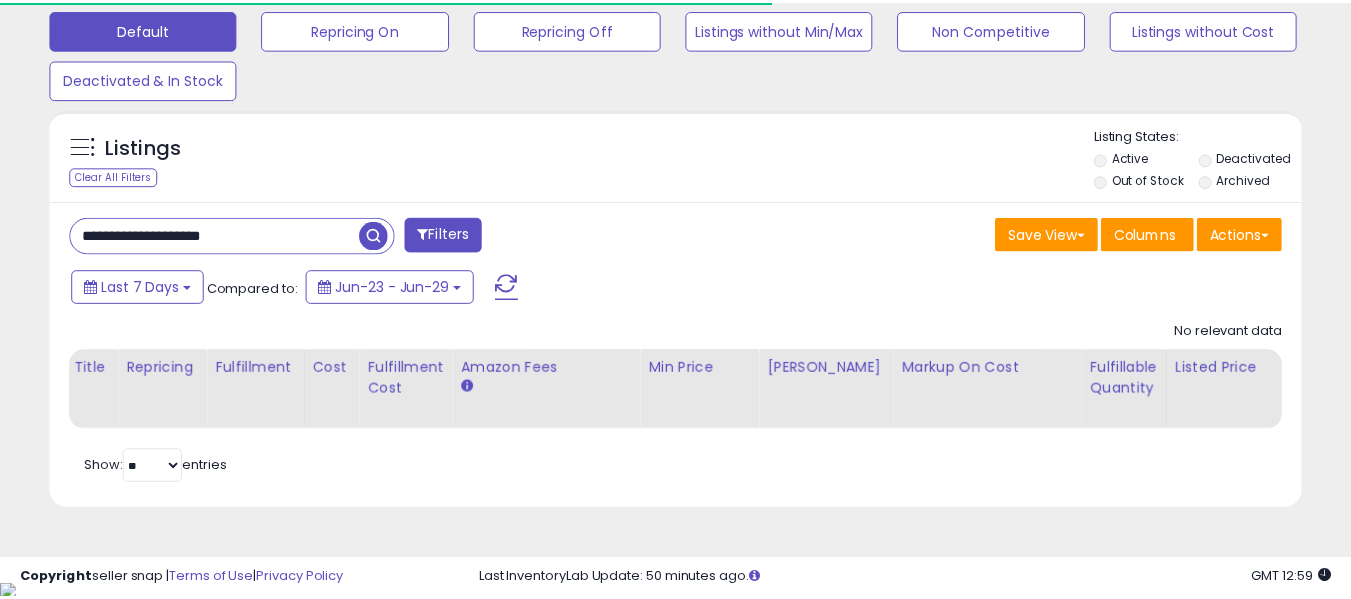 scroll, scrollTop: 410, scrollLeft: 724, axis: both 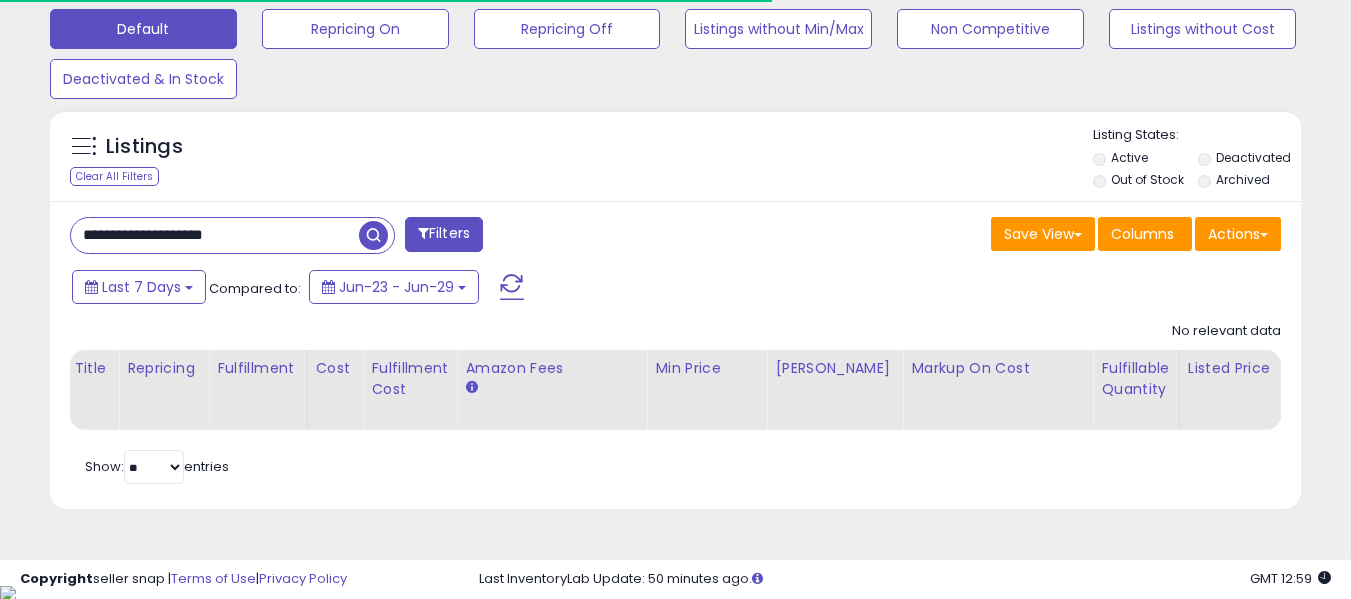 click on "**********" at bounding box center (215, 235) 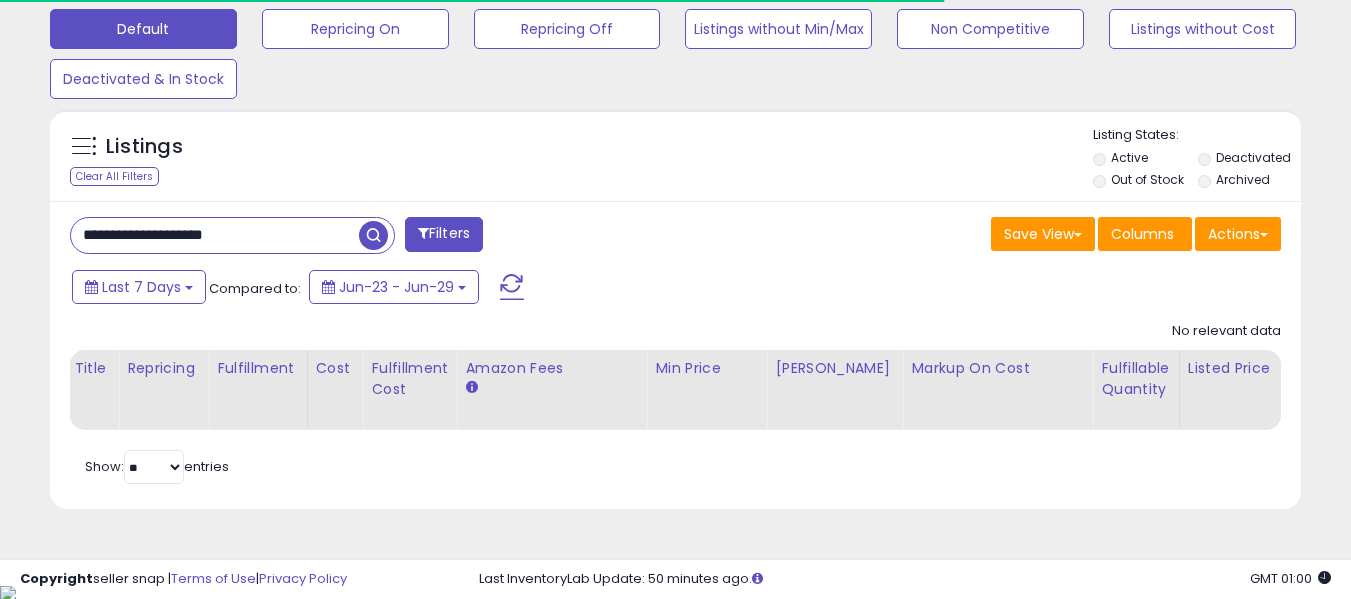 paste 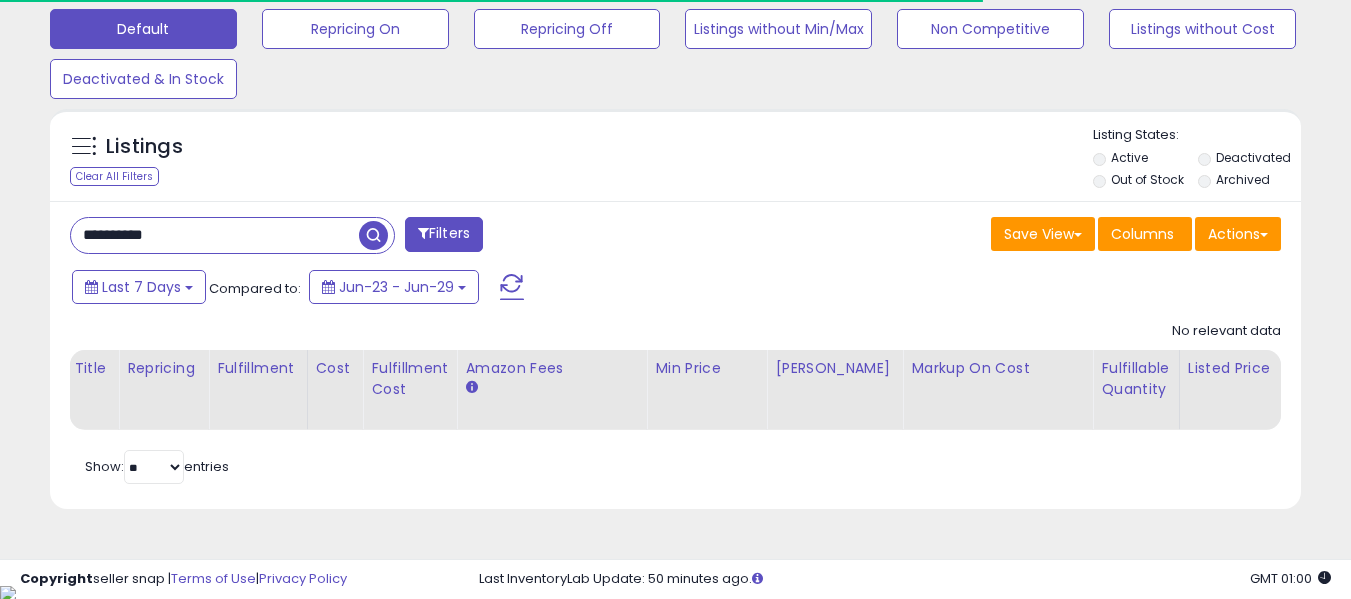 type on "**********" 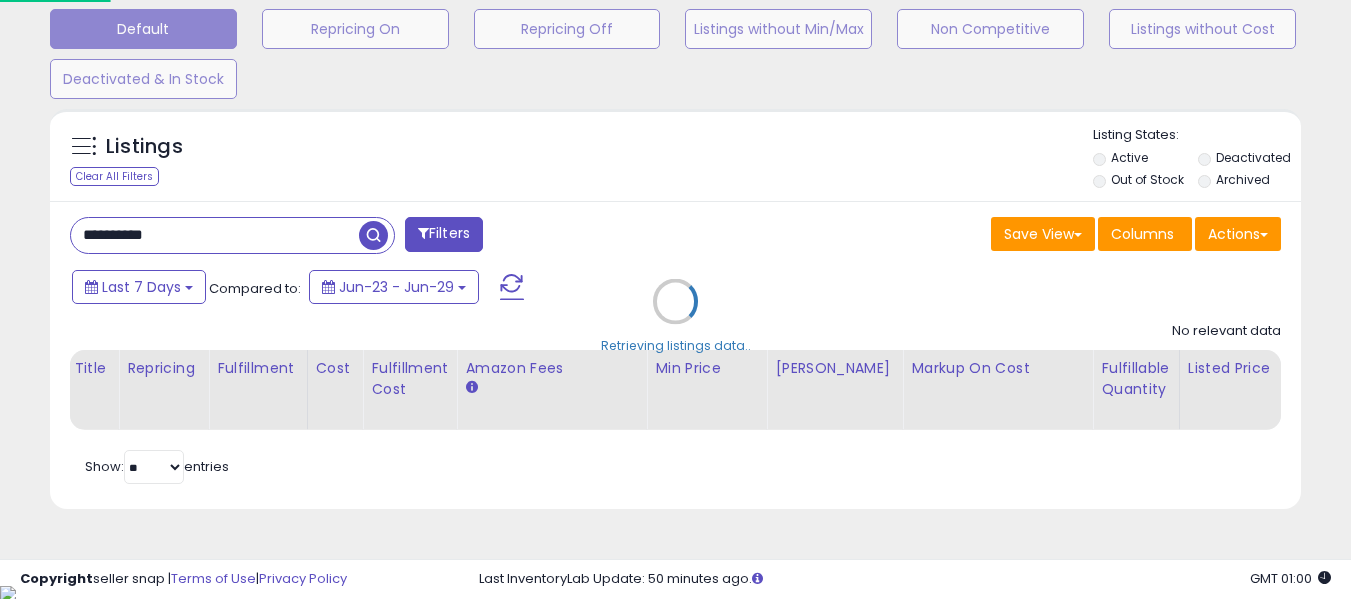 scroll, scrollTop: 0, scrollLeft: 0, axis: both 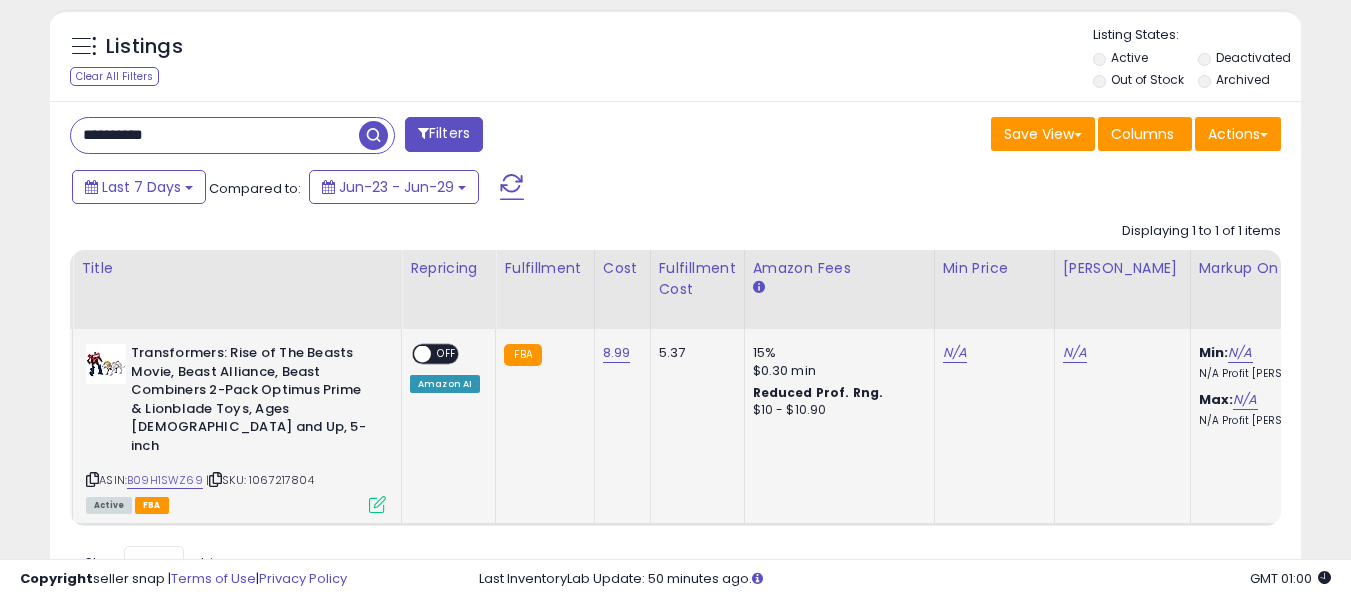 click on "ASIN:  B09H1SWZ69    |   SKU: 1067217804 Active FBA" at bounding box center (236, 427) 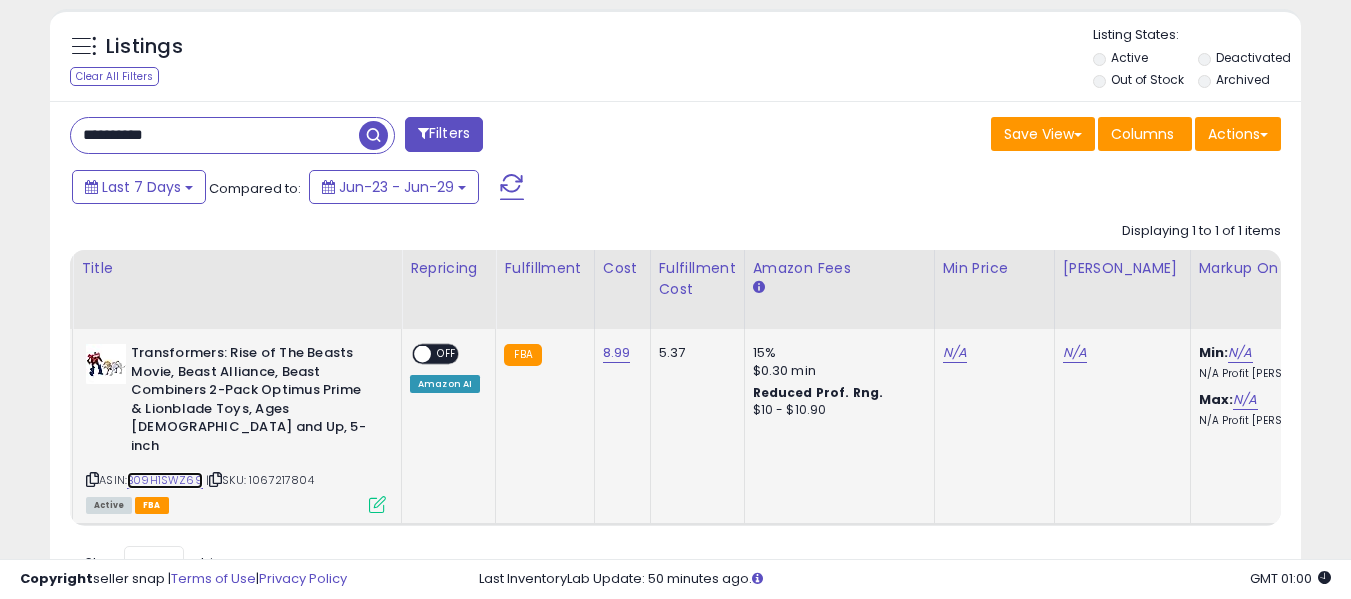 click on "B09H1SWZ69" at bounding box center [165, 480] 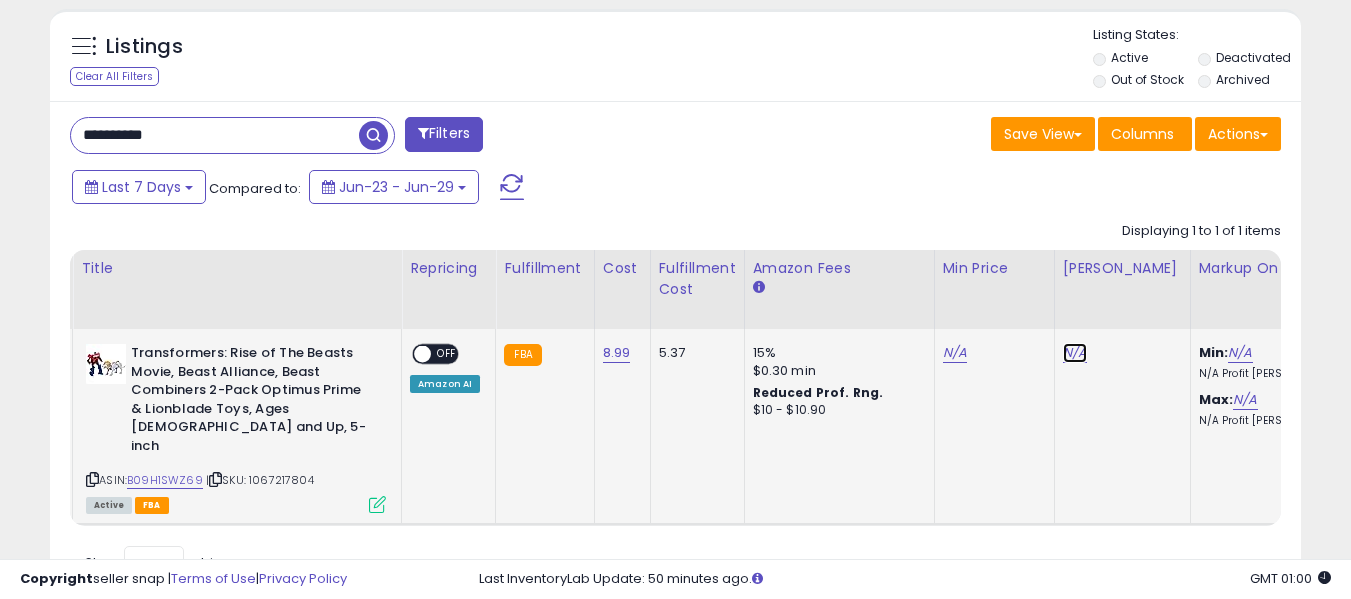 click on "N/A" at bounding box center (1075, 353) 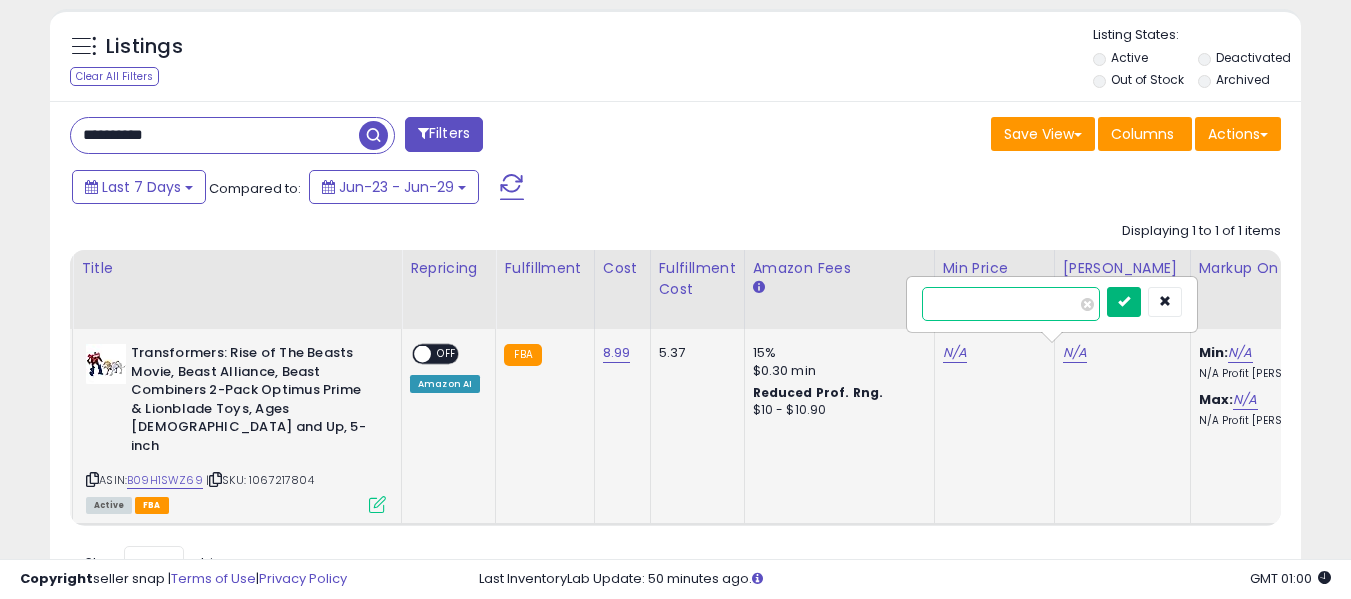 type on "**" 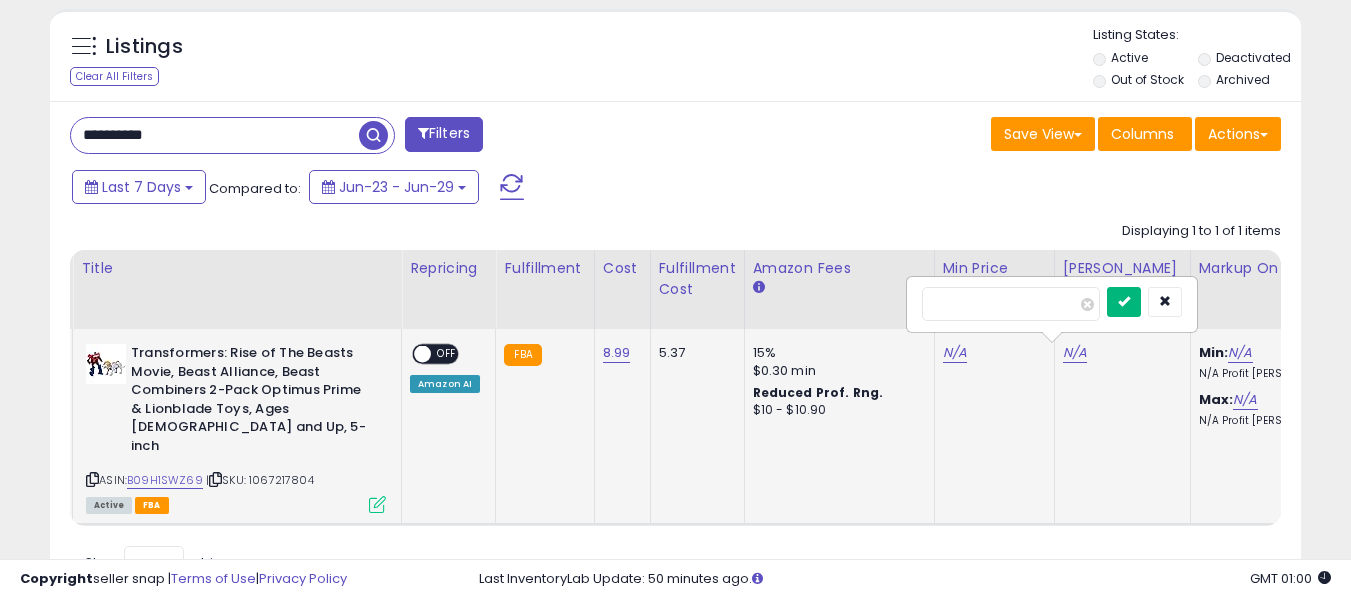 click at bounding box center (1124, 301) 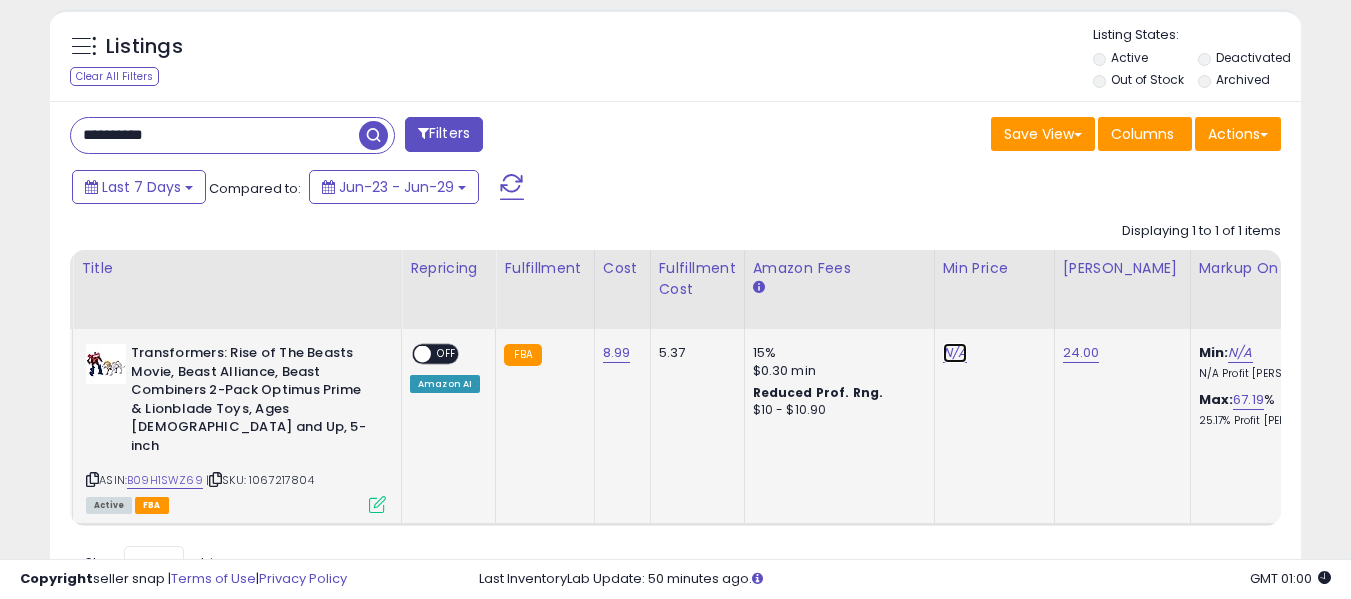 click on "N/A" at bounding box center [955, 353] 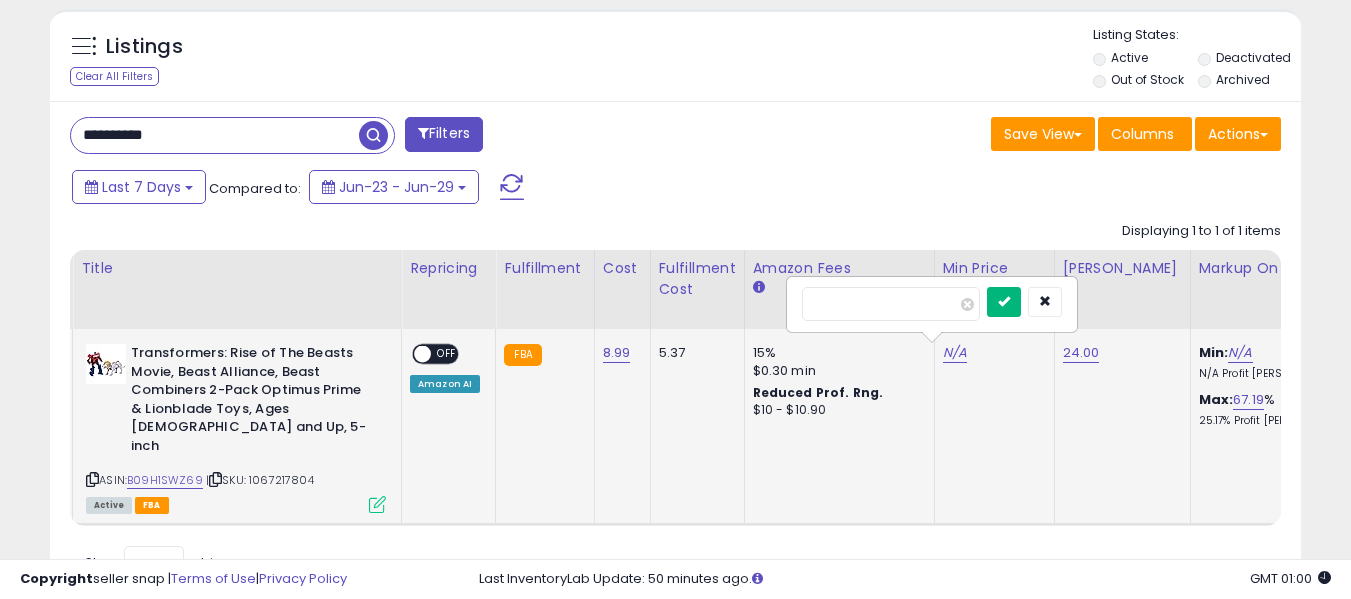 type on "**" 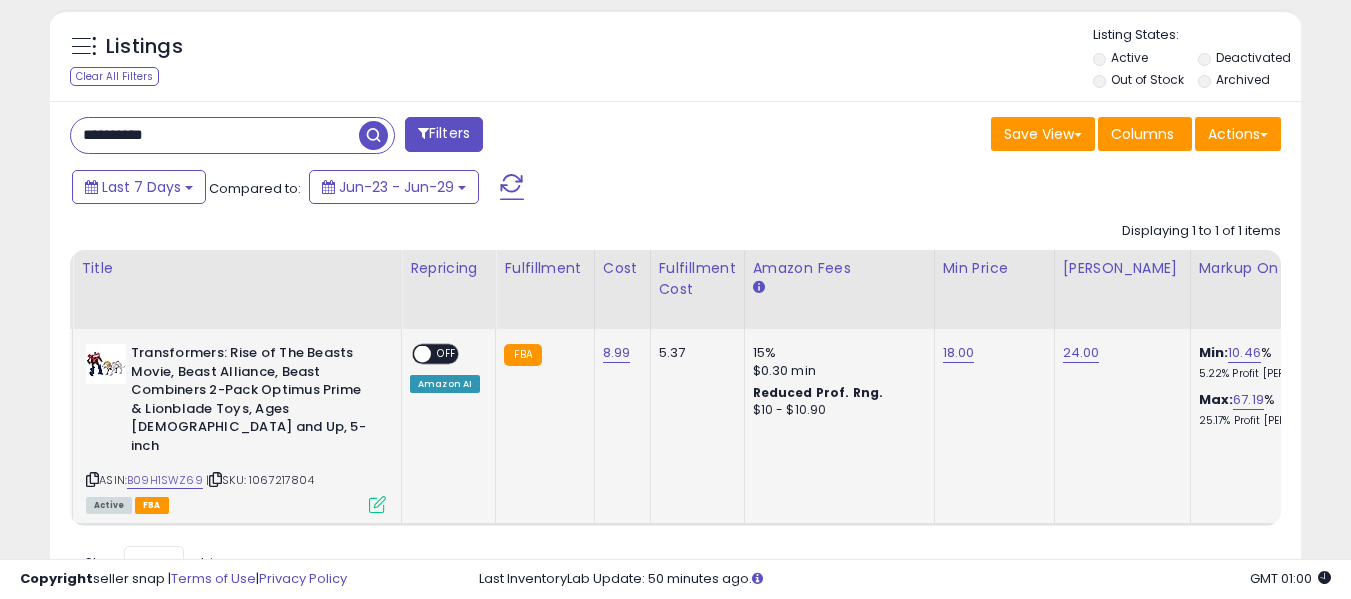 click on "OFF" at bounding box center (447, 354) 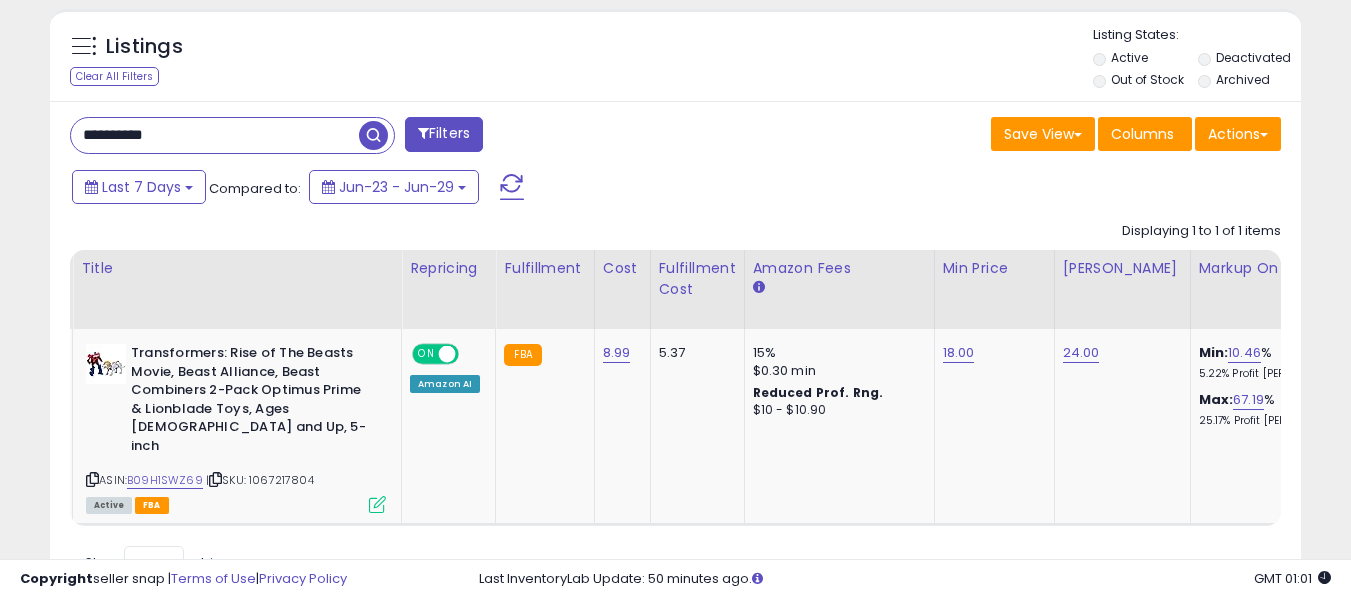 click on "**********" at bounding box center (215, 135) 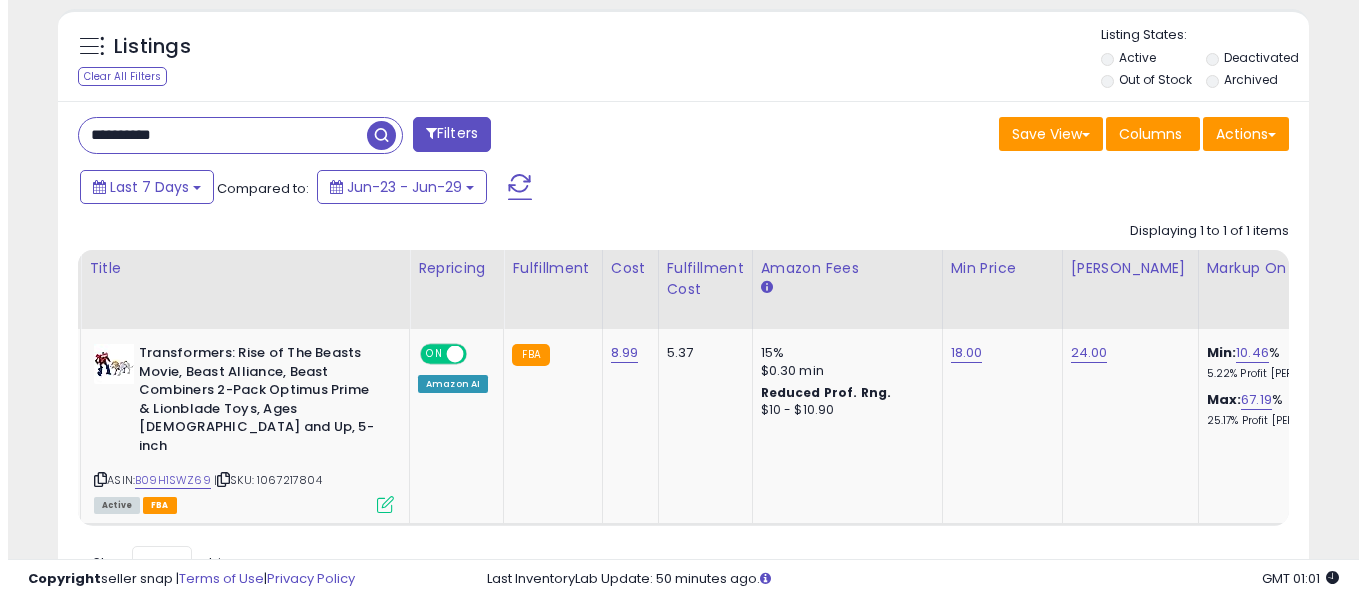 scroll, scrollTop: 621, scrollLeft: 0, axis: vertical 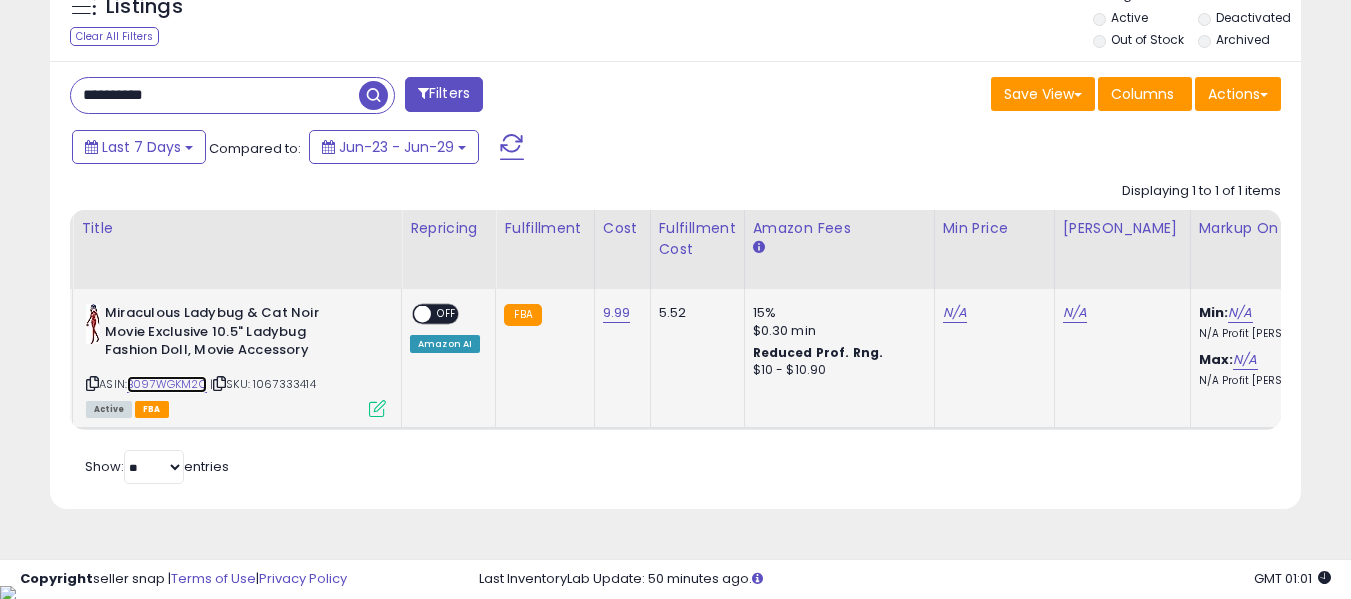 click on "B097WGKM2C" at bounding box center [167, 384] 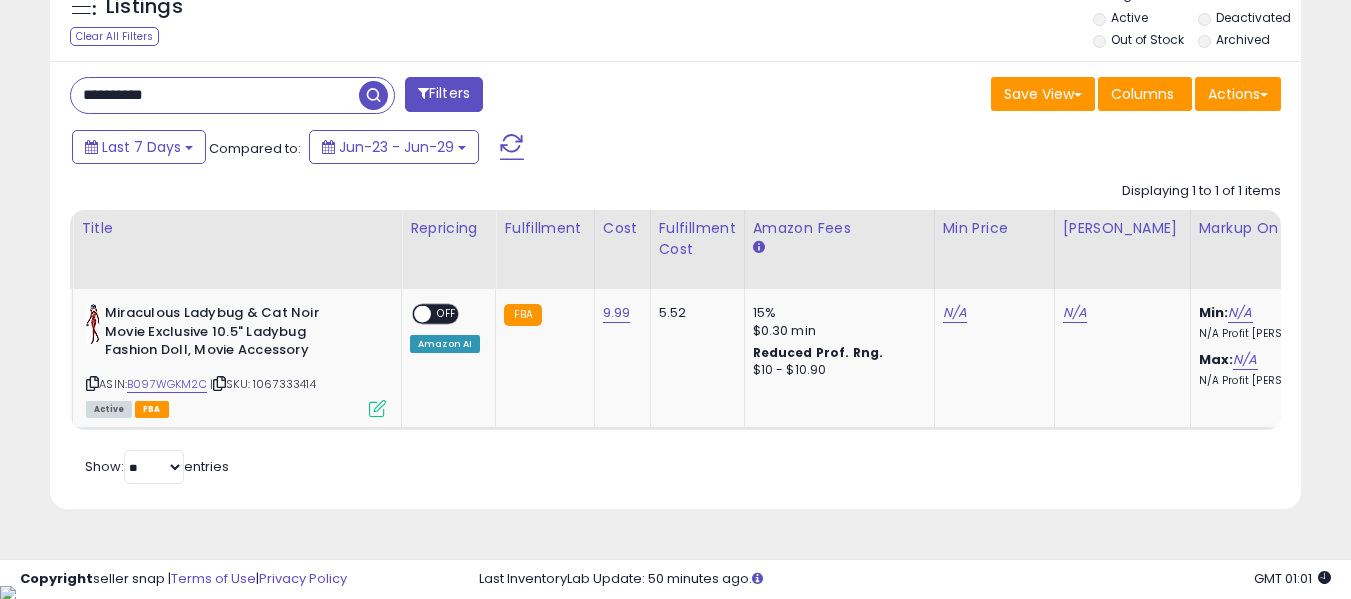 click on "**********" at bounding box center (215, 95) 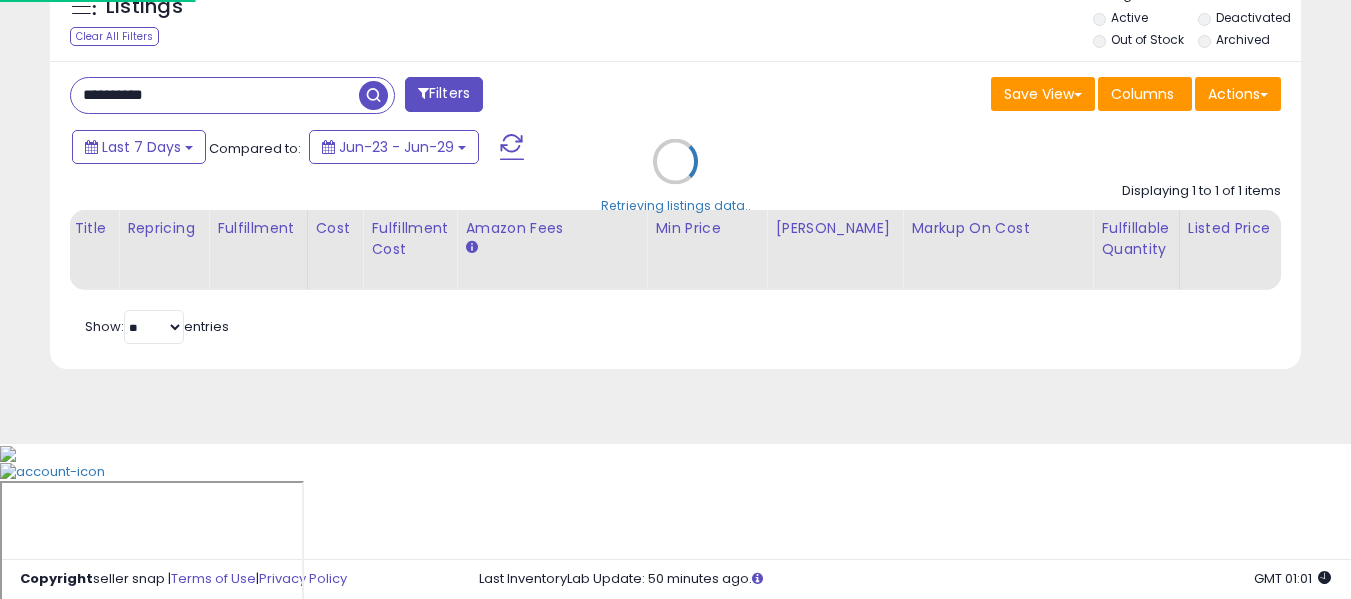 scroll, scrollTop: 999590, scrollLeft: 999267, axis: both 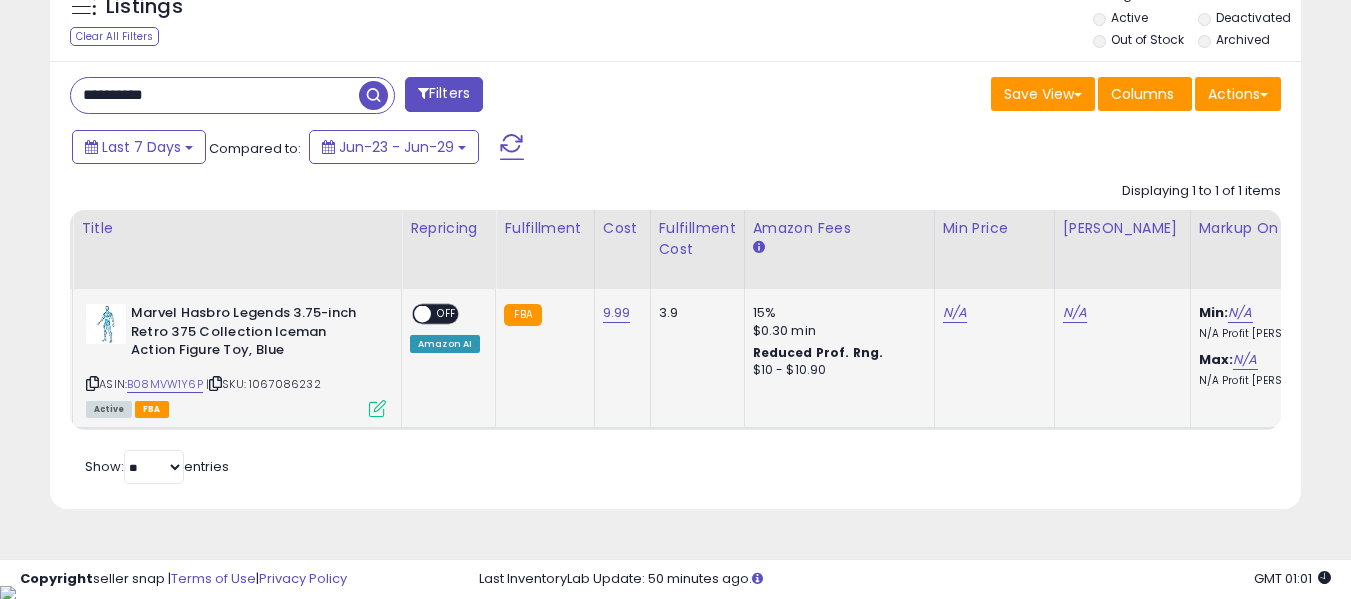 click on "N/A" 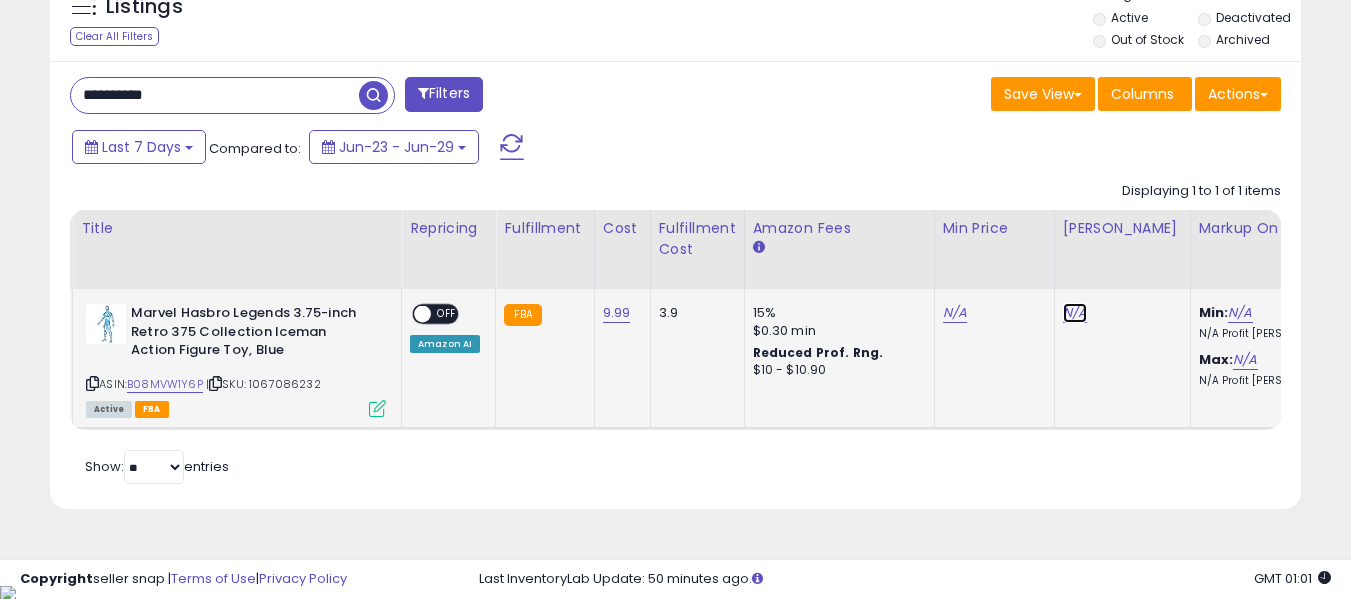 click on "N/A" at bounding box center [1075, 313] 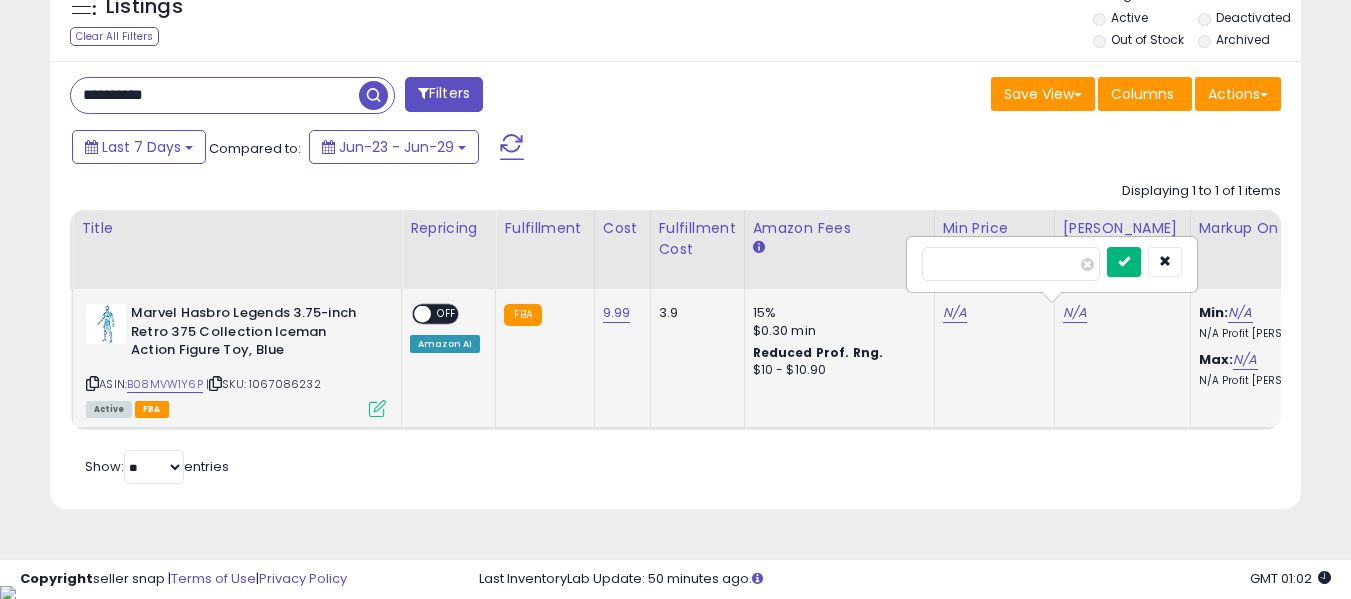 type on "**" 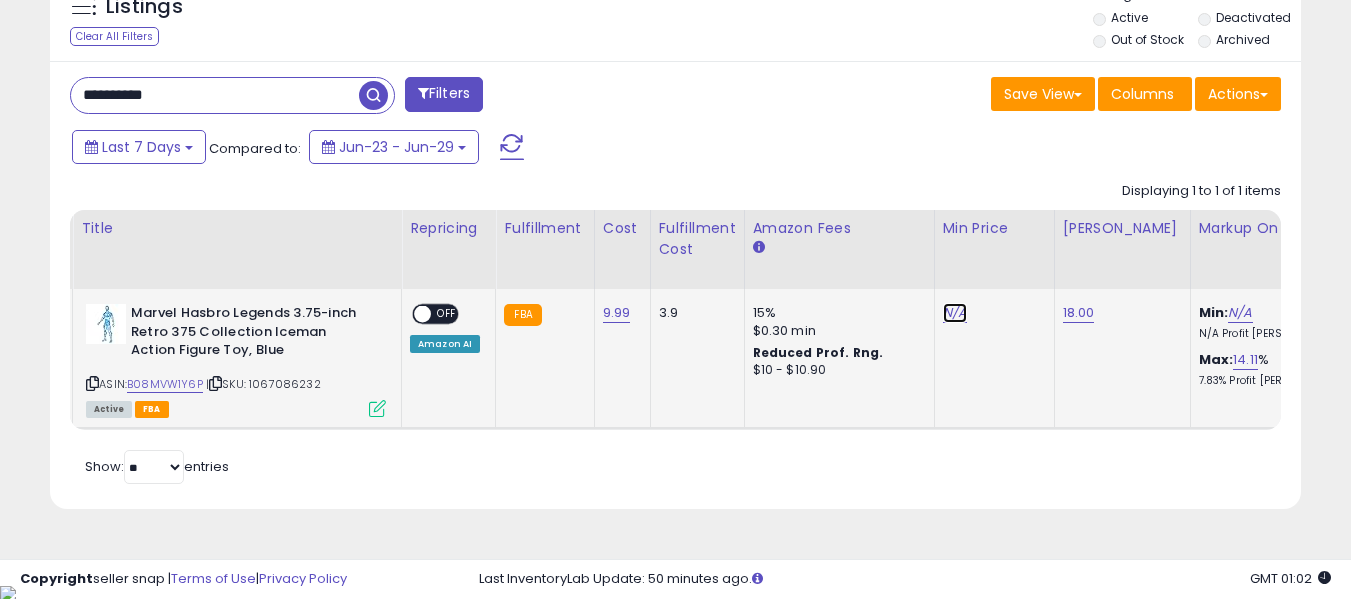 click on "N/A" at bounding box center (955, 313) 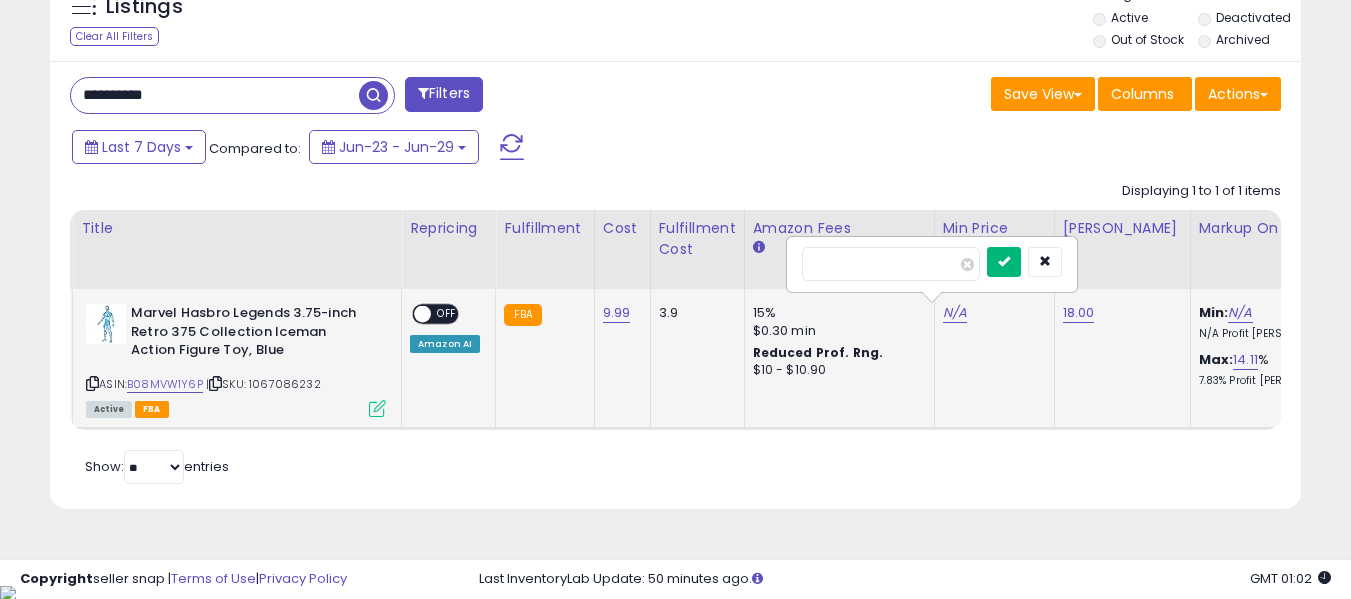 type on "****" 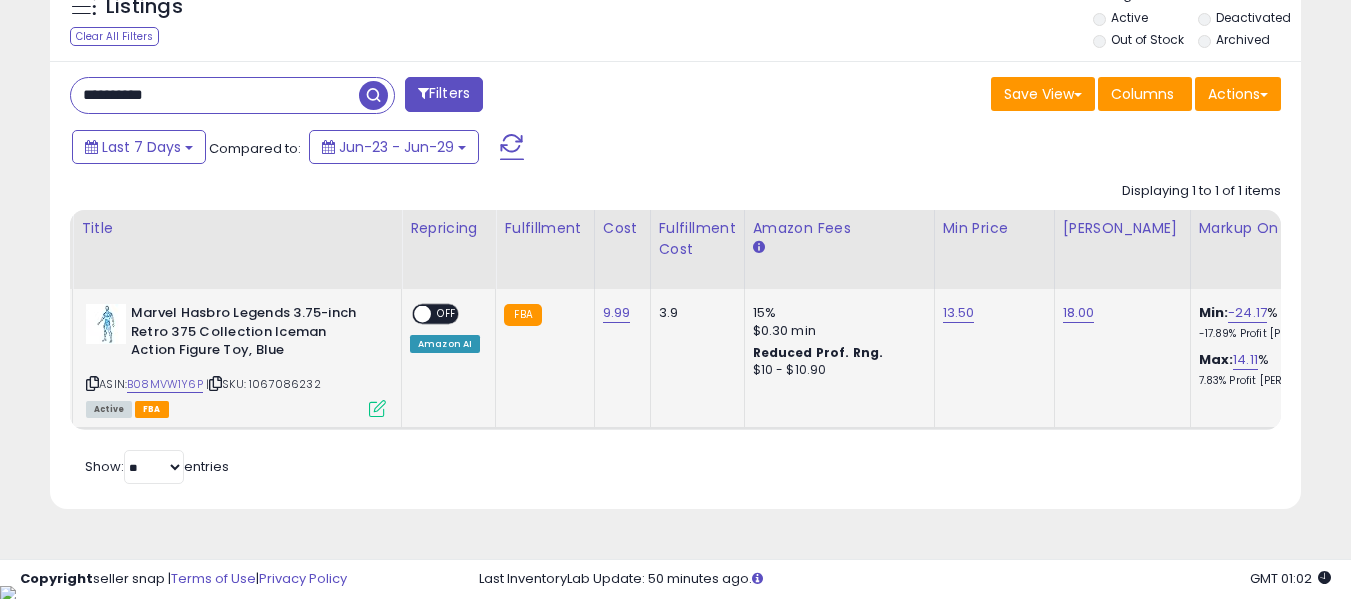 click at bounding box center (422, 314) 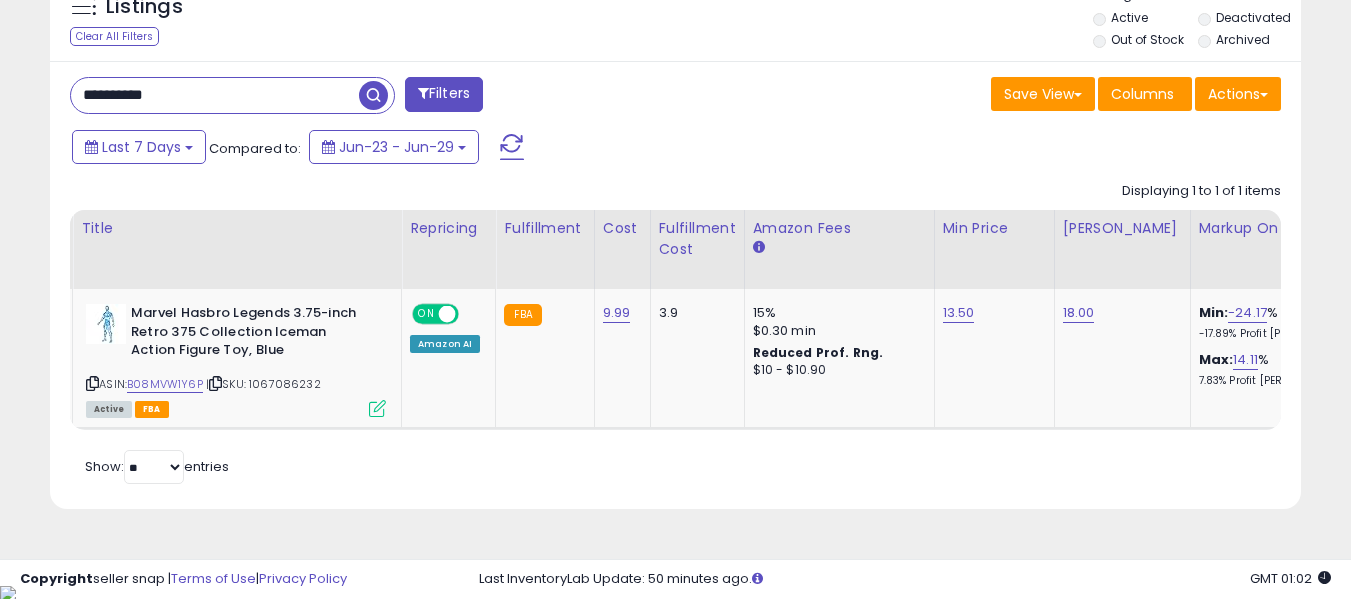 click on "**********" at bounding box center [215, 95] 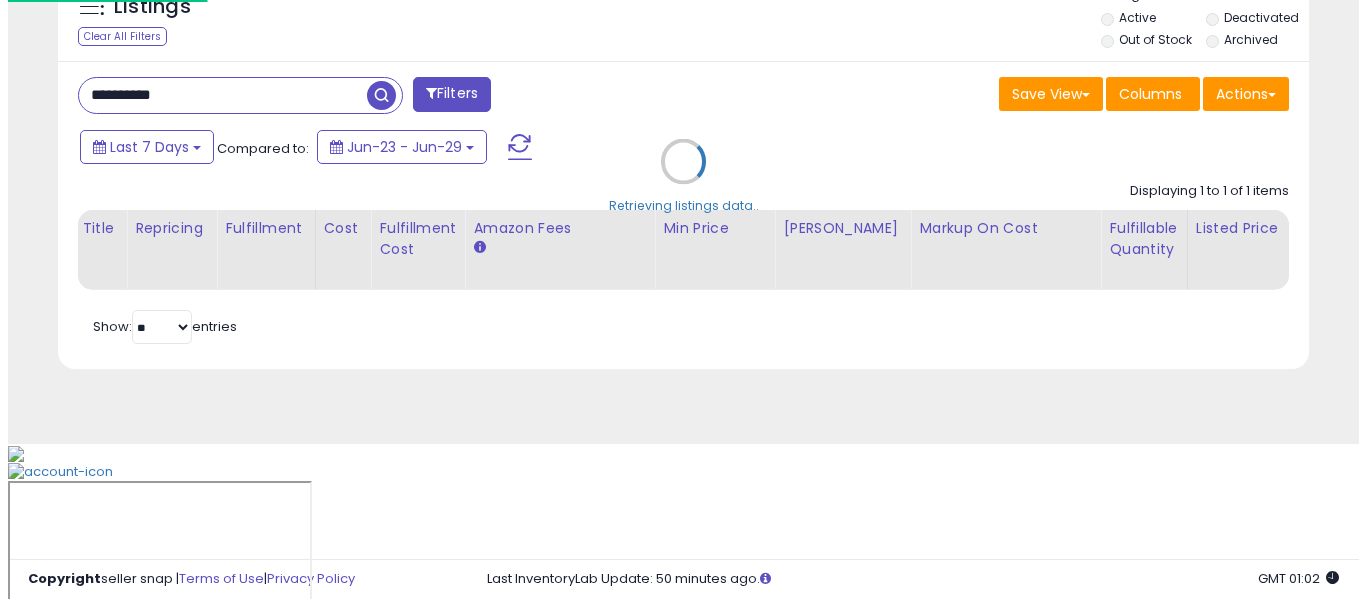 scroll, scrollTop: 621, scrollLeft: 0, axis: vertical 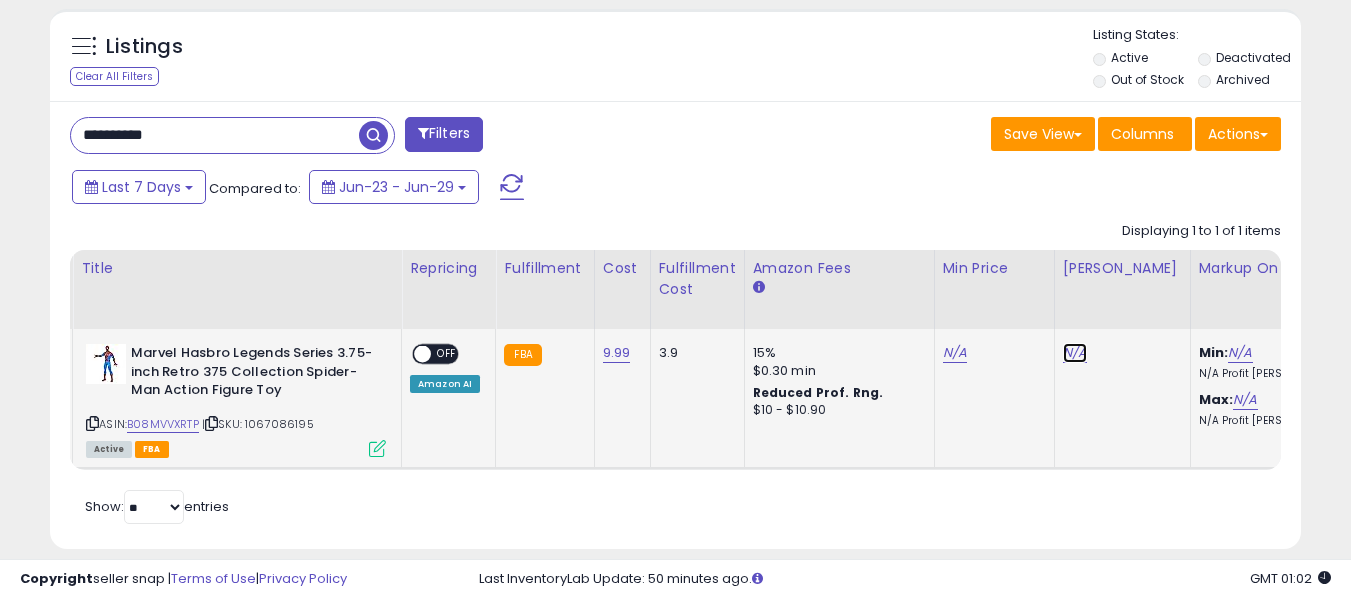 click on "N/A" at bounding box center [1075, 353] 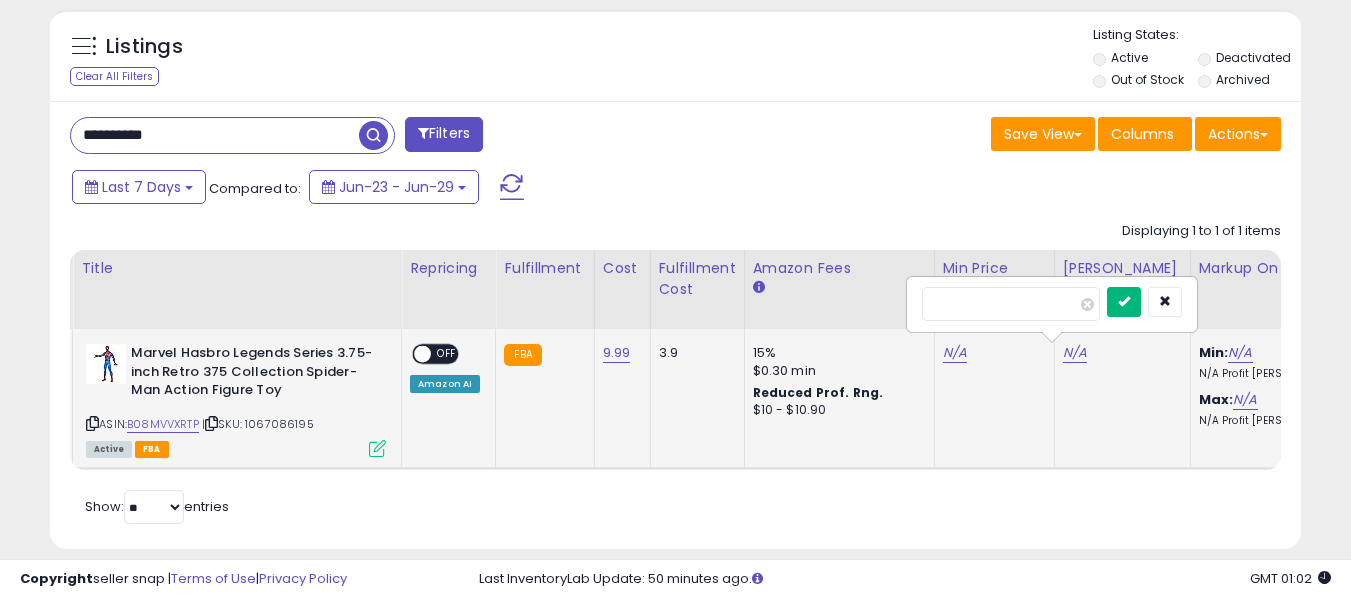 type on "**" 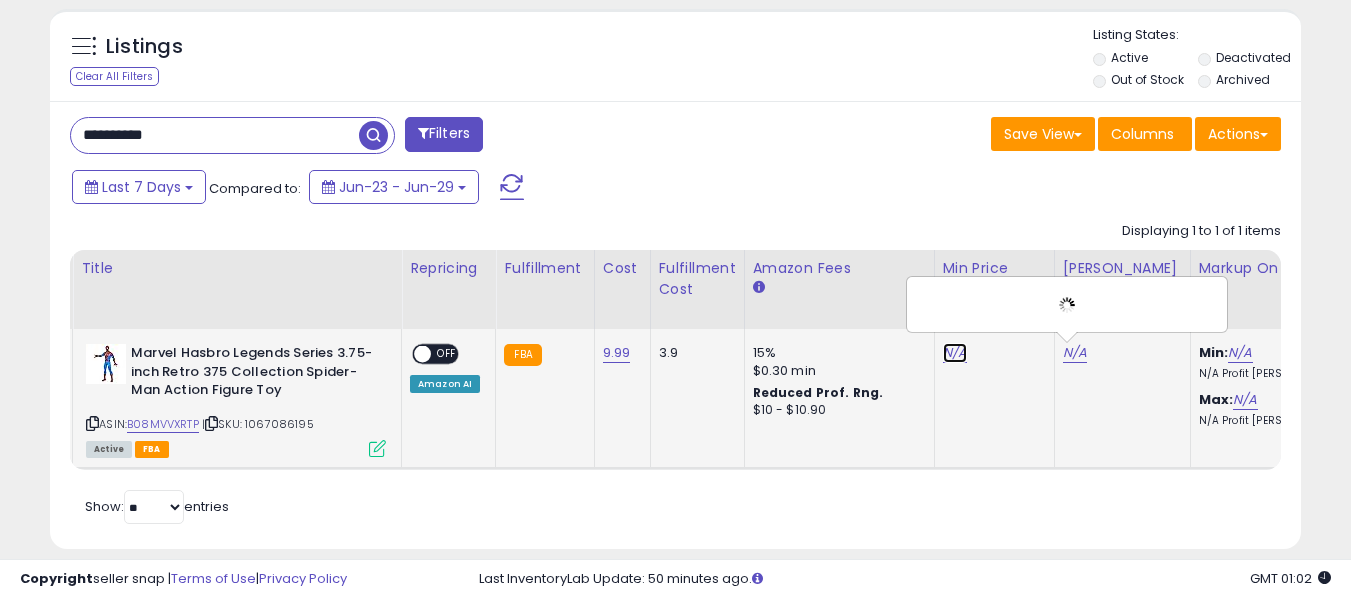 click on "N/A" at bounding box center [955, 353] 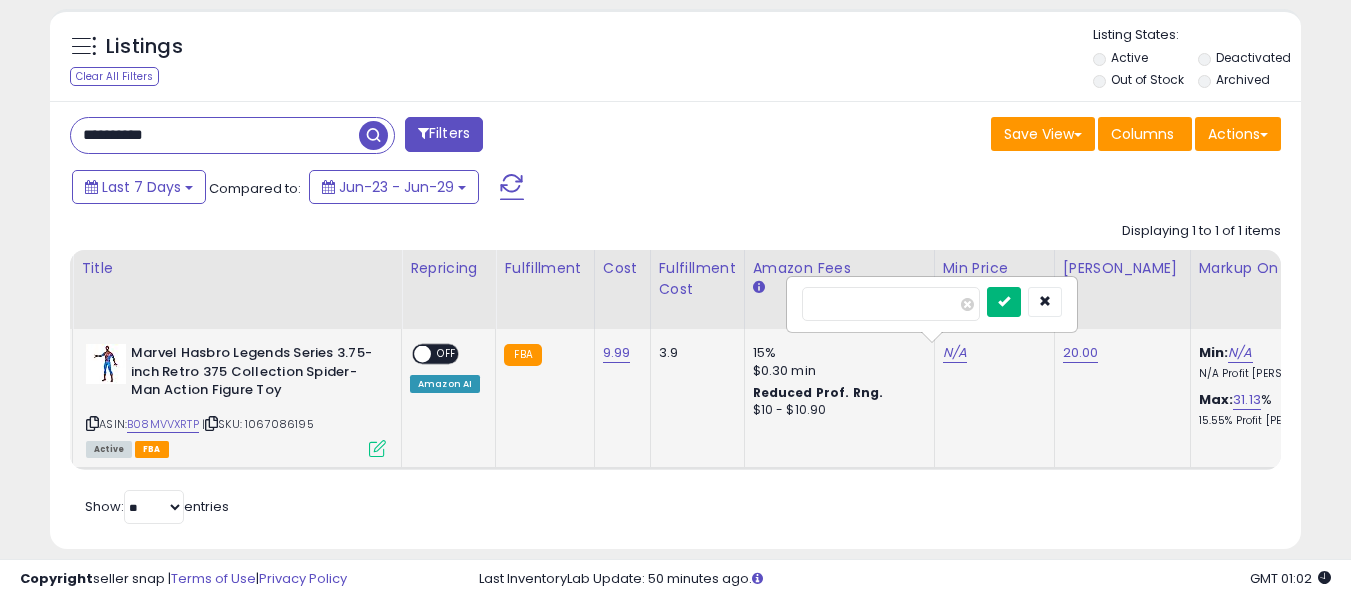 type on "**" 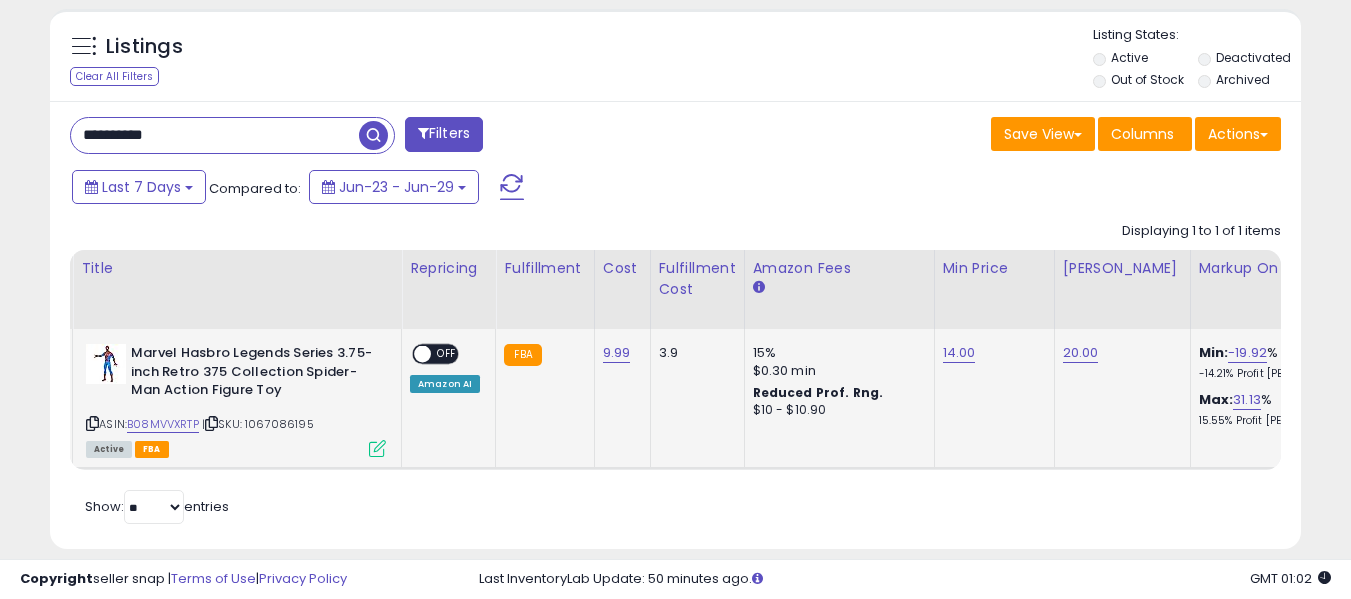 click at bounding box center (422, 354) 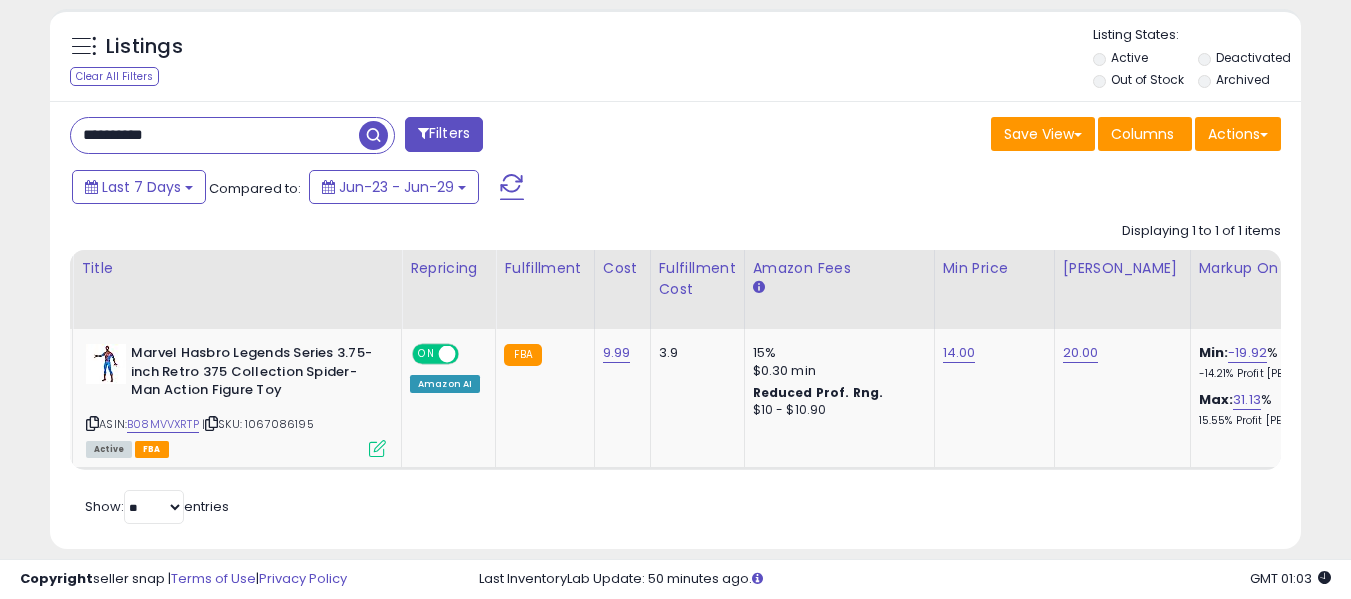 click on "**********" at bounding box center (215, 135) 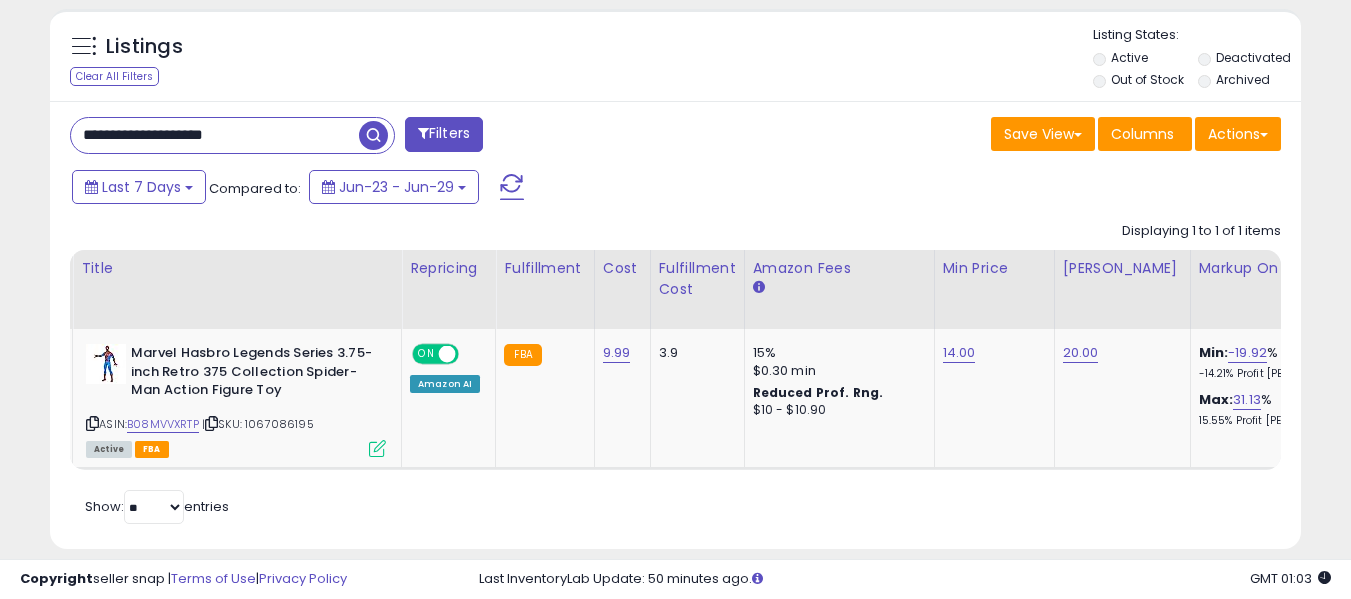 click on "**********" at bounding box center (215, 135) 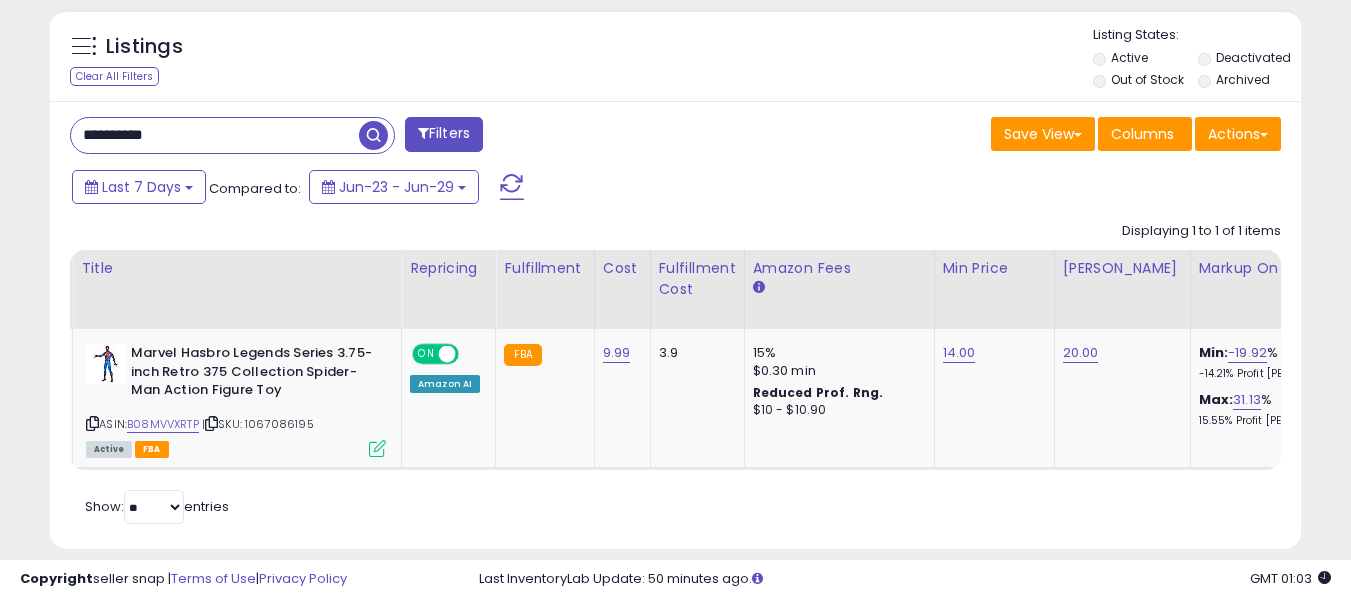 type on "**********" 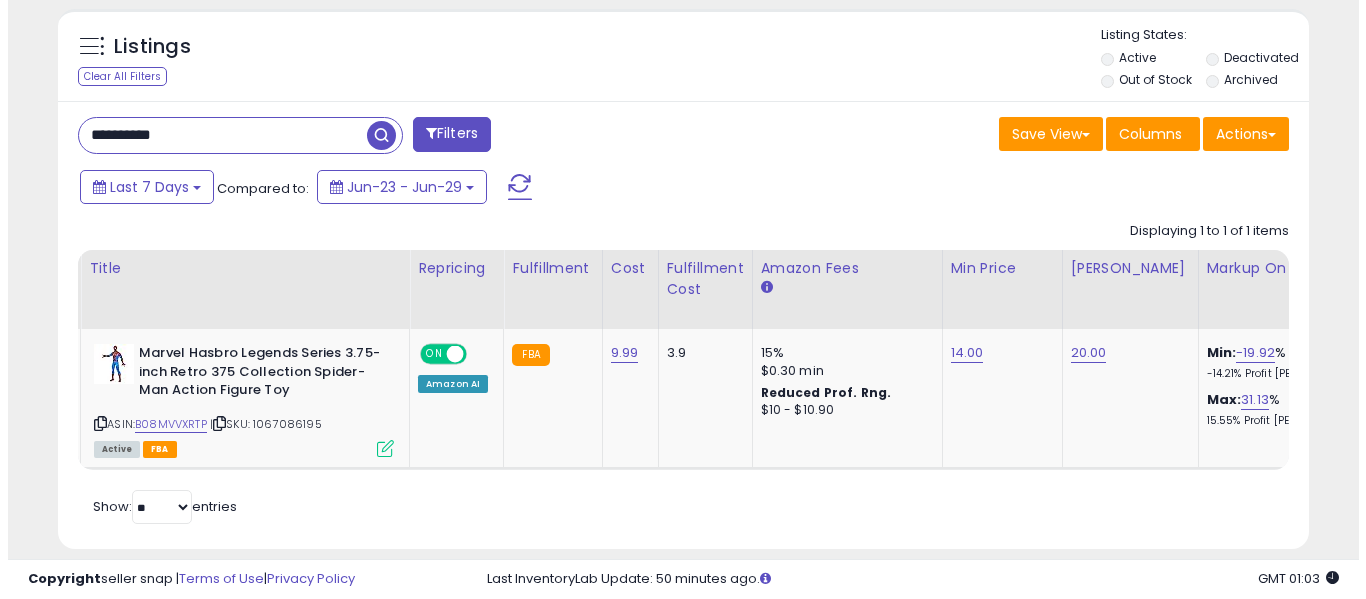 scroll, scrollTop: 621, scrollLeft: 0, axis: vertical 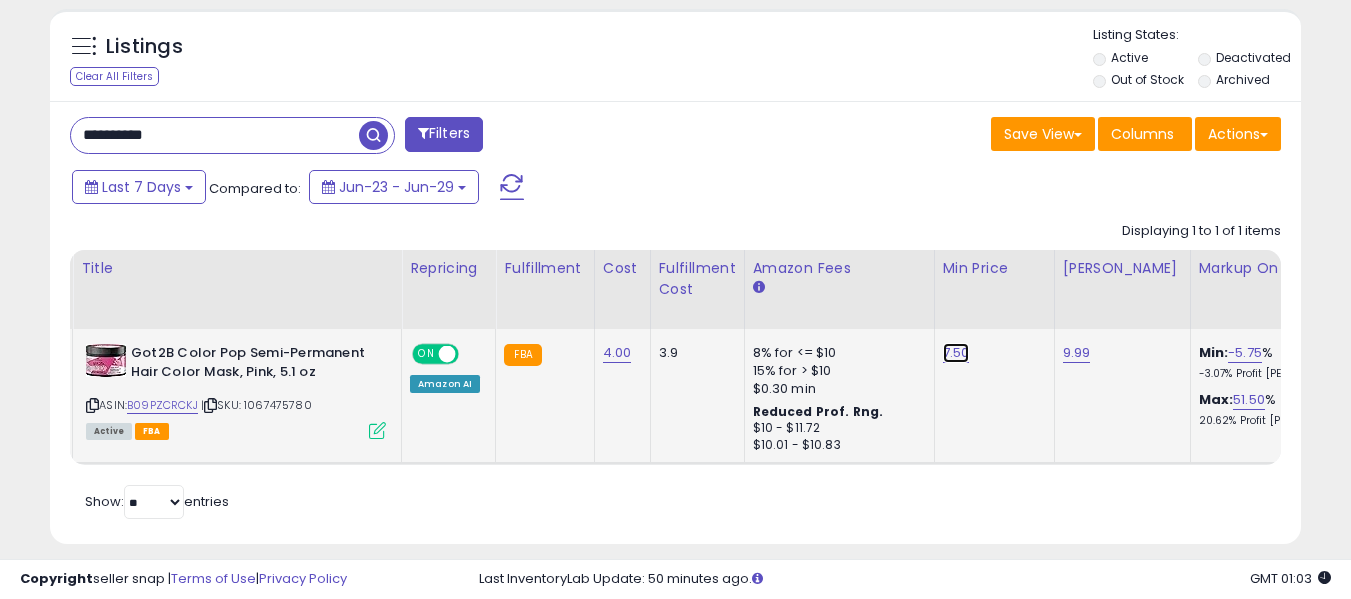 click on "7.50" at bounding box center [956, 353] 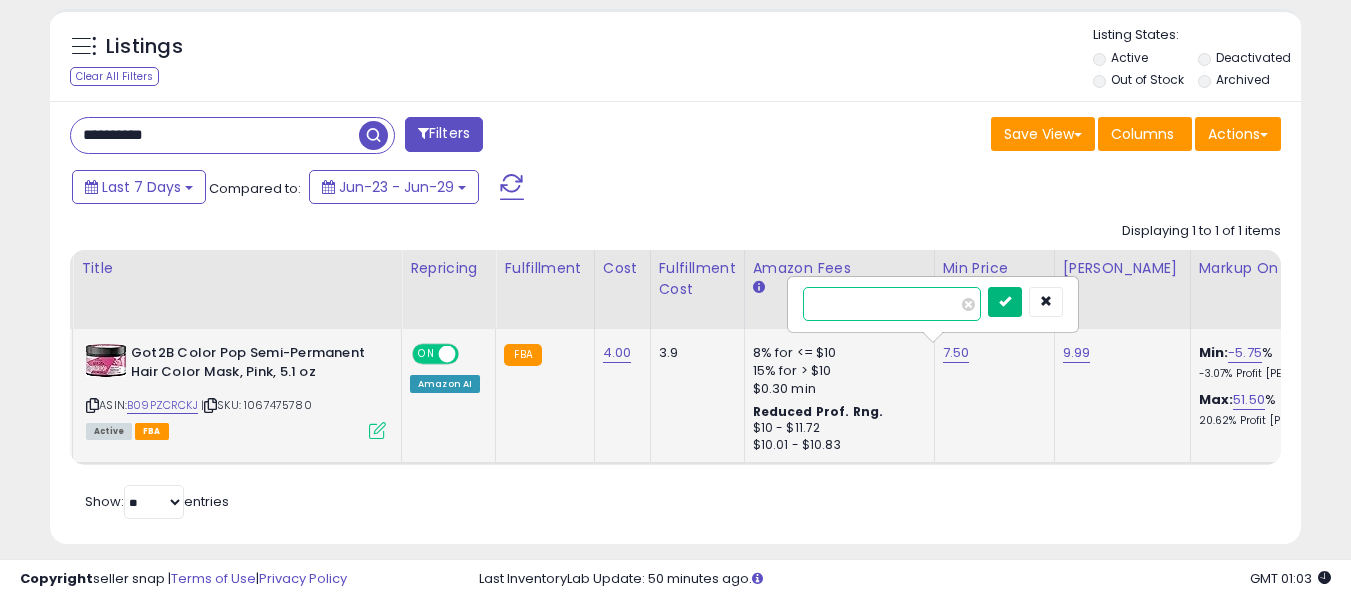 type on "****" 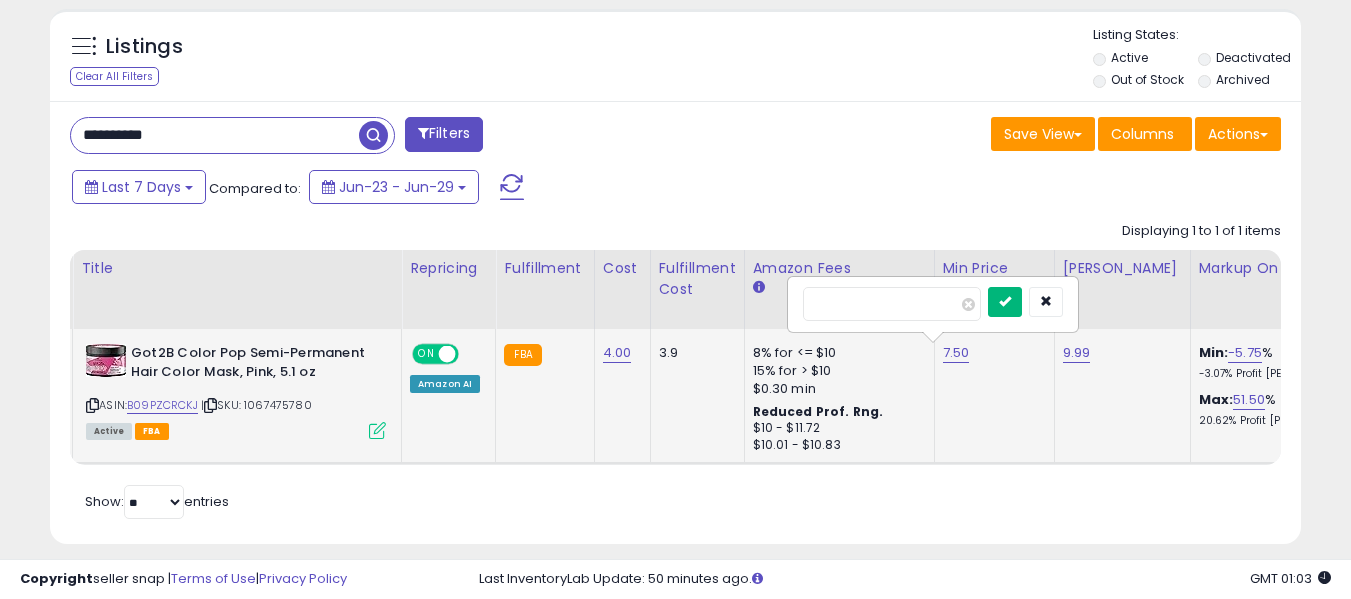 click at bounding box center (1005, 301) 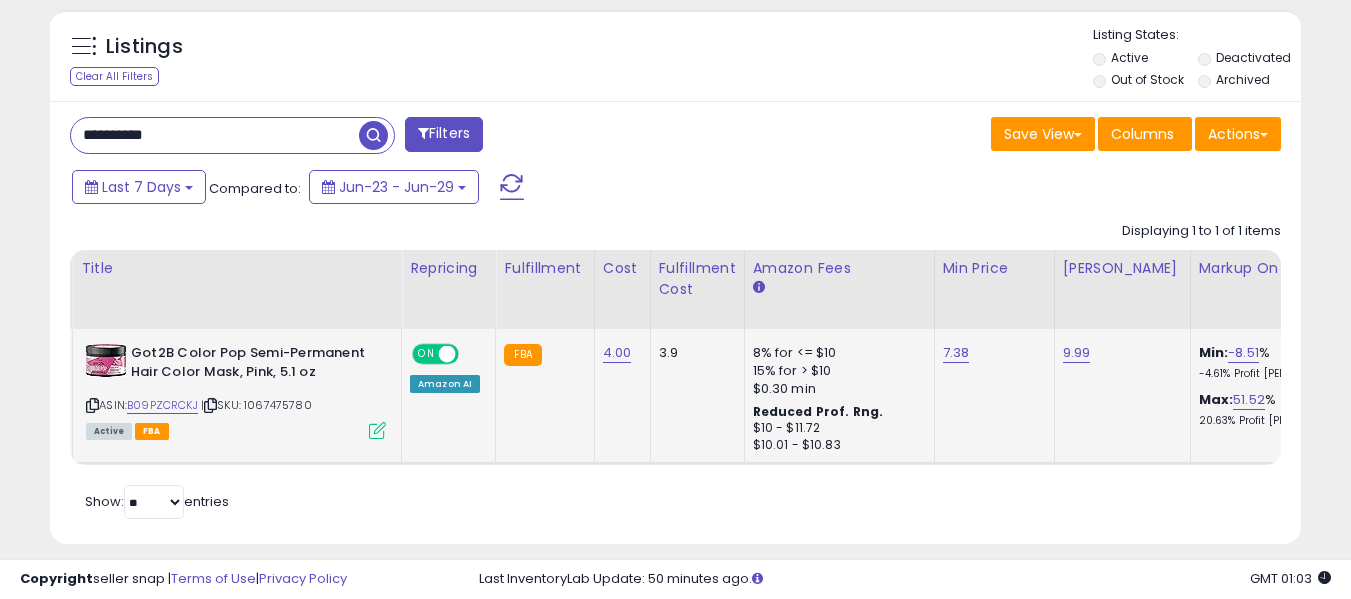 click on "**********" at bounding box center (215, 135) 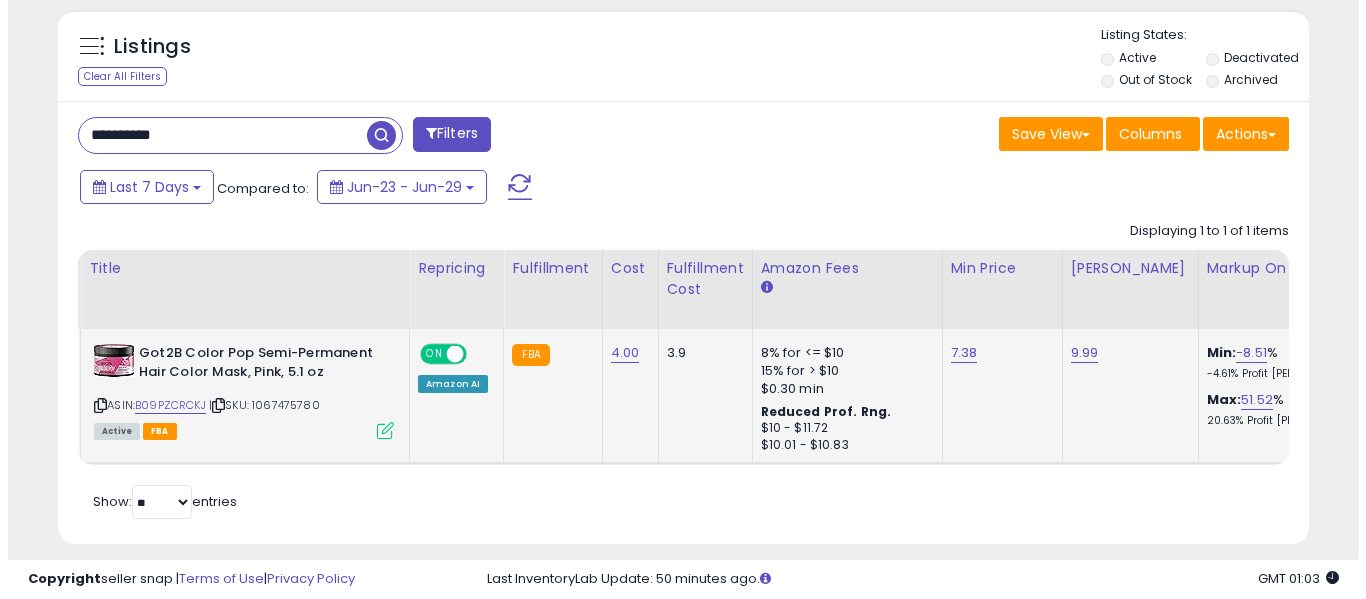 scroll, scrollTop: 621, scrollLeft: 0, axis: vertical 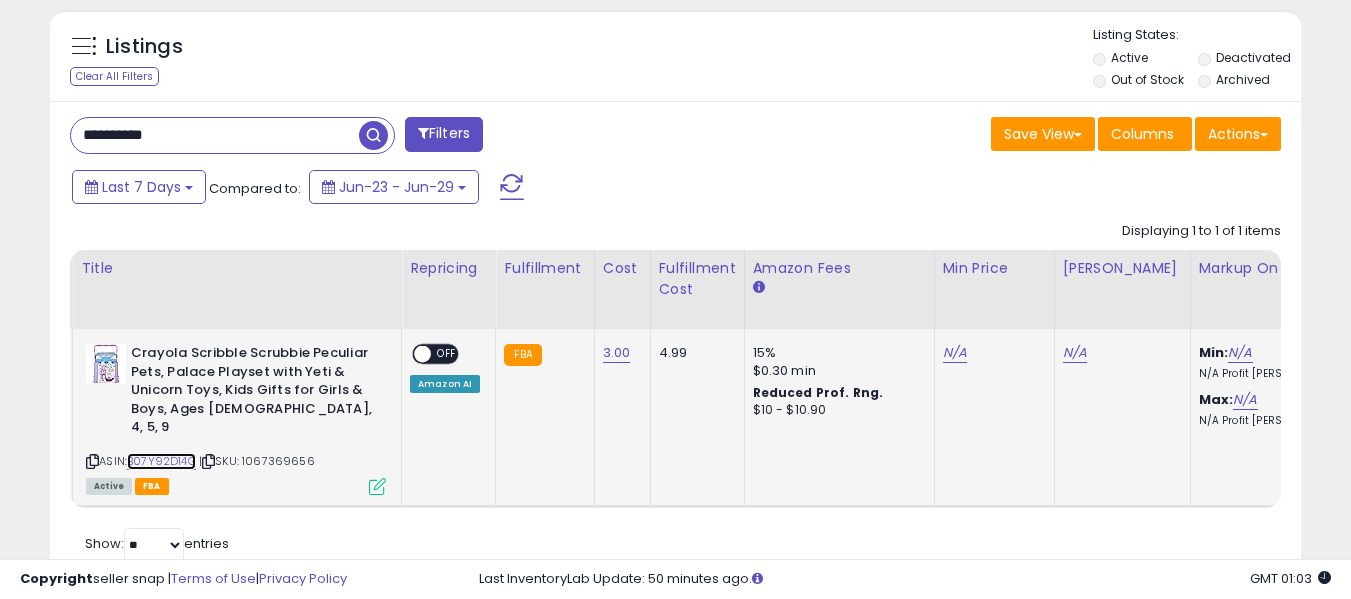 click on "B07Y92D14G" at bounding box center [161, 461] 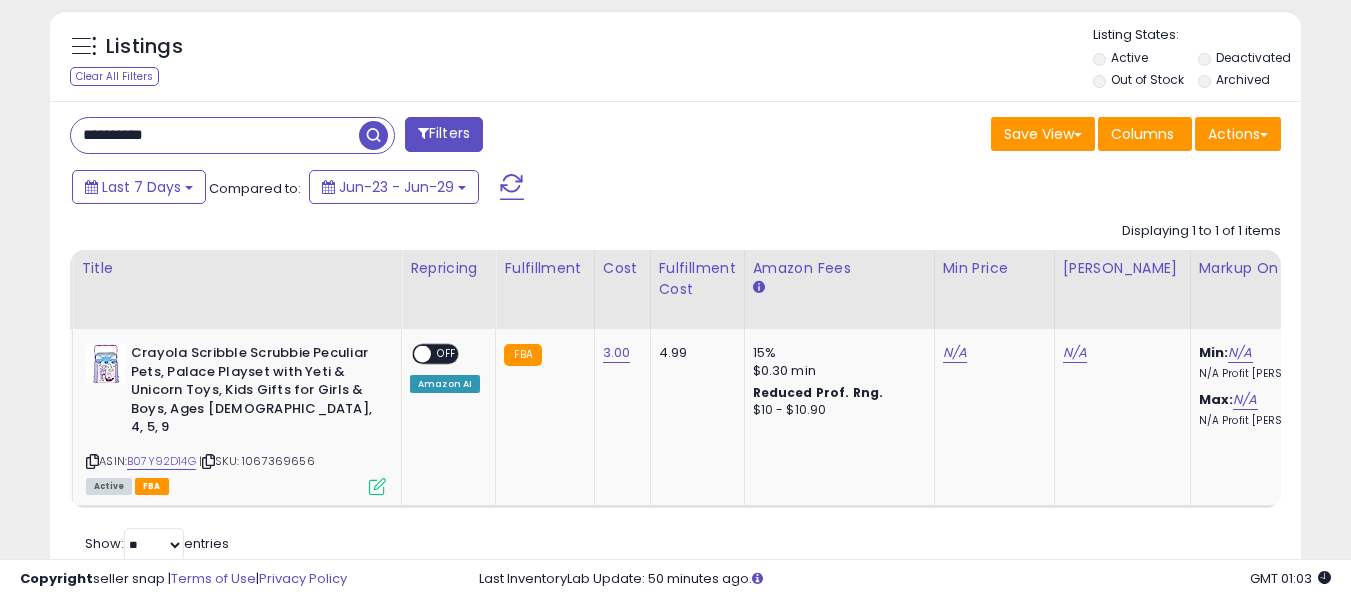 click on "**********" at bounding box center (215, 135) 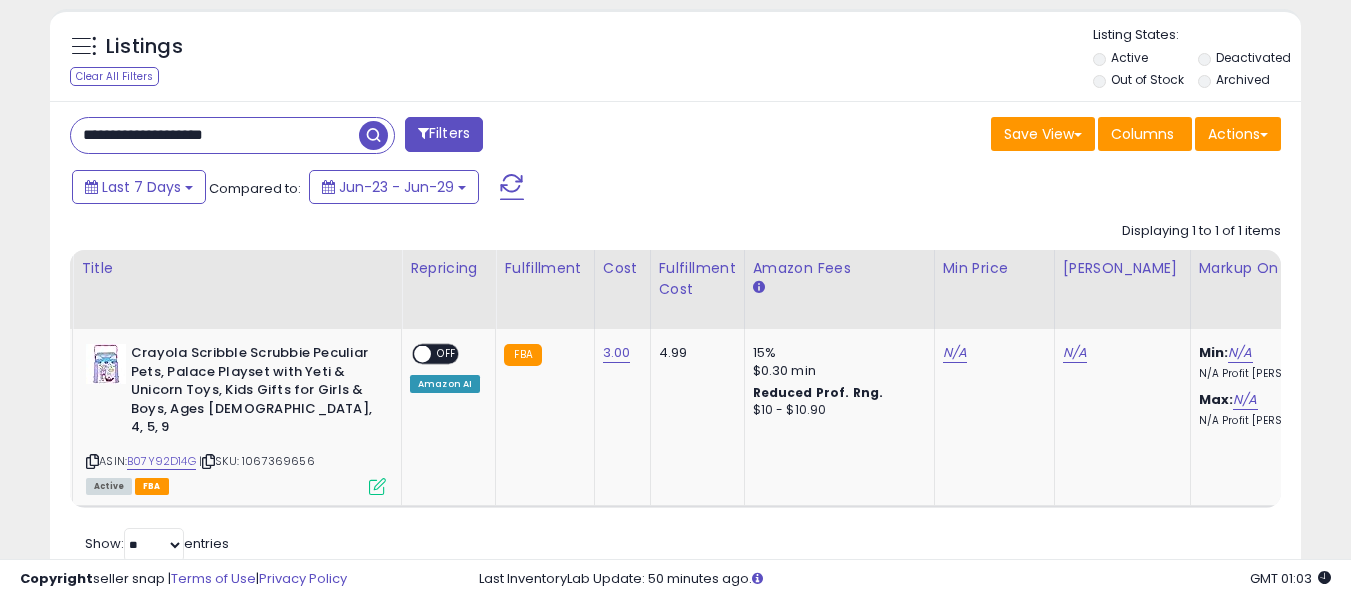 click on "**********" at bounding box center (215, 135) 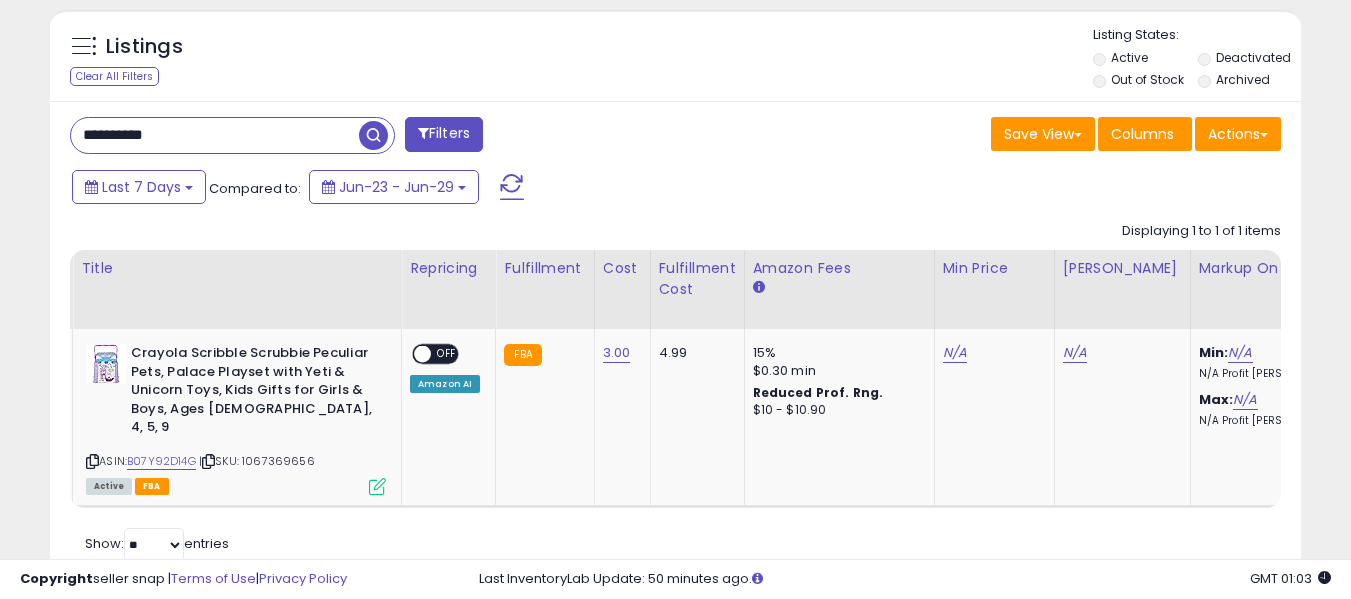 type on "**********" 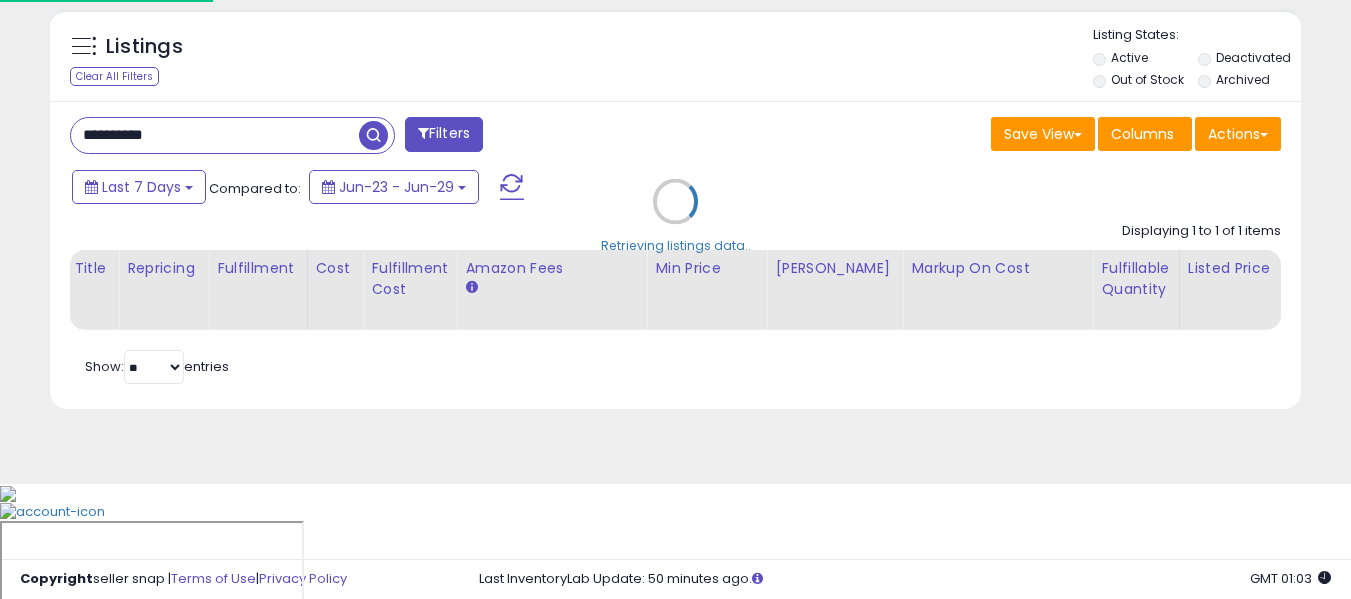 scroll, scrollTop: 999590, scrollLeft: 999267, axis: both 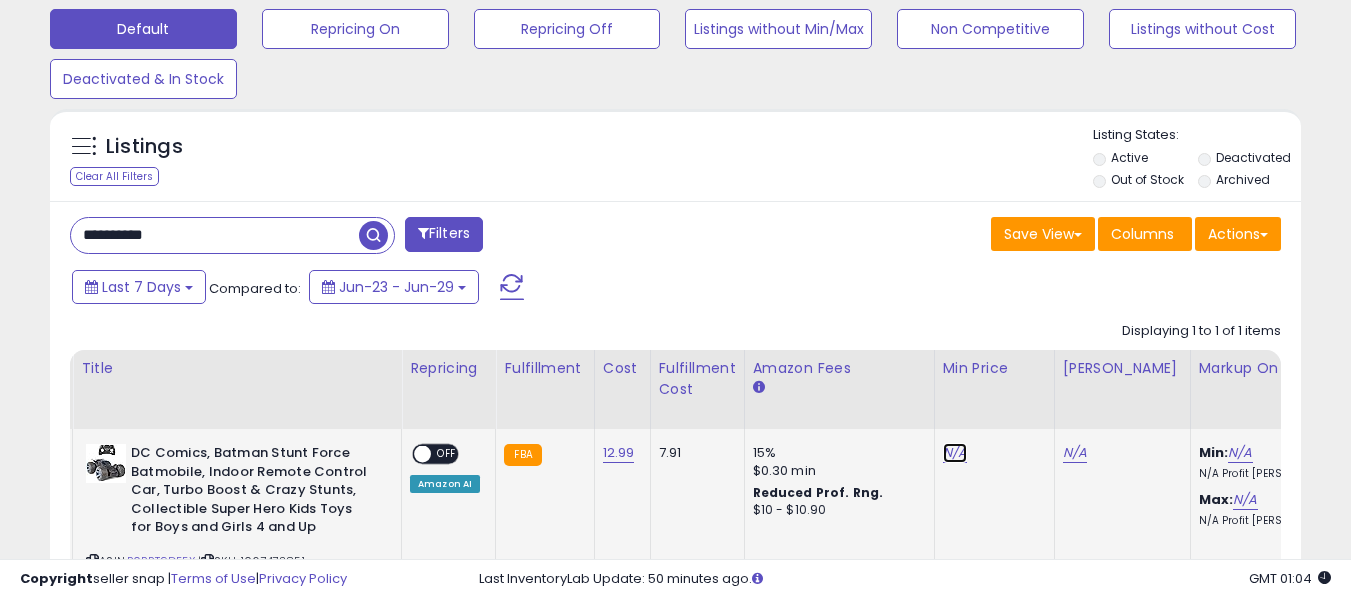 click on "N/A" at bounding box center (955, 453) 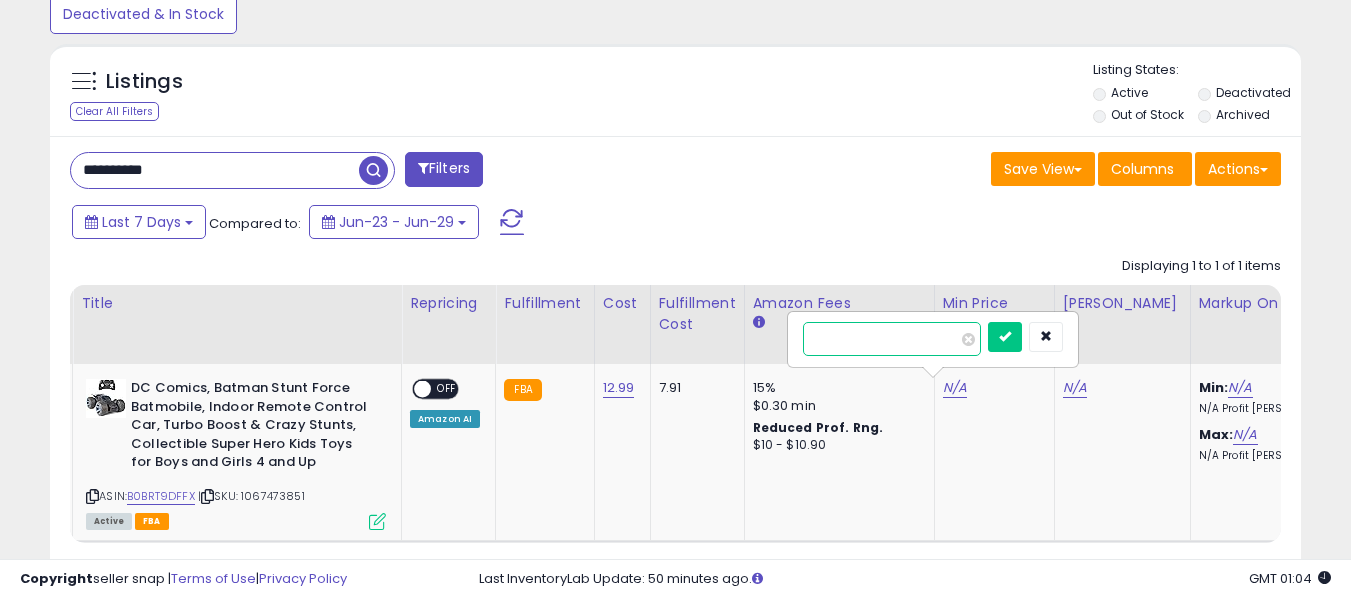 scroll, scrollTop: 721, scrollLeft: 0, axis: vertical 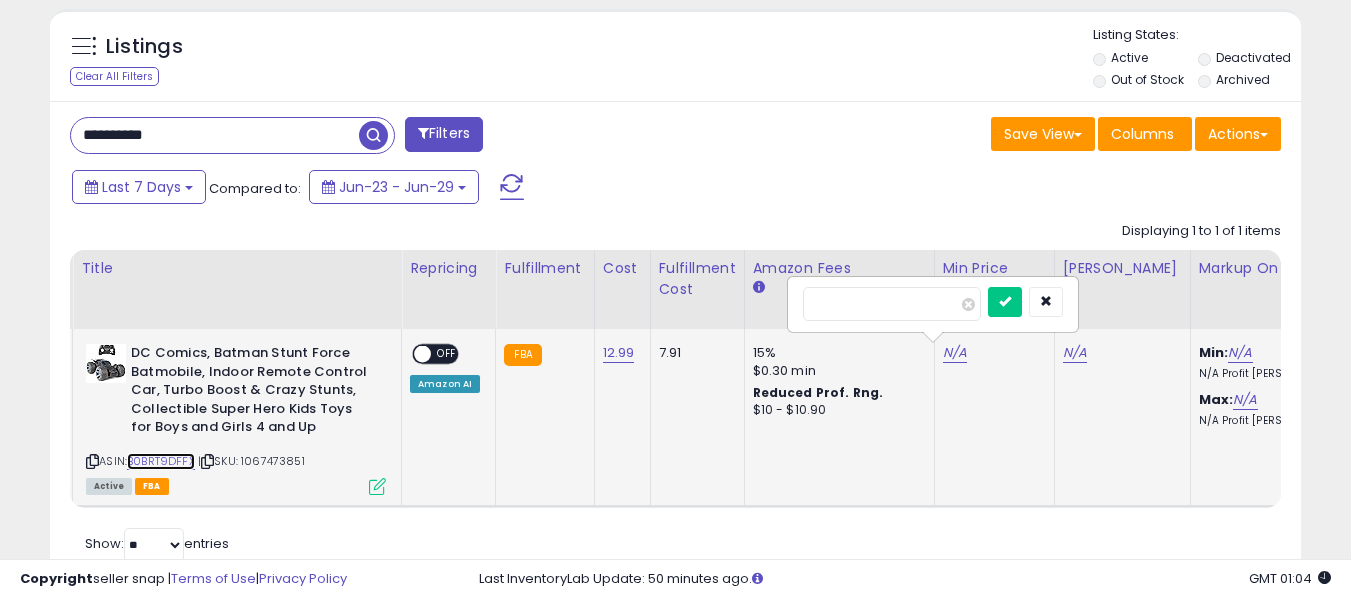 click on "B0BRT9DFFX" at bounding box center [161, 461] 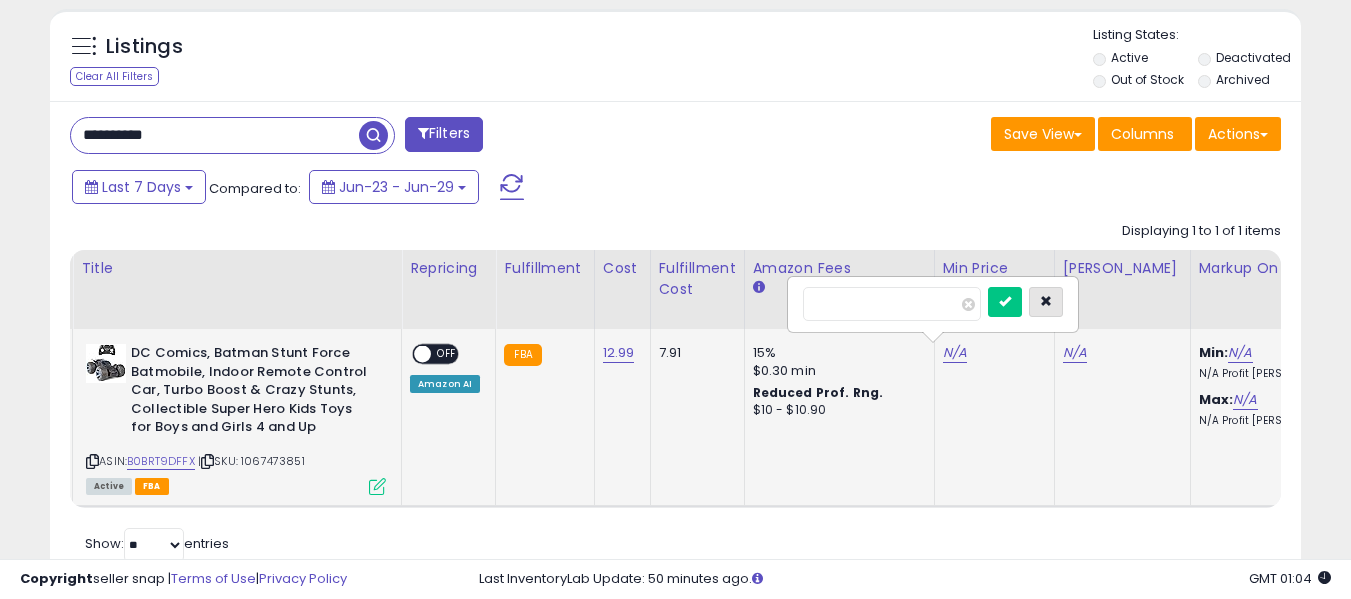 click at bounding box center (1046, 302) 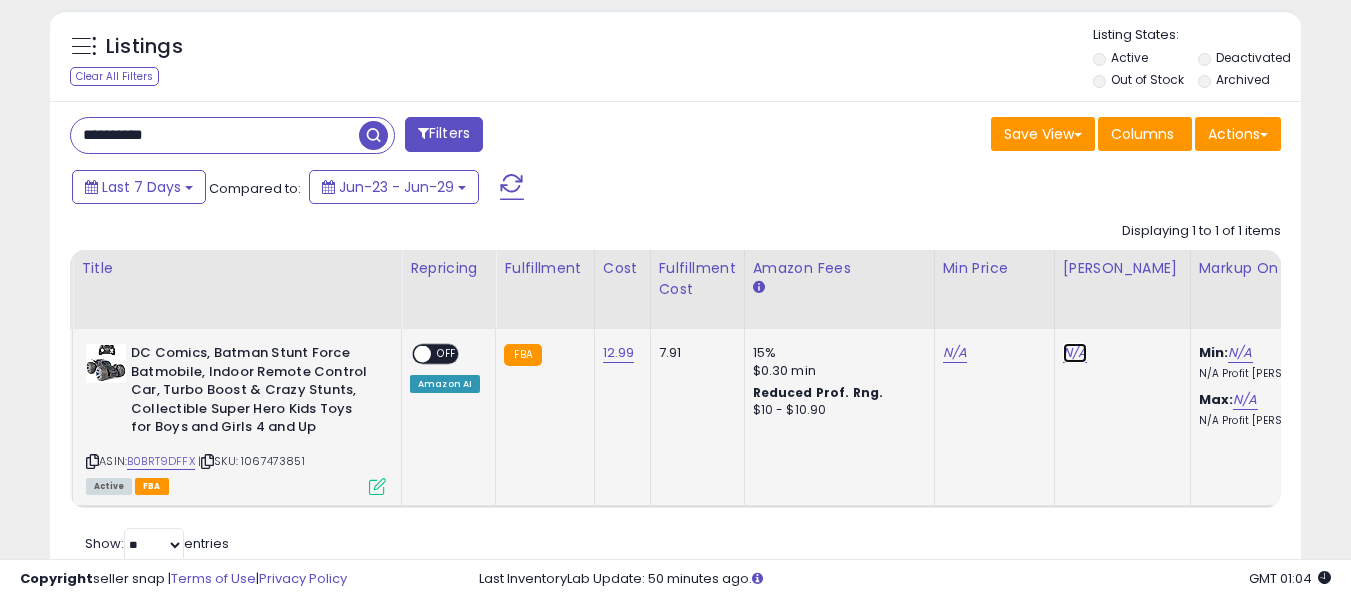 click on "N/A" at bounding box center (1075, 353) 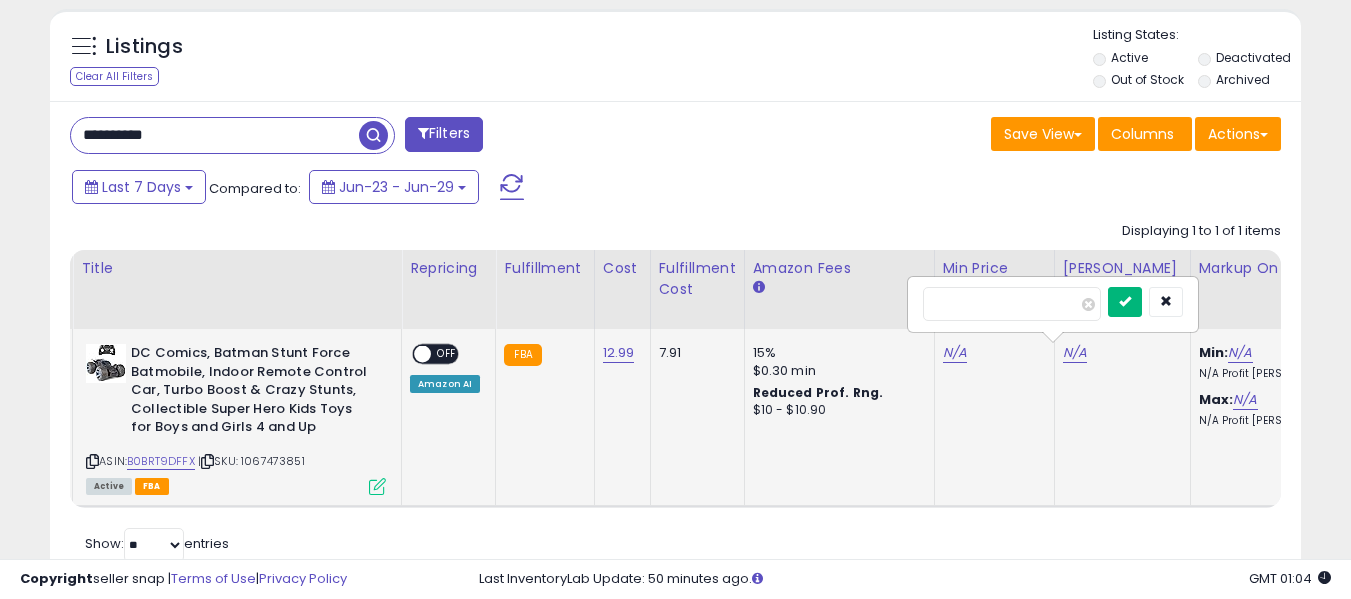 type on "**" 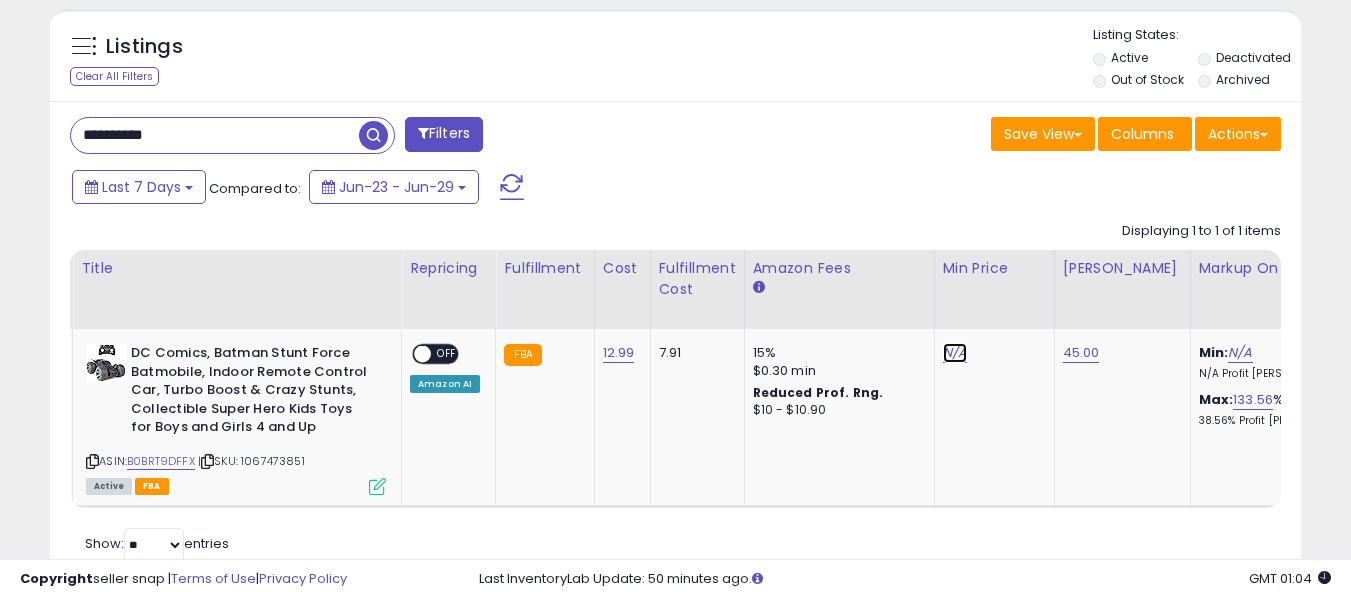 click on "N/A" at bounding box center [955, 353] 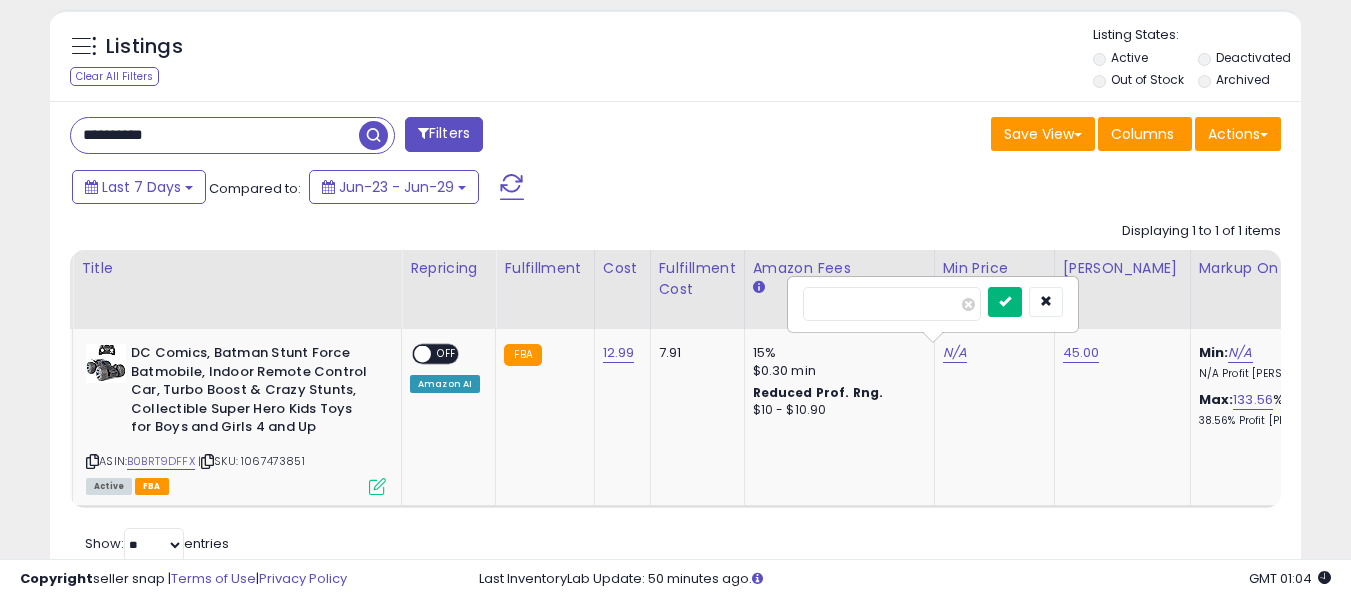 type on "****" 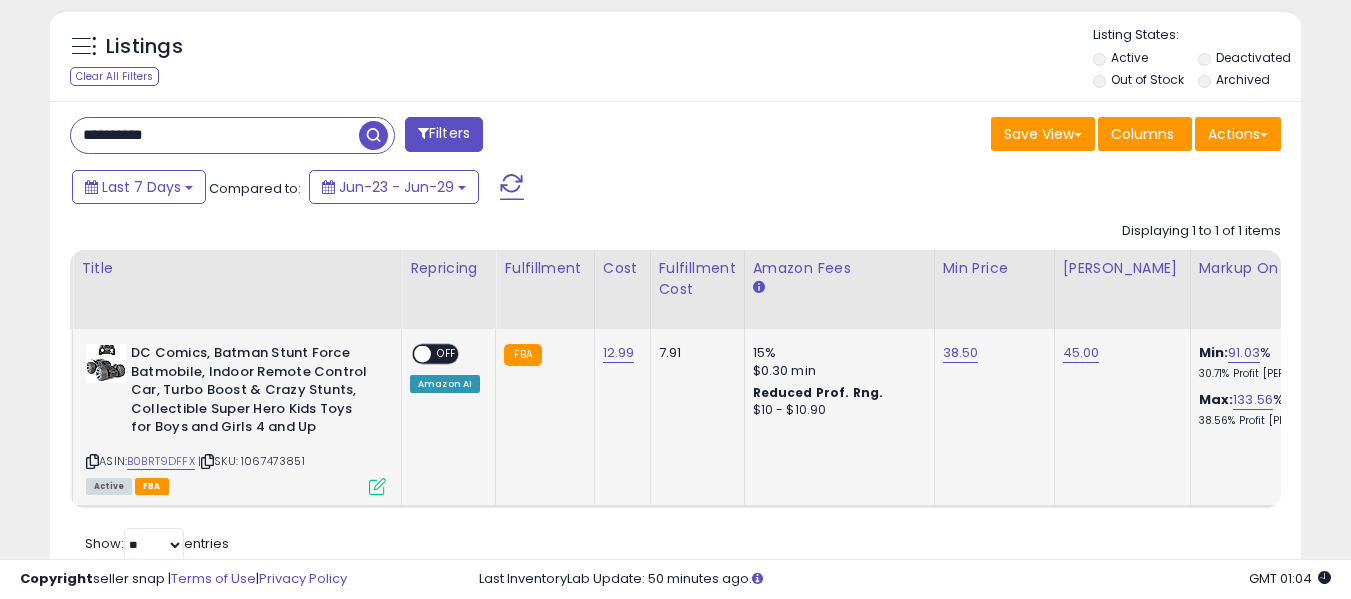 click on "OFF" at bounding box center (447, 354) 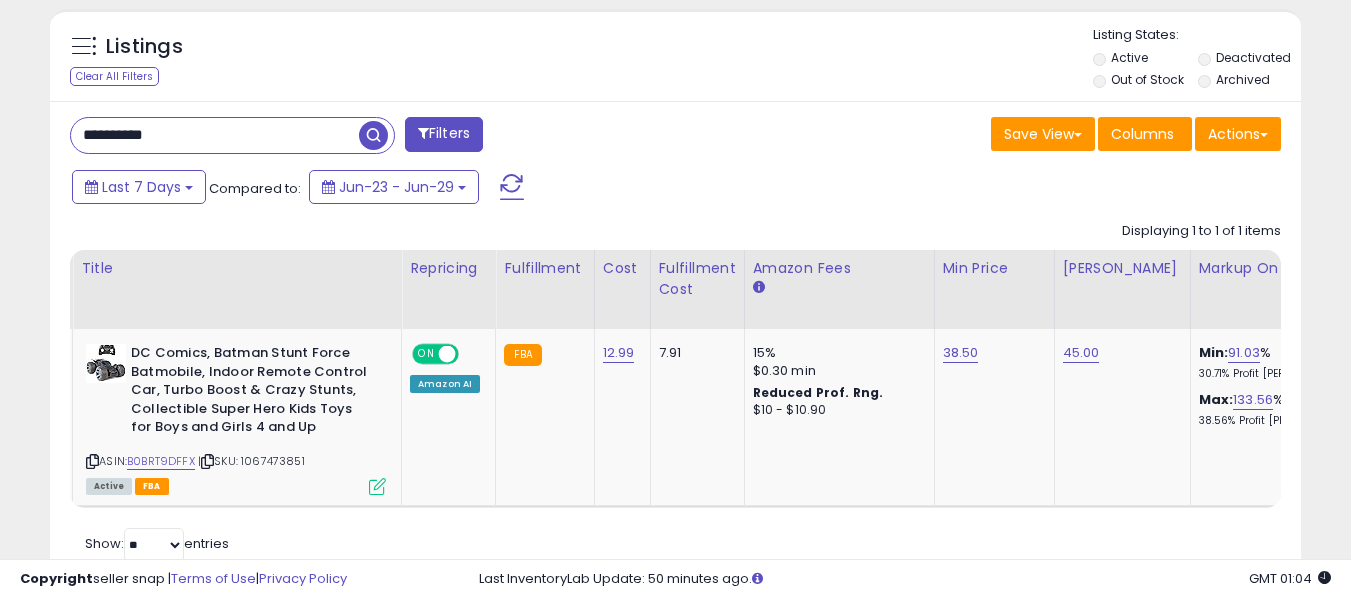 click on "**********" at bounding box center (215, 135) 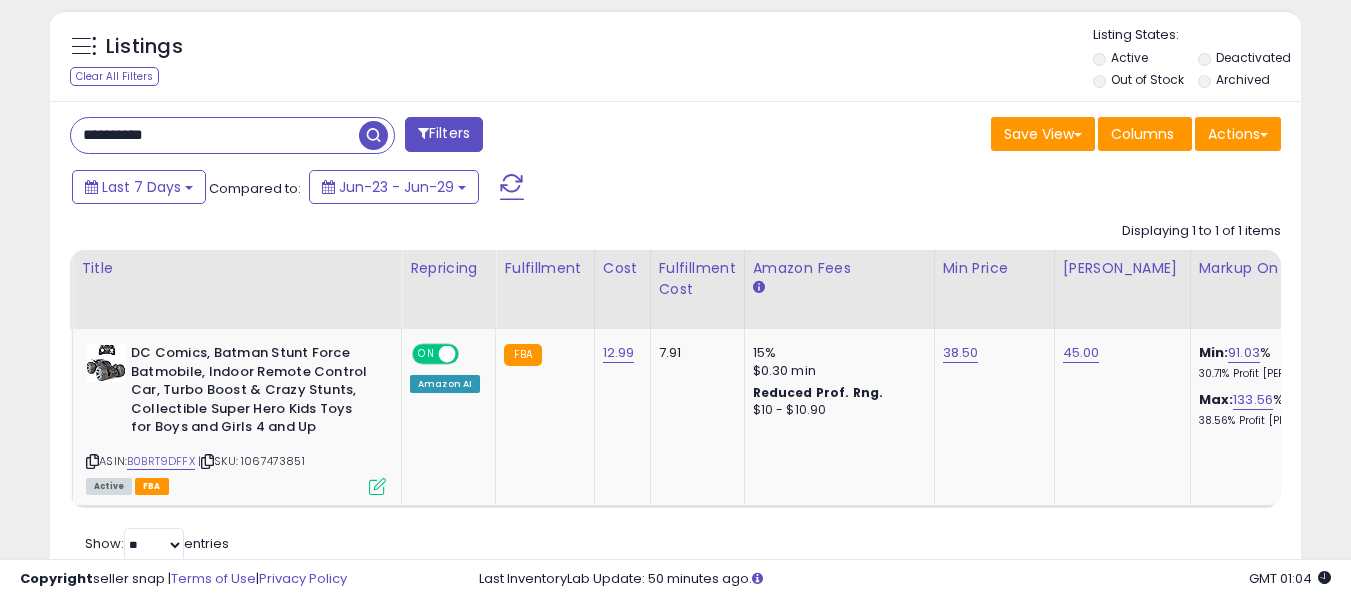click on "**********" at bounding box center [215, 135] 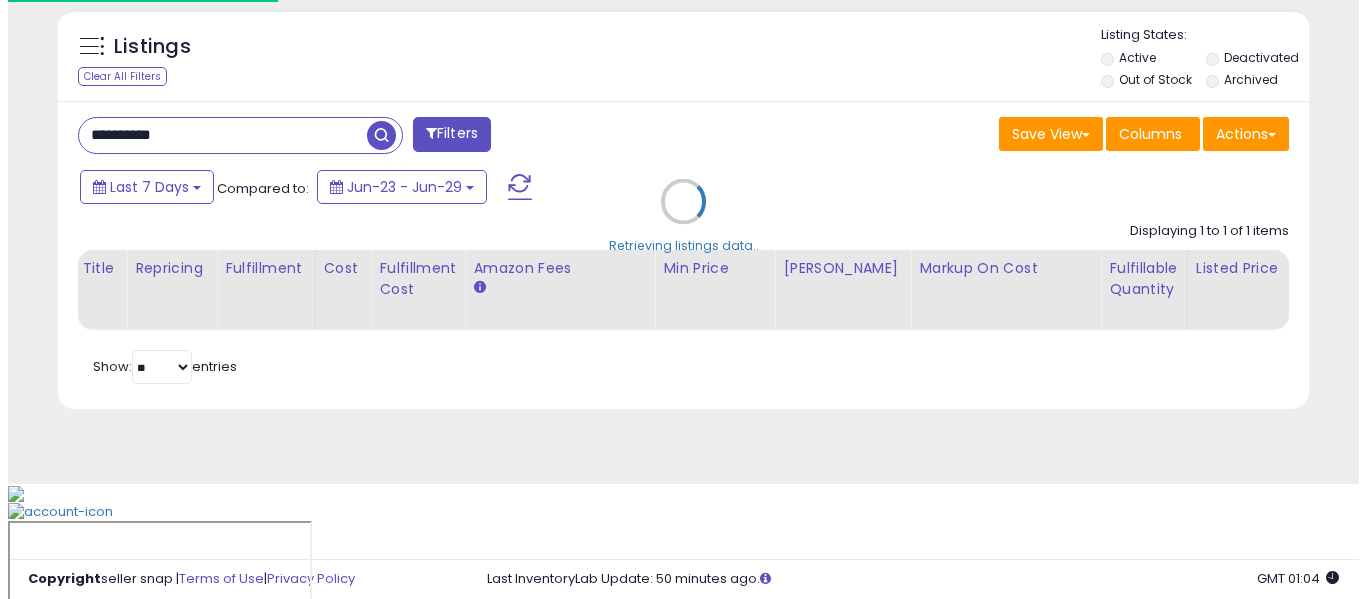 scroll, scrollTop: 621, scrollLeft: 0, axis: vertical 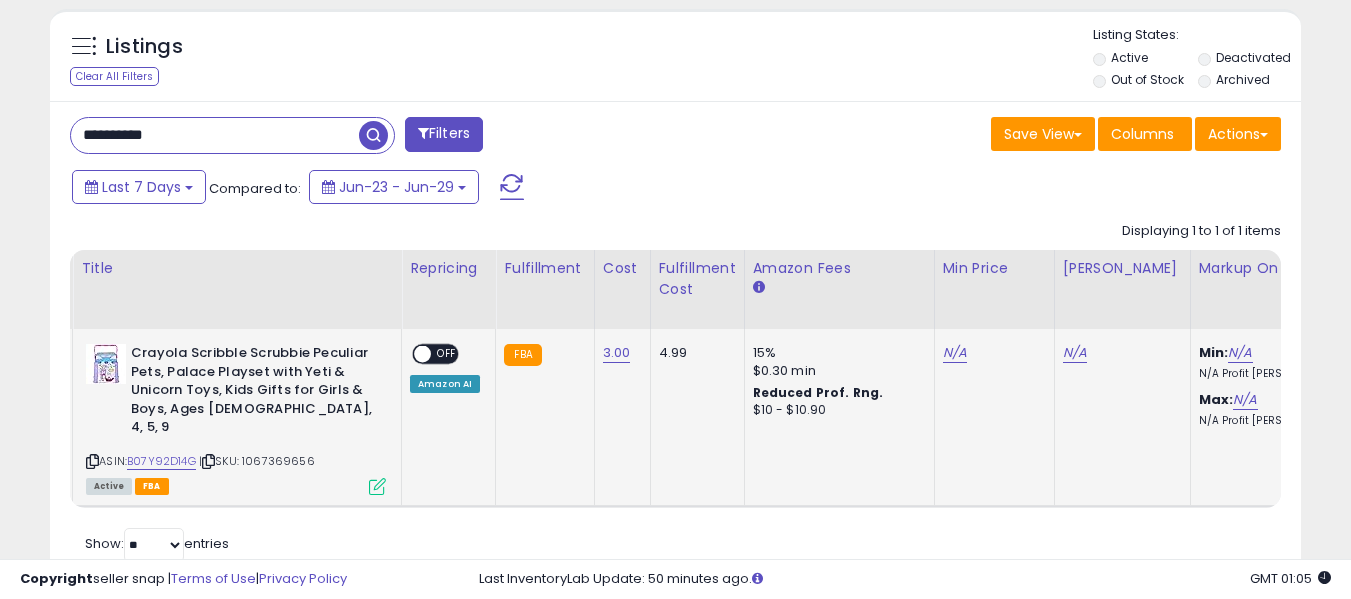 click on "N/A" 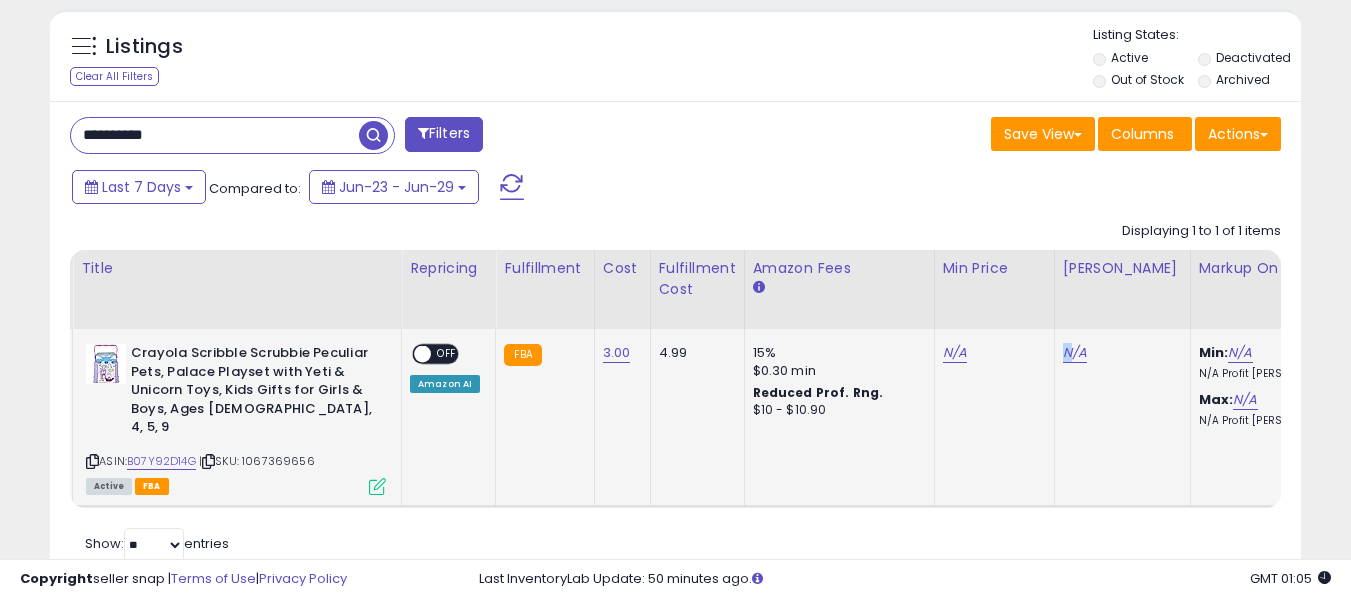 click on "N/A" 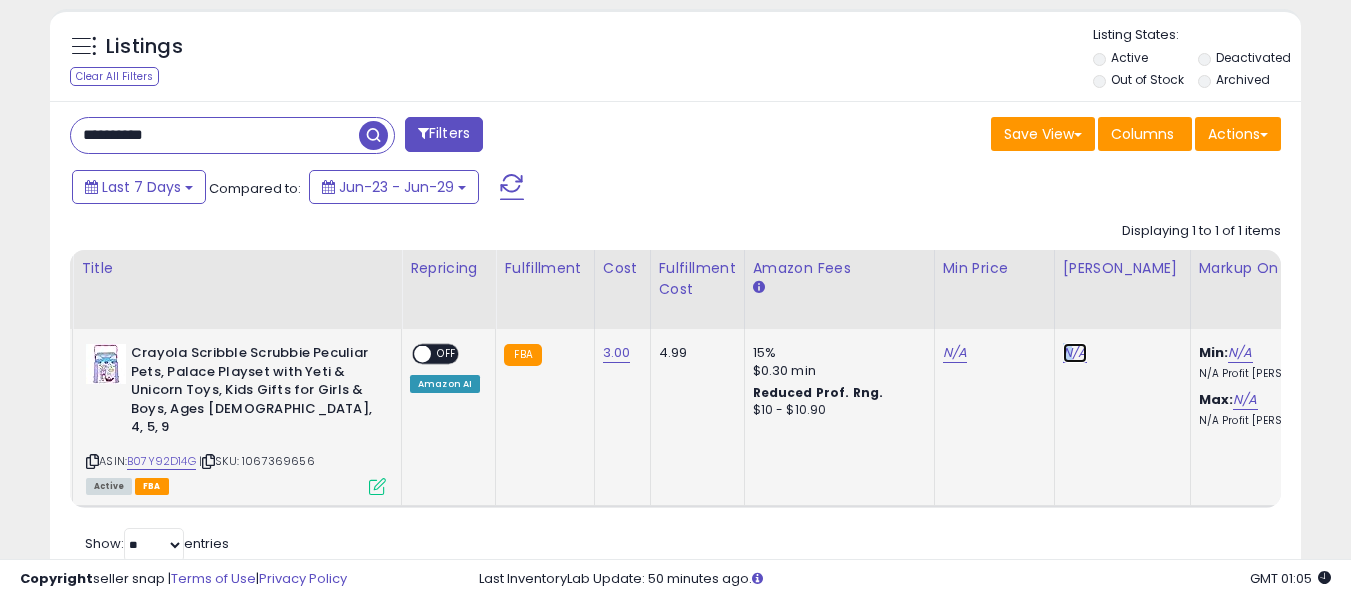 click on "N/A" at bounding box center (1075, 353) 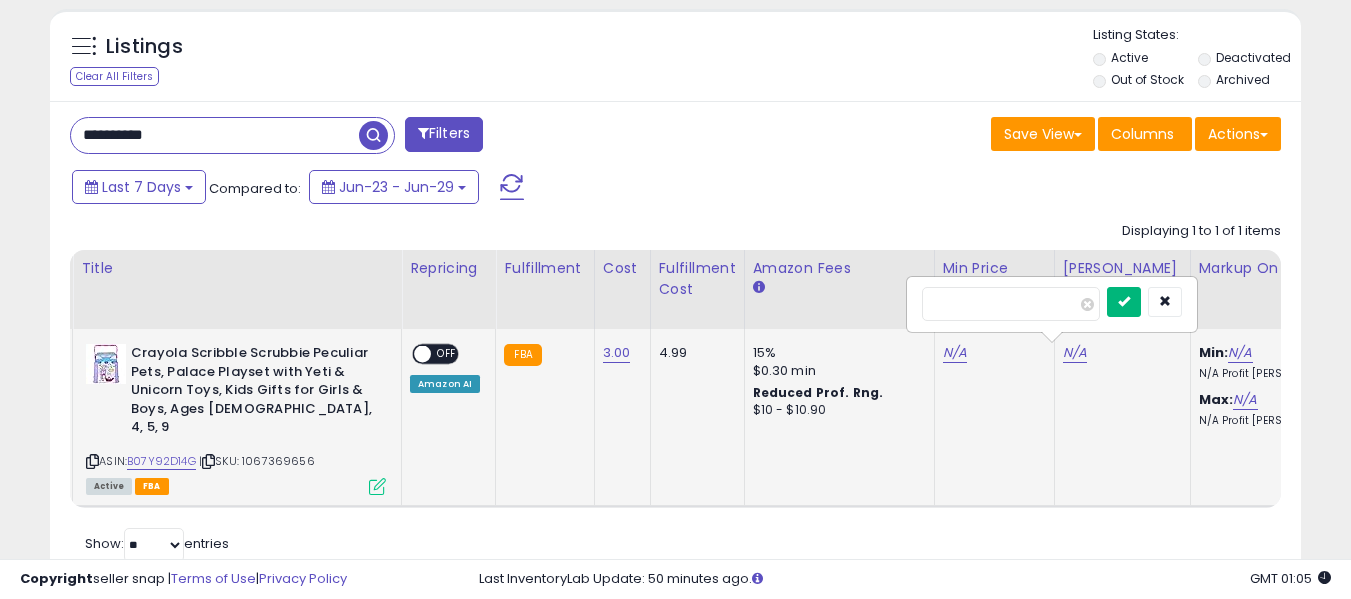 type on "***" 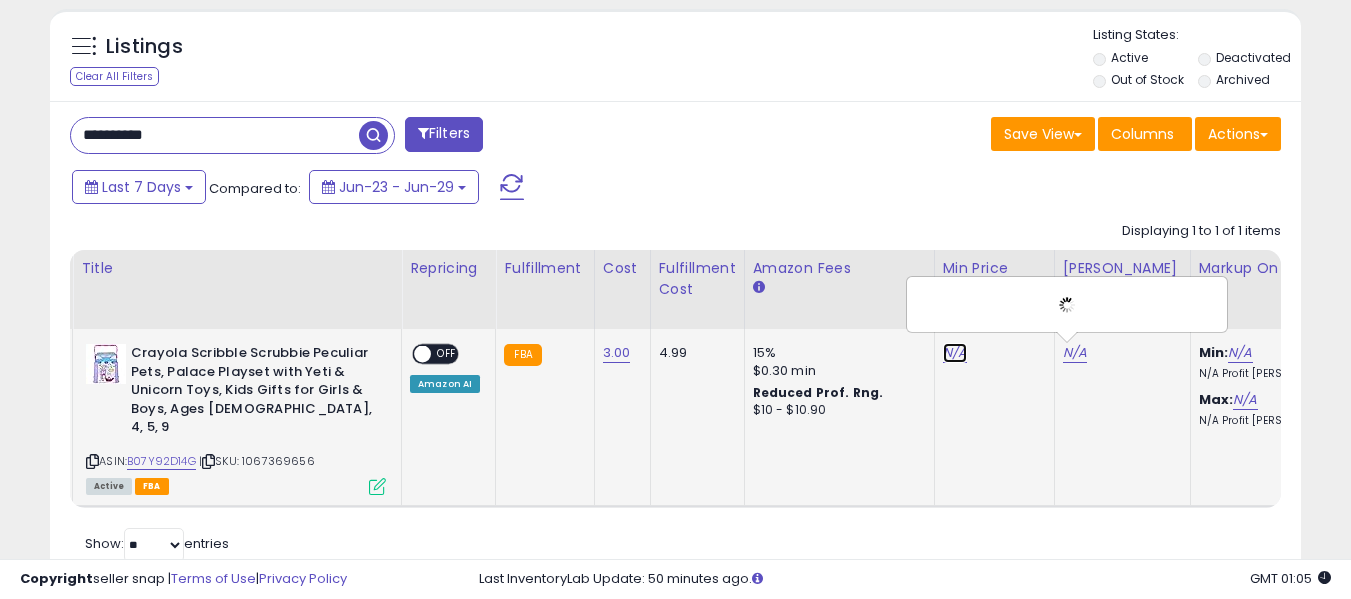 click on "N/A" at bounding box center (955, 353) 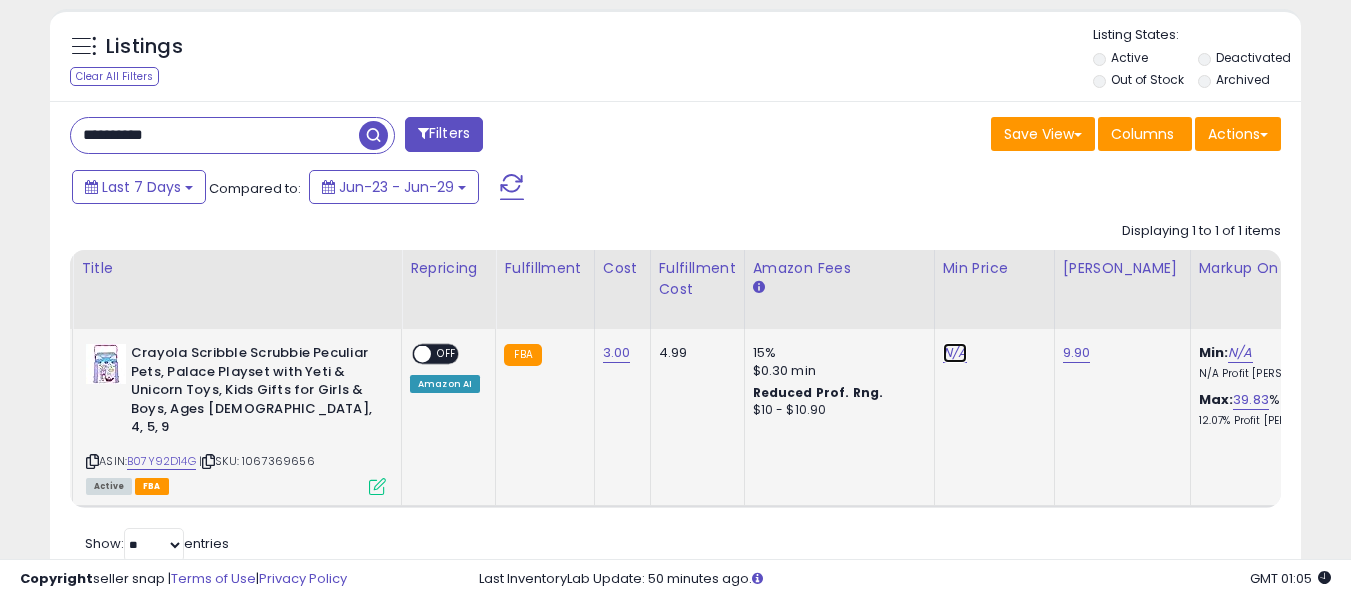 click on "N/A" at bounding box center (955, 353) 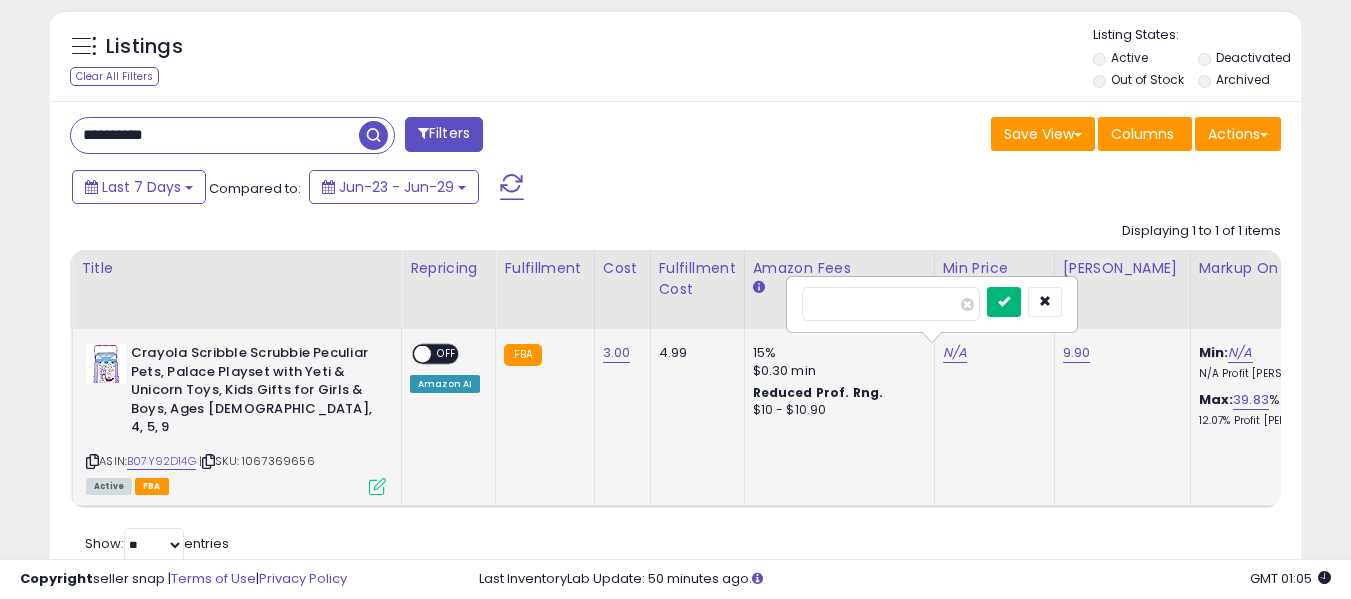 type on "***" 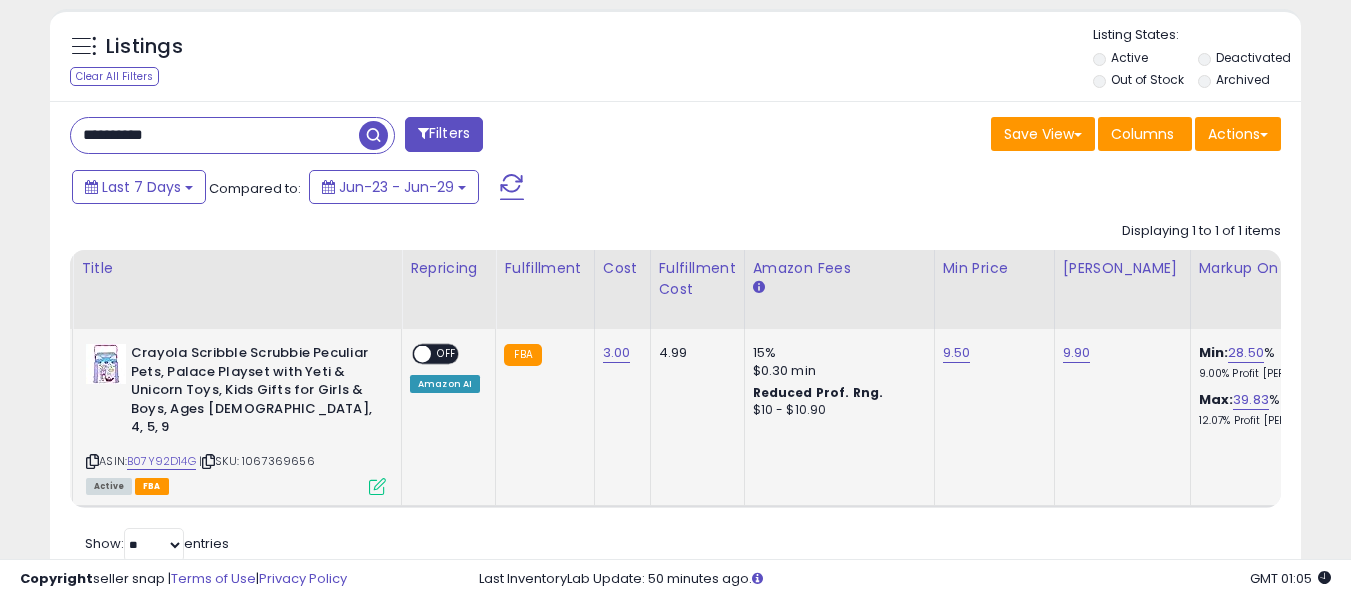 click at bounding box center (422, 354) 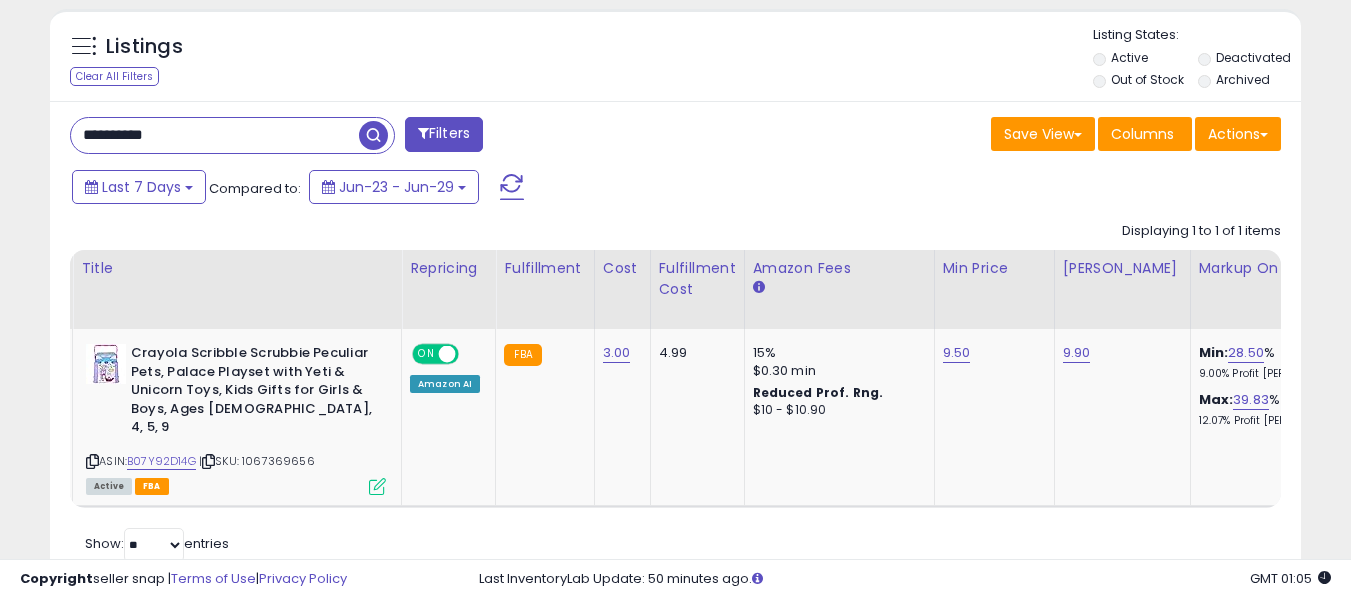 click on "**********" at bounding box center (215, 135) 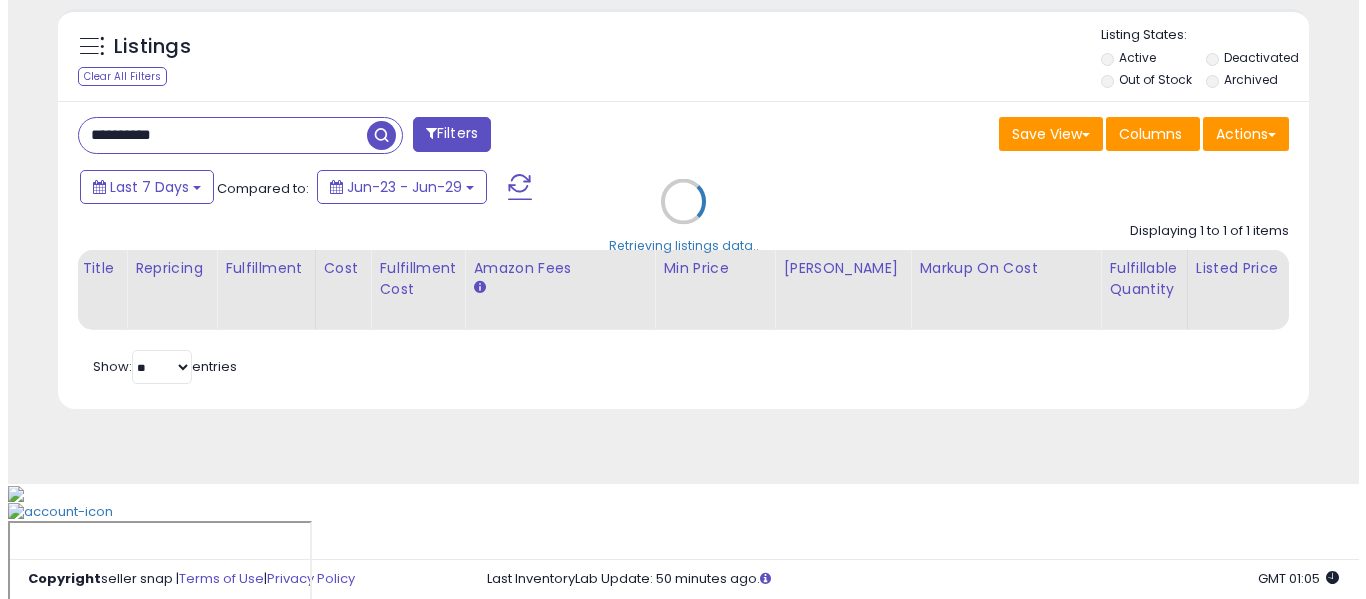 scroll, scrollTop: 621, scrollLeft: 0, axis: vertical 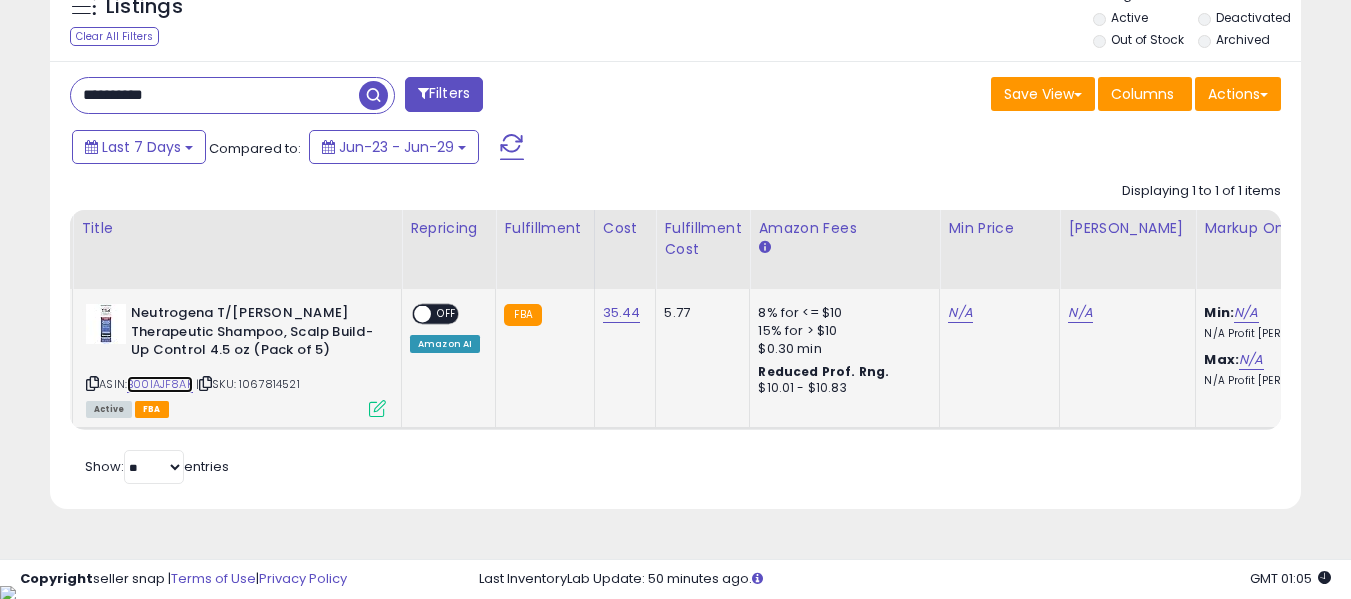 click on "B00IAJF8AK" at bounding box center [160, 384] 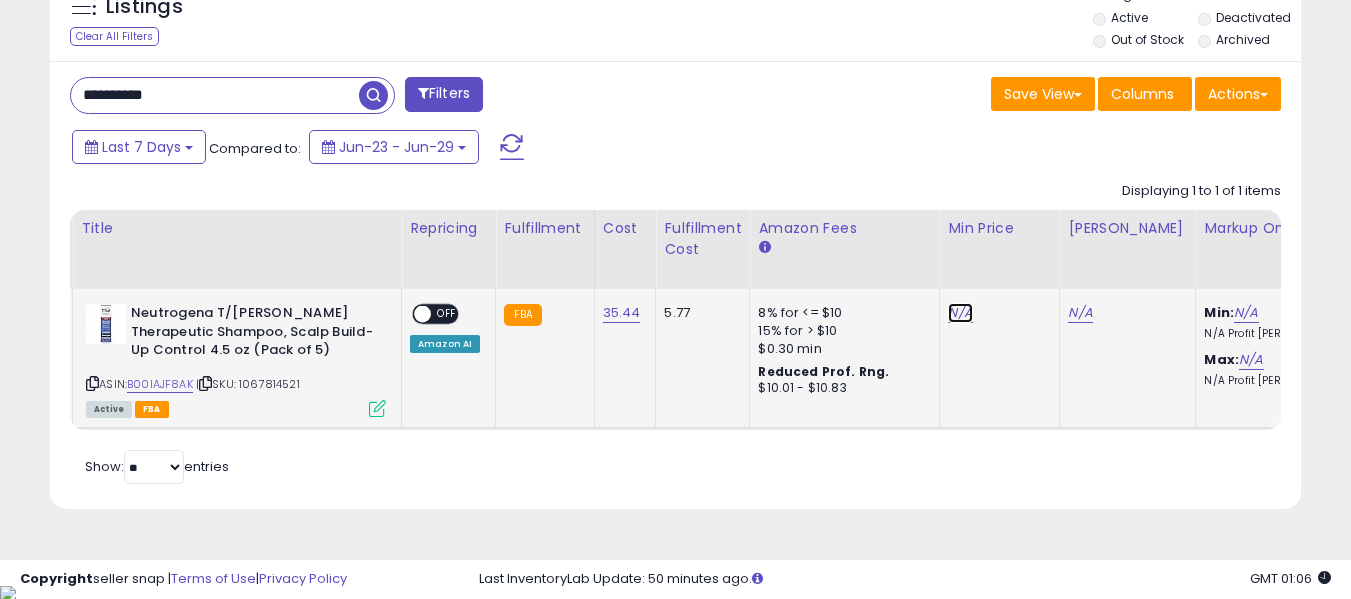 click on "N/A" at bounding box center (960, 313) 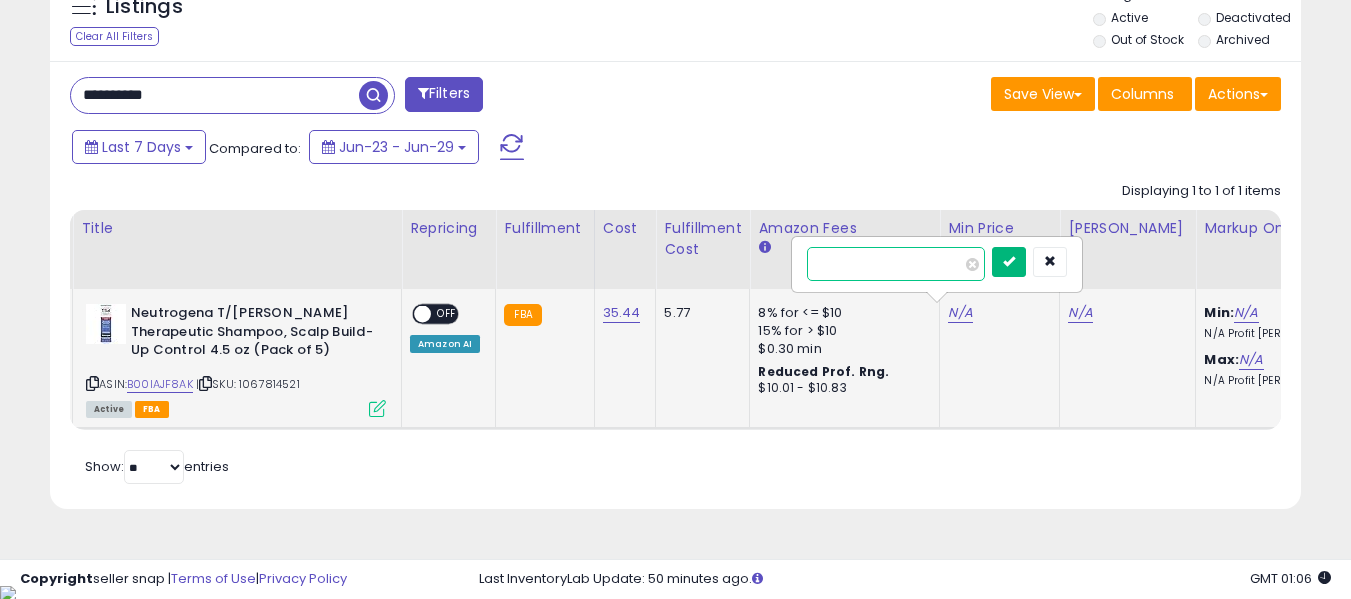 type on "**" 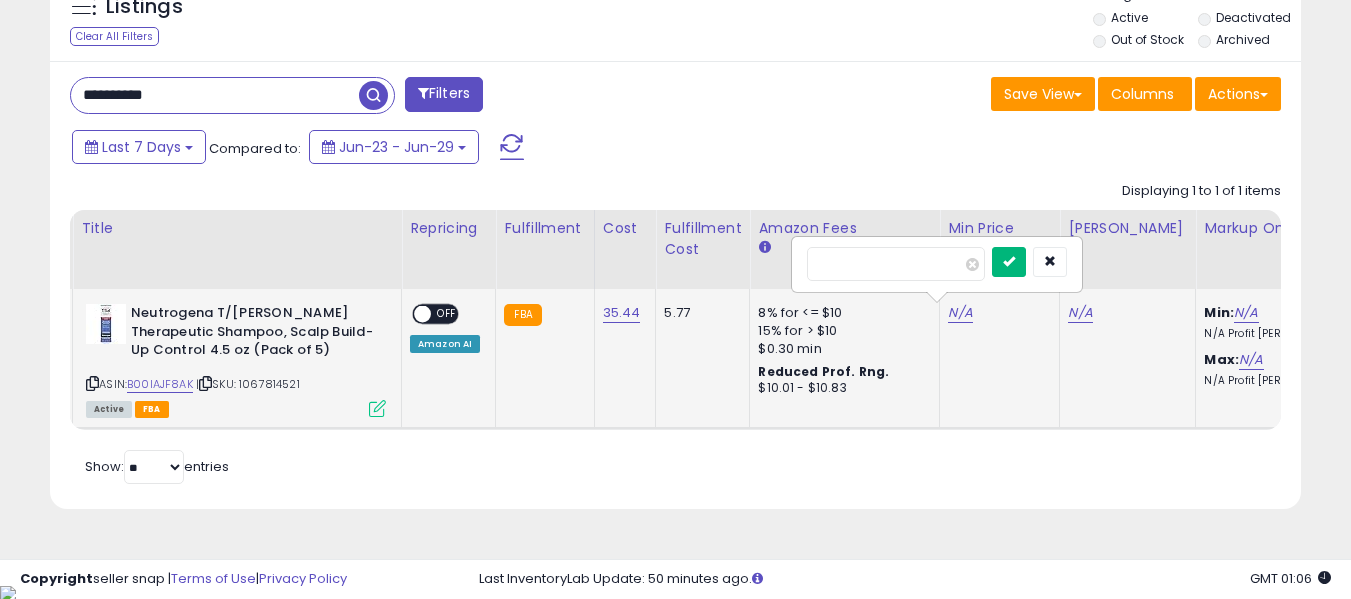 click at bounding box center [1009, 261] 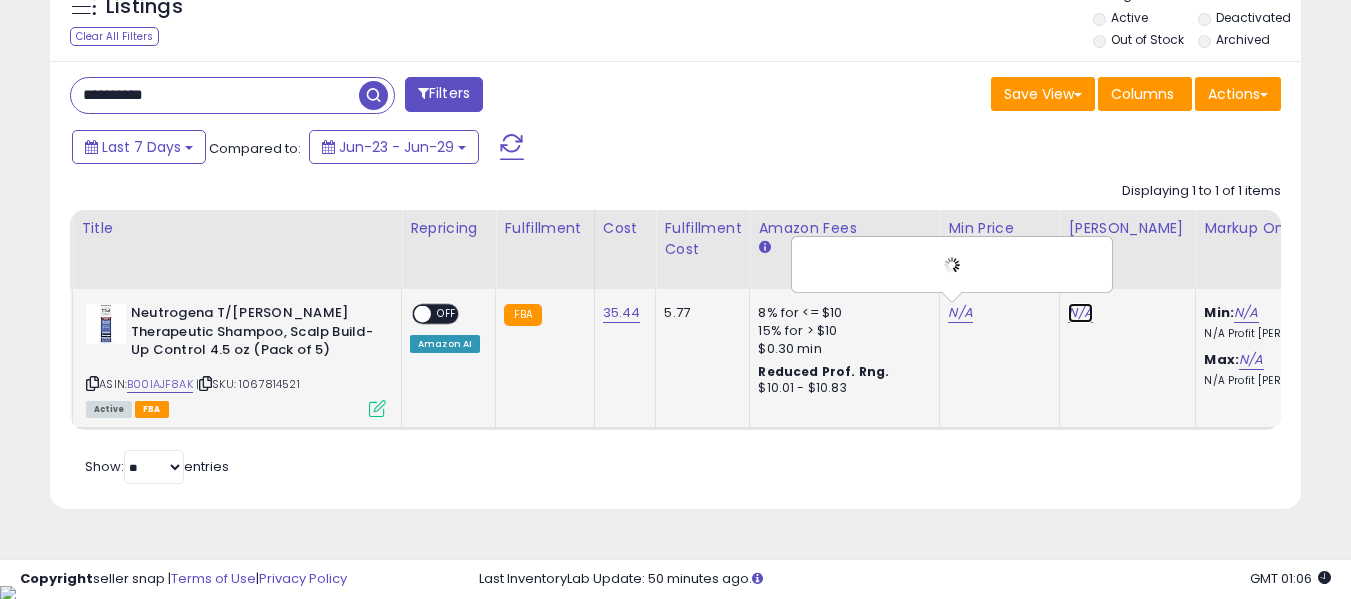 click on "N/A" at bounding box center (1080, 313) 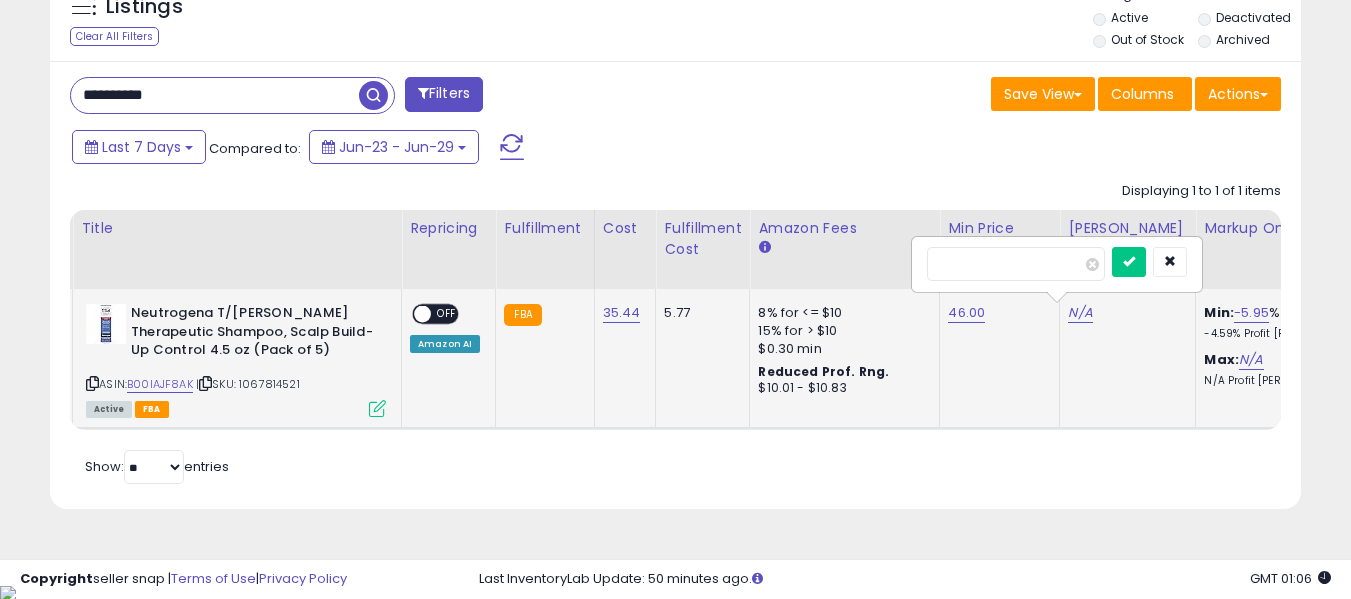 type on "*" 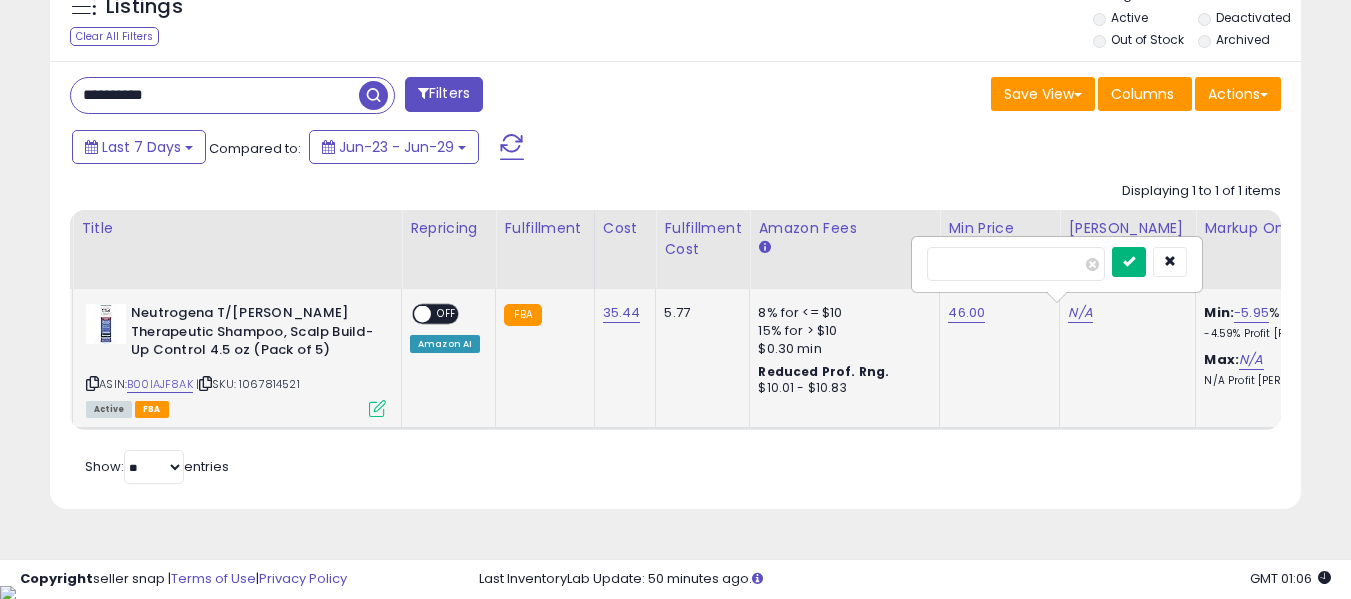 type on "**" 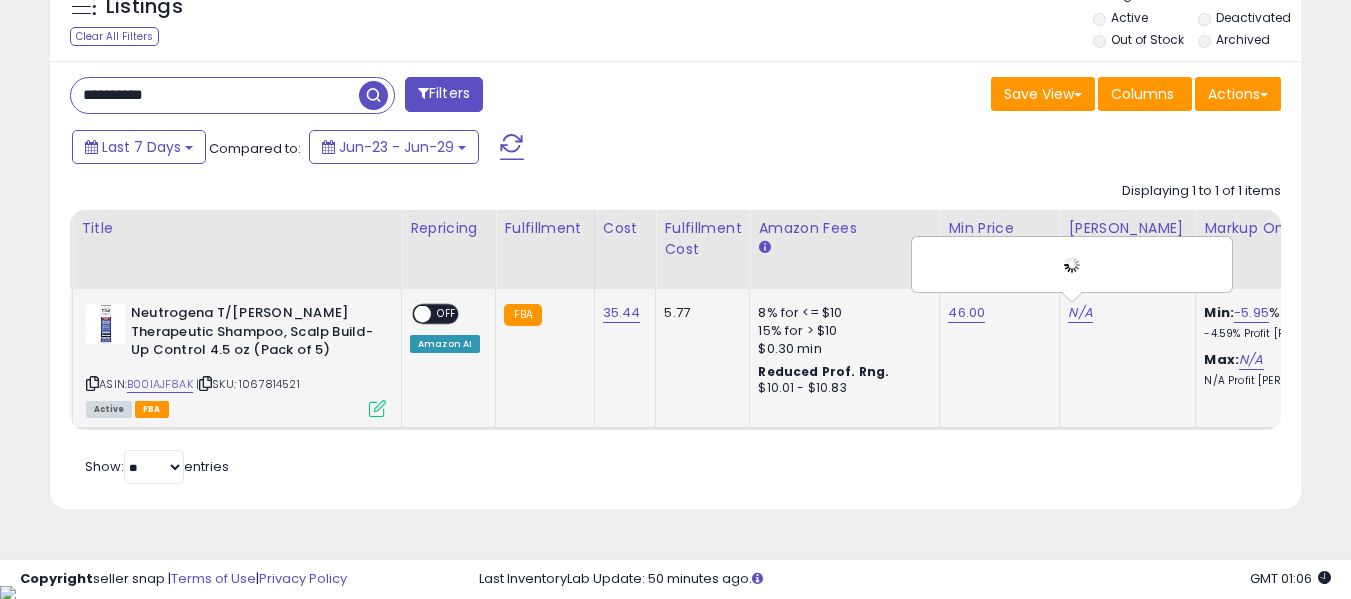 click on "OFF" at bounding box center [447, 314] 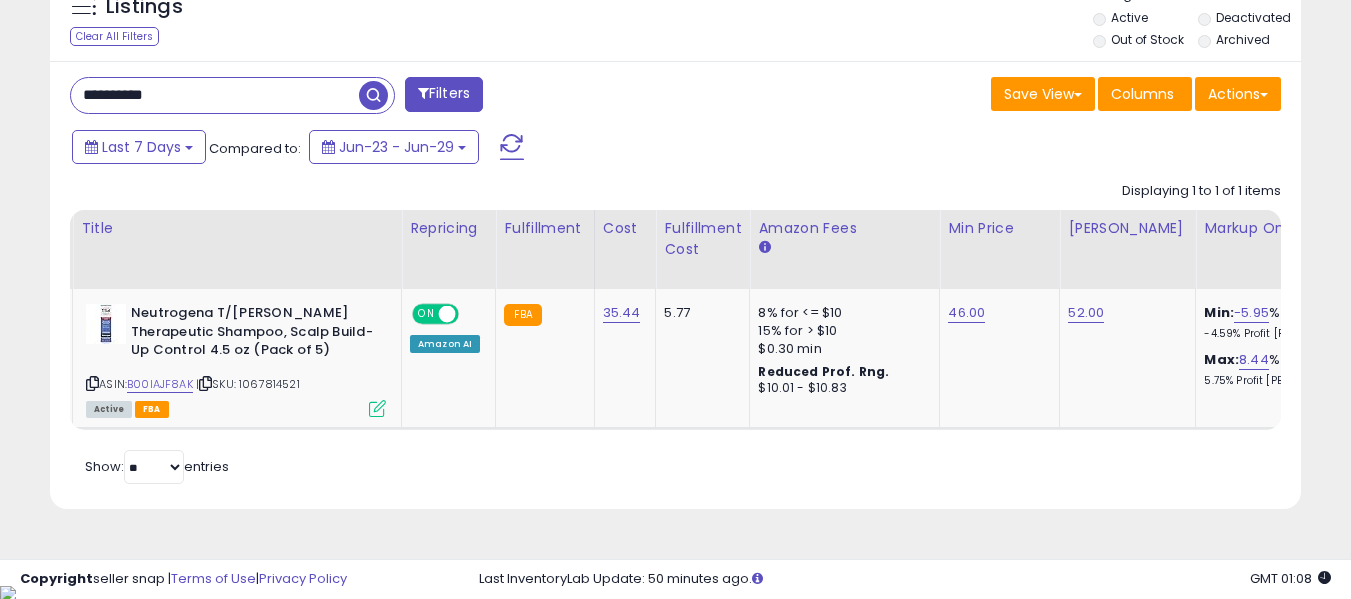 click on "**********" at bounding box center [215, 95] 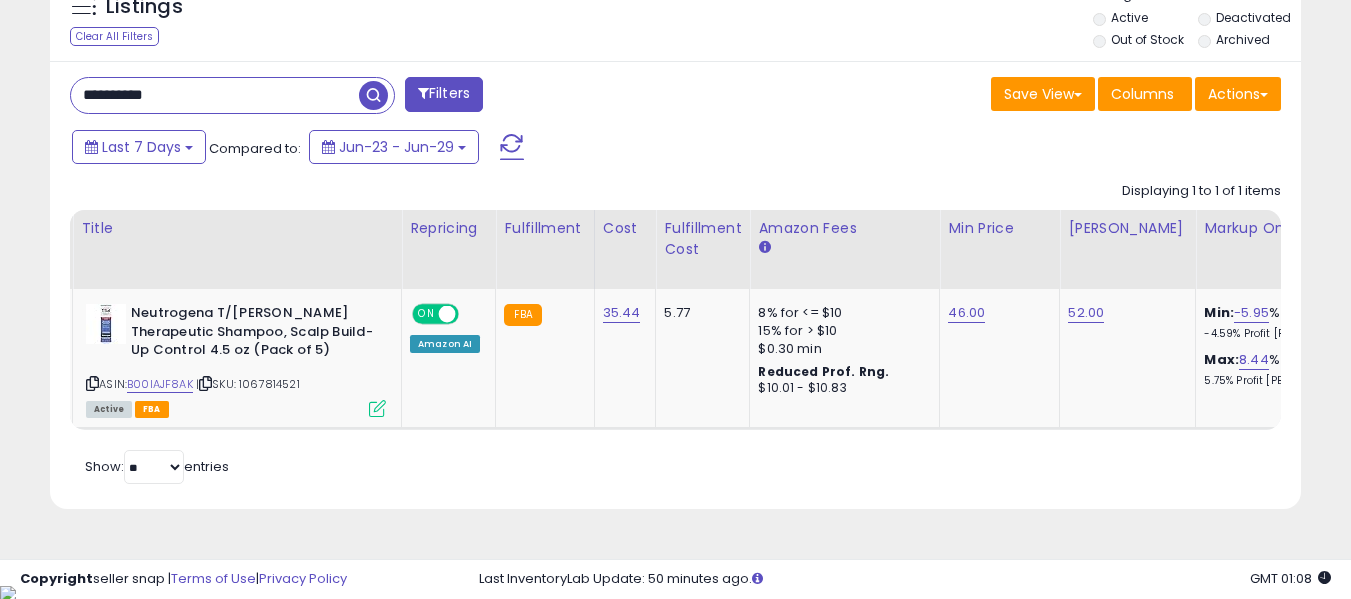 click on "**********" at bounding box center [215, 95] 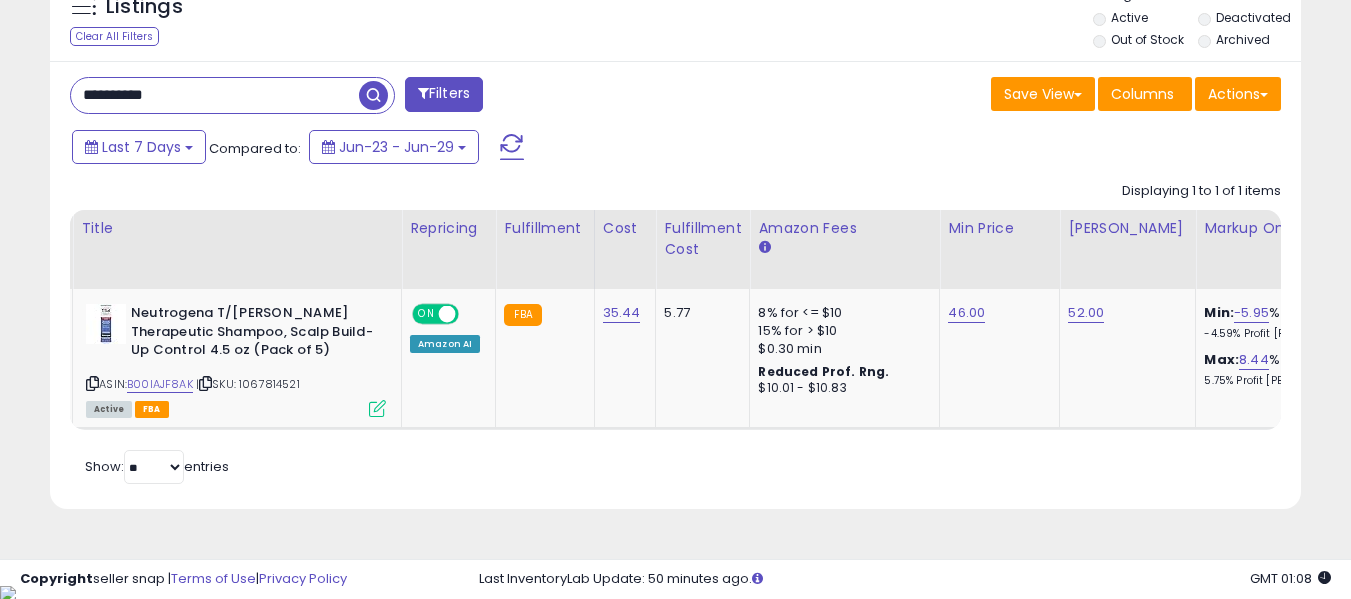 paste 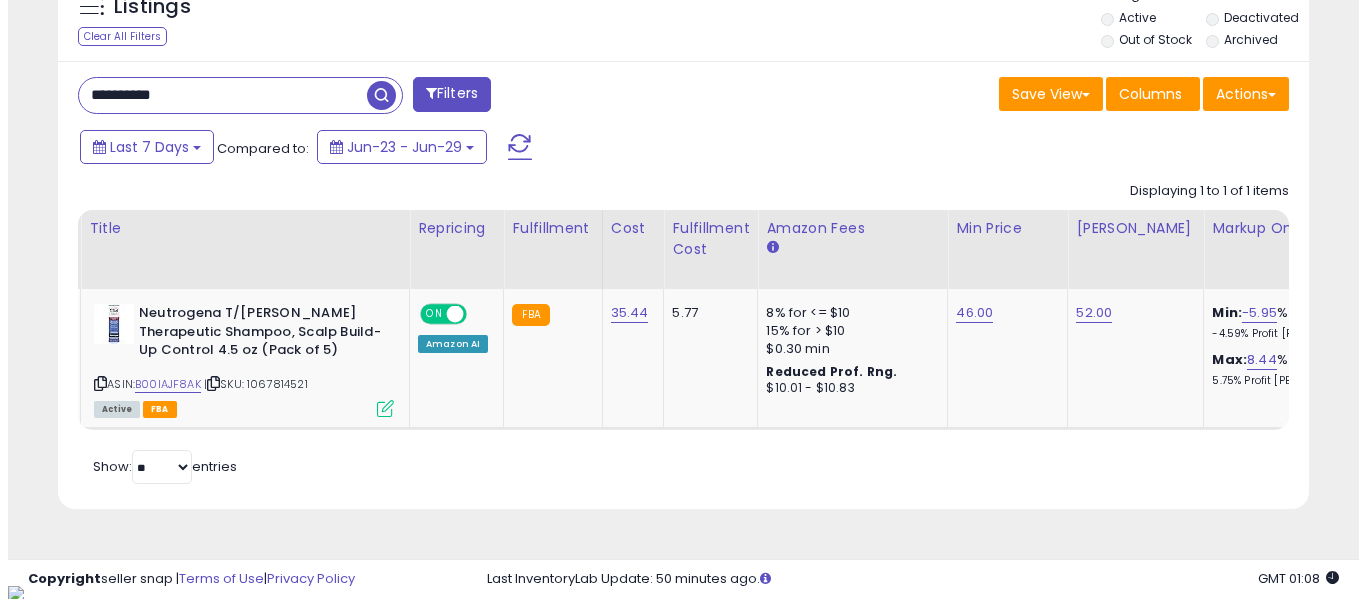 scroll, scrollTop: 621, scrollLeft: 0, axis: vertical 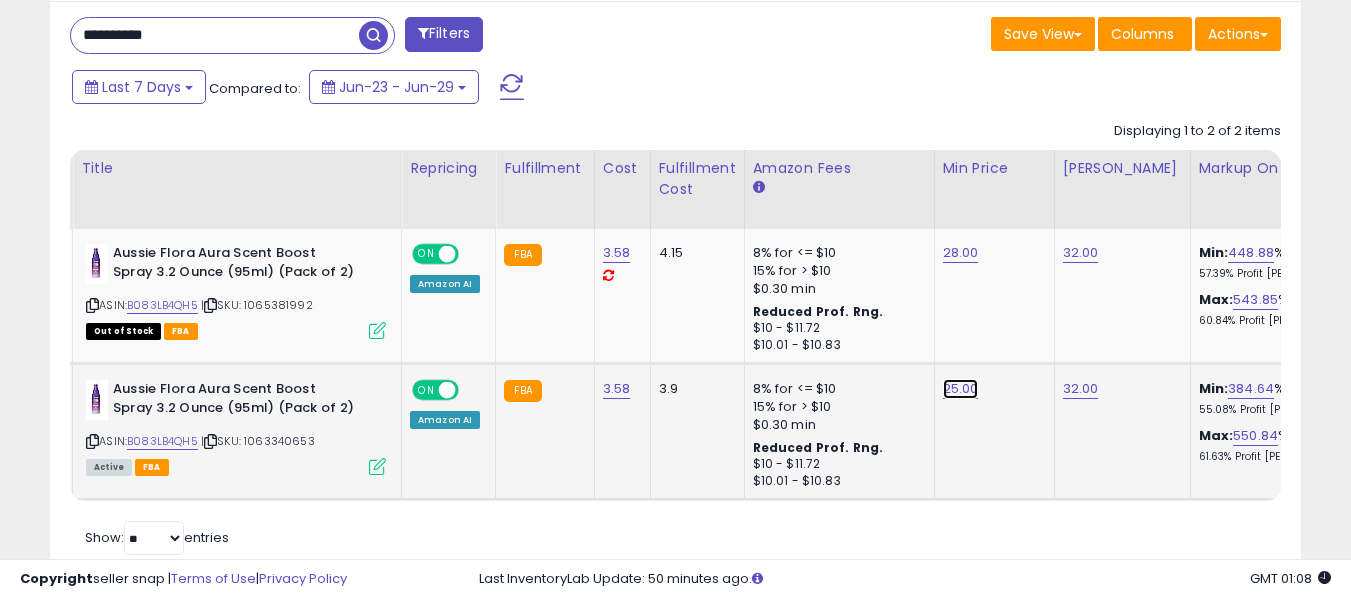 click on "25.00" at bounding box center [961, 253] 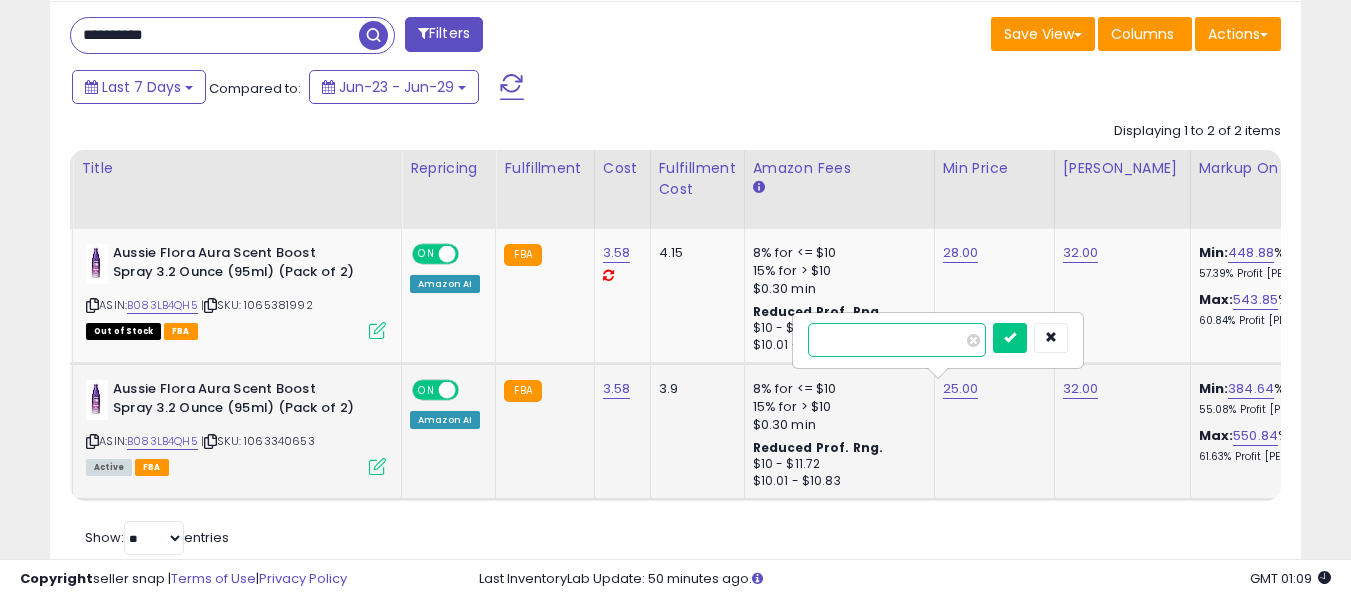 click on "*****" at bounding box center (897, 340) 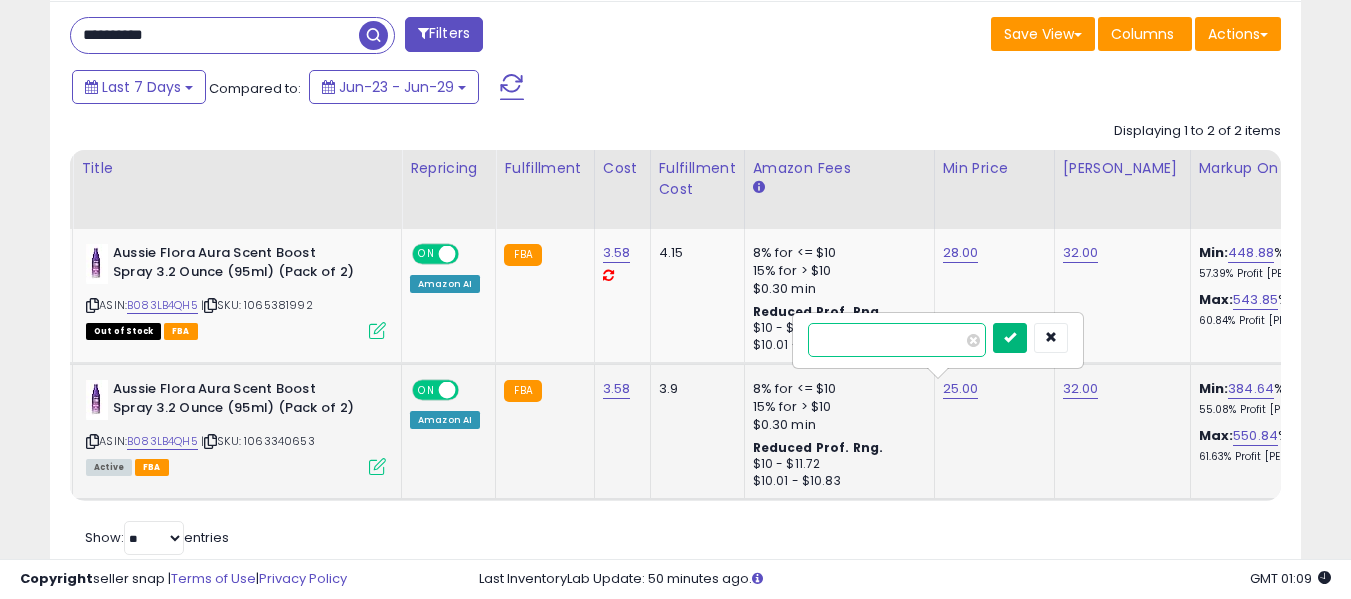 type on "*****" 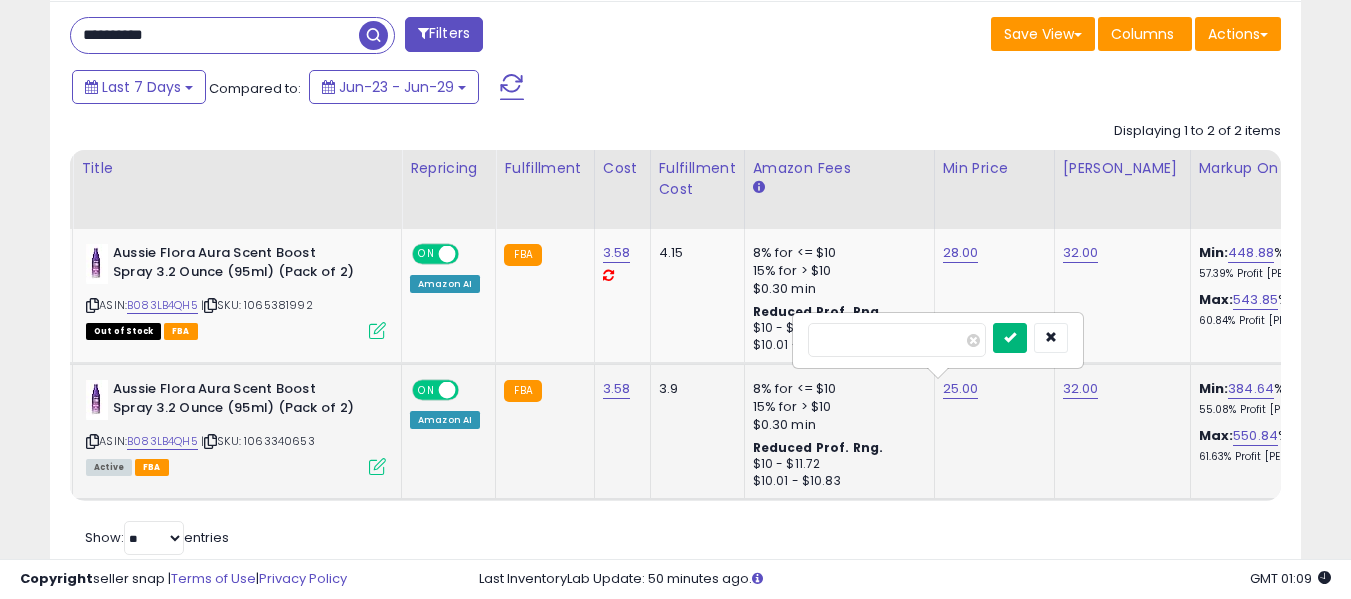 click at bounding box center (1010, 338) 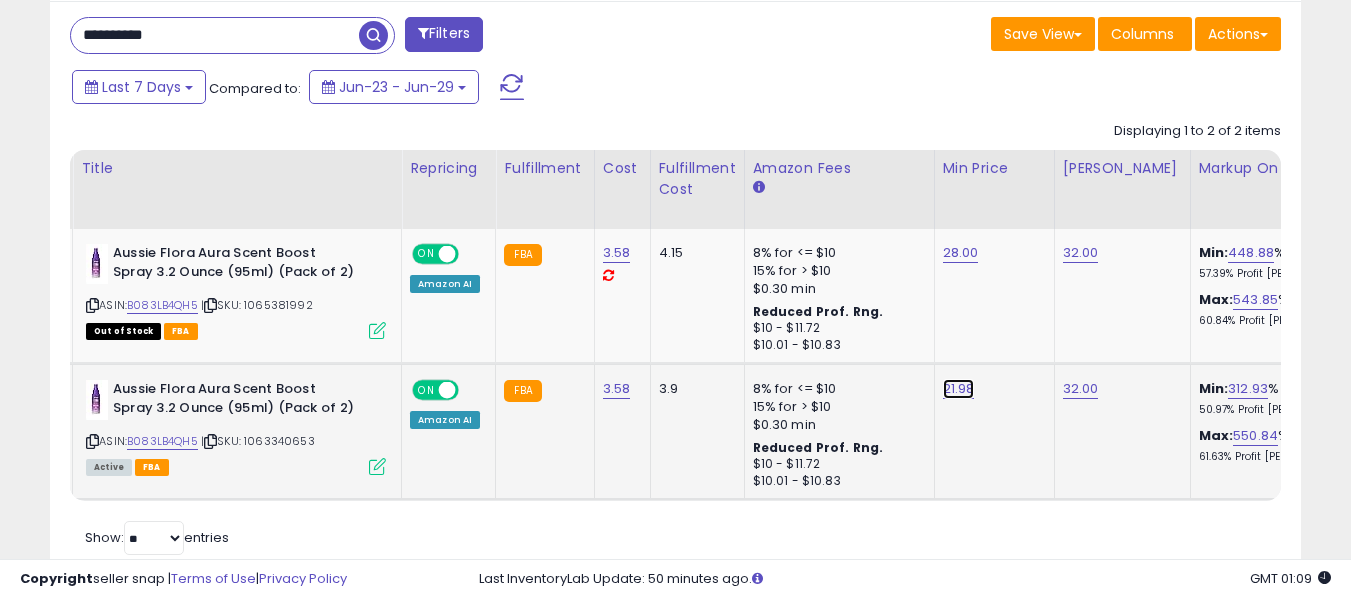 click on "21.98" at bounding box center (961, 253) 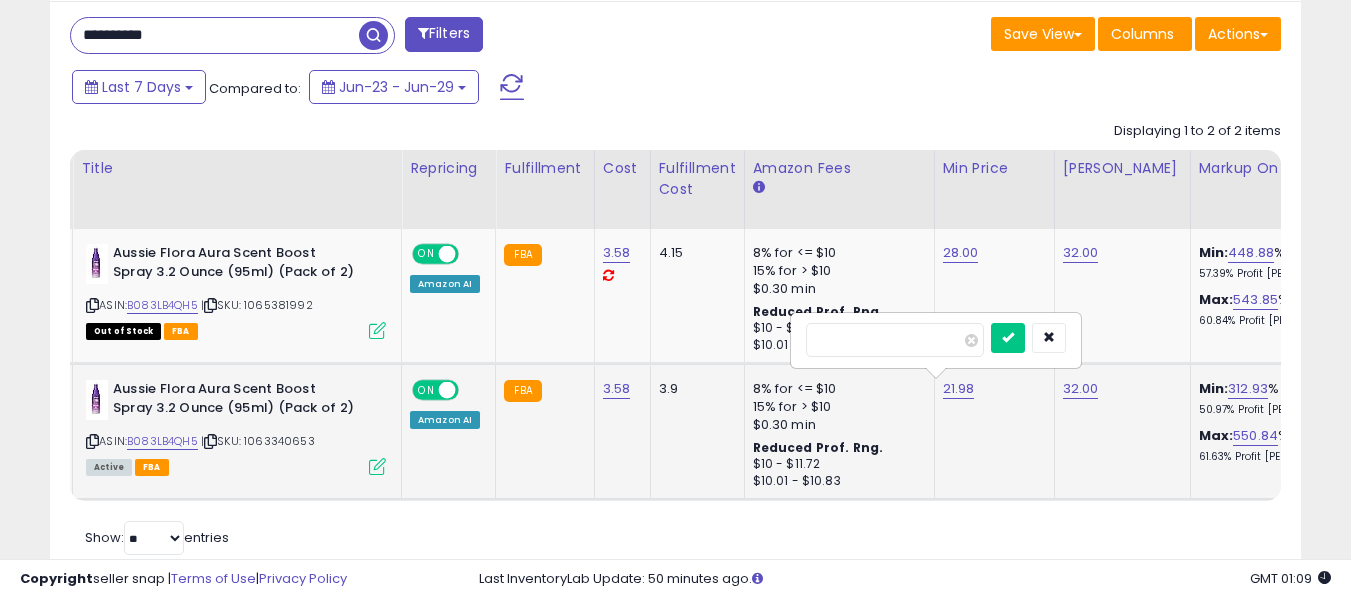 click on "*****" at bounding box center [895, 340] 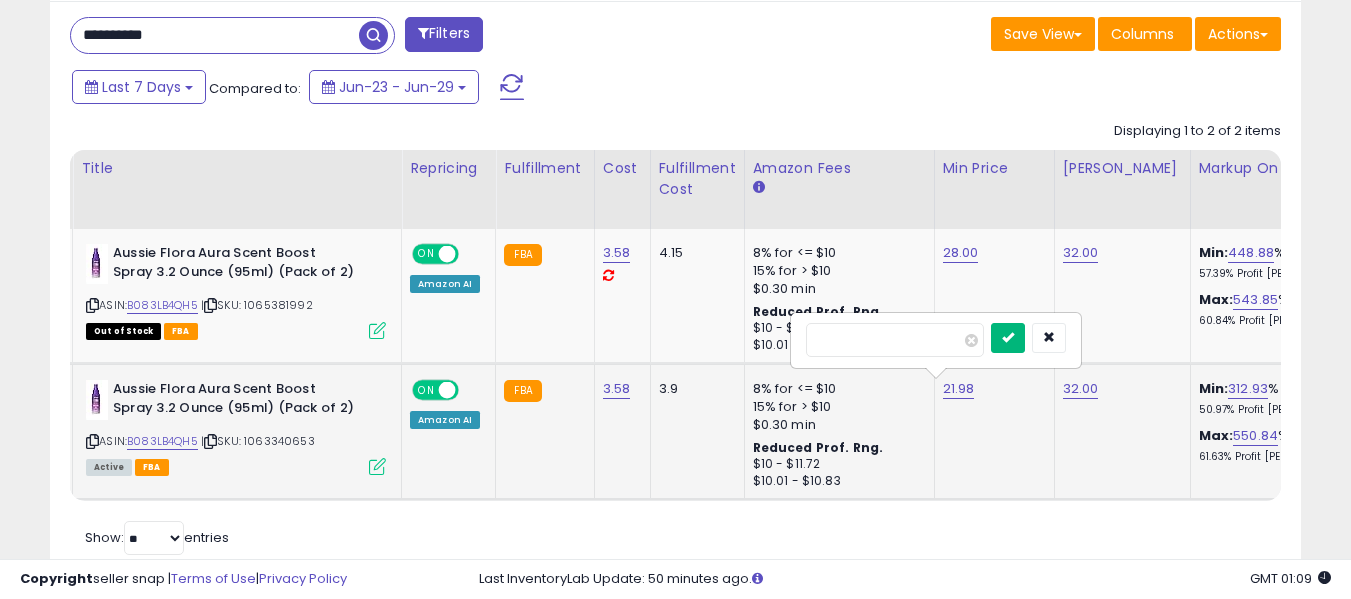 type on "**" 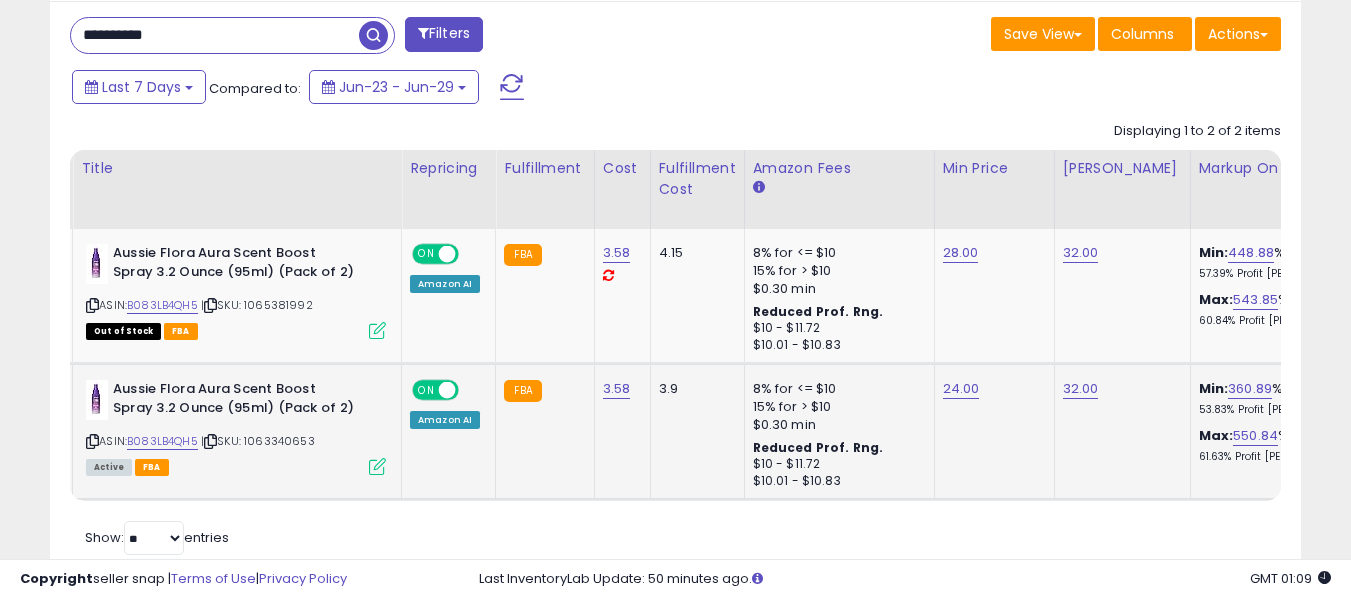 click on "**********" at bounding box center [215, 35] 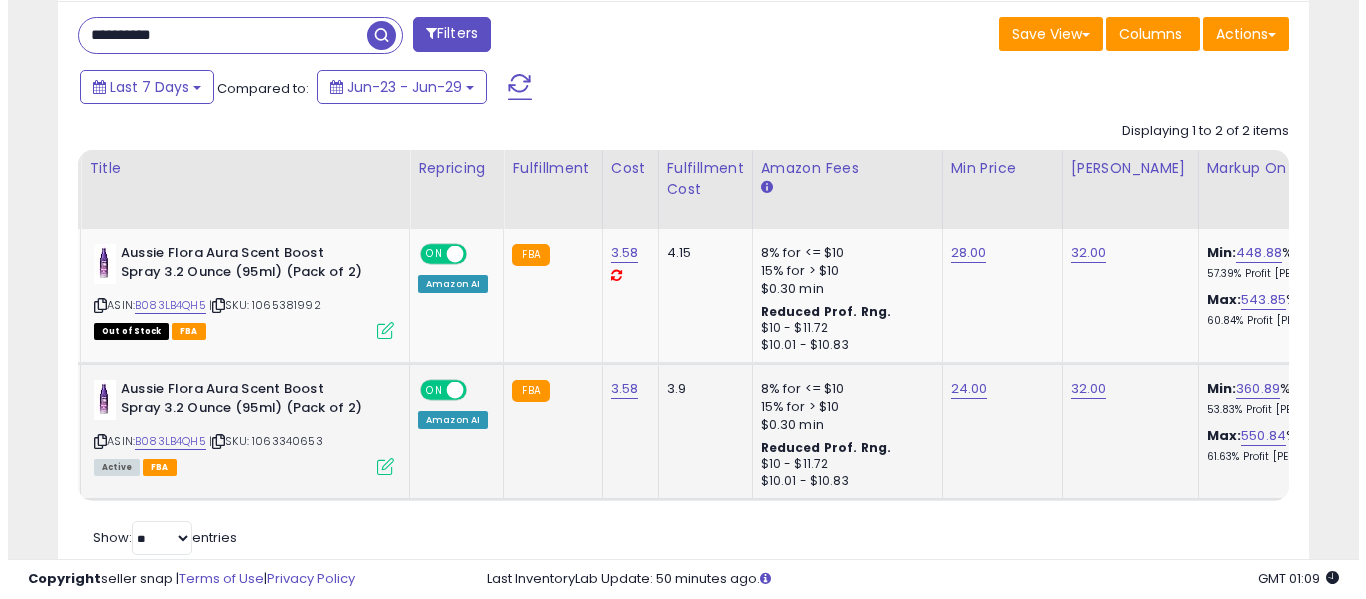 scroll, scrollTop: 621, scrollLeft: 0, axis: vertical 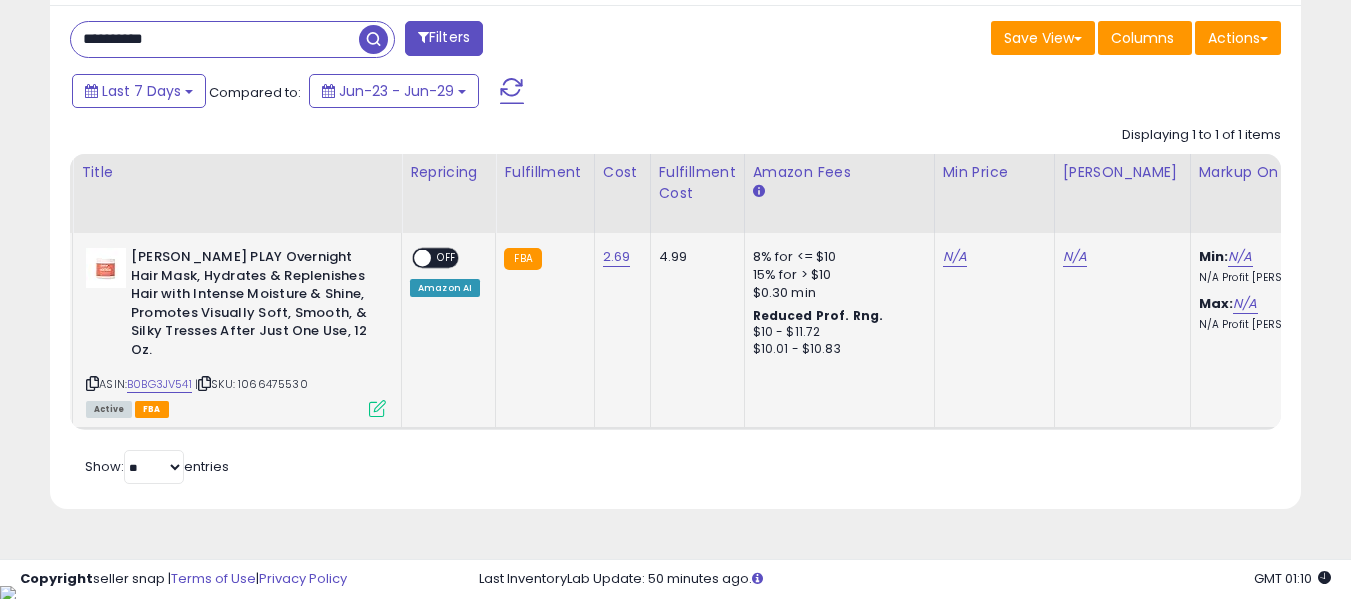 click on "N/A" 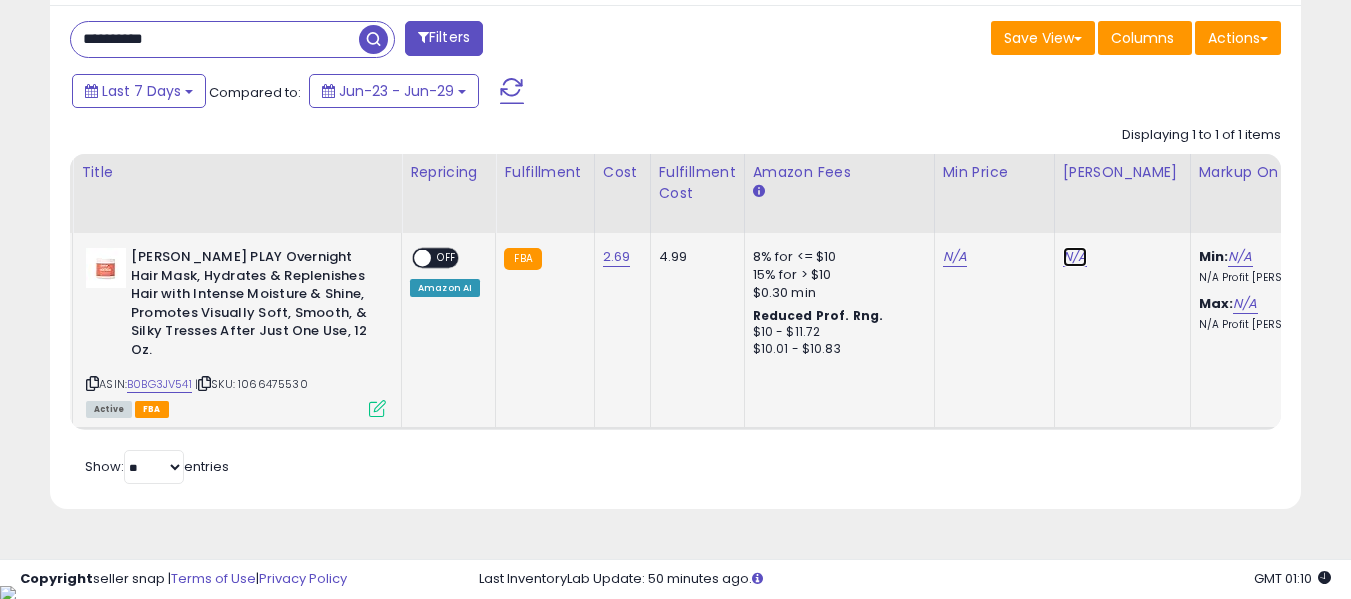 click on "N/A" at bounding box center (1075, 257) 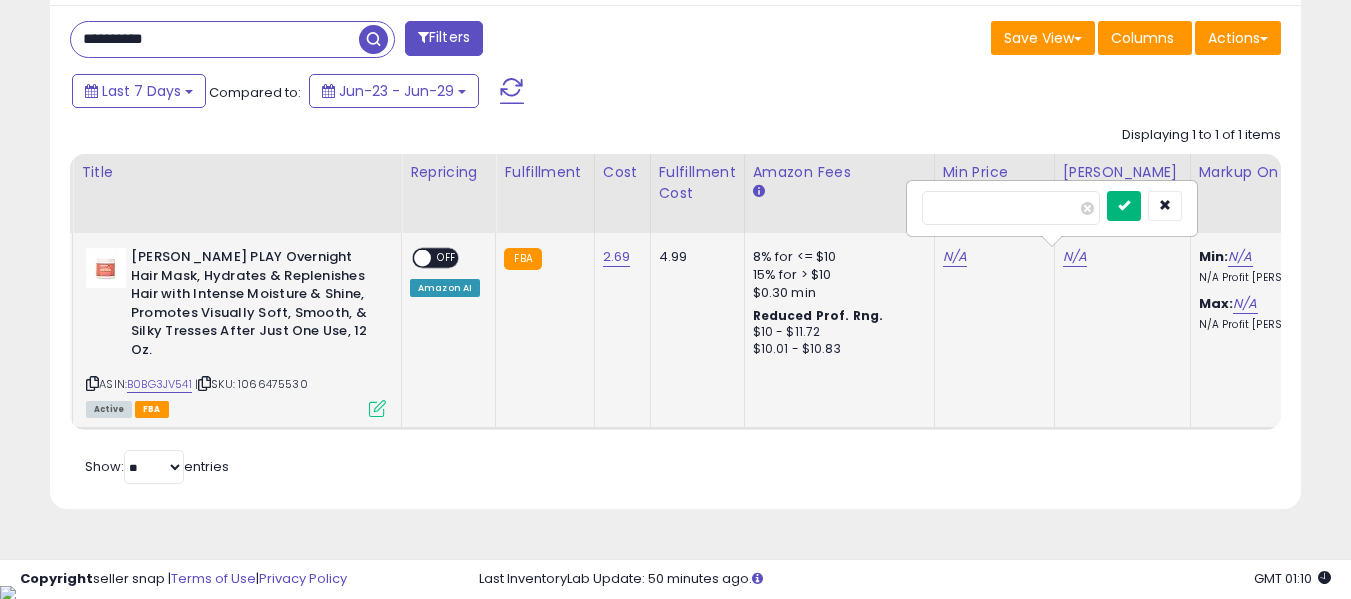 type on "**" 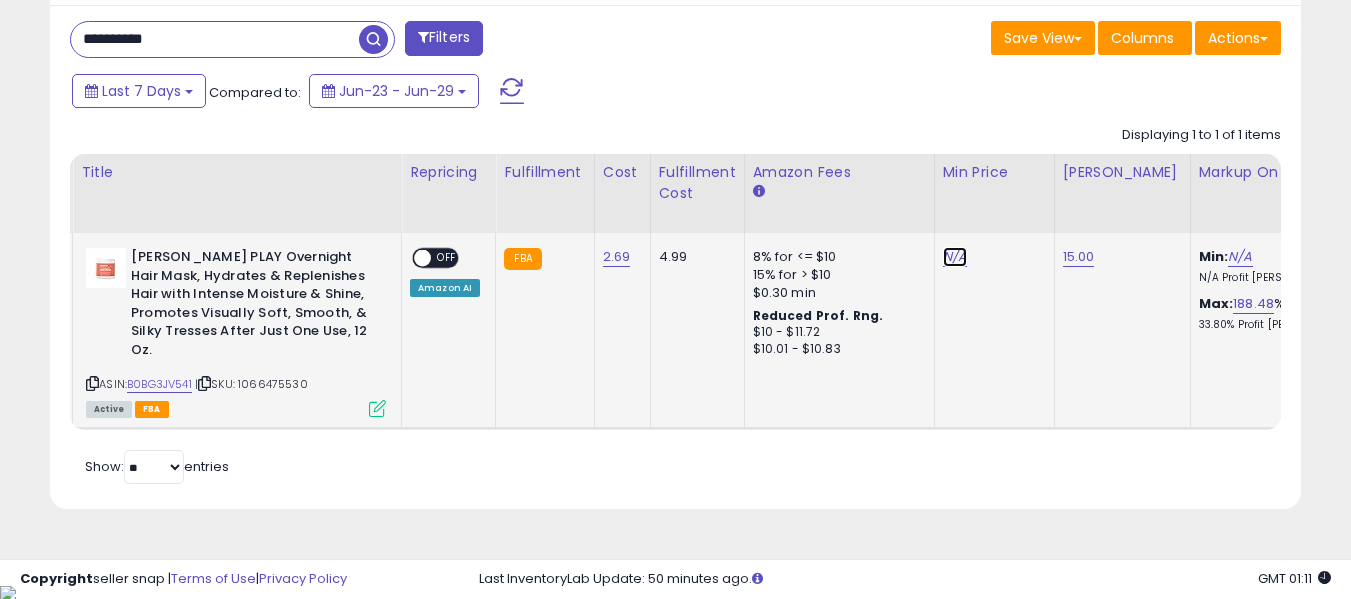 click on "N/A" at bounding box center [955, 257] 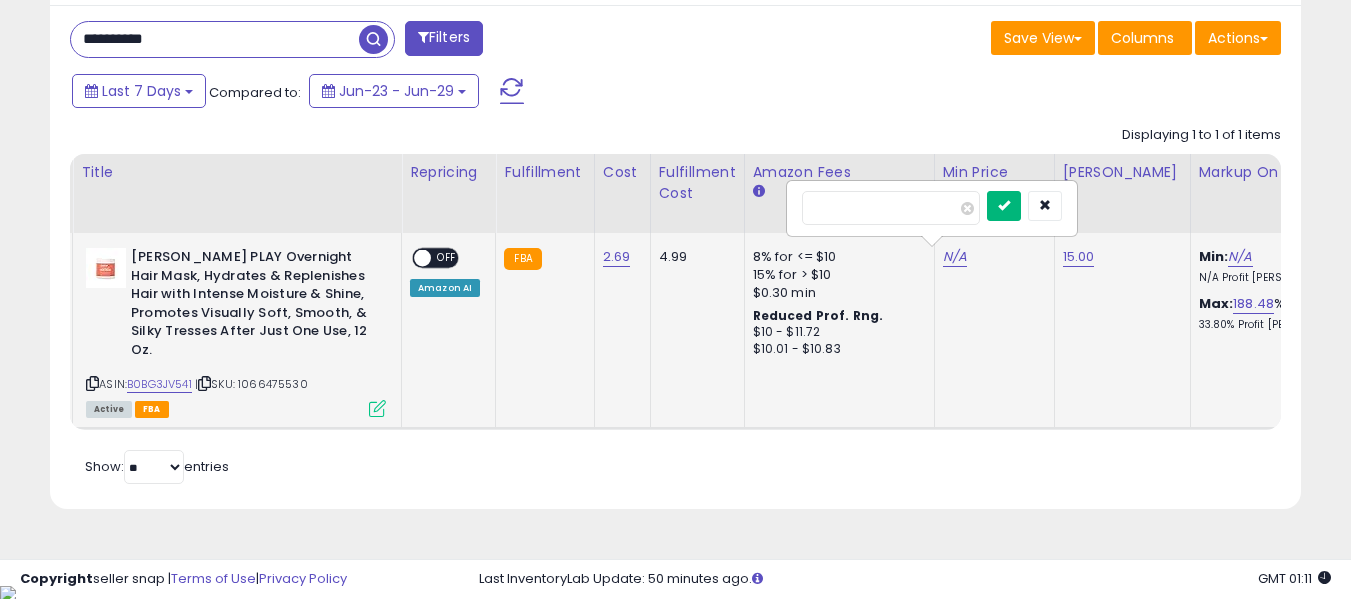 type on "*" 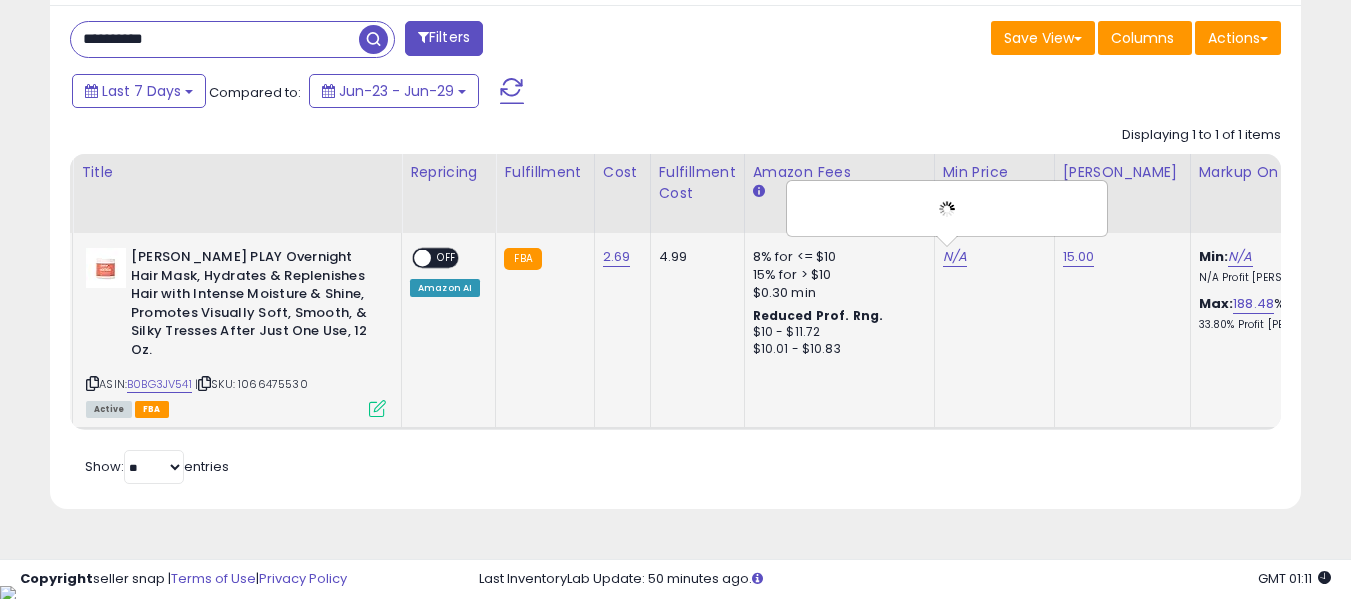 click on "ON   OFF Amazon AI" 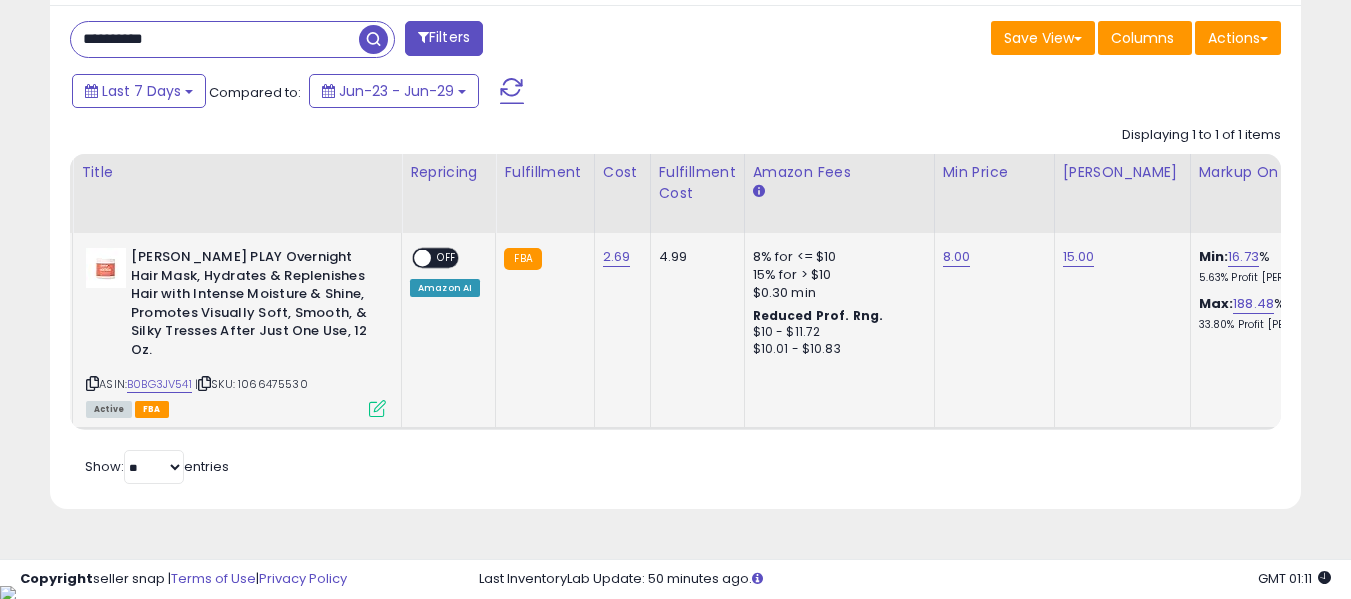 click on "OFF" at bounding box center [447, 258] 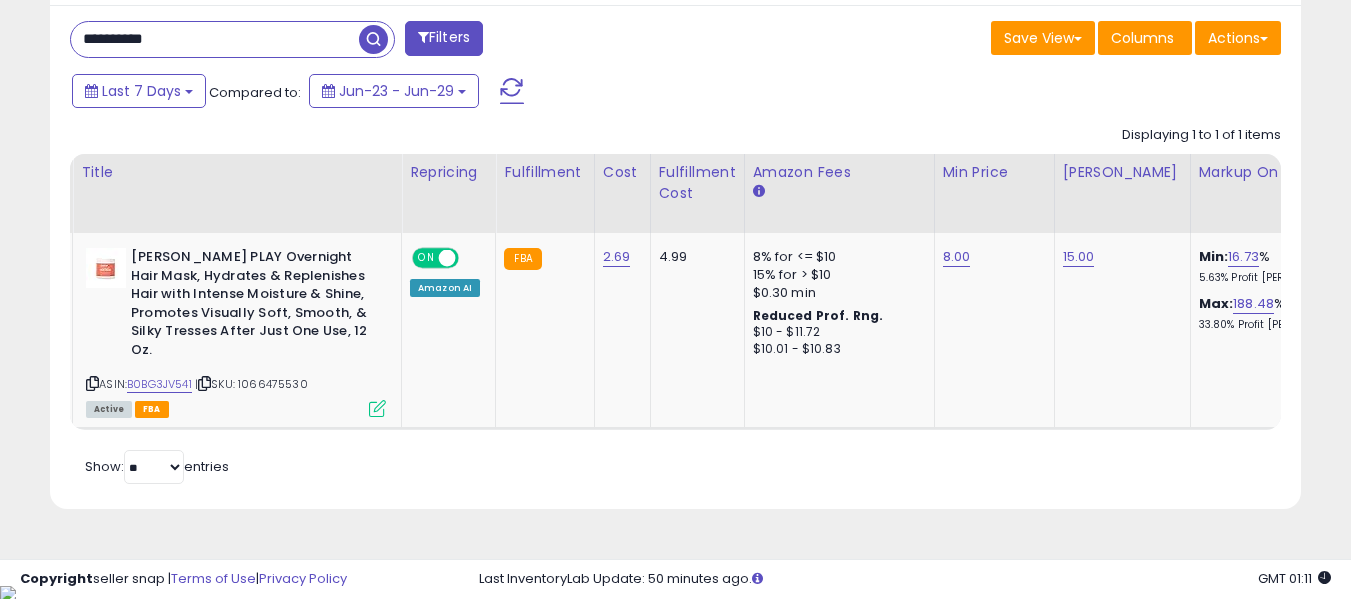 click on "**********" at bounding box center [215, 39] 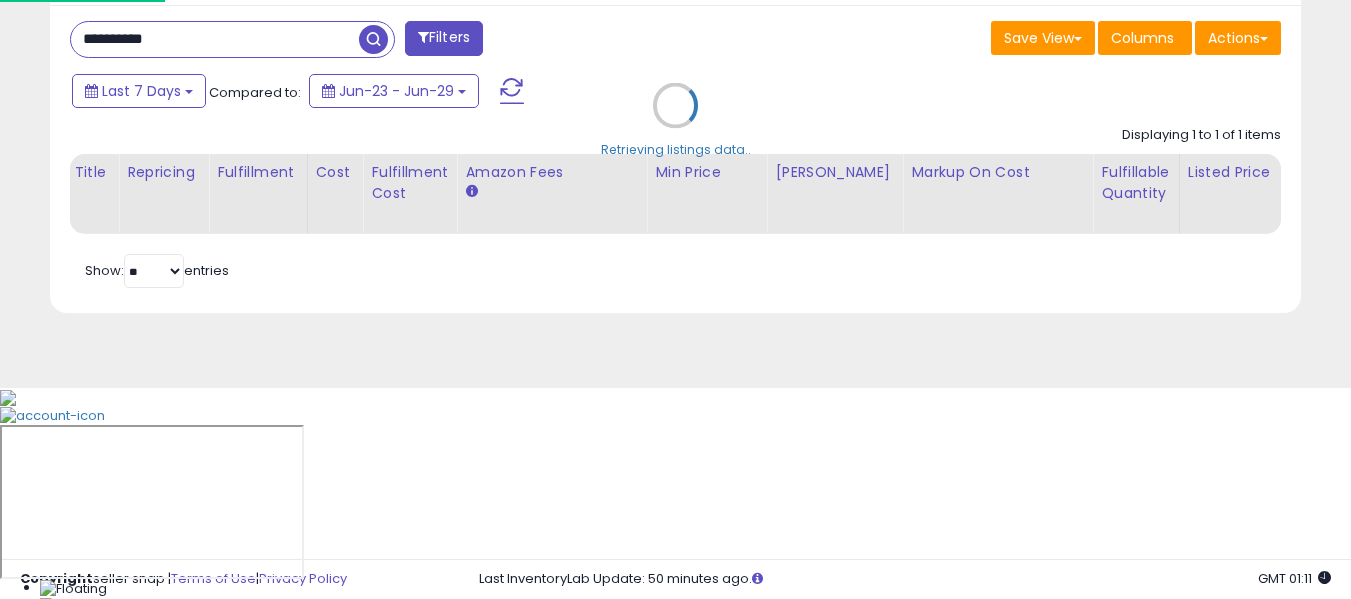 scroll, scrollTop: 999590, scrollLeft: 999267, axis: both 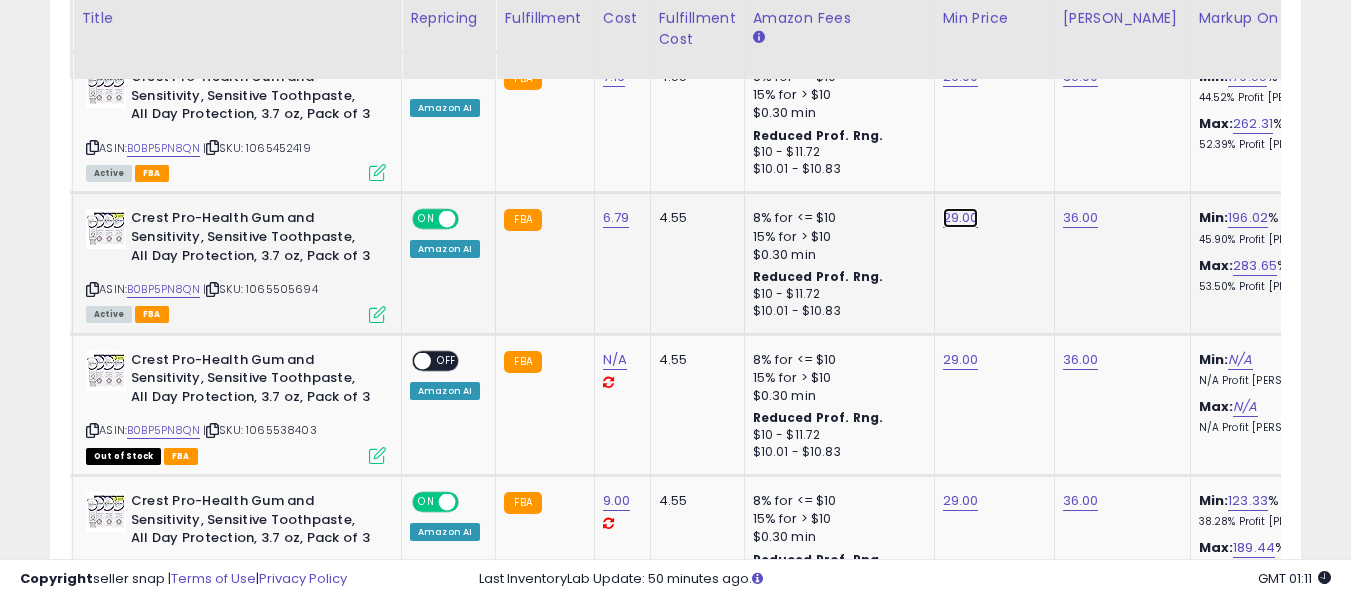 click on "29.00" at bounding box center (961, -347) 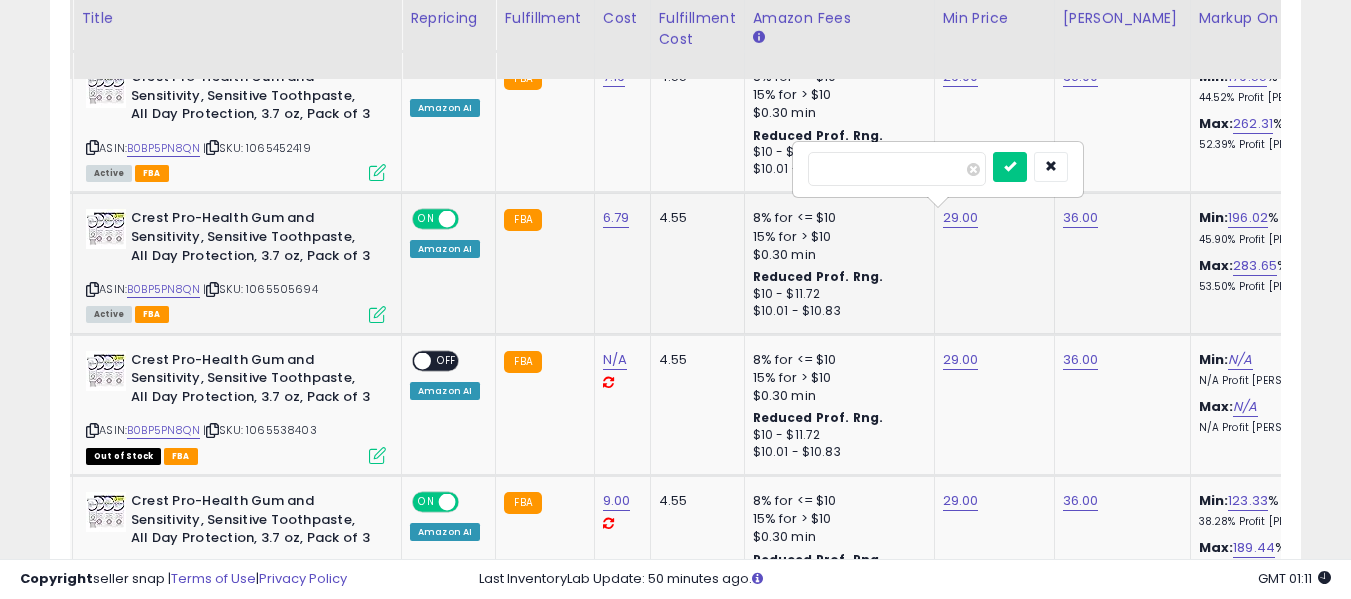 click on "*****" at bounding box center [897, 169] 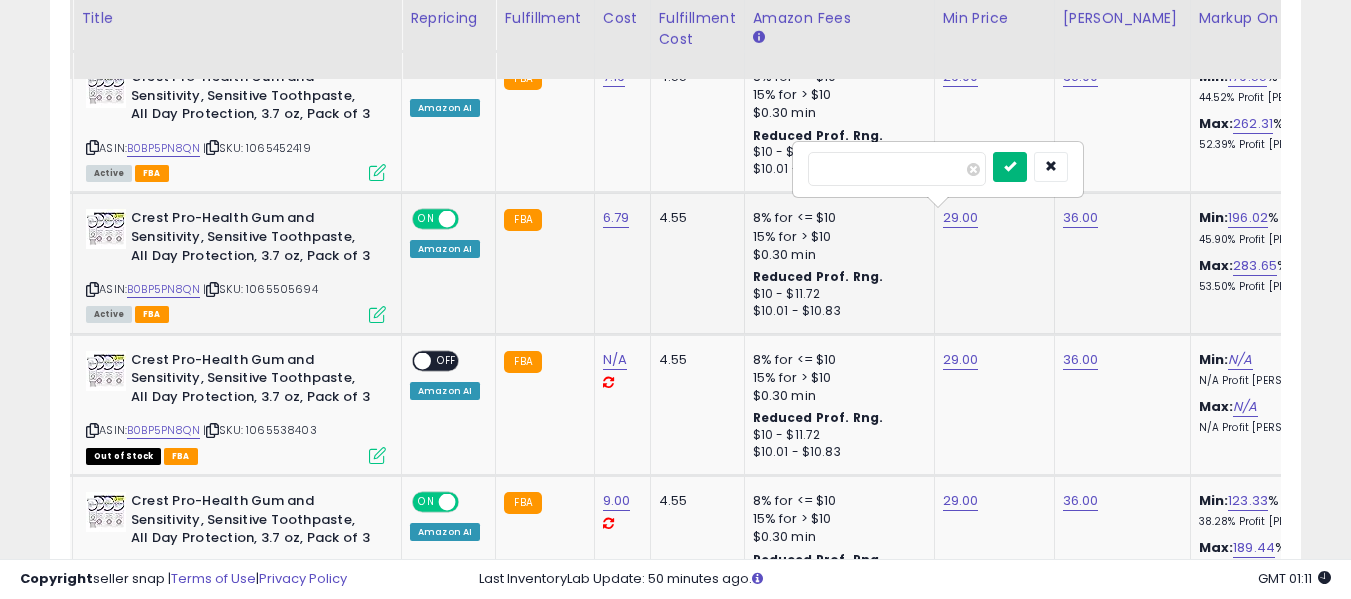 type on "****" 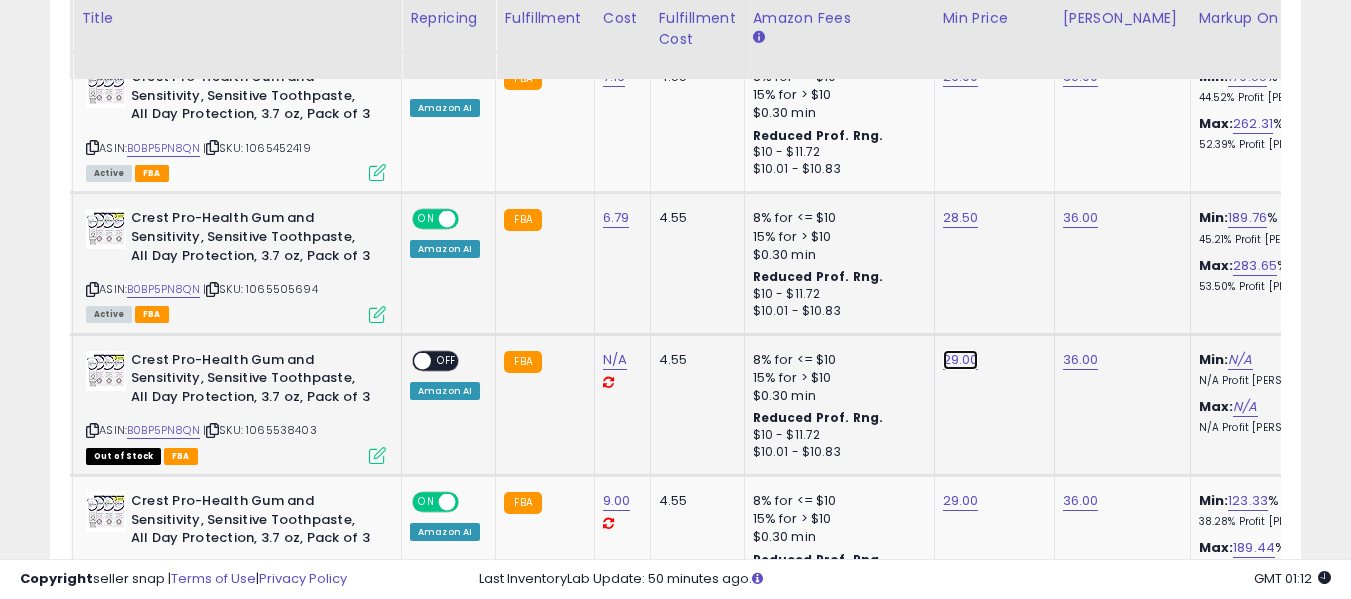 click on "29.00" at bounding box center [961, -347] 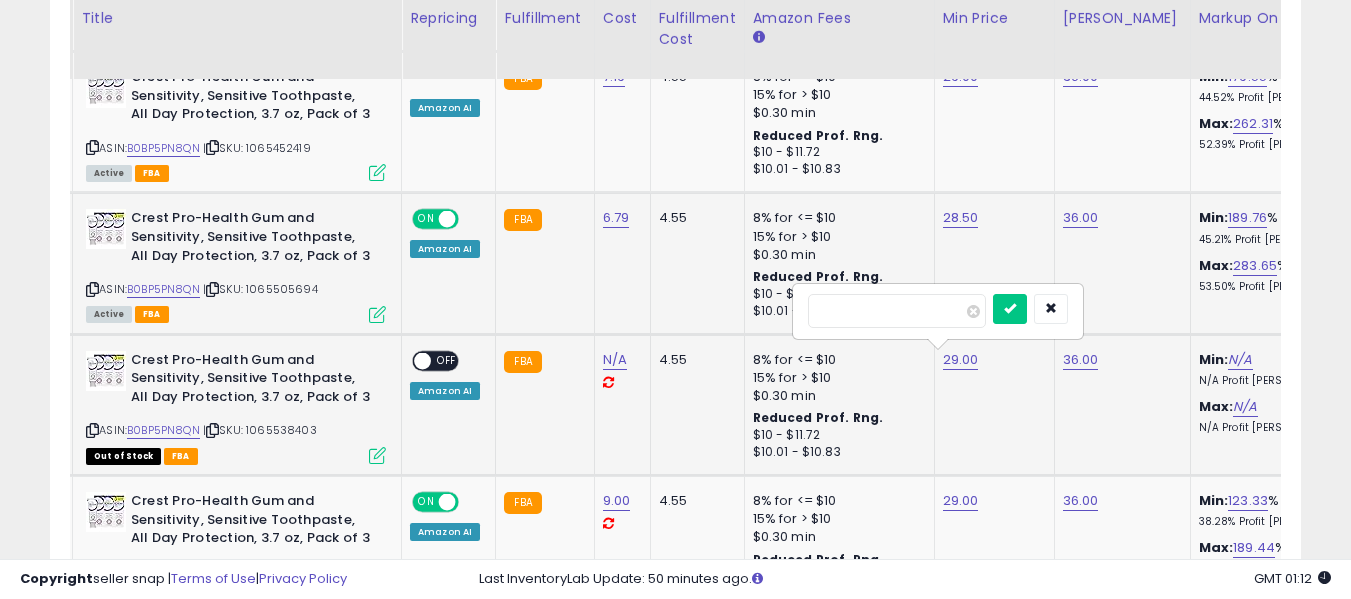 click on "*****" at bounding box center (938, 311) 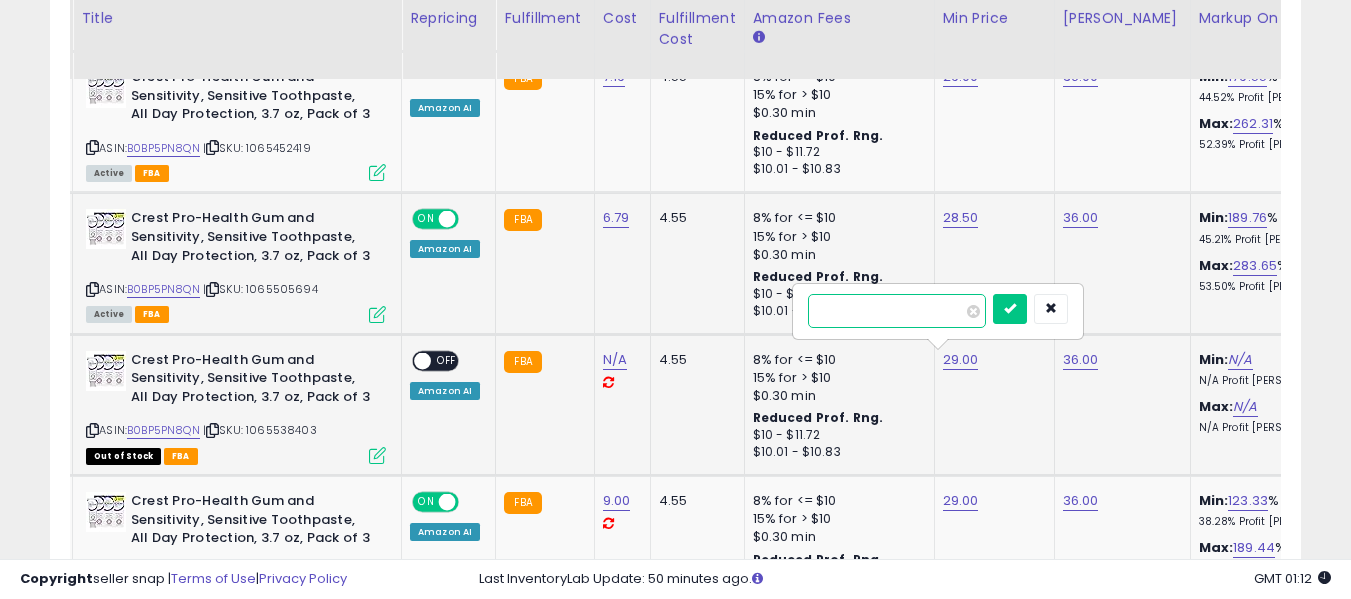 click on "*****" at bounding box center (897, 311) 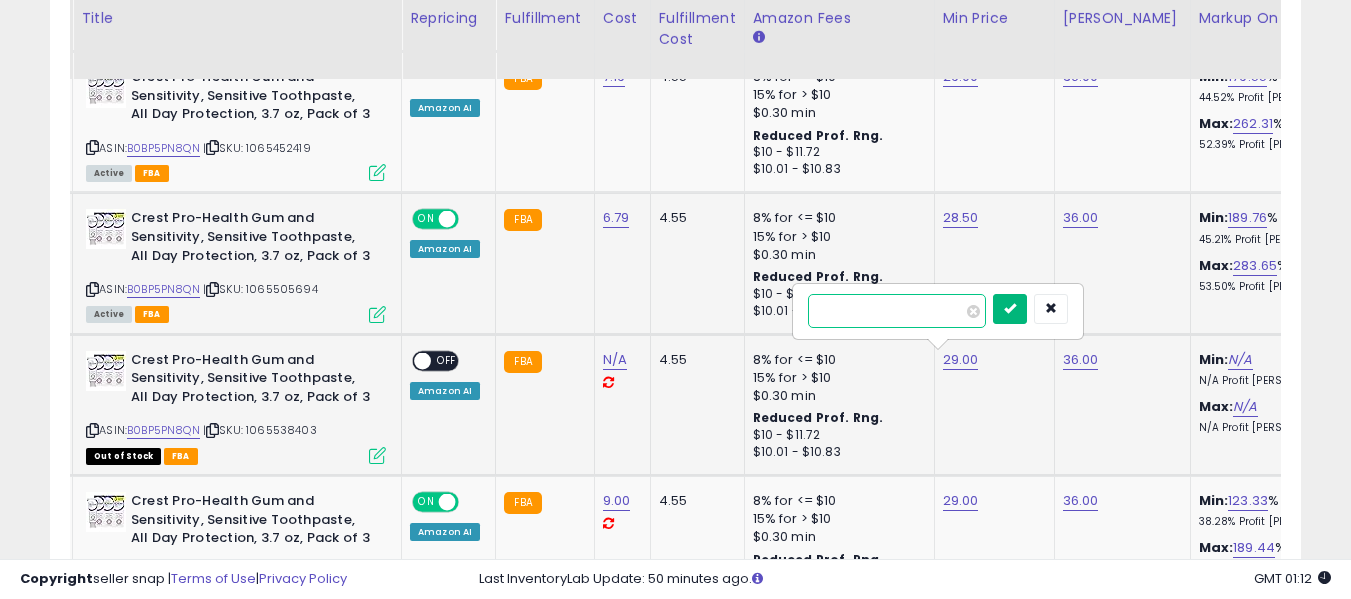 type on "****" 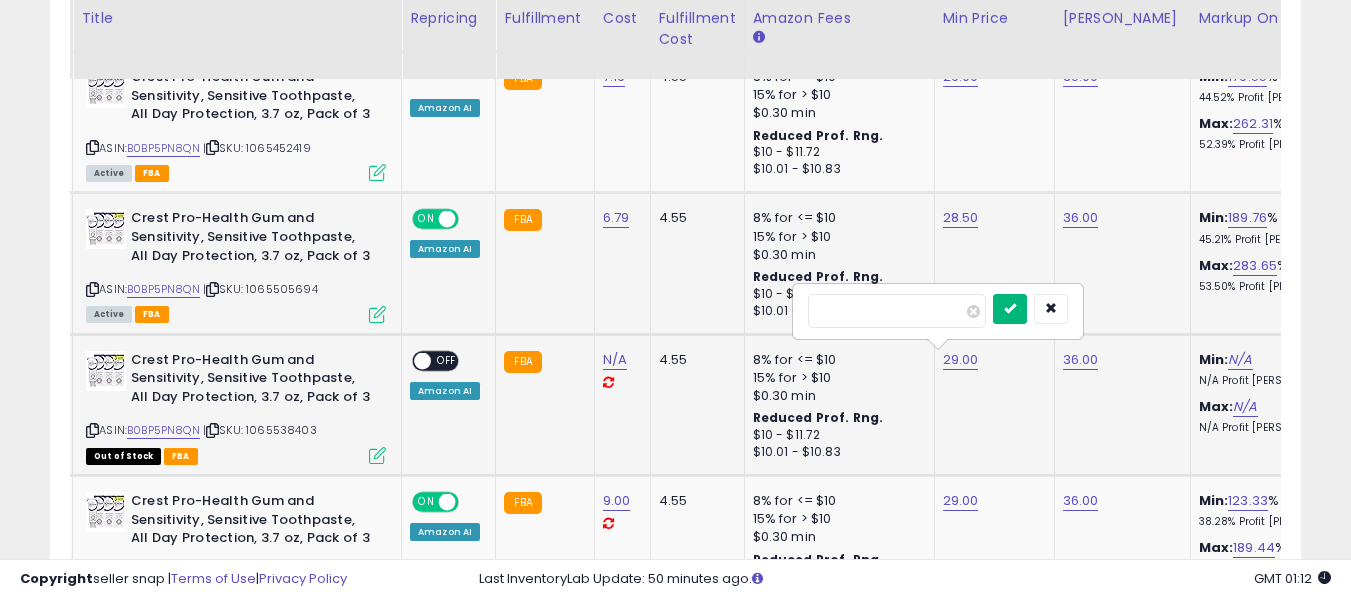 click at bounding box center [1010, 308] 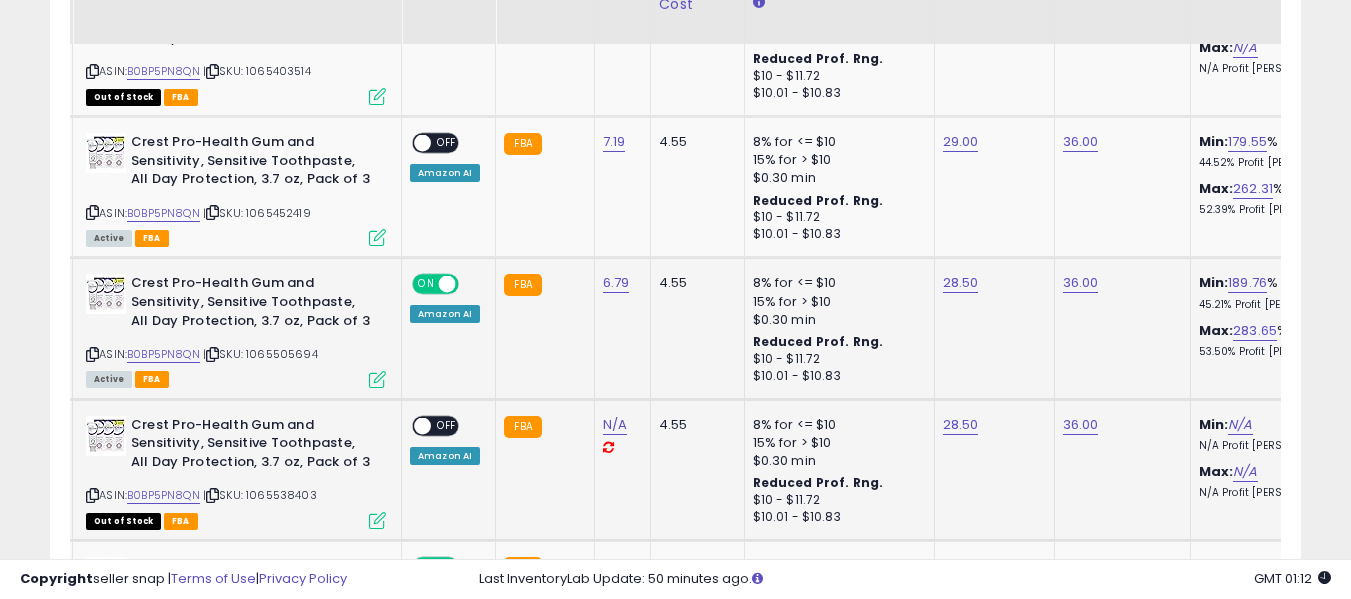 scroll, scrollTop: 1321, scrollLeft: 0, axis: vertical 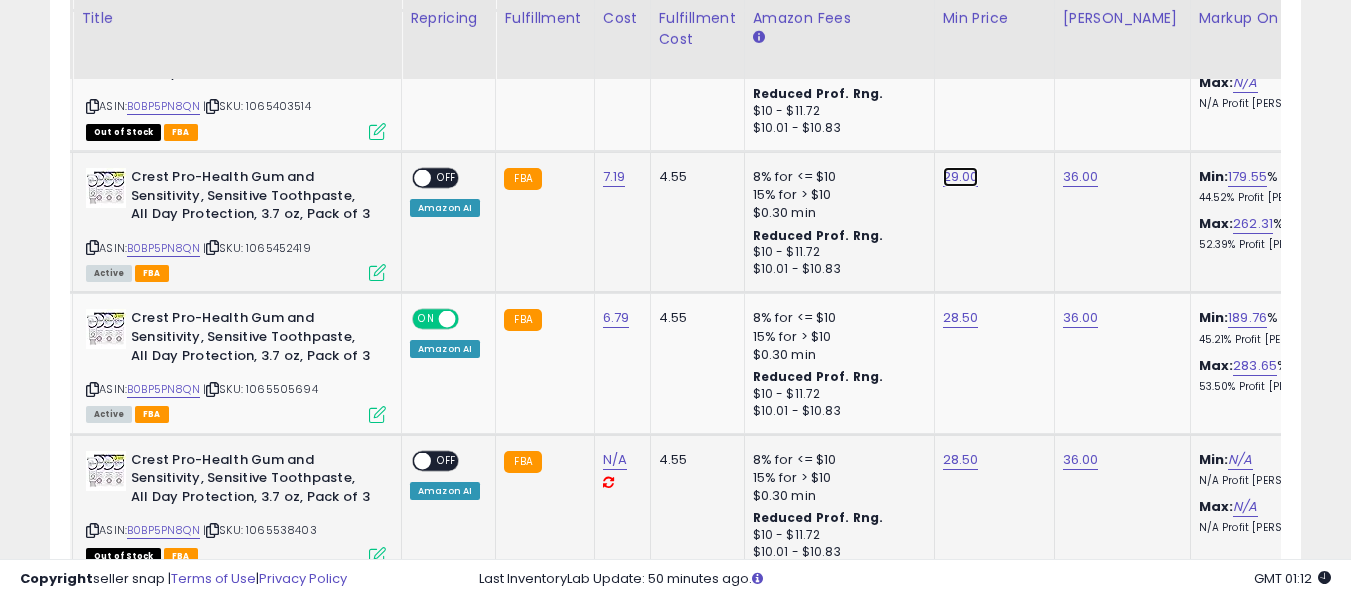 click on "29.00" at bounding box center (961, -247) 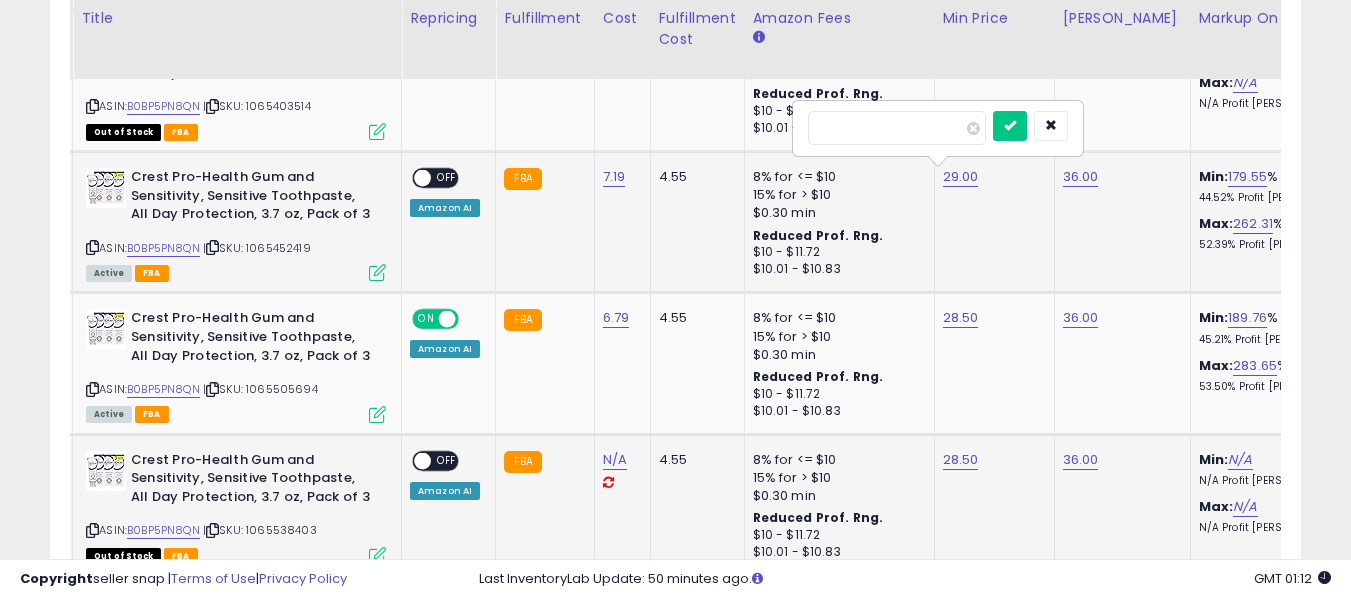 click on "*****" at bounding box center [897, 128] 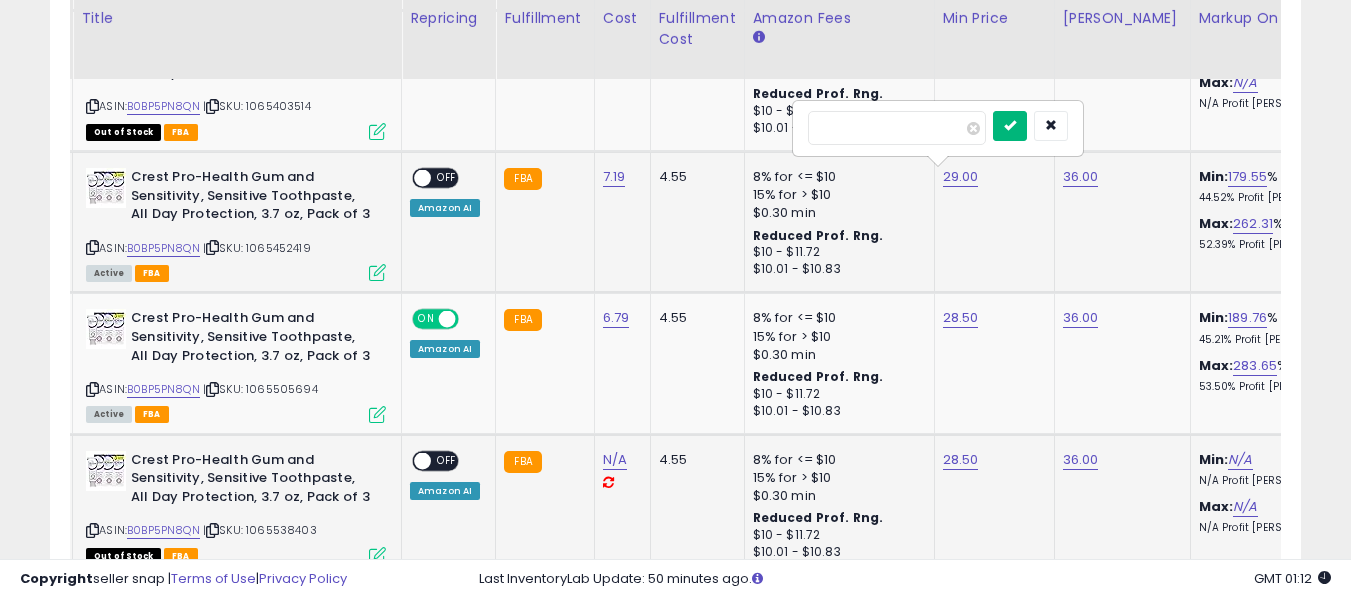 type on "****" 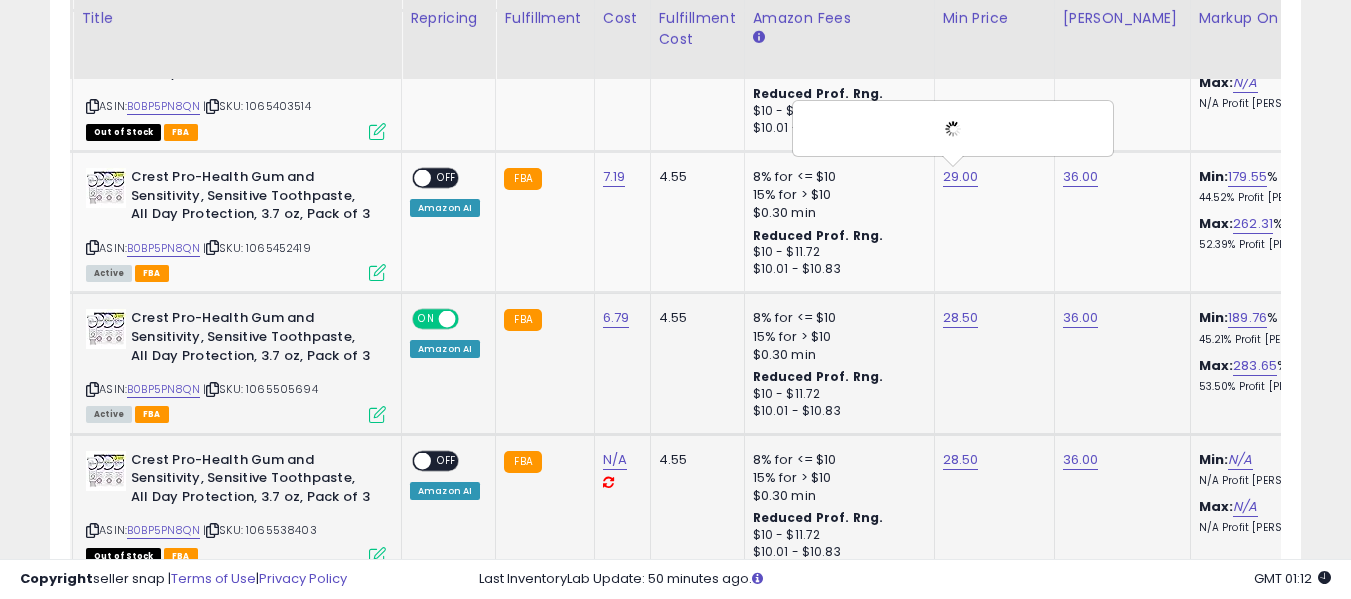 drag, startPoint x: 889, startPoint y: 607, endPoint x: 1067, endPoint y: 359, distance: 305.2671 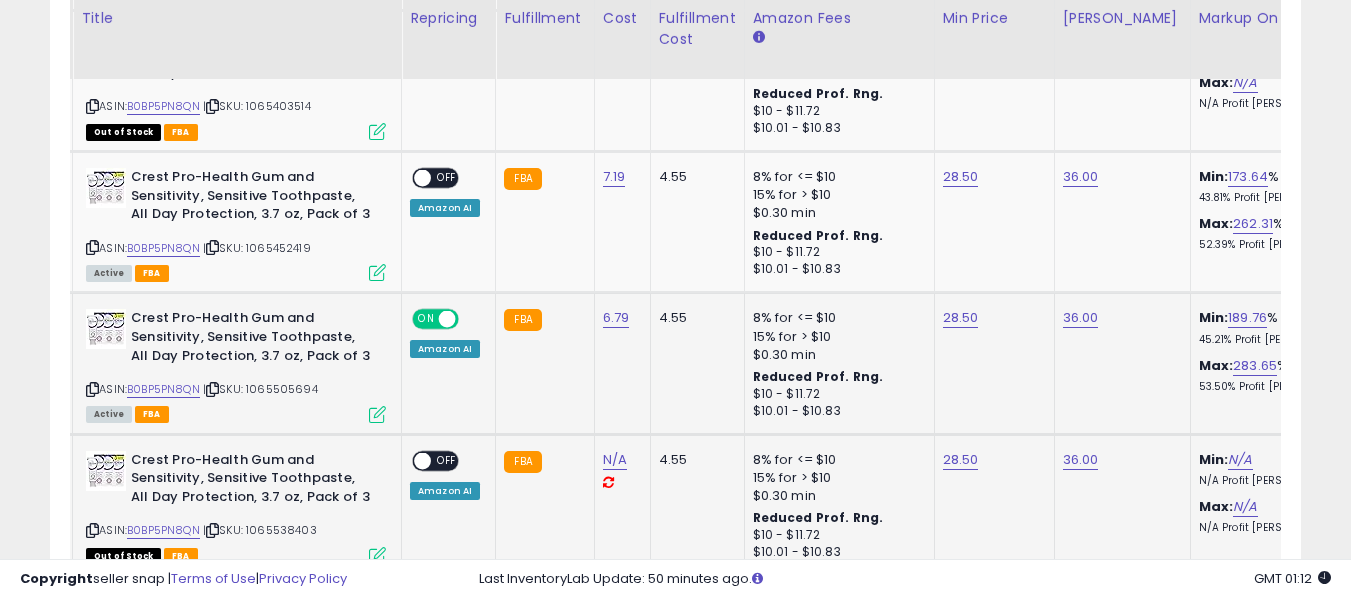drag, startPoint x: 1067, startPoint y: 359, endPoint x: 638, endPoint y: 357, distance: 429.00467 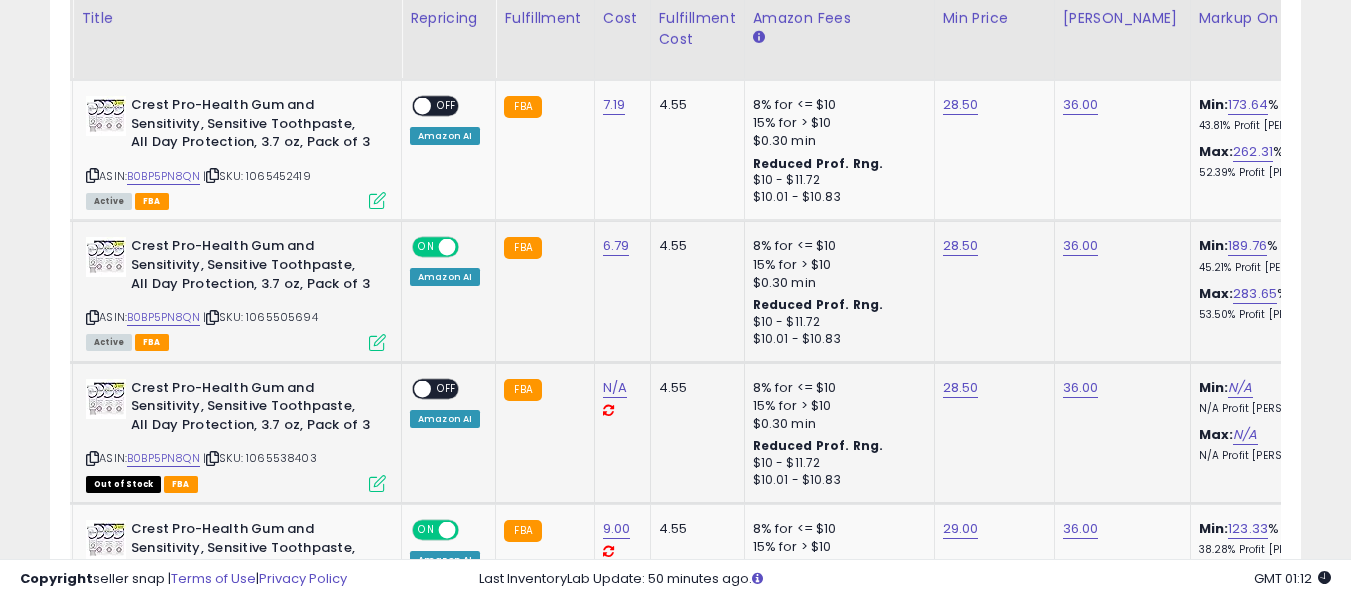 scroll, scrollTop: 1309, scrollLeft: 0, axis: vertical 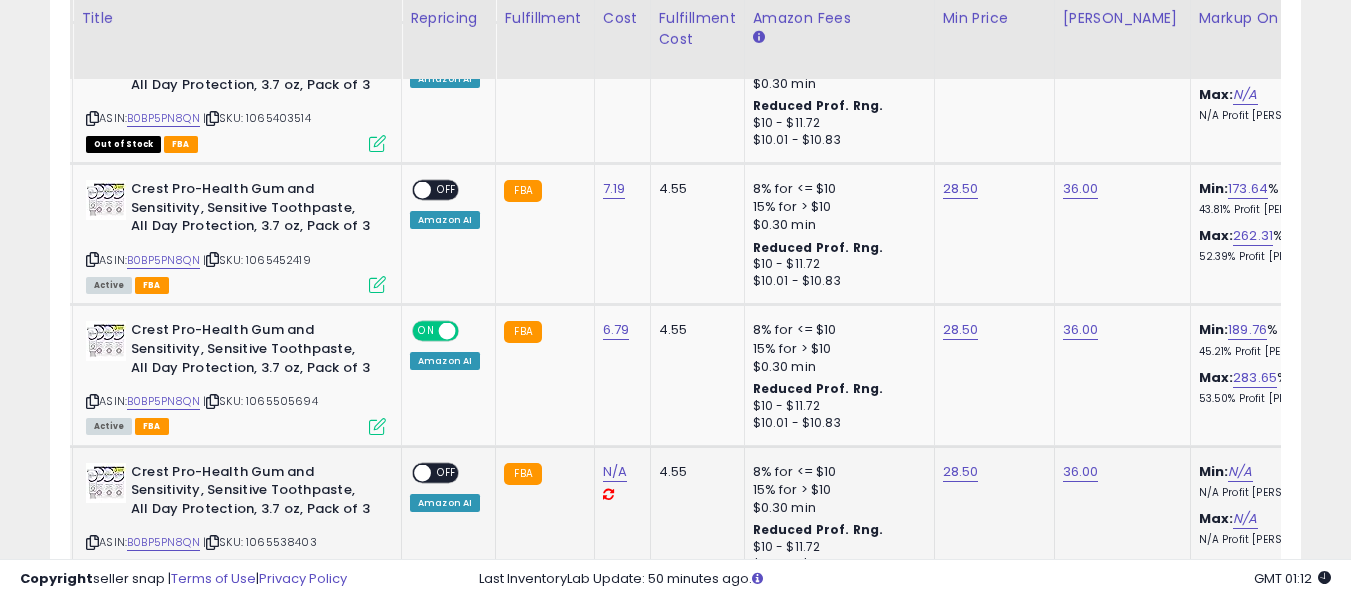 drag, startPoint x: 205, startPoint y: 139, endPoint x: 43, endPoint y: 175, distance: 165.9518 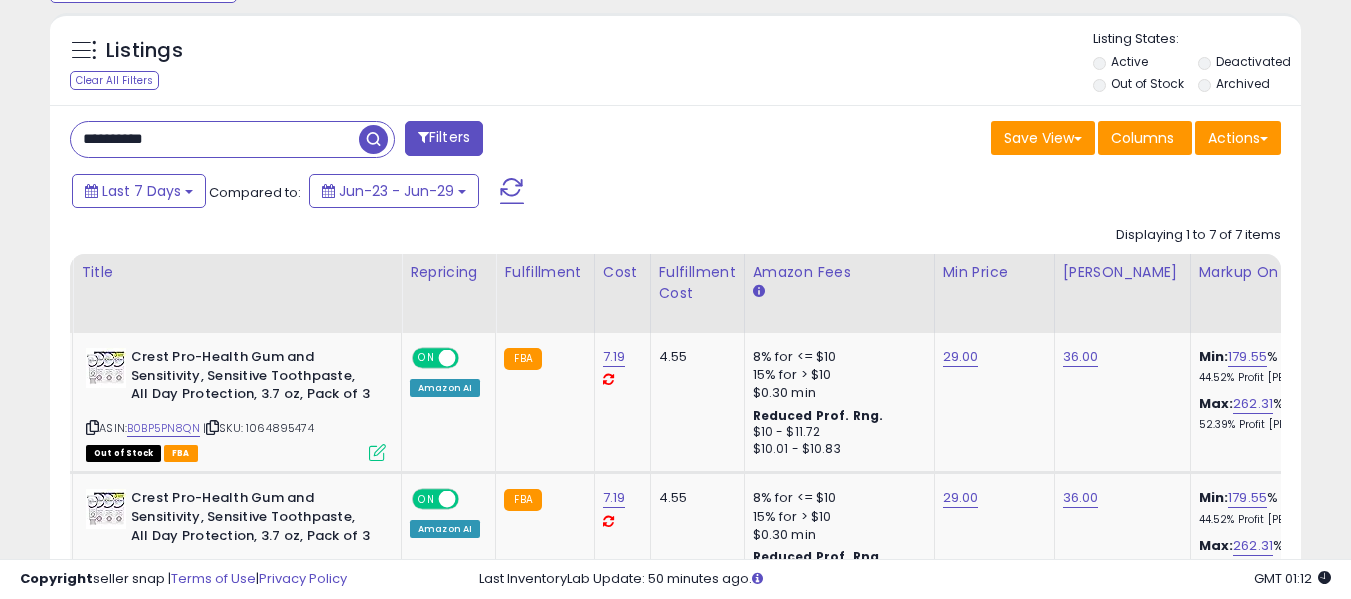 scroll, scrollTop: 709, scrollLeft: 0, axis: vertical 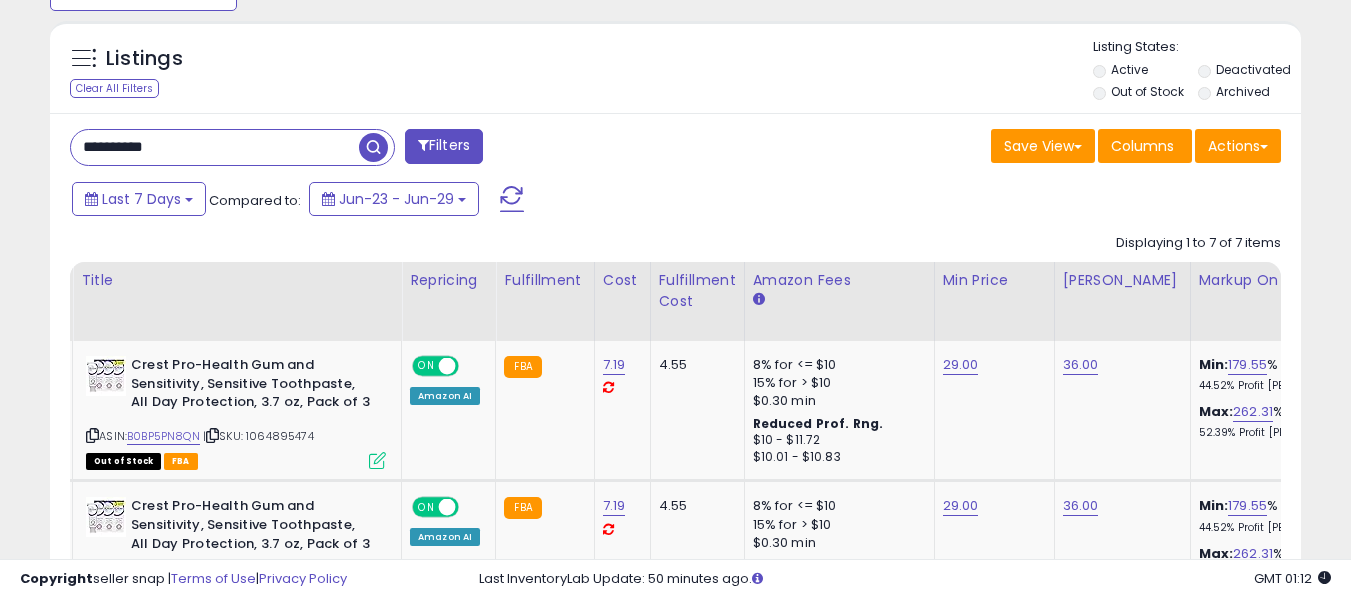 click on "**********" at bounding box center [215, 147] 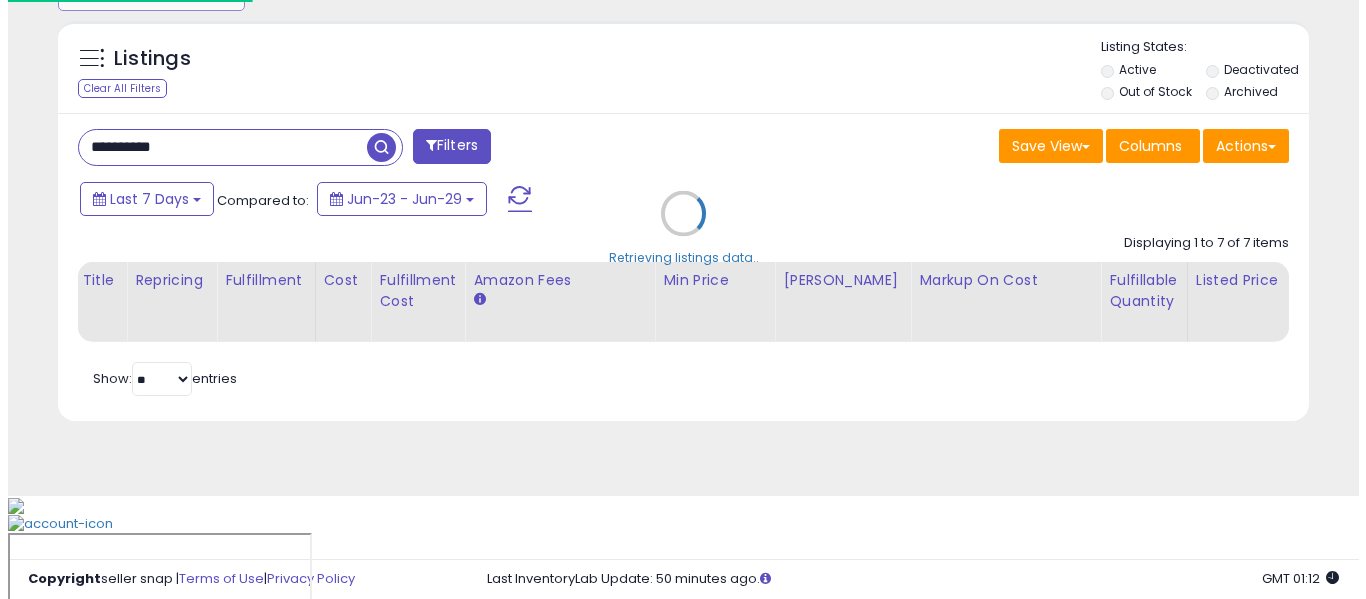 scroll, scrollTop: 621, scrollLeft: 0, axis: vertical 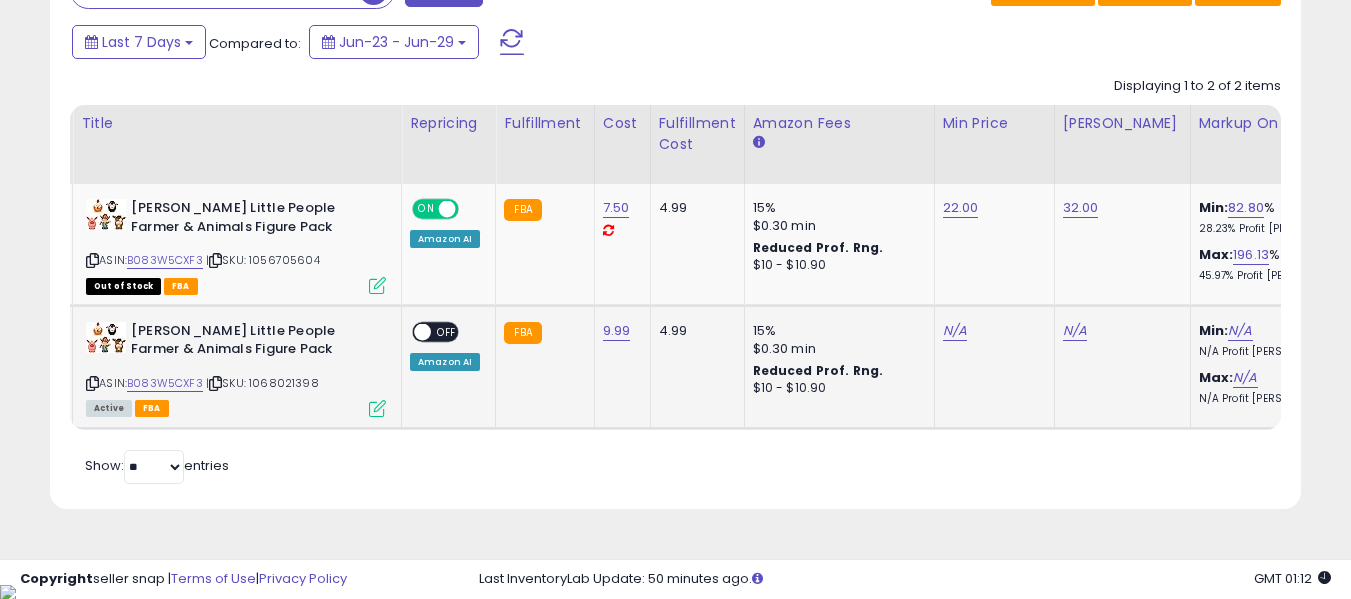 click on "N/A" 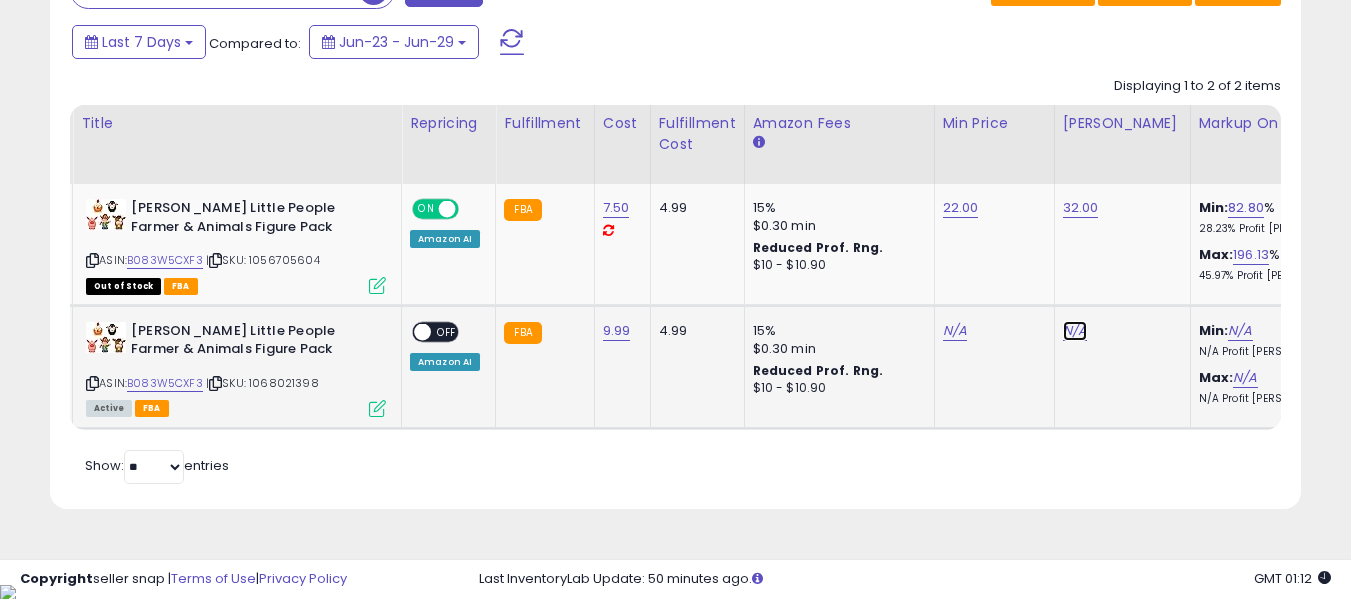 click on "N/A" at bounding box center (1075, 331) 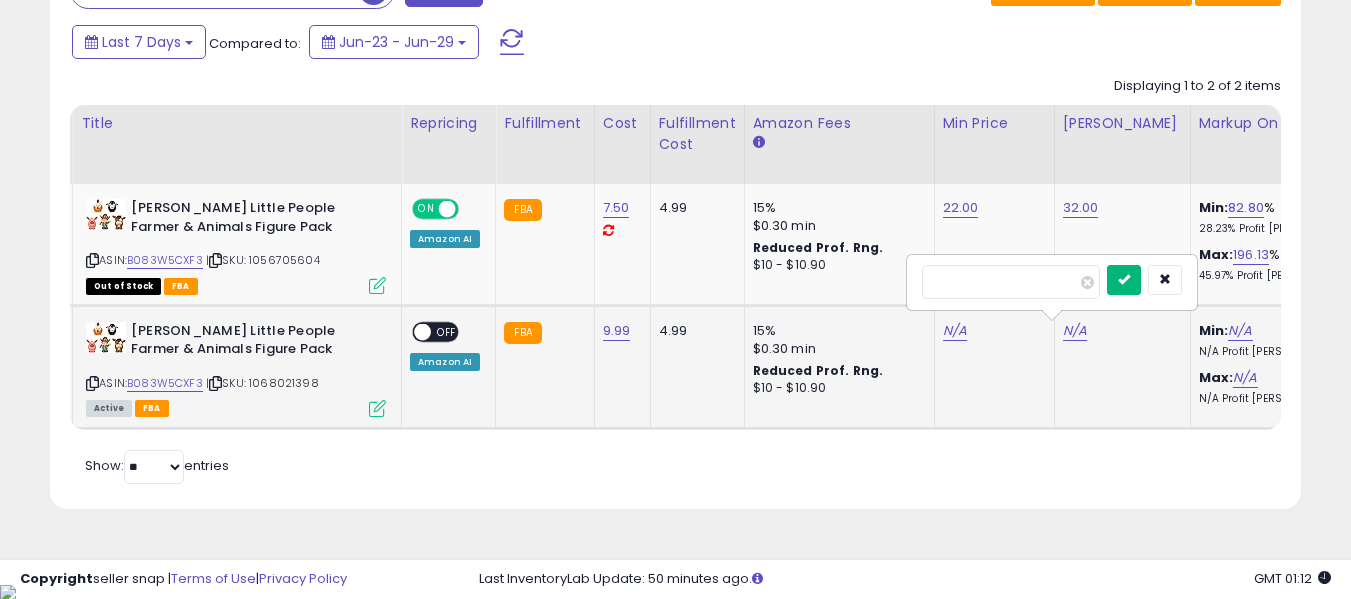 type on "**" 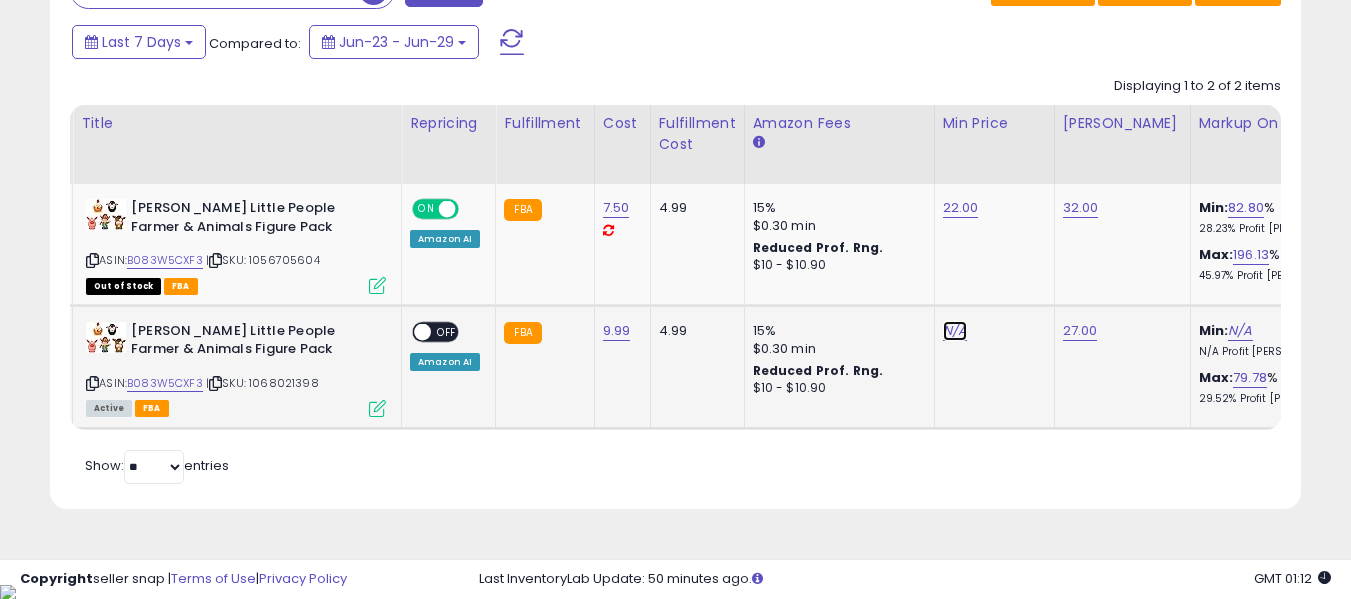 click on "N/A" at bounding box center [955, 331] 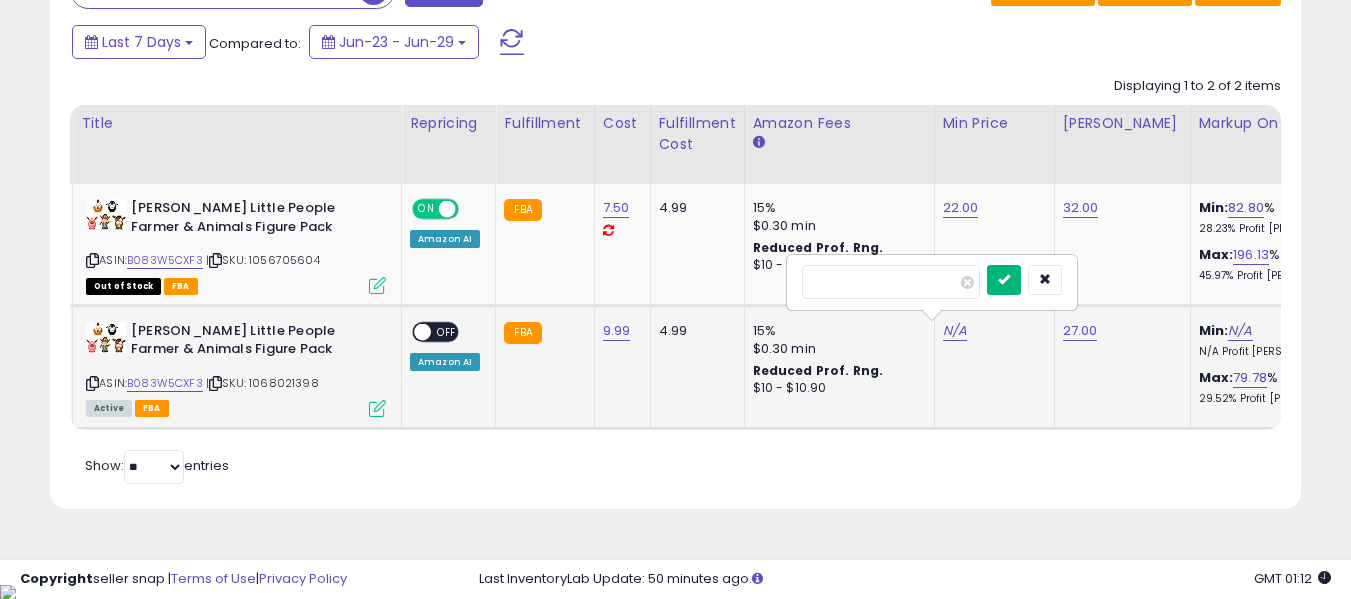 type on "****" 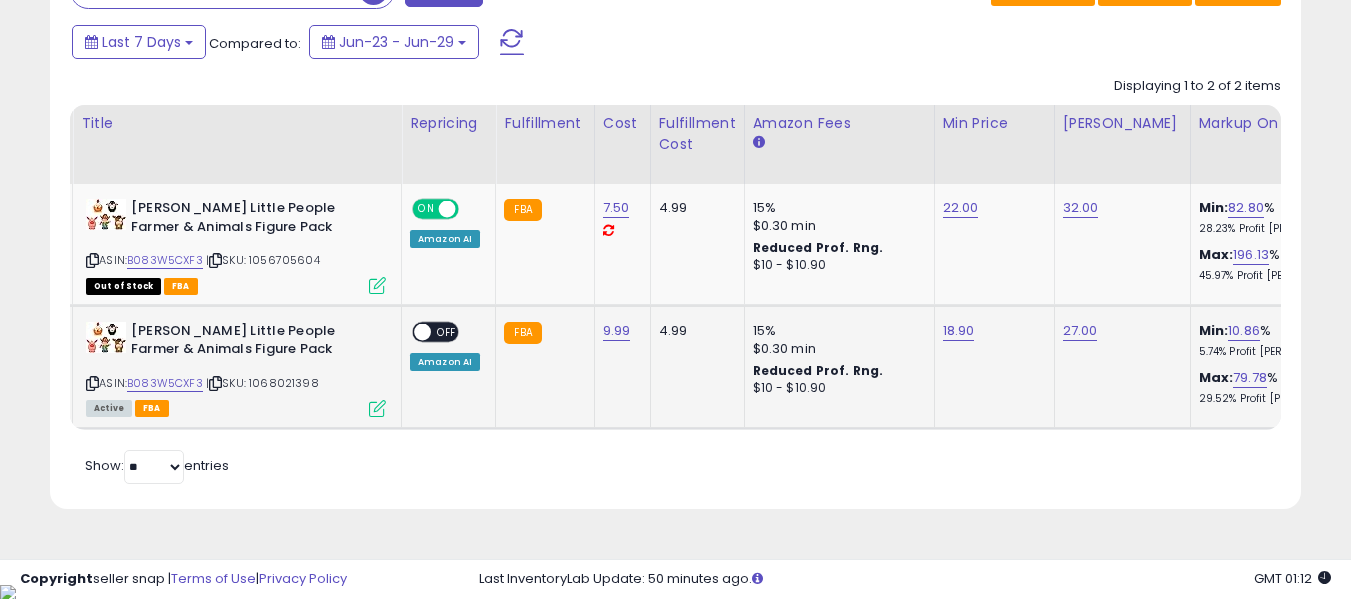 click at bounding box center (422, 331) 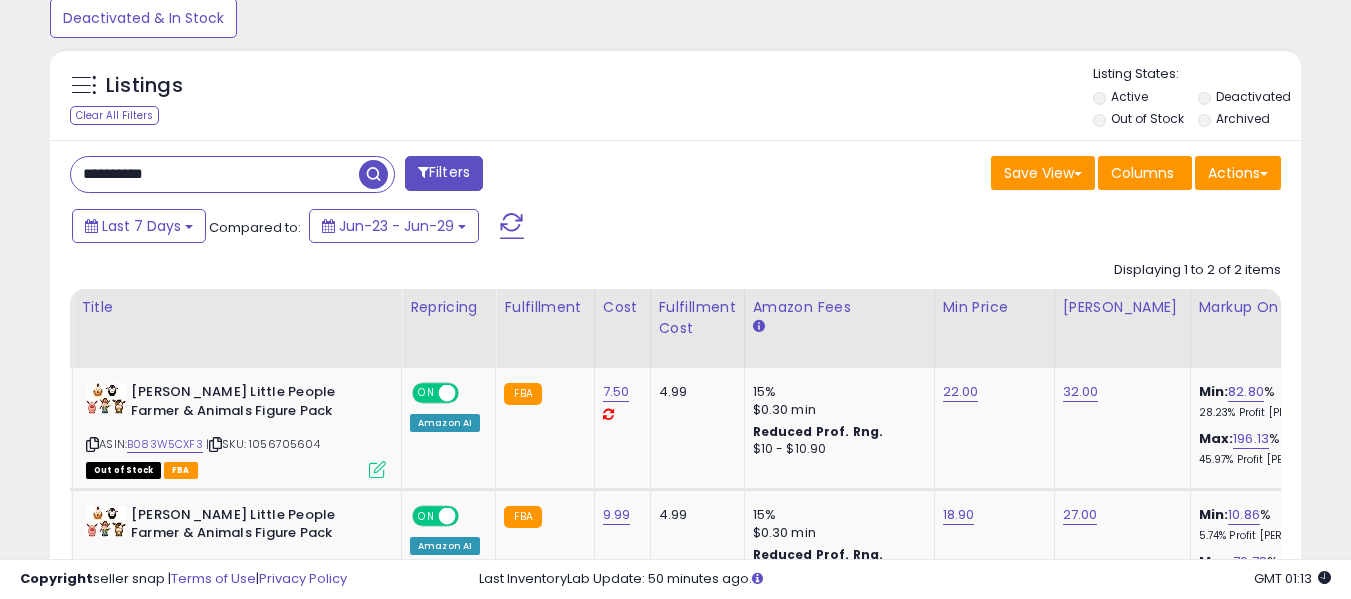 scroll, scrollTop: 666, scrollLeft: 0, axis: vertical 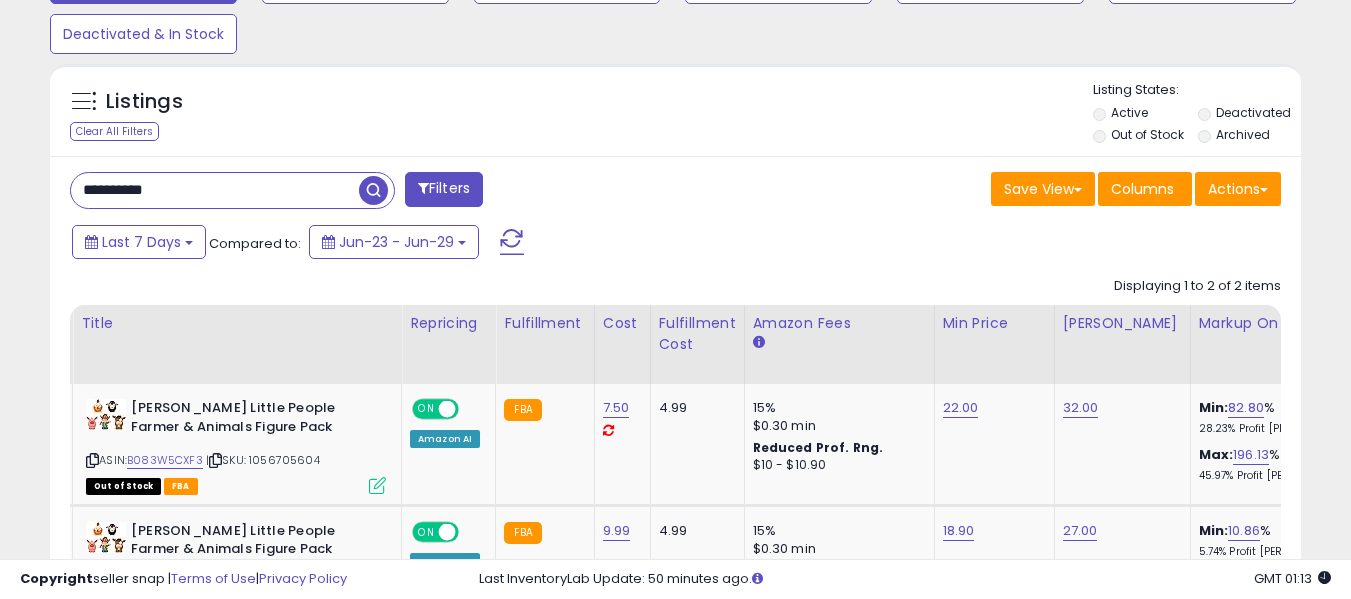 click on "**********" at bounding box center (215, 190) 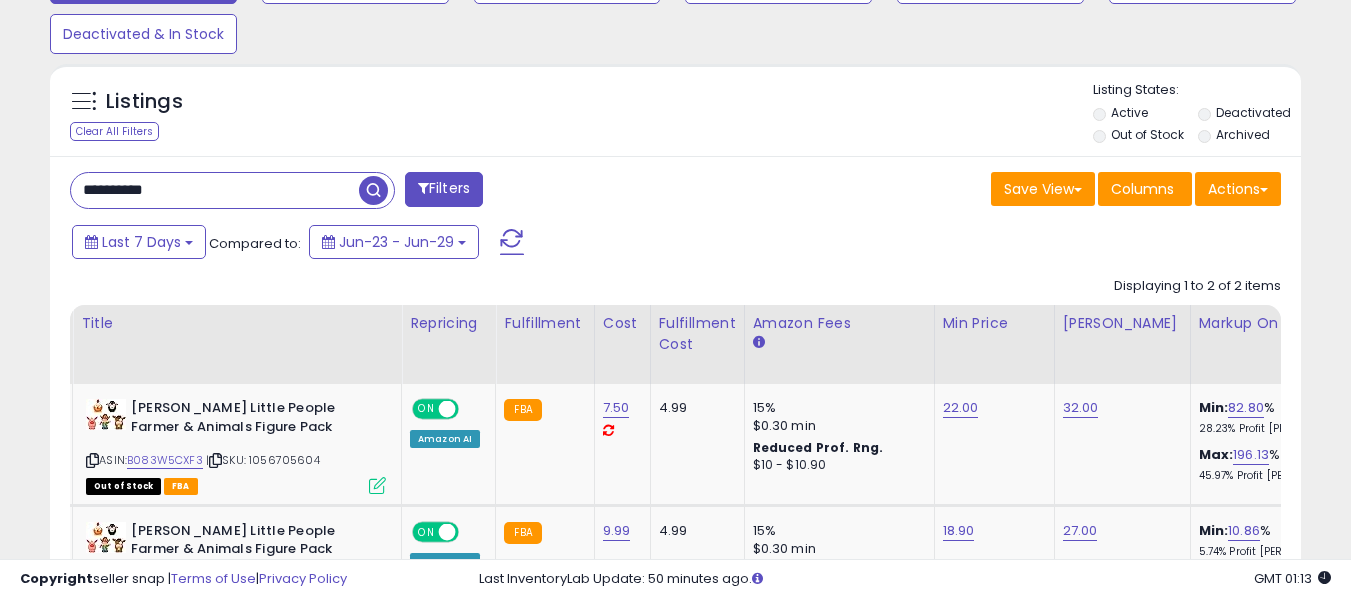 click on "**********" at bounding box center (215, 190) 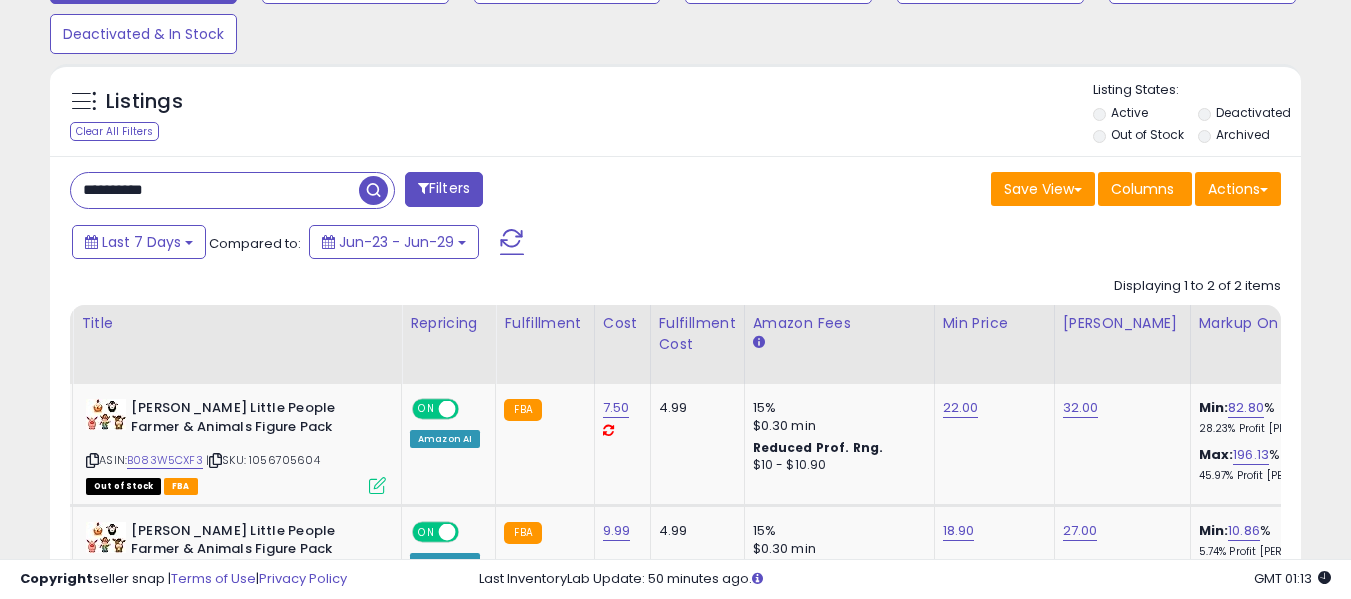 paste 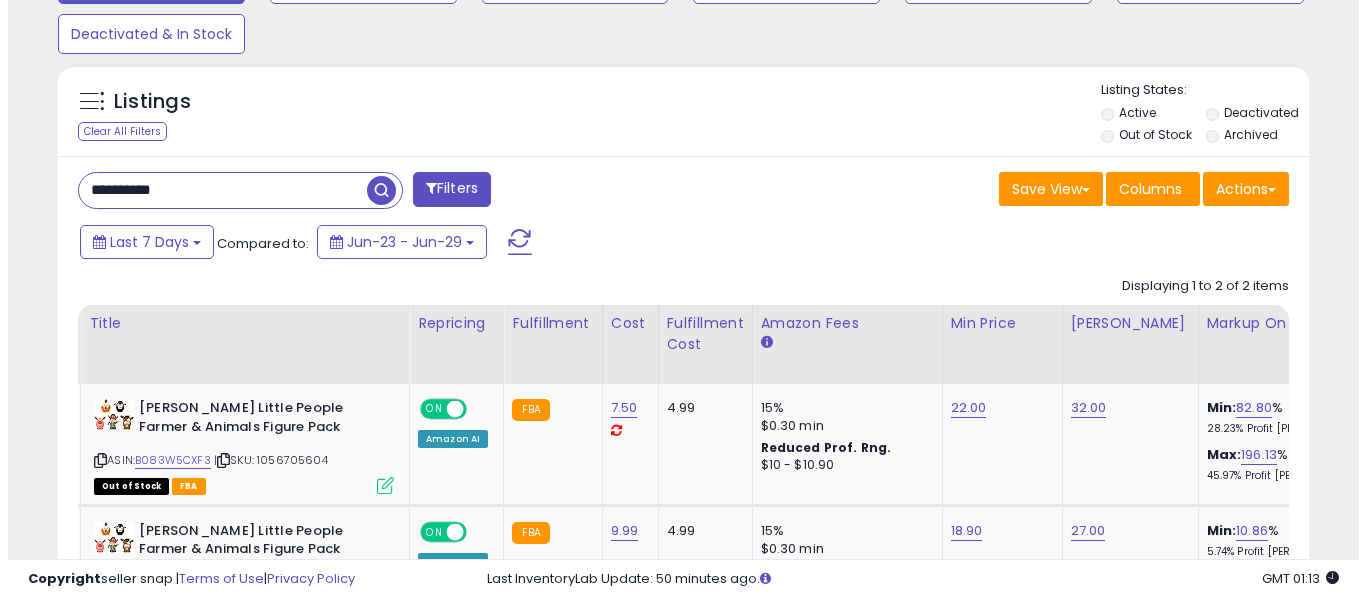 scroll, scrollTop: 621, scrollLeft: 0, axis: vertical 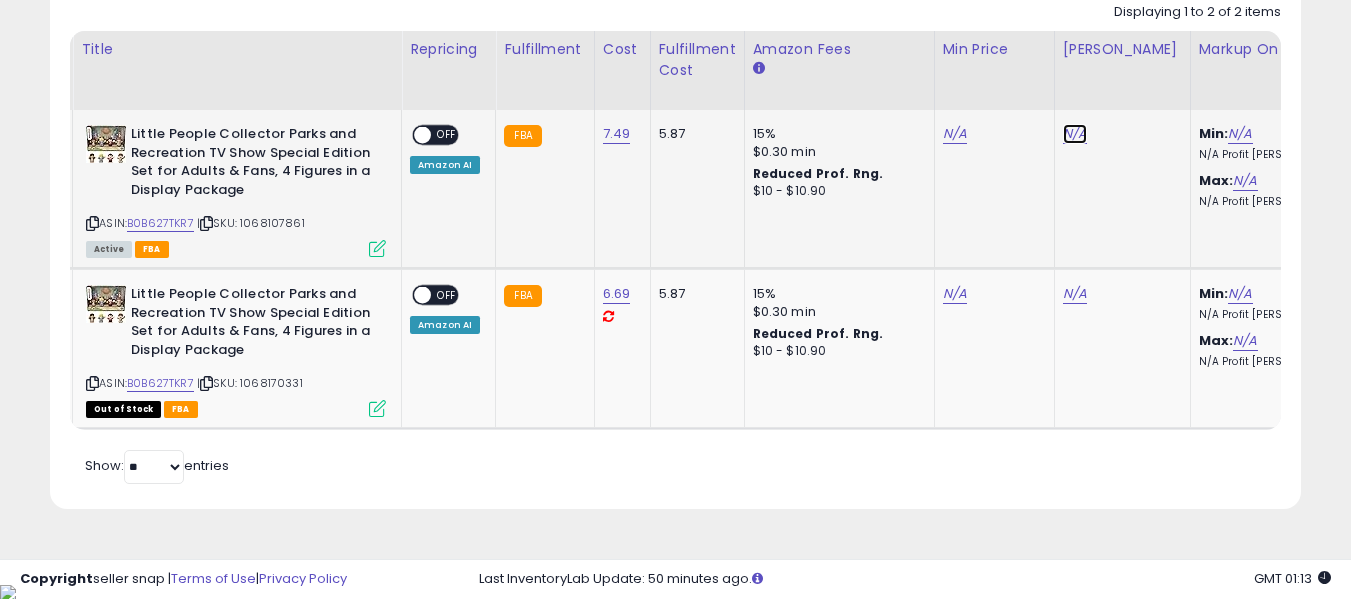 click on "N/A" at bounding box center (1075, 134) 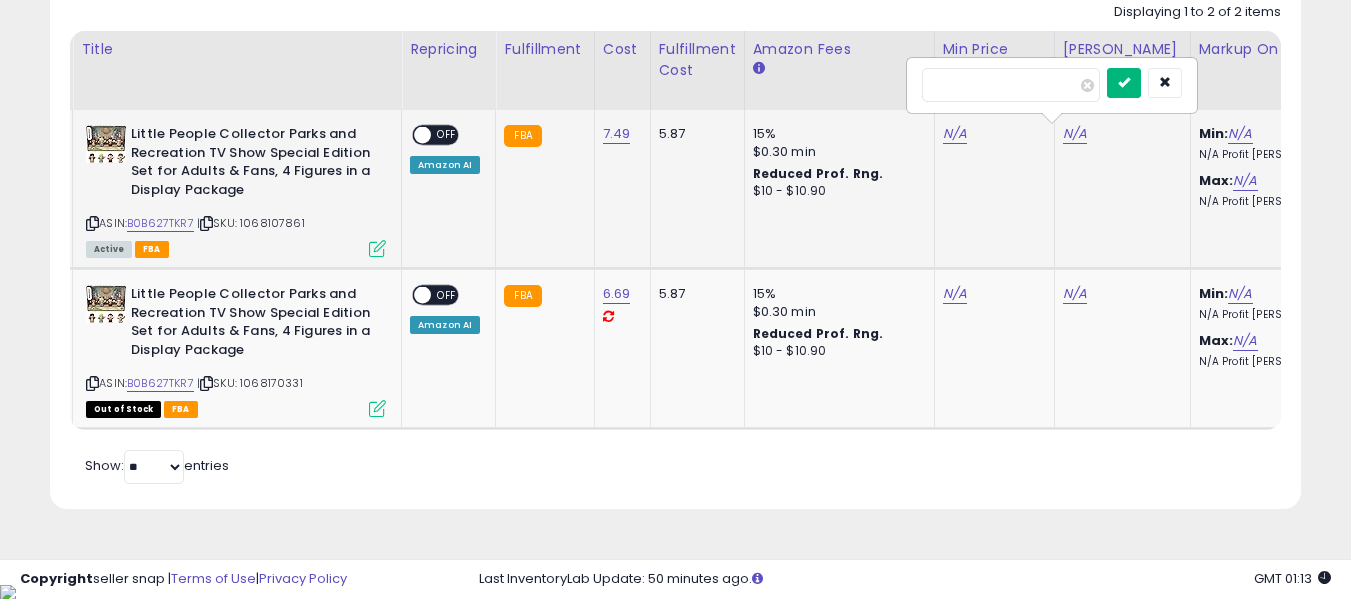 type on "**" 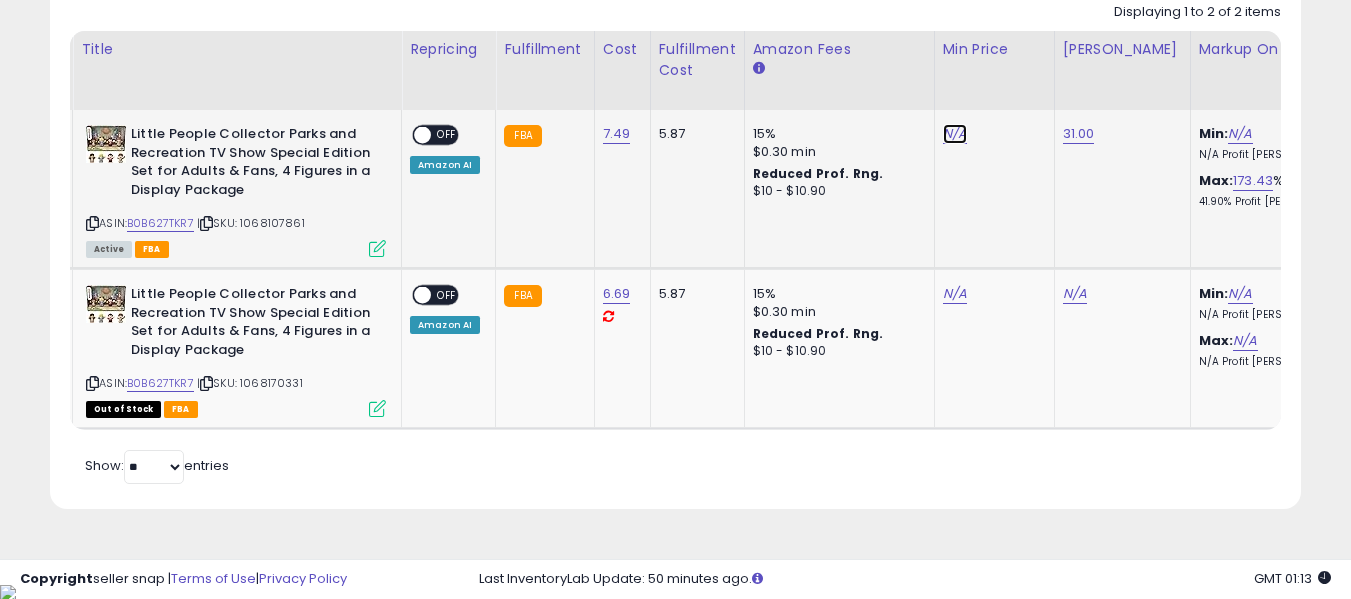 click on "N/A" at bounding box center [955, 134] 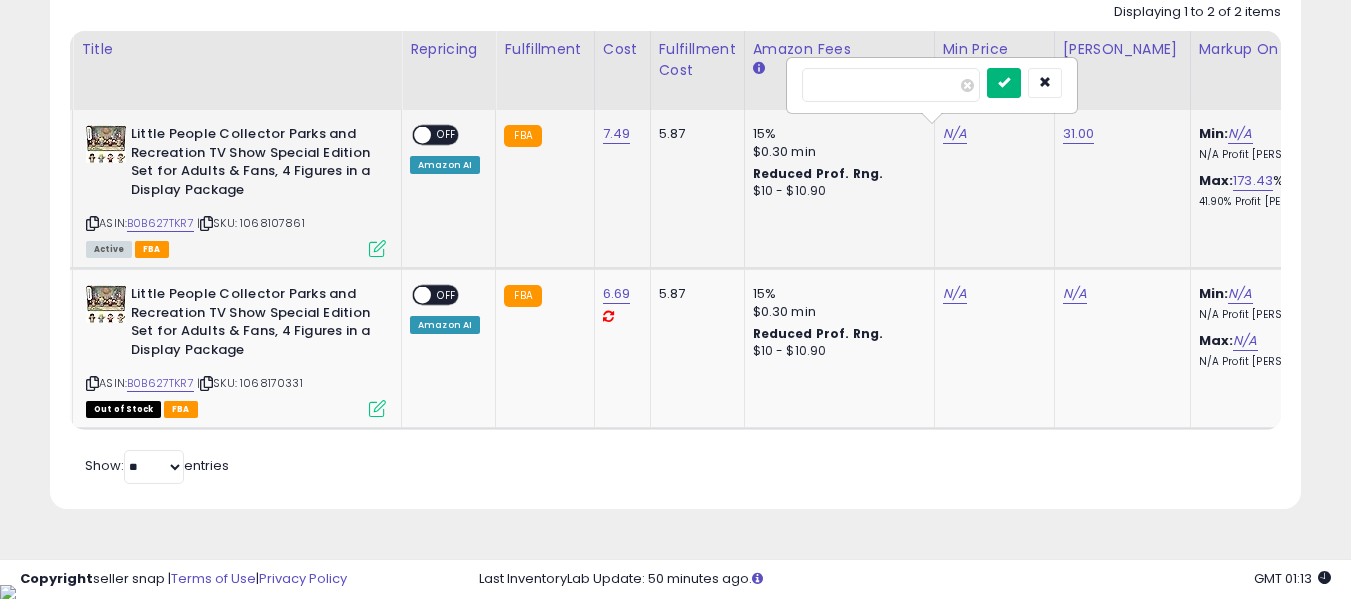 type on "*****" 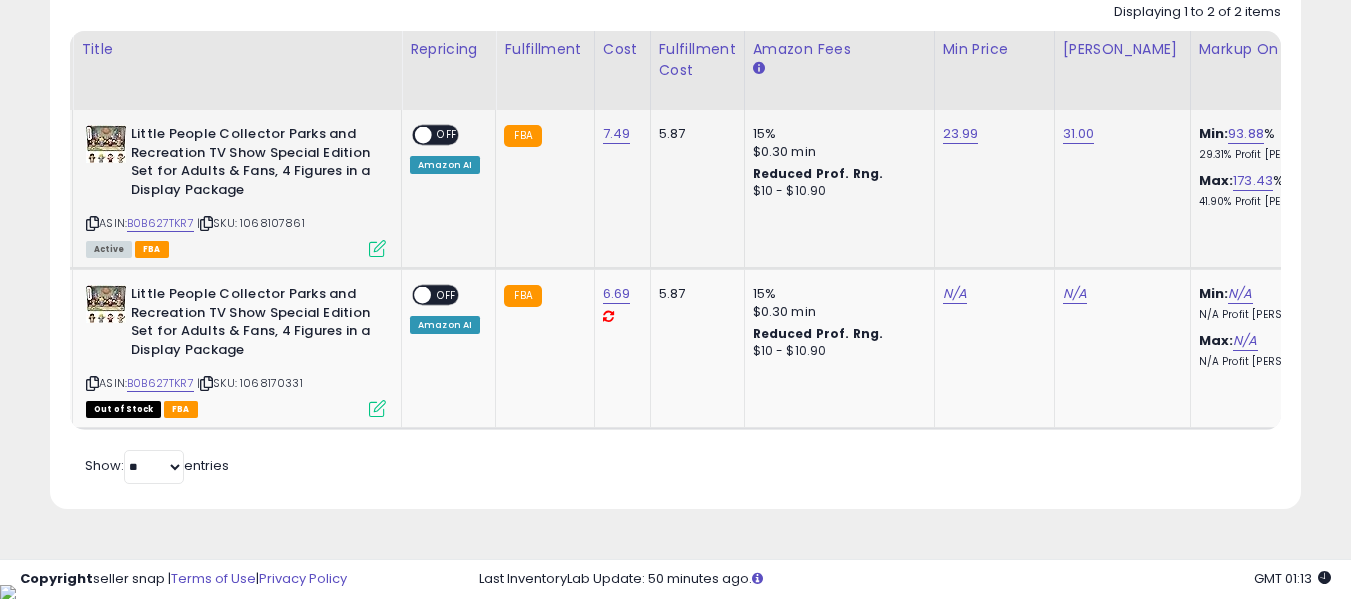 click at bounding box center (423, 135) 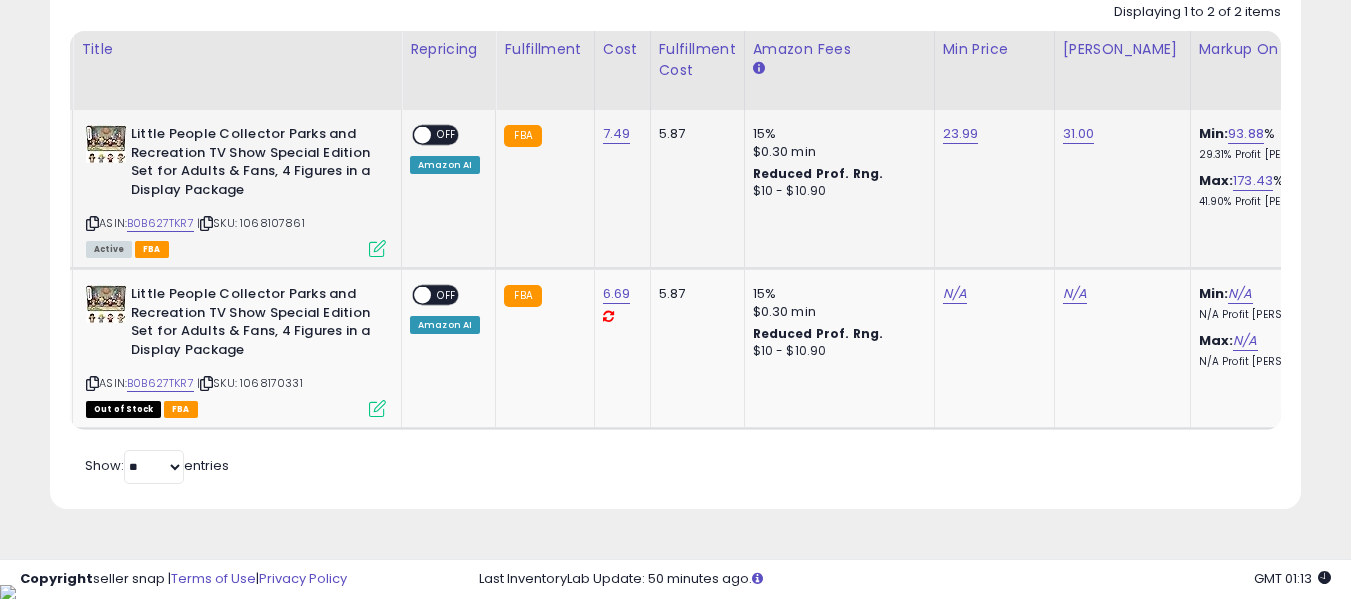 click at bounding box center (422, 135) 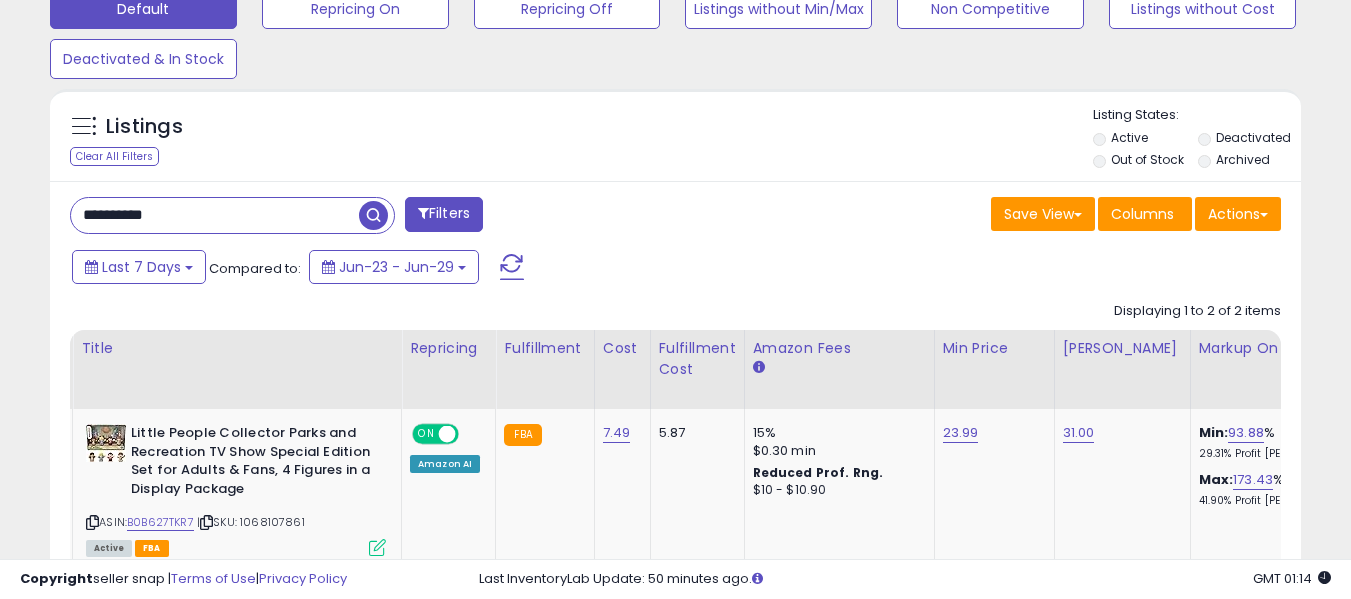 scroll, scrollTop: 640, scrollLeft: 0, axis: vertical 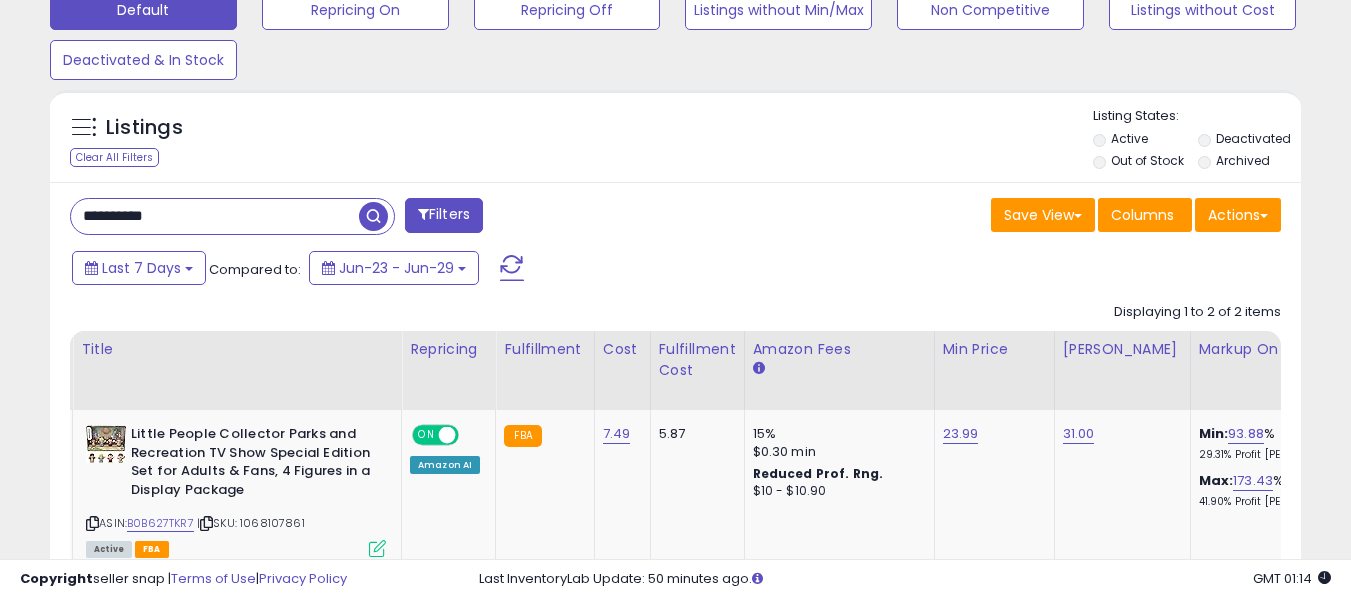click on "**********" at bounding box center [215, 216] 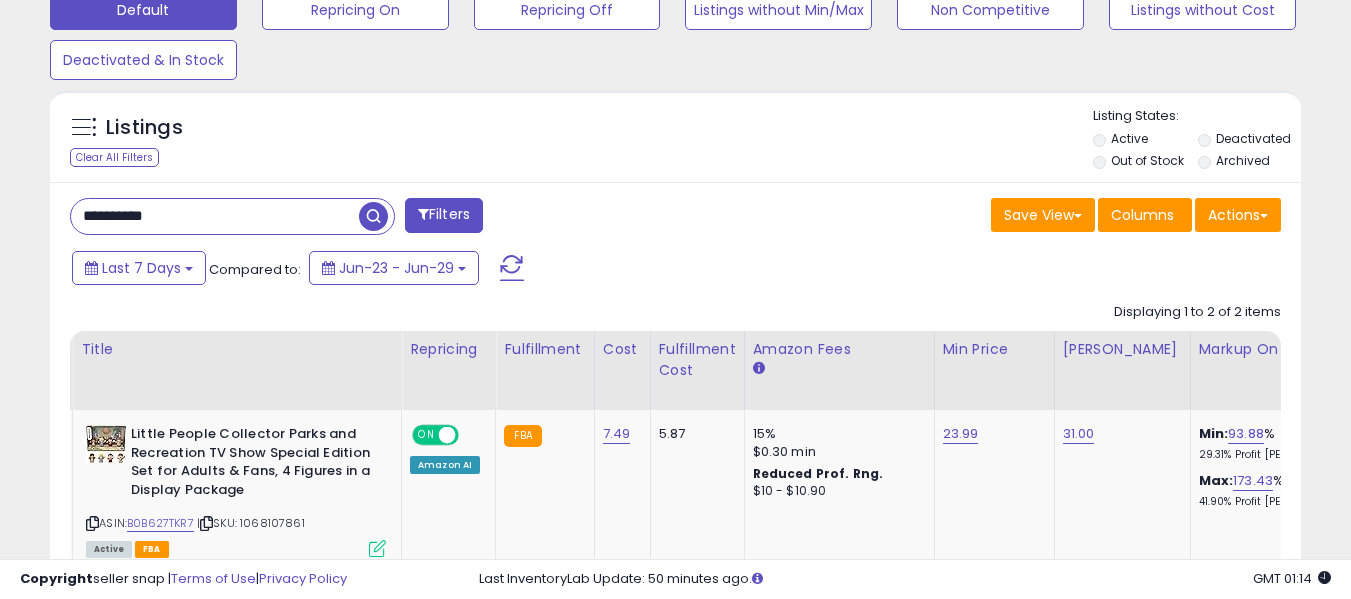 paste 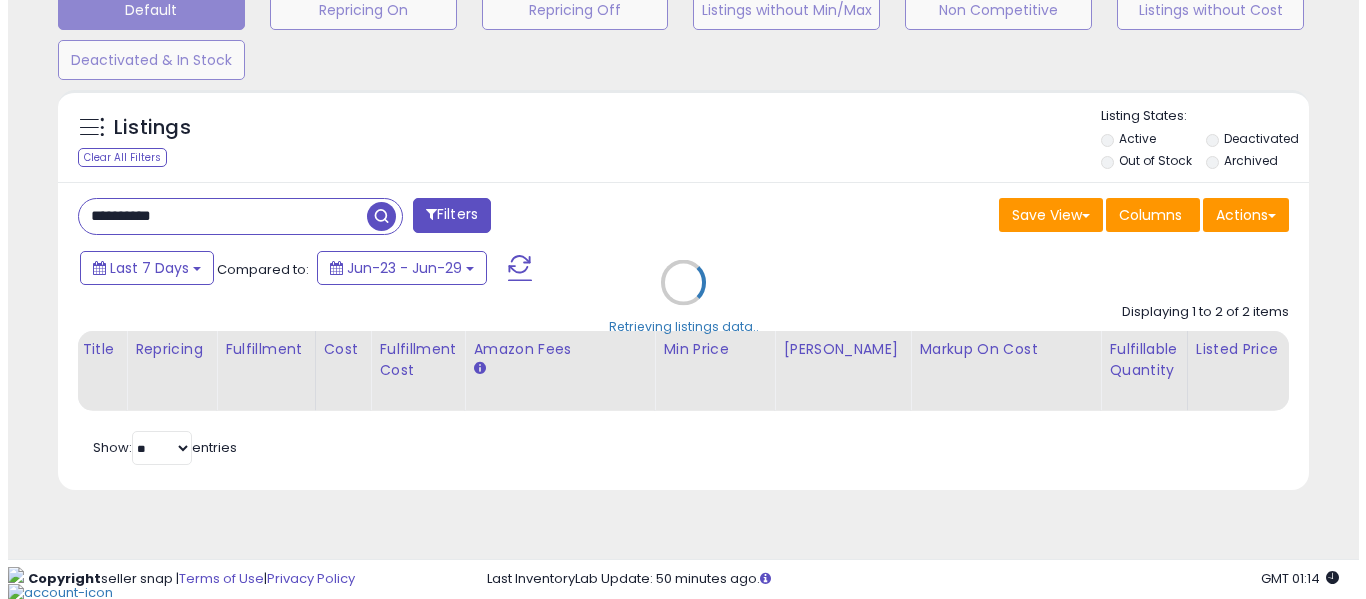 scroll, scrollTop: 621, scrollLeft: 0, axis: vertical 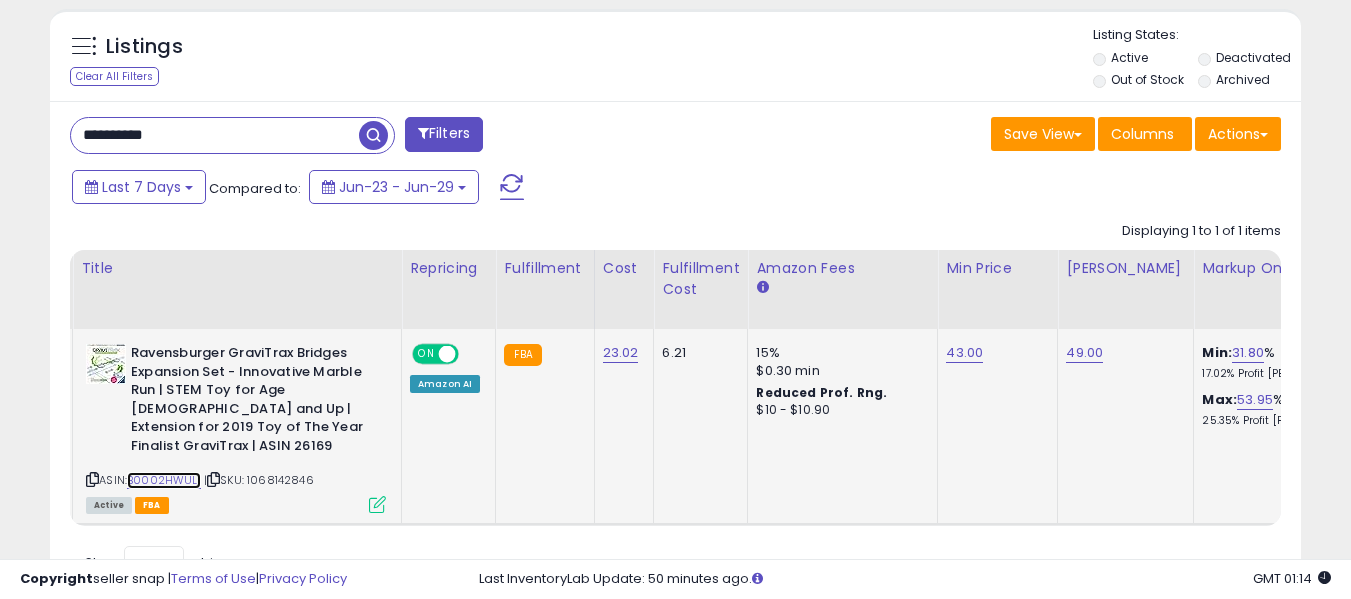 click on "B0002HWULI" at bounding box center (164, 480) 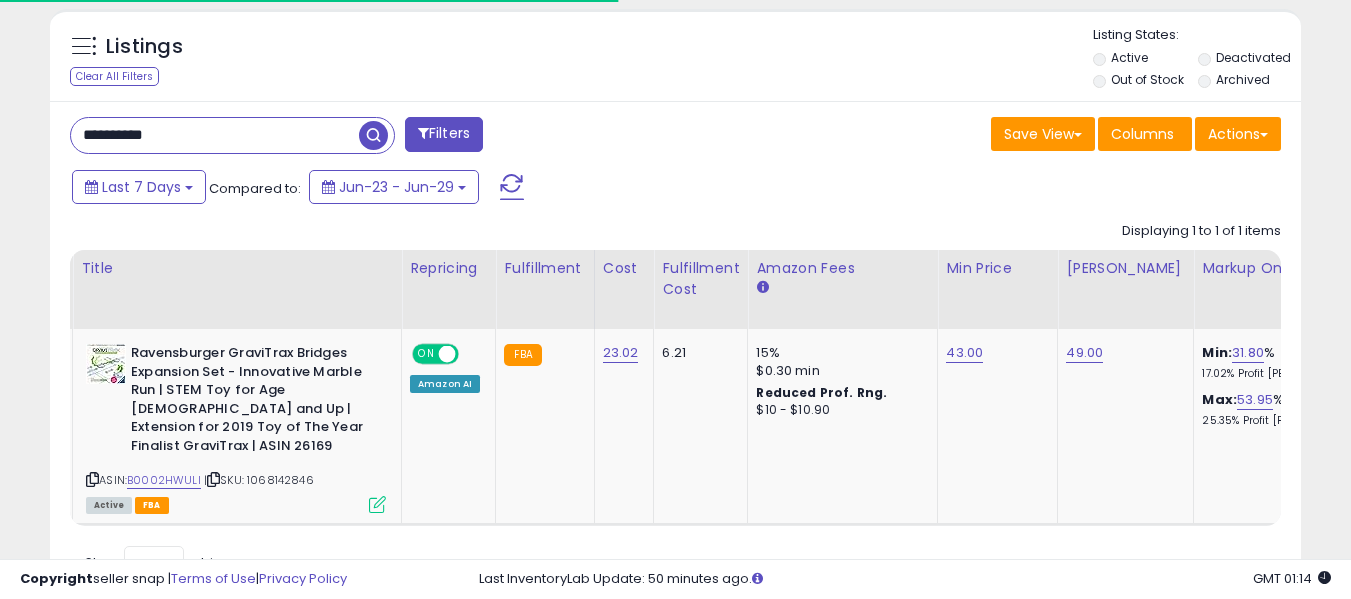 click on "**********" at bounding box center (215, 135) 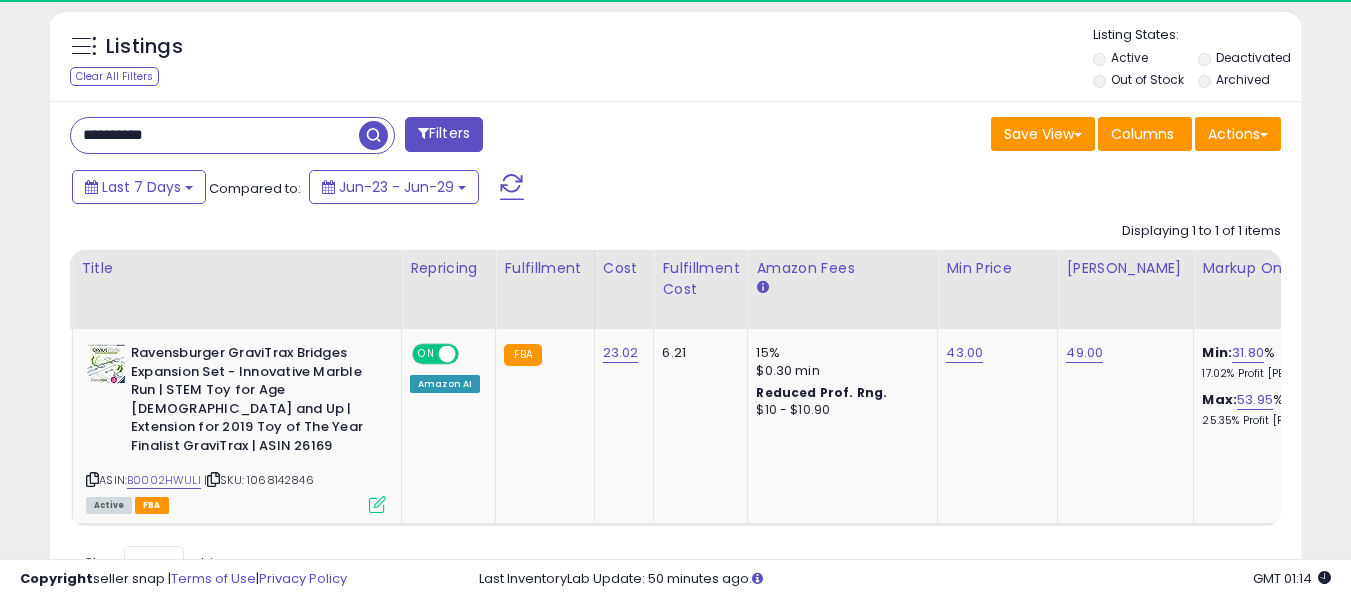 click on "**********" at bounding box center [215, 135] 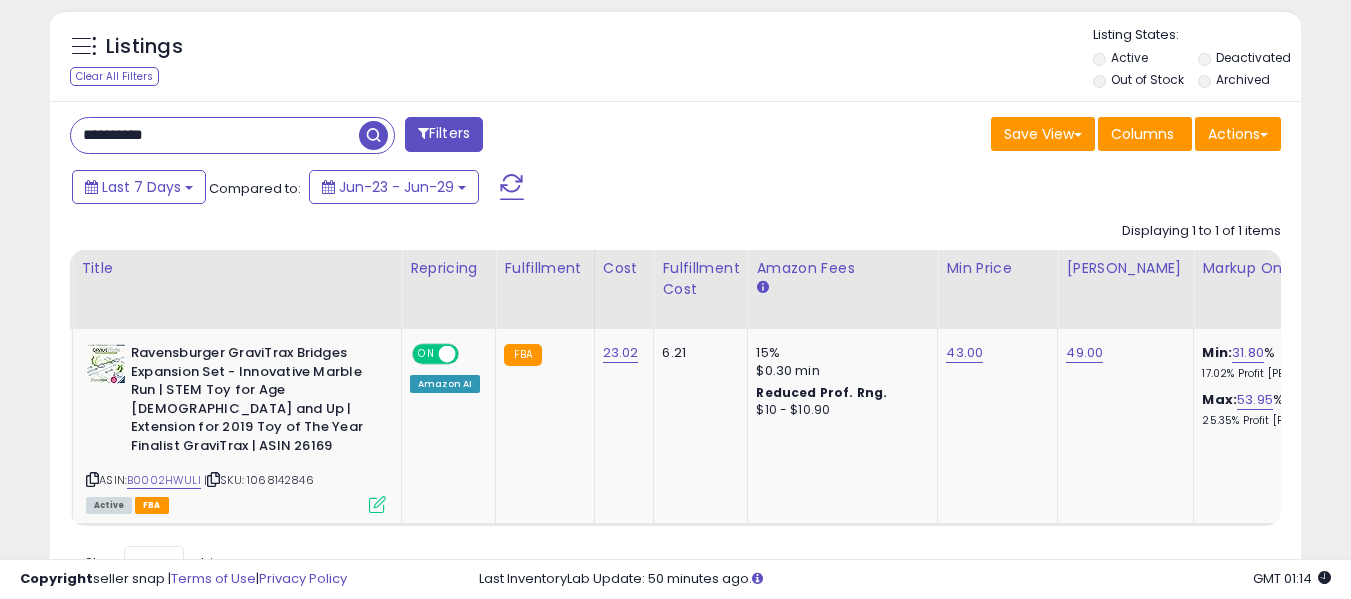 paste 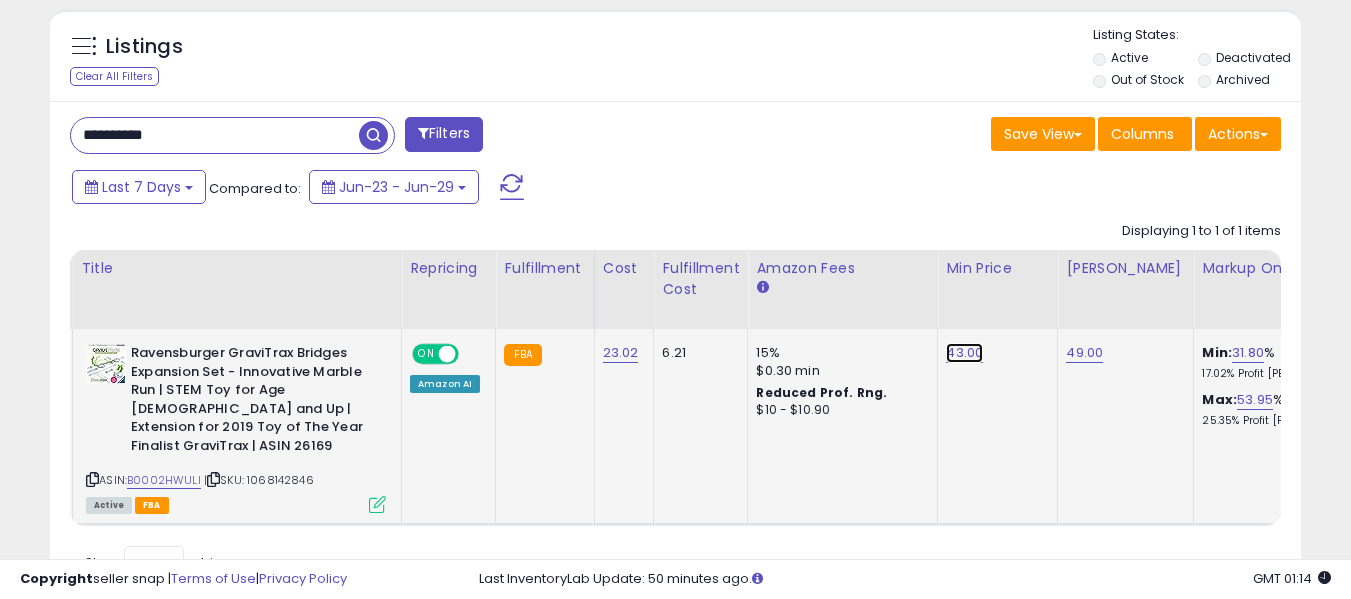 click on "43.00" at bounding box center (964, 353) 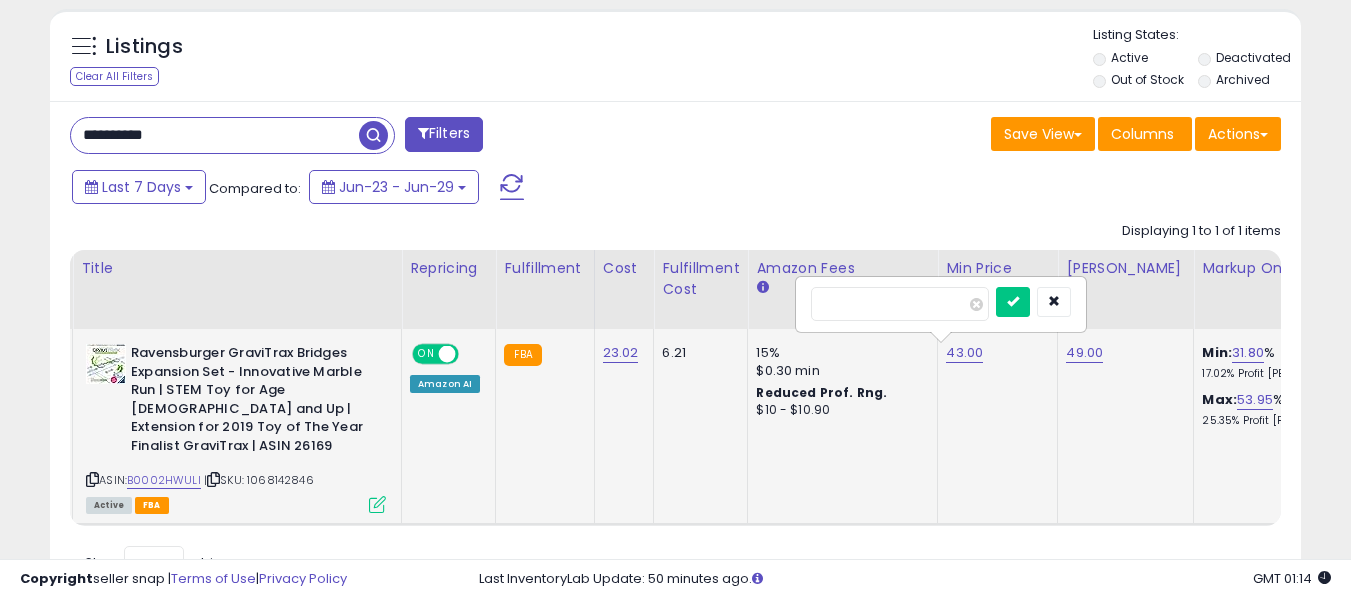 click on "*****" at bounding box center [900, 304] 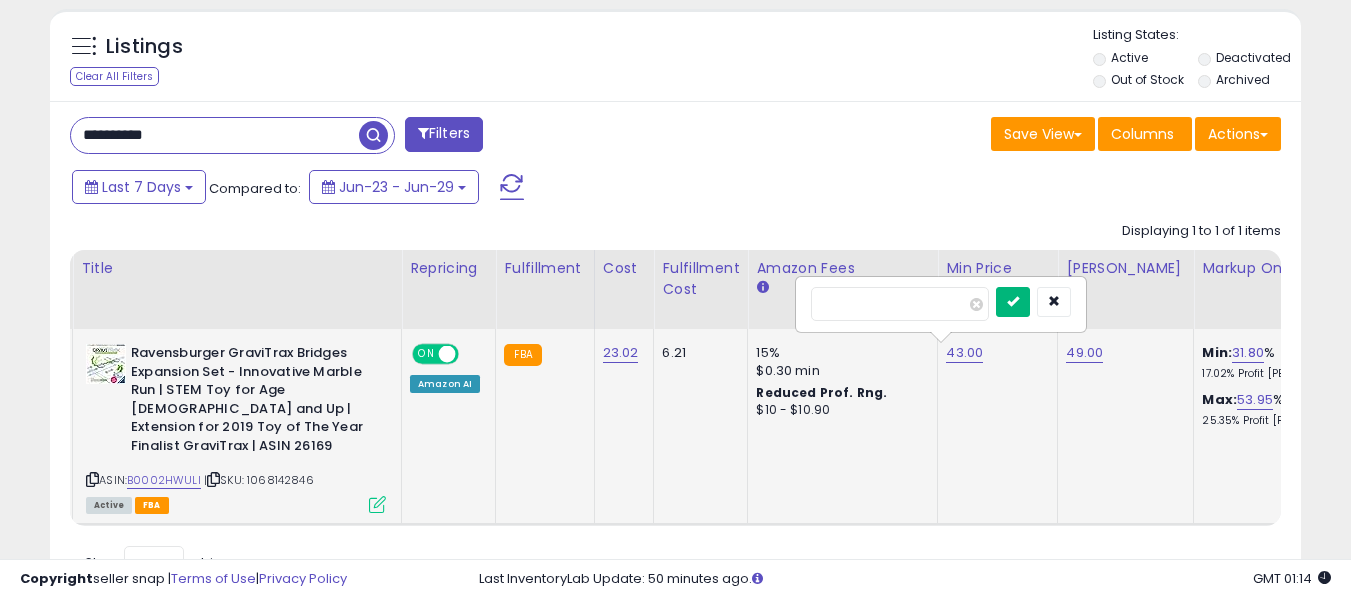 type on "**" 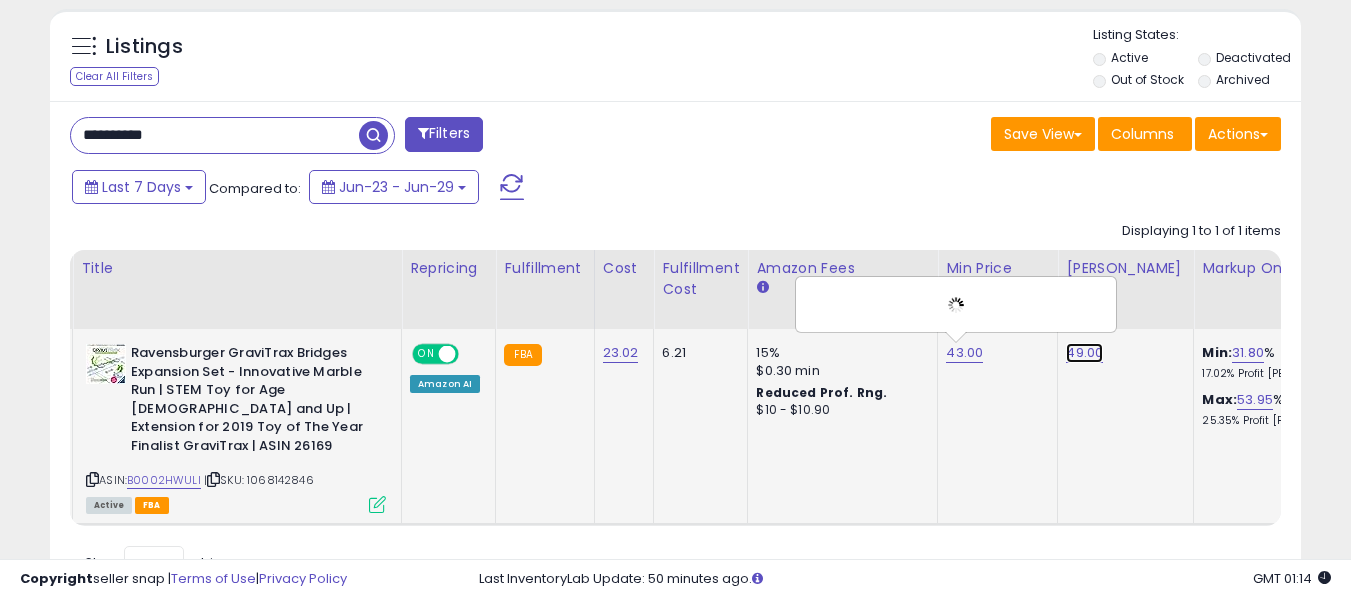 click on "49.00" at bounding box center [1084, 353] 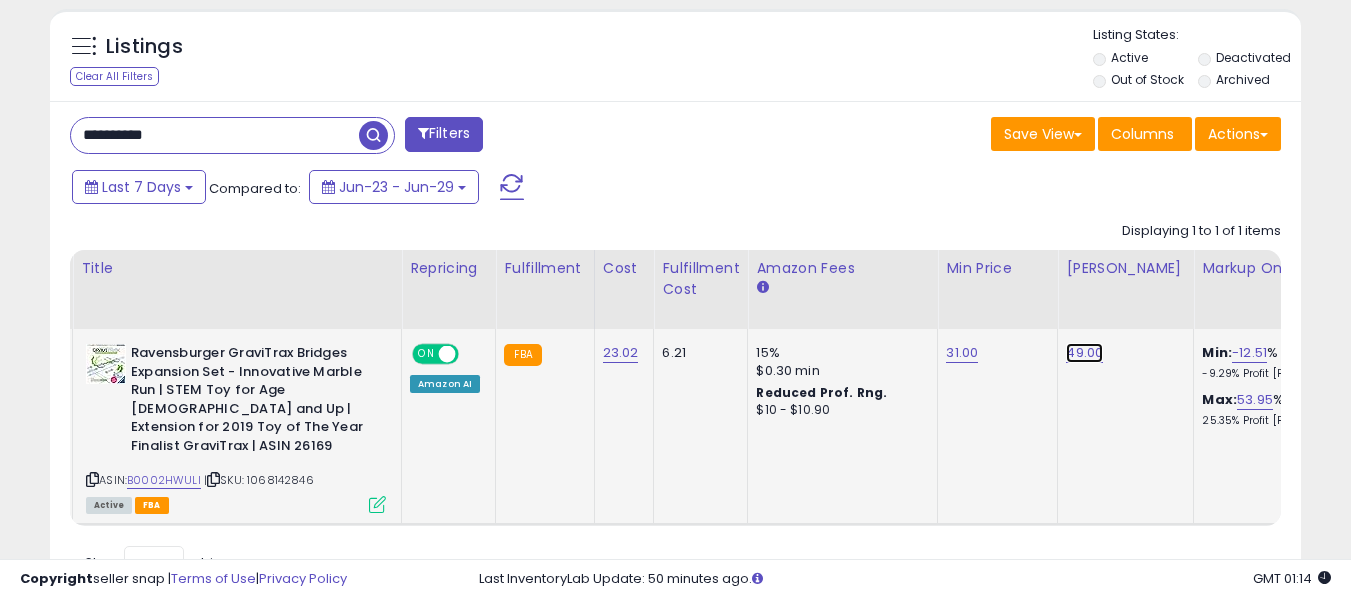 click on "49.00" at bounding box center (1084, 353) 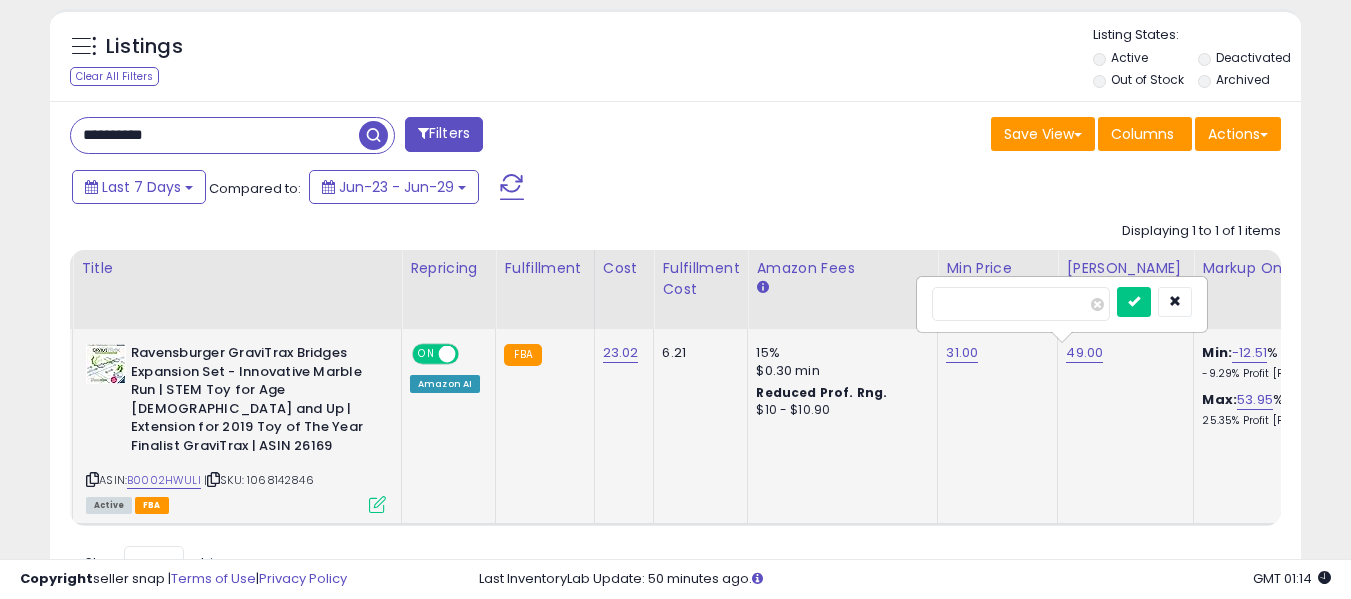 click on "*****" at bounding box center (1021, 304) 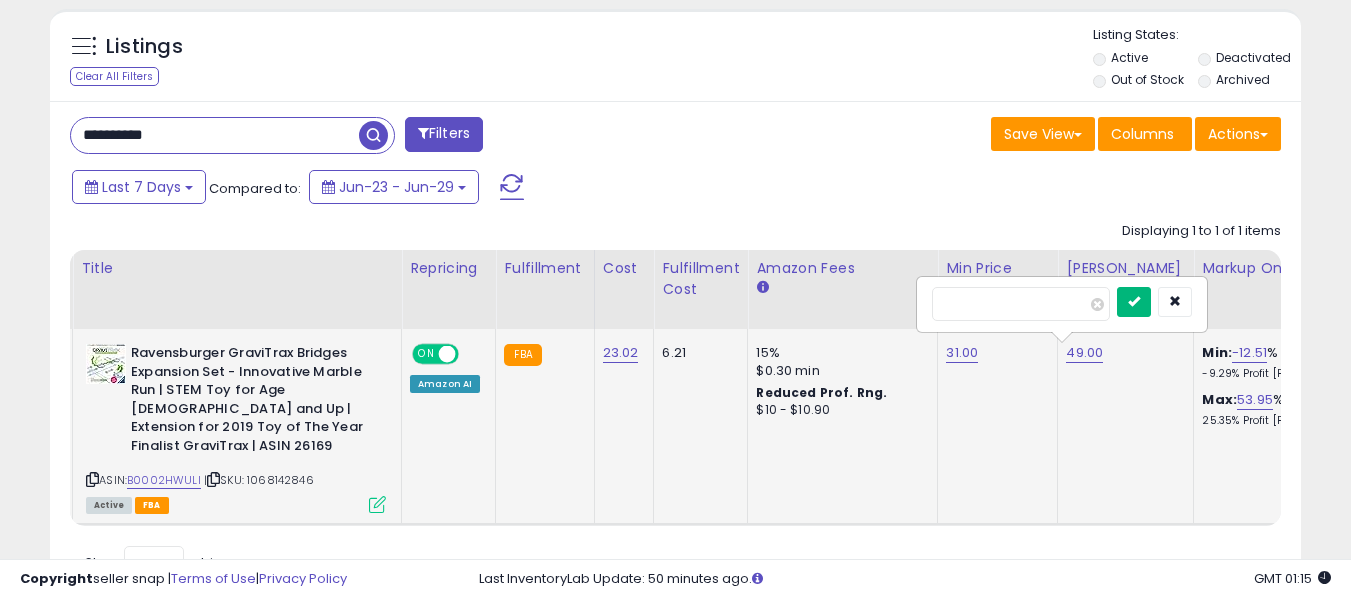 type on "**" 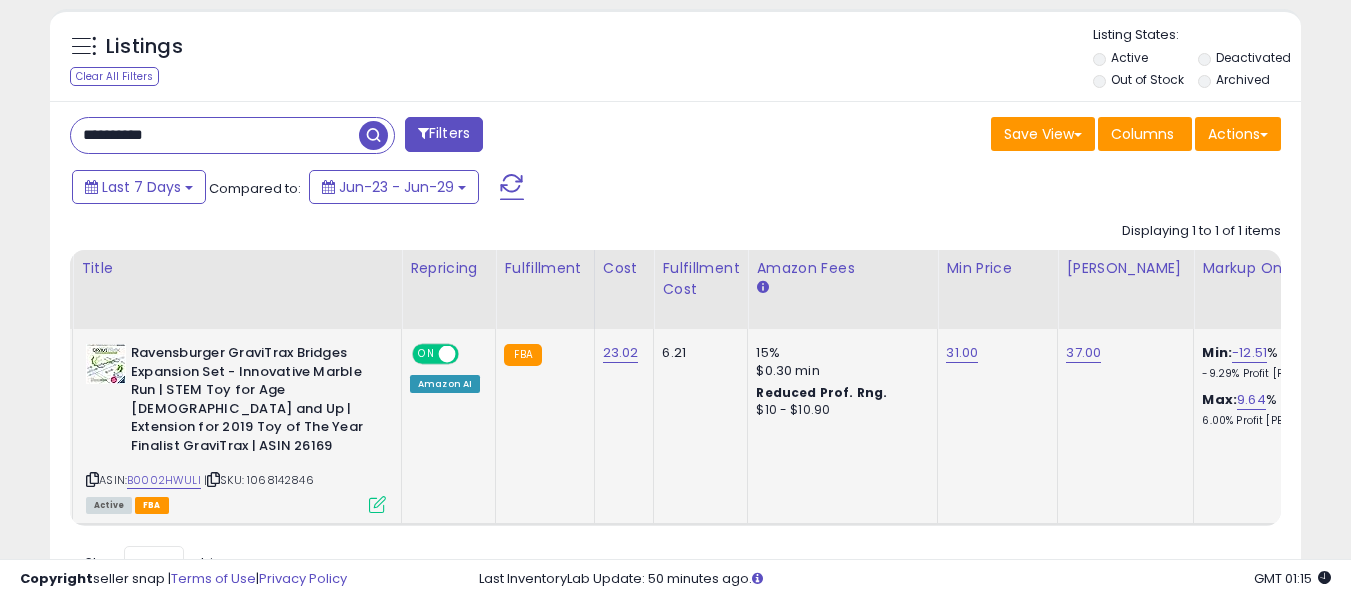 click at bounding box center (373, 135) 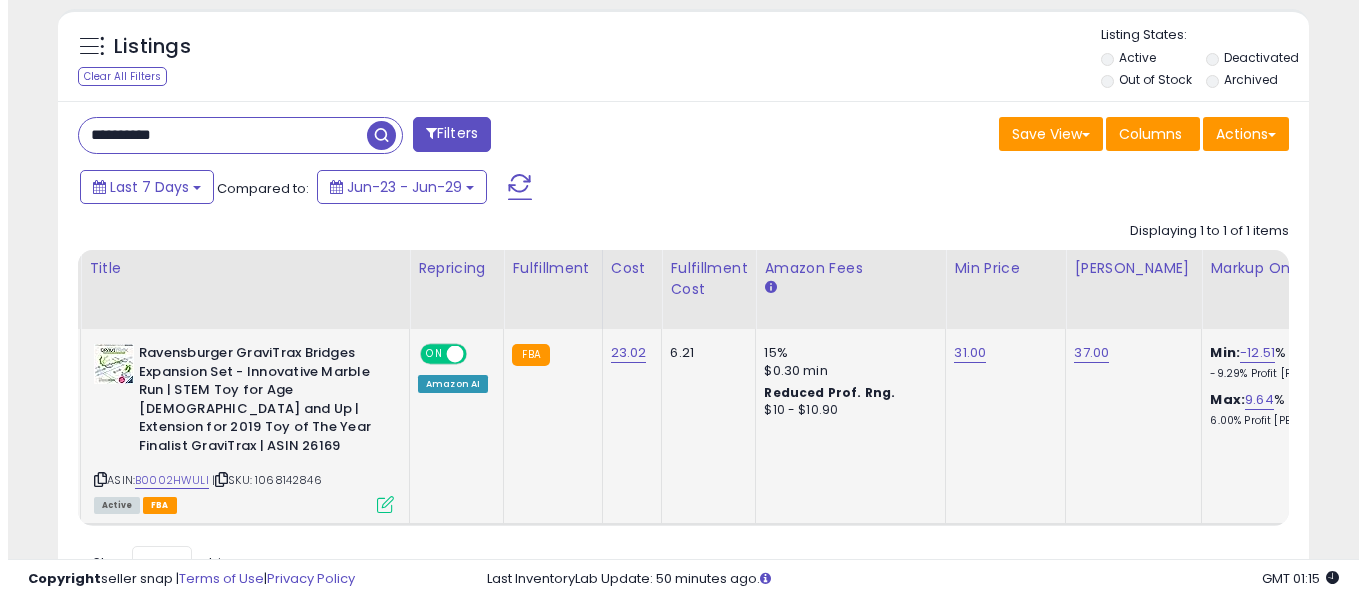 scroll, scrollTop: 621, scrollLeft: 0, axis: vertical 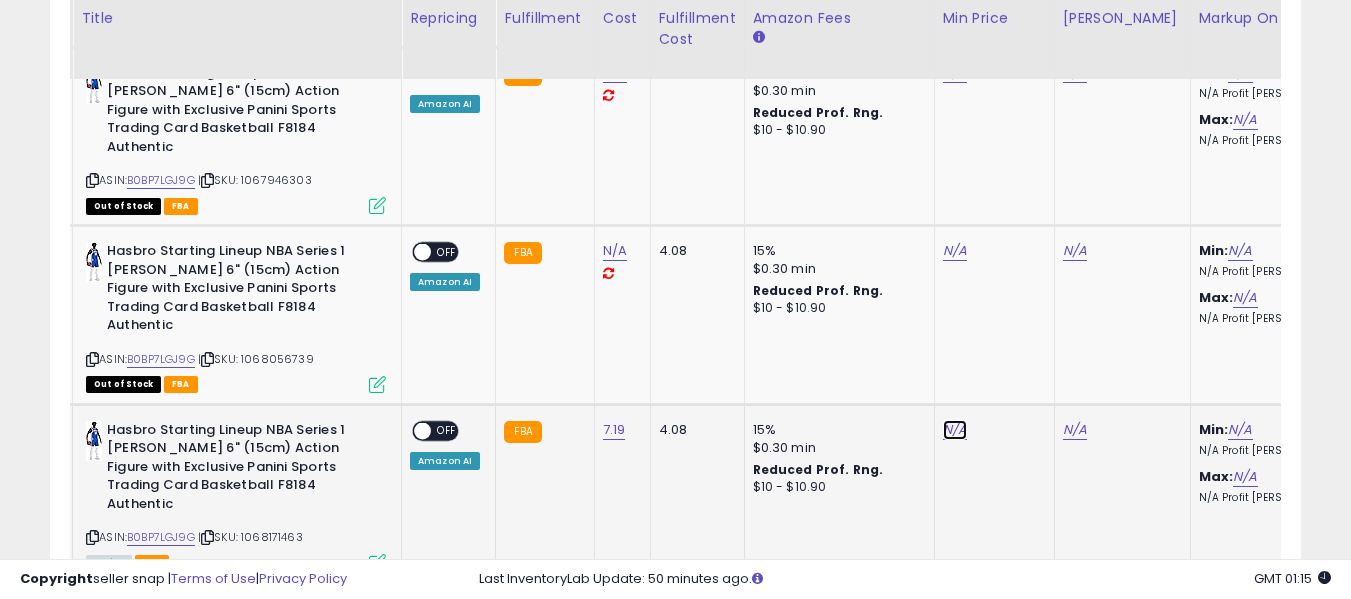 click on "N/A" at bounding box center (955, 73) 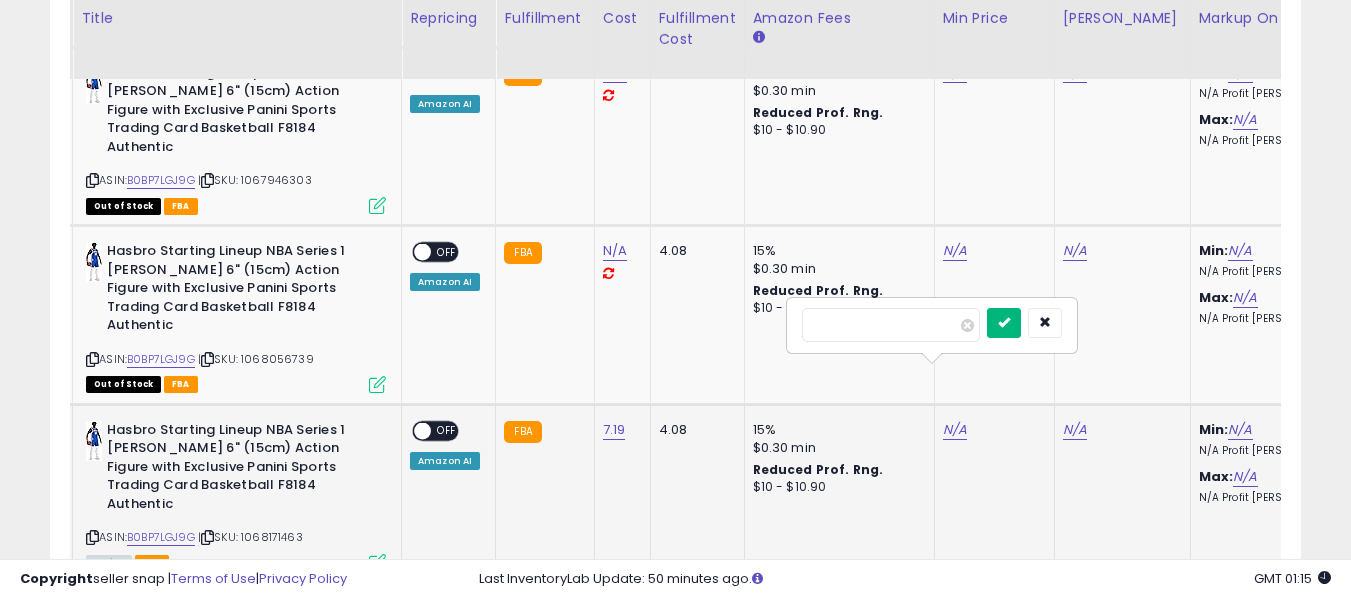 type on "****" 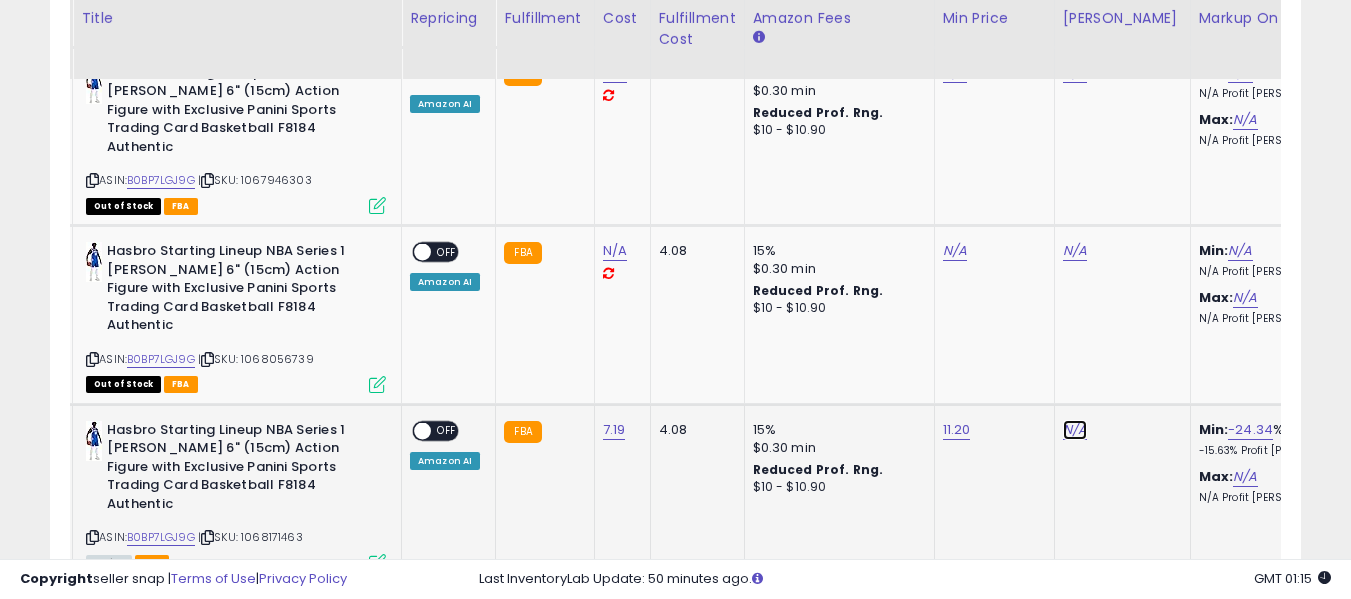 click on "N/A" at bounding box center (1075, 73) 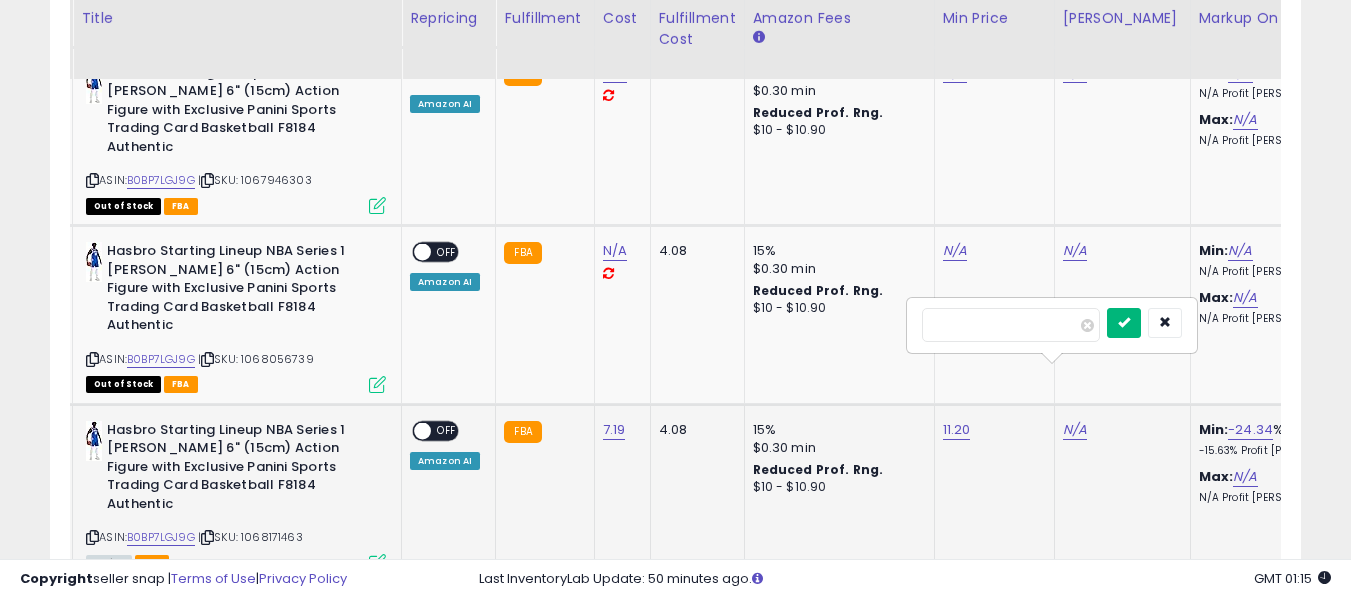 type on "**" 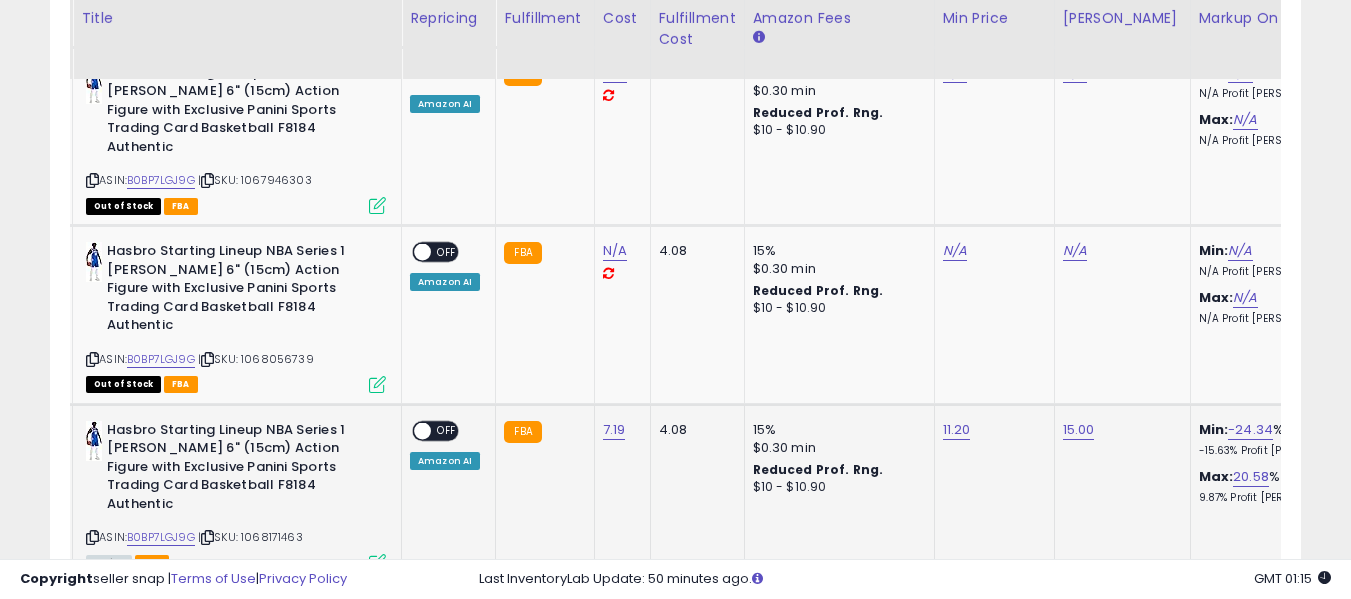 click on "OFF" at bounding box center [447, 430] 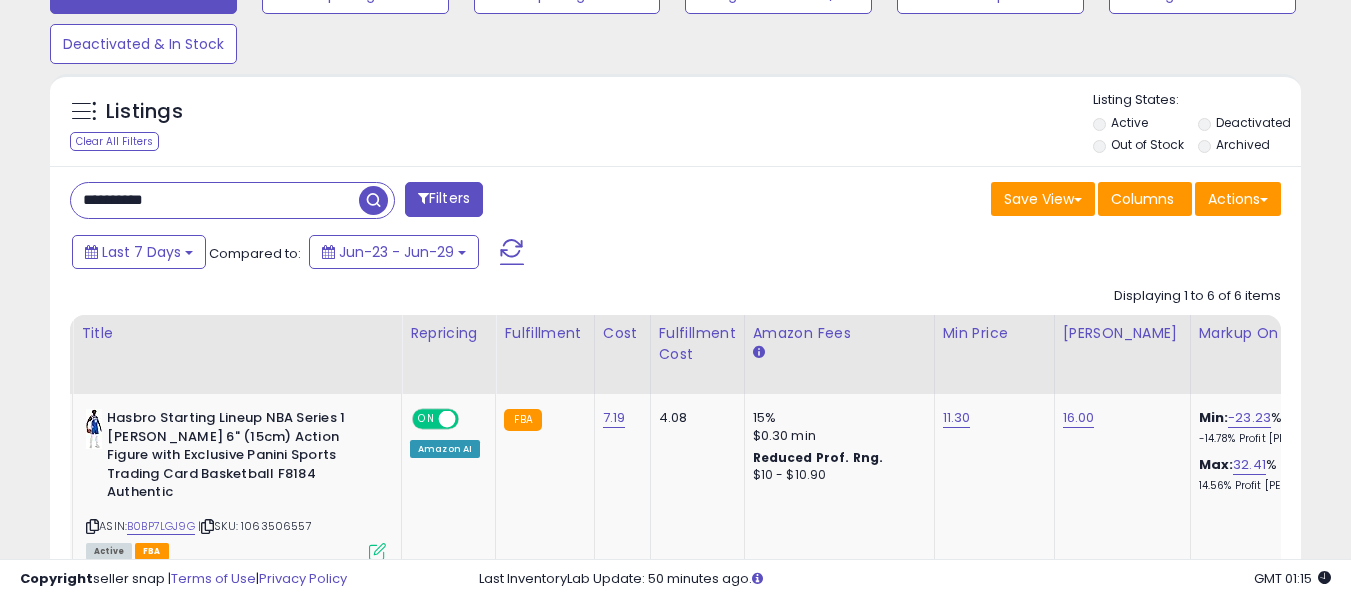scroll, scrollTop: 480, scrollLeft: 0, axis: vertical 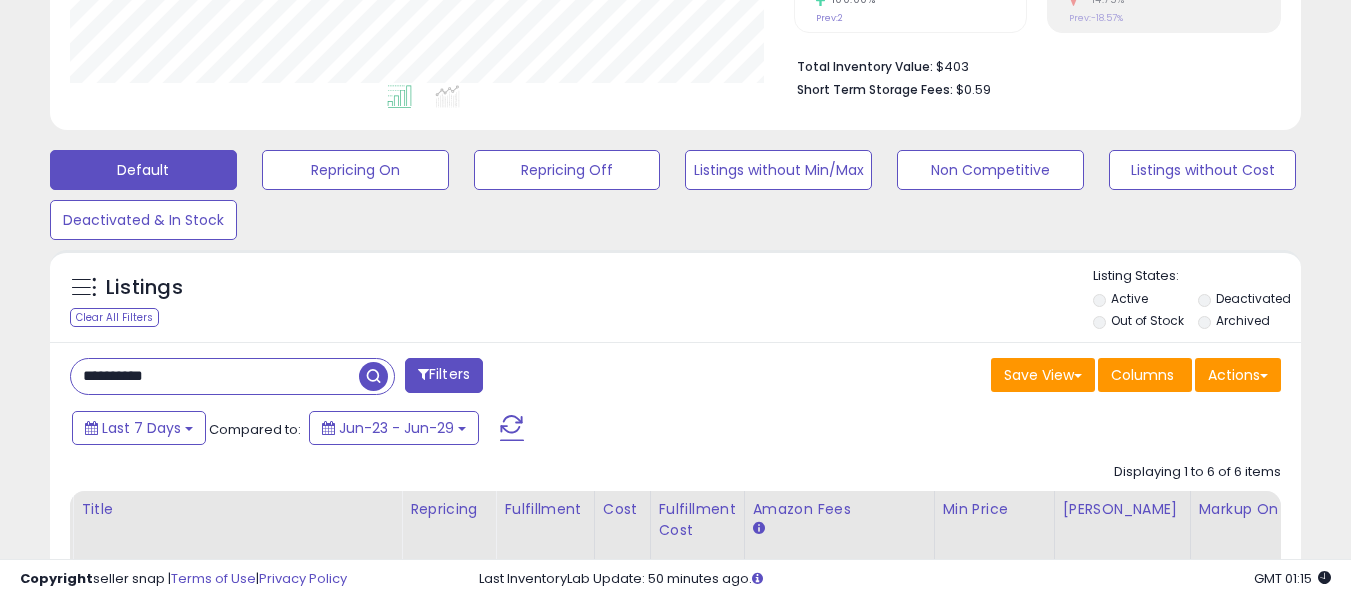 click on "**********" at bounding box center [215, 376] 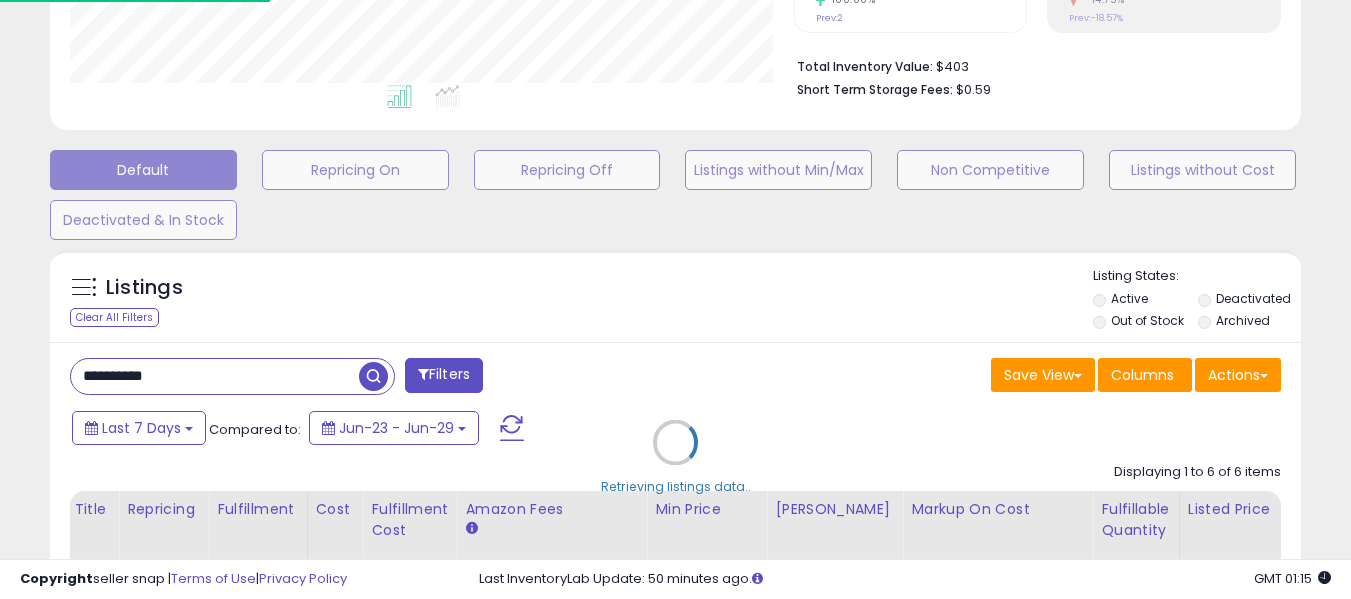 scroll, scrollTop: 999590, scrollLeft: 999267, axis: both 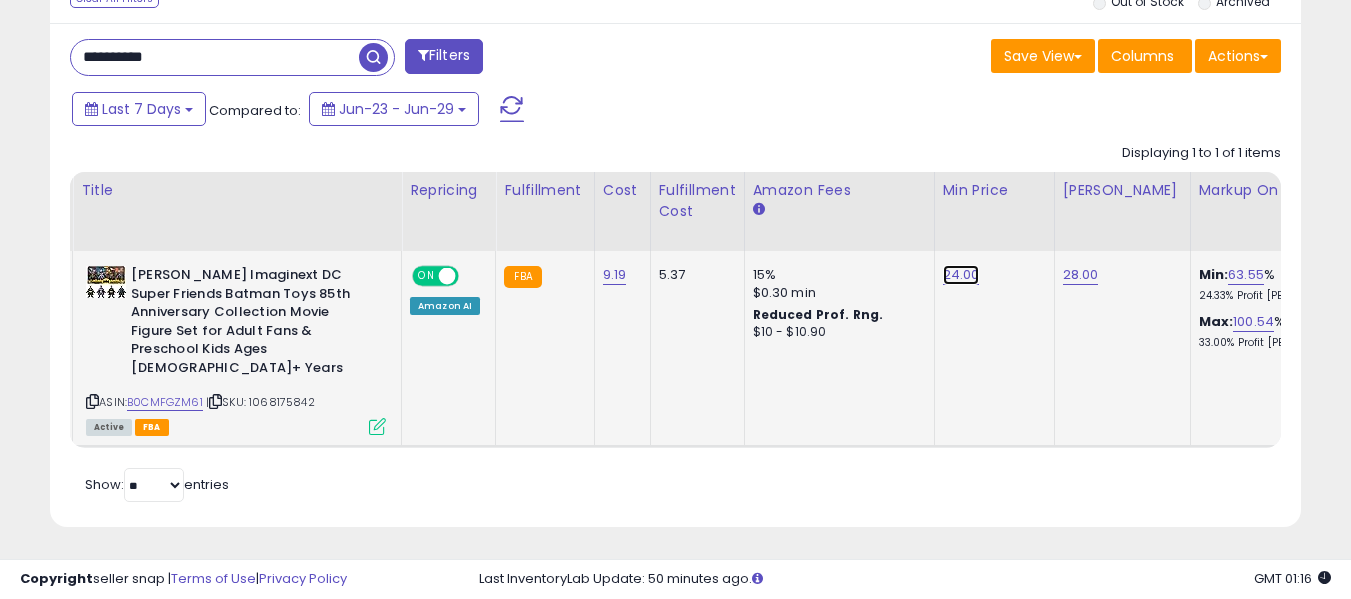 click on "24.00" at bounding box center (961, 275) 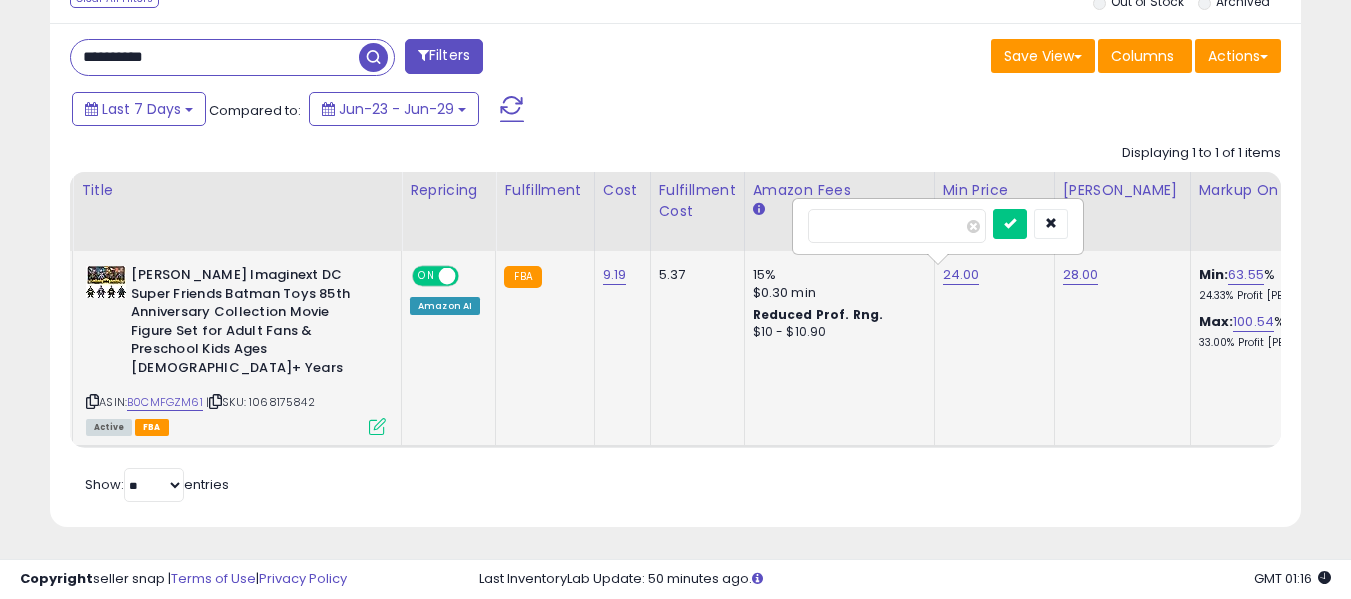 click on "*****" at bounding box center (897, 226) 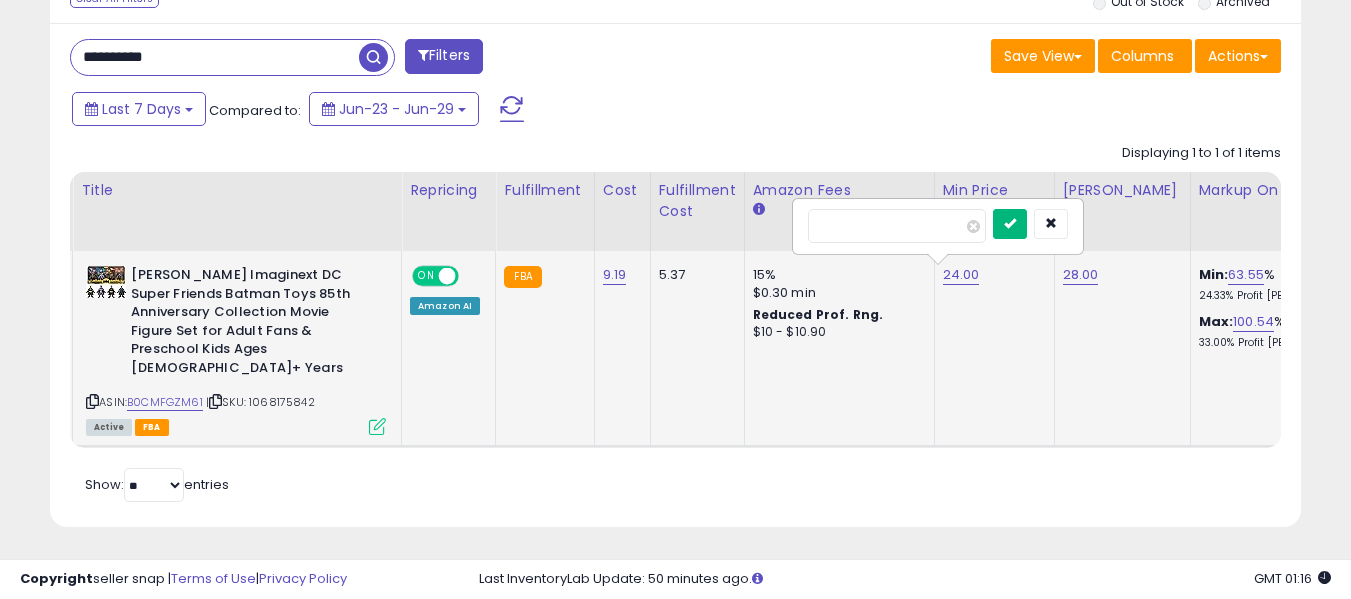 type on "**" 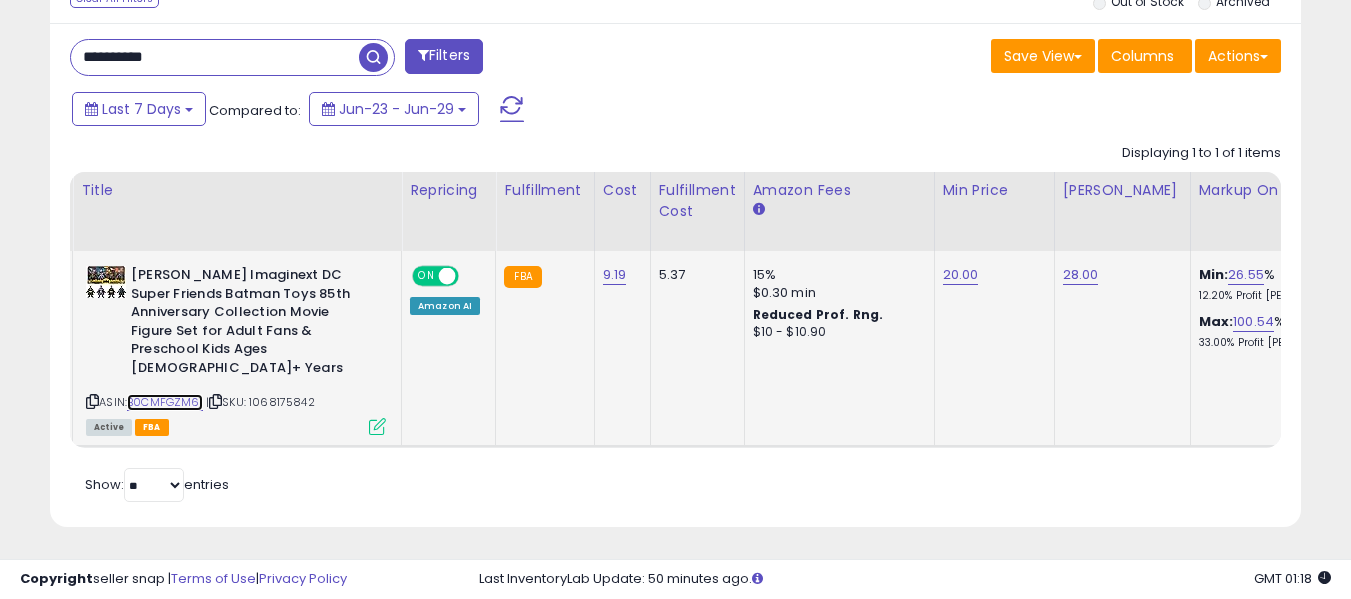 click on "B0CMFGZM61" at bounding box center (165, 402) 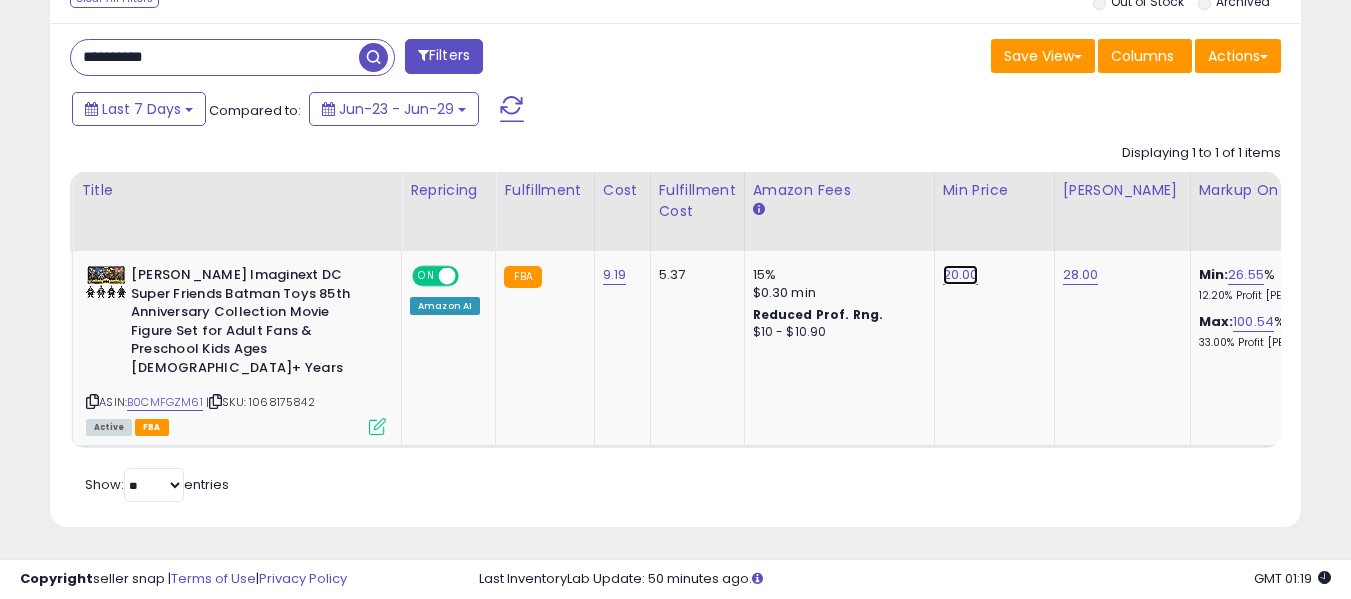 click on "20.00" at bounding box center (961, 275) 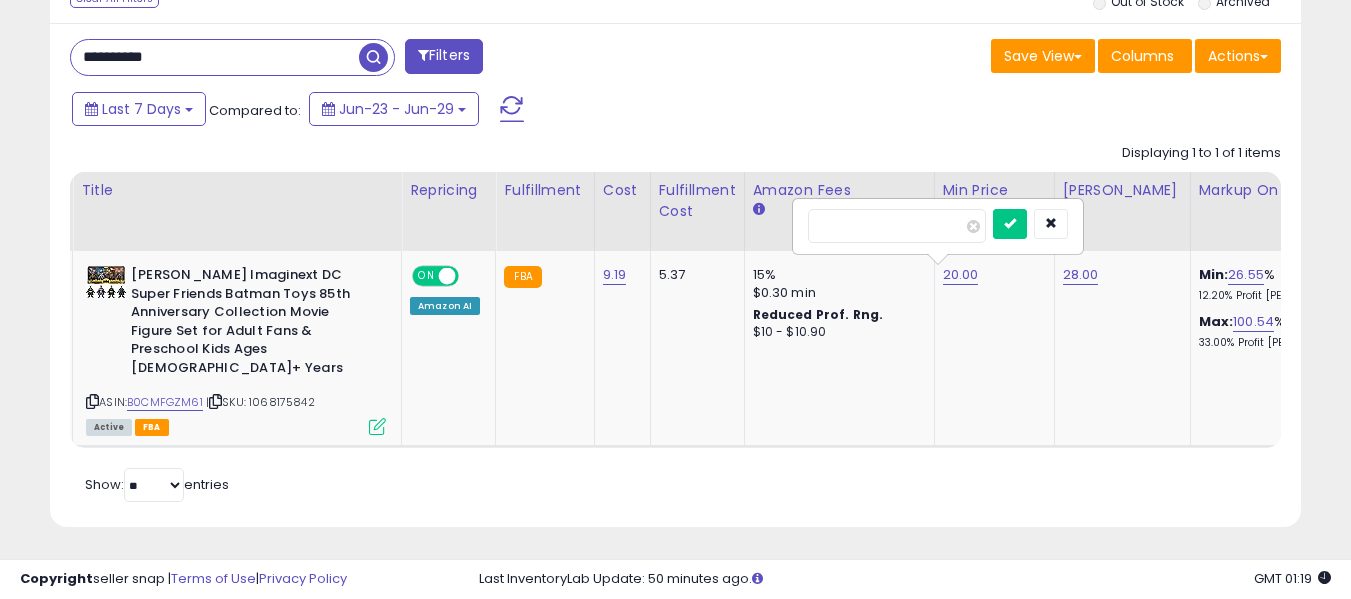 click on "*****" at bounding box center (897, 226) 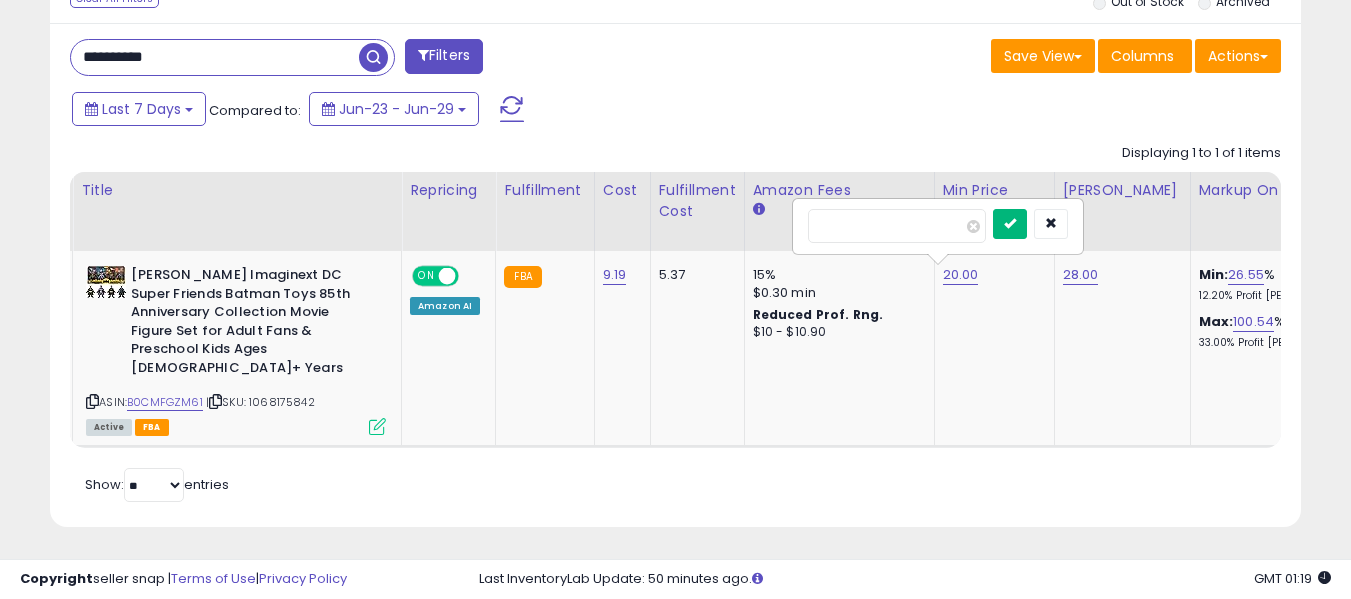 type on "*****" 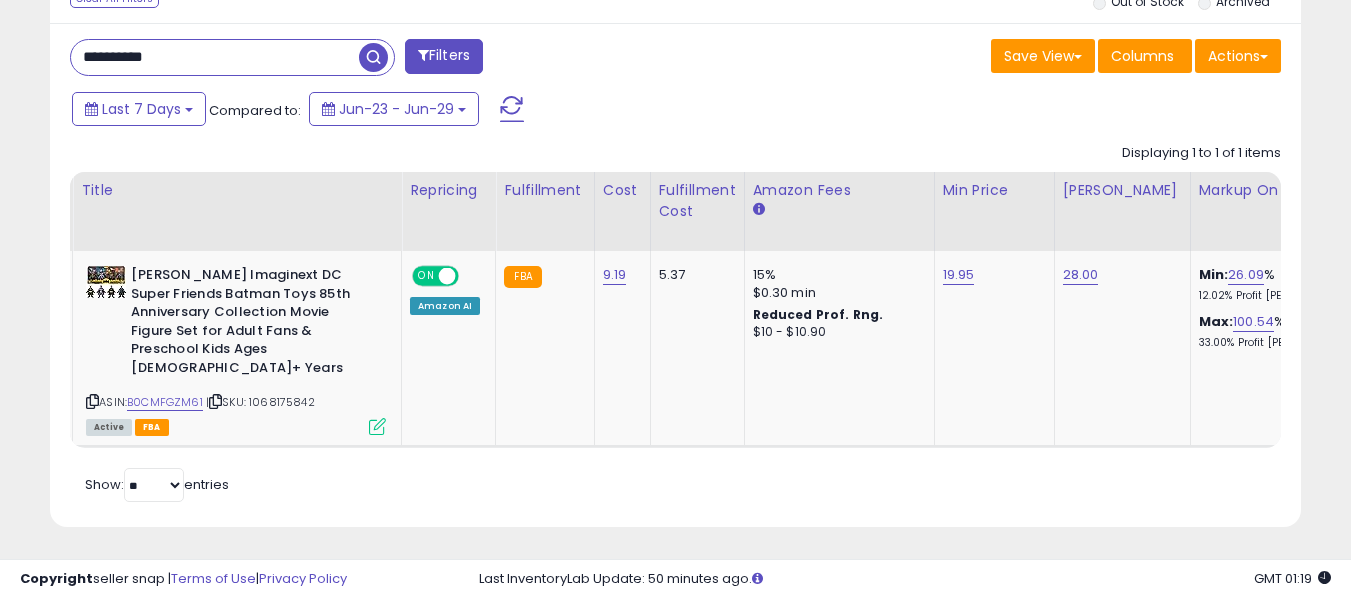 click on "**********" at bounding box center (215, 57) 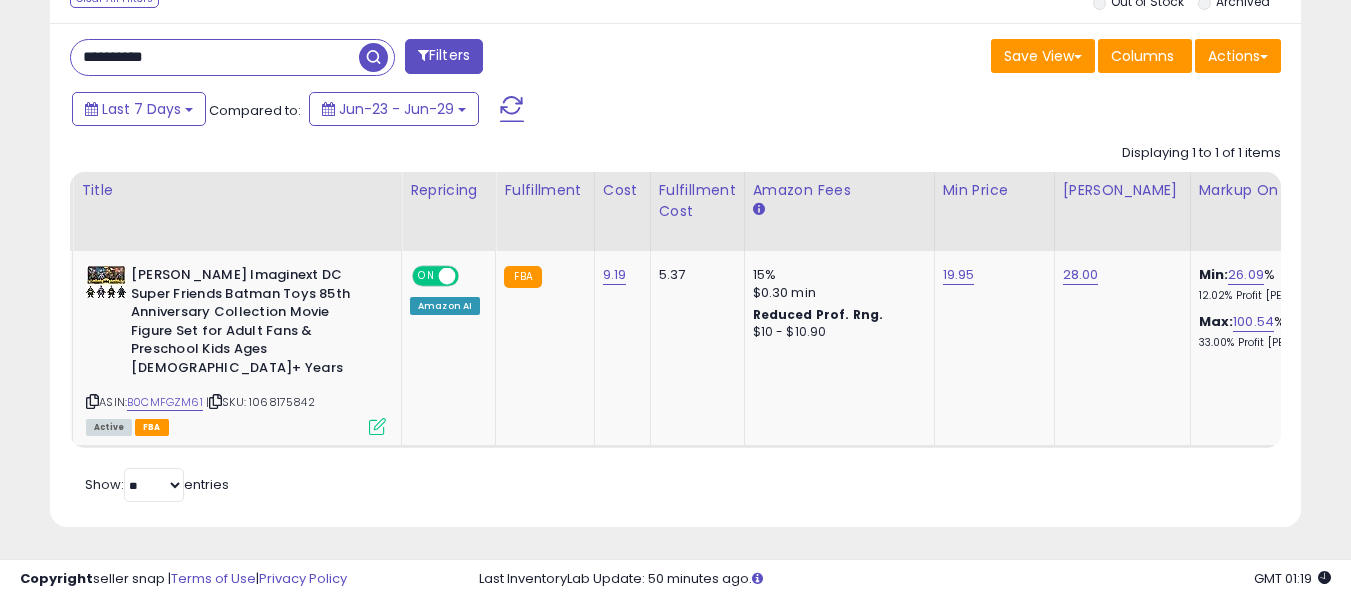paste 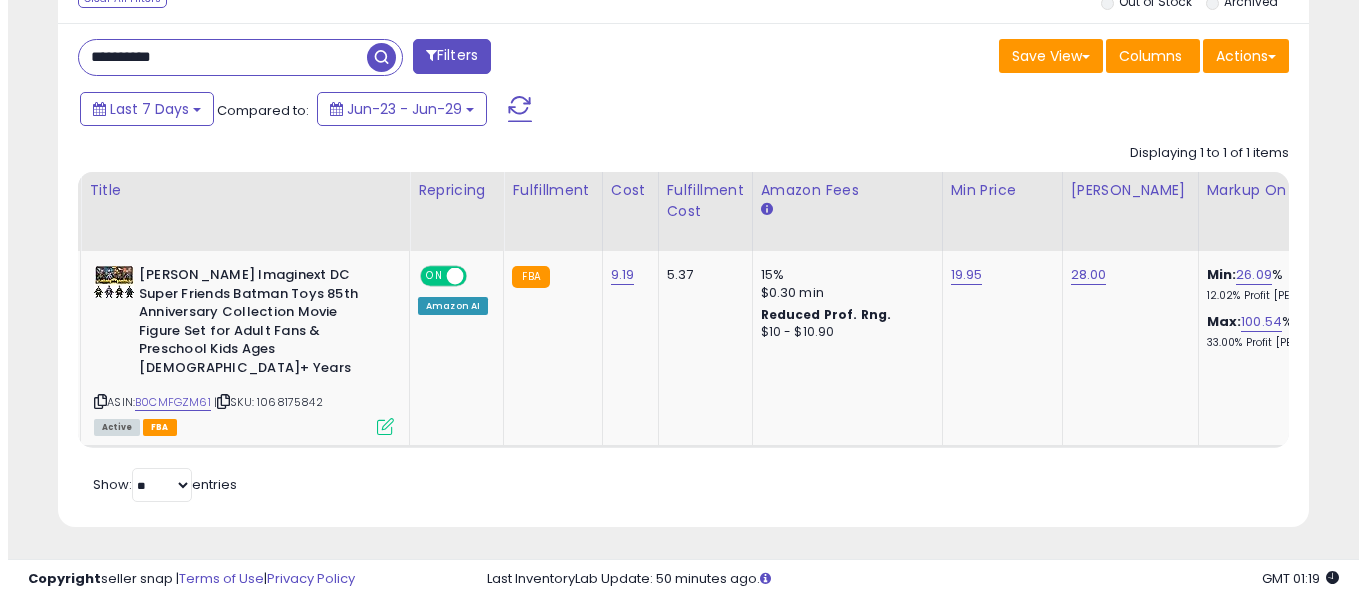 scroll, scrollTop: 621, scrollLeft: 0, axis: vertical 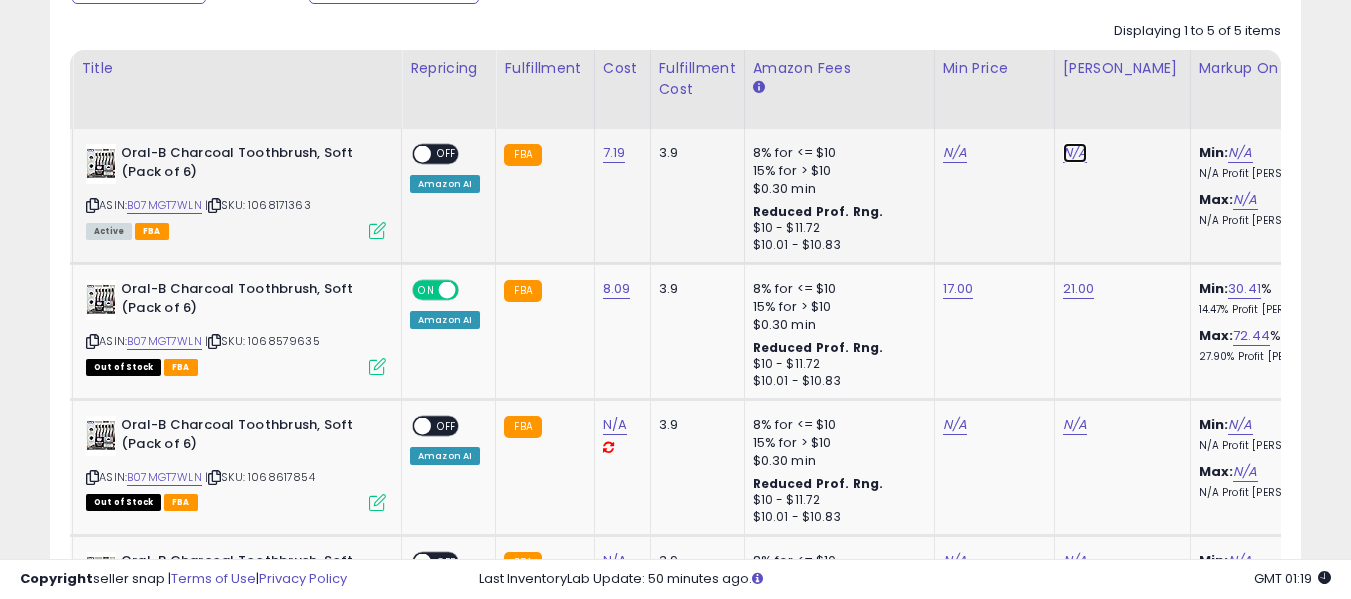 click on "N/A" at bounding box center [1075, 153] 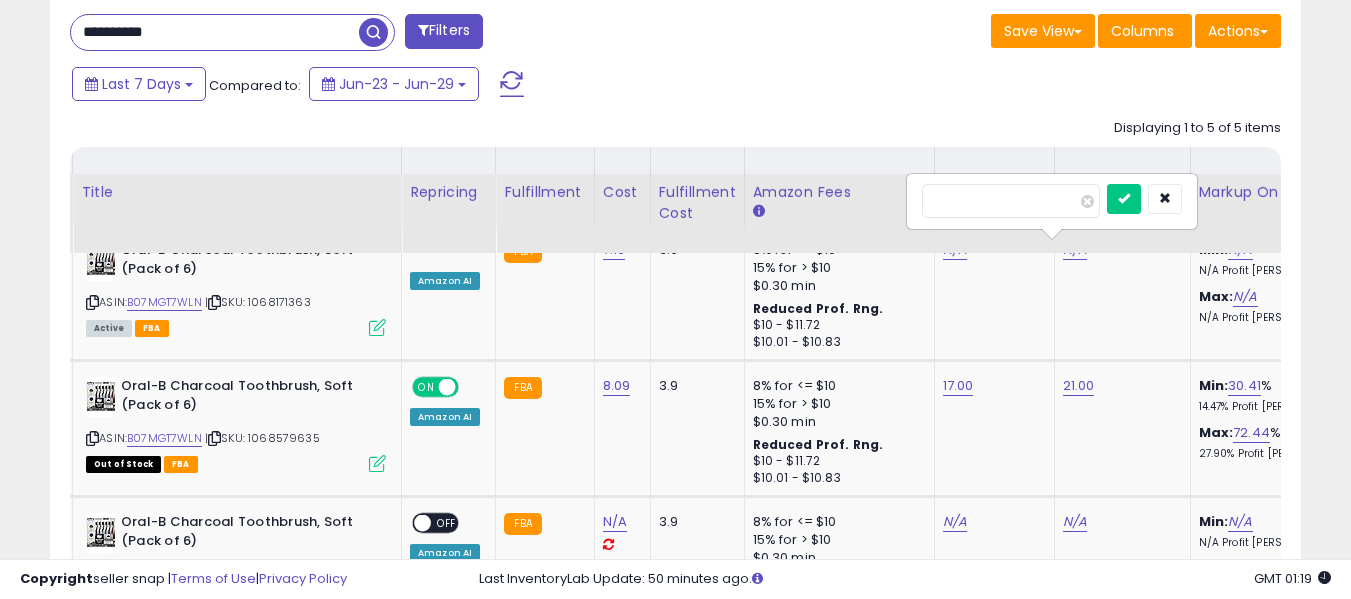scroll, scrollTop: 800, scrollLeft: 0, axis: vertical 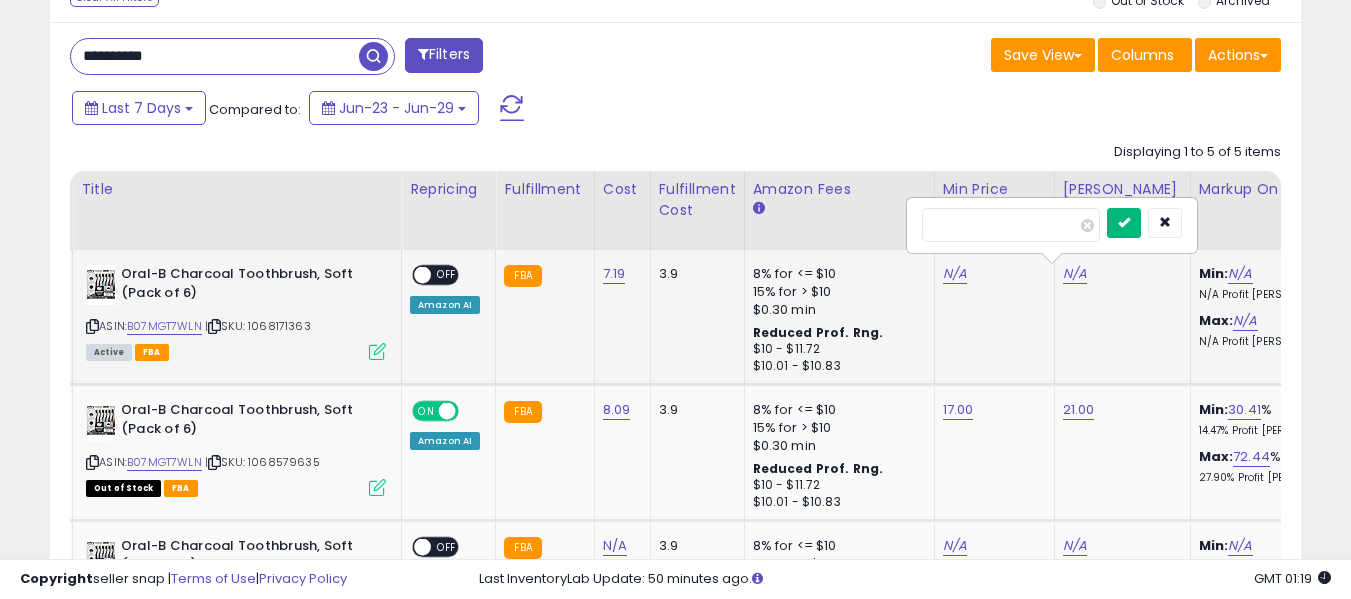 type on "**" 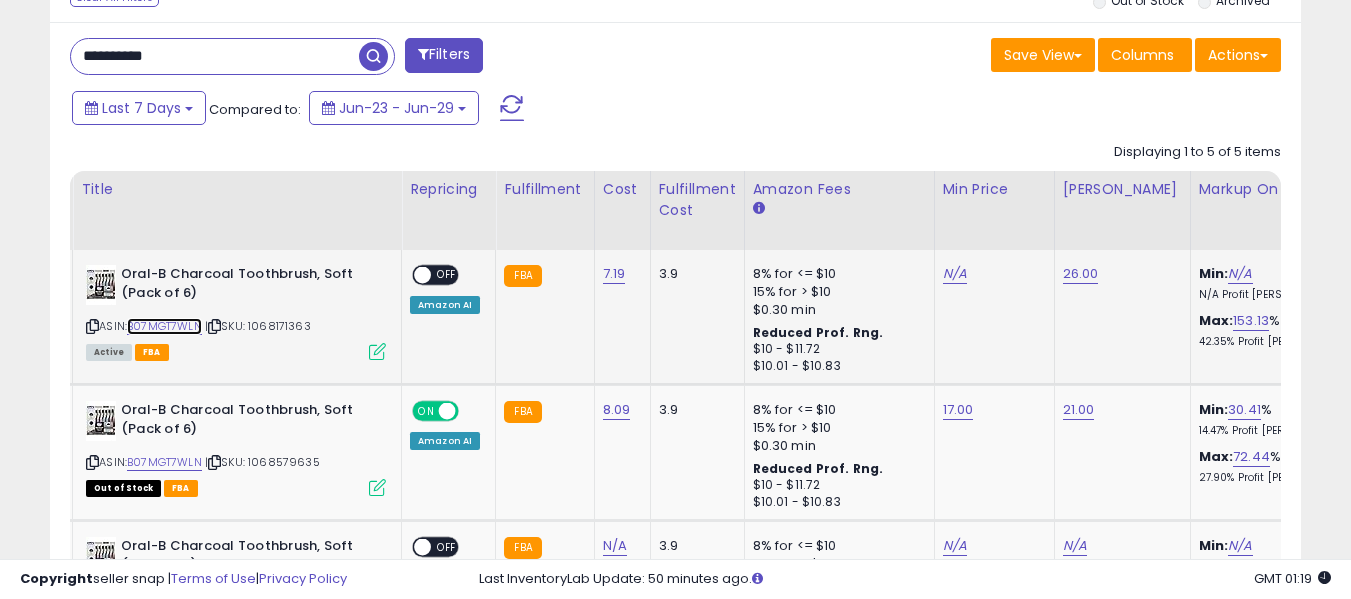 click on "B07MGT7WLN" at bounding box center [164, 326] 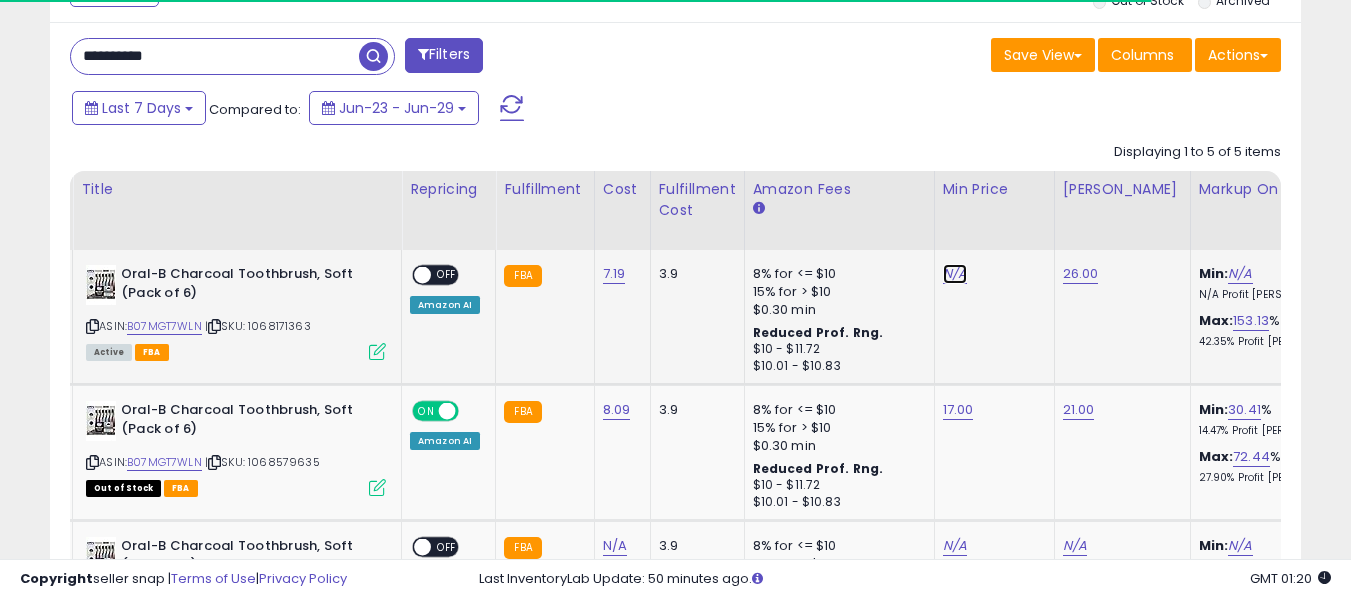 click on "N/A" at bounding box center (955, 274) 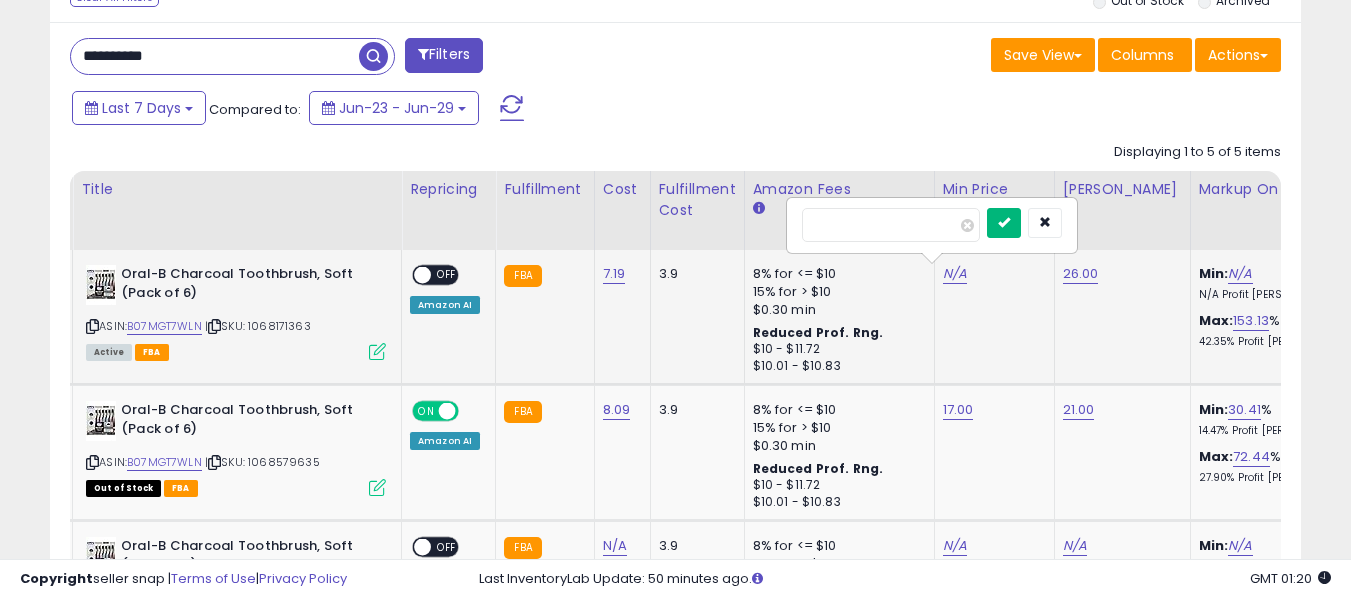type on "****" 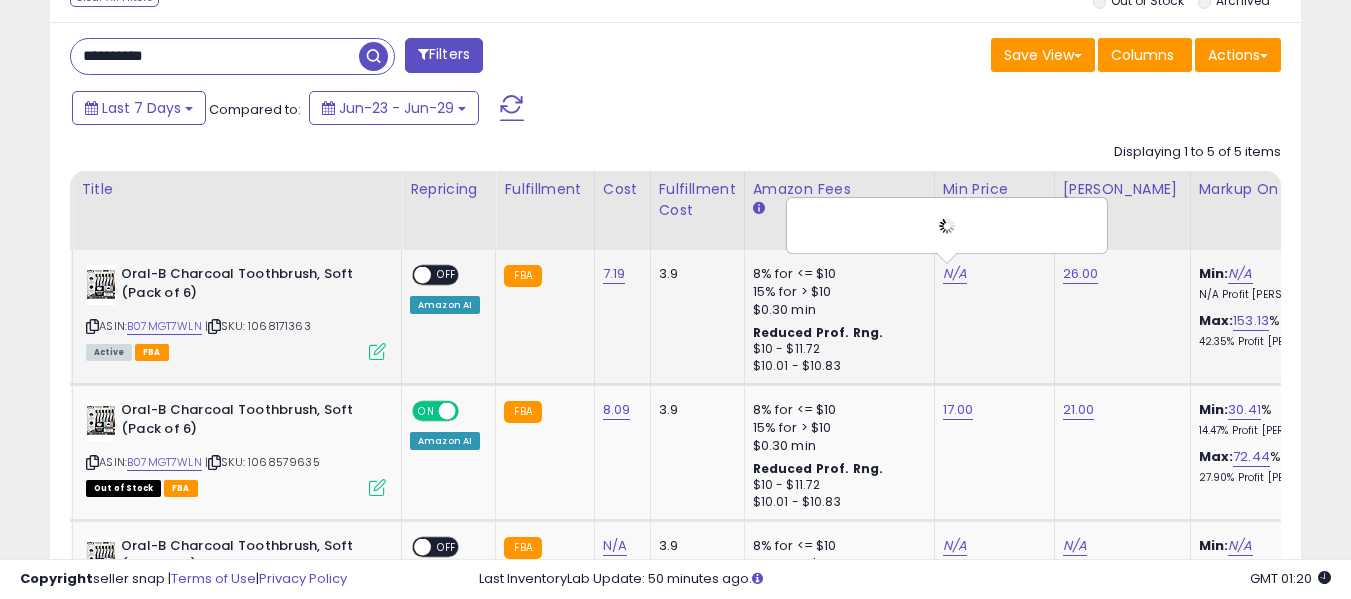 click on "OFF" at bounding box center [447, 275] 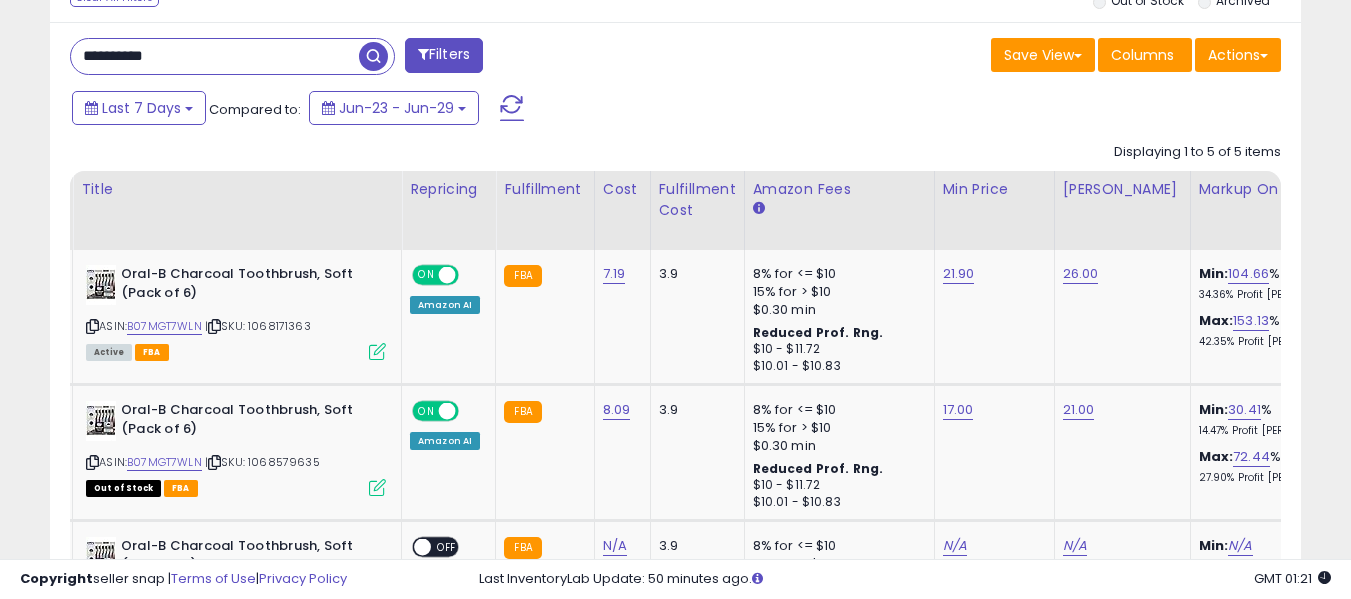 click on "**********" at bounding box center [215, 56] 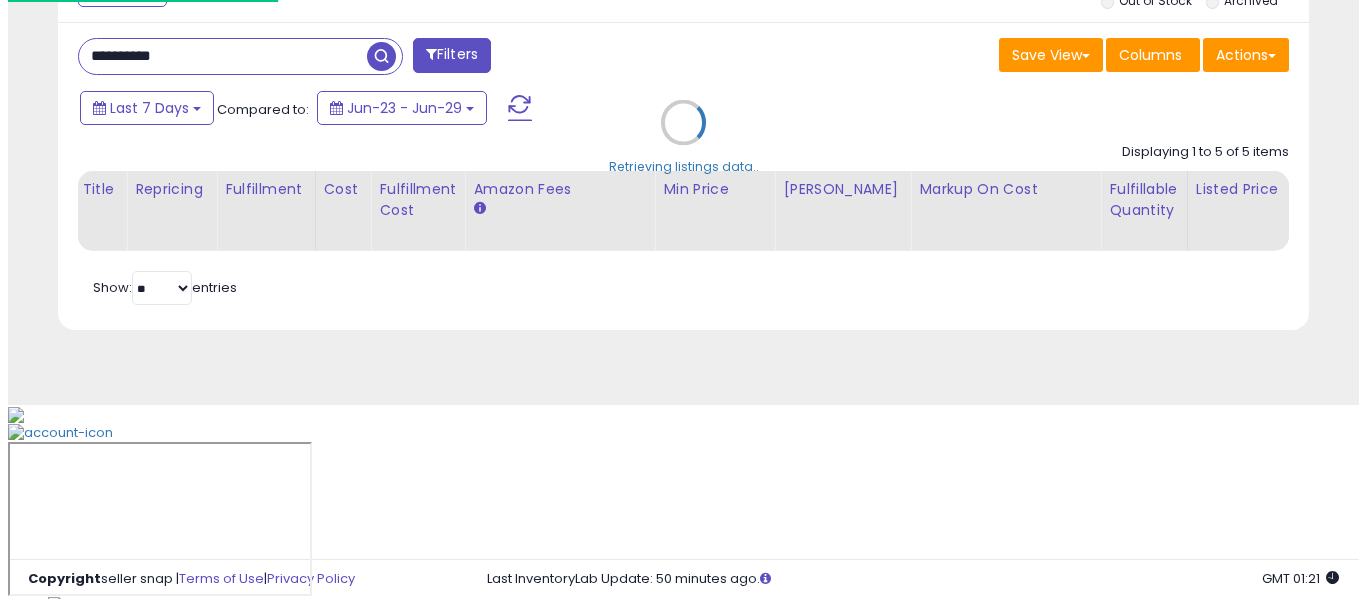 scroll, scrollTop: 621, scrollLeft: 0, axis: vertical 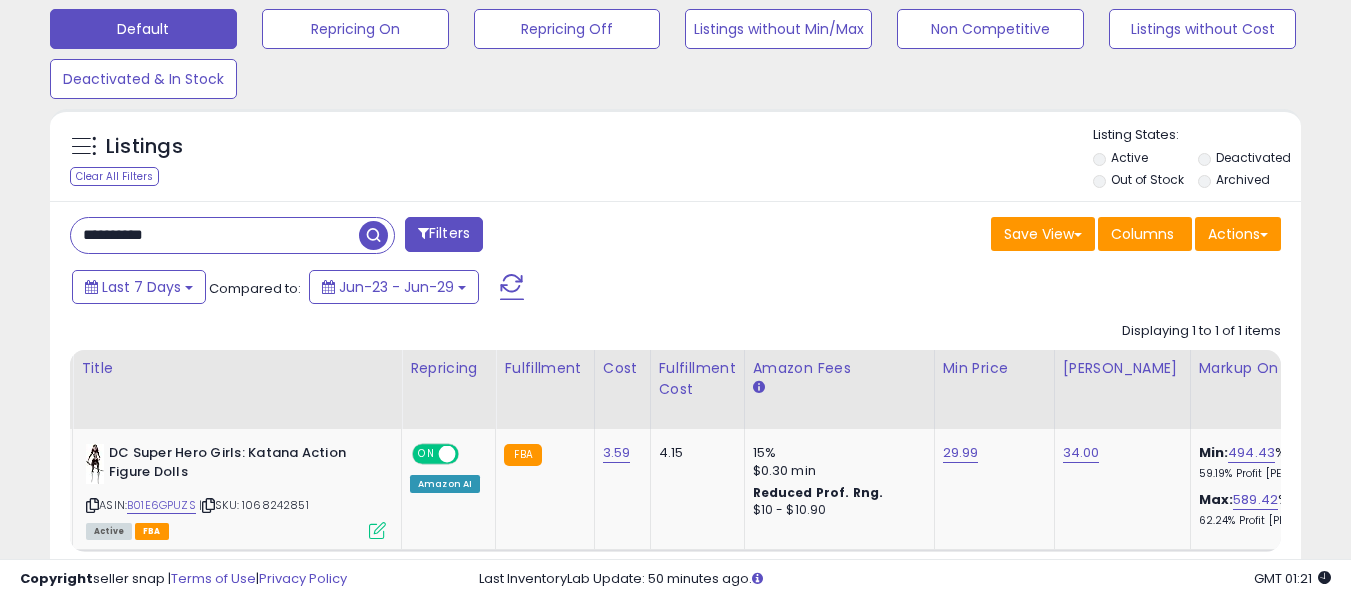 click on "**********" at bounding box center [675, 416] 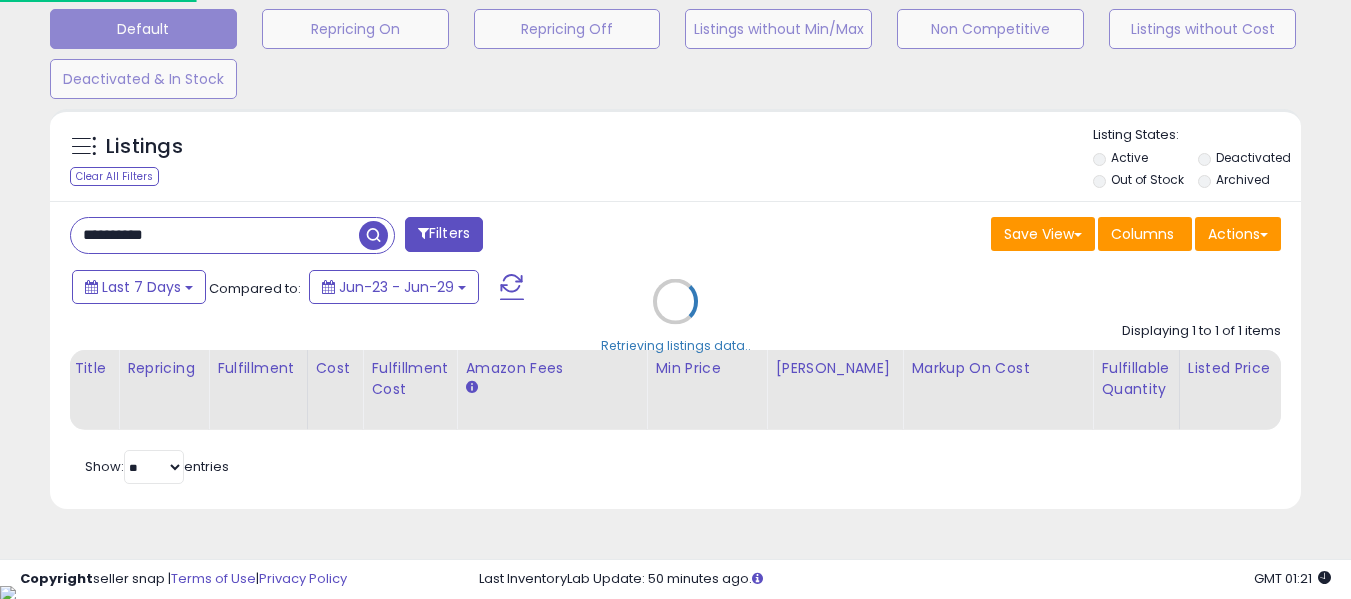 scroll, scrollTop: 999590, scrollLeft: 999267, axis: both 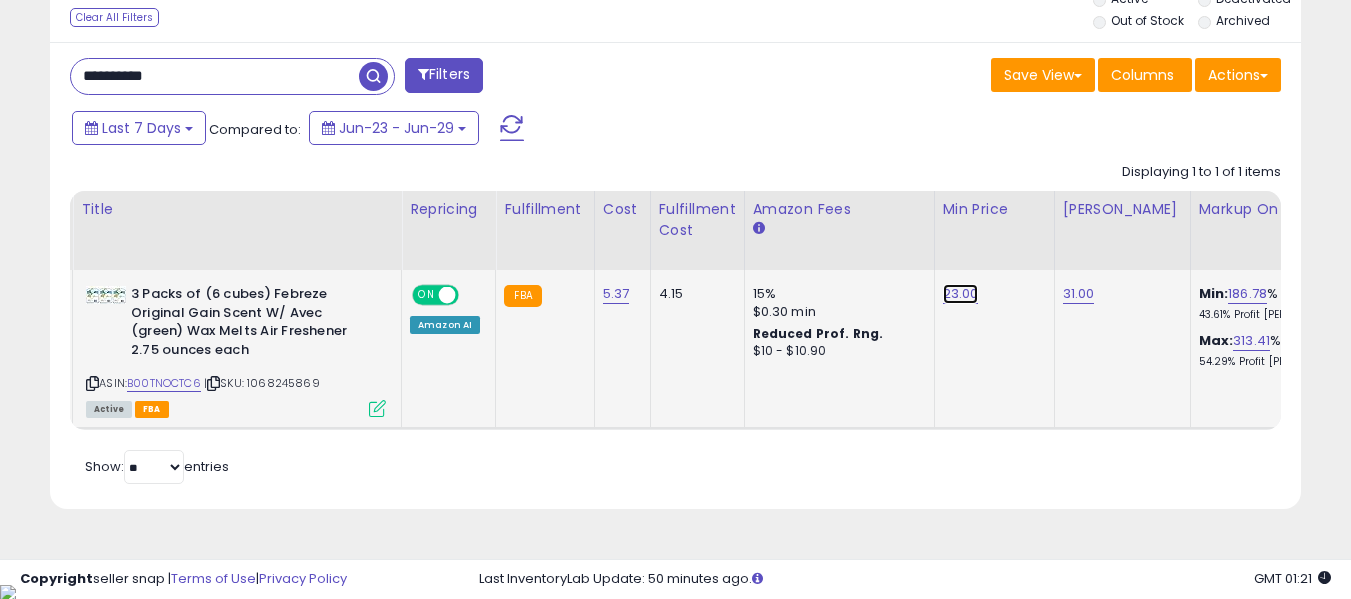 click on "23.00" at bounding box center (961, 294) 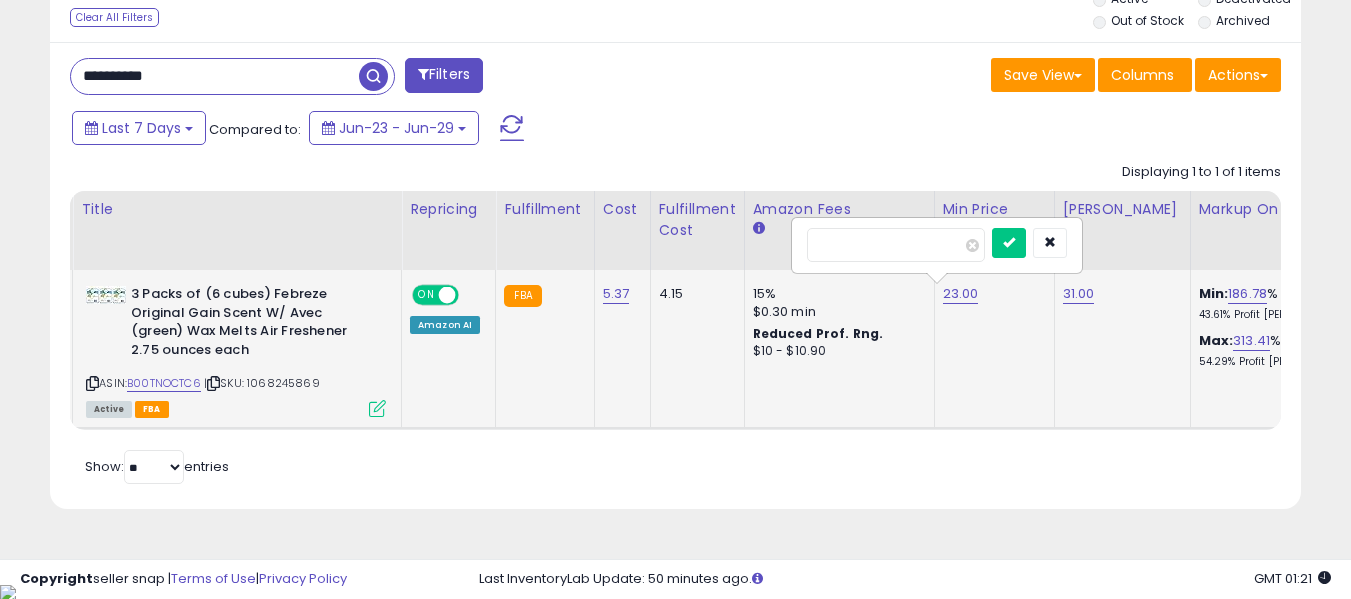 click on "*****" at bounding box center [896, 245] 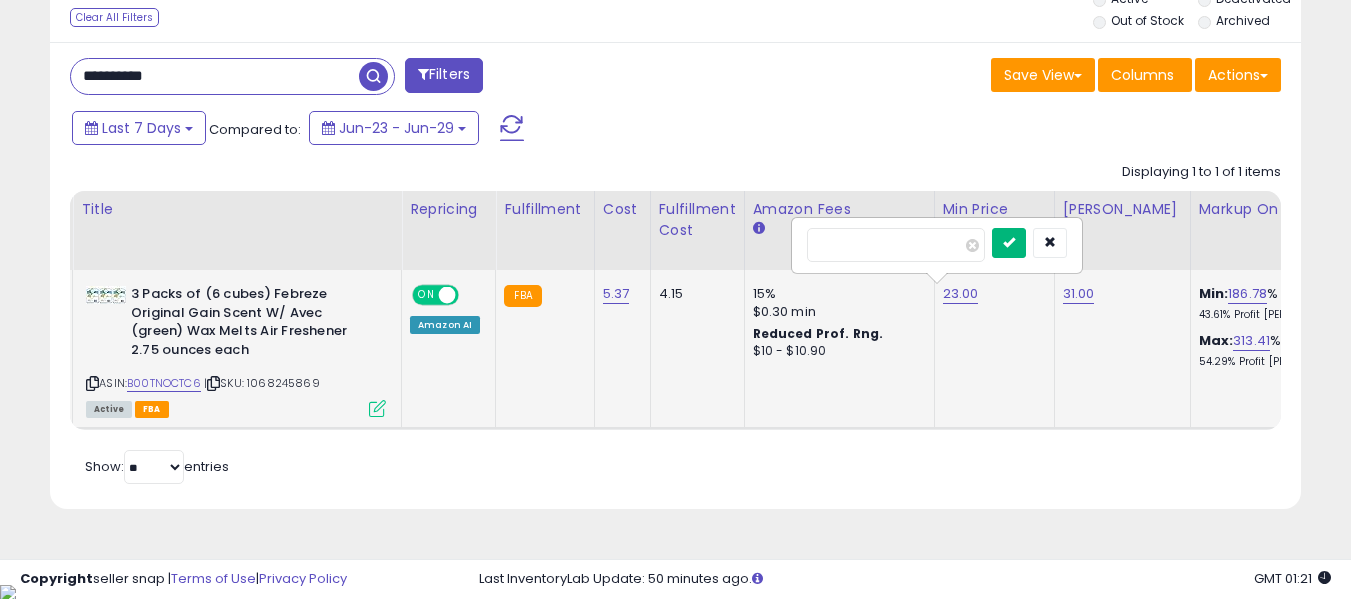 type on "****" 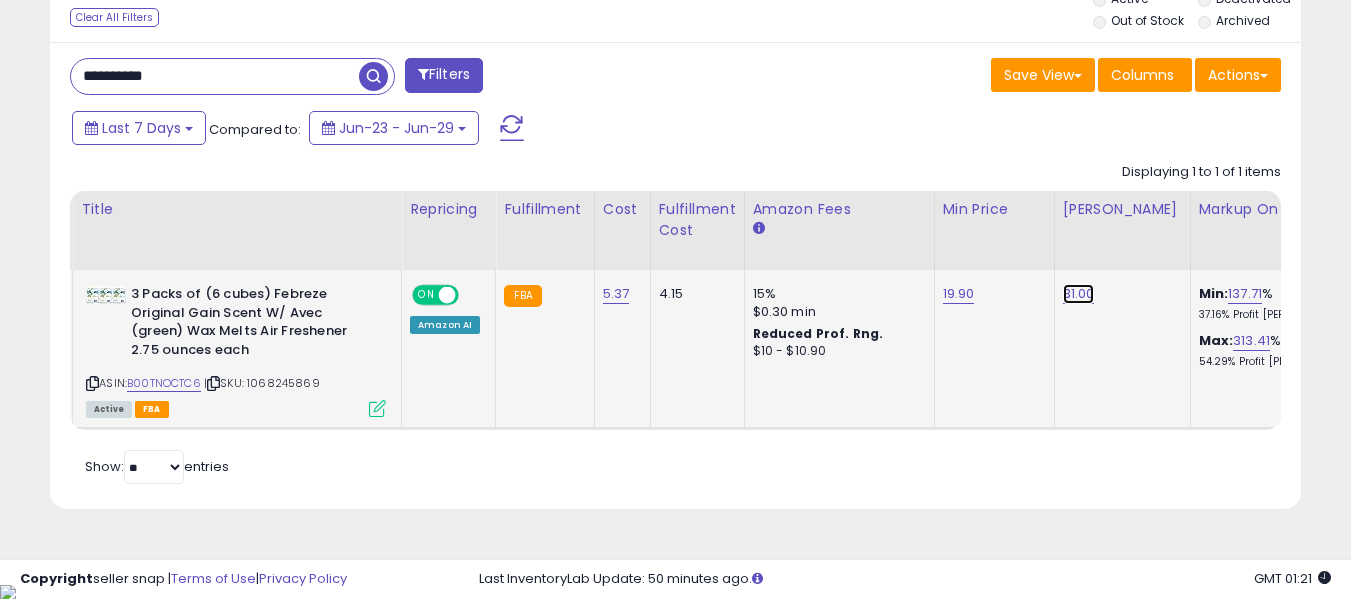 click on "31.00" at bounding box center [1079, 294] 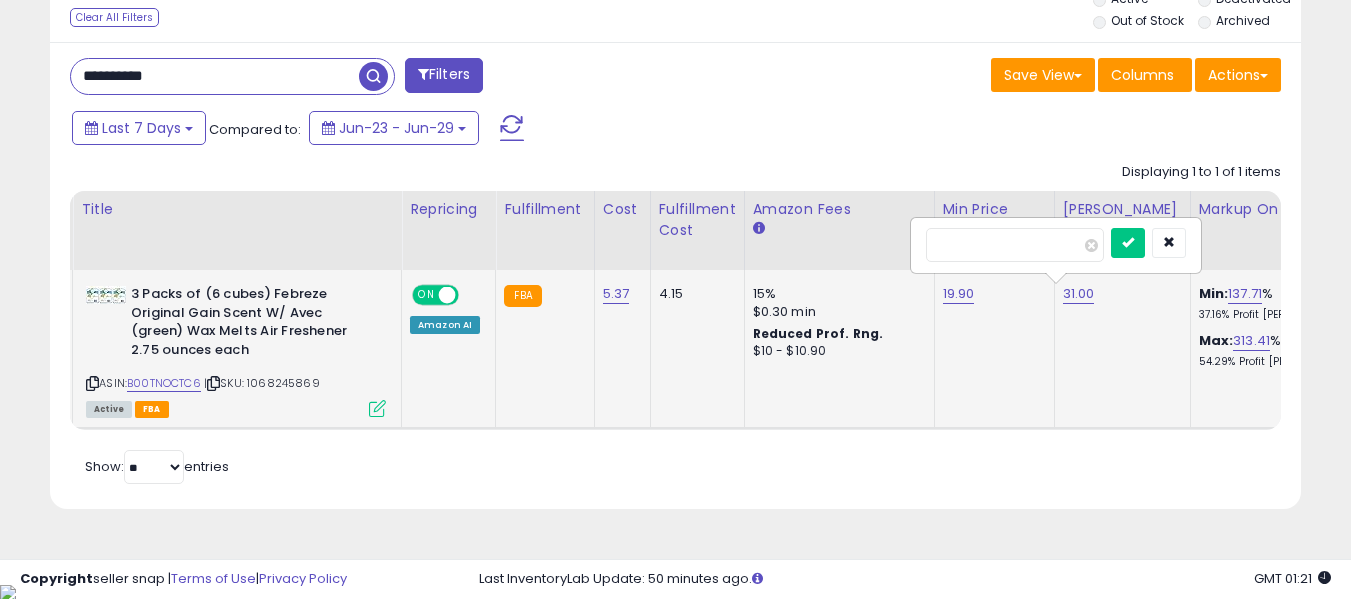 click on "*****" at bounding box center [1015, 245] 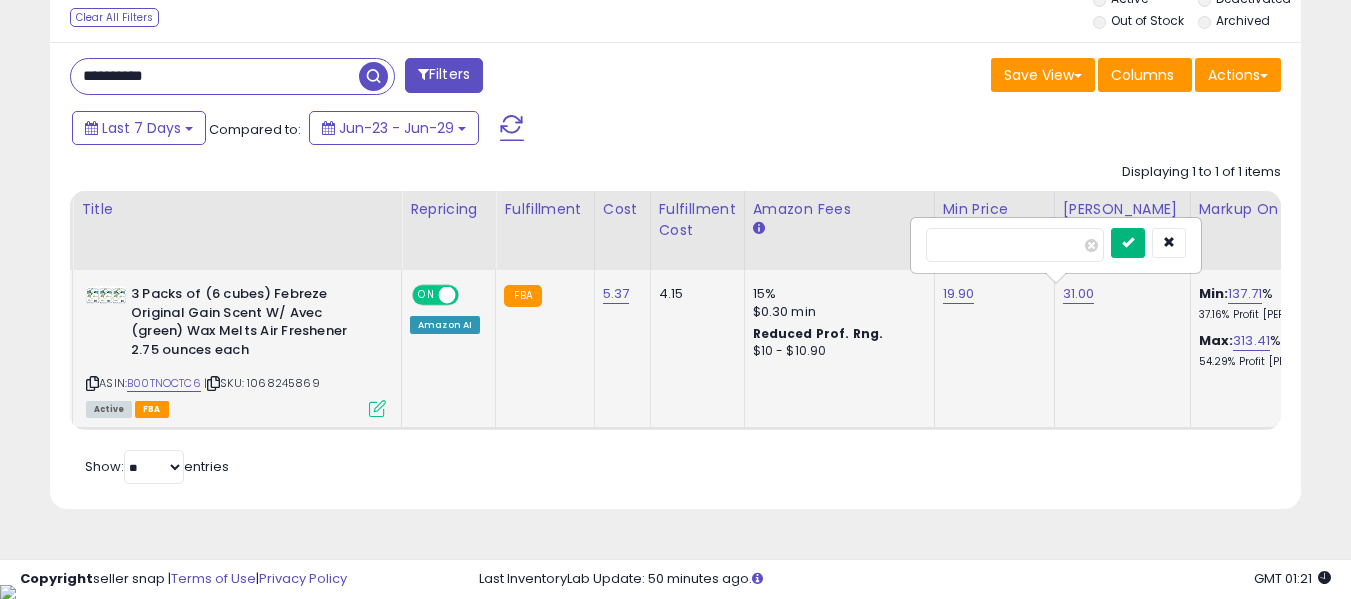 type on "**" 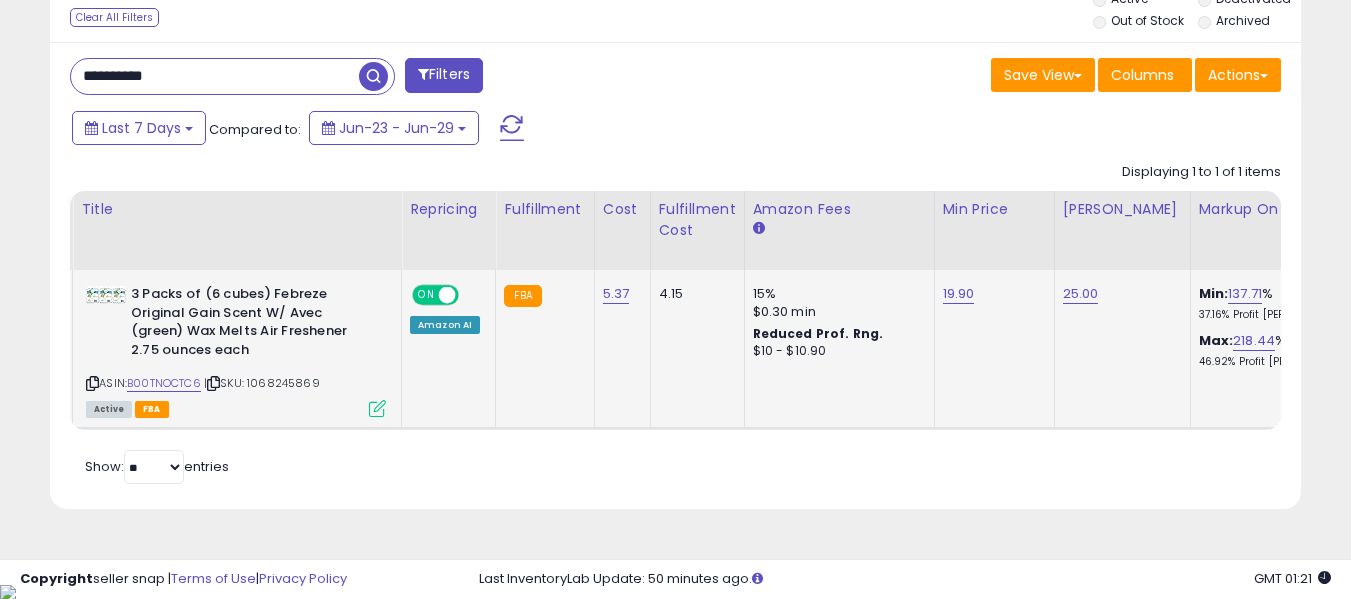 click on "**********" at bounding box center [215, 76] 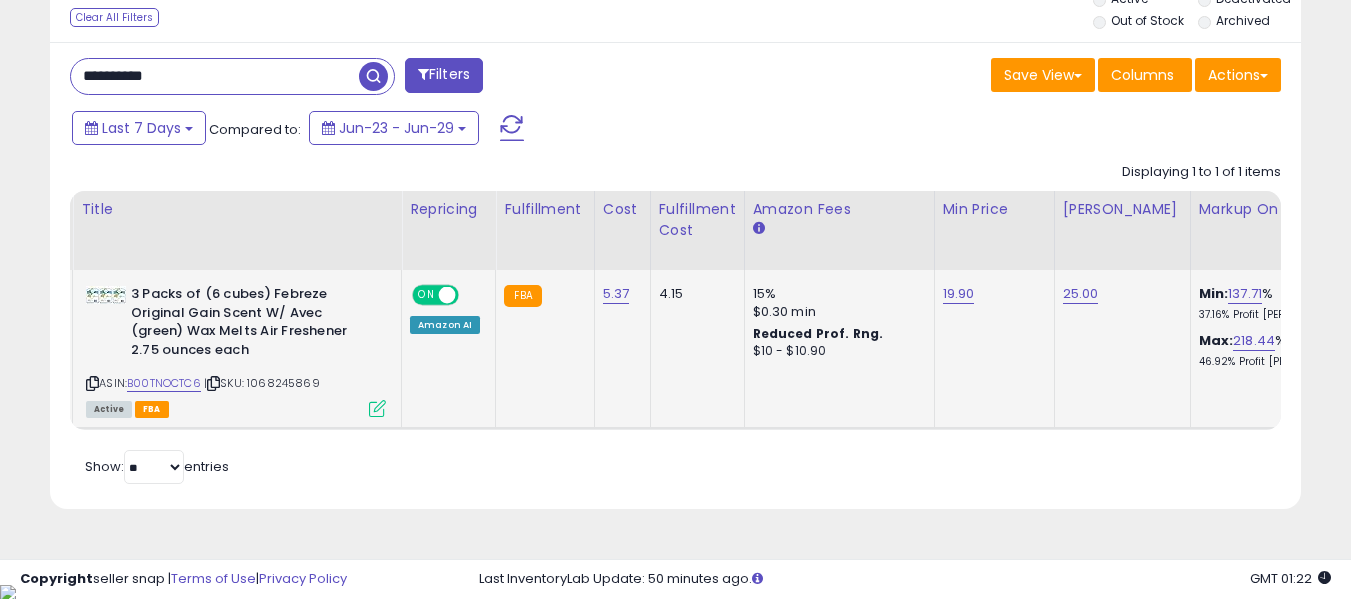 paste 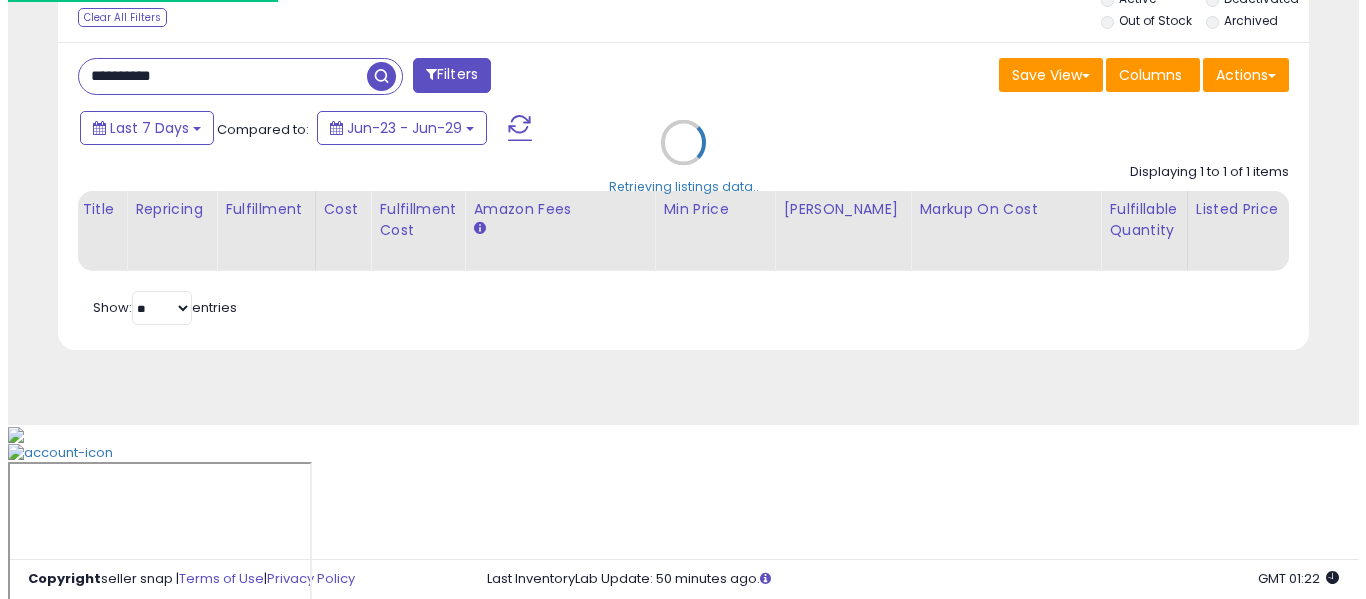 scroll, scrollTop: 621, scrollLeft: 0, axis: vertical 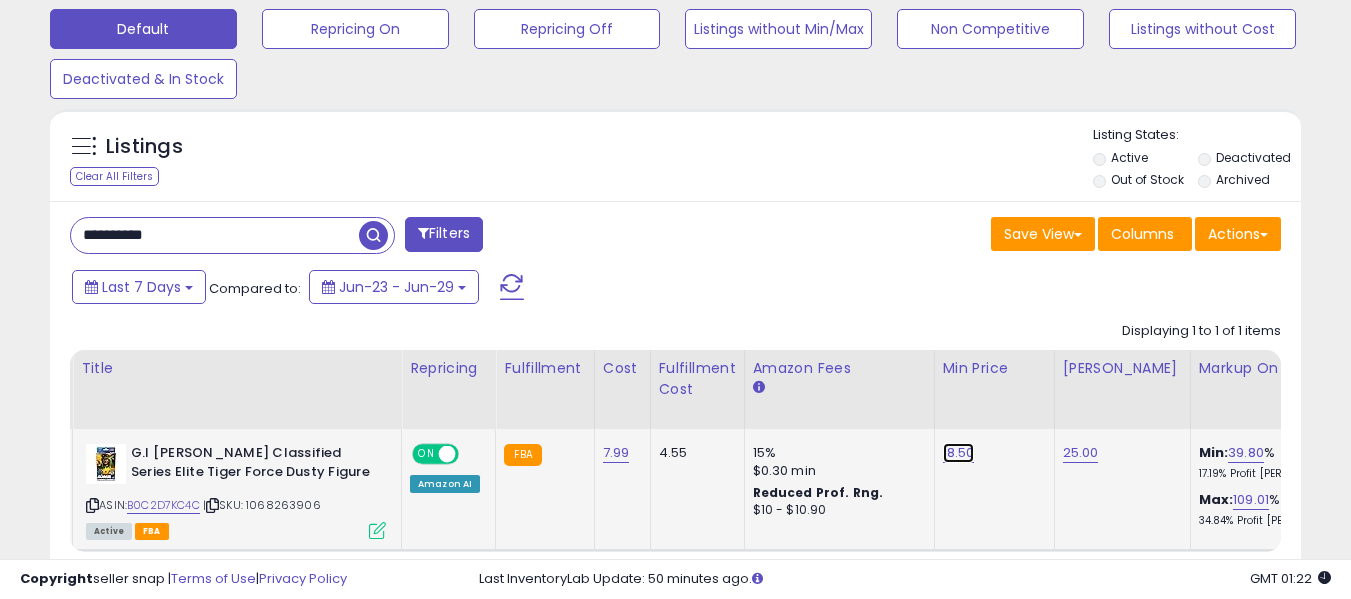 click on "18.50" at bounding box center (959, 453) 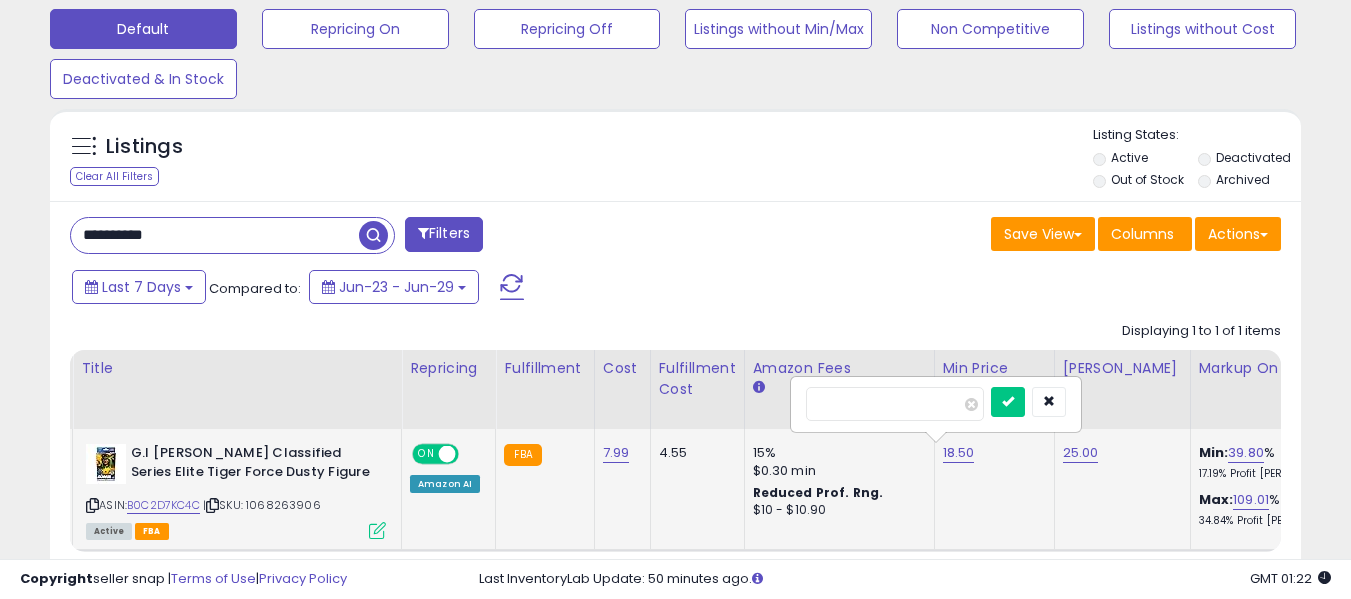 click on "*****" at bounding box center [895, 404] 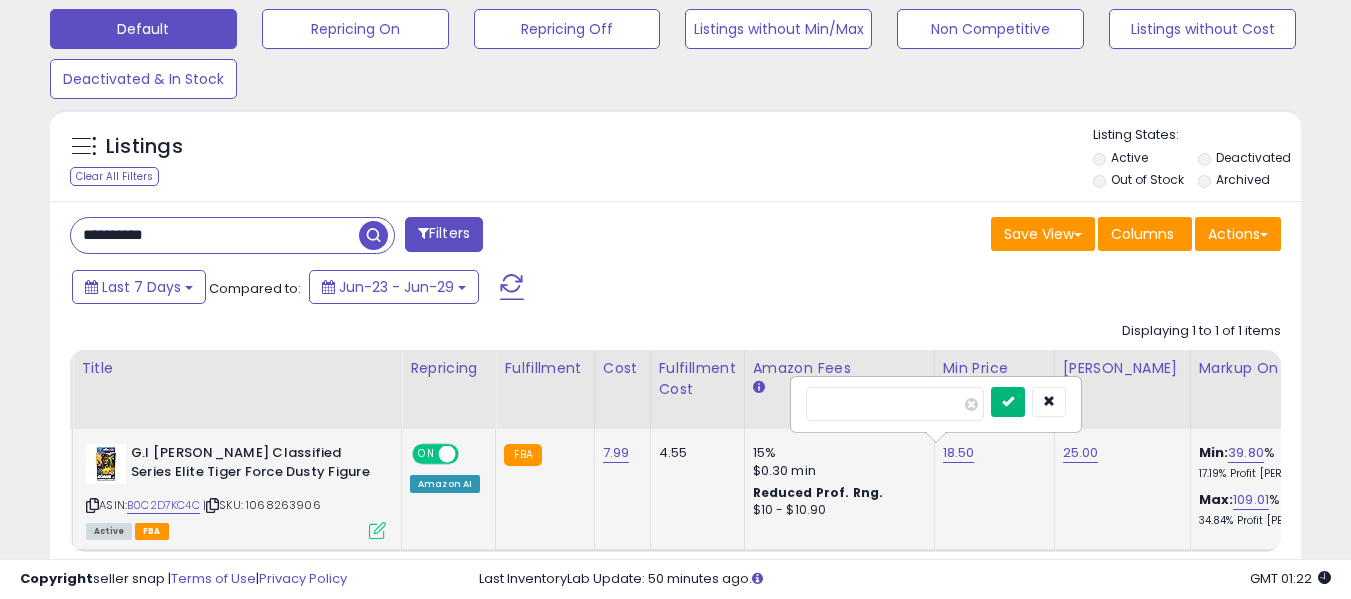 type on "****" 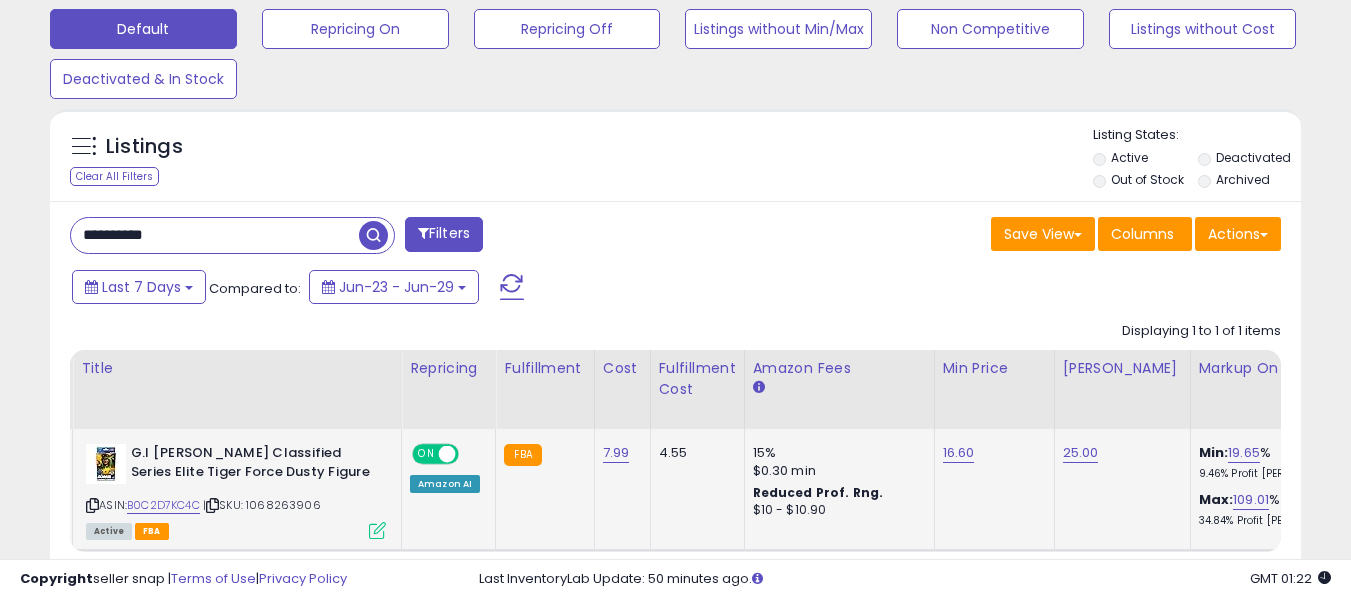 click on "**********" at bounding box center (215, 235) 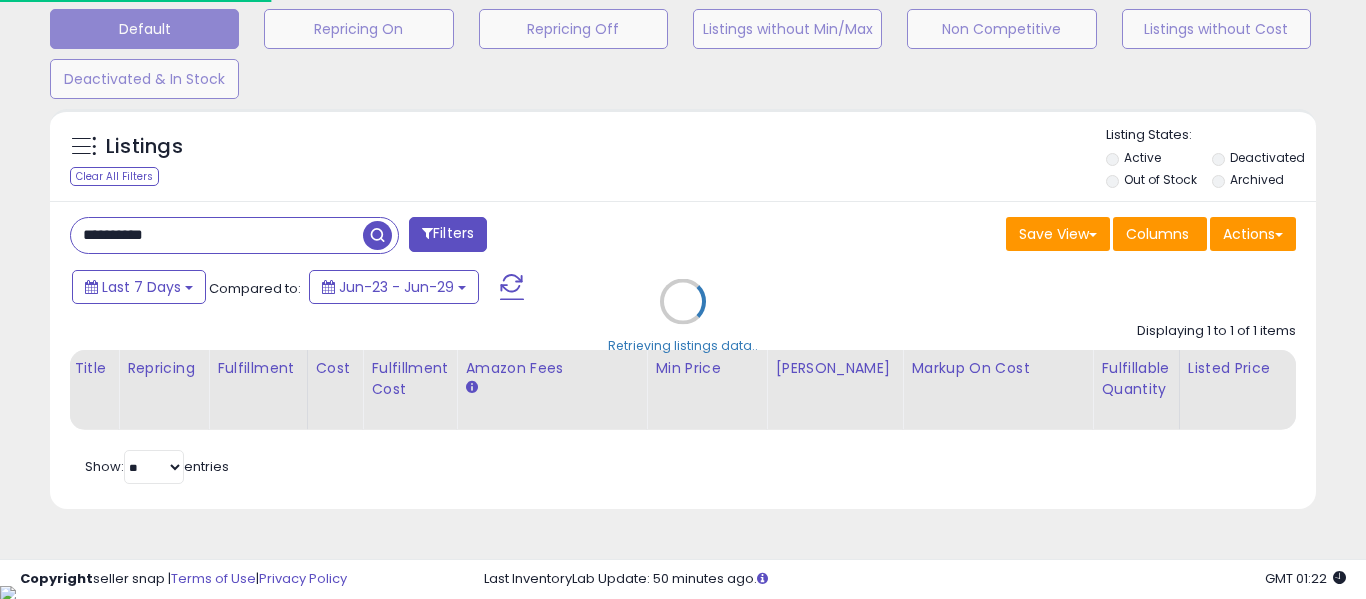 scroll, scrollTop: 999590, scrollLeft: 999267, axis: both 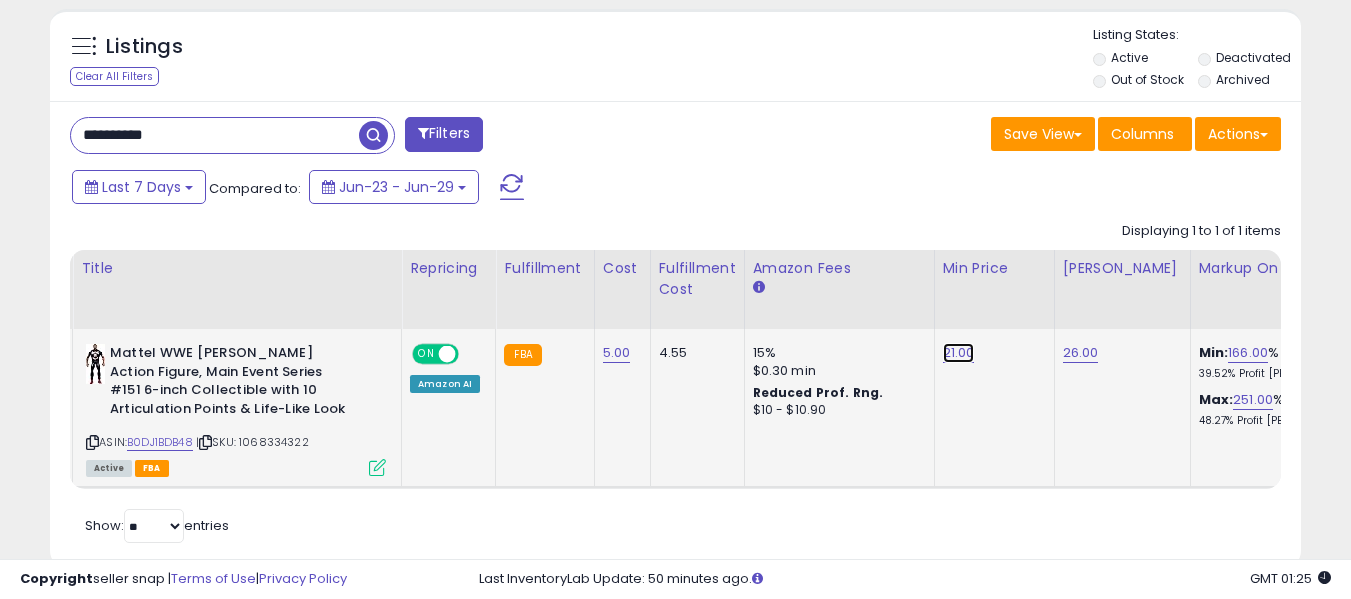 click on "21.00" at bounding box center (959, 353) 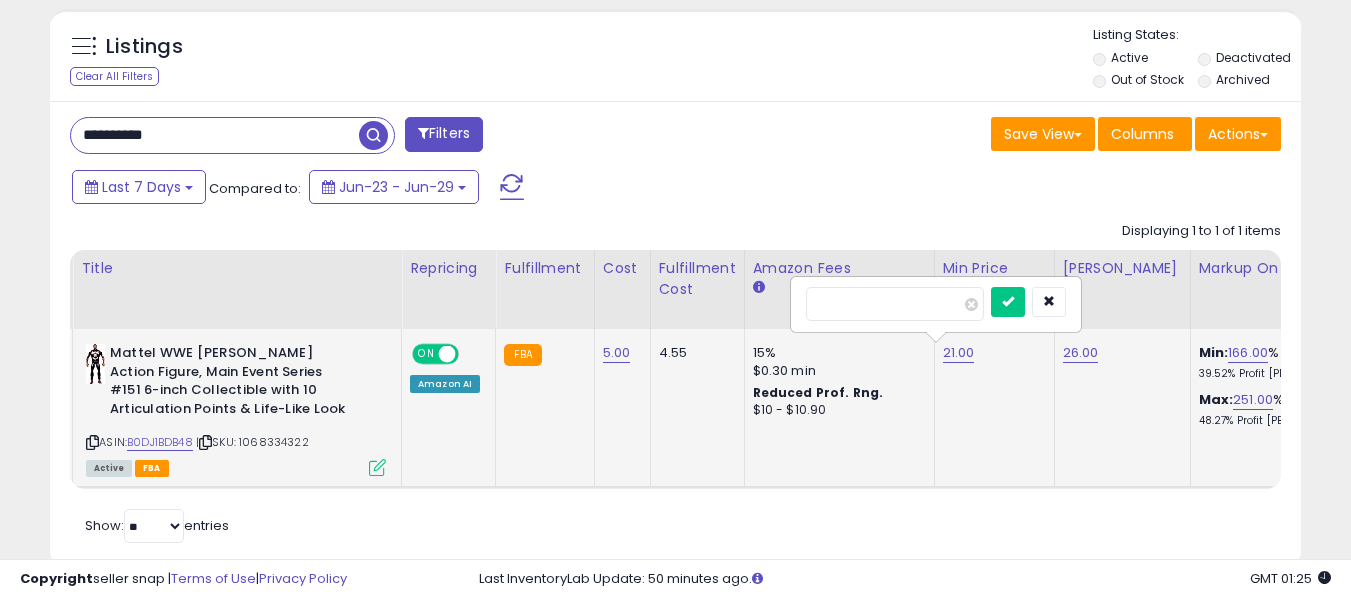 click on "*****" at bounding box center [895, 304] 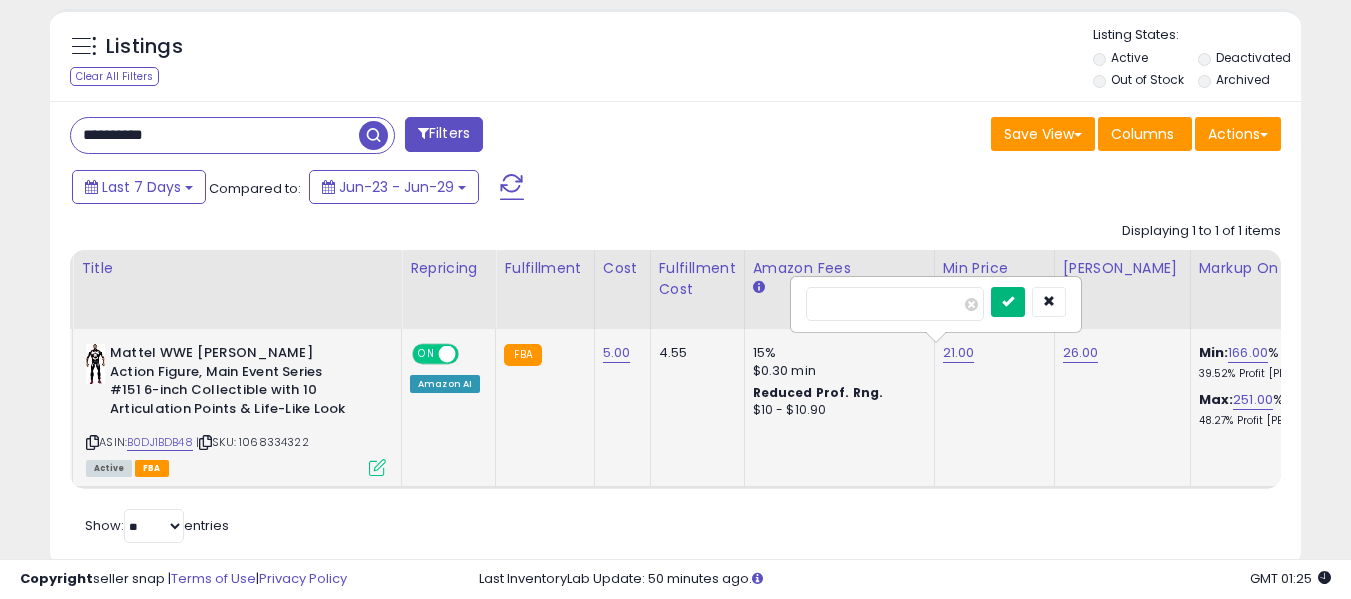 type on "****" 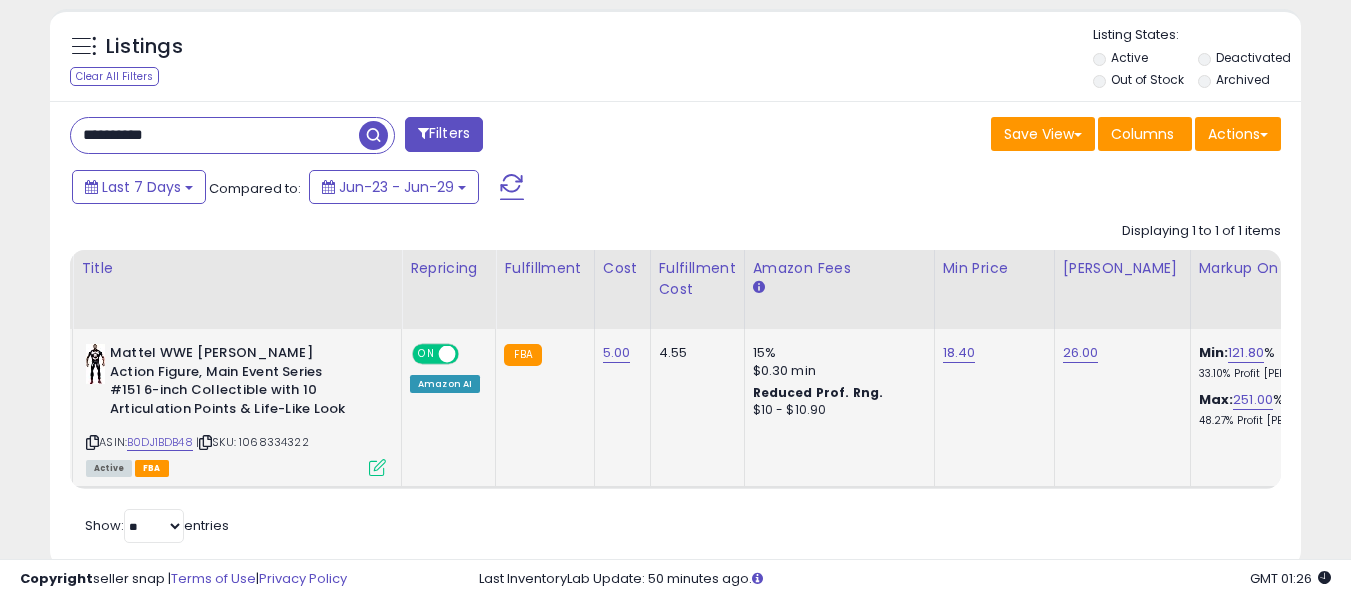 click on "**********" at bounding box center [215, 135] 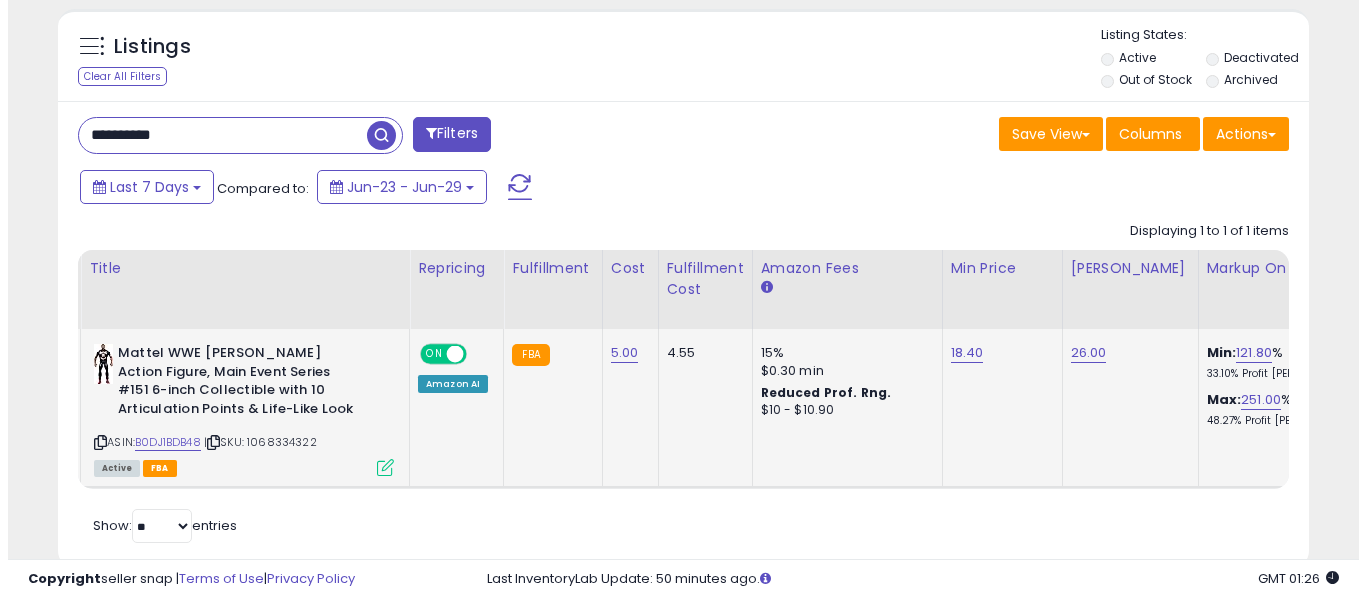 scroll, scrollTop: 621, scrollLeft: 0, axis: vertical 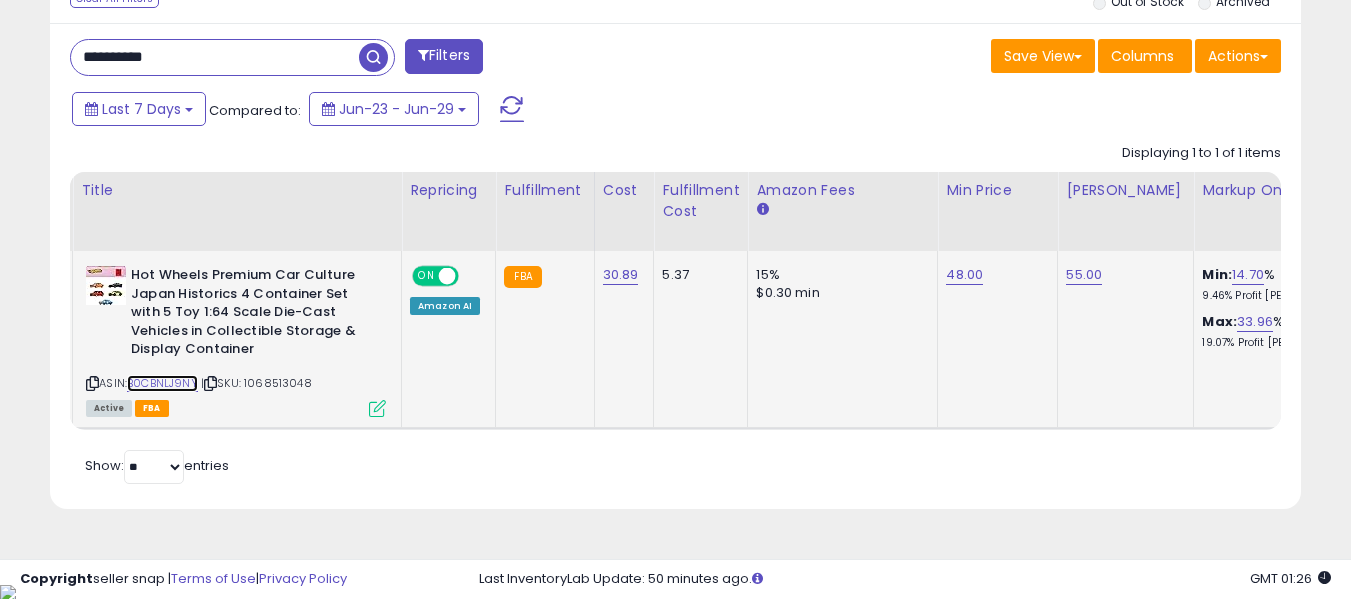 click on "B0CBNLJ9NY" at bounding box center (162, 383) 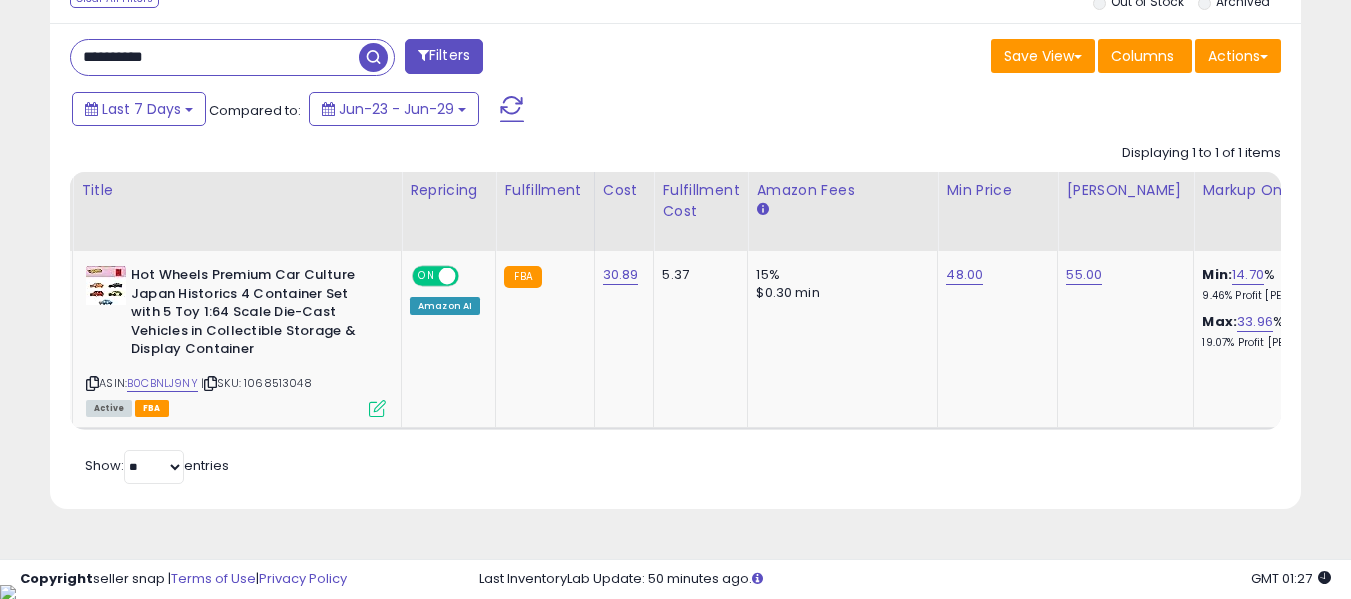 click on "**********" at bounding box center (215, 57) 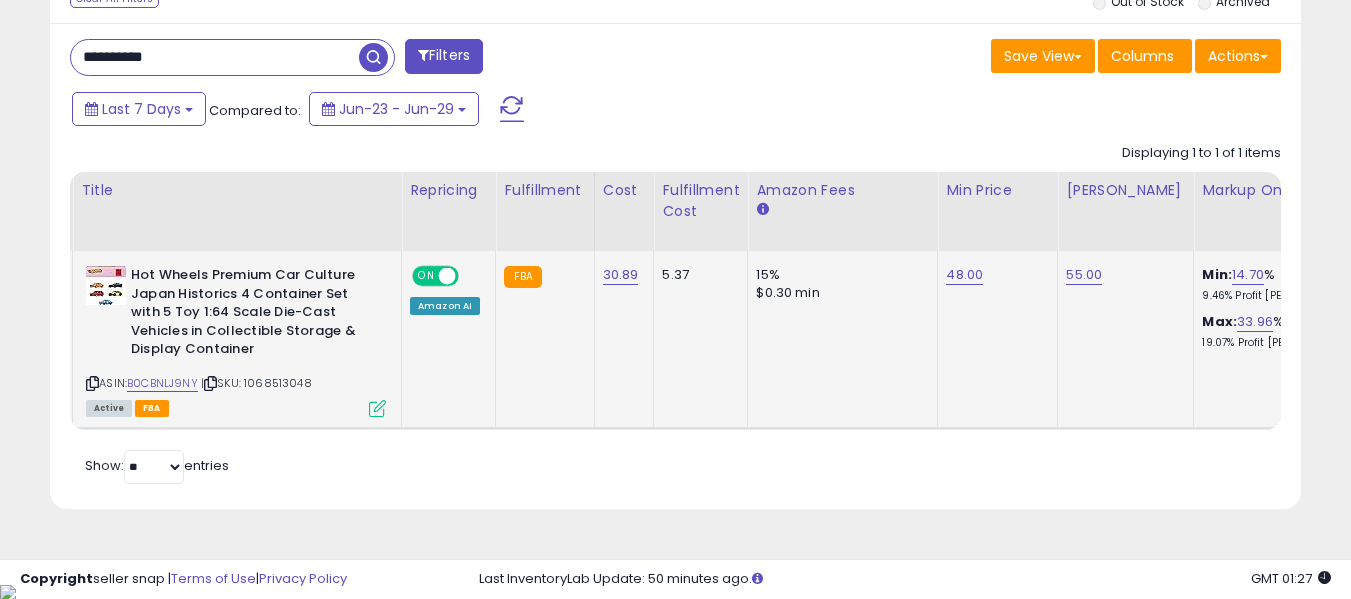 click on "48.00" 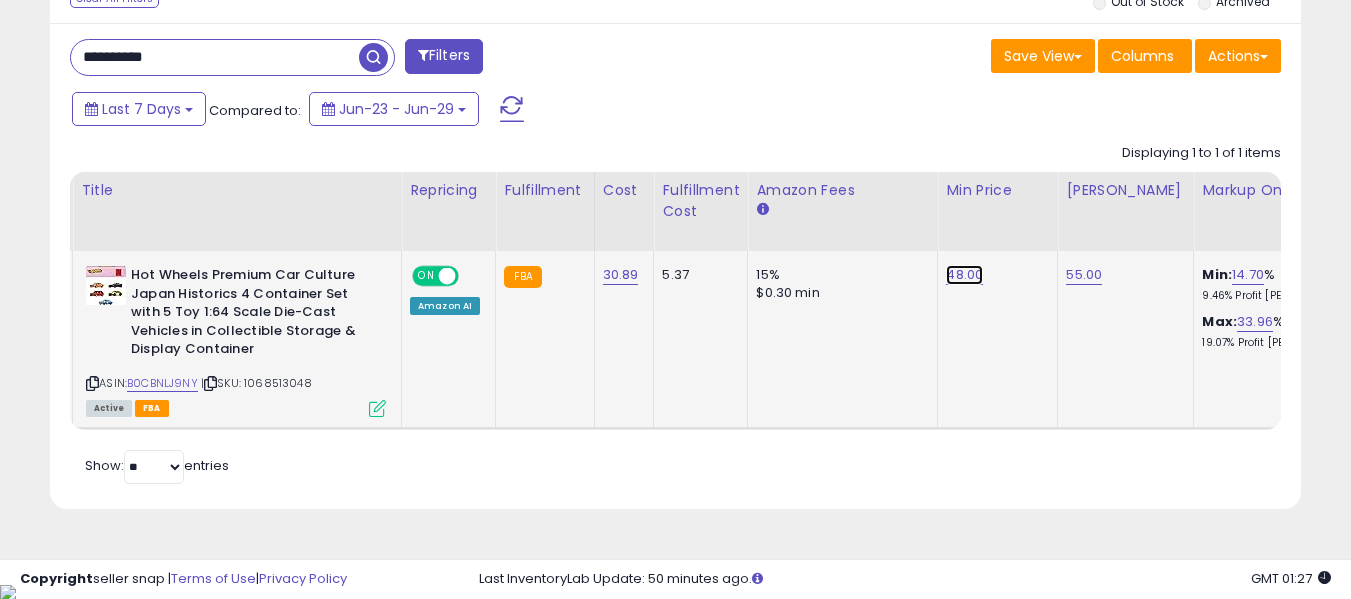 click on "48.00" at bounding box center (964, 275) 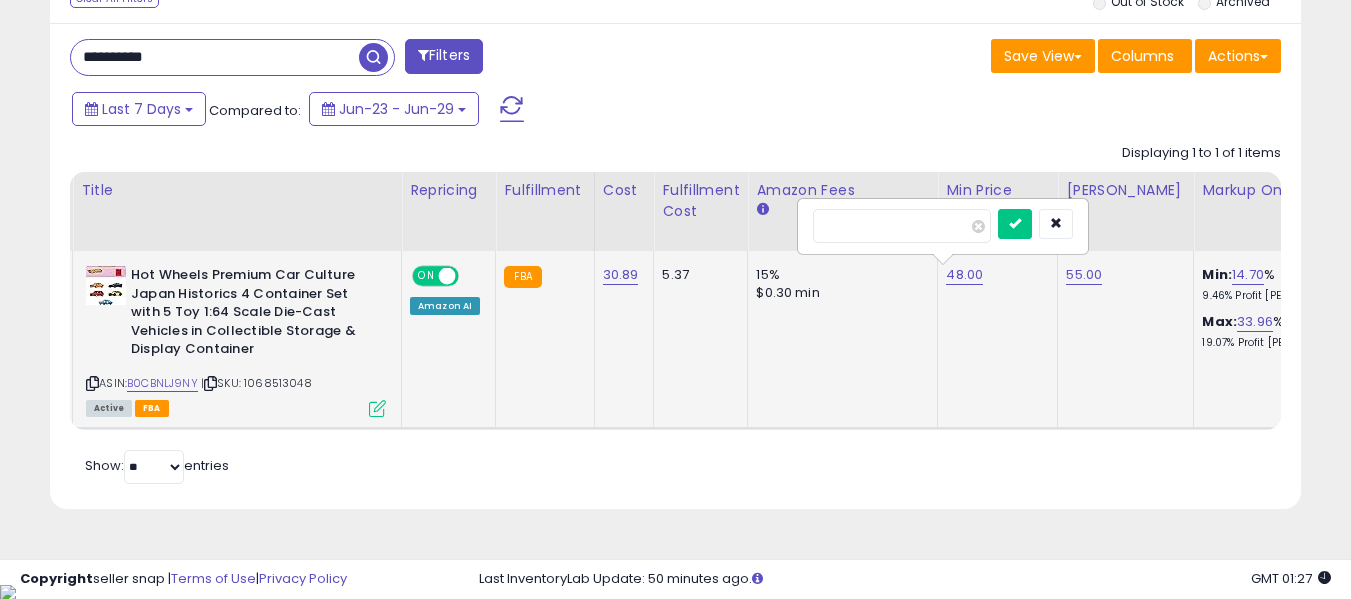 click on "*****" at bounding box center [943, 226] 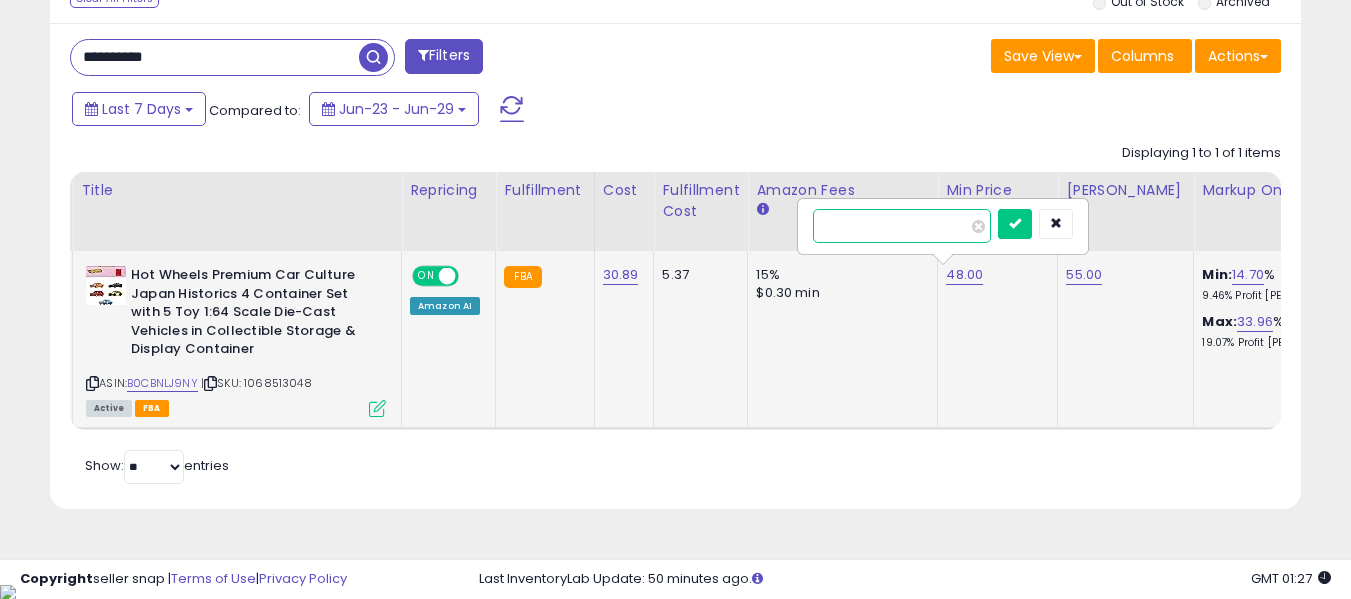 click on "*****" at bounding box center (902, 226) 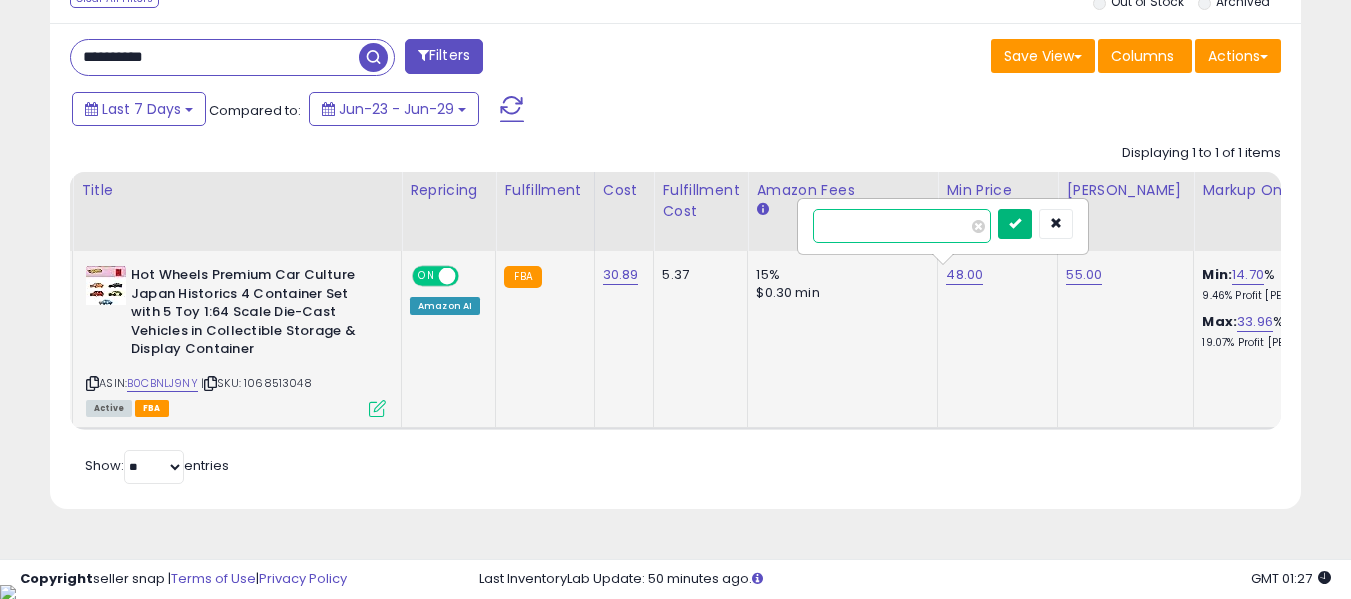 type on "****" 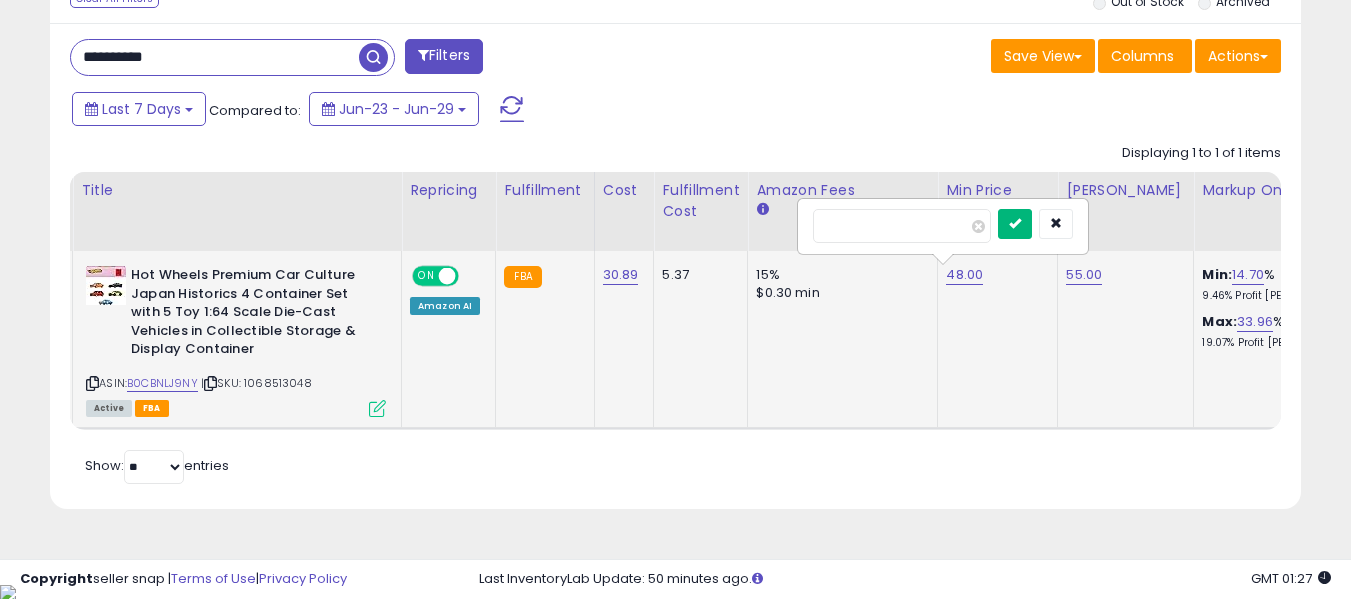 click at bounding box center (1015, 223) 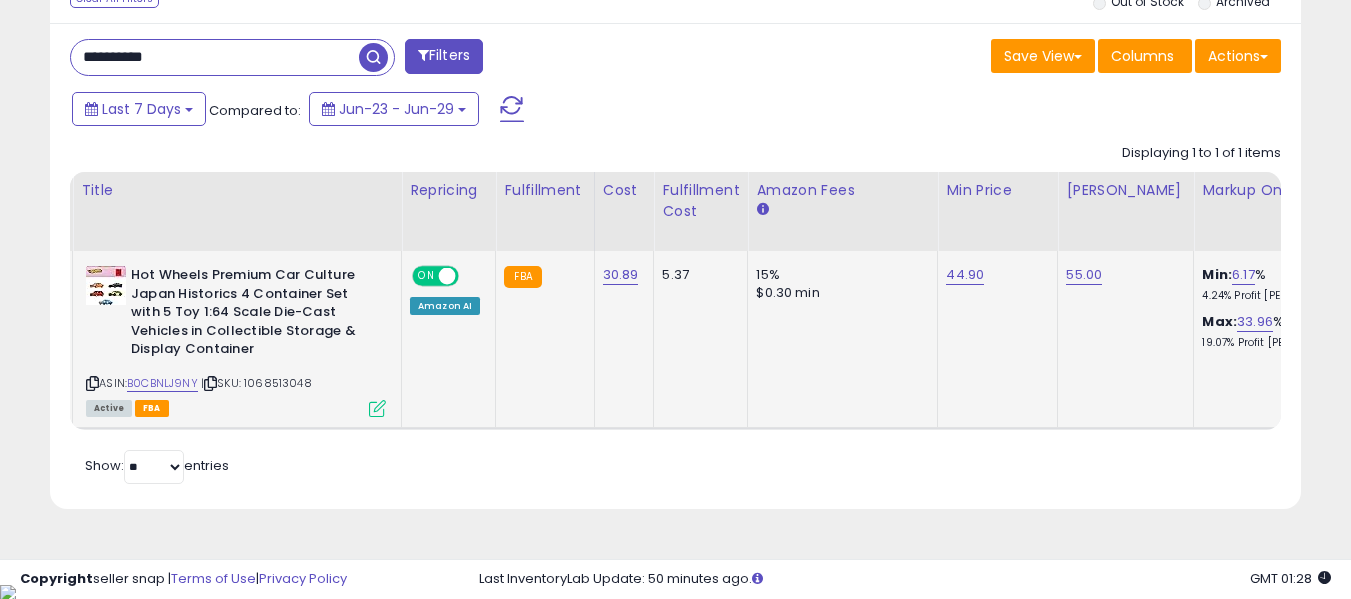 click on "**********" at bounding box center [215, 57] 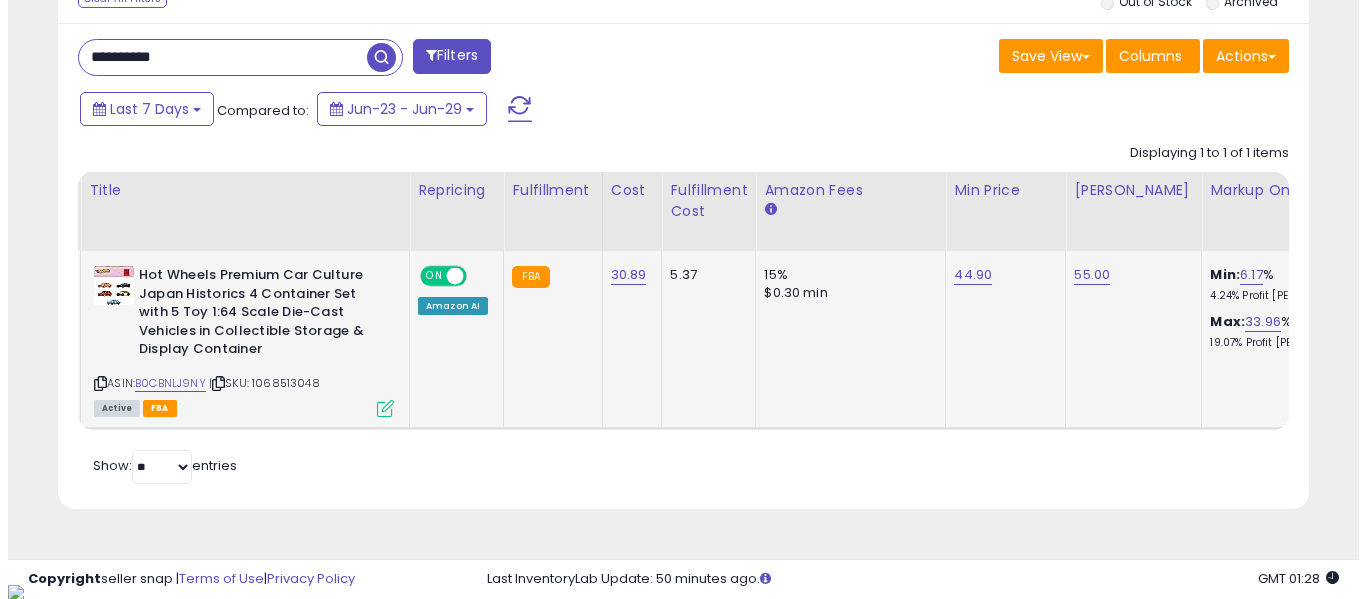 scroll, scrollTop: 621, scrollLeft: 0, axis: vertical 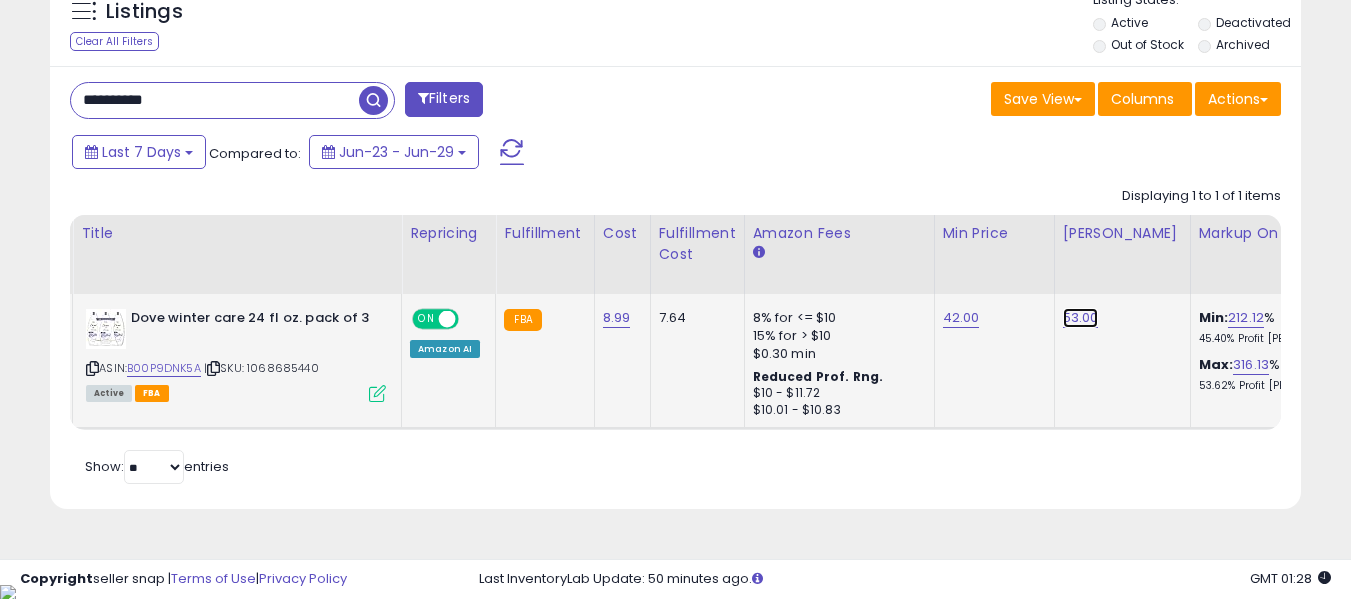 click on "53.00" at bounding box center (1081, 318) 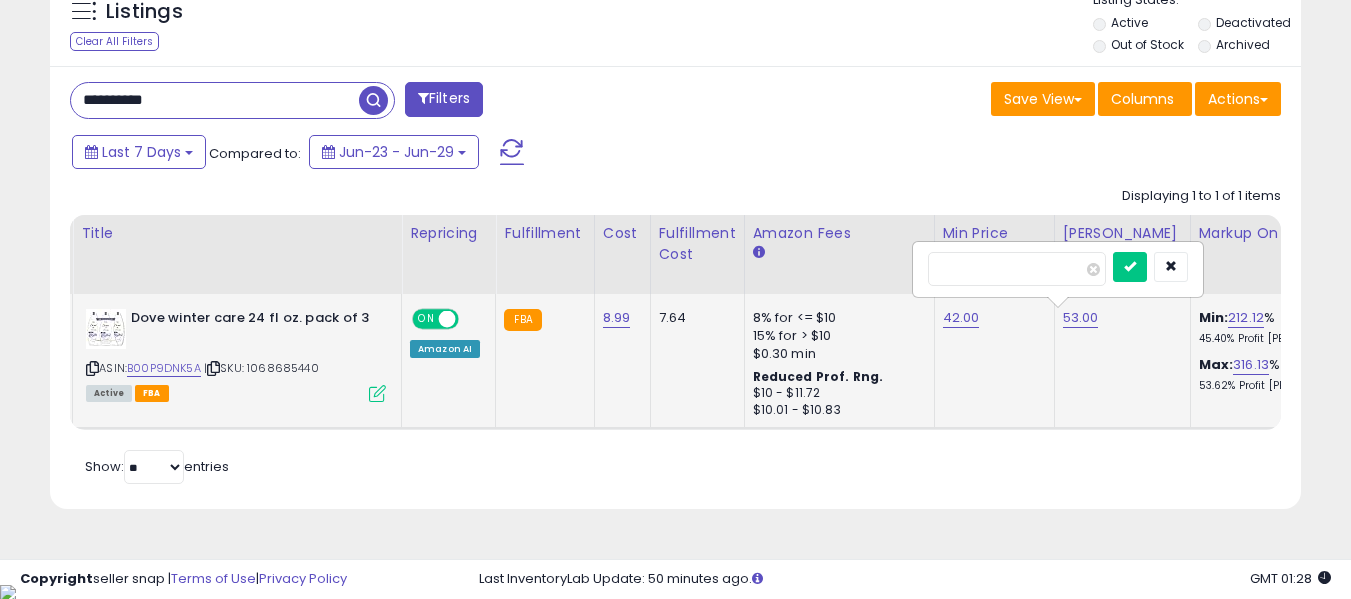 click on "*****" at bounding box center [1017, 269] 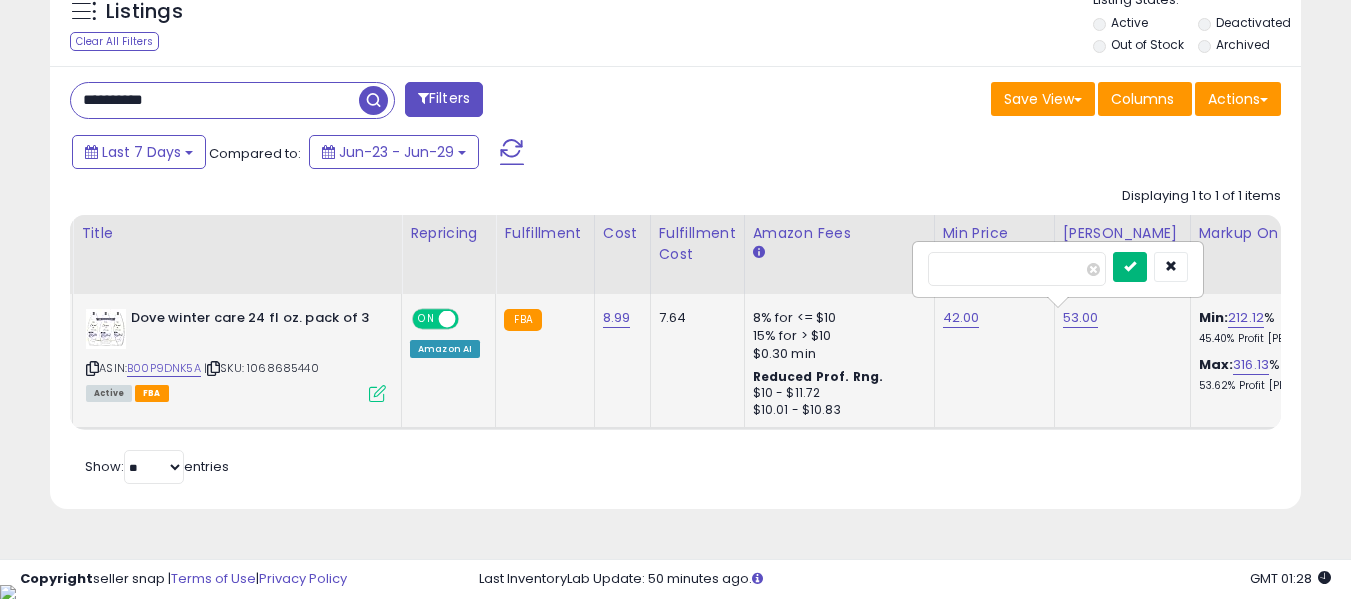 type on "**" 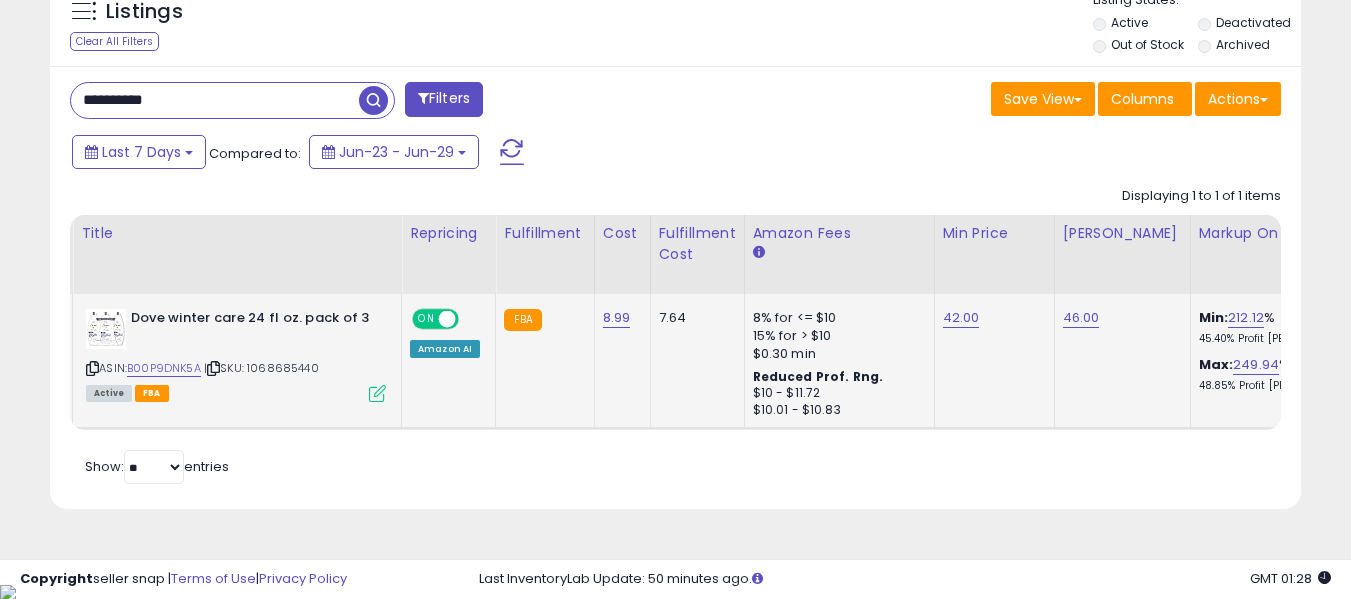 click on "**********" at bounding box center (215, 100) 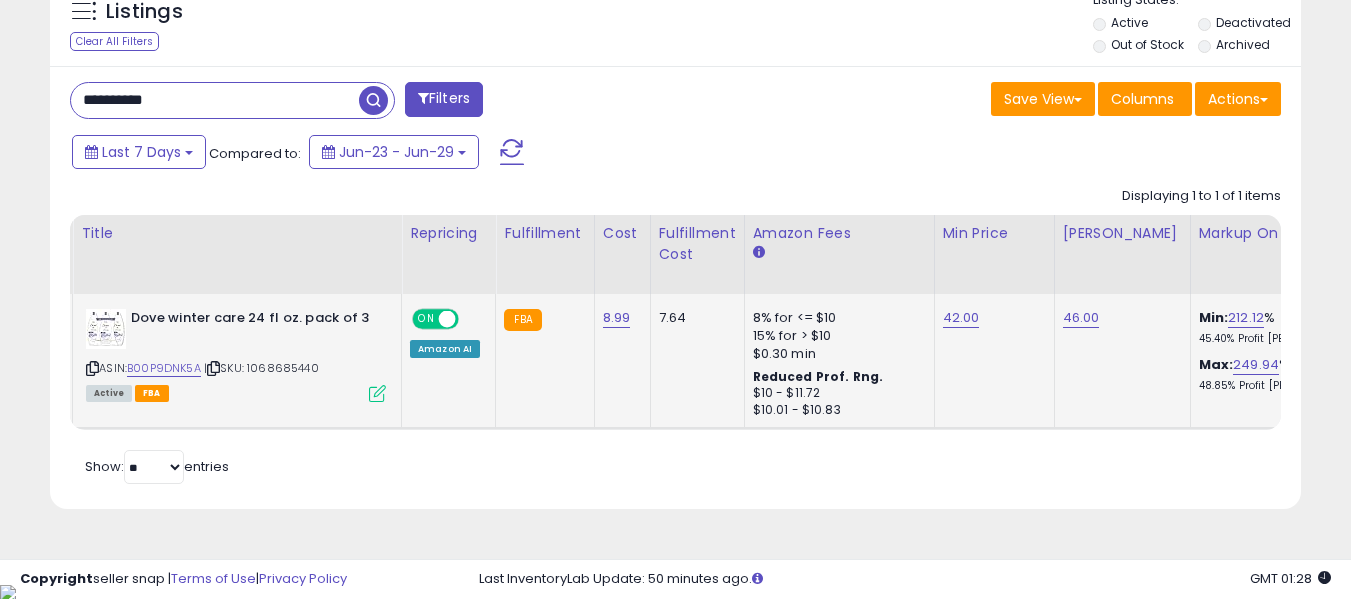 click on "**********" at bounding box center [215, 100] 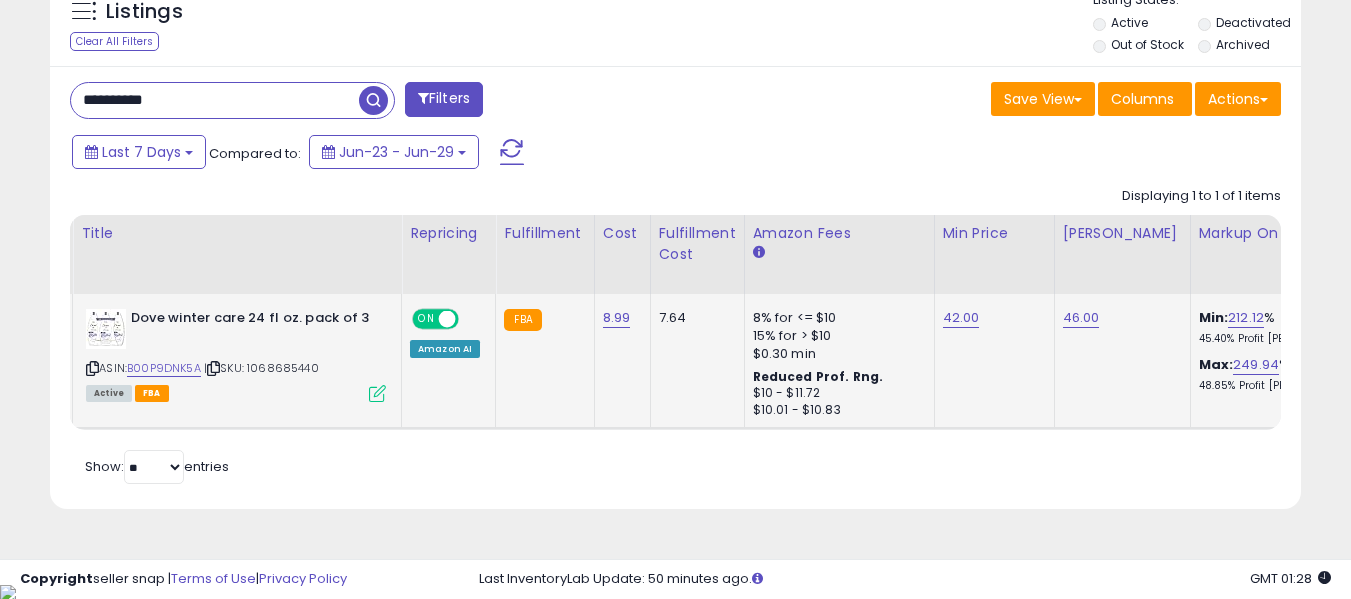 paste 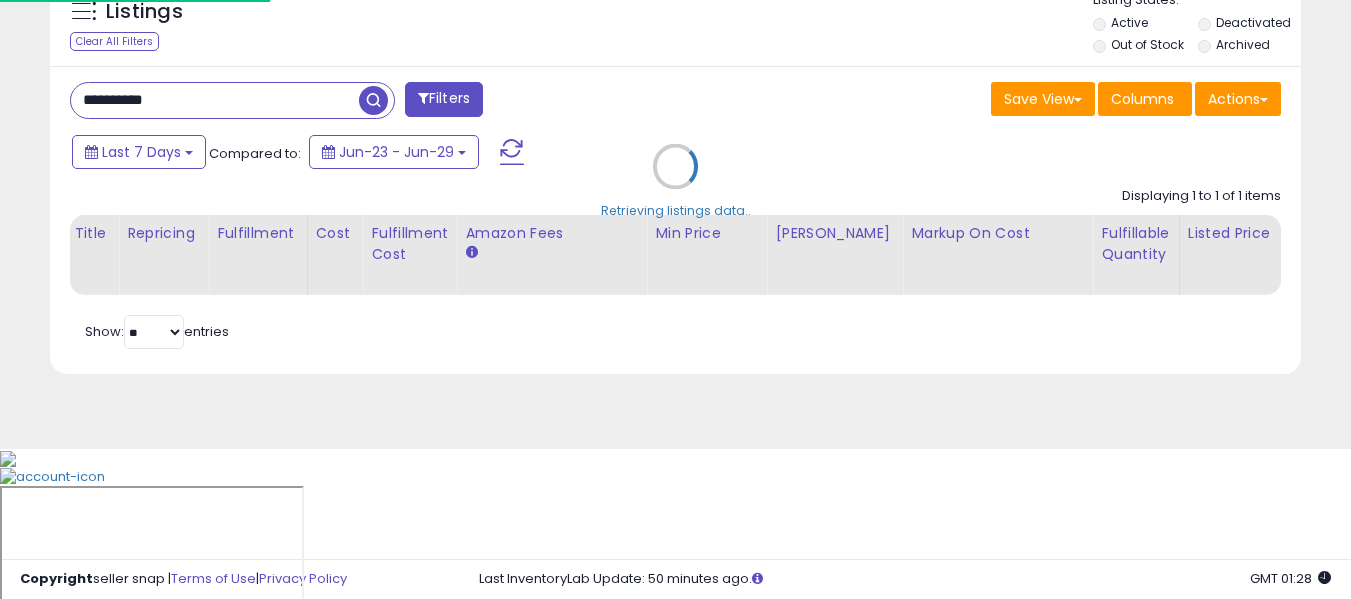 scroll, scrollTop: 999590, scrollLeft: 999267, axis: both 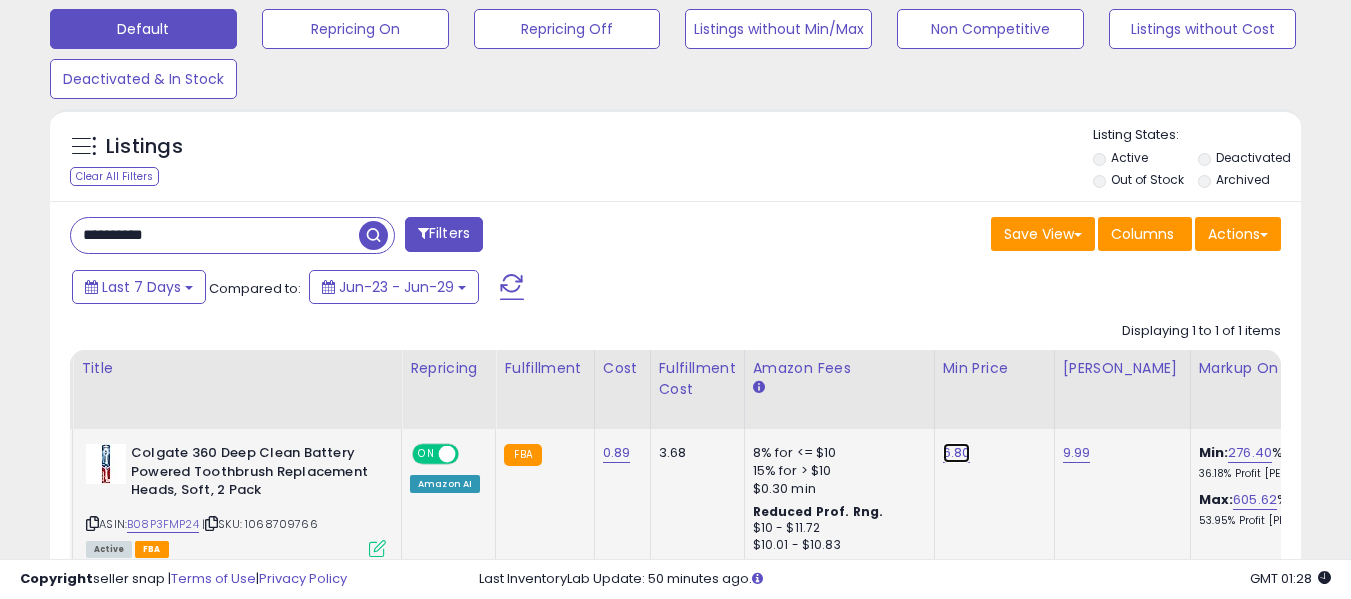 click on "6.80" at bounding box center [957, 453] 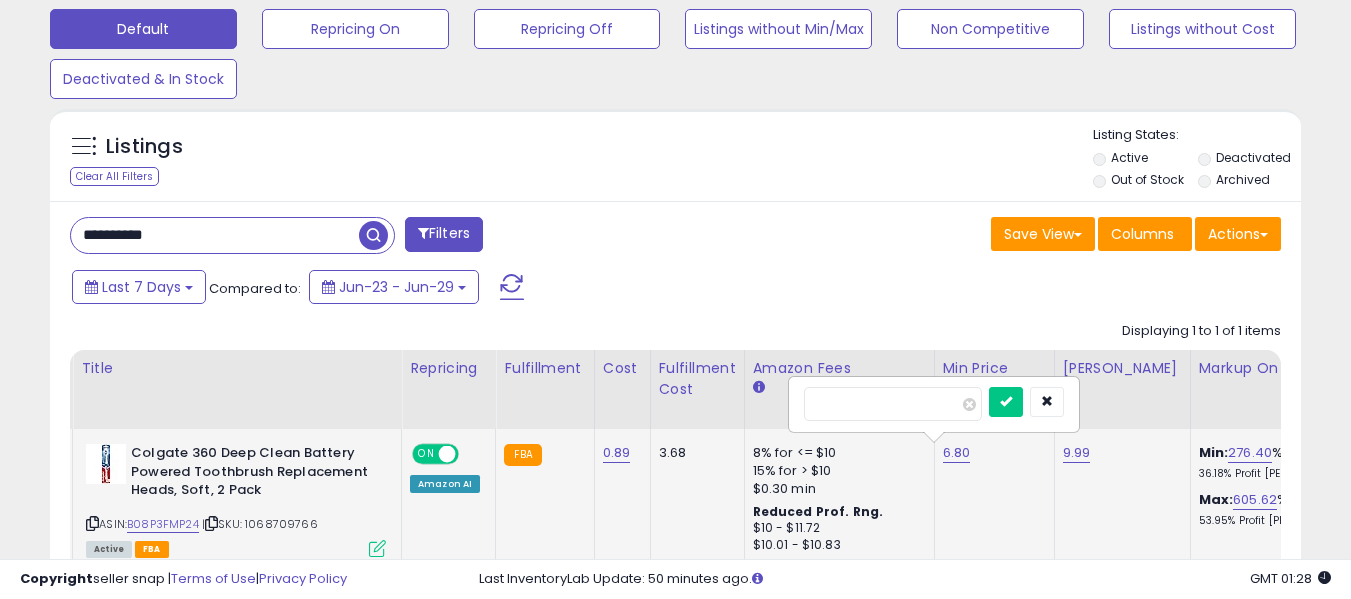 click on "****" at bounding box center (893, 404) 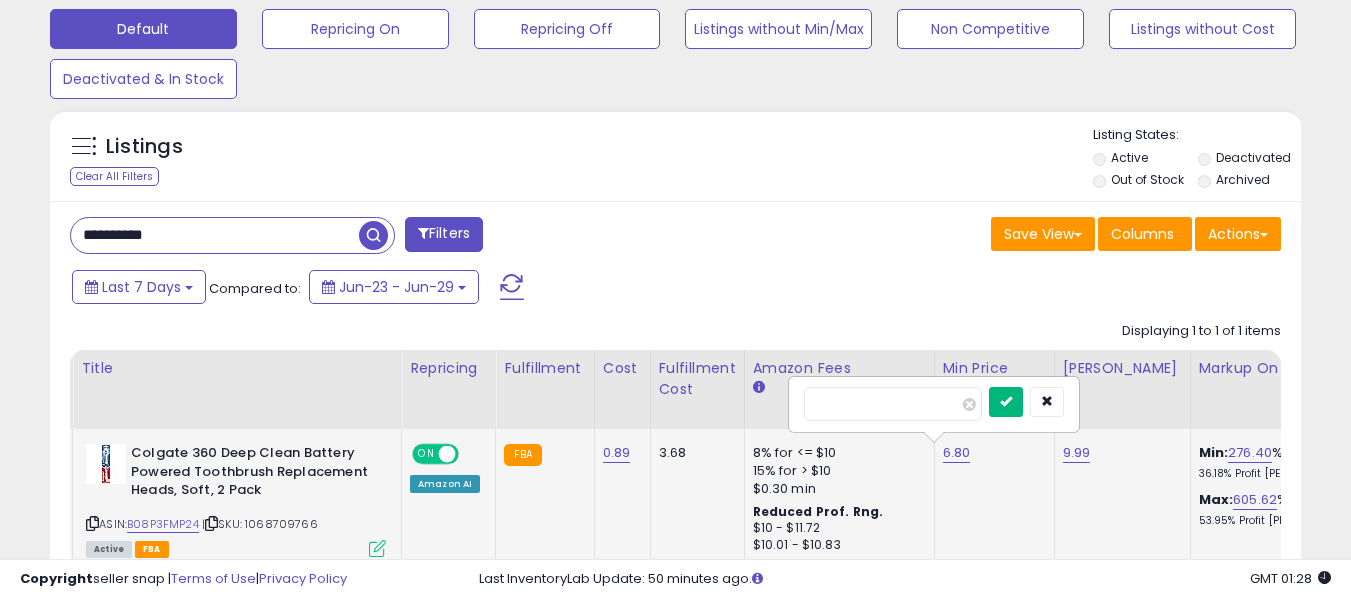 type on "***" 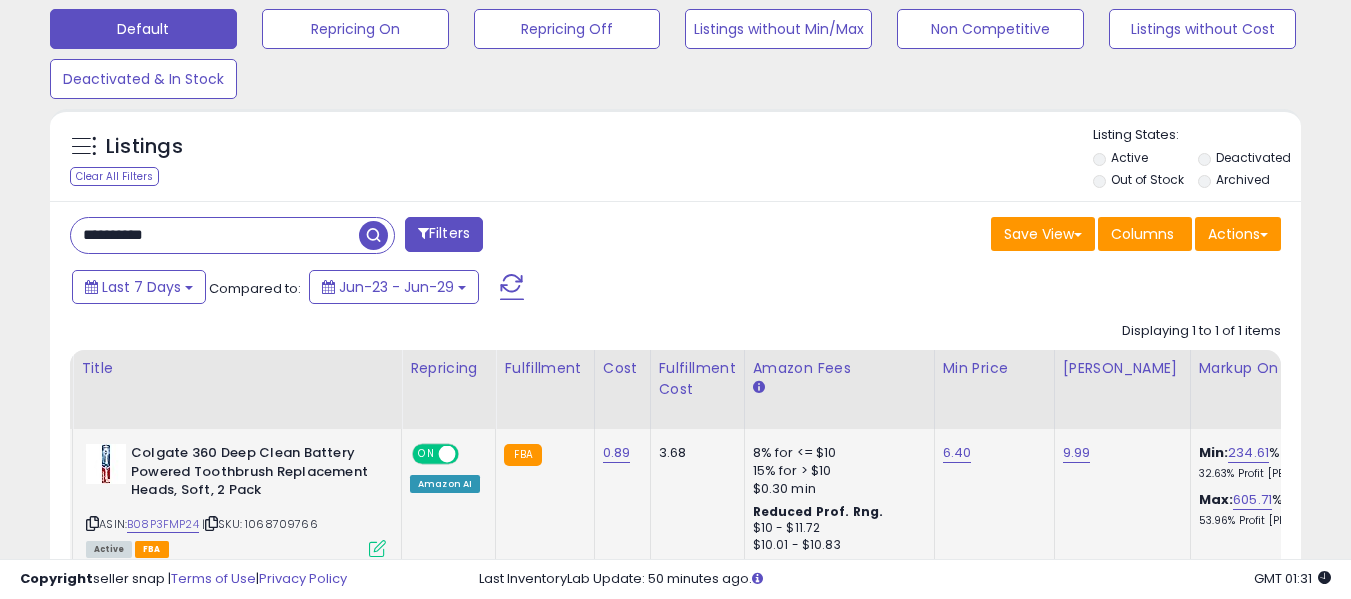 click on "**********" at bounding box center [215, 235] 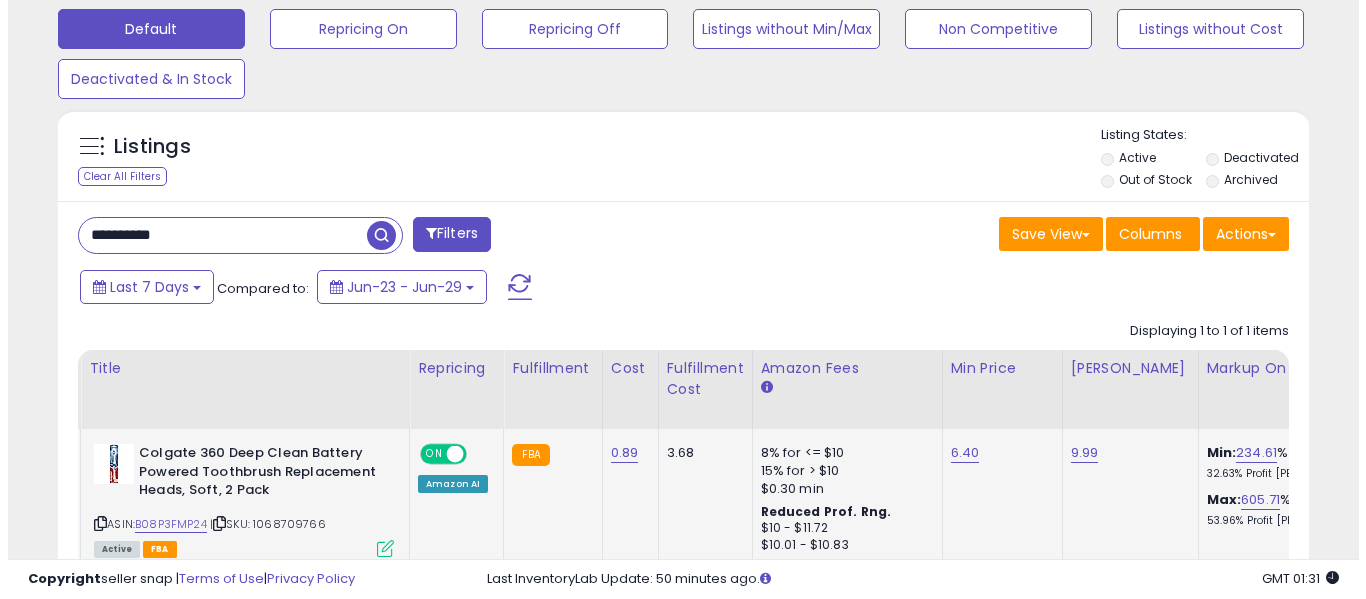scroll, scrollTop: 999590, scrollLeft: 999267, axis: both 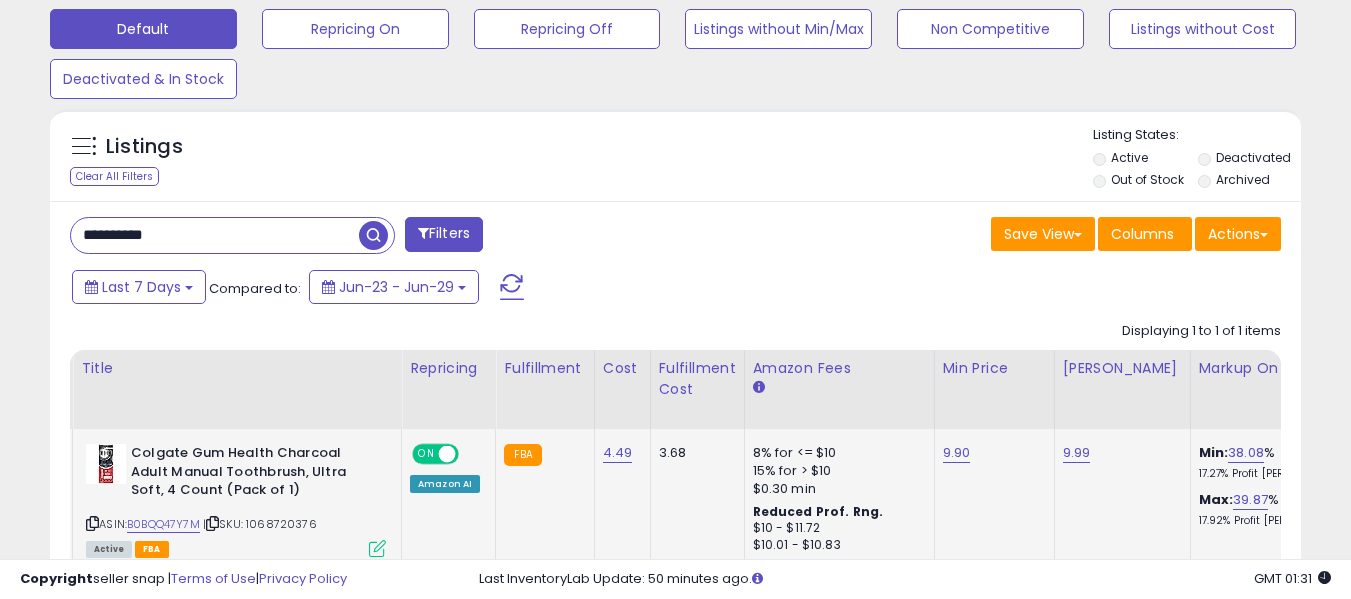 type on "**********" 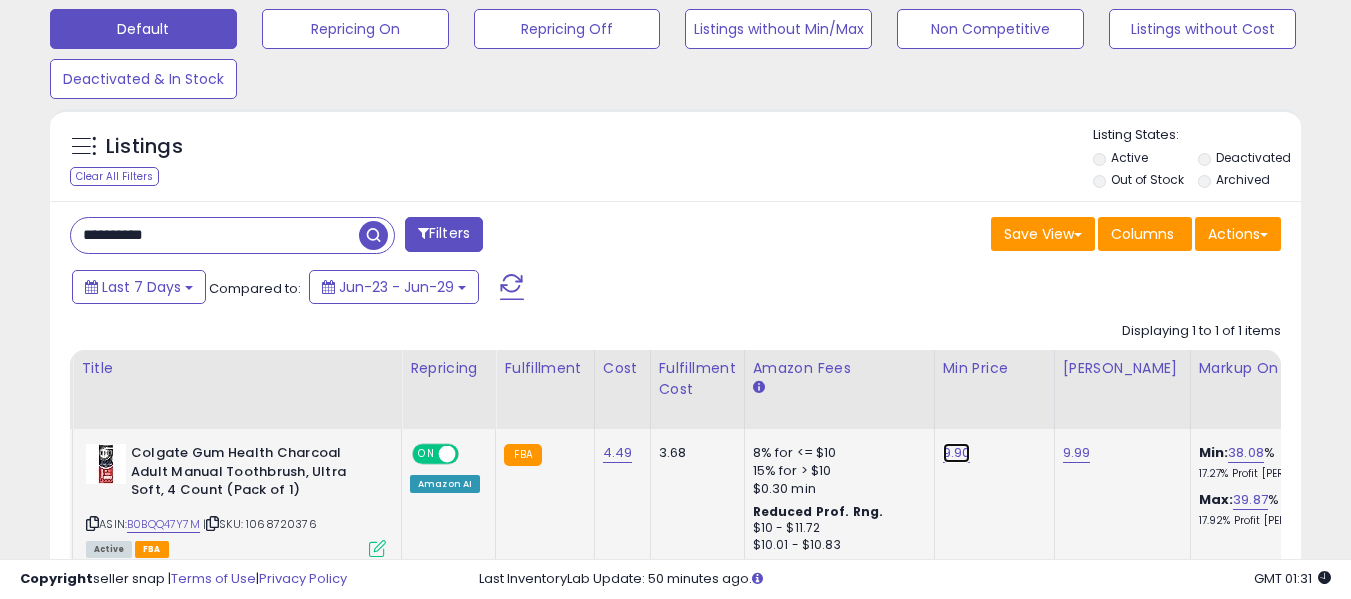 click on "9.90" at bounding box center [957, 453] 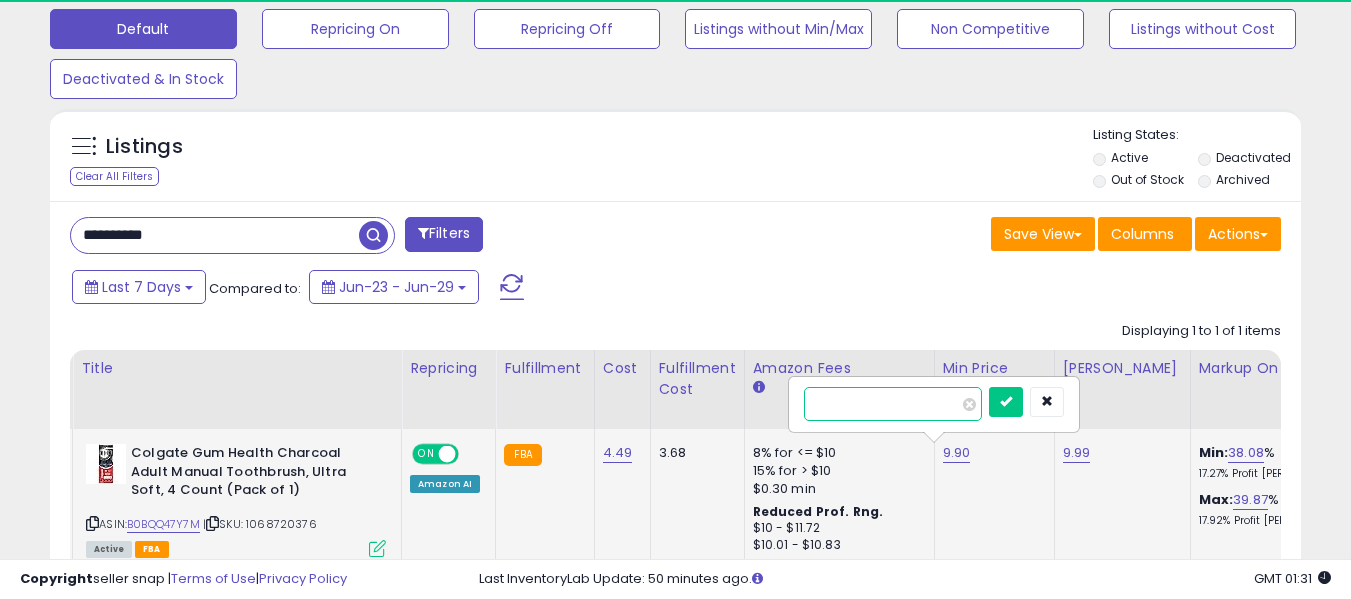 click on "****" at bounding box center (893, 404) 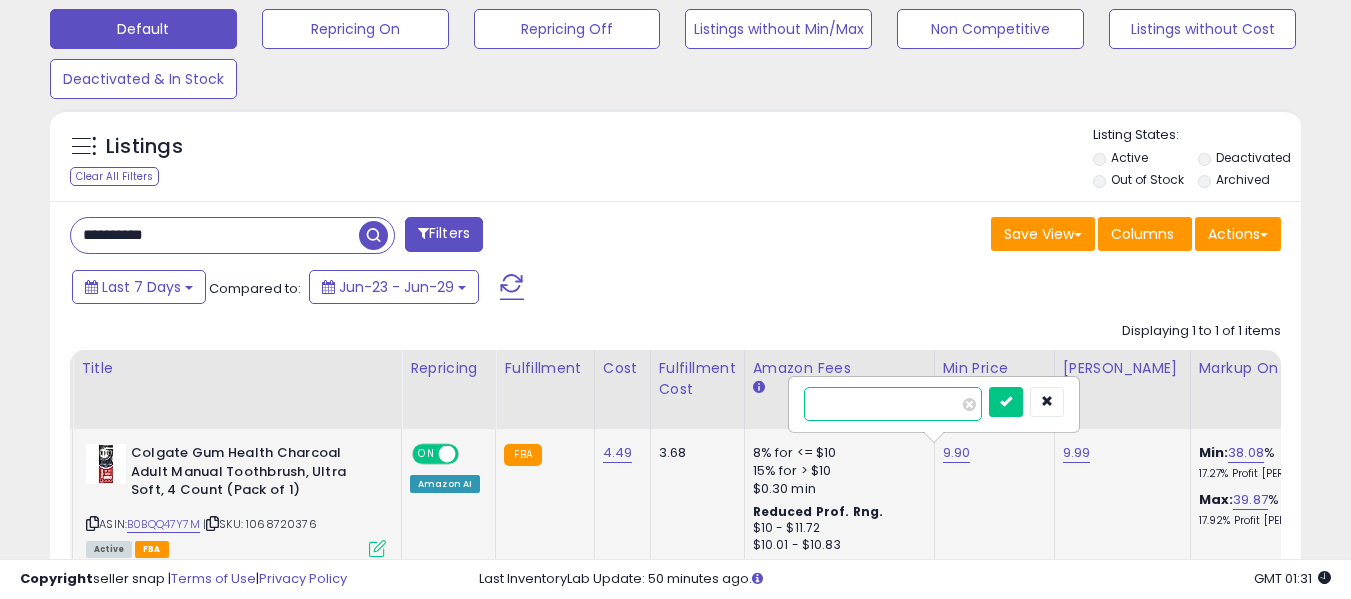 click on "****" at bounding box center (893, 404) 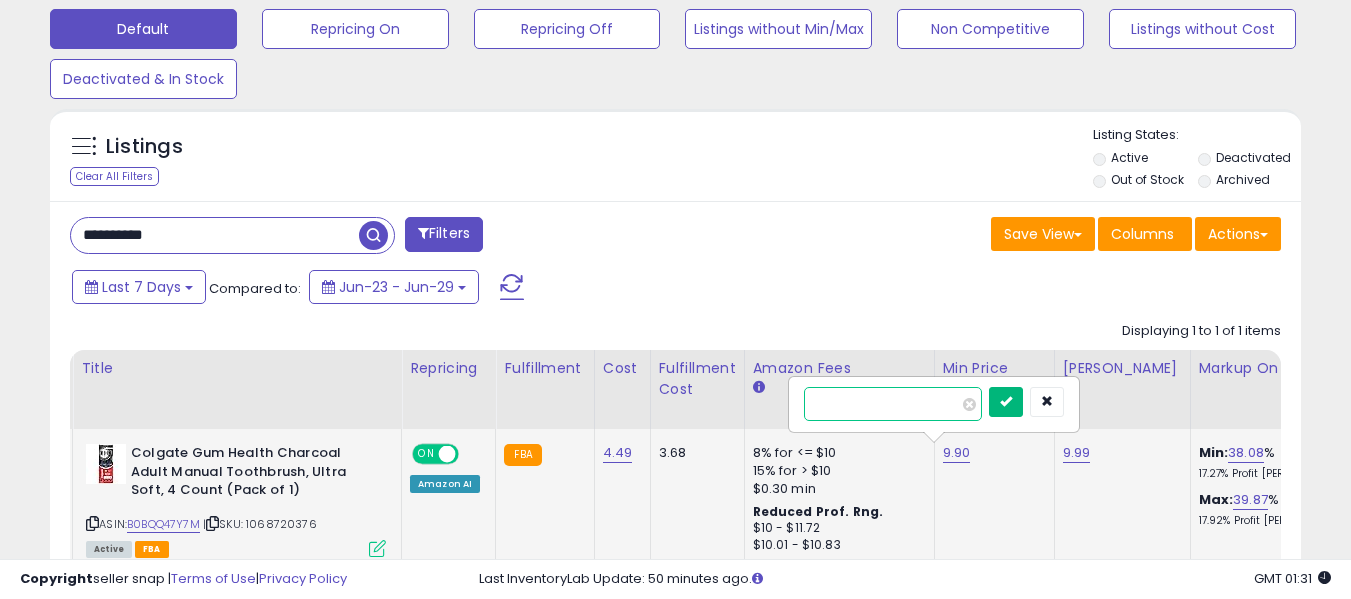 type on "***" 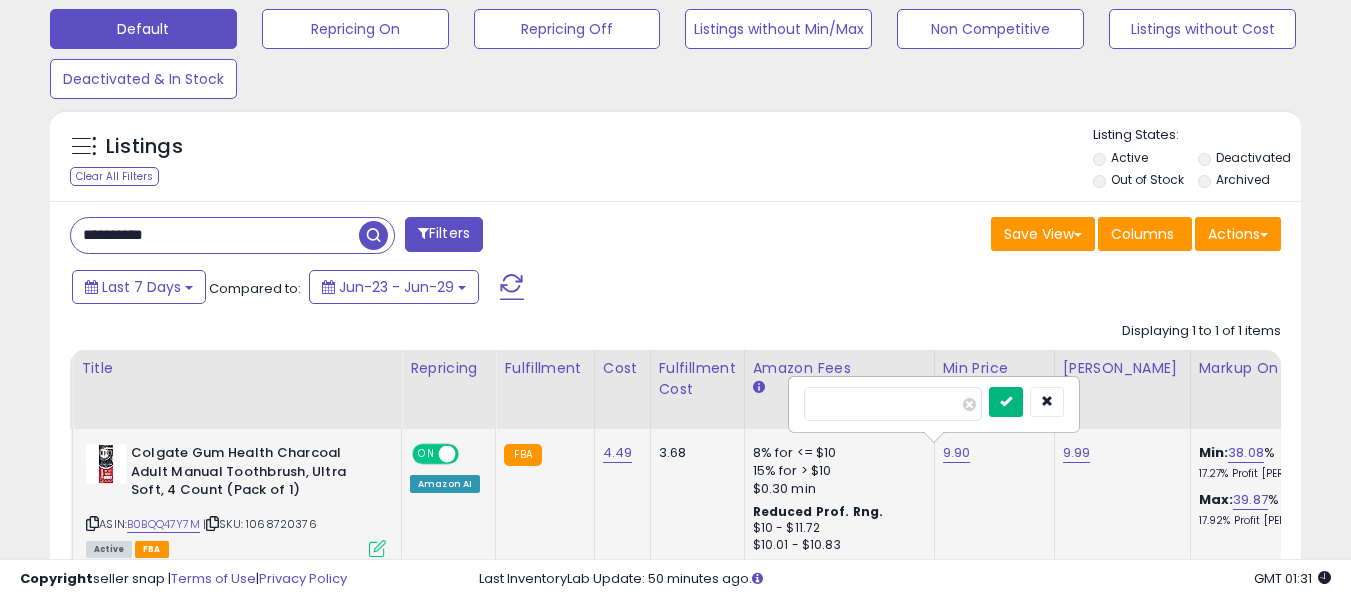 click at bounding box center (1006, 402) 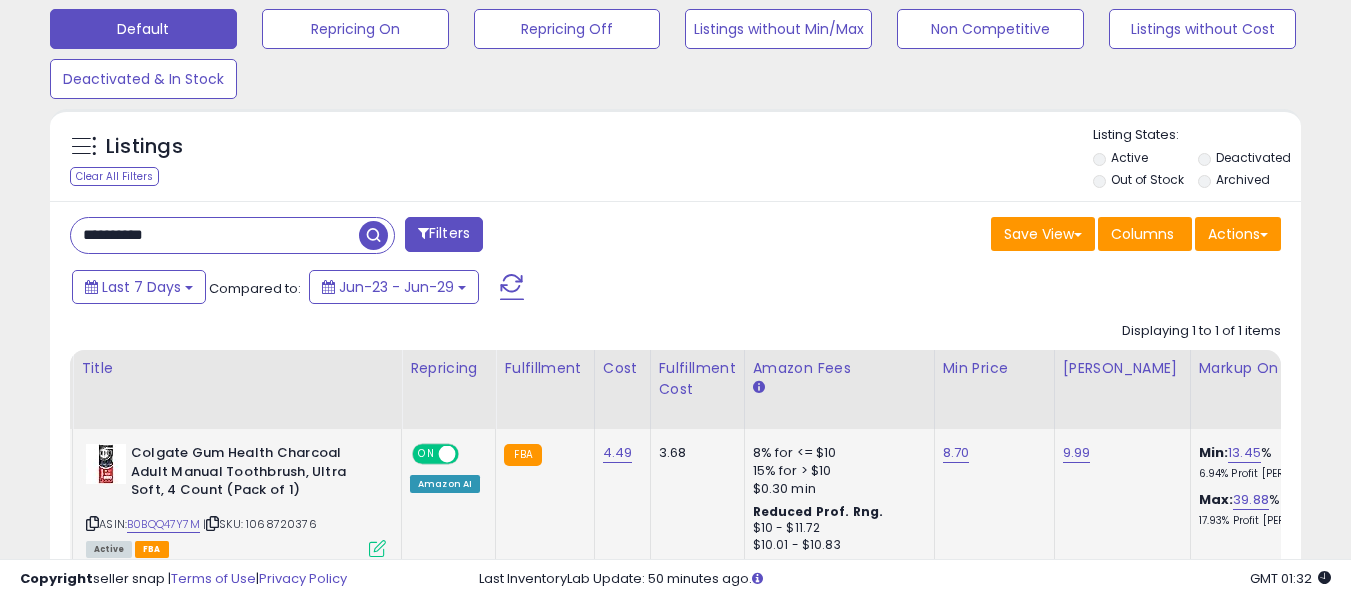 click on "**********" at bounding box center [215, 235] 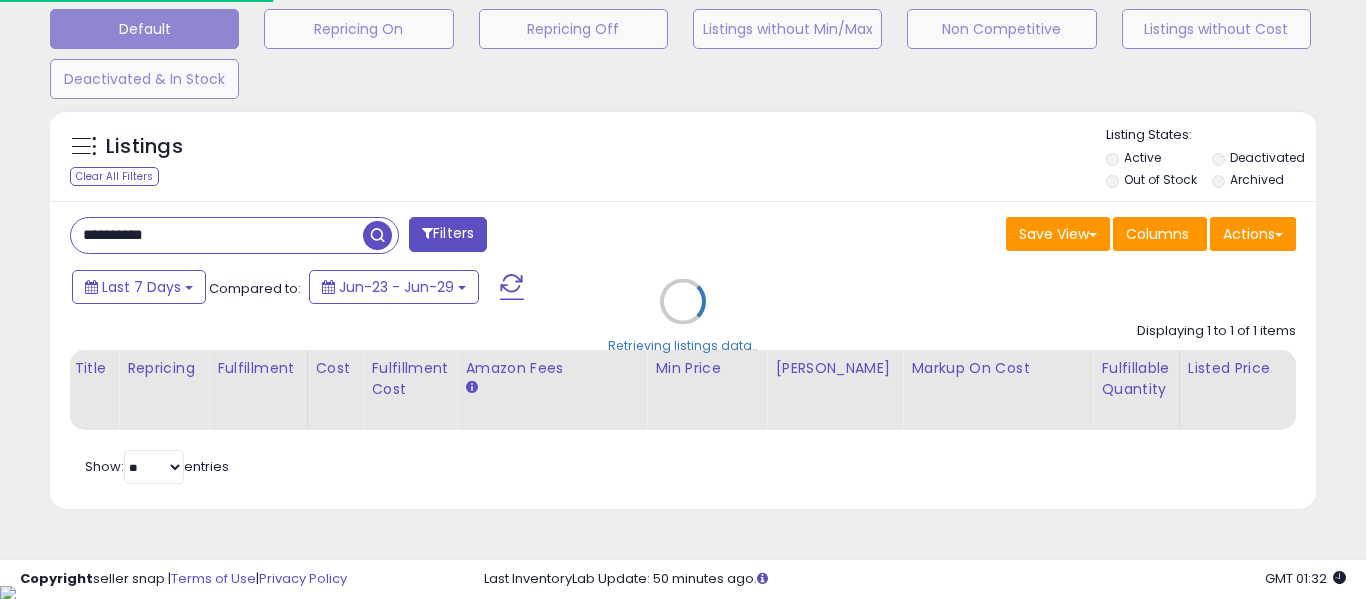 scroll, scrollTop: 999590, scrollLeft: 999267, axis: both 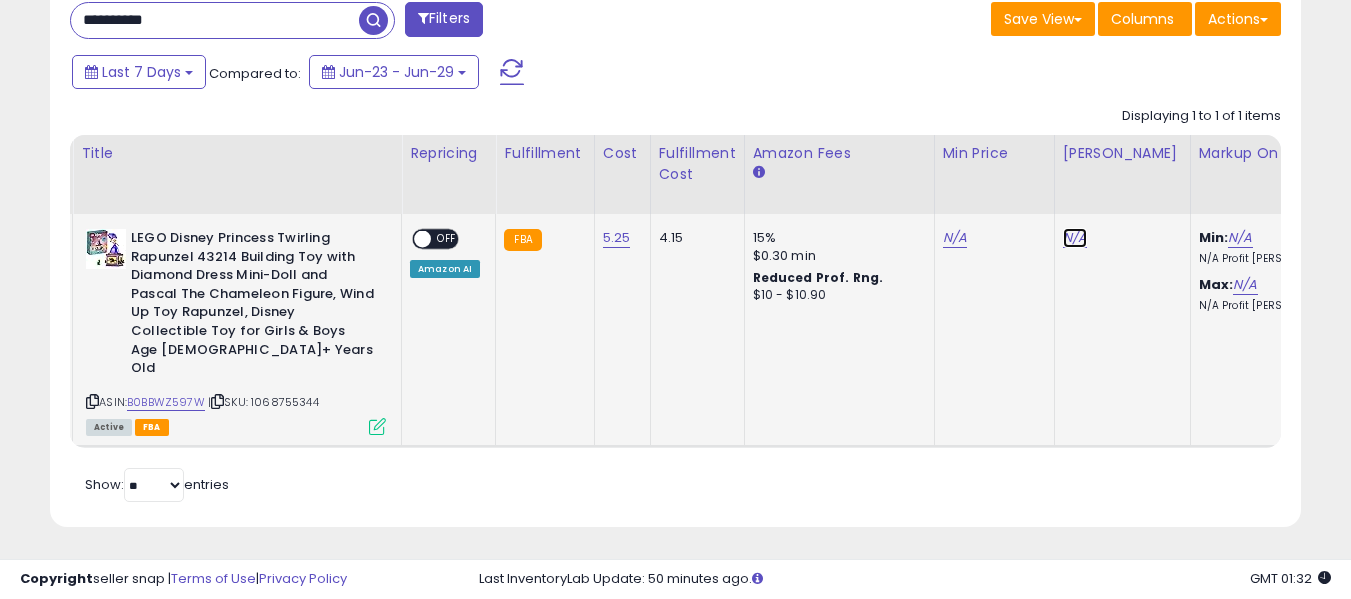 click on "N/A" at bounding box center (1075, 238) 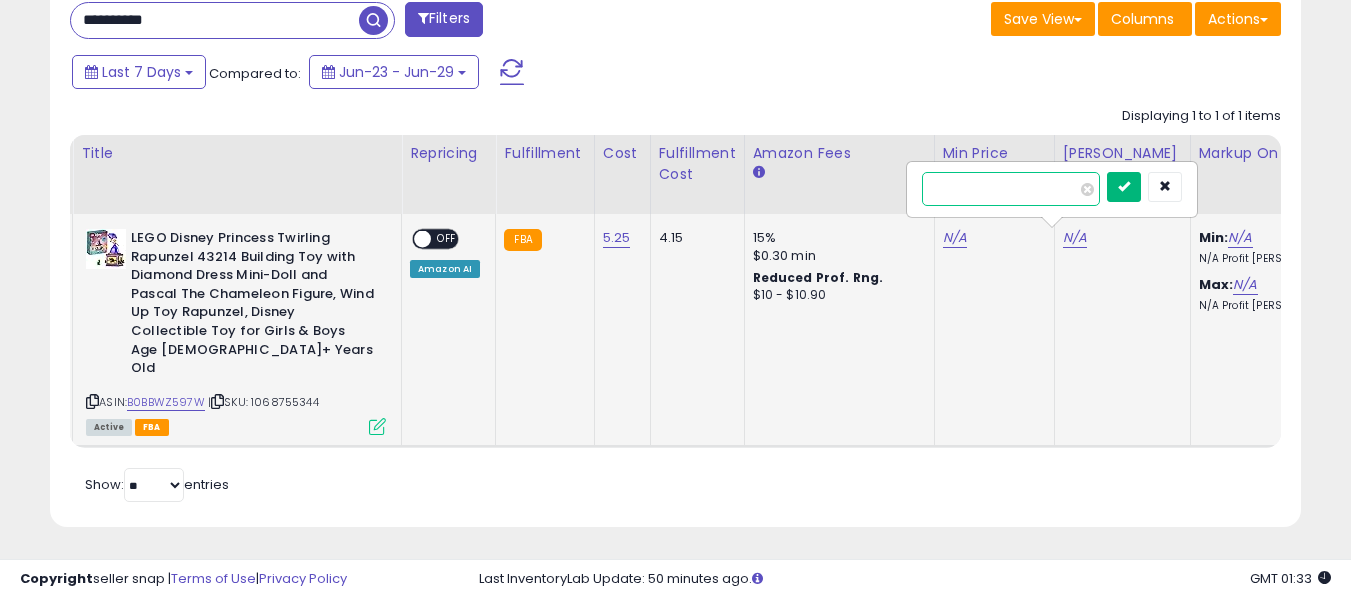 type on "**" 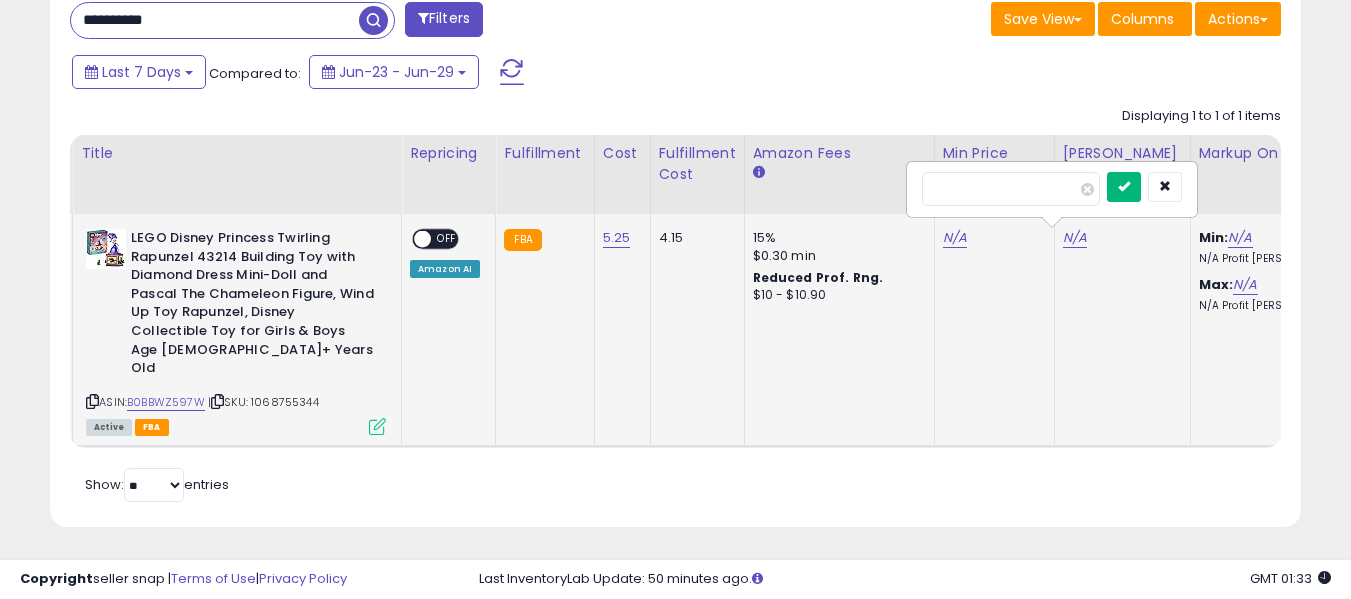 click at bounding box center [1124, 187] 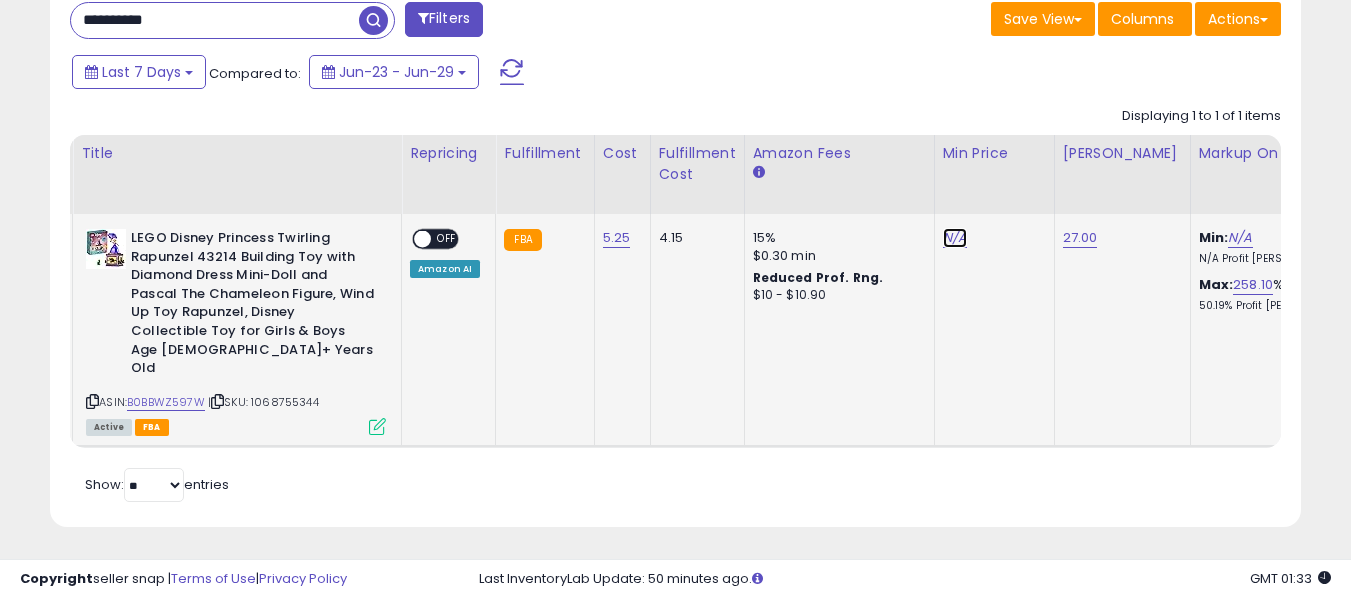 click on "N/A" at bounding box center (955, 238) 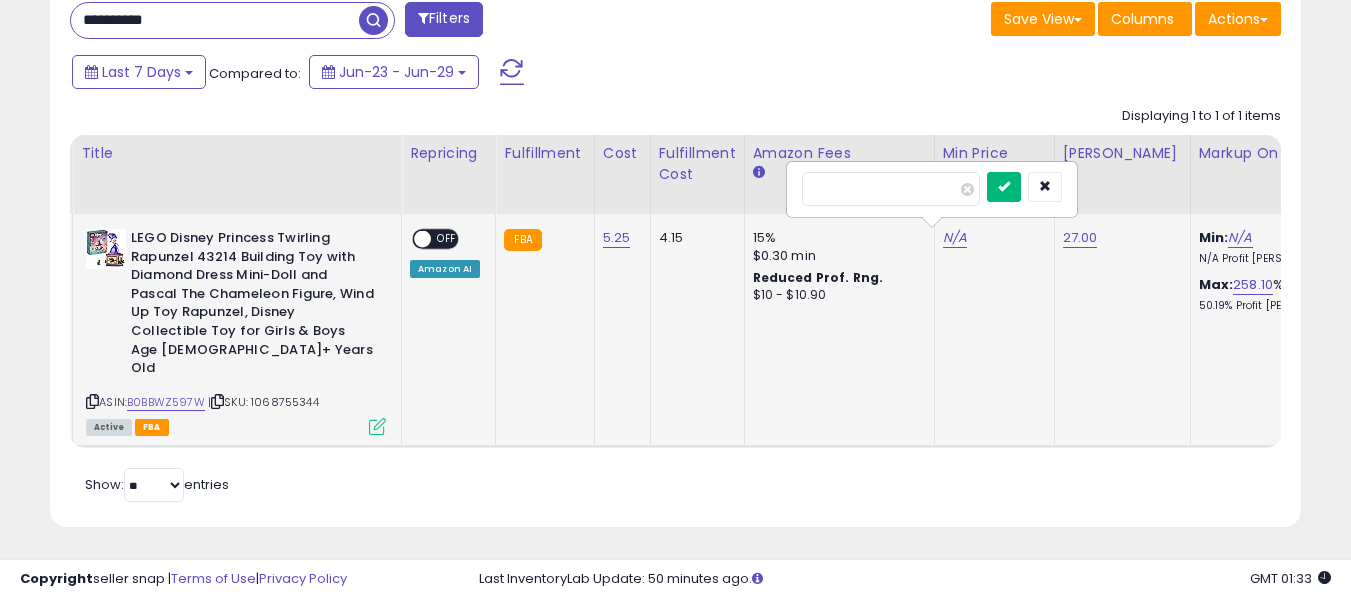 type on "**" 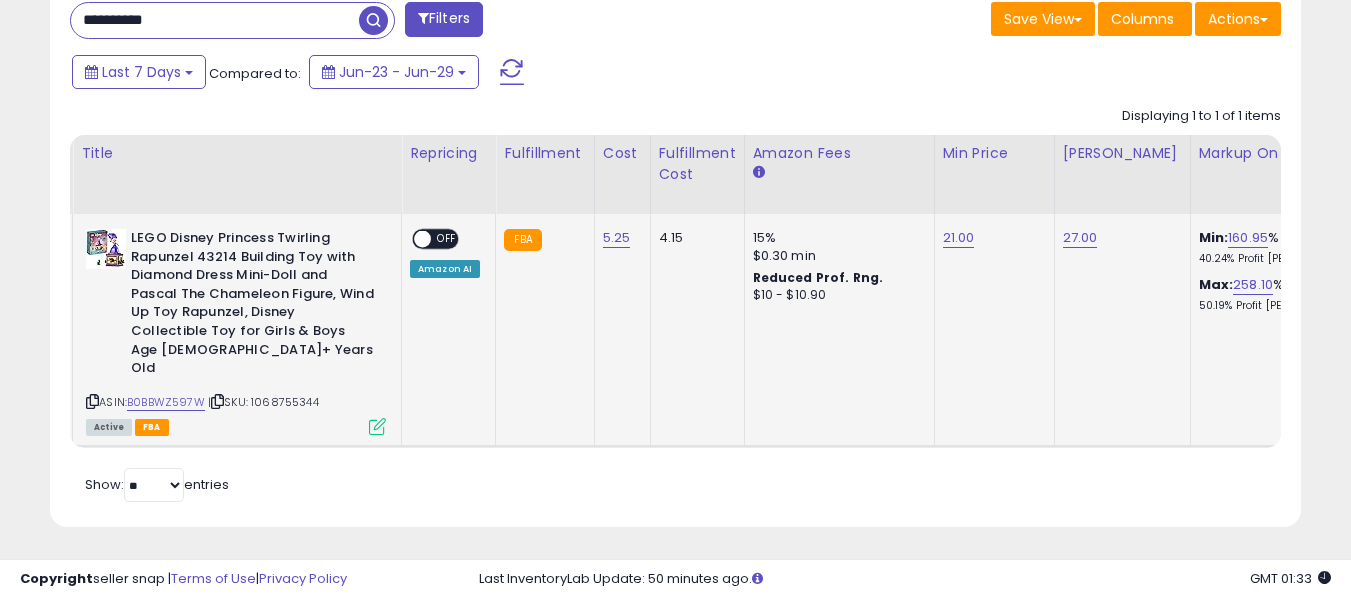 click on "OFF" at bounding box center (447, 239) 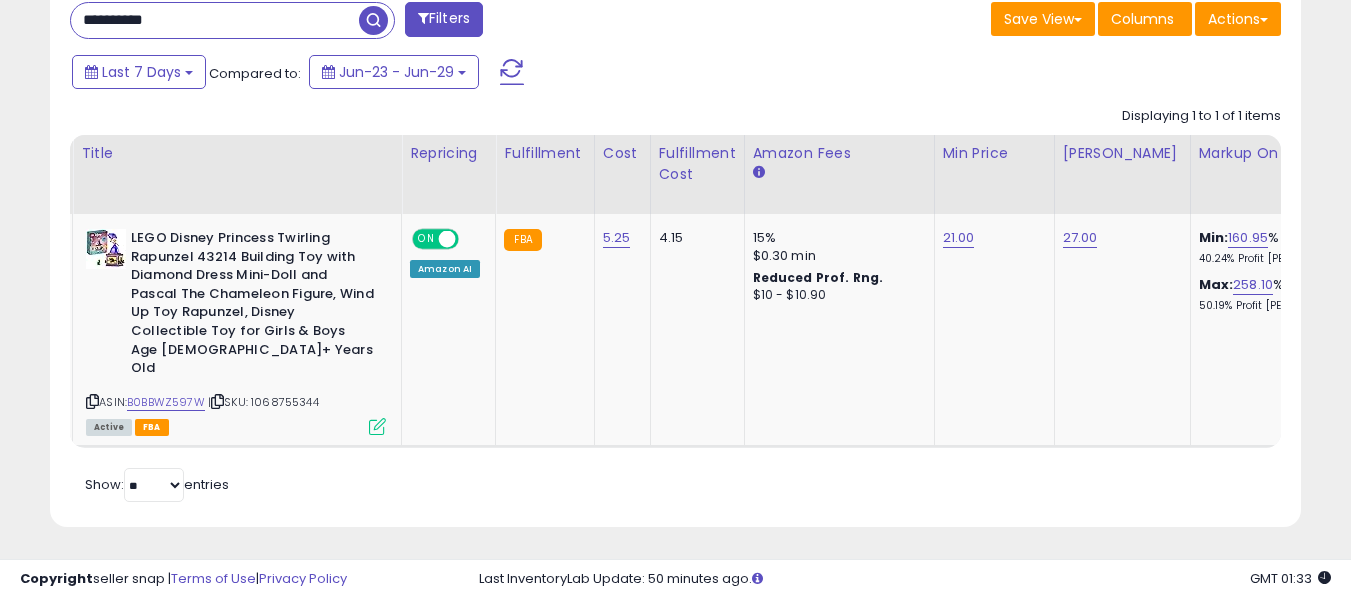 click on "**********" at bounding box center (215, 20) 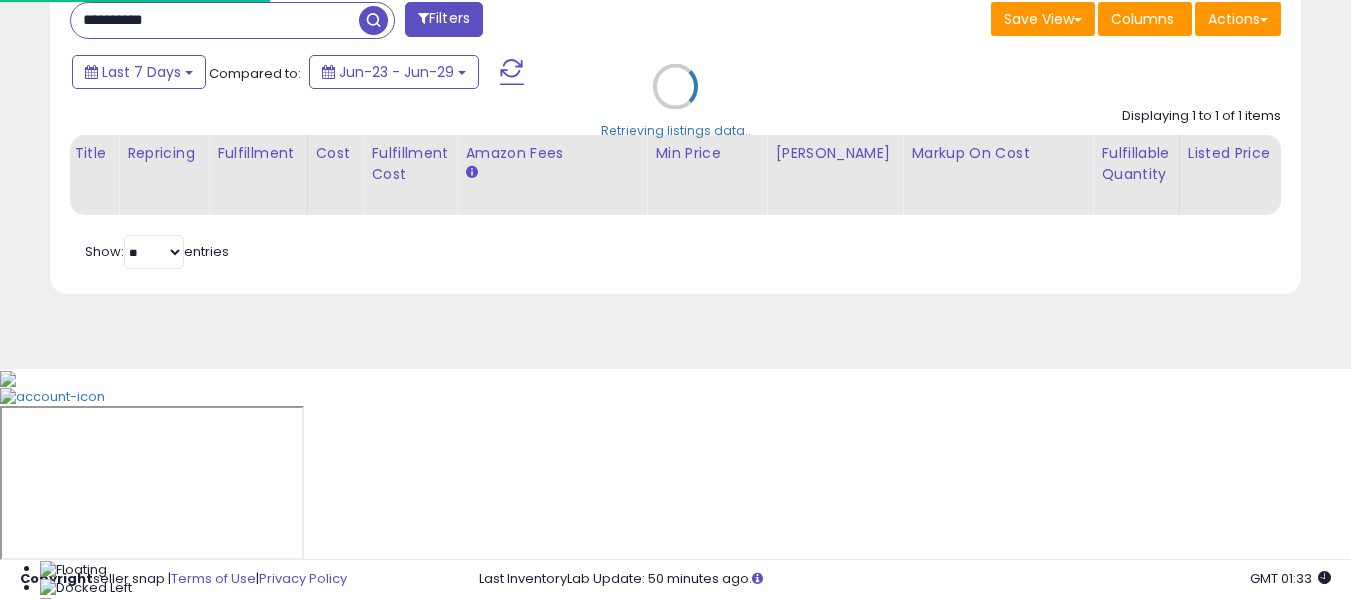 scroll, scrollTop: 999590, scrollLeft: 999267, axis: both 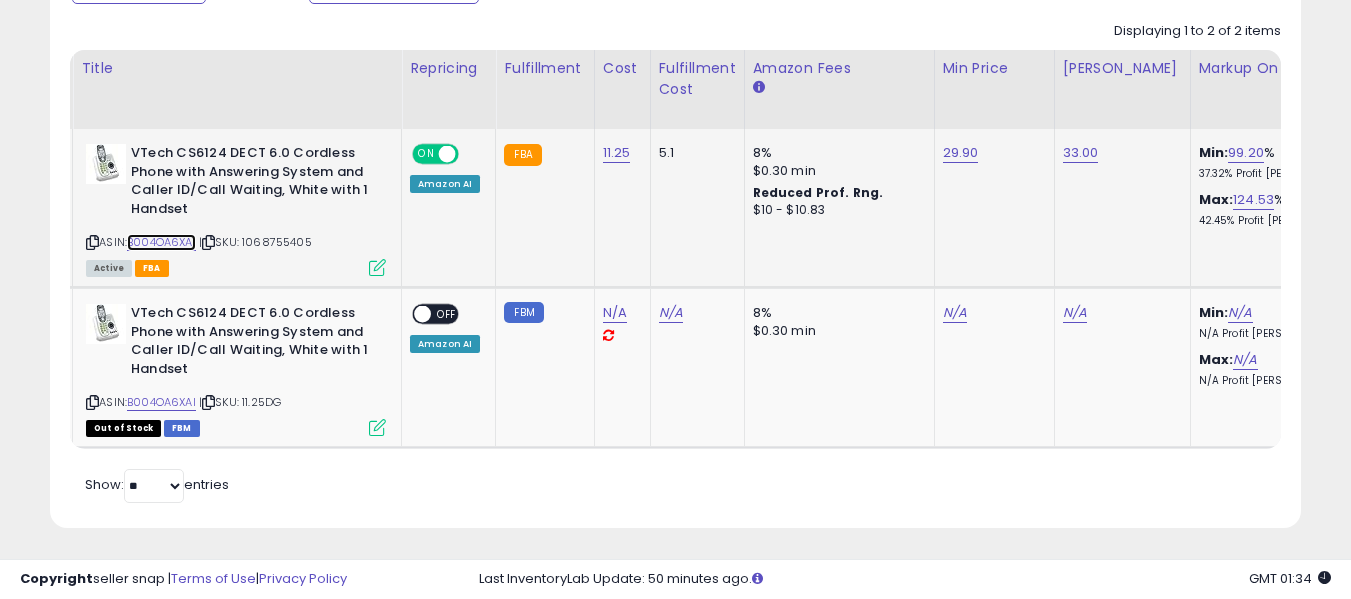 click on "B004OA6XAI" at bounding box center [161, 242] 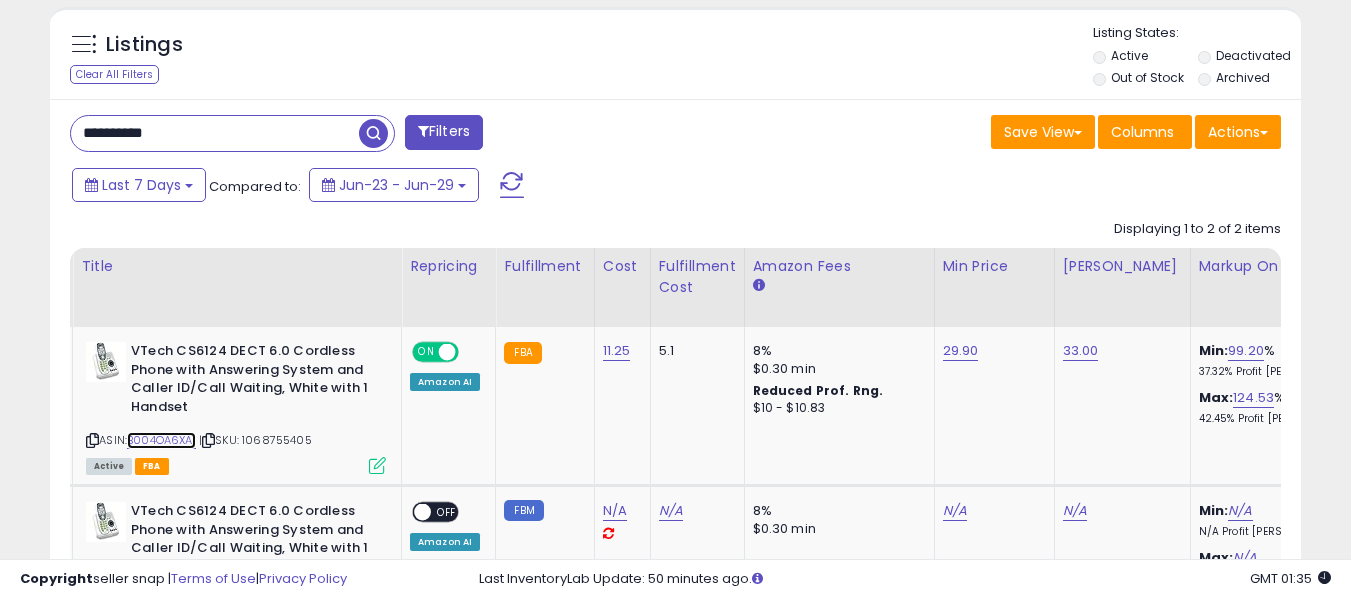 scroll, scrollTop: 721, scrollLeft: 0, axis: vertical 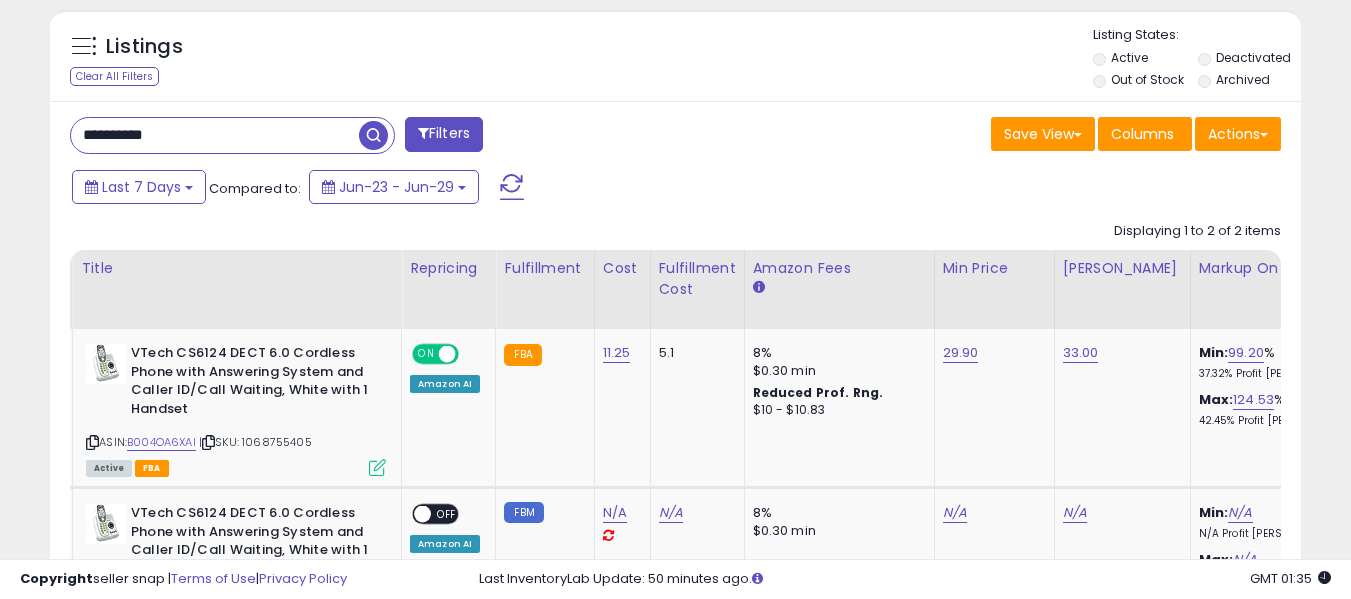 click on "**********" at bounding box center [215, 135] 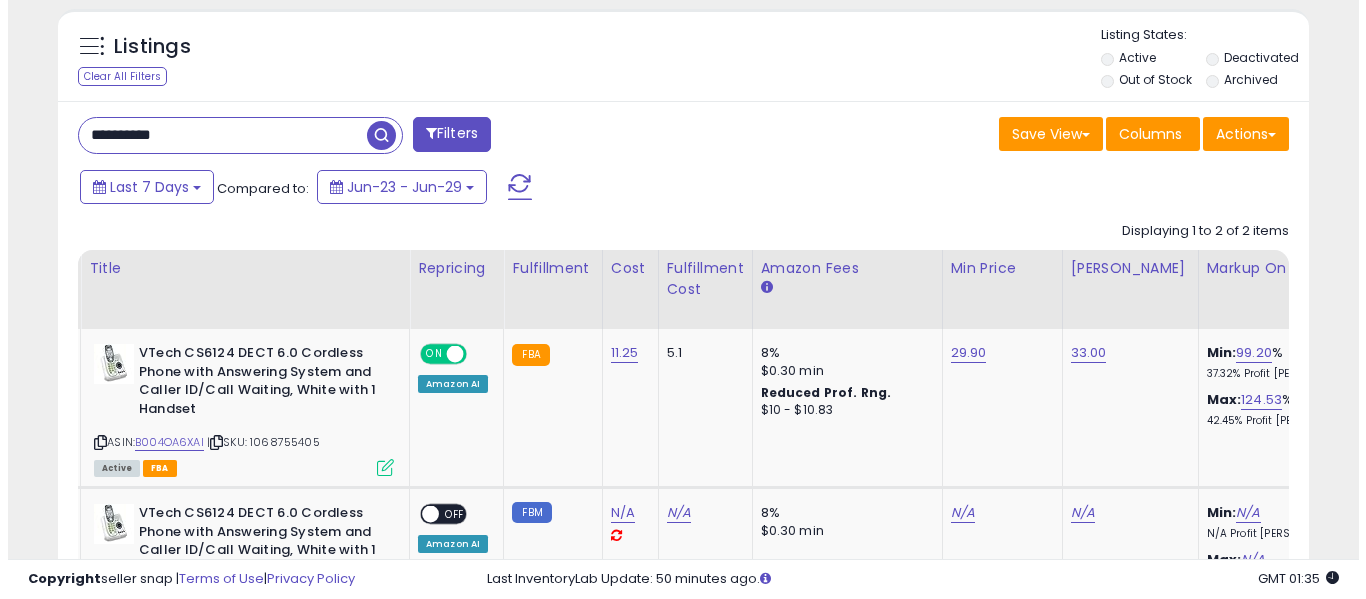 scroll, scrollTop: 621, scrollLeft: 0, axis: vertical 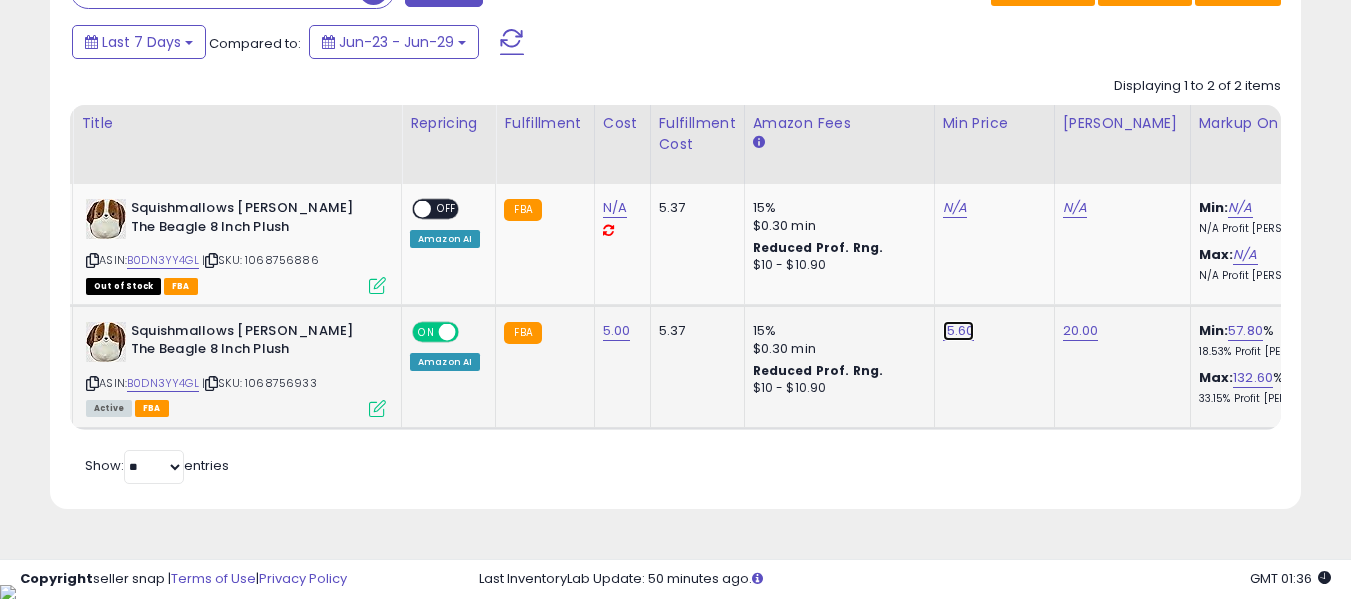 click on "15.60" at bounding box center (955, 208) 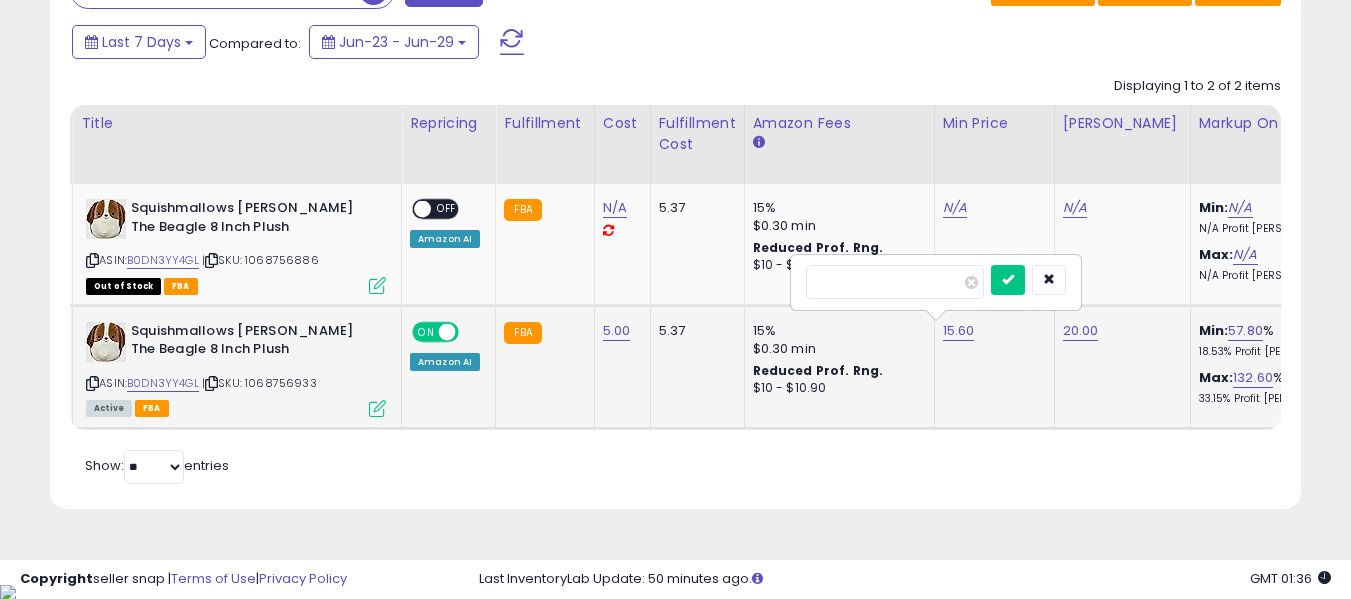 click on "*****" at bounding box center [895, 282] 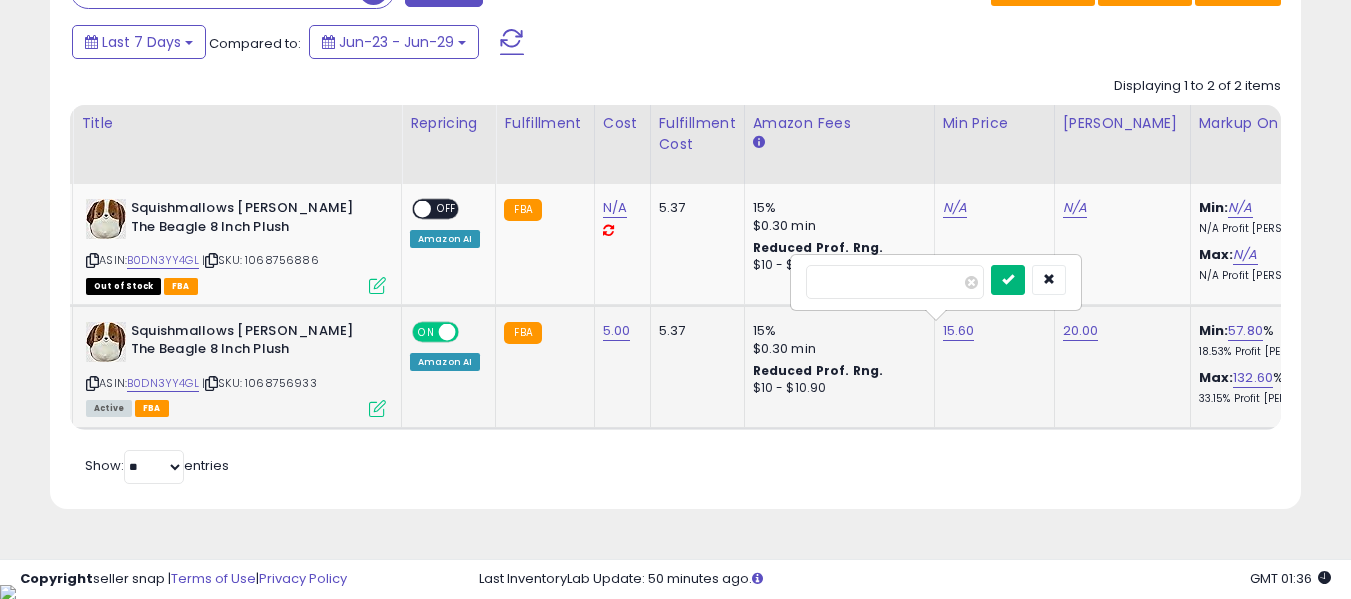 click at bounding box center [1008, 279] 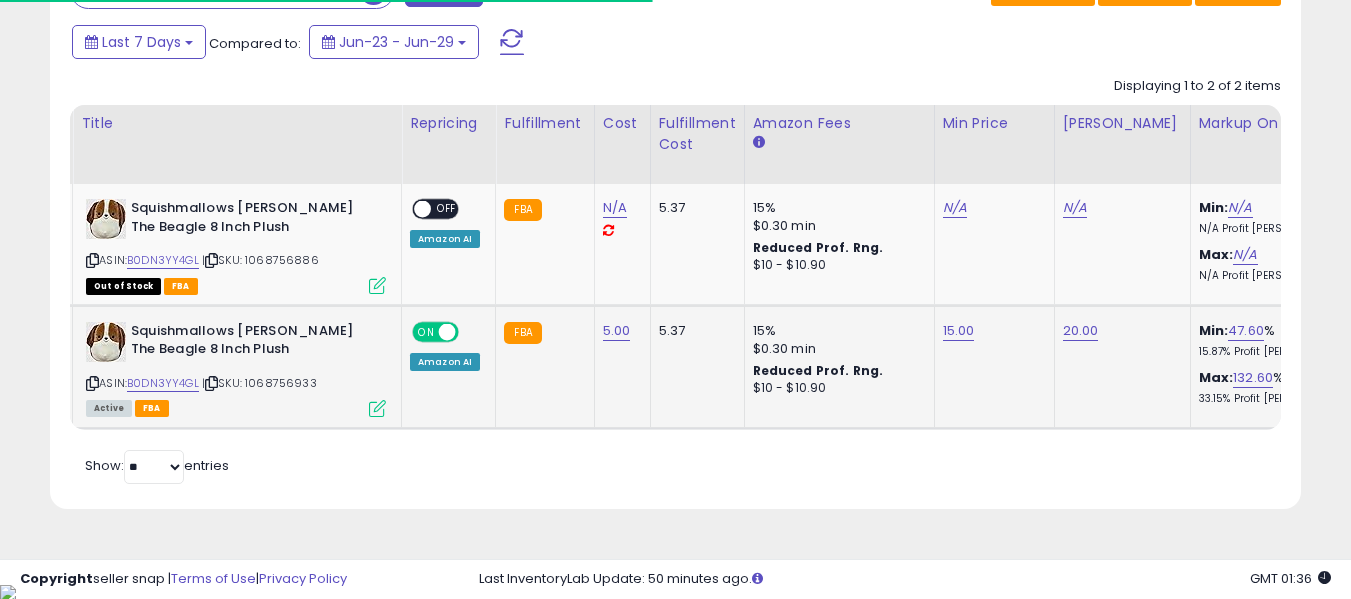 scroll, scrollTop: 666, scrollLeft: 0, axis: vertical 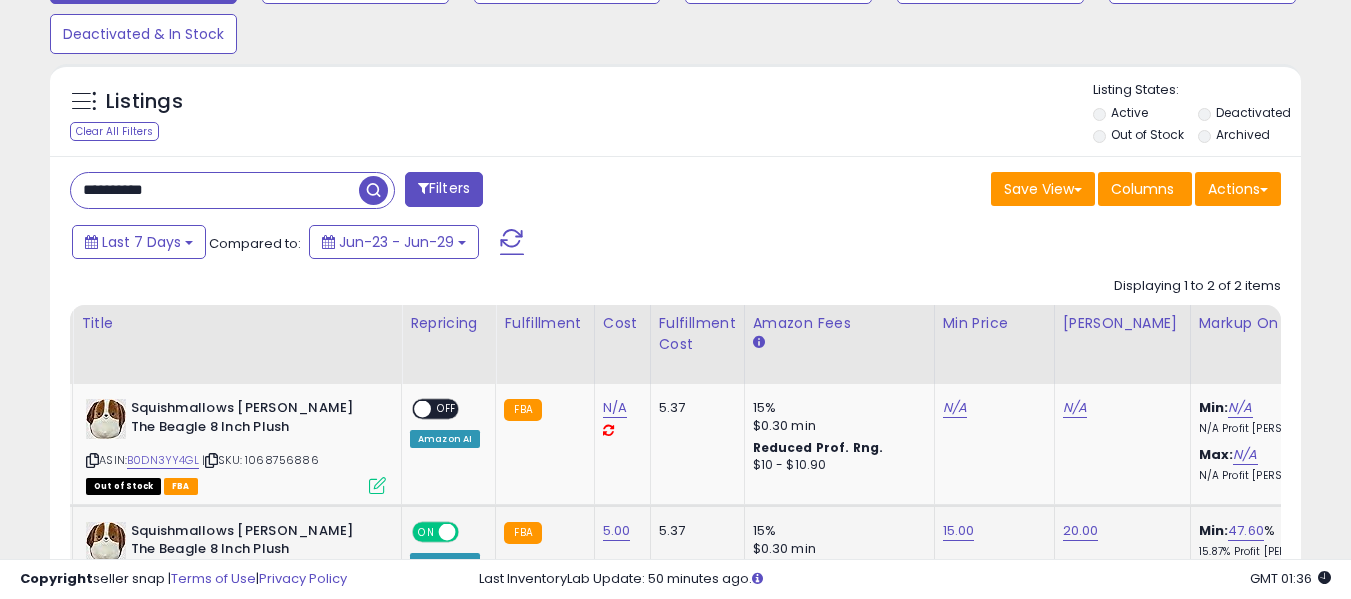 drag, startPoint x: 226, startPoint y: 83, endPoint x: 415, endPoint y: 116, distance: 191.85933 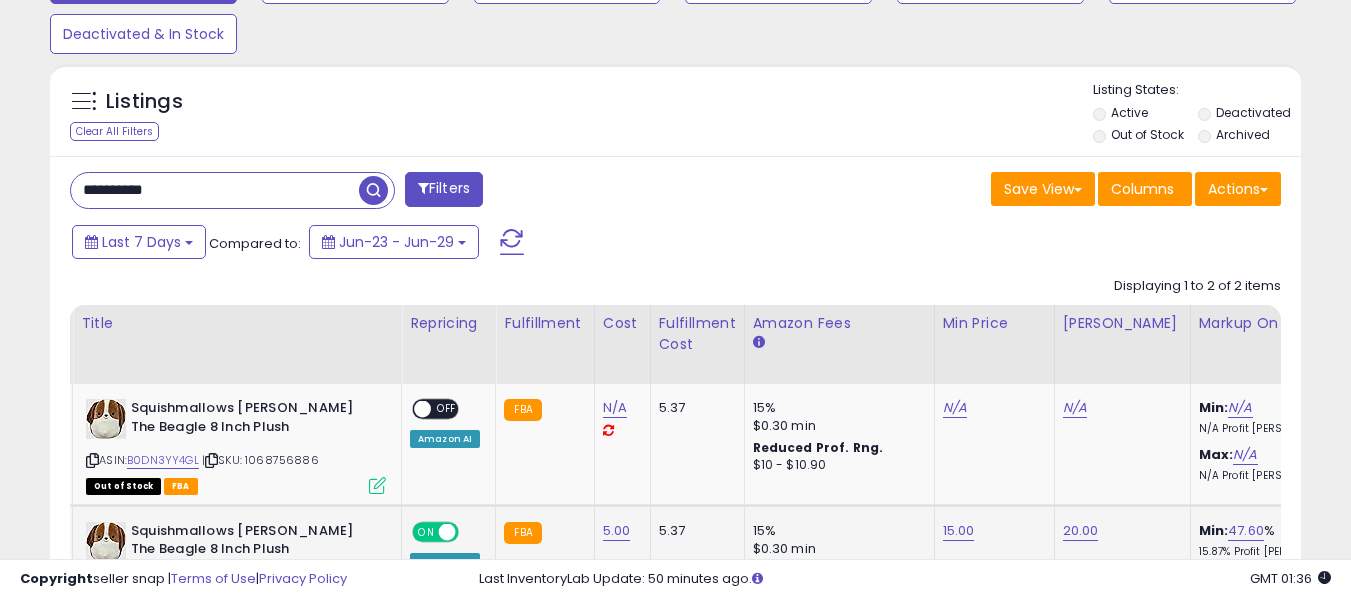 click on "**********" at bounding box center (215, 190) 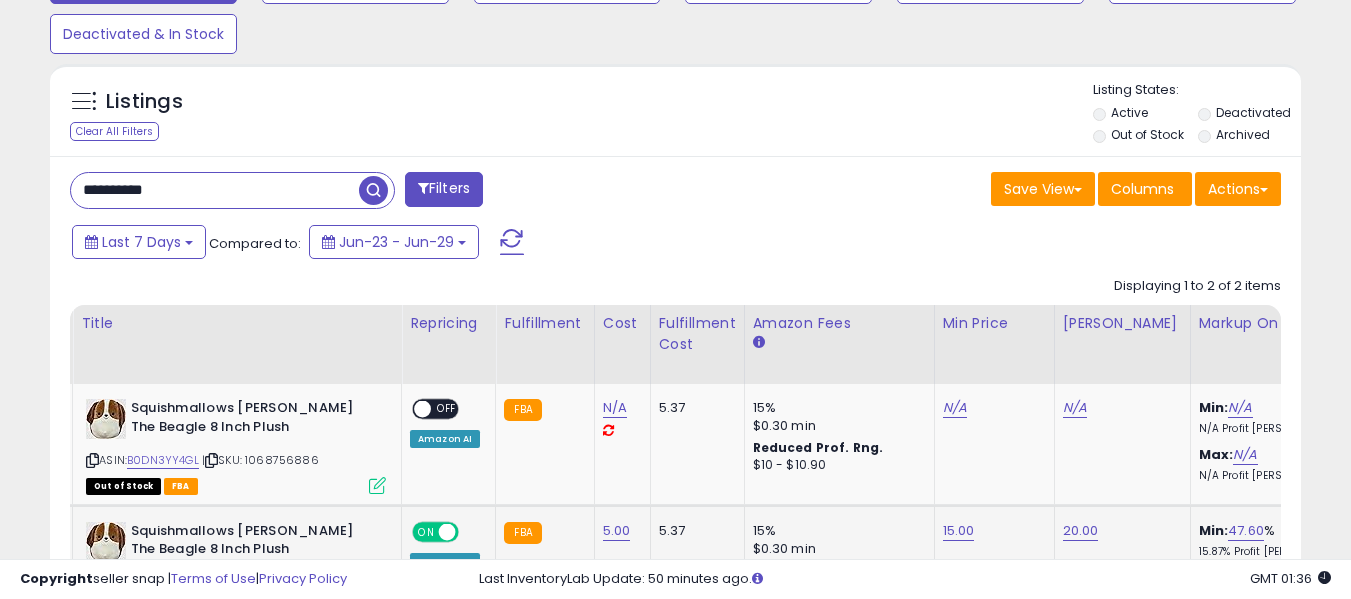 paste 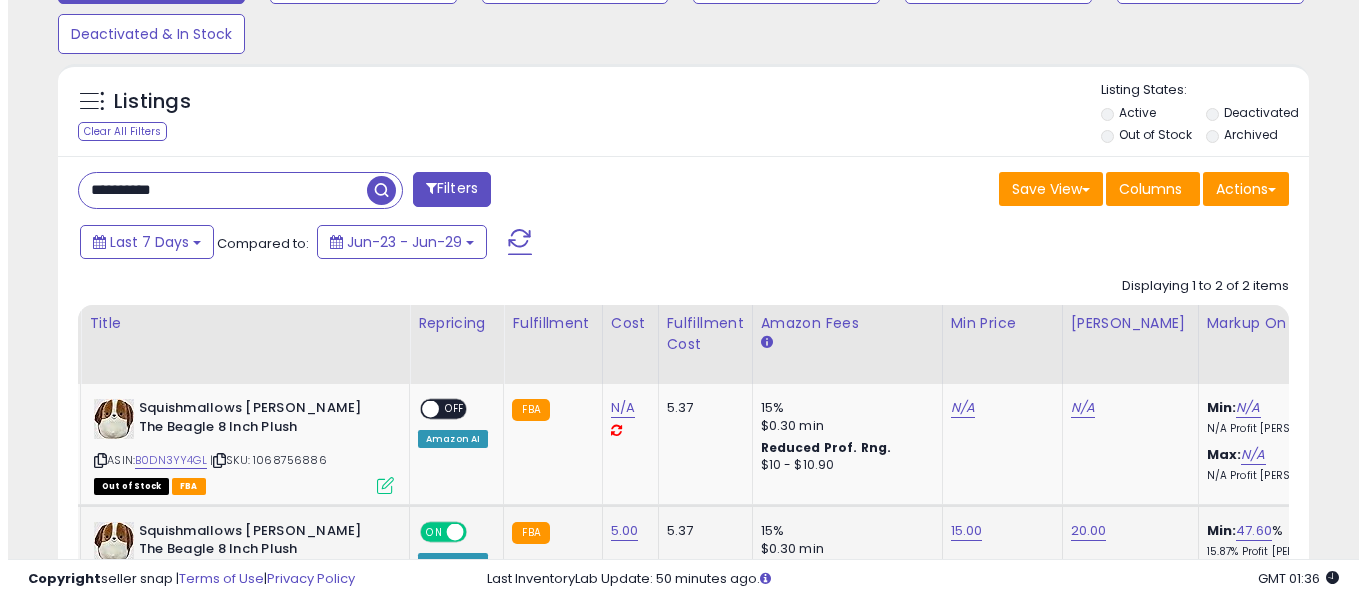 scroll, scrollTop: 621, scrollLeft: 0, axis: vertical 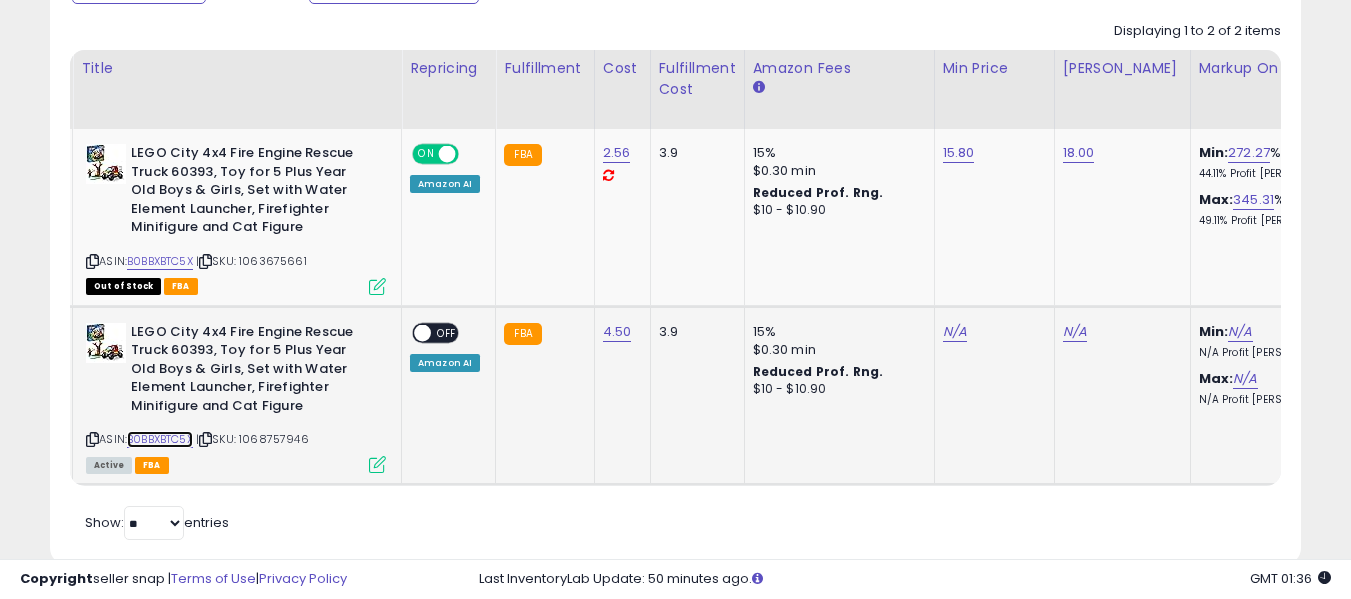 click on "B0BBXBTC5X" at bounding box center (160, 439) 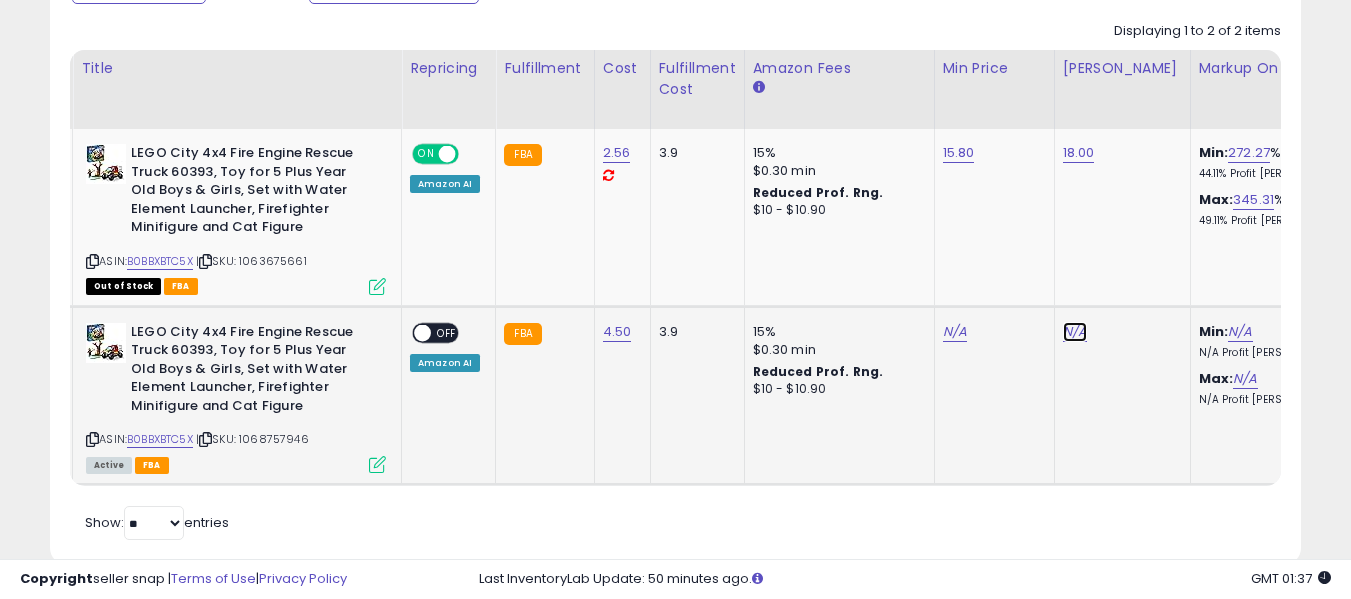 click on "N/A" at bounding box center [1075, 332] 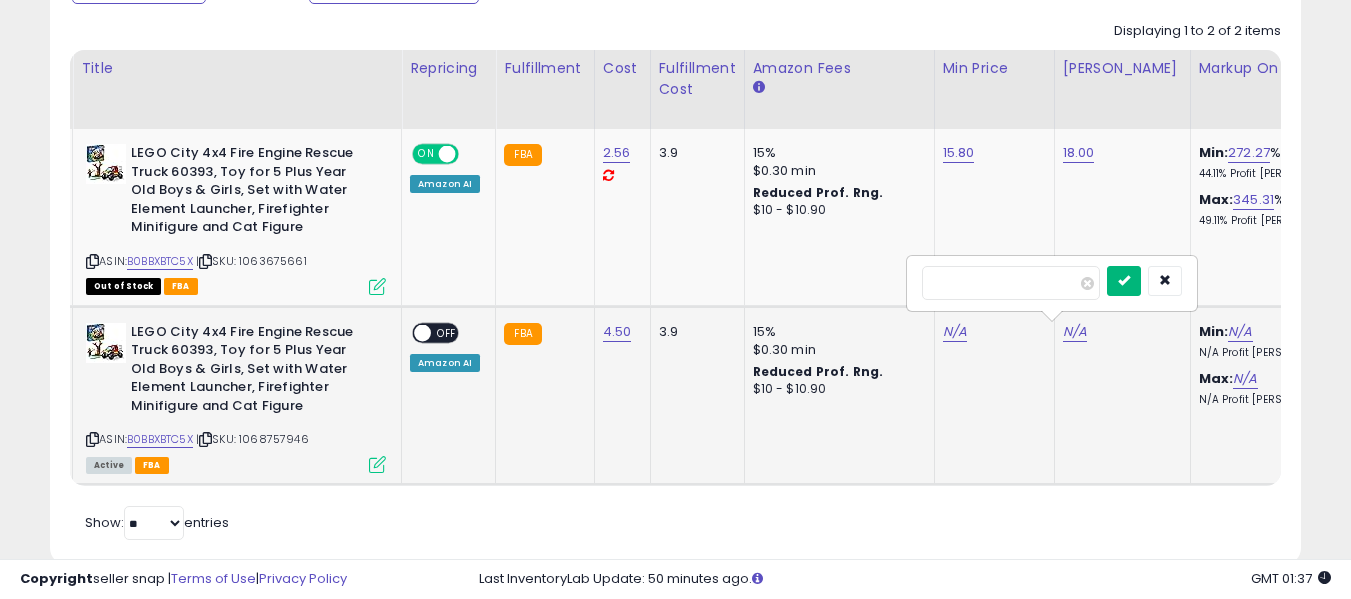 type on "**" 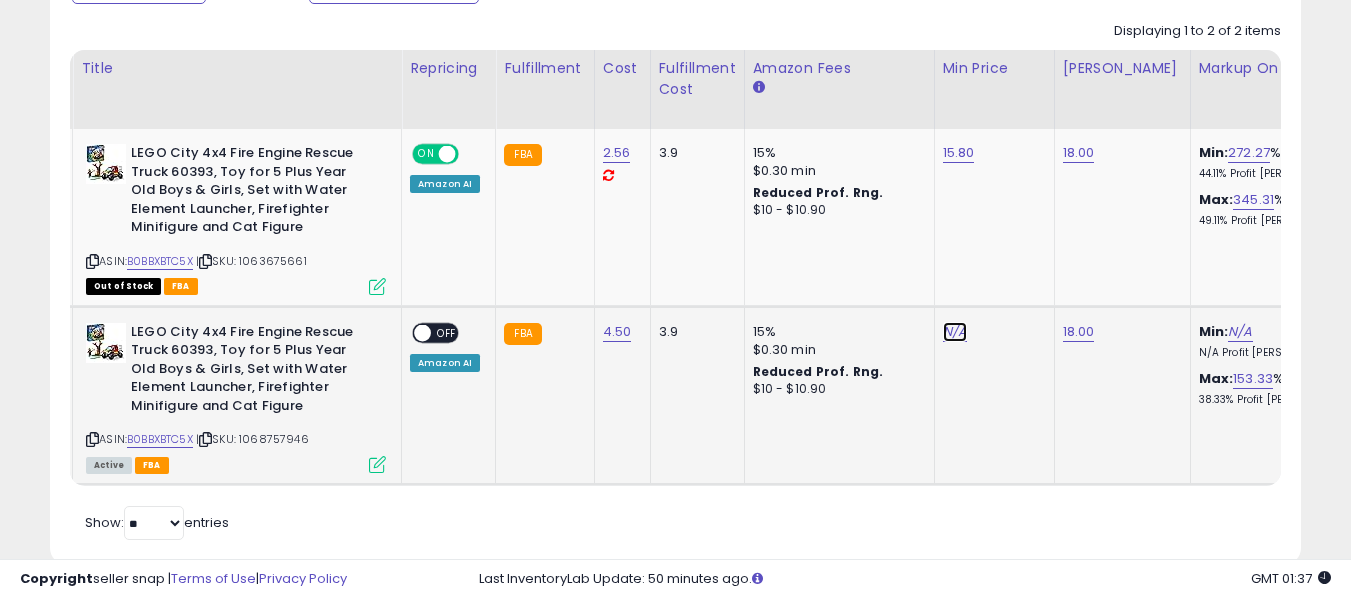 click on "N/A" at bounding box center [955, 332] 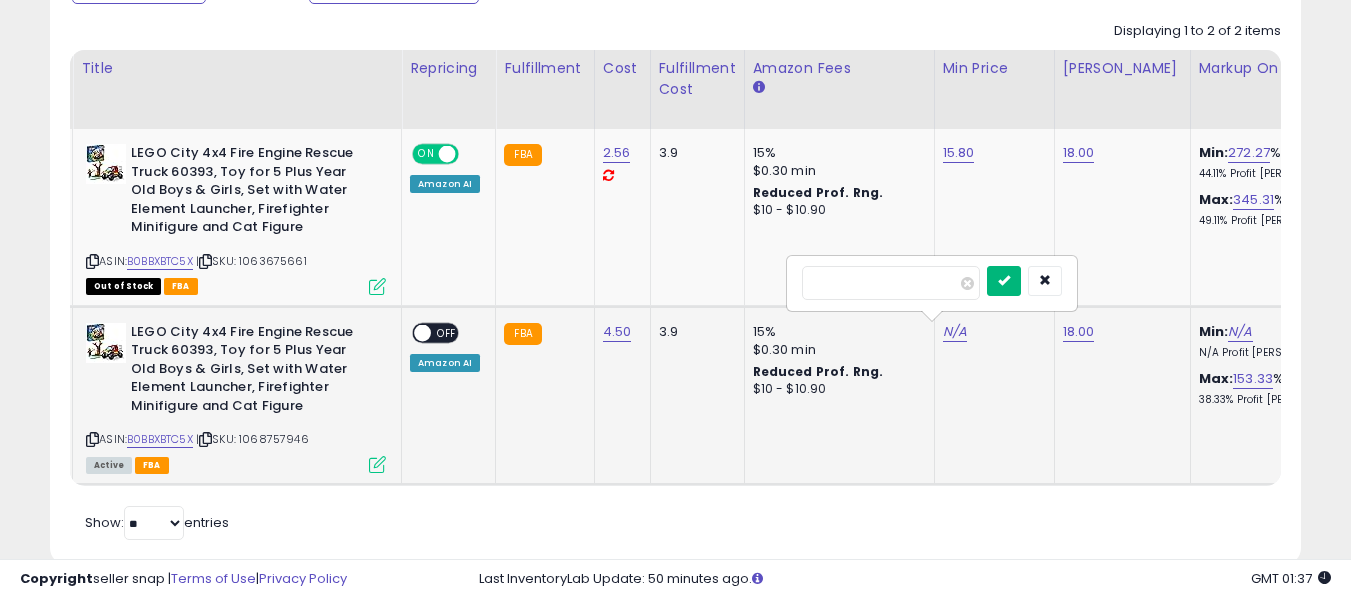 type on "**" 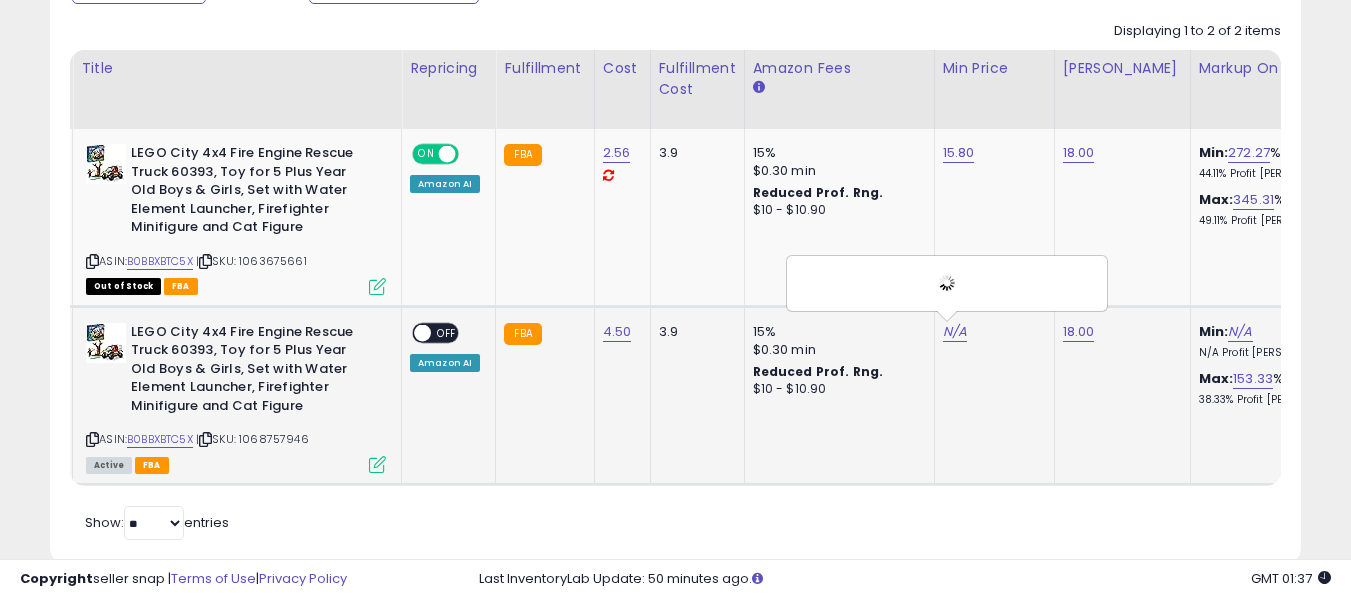 click on "OFF" at bounding box center [447, 332] 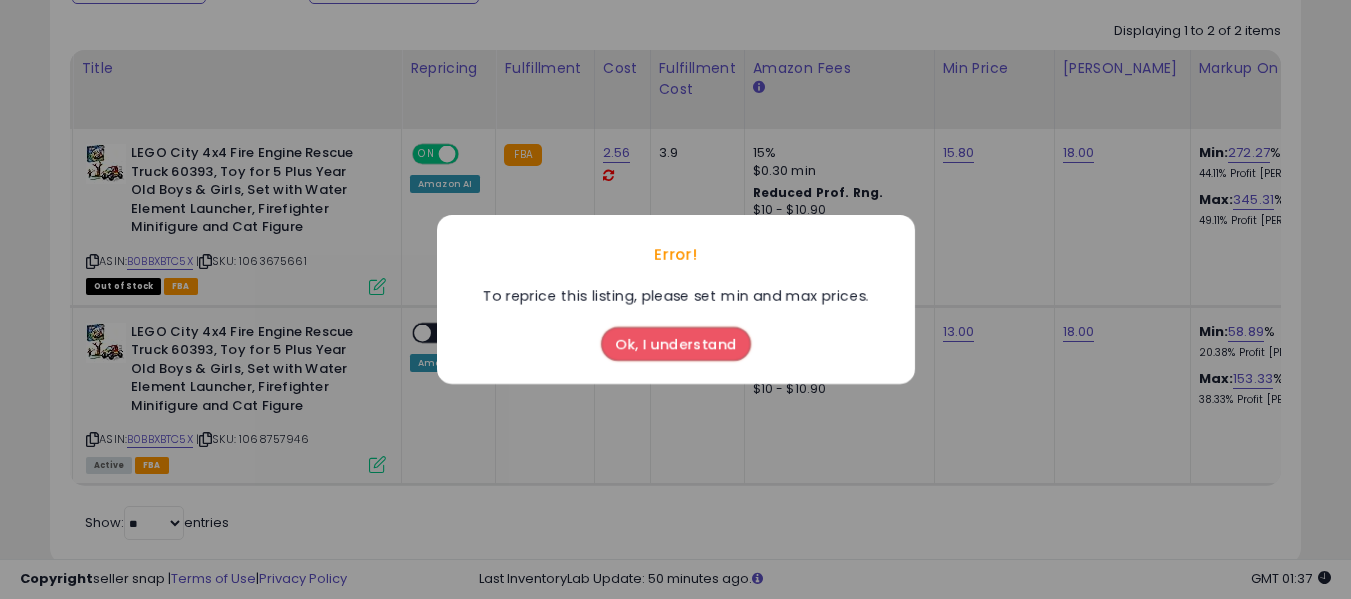 click on "Ok, I understand" at bounding box center [676, 344] 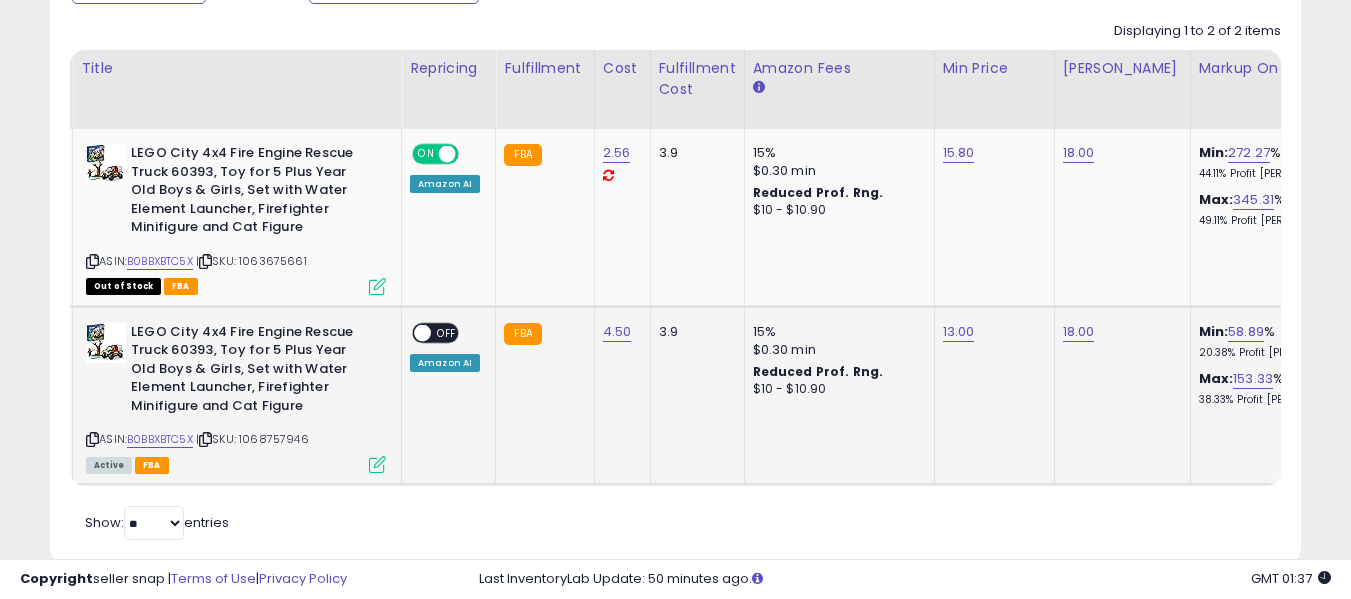 click at bounding box center (422, 332) 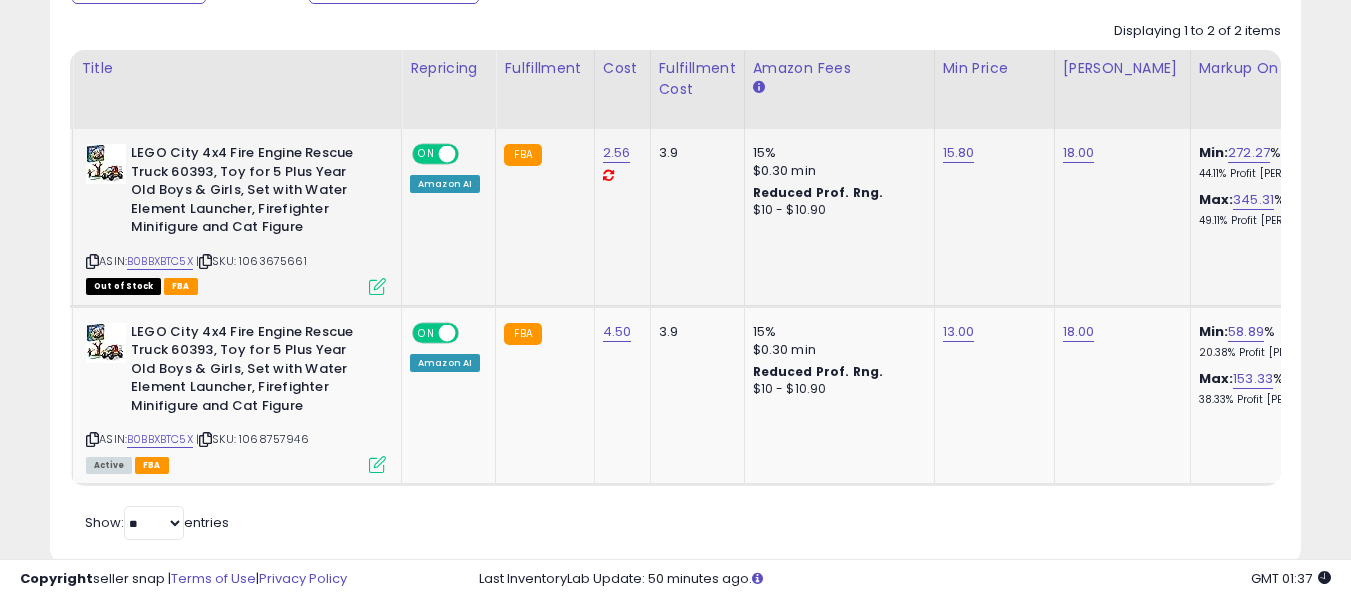drag, startPoint x: 440, startPoint y: 171, endPoint x: 412, endPoint y: 232, distance: 67.11929 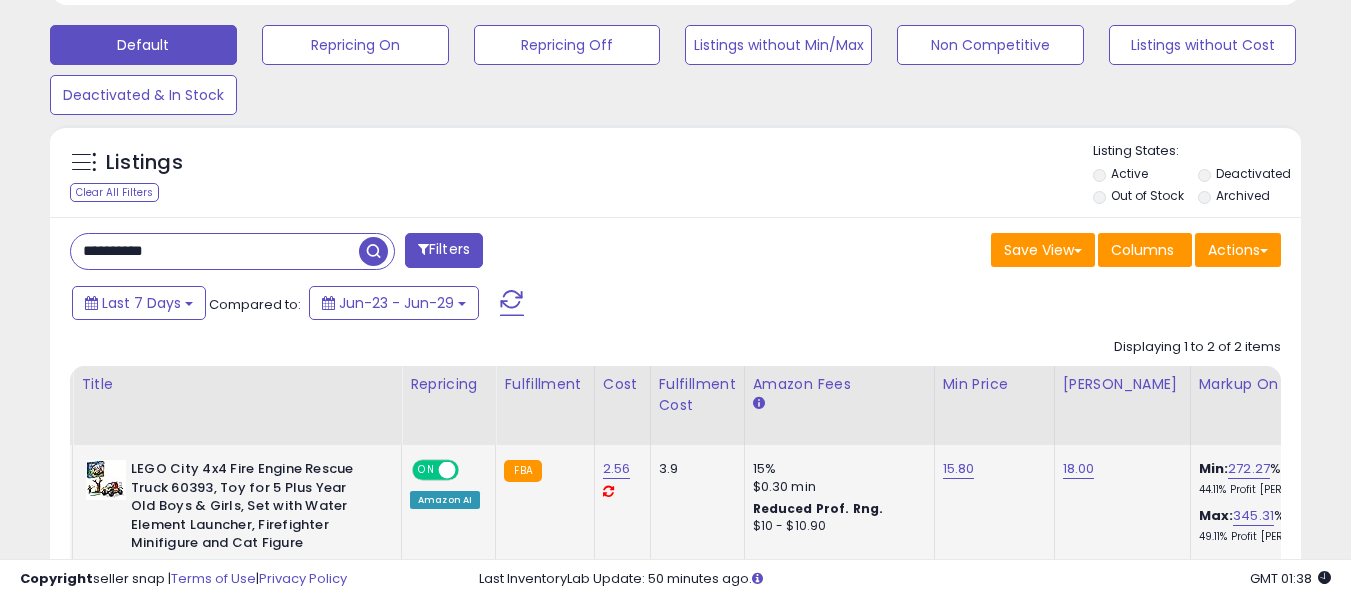 scroll, scrollTop: 521, scrollLeft: 0, axis: vertical 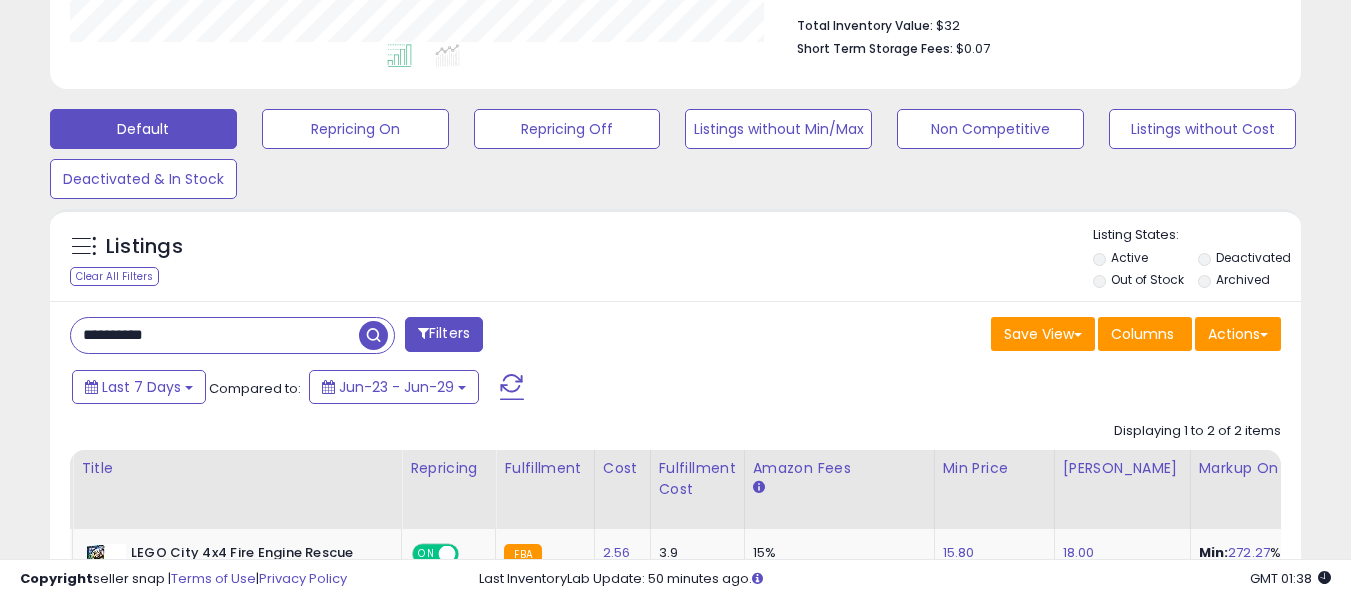 click on "**********" at bounding box center [215, 335] 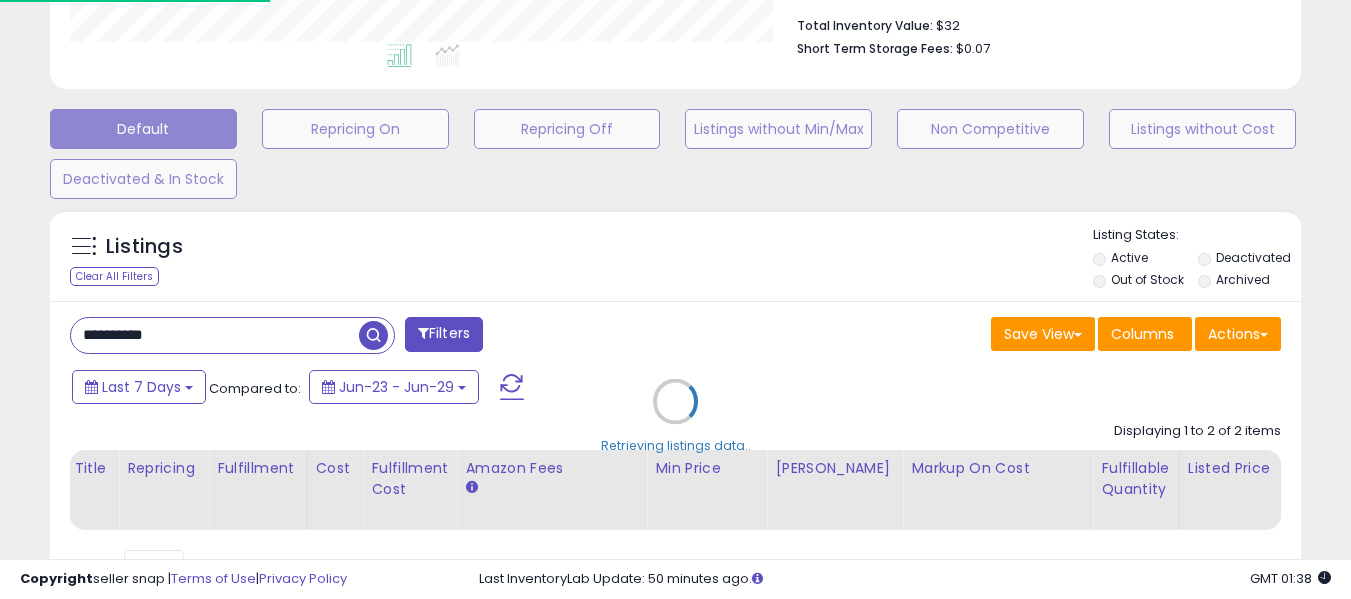 scroll, scrollTop: 999590, scrollLeft: 999267, axis: both 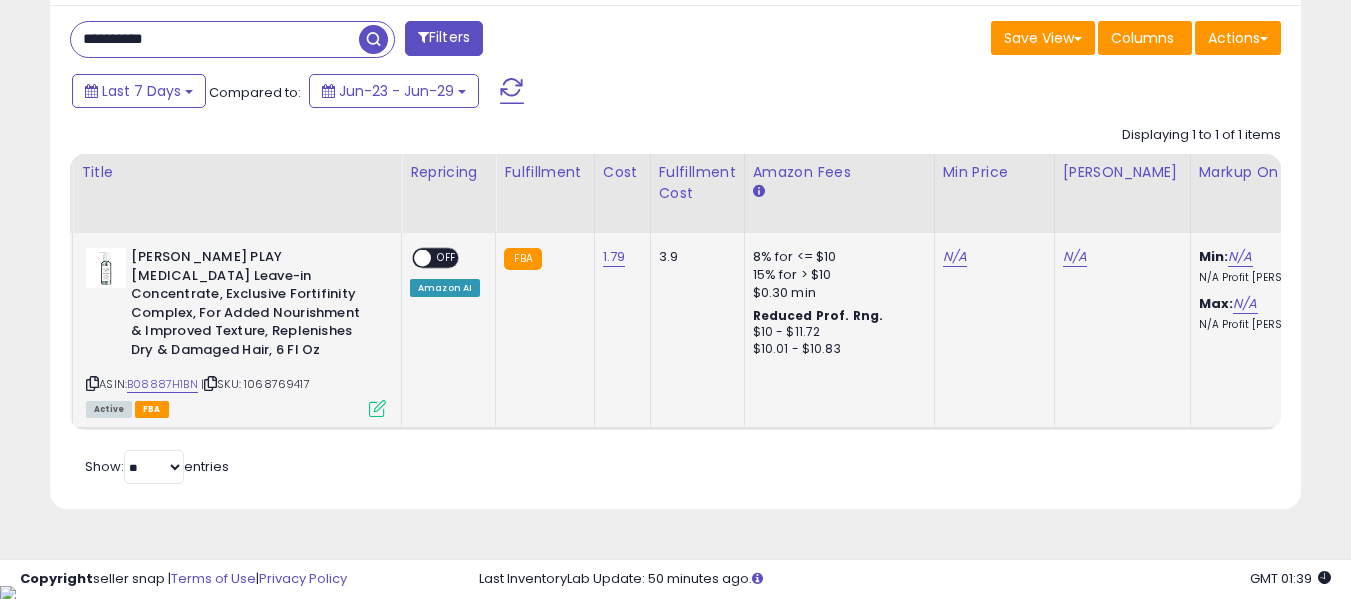 click on "N/A" 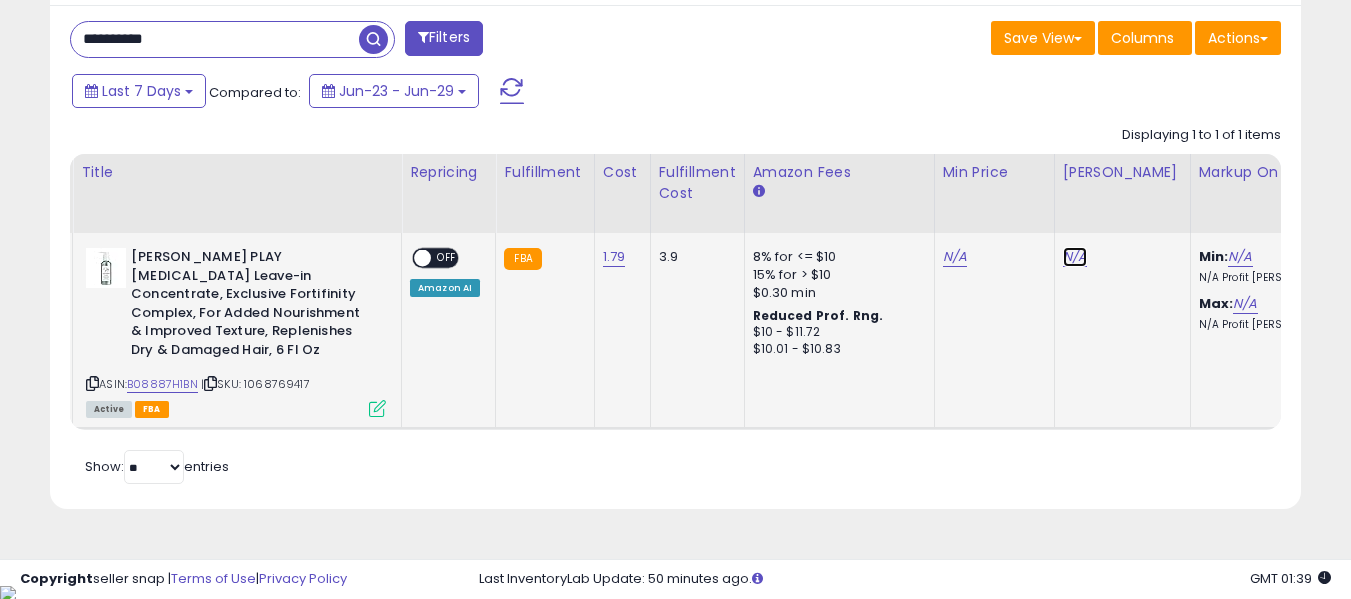 click on "N/A" at bounding box center [1075, 257] 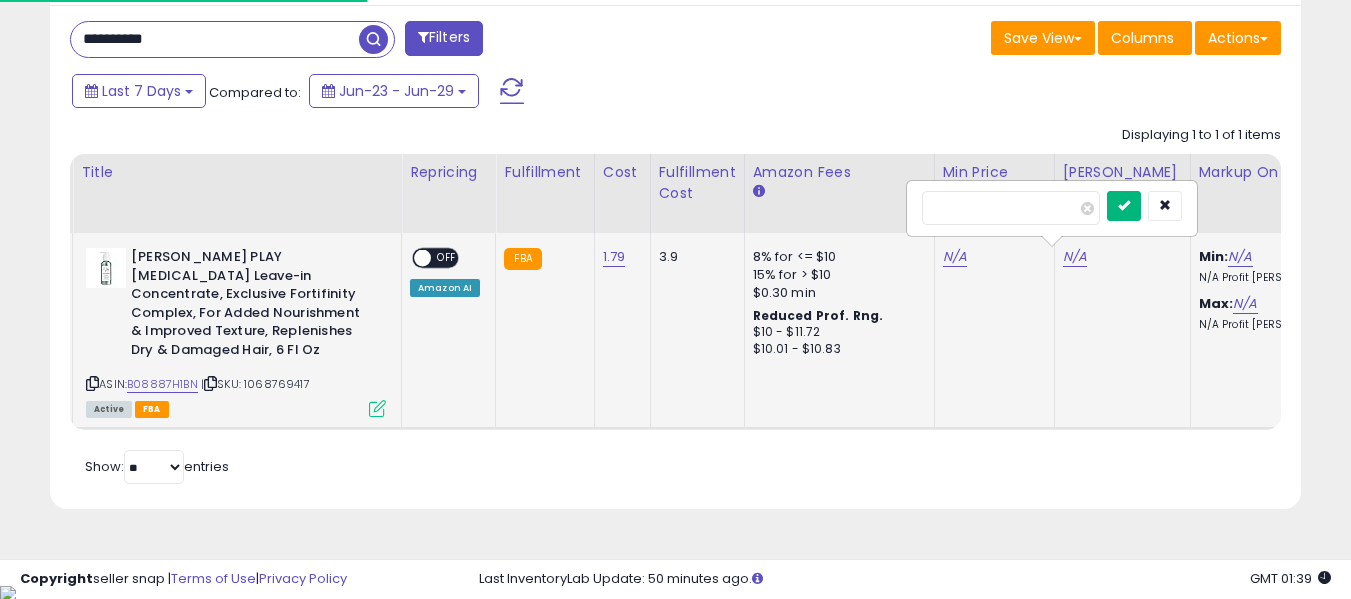 type on "****" 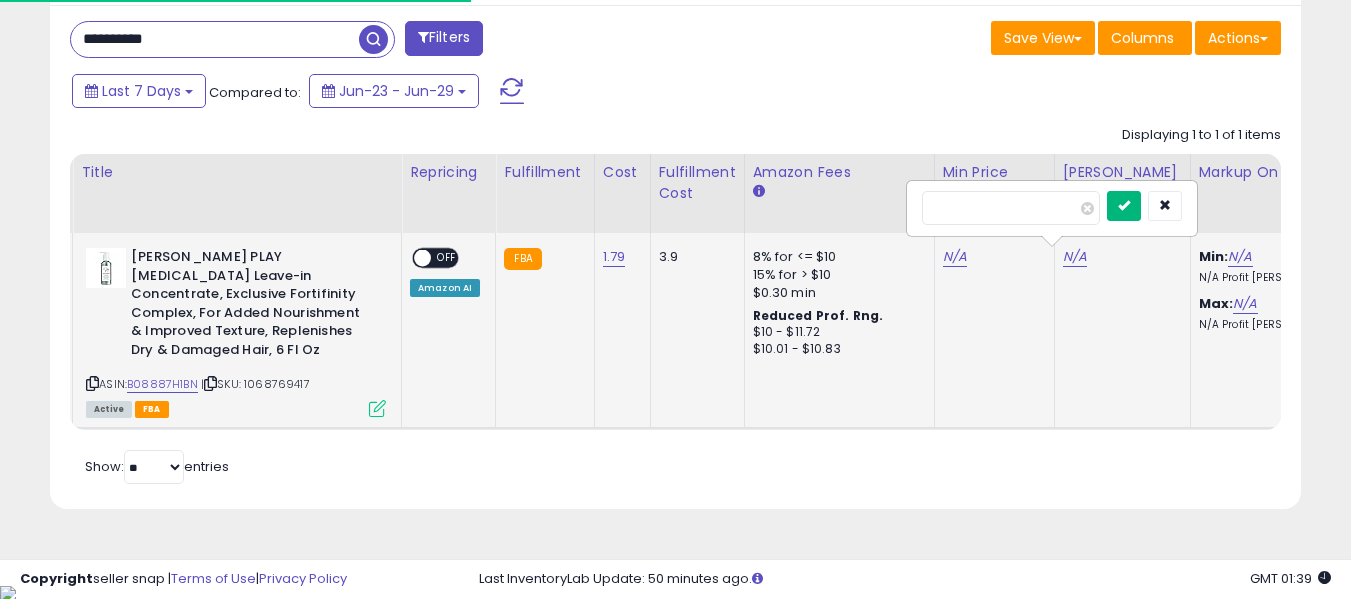 click at bounding box center [1124, 205] 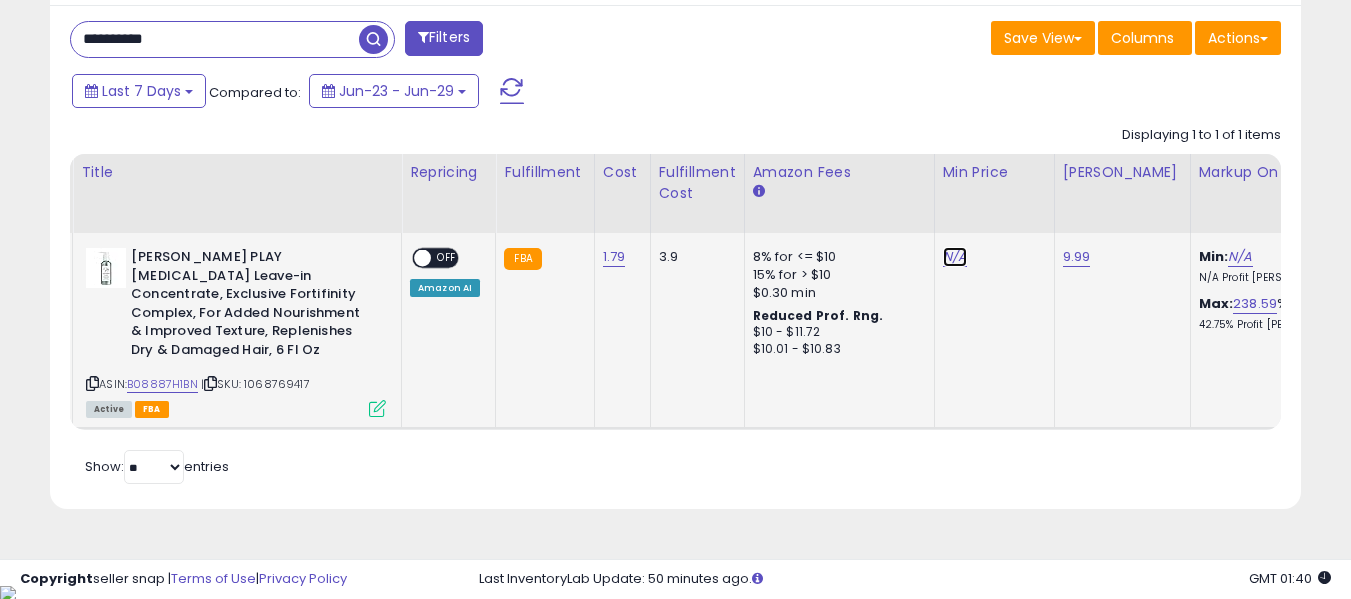click on "N/A" at bounding box center [955, 257] 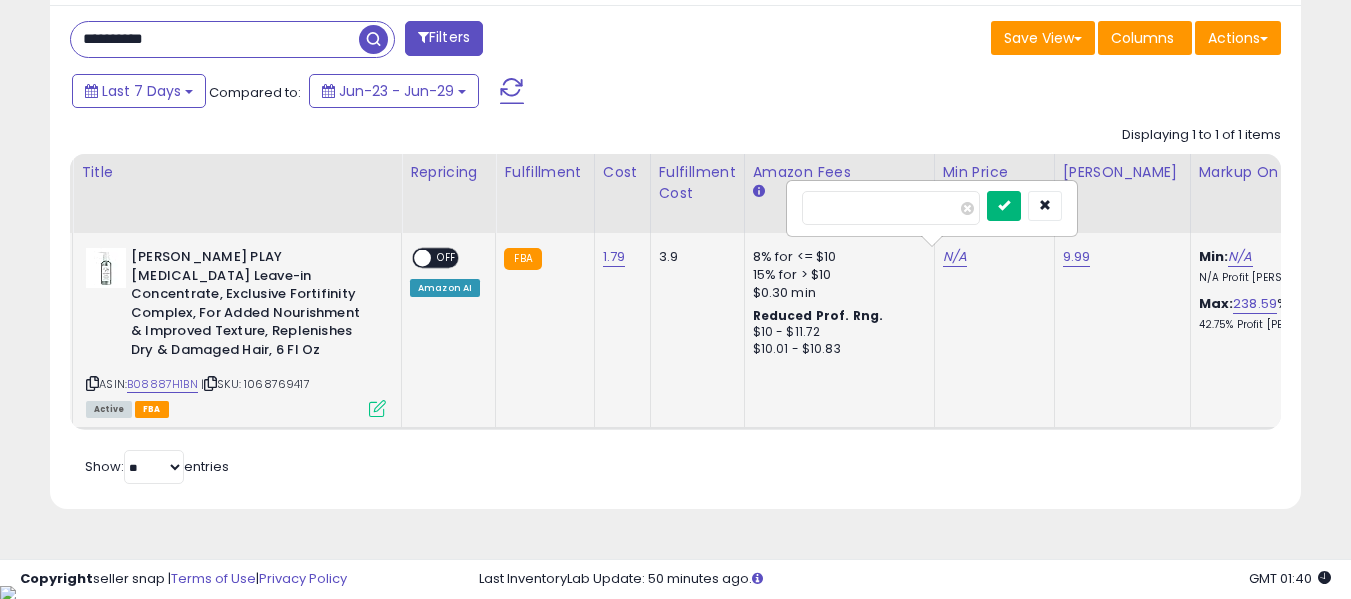 type on "***" 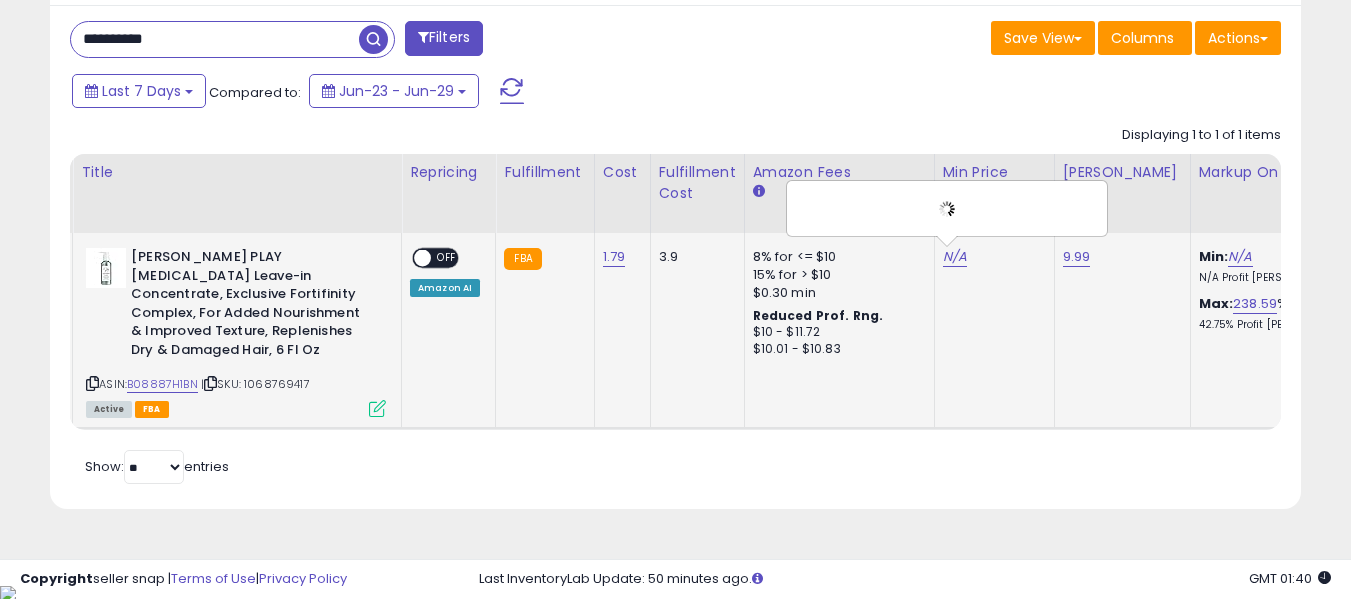 click at bounding box center (422, 258) 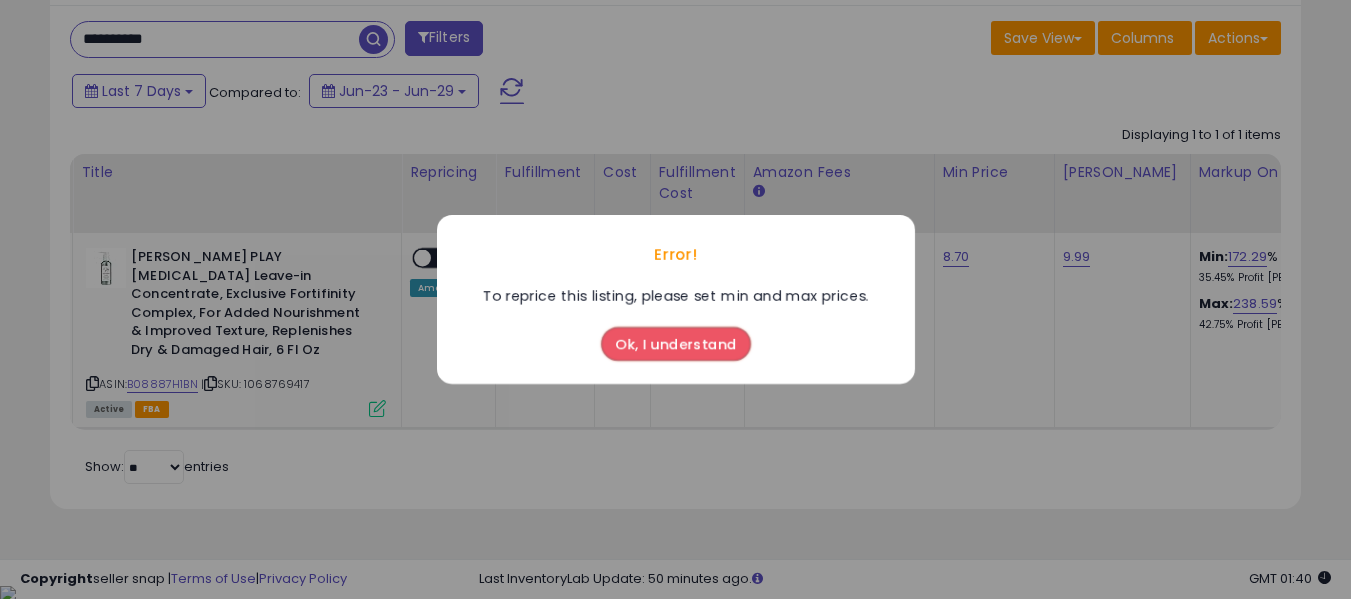 click on "Ok, I understand" at bounding box center [676, 344] 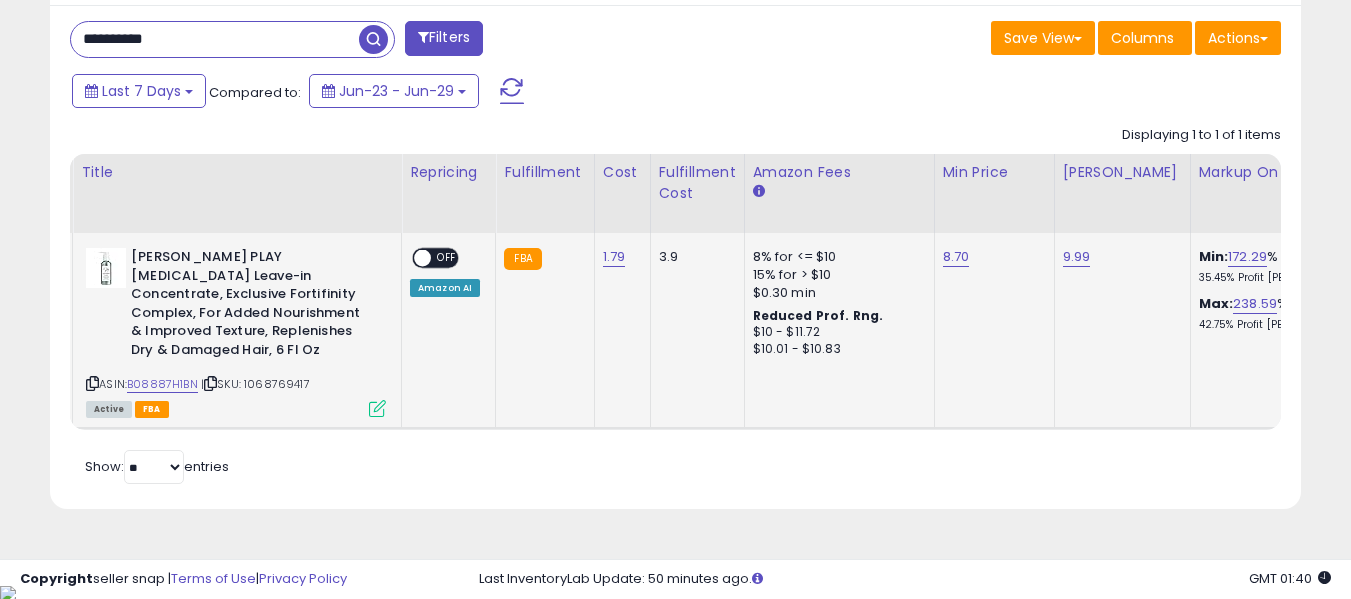click on "OFF" at bounding box center (447, 258) 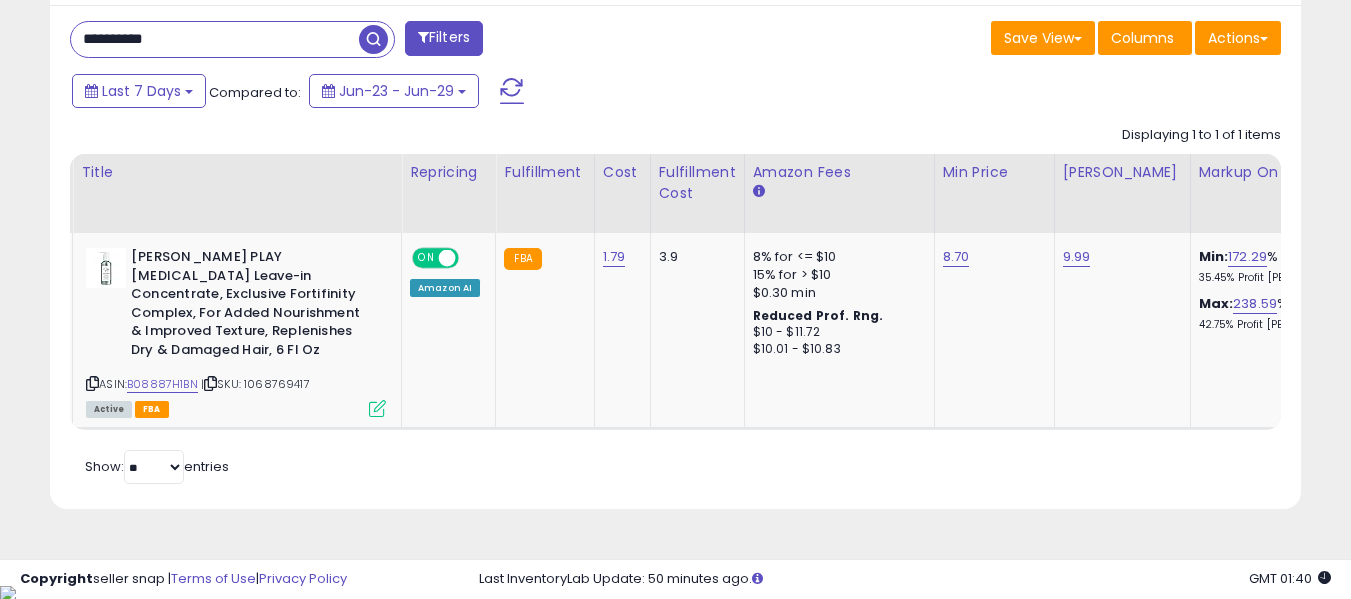 click on "**********" at bounding box center [215, 39] 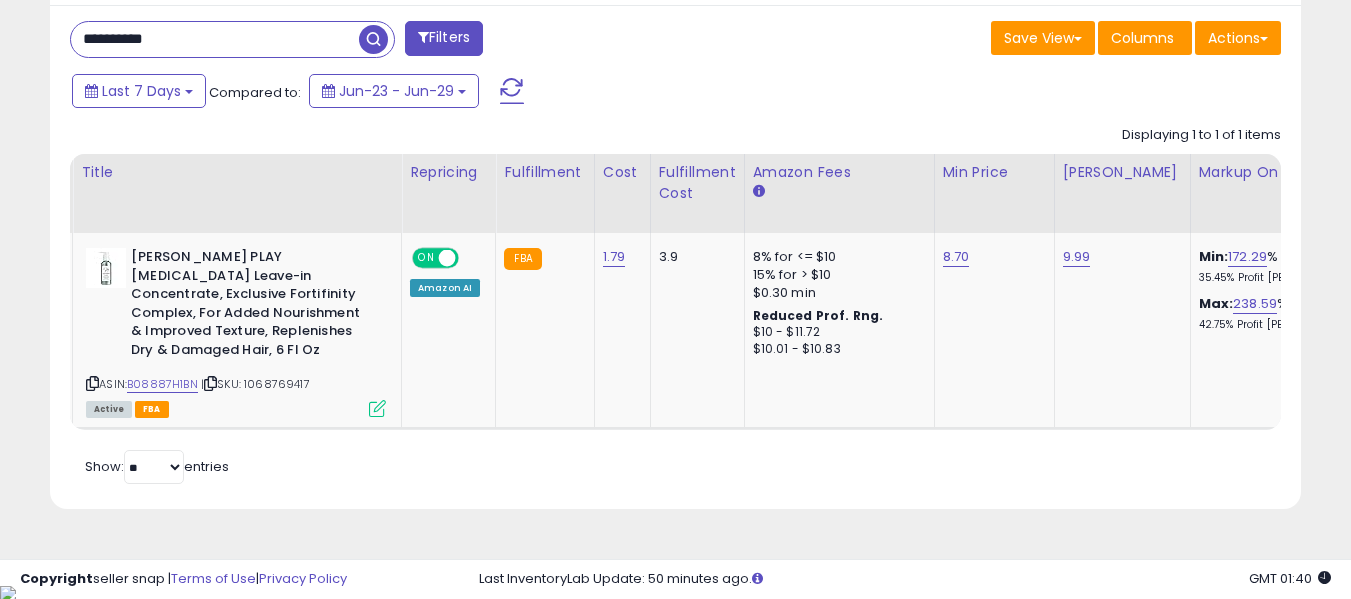 click on "**********" at bounding box center (215, 39) 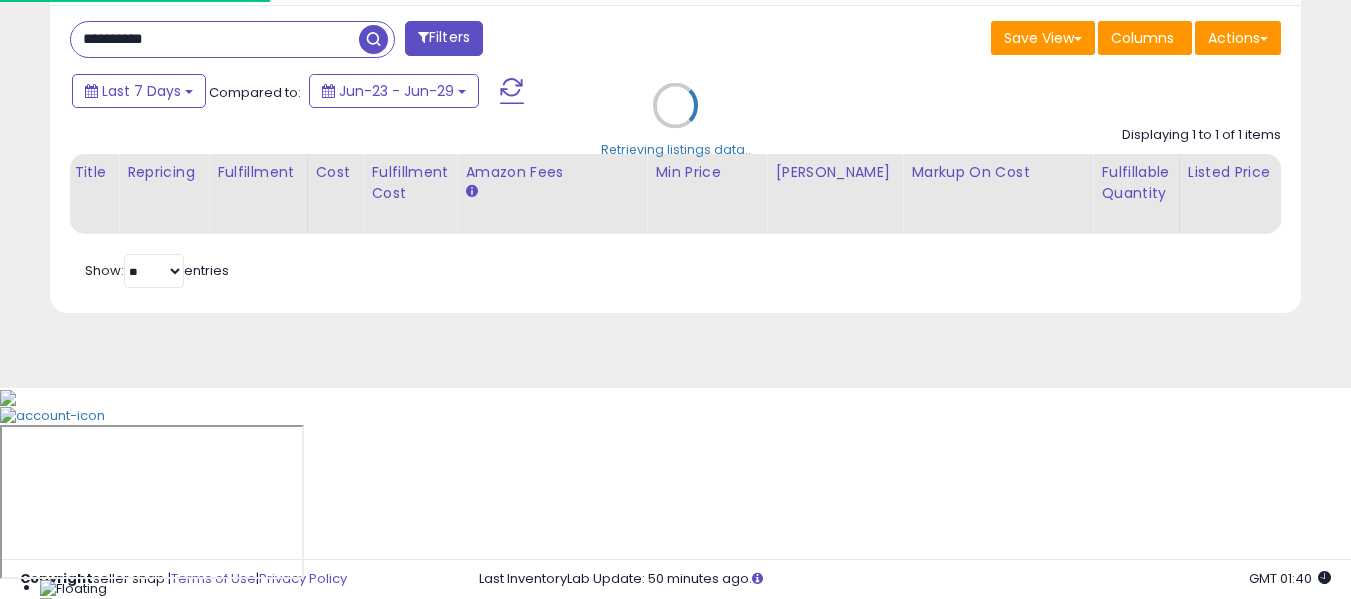 scroll, scrollTop: 999590, scrollLeft: 999267, axis: both 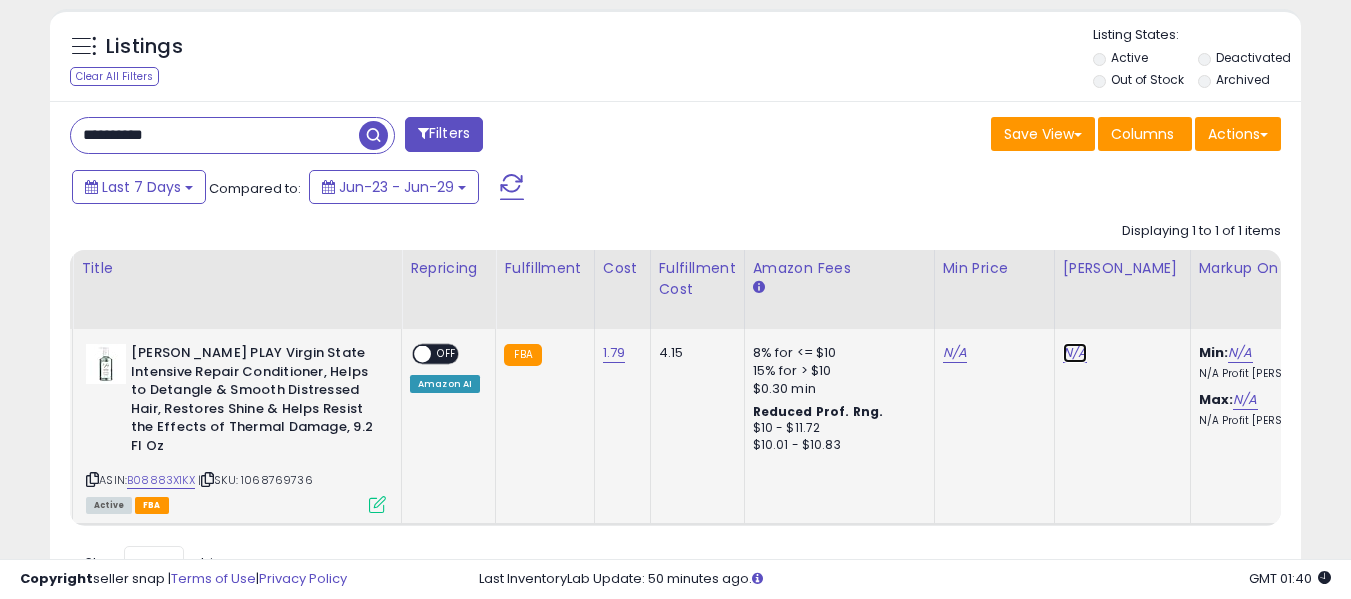click on "N/A" at bounding box center [1075, 353] 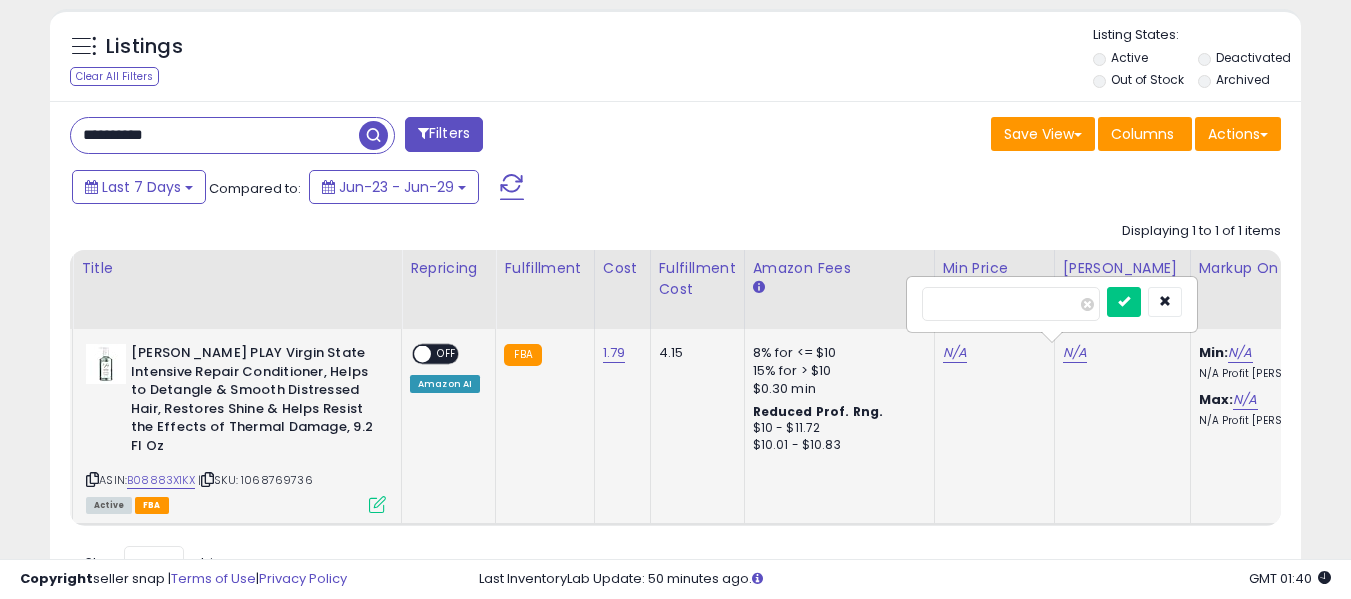 click on "*" at bounding box center (1011, 304) 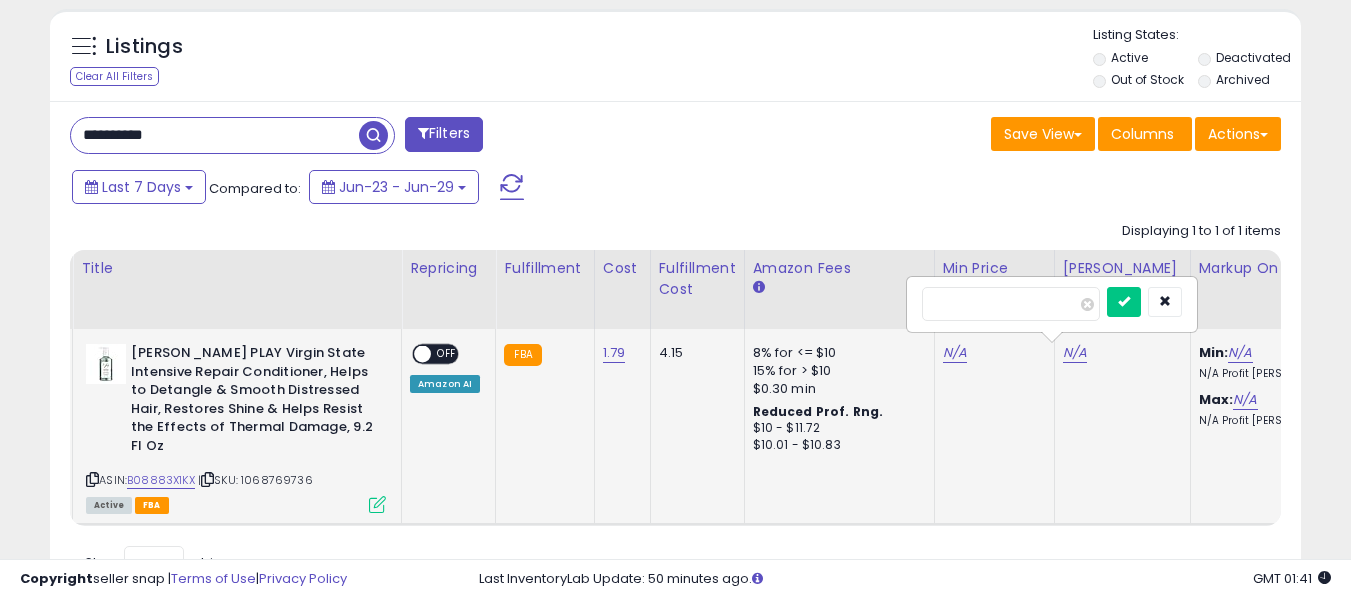 click on "*" at bounding box center [1011, 304] 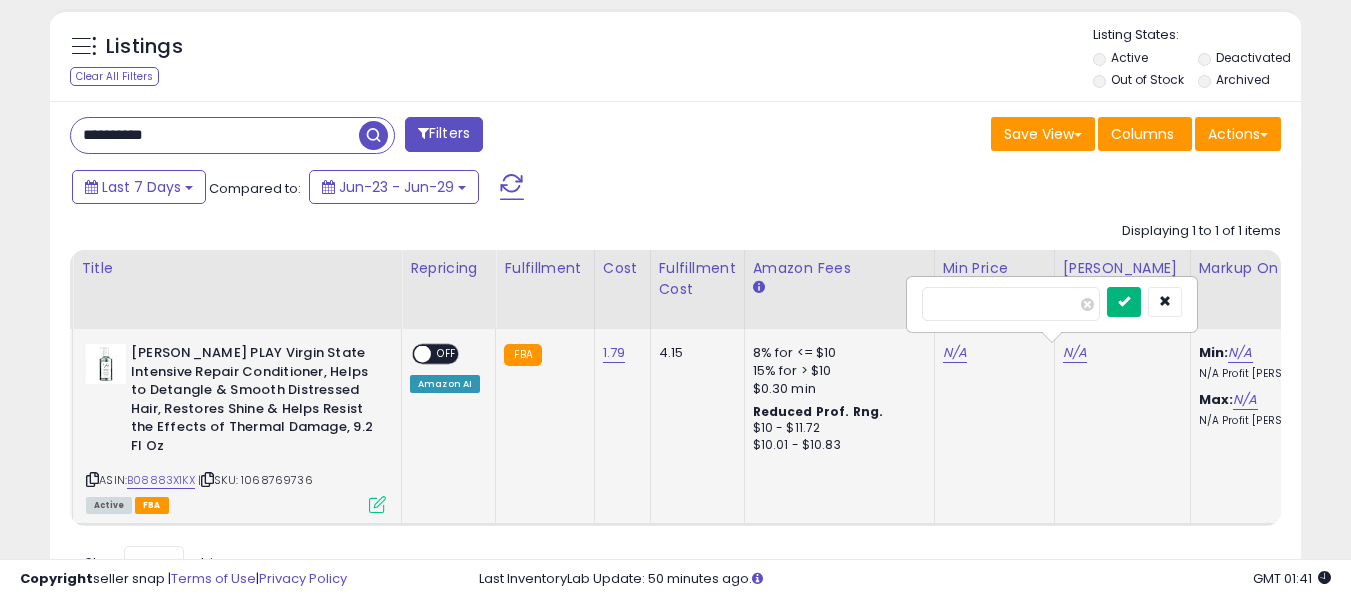 type on "****" 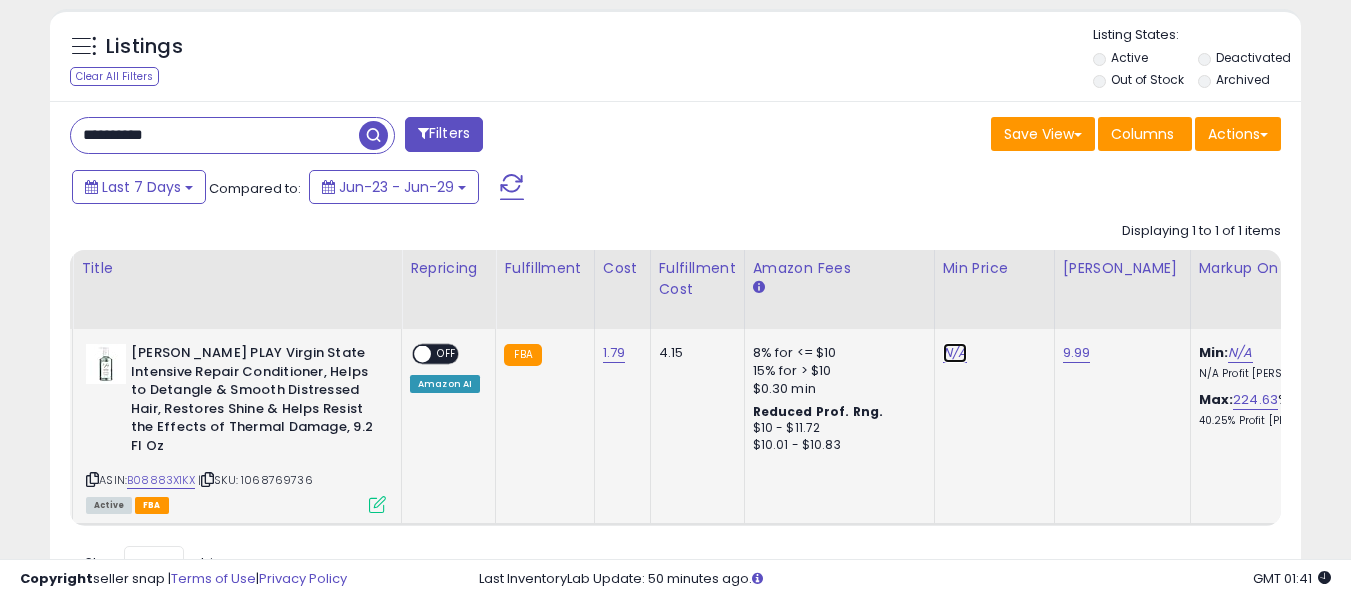 click on "N/A" at bounding box center (955, 353) 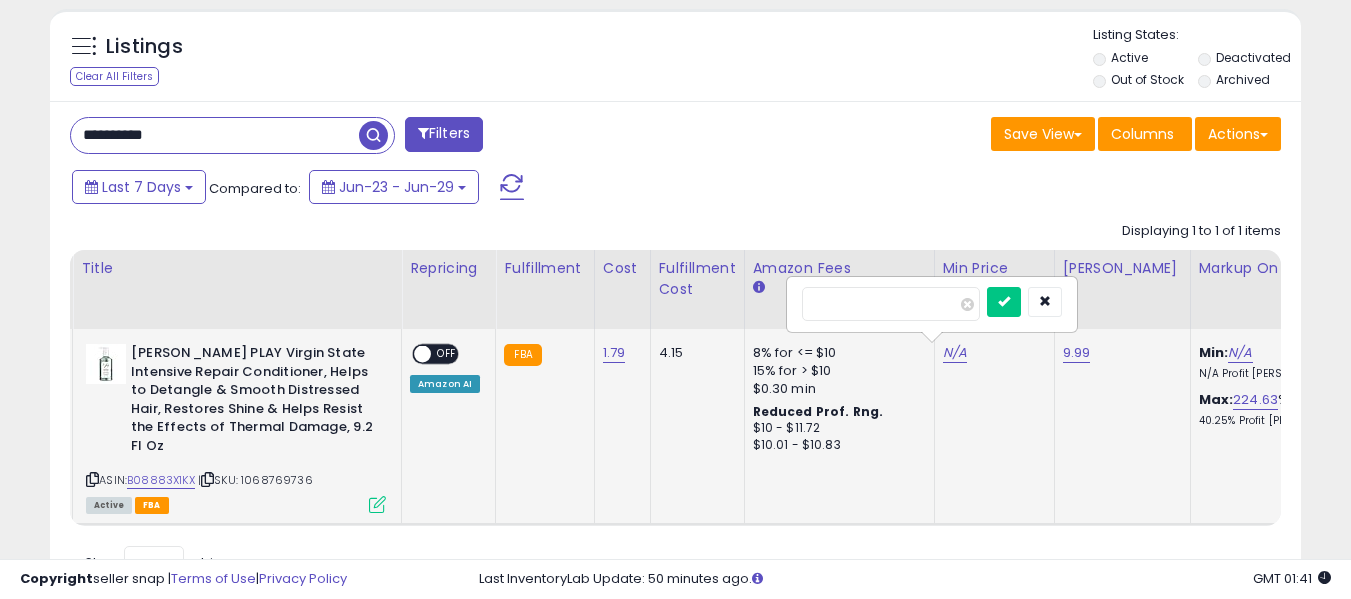 click on "*" at bounding box center (891, 304) 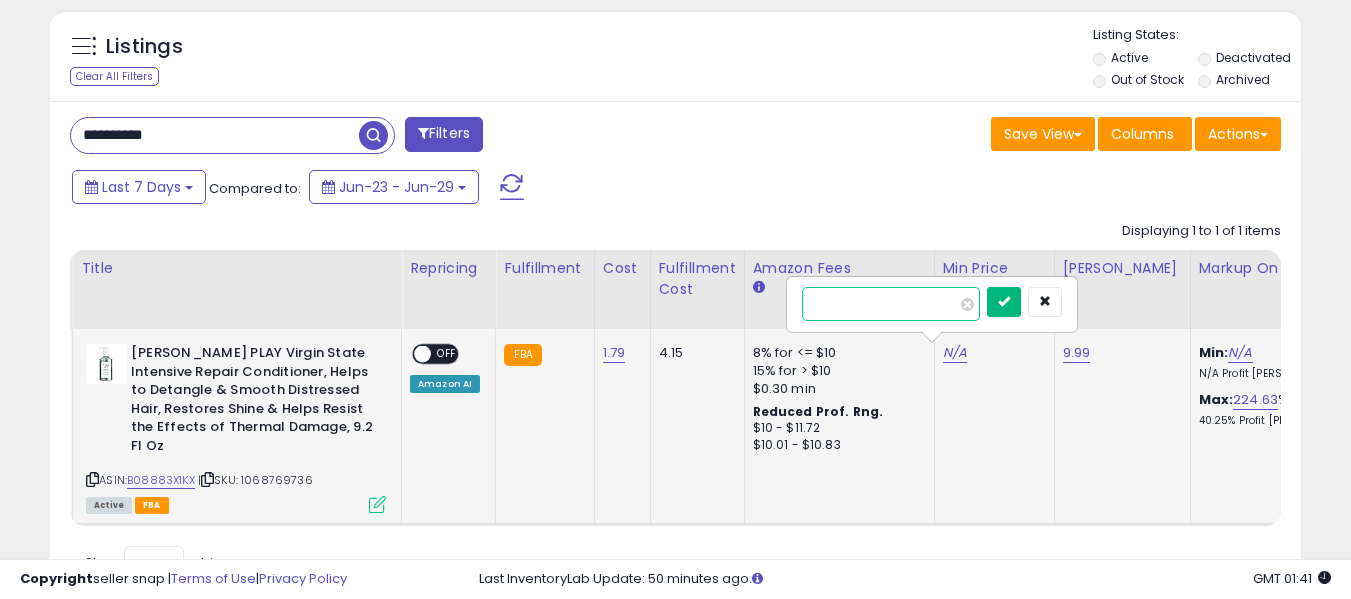 type on "***" 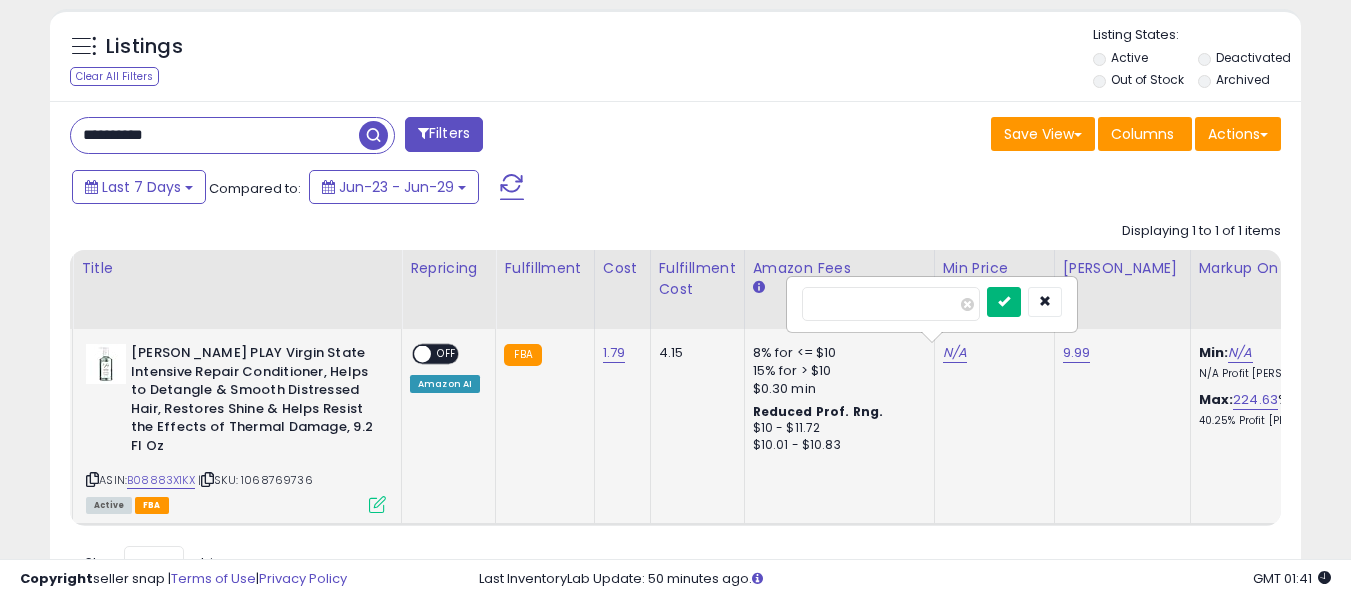 click at bounding box center [1004, 301] 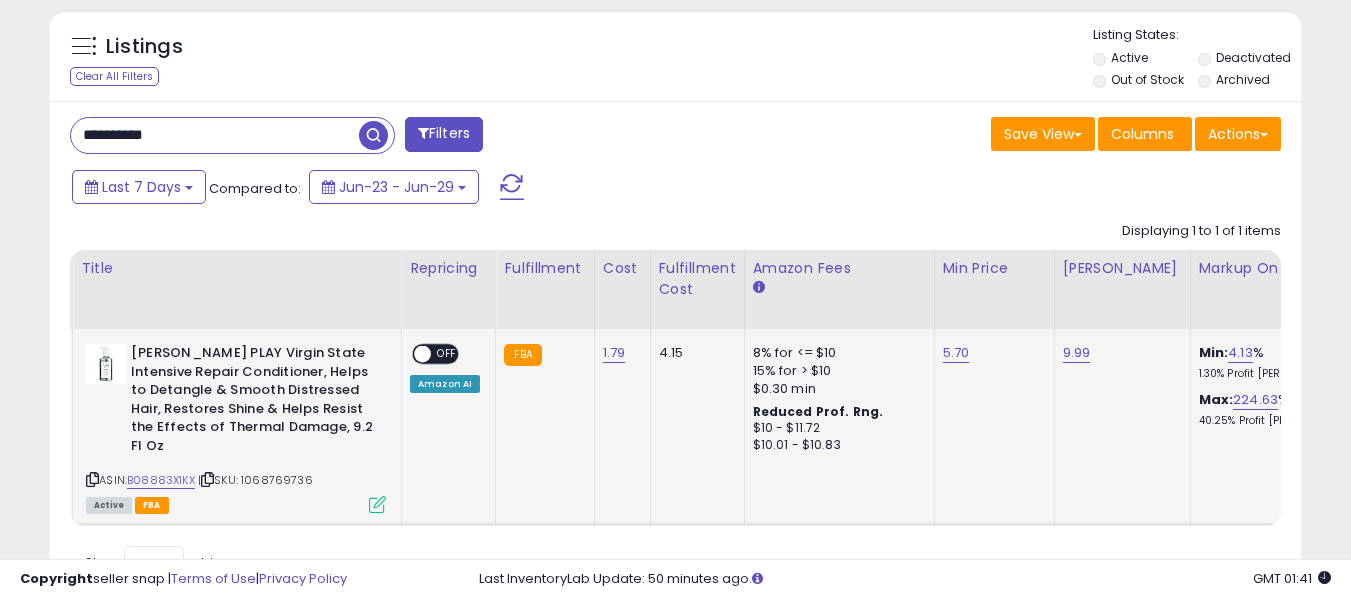 click on "OFF" at bounding box center (447, 354) 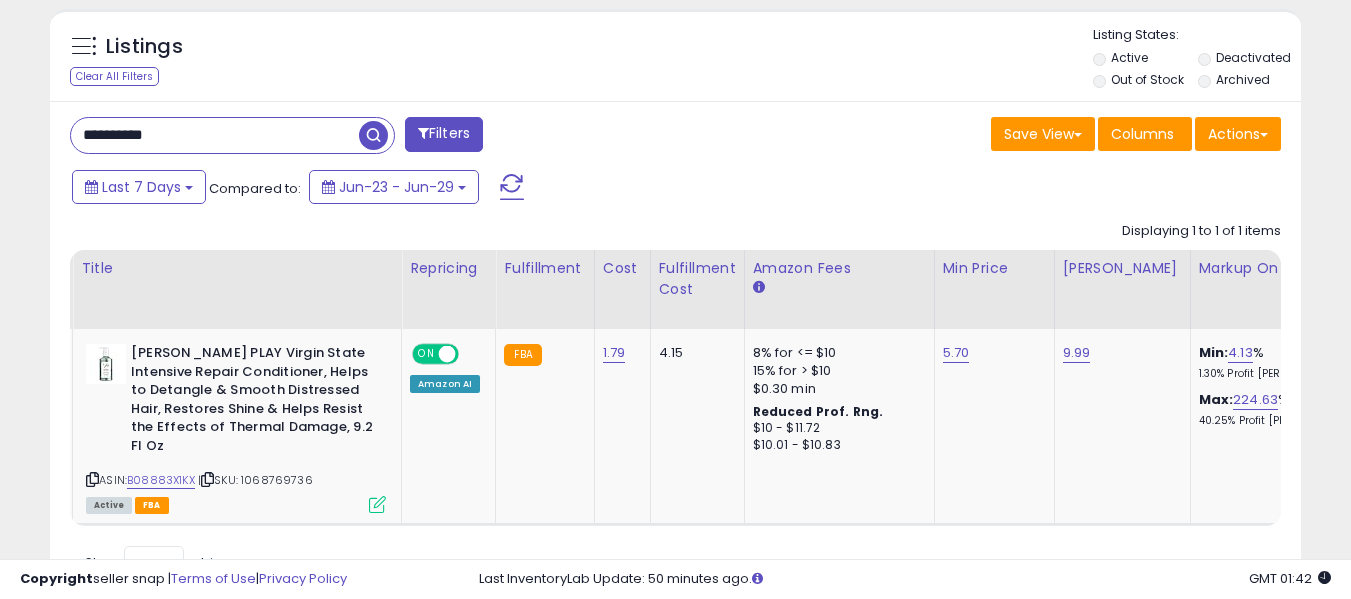 click on "**********" at bounding box center [215, 135] 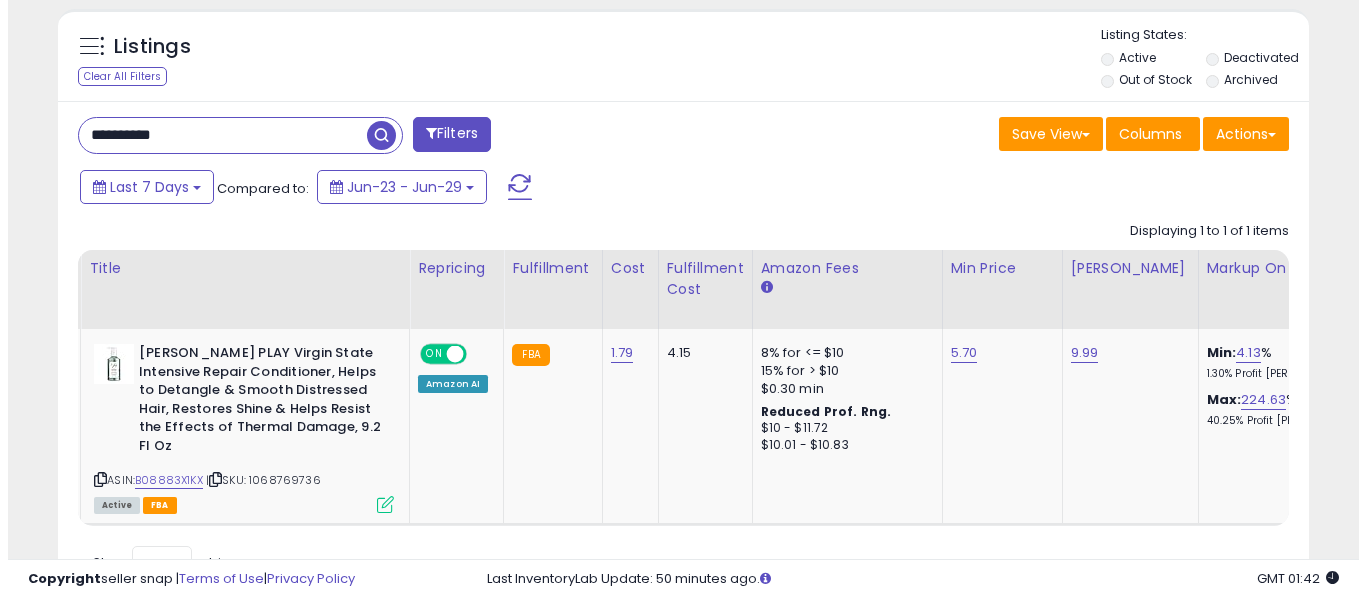 scroll, scrollTop: 621, scrollLeft: 0, axis: vertical 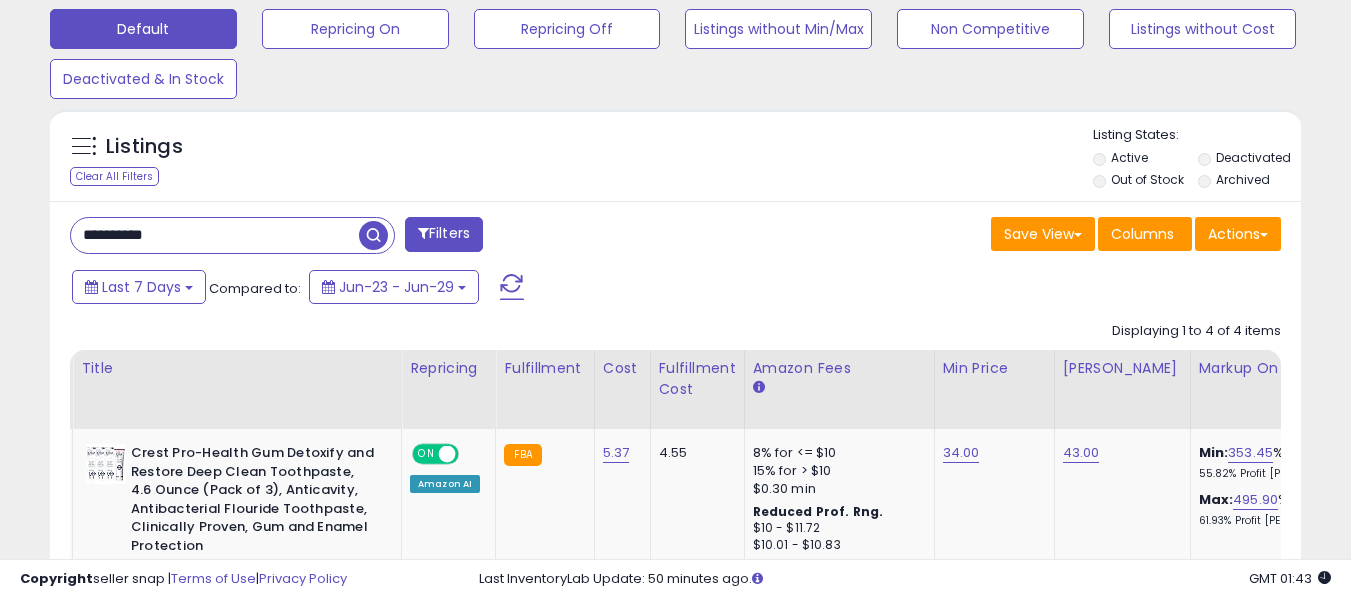 drag, startPoint x: 1024, startPoint y: 287, endPoint x: 1082, endPoint y: 274, distance: 59.439045 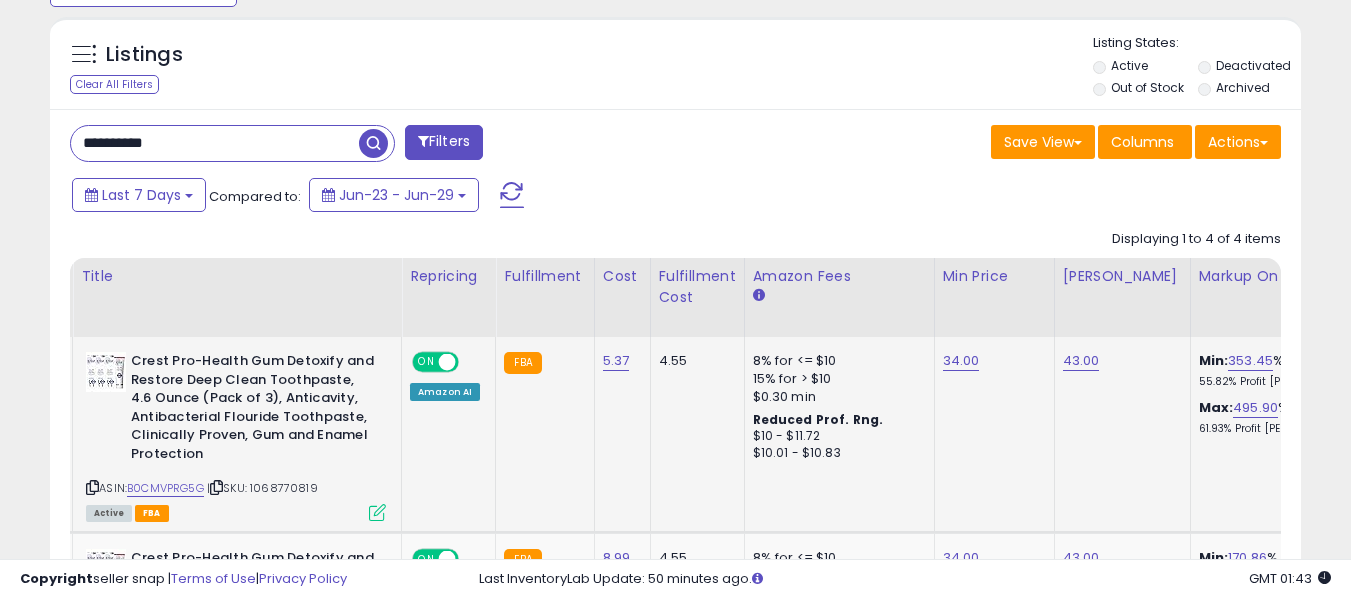 scroll, scrollTop: 821, scrollLeft: 0, axis: vertical 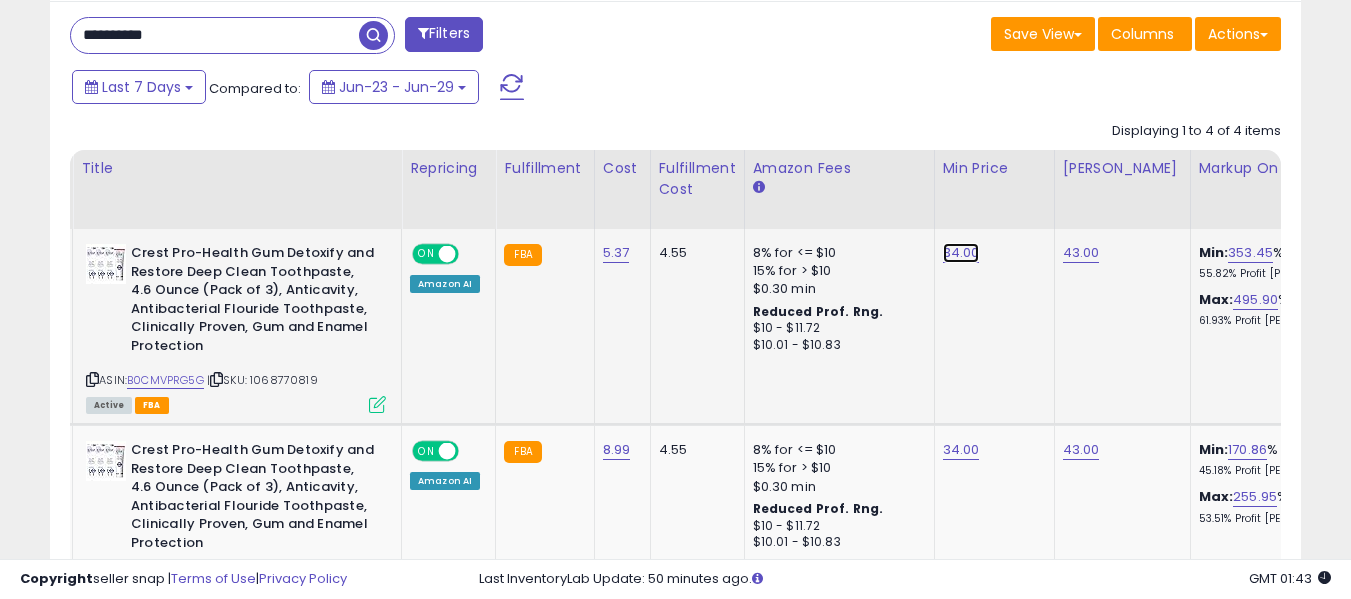 click on "34.00" at bounding box center (961, 253) 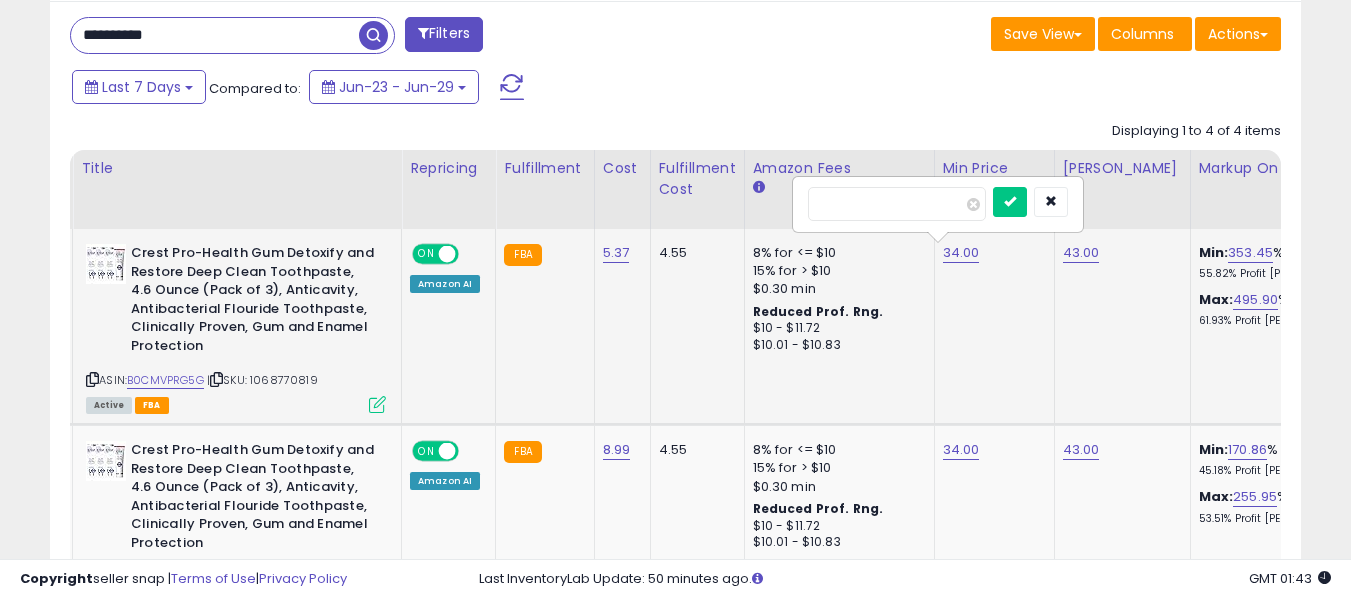 click on "*****" at bounding box center [897, 204] 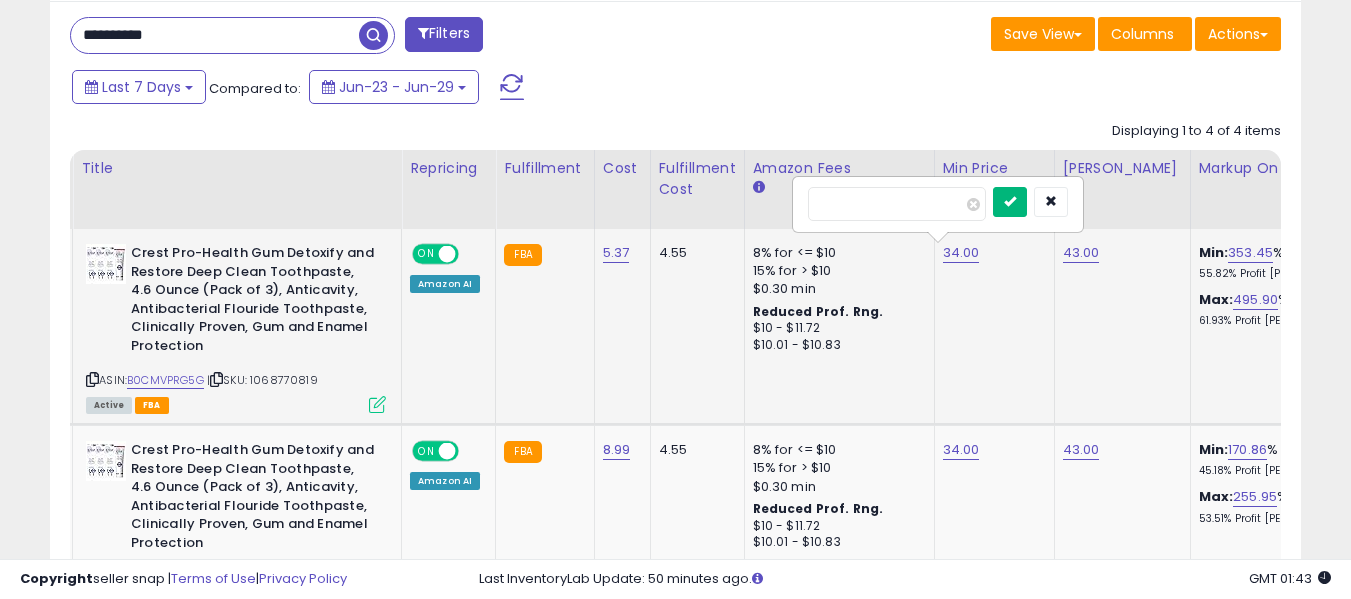 type on "**" 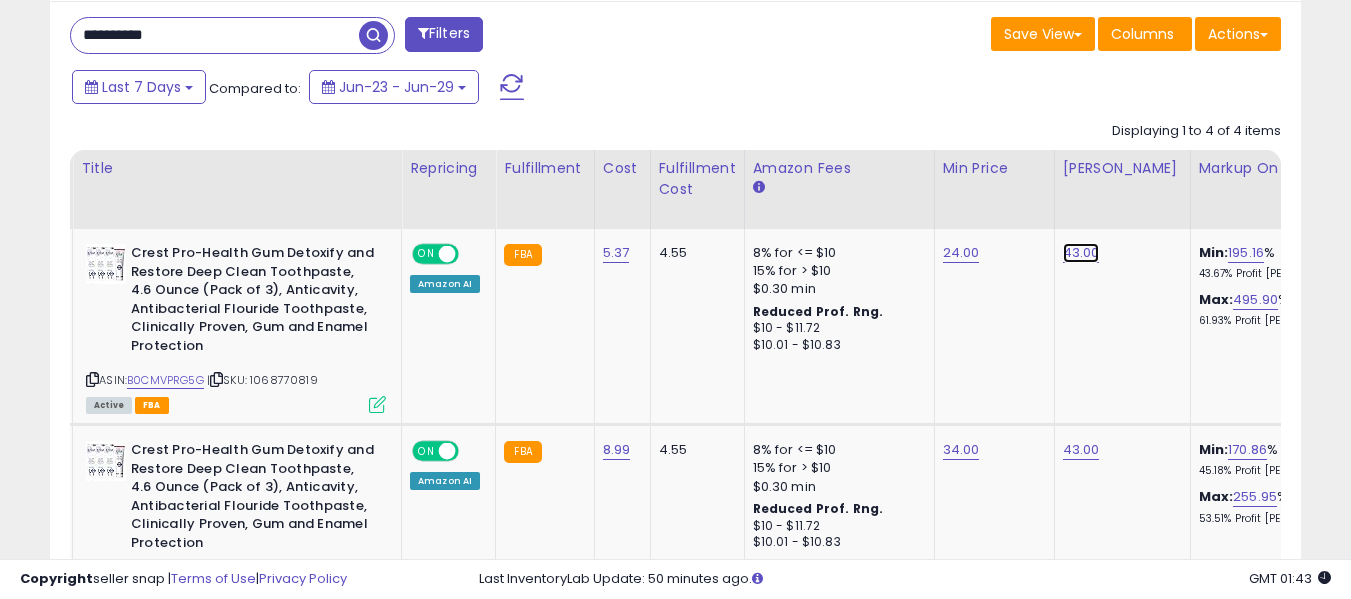 click on "43.00" at bounding box center (1081, 253) 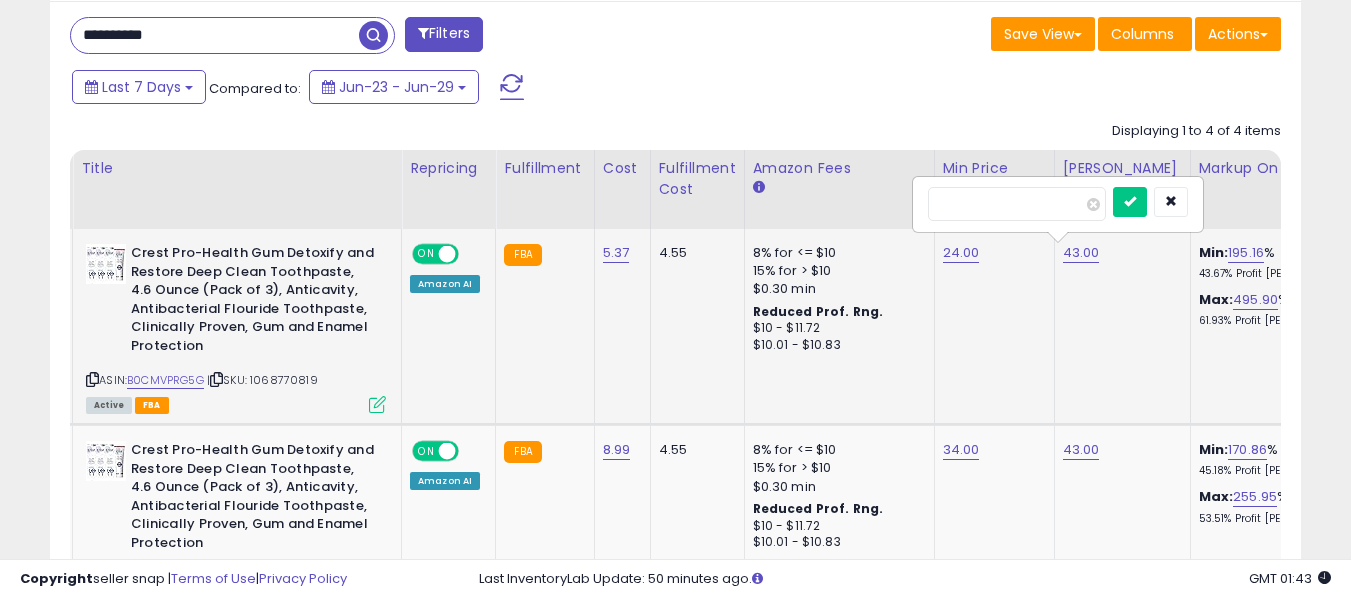 click on "*****" at bounding box center [1017, 204] 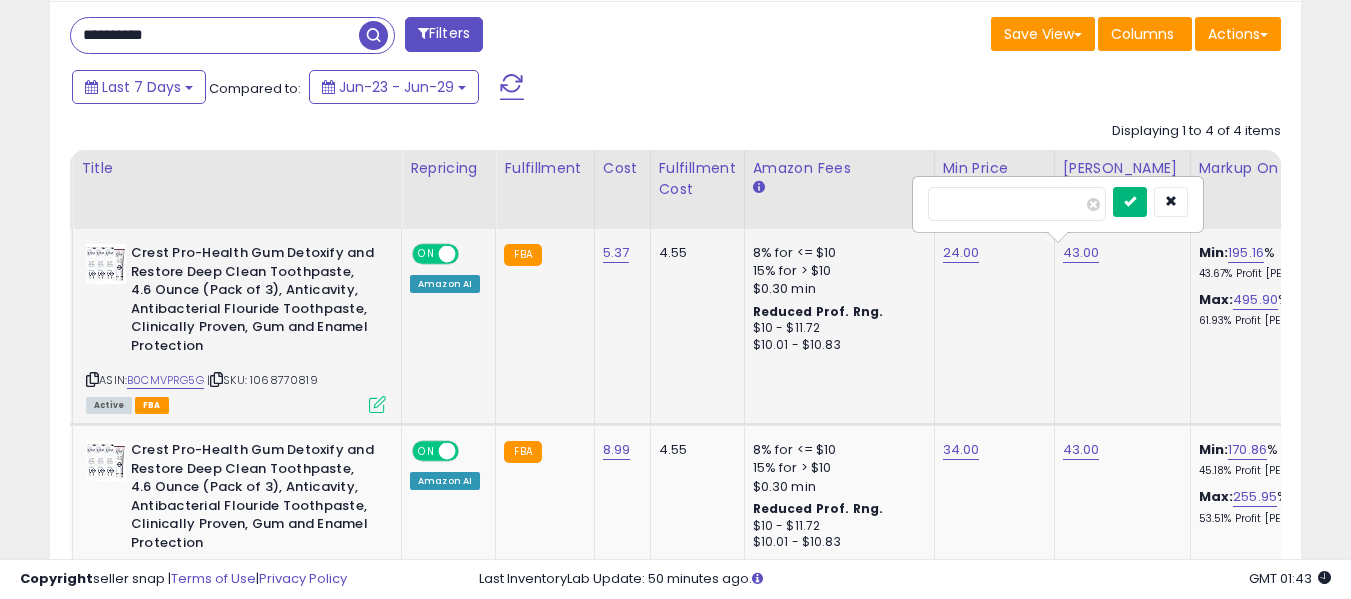 click at bounding box center (1130, 202) 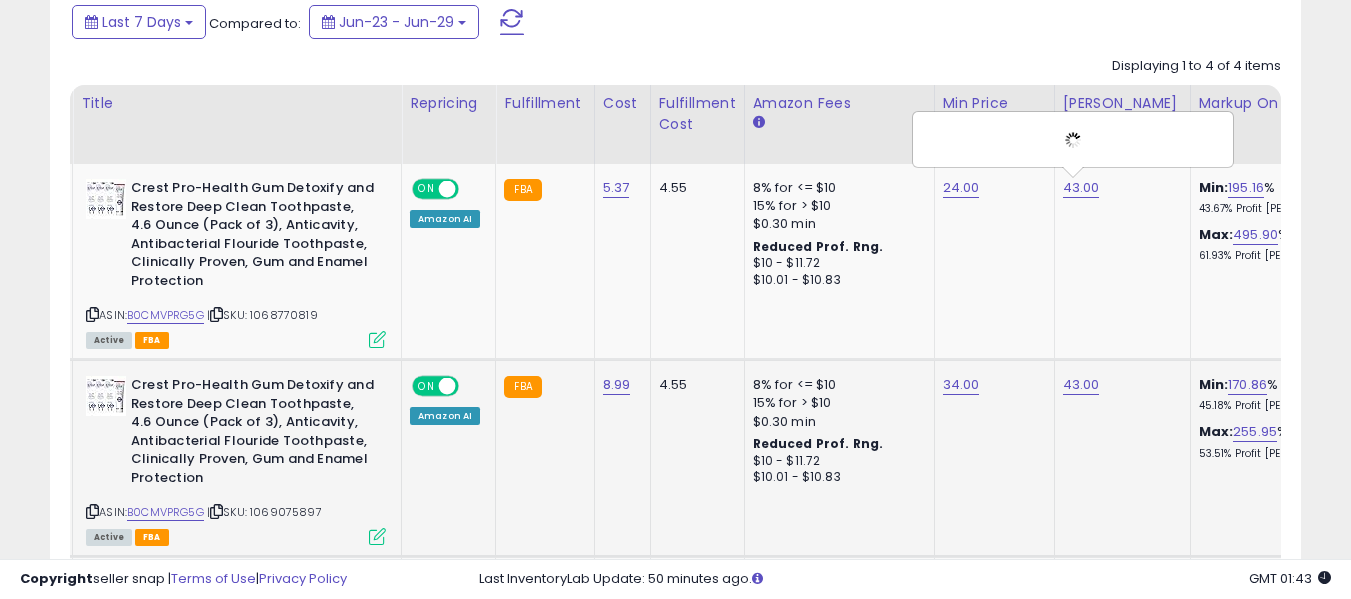 scroll, scrollTop: 921, scrollLeft: 0, axis: vertical 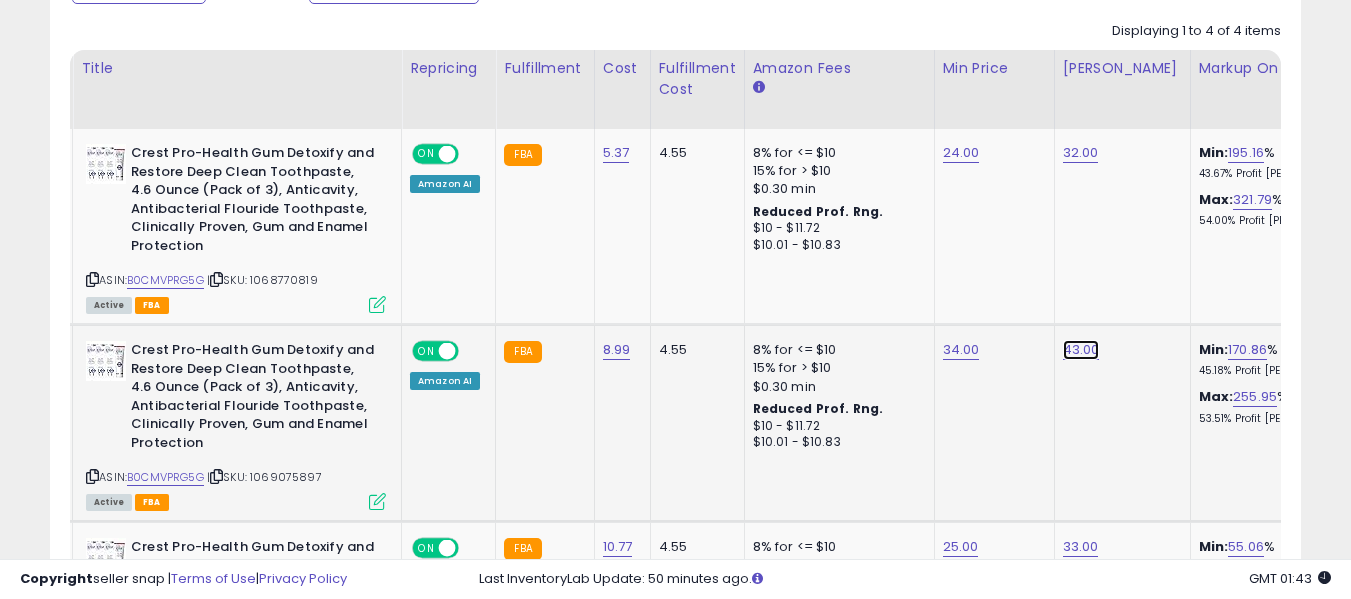 click on "43.00" at bounding box center [1081, 153] 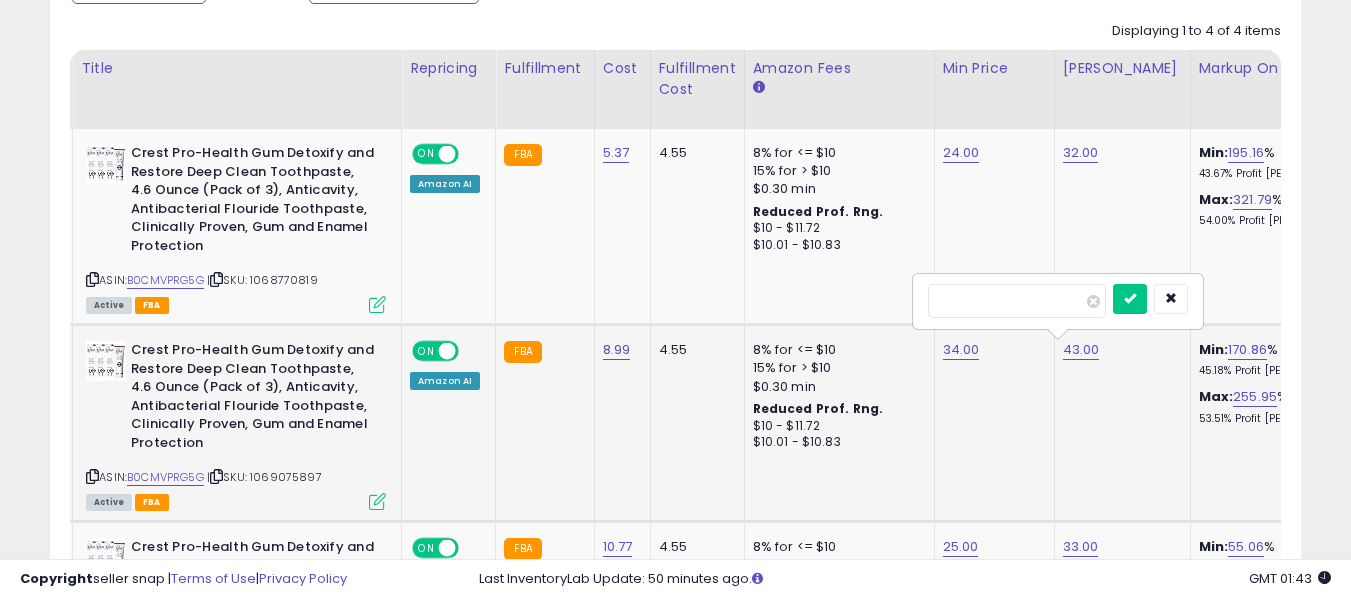 click on "*****" at bounding box center [1017, 301] 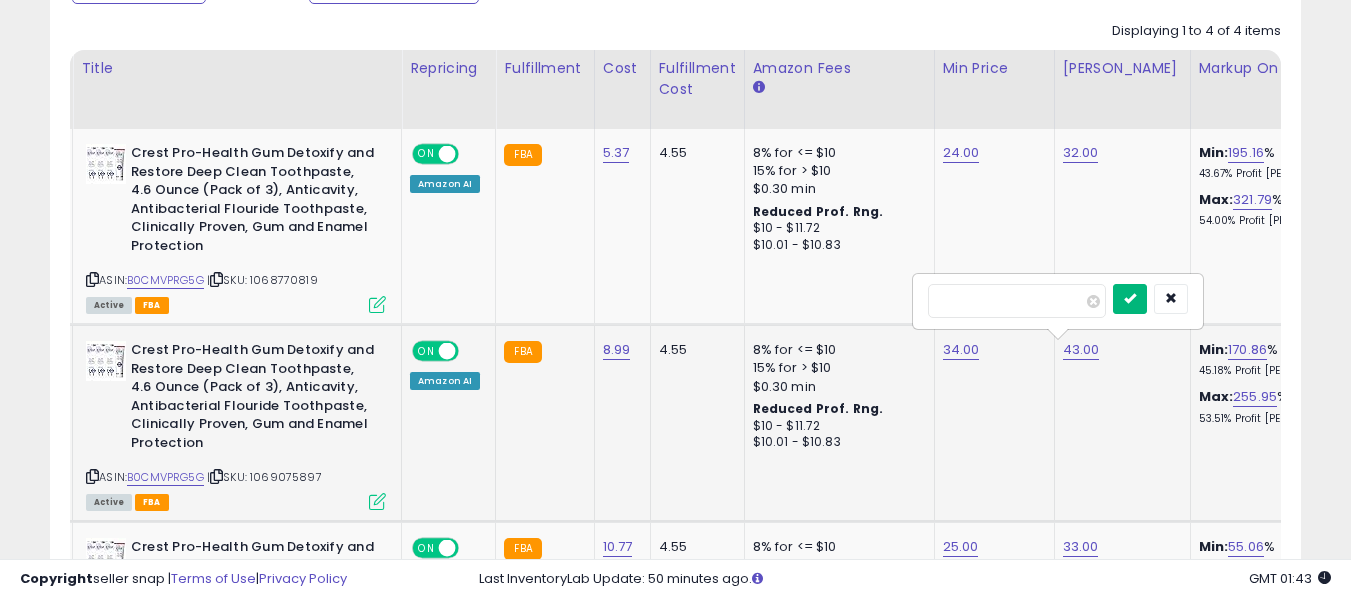 type on "**" 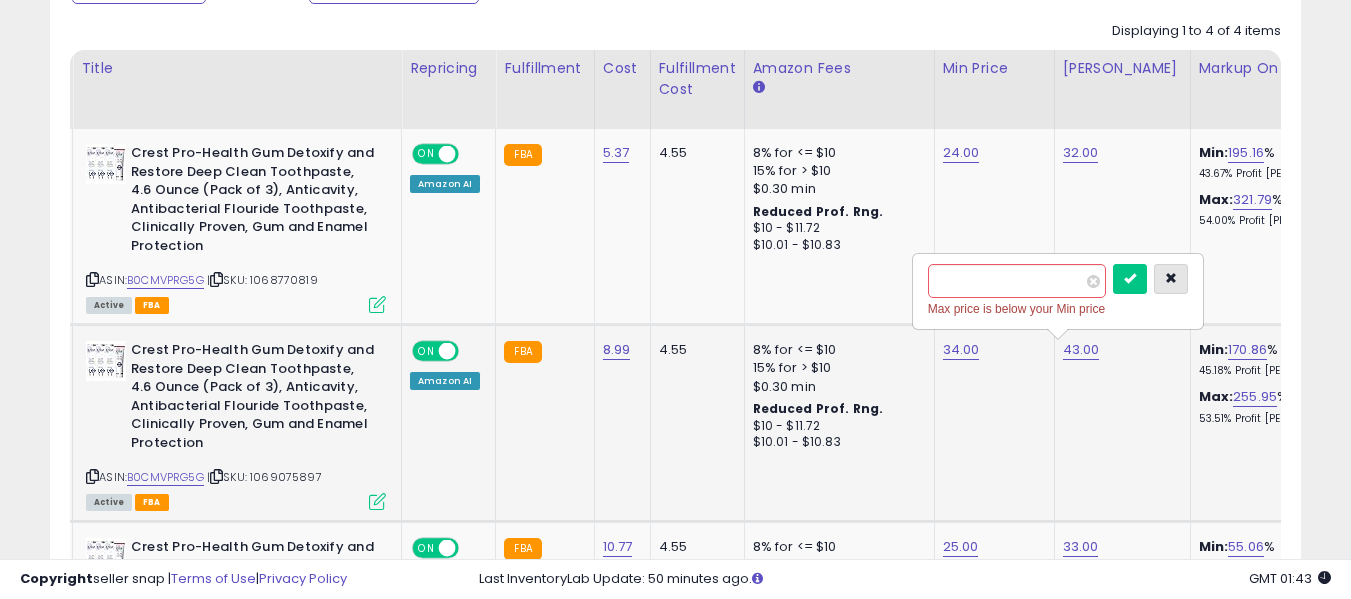 click at bounding box center (1171, 278) 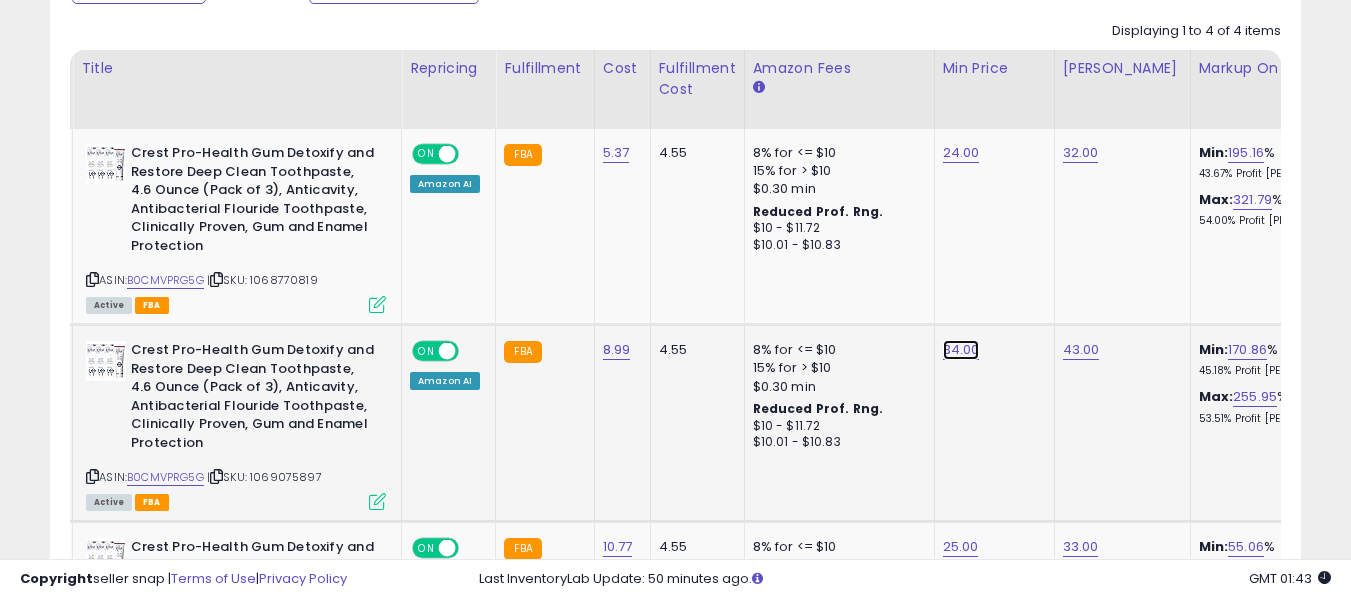 click on "34.00" at bounding box center [961, 153] 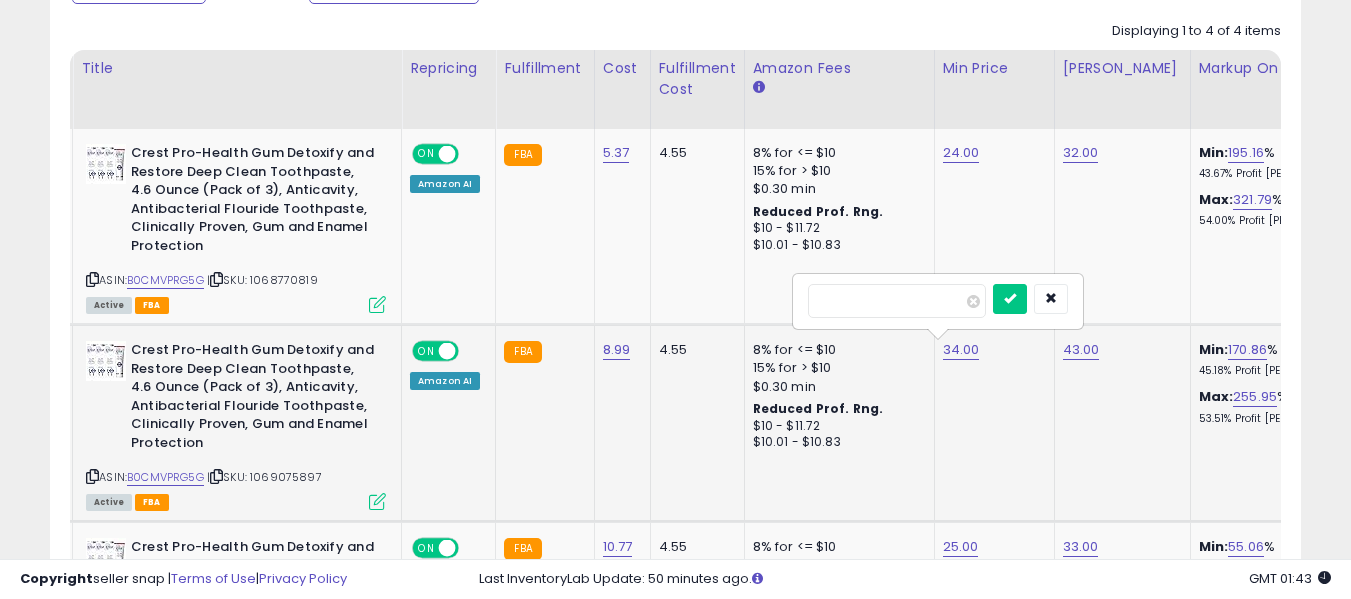click on "*****" at bounding box center [897, 301] 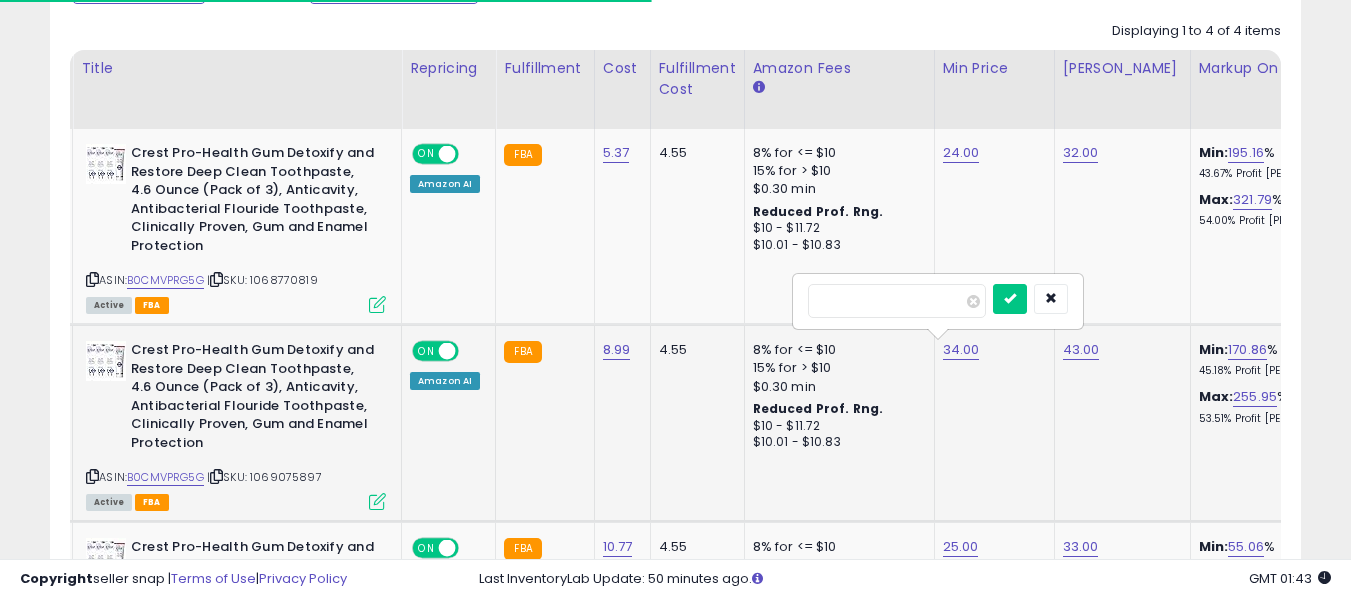 click on "**" at bounding box center [897, 301] 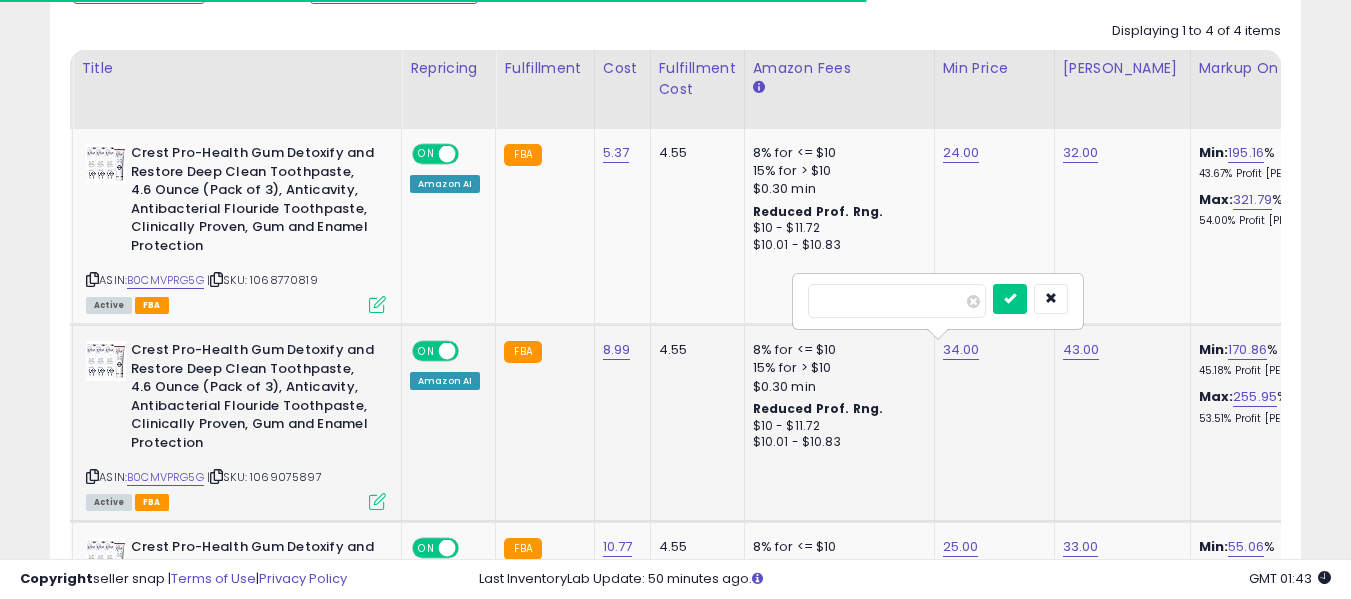 click on "**" at bounding box center [897, 301] 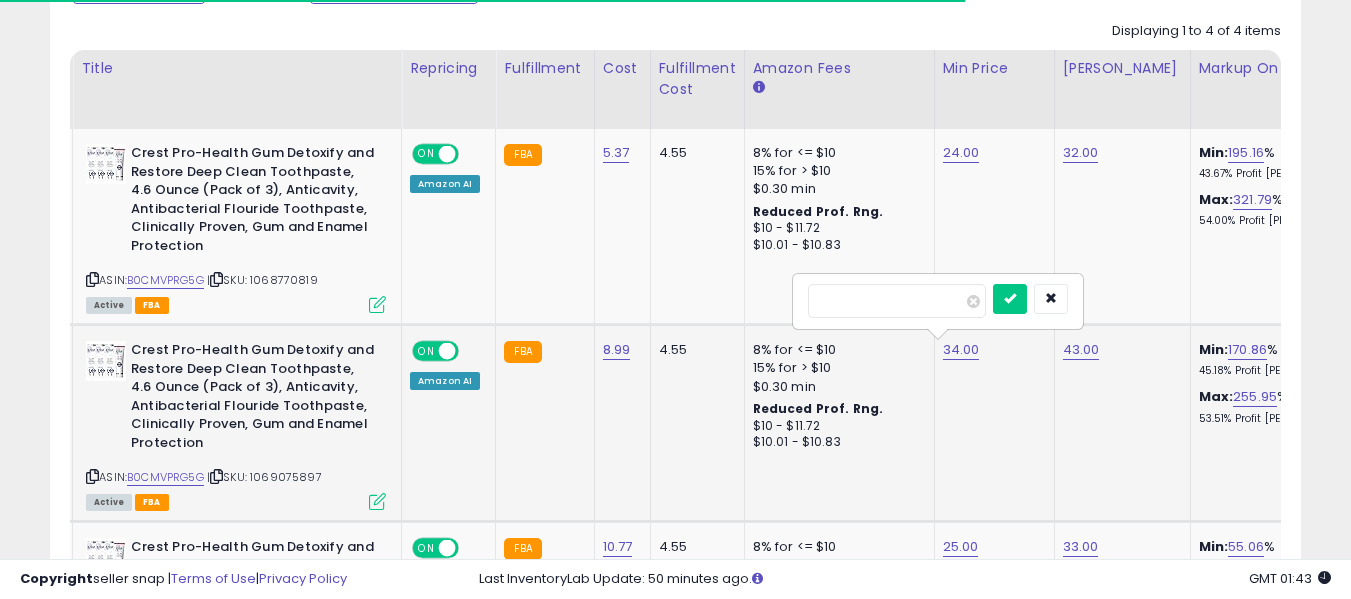 click on "*" at bounding box center (897, 301) 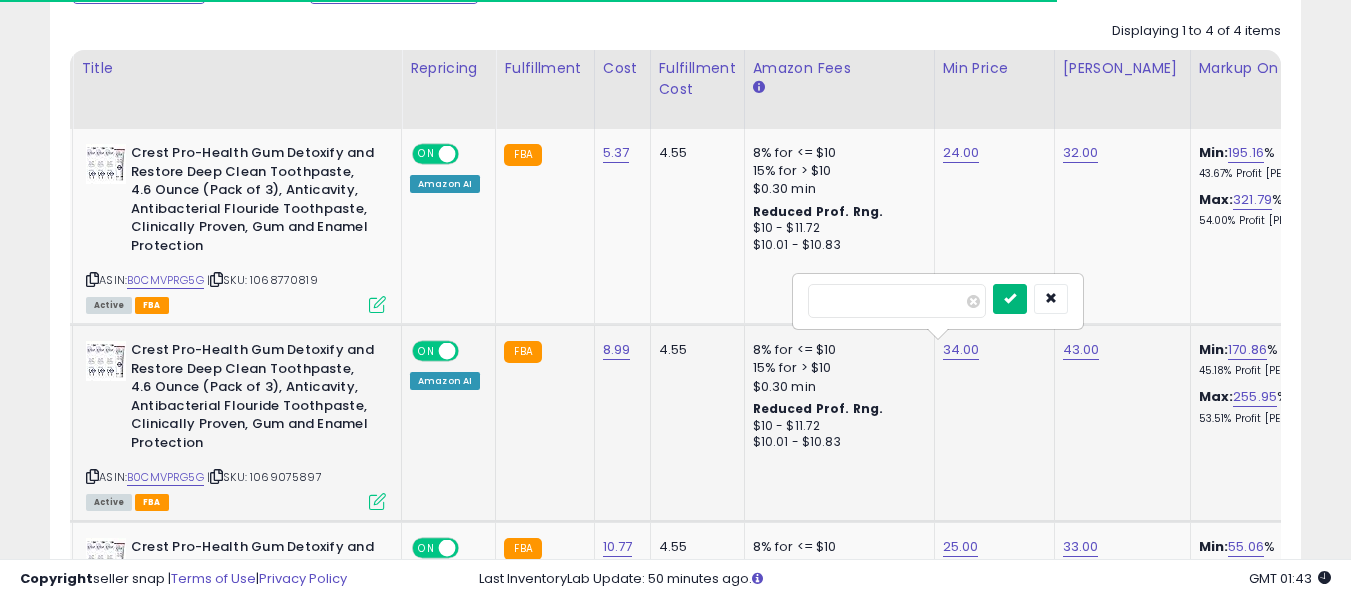 type on "**" 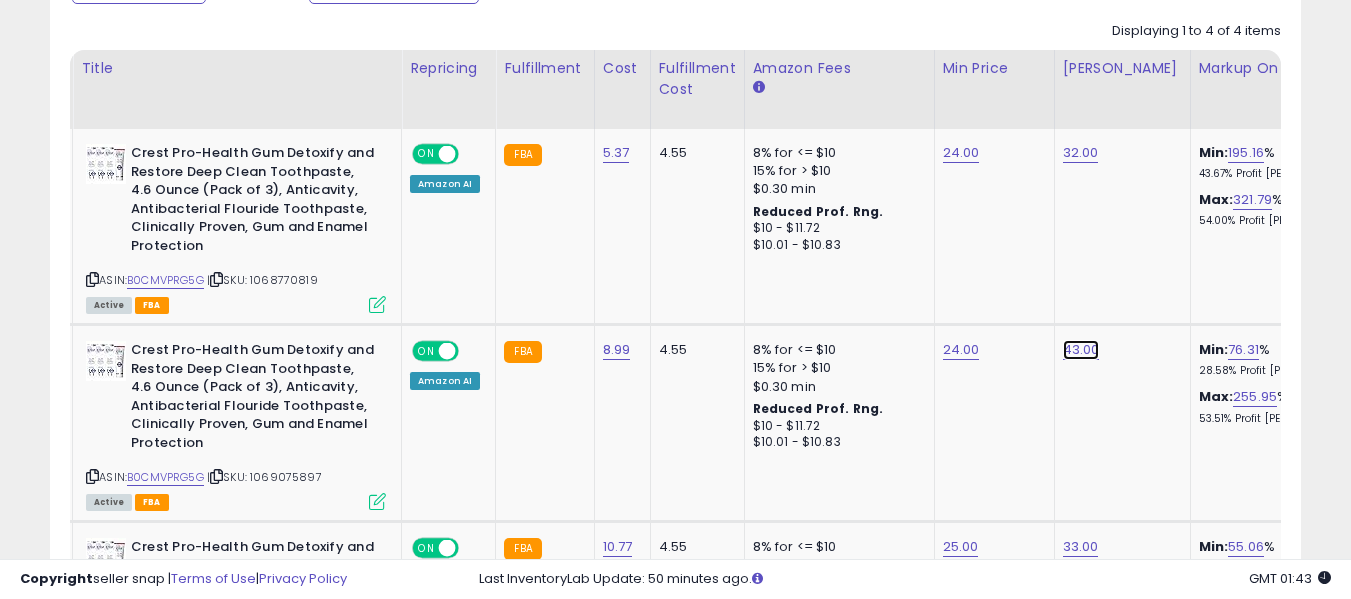 click on "43.00" at bounding box center (1081, 153) 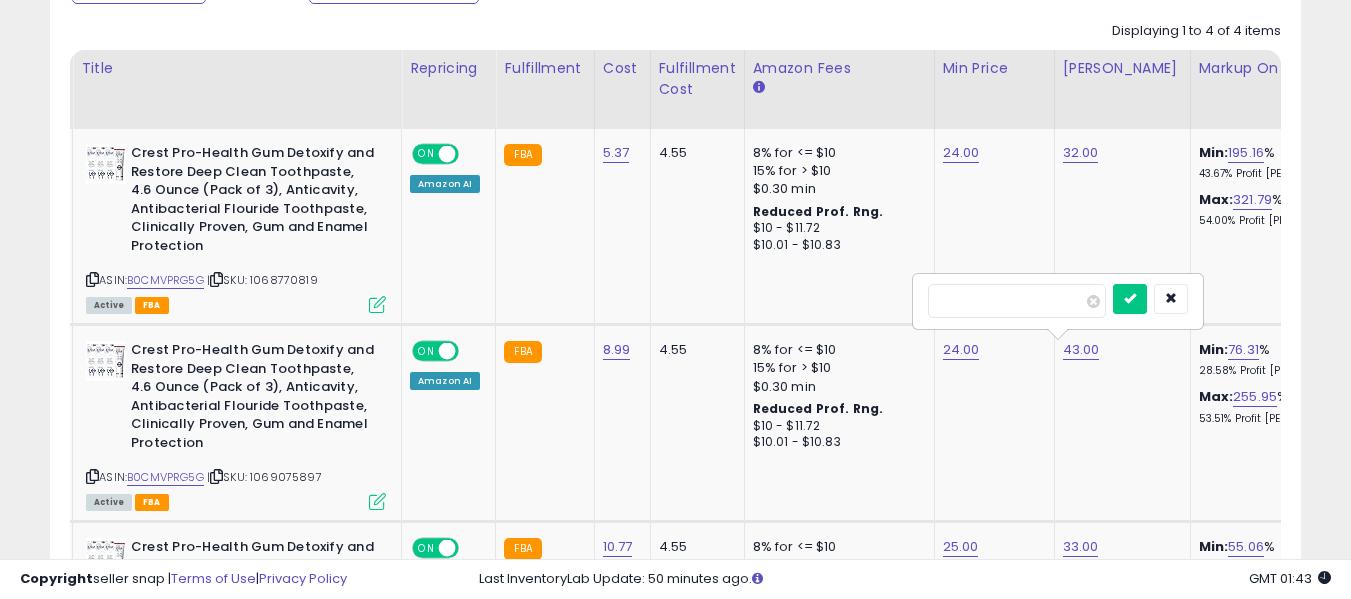 click on "******" at bounding box center [1017, 301] 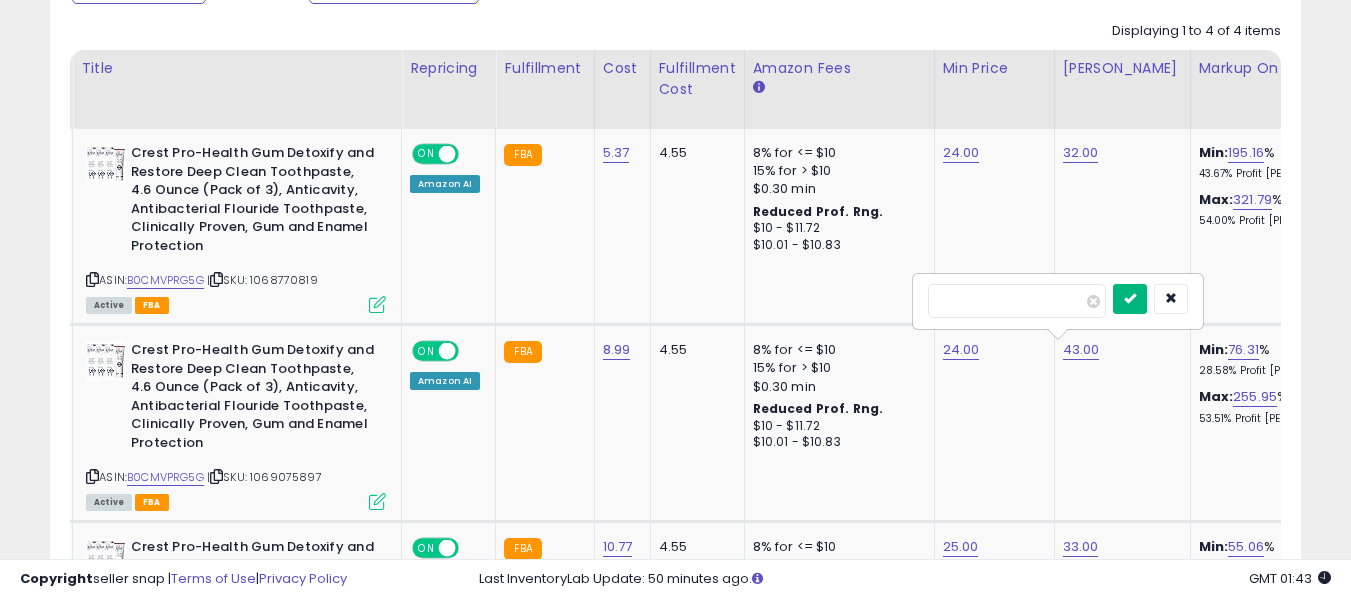 type on "**" 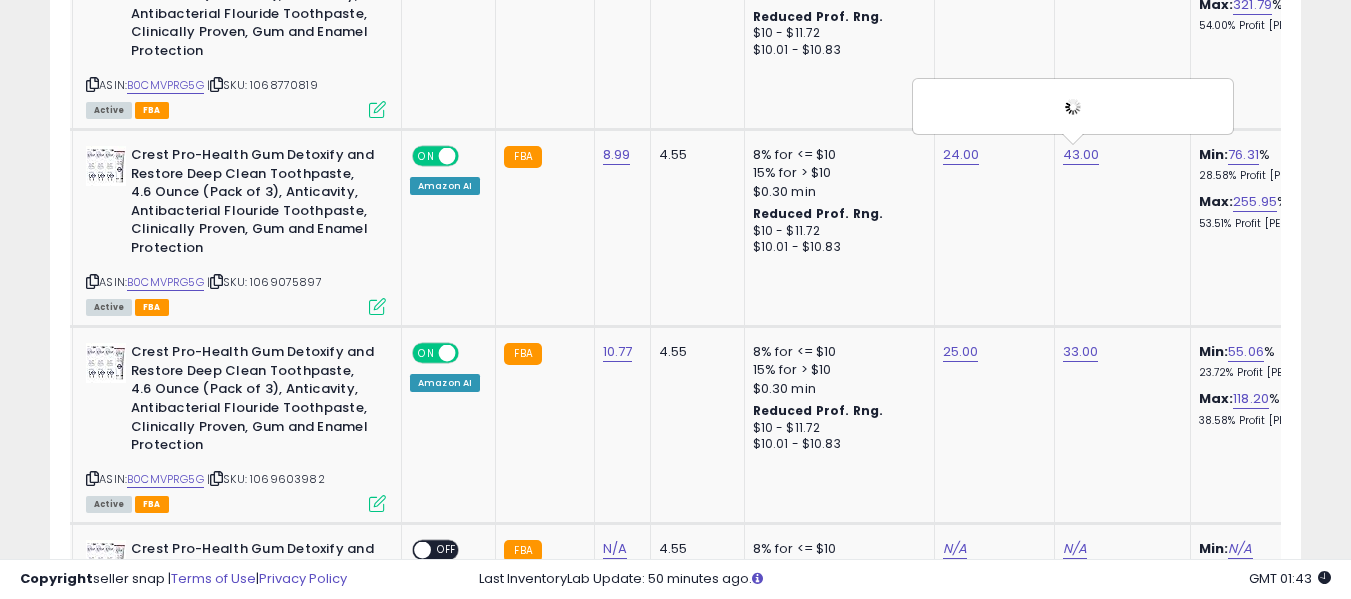 scroll, scrollTop: 1121, scrollLeft: 0, axis: vertical 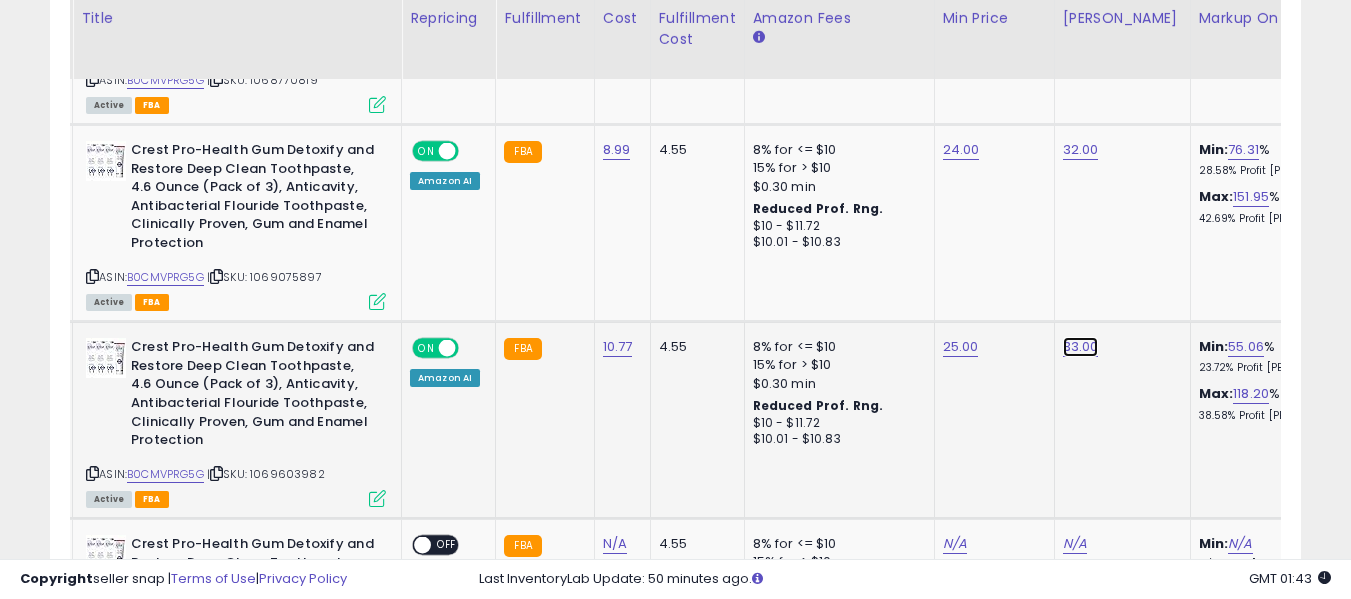 click on "33.00" at bounding box center [1081, -47] 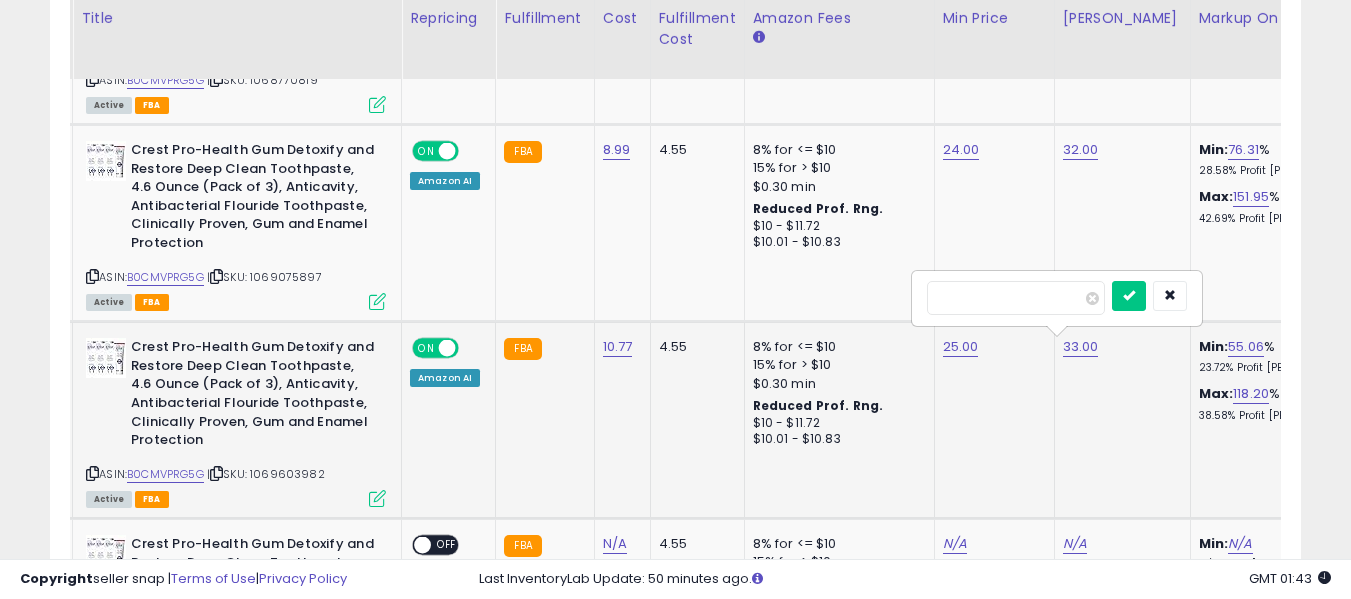 drag, startPoint x: 1027, startPoint y: 317, endPoint x: 1020, endPoint y: 294, distance: 24.04163 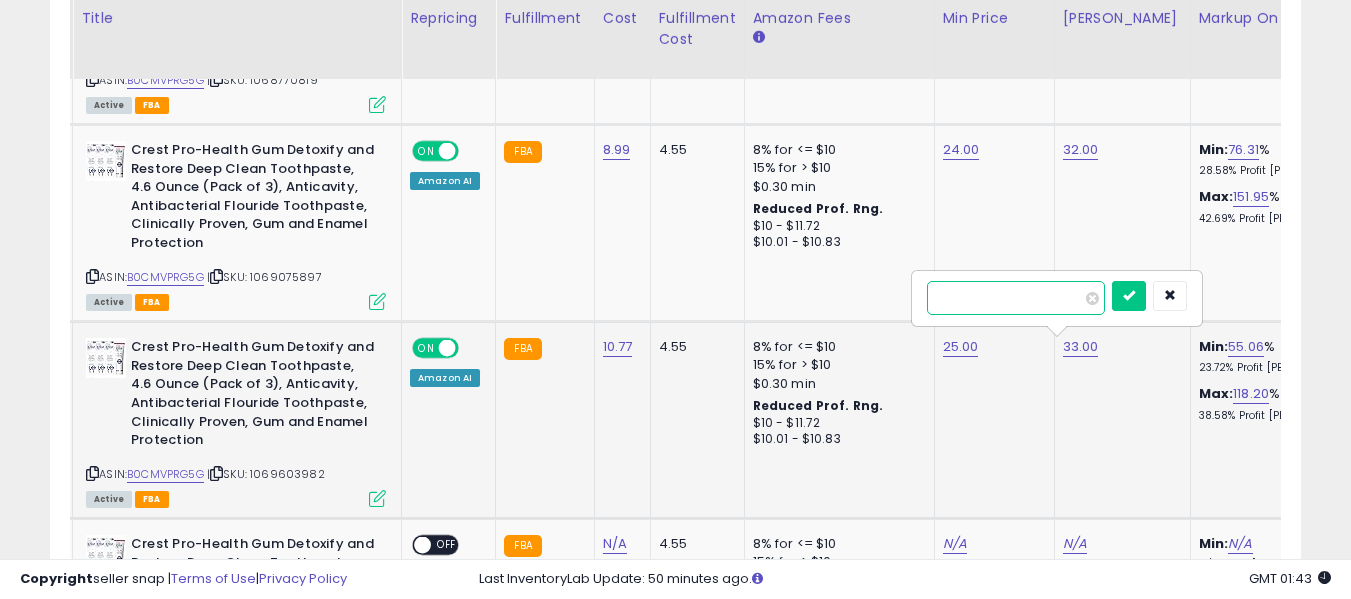 click on "*****" at bounding box center [1016, 298] 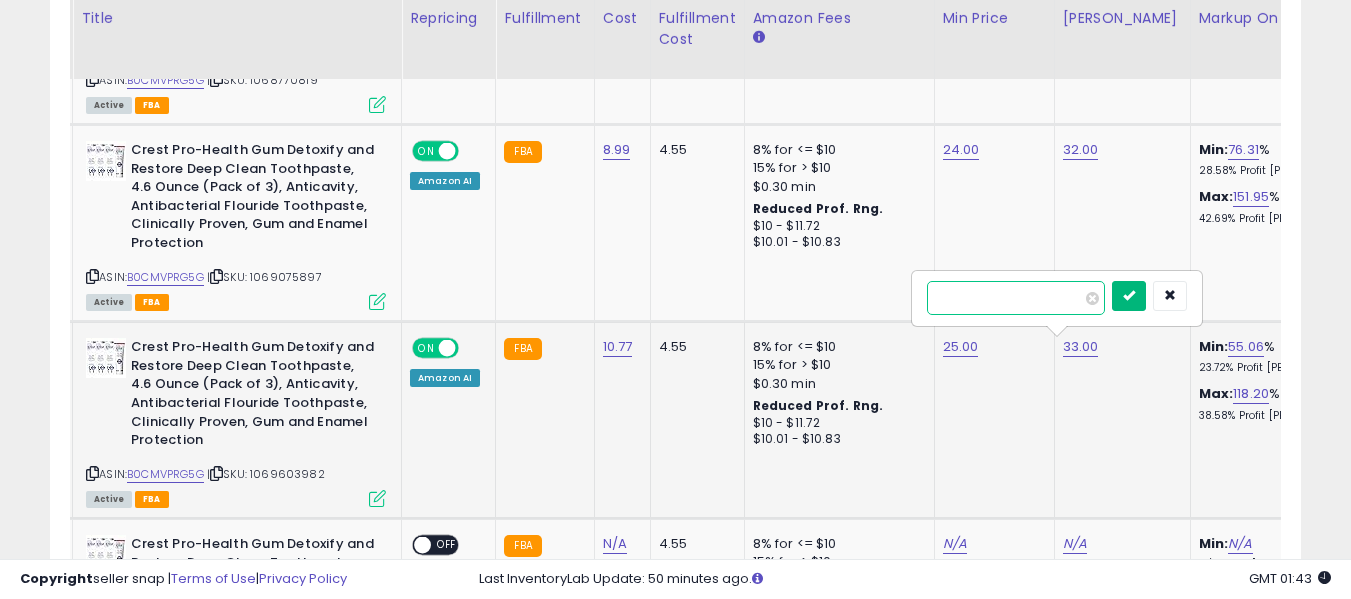 type on "**" 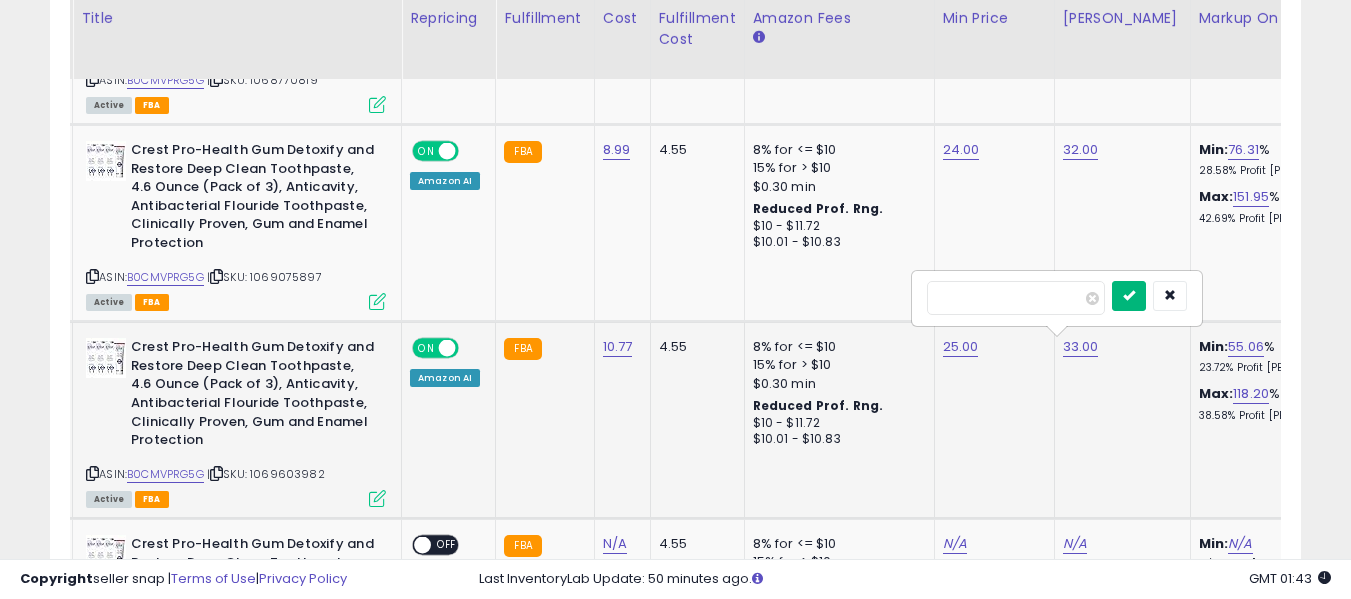 click at bounding box center (1129, 295) 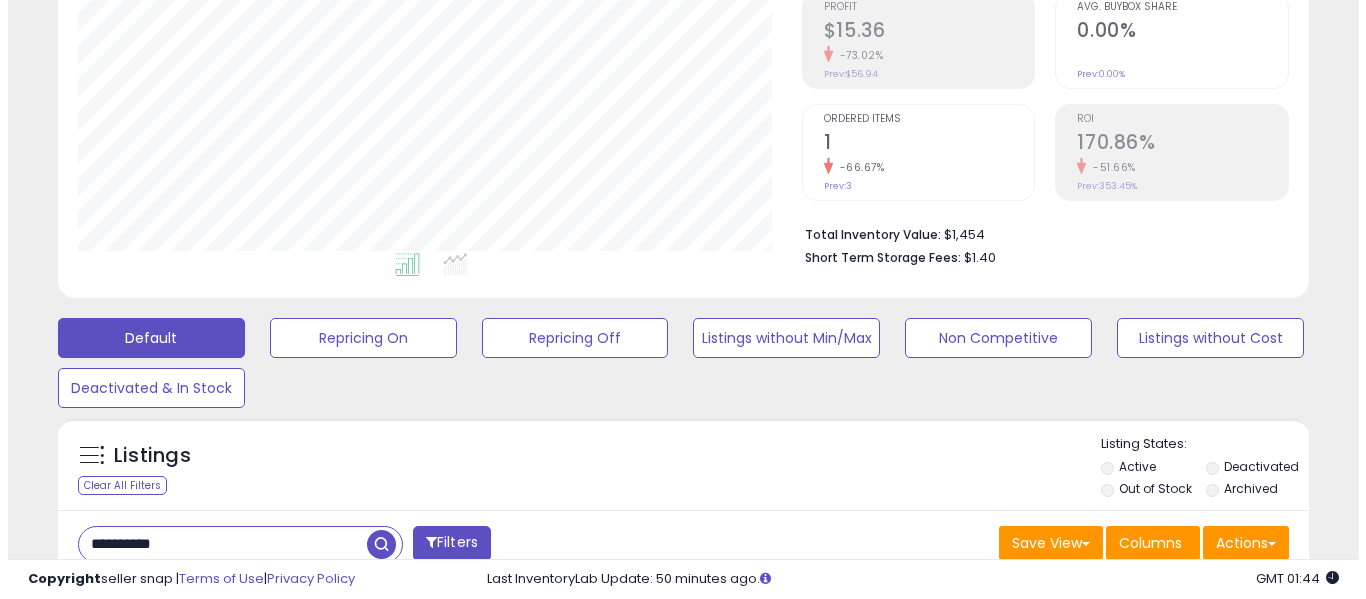 scroll, scrollTop: 621, scrollLeft: 0, axis: vertical 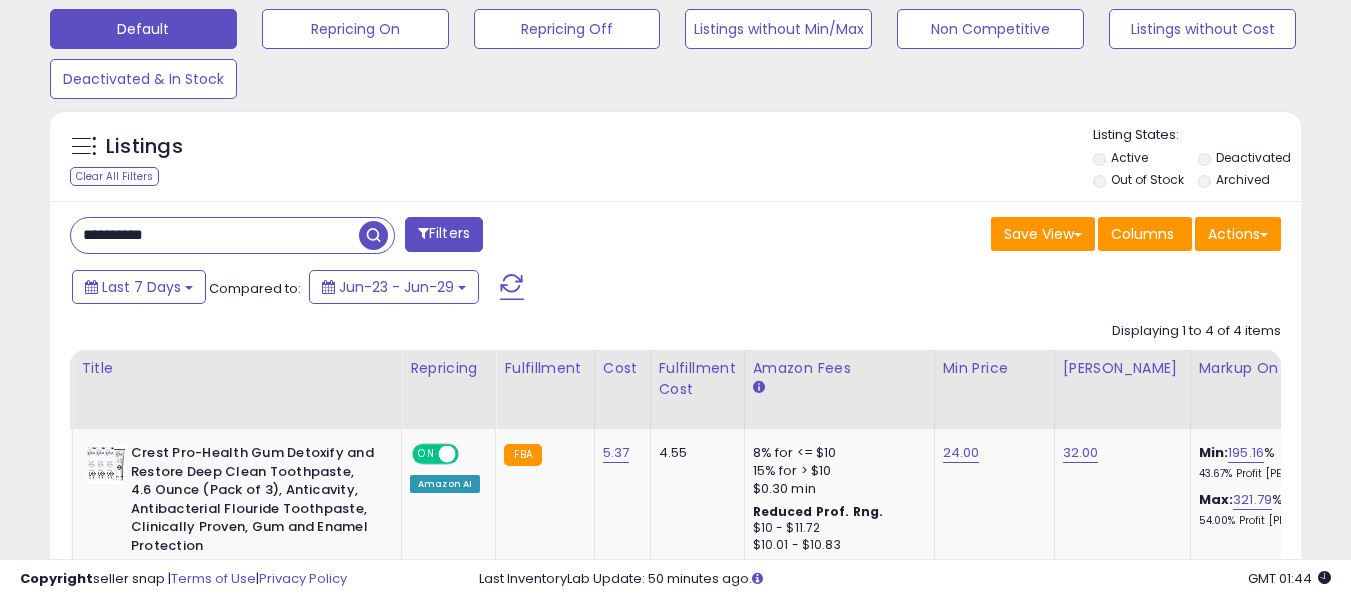 click on "**********" at bounding box center (215, 235) 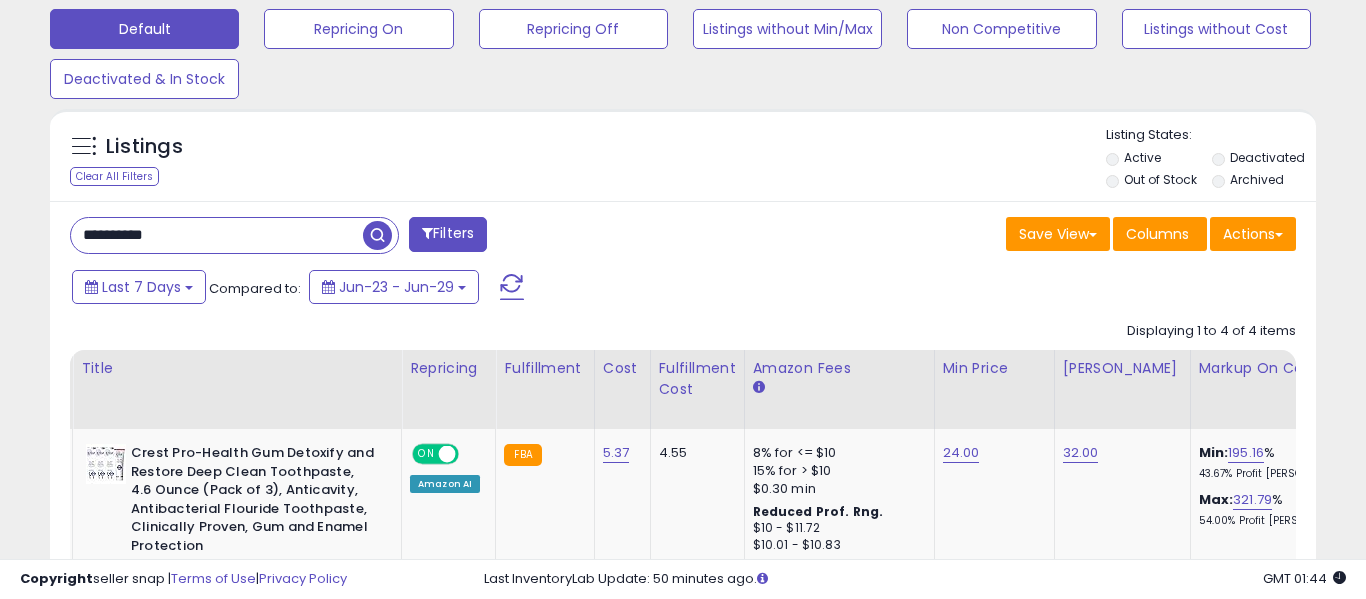 scroll, scrollTop: 999590, scrollLeft: 999267, axis: both 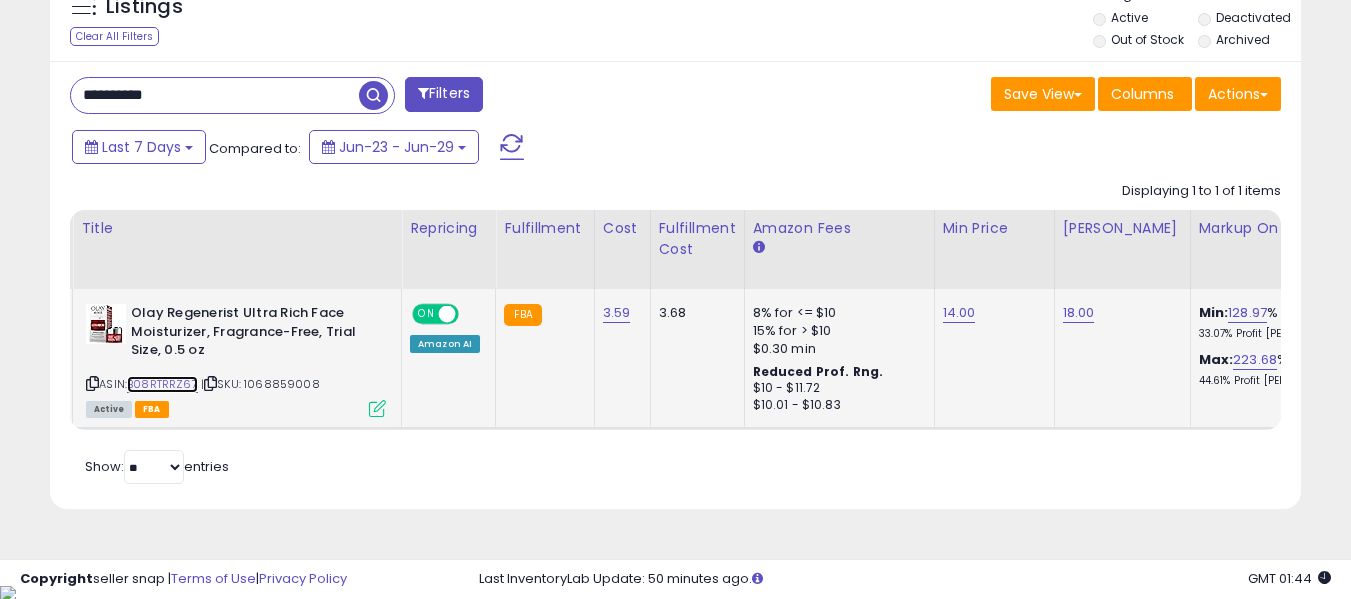 click on "B08RTRRZ67" at bounding box center (162, 384) 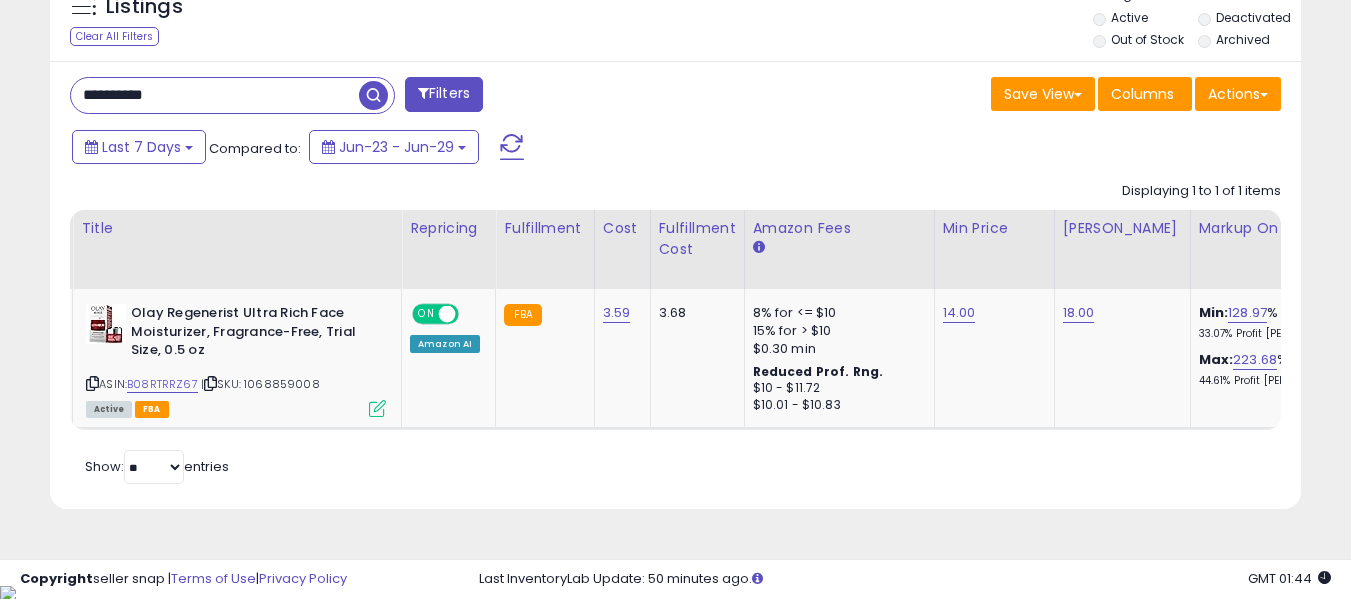 click on "**********" at bounding box center [215, 95] 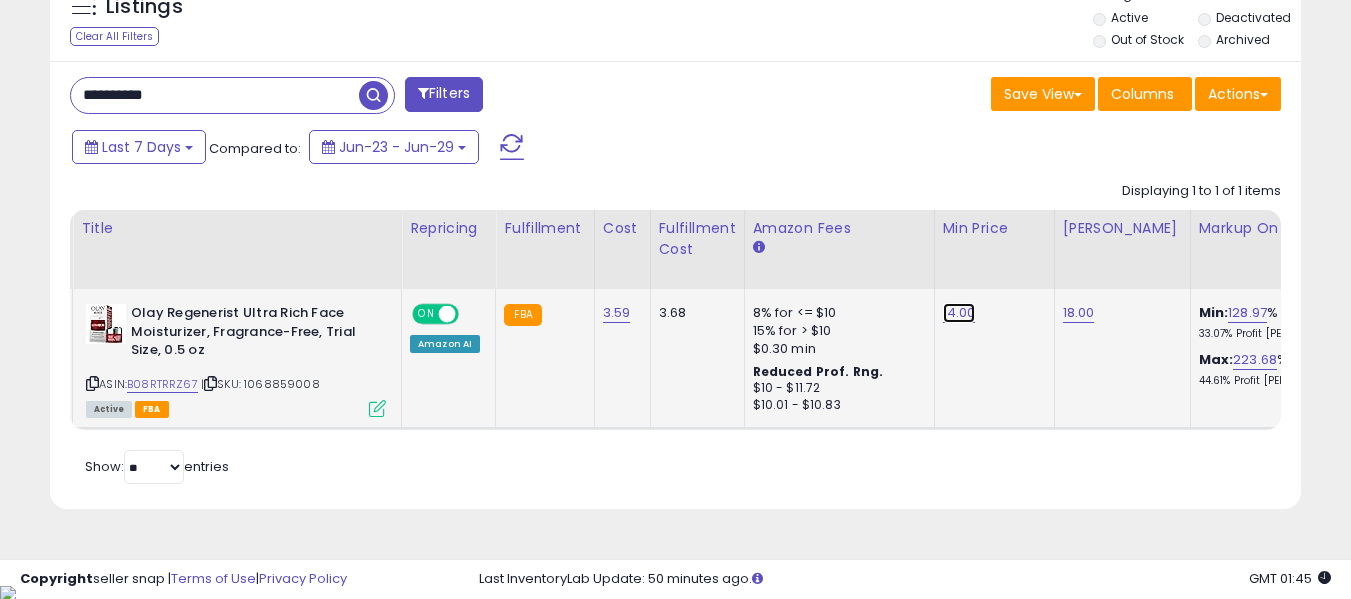 click on "14.00" at bounding box center [959, 313] 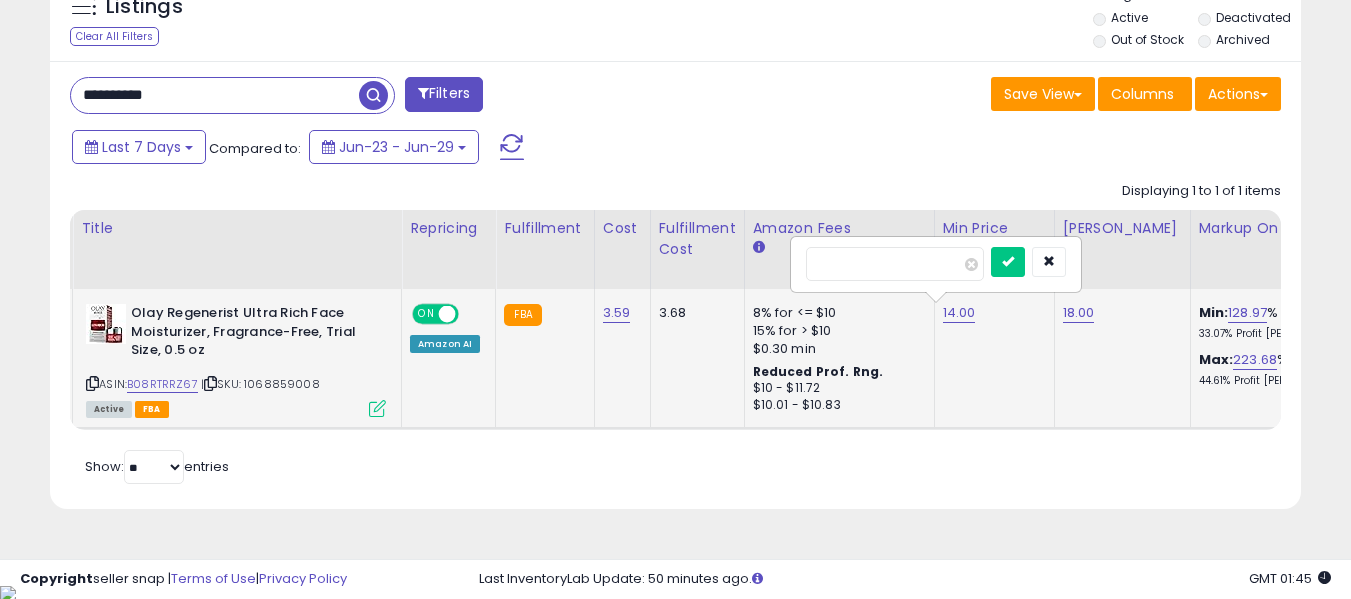 click on "*****" at bounding box center (895, 264) 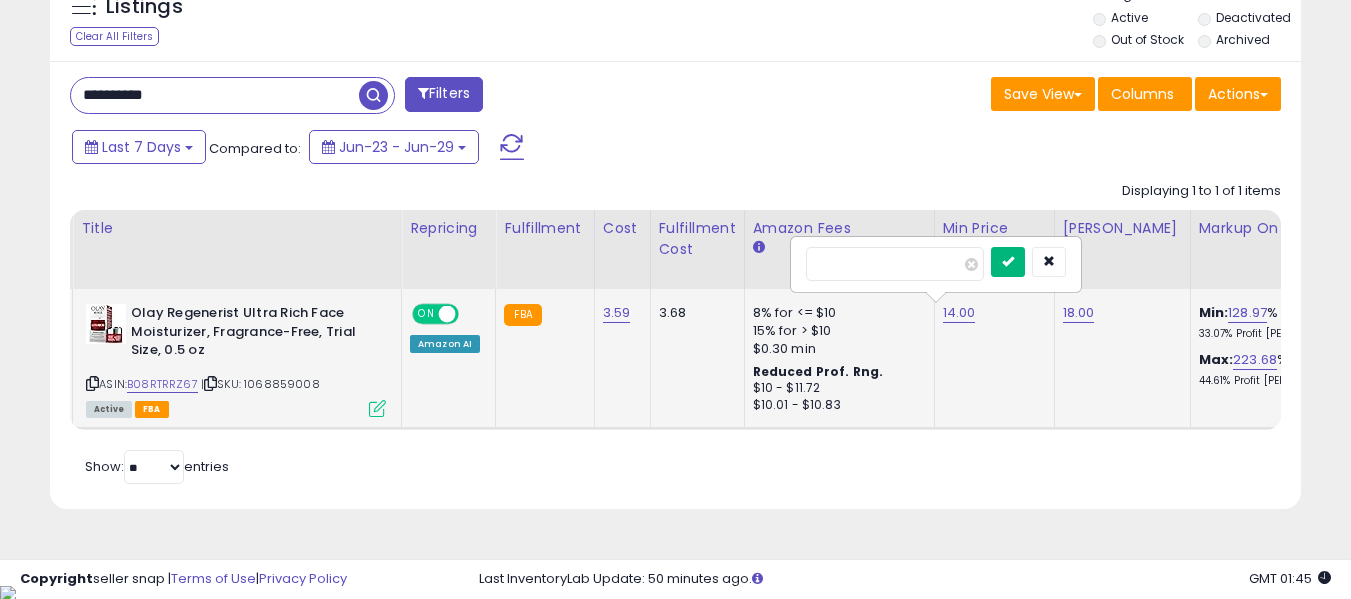 type on "****" 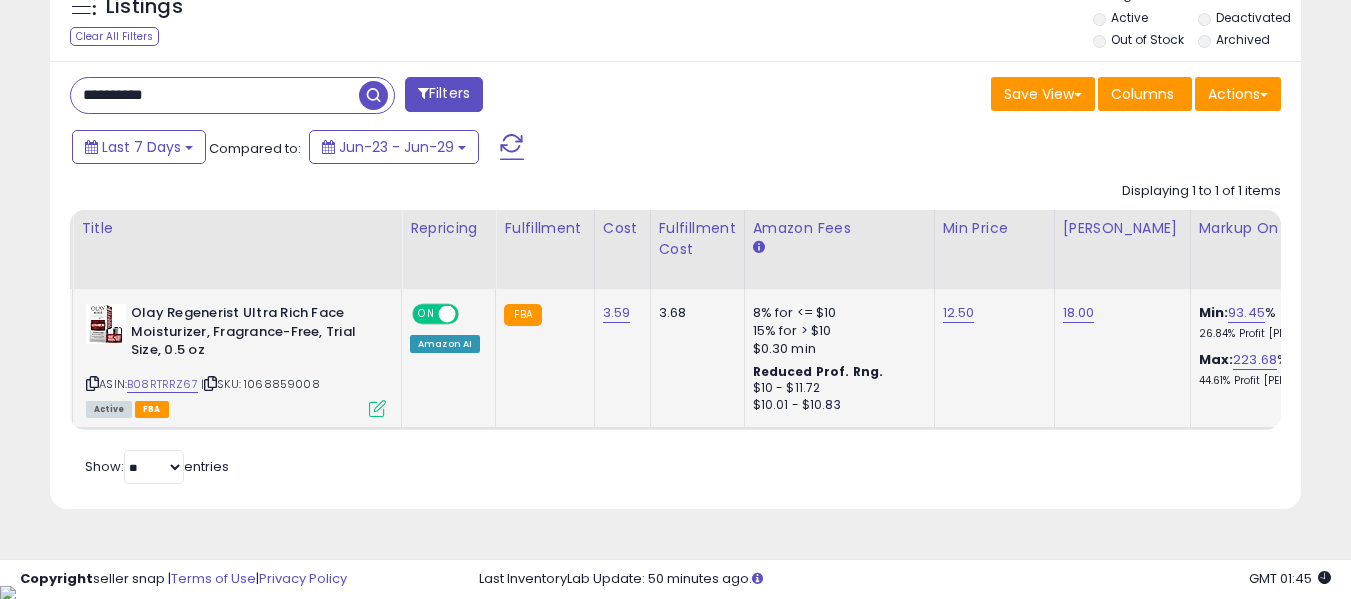 click on "**********" at bounding box center [215, 95] 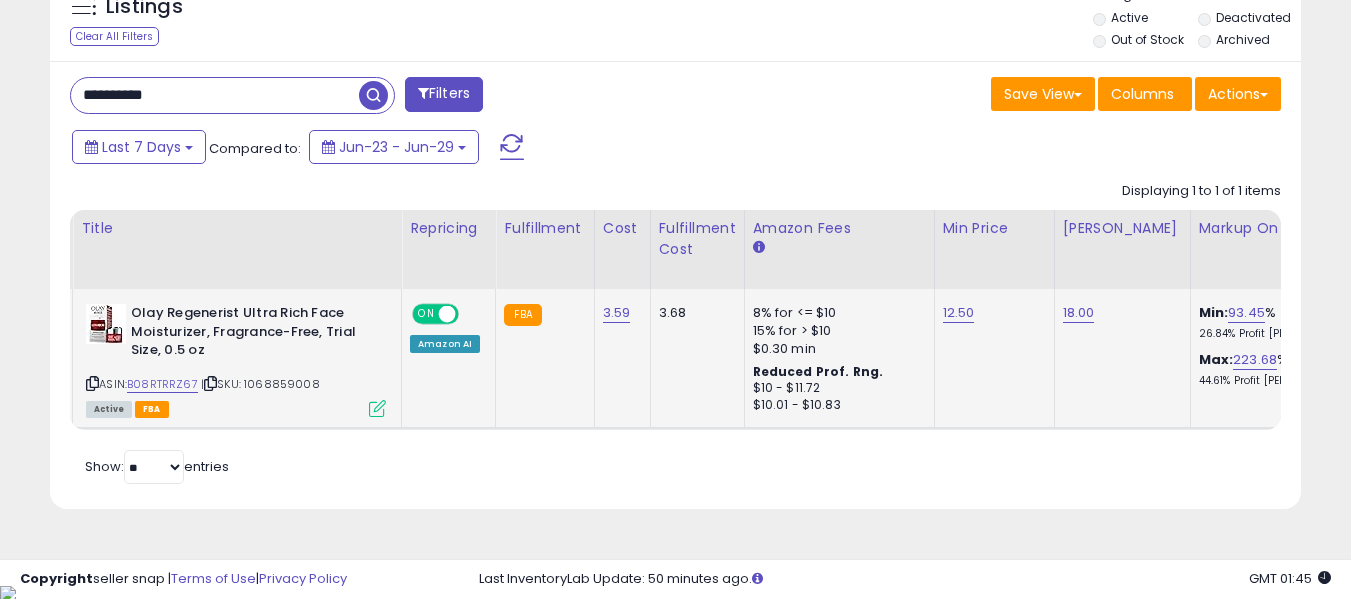 click on "**********" at bounding box center (215, 95) 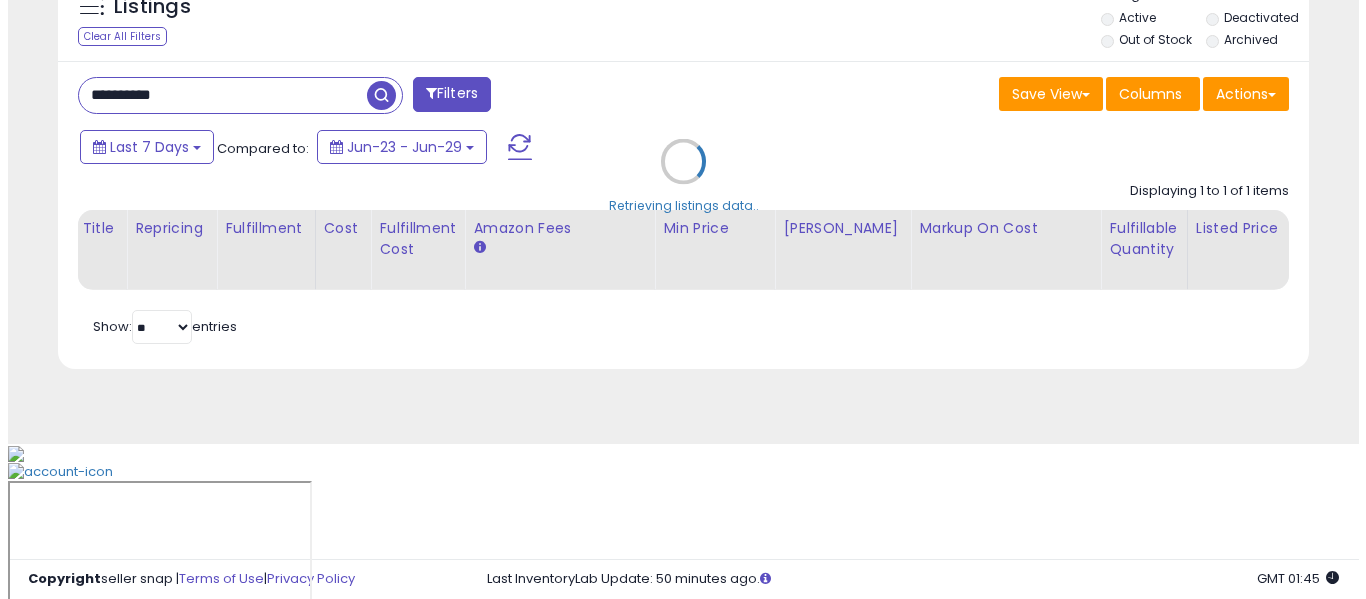 scroll, scrollTop: 621, scrollLeft: 0, axis: vertical 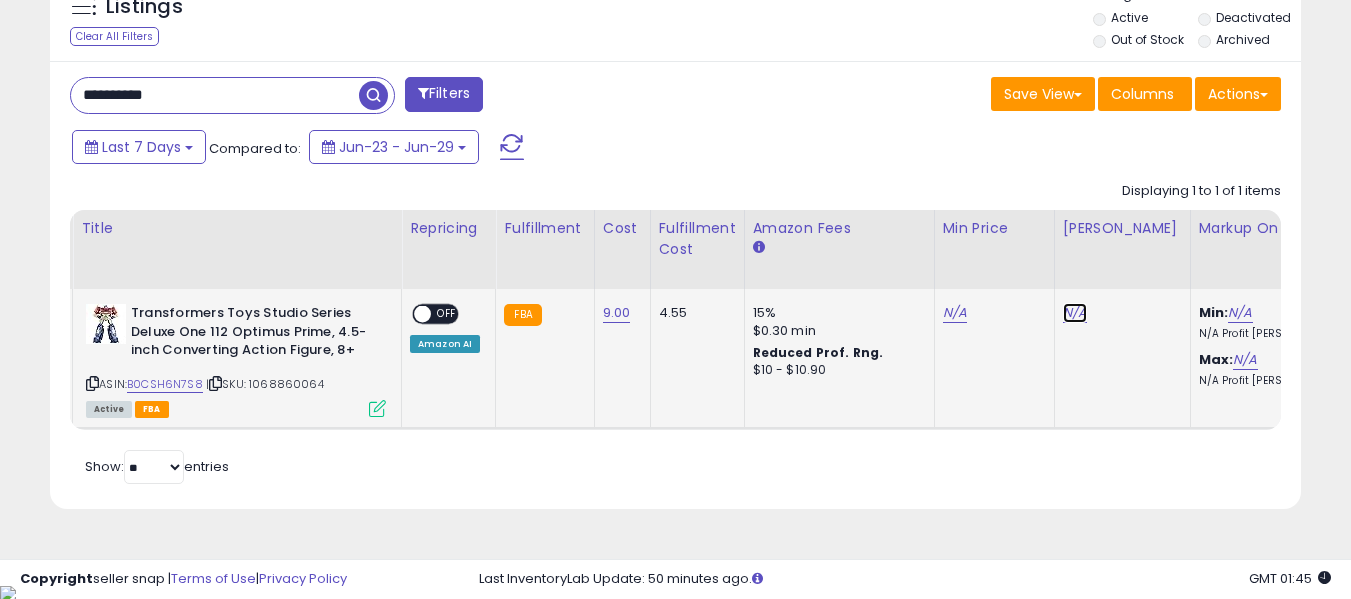 click on "N/A" at bounding box center (1075, 313) 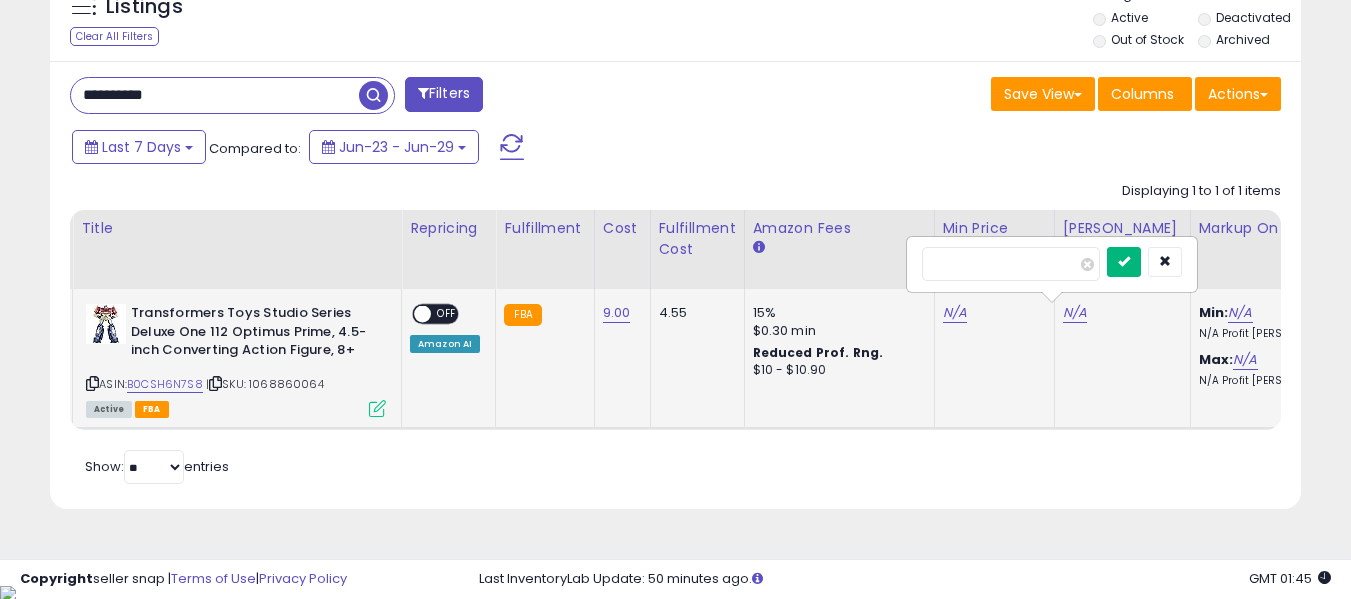 type on "**" 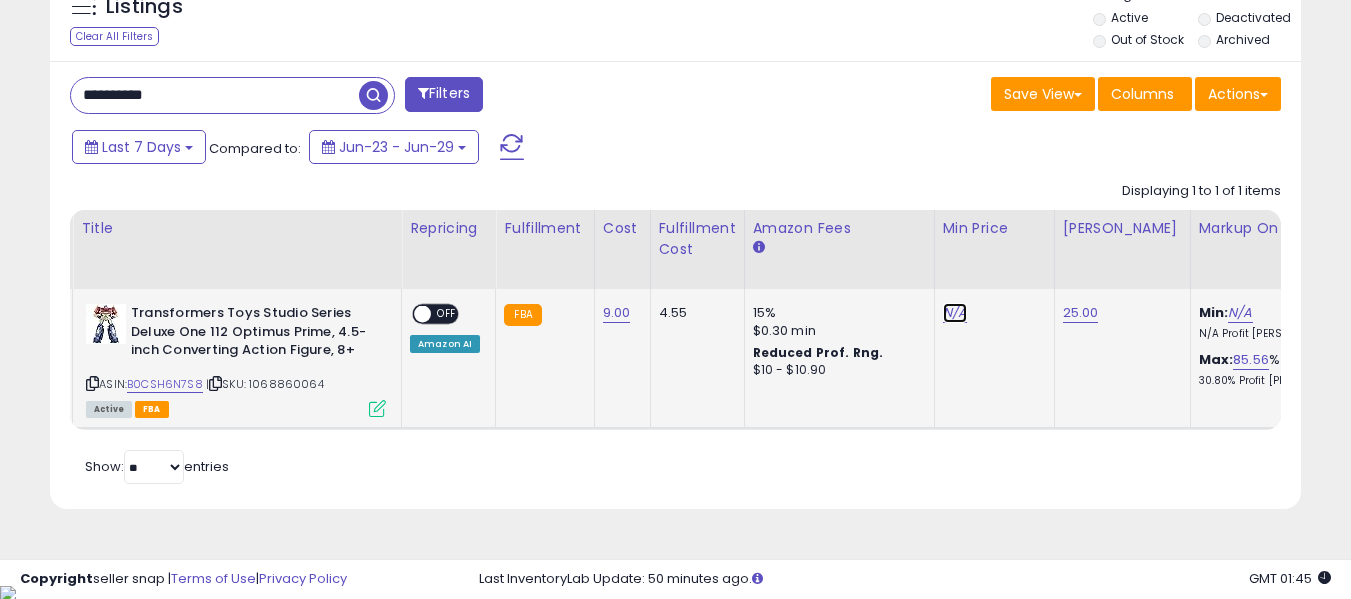 click on "N/A" at bounding box center (955, 313) 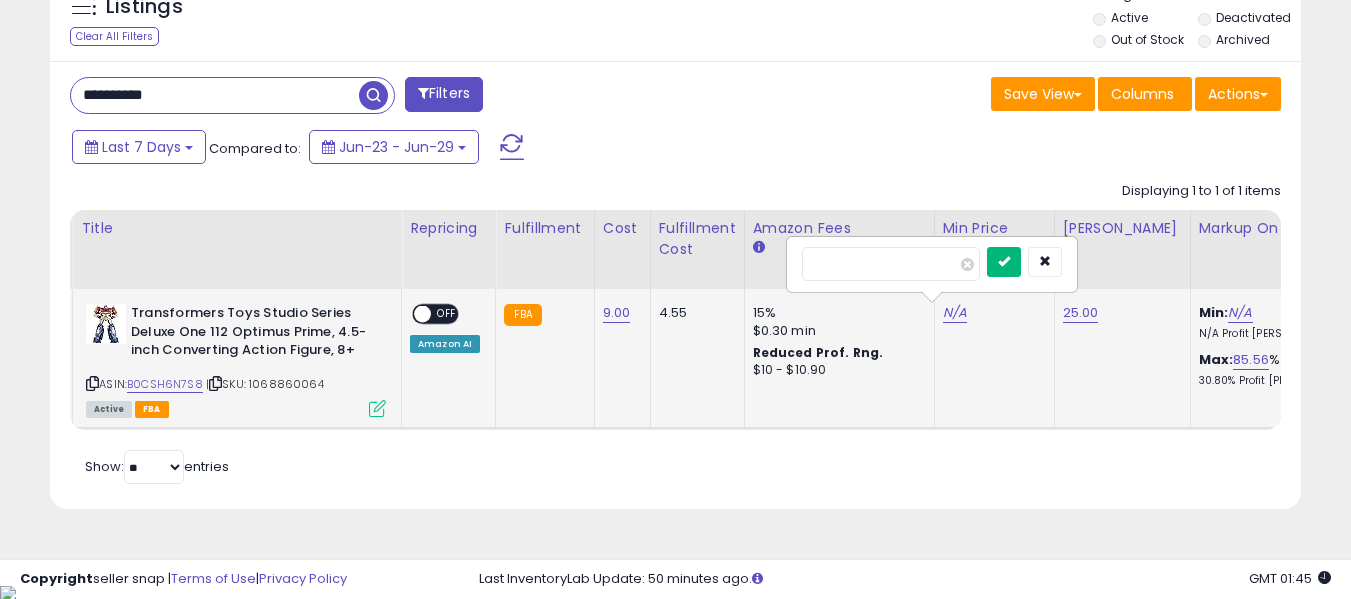 type on "**" 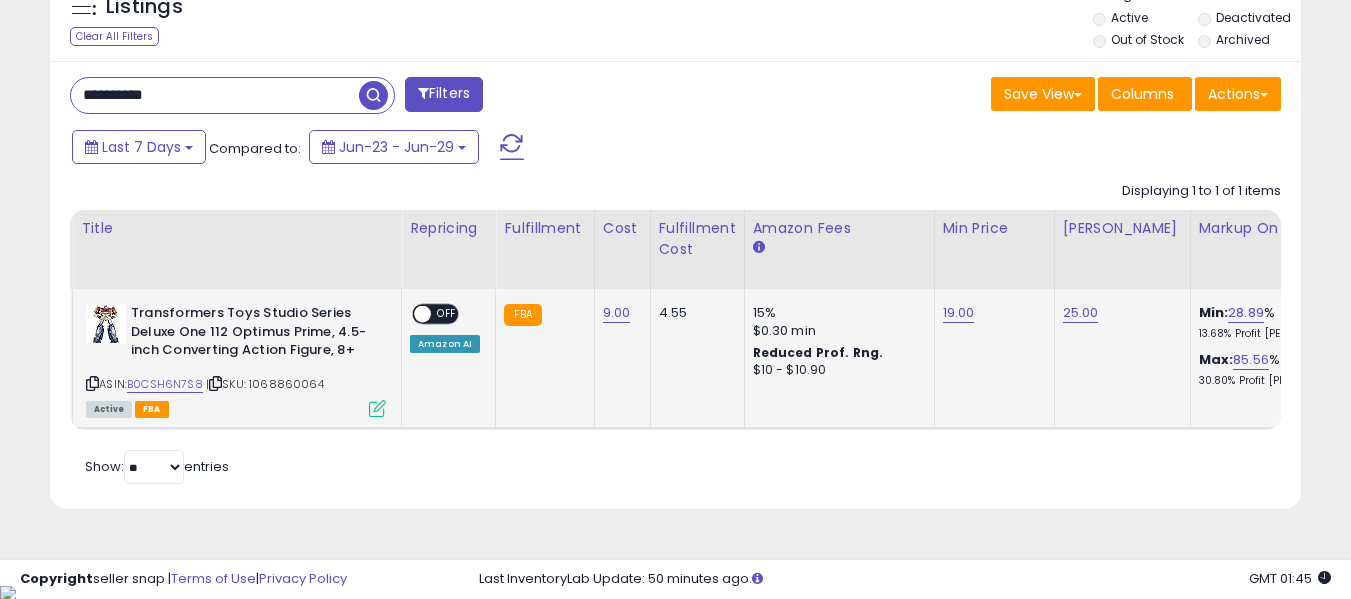 click on "OFF" at bounding box center [447, 314] 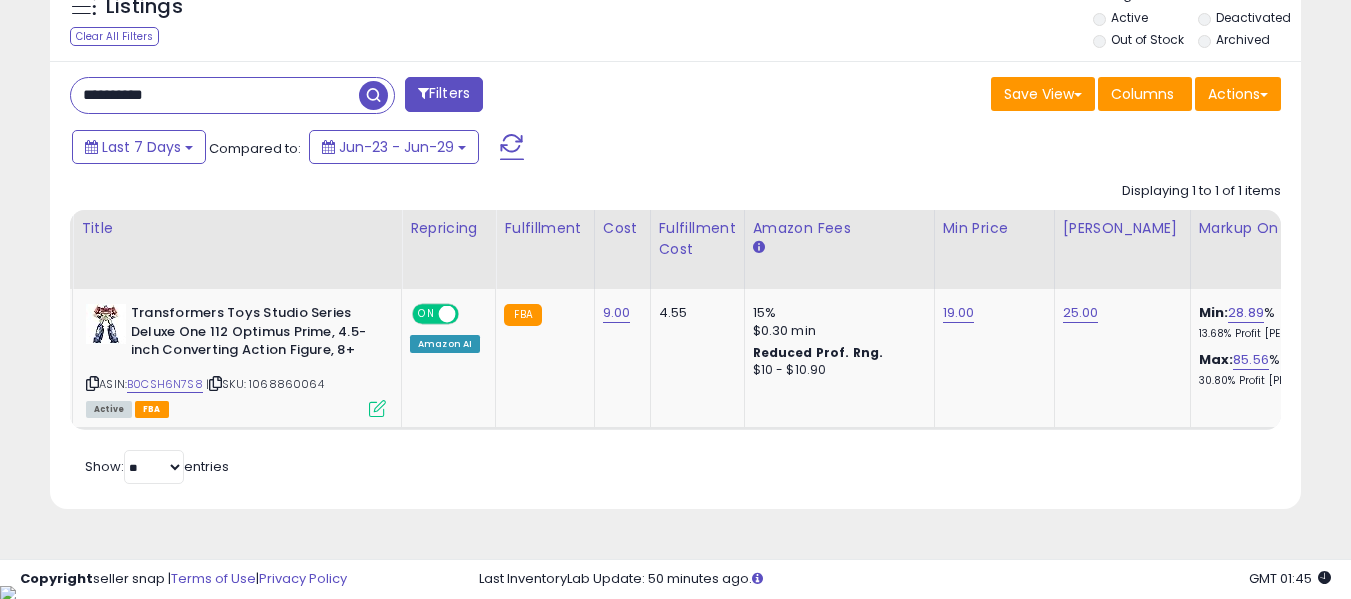 click on "**********" at bounding box center (215, 95) 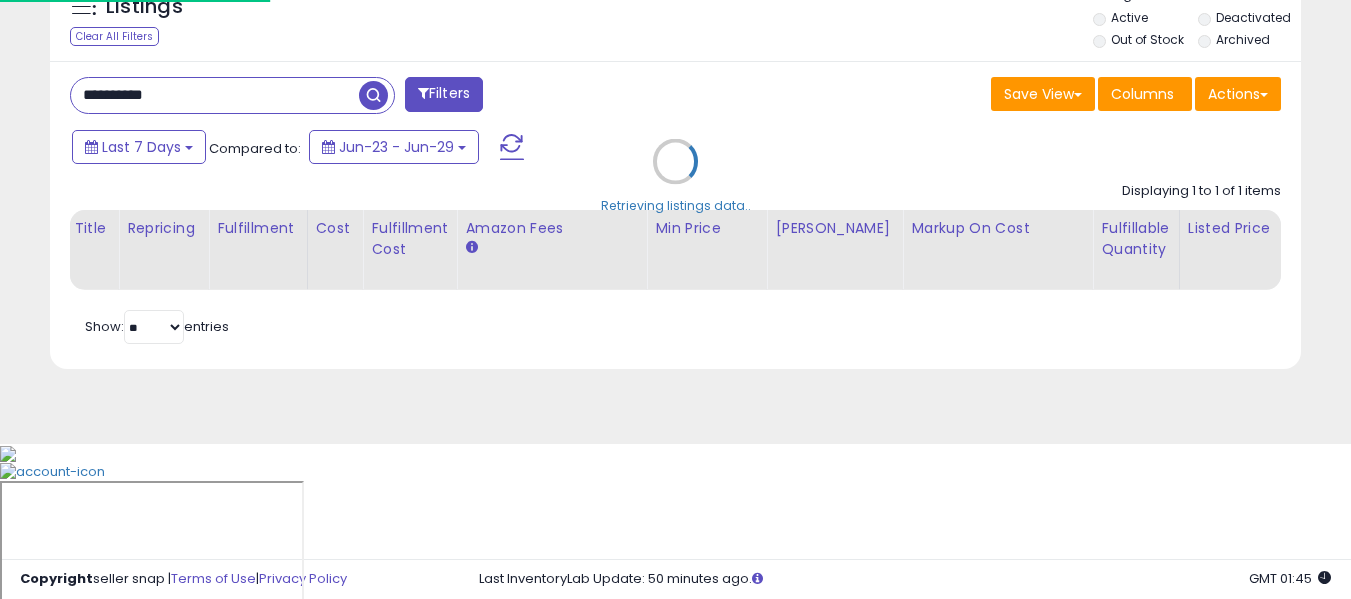 scroll, scrollTop: 999590, scrollLeft: 999267, axis: both 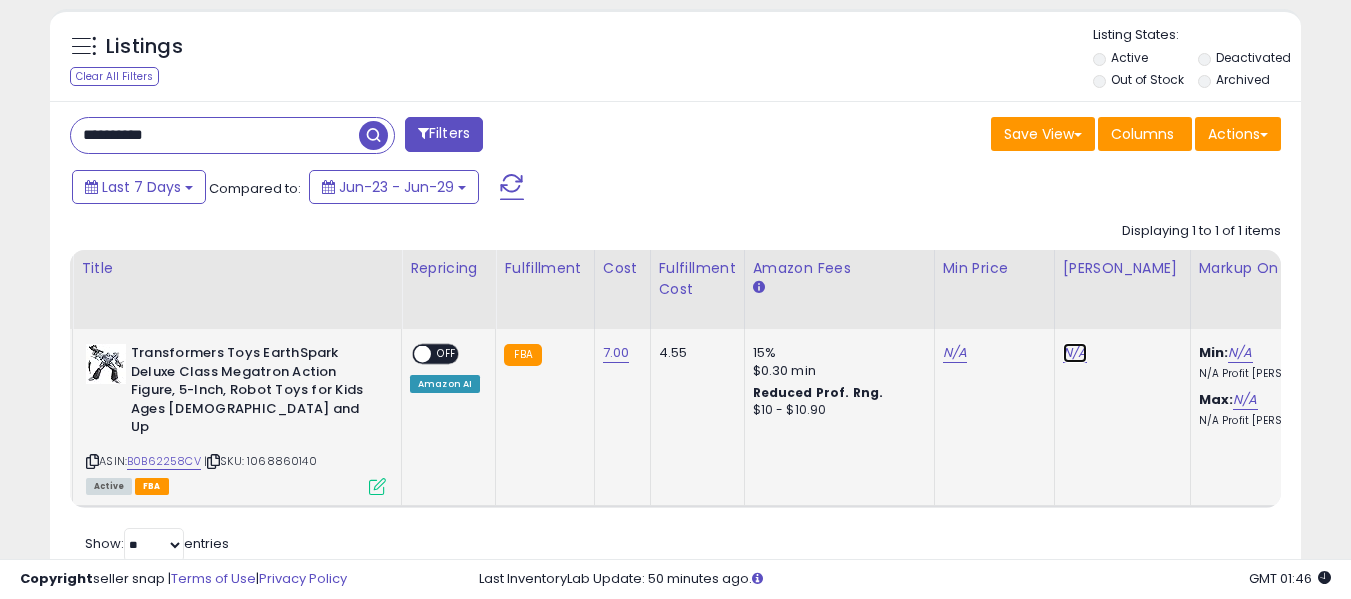 click on "N/A" at bounding box center (1075, 353) 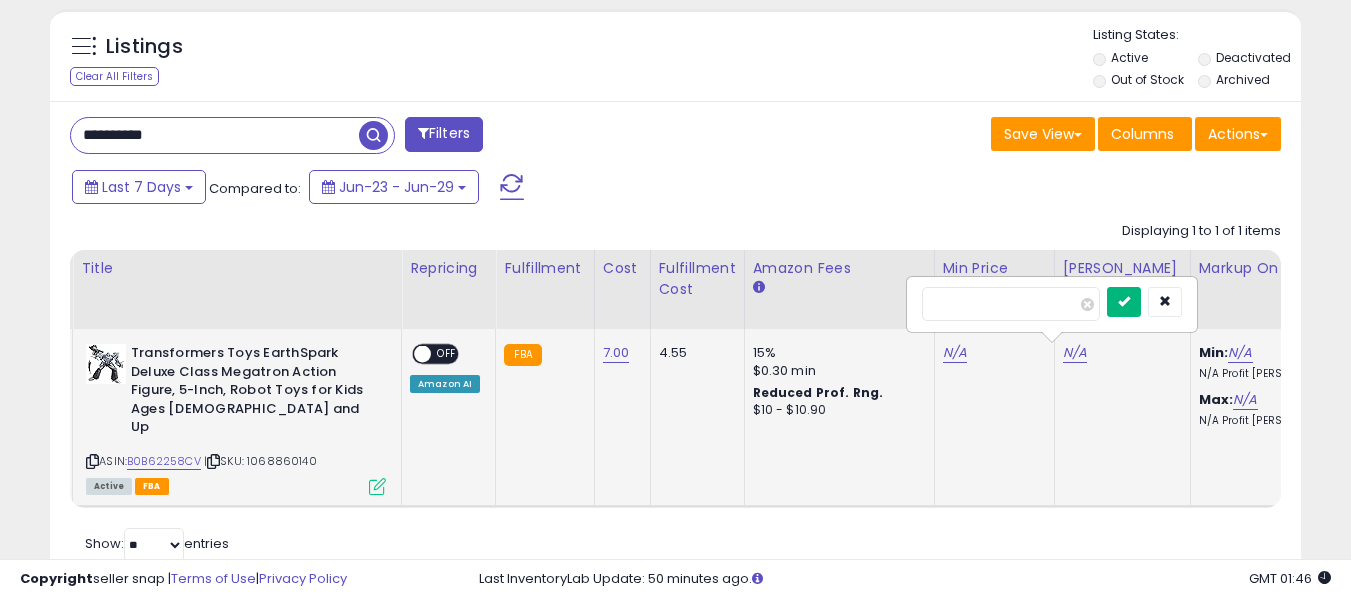 type on "**" 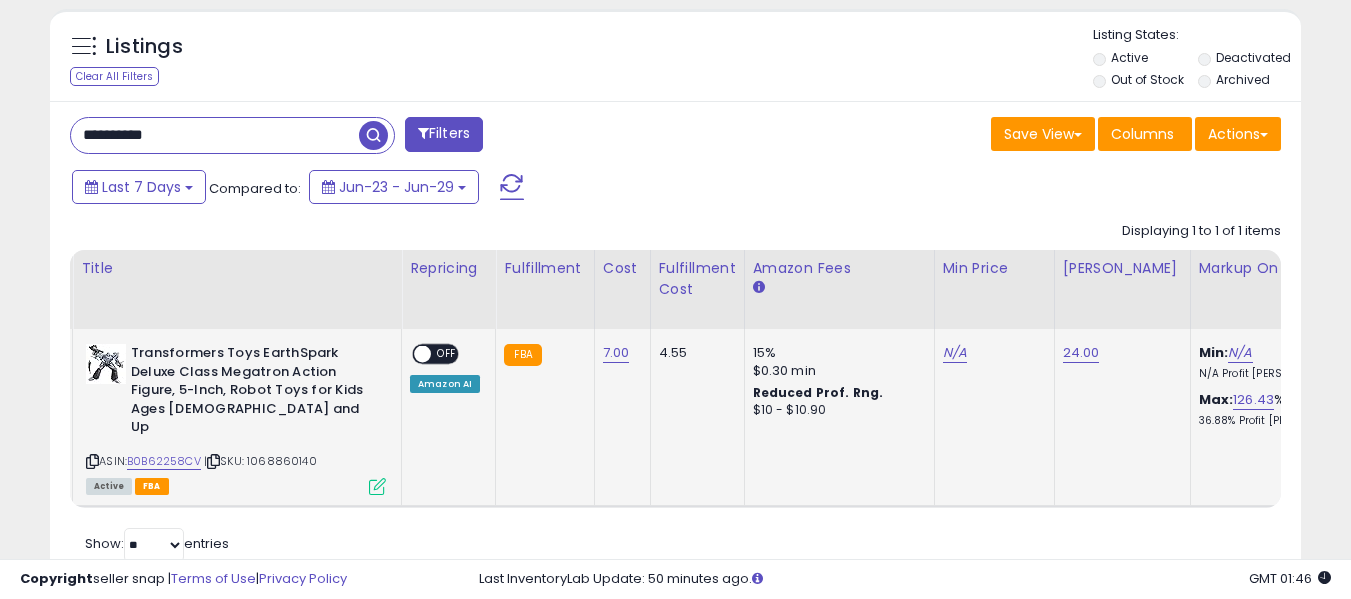 click on "N/A" 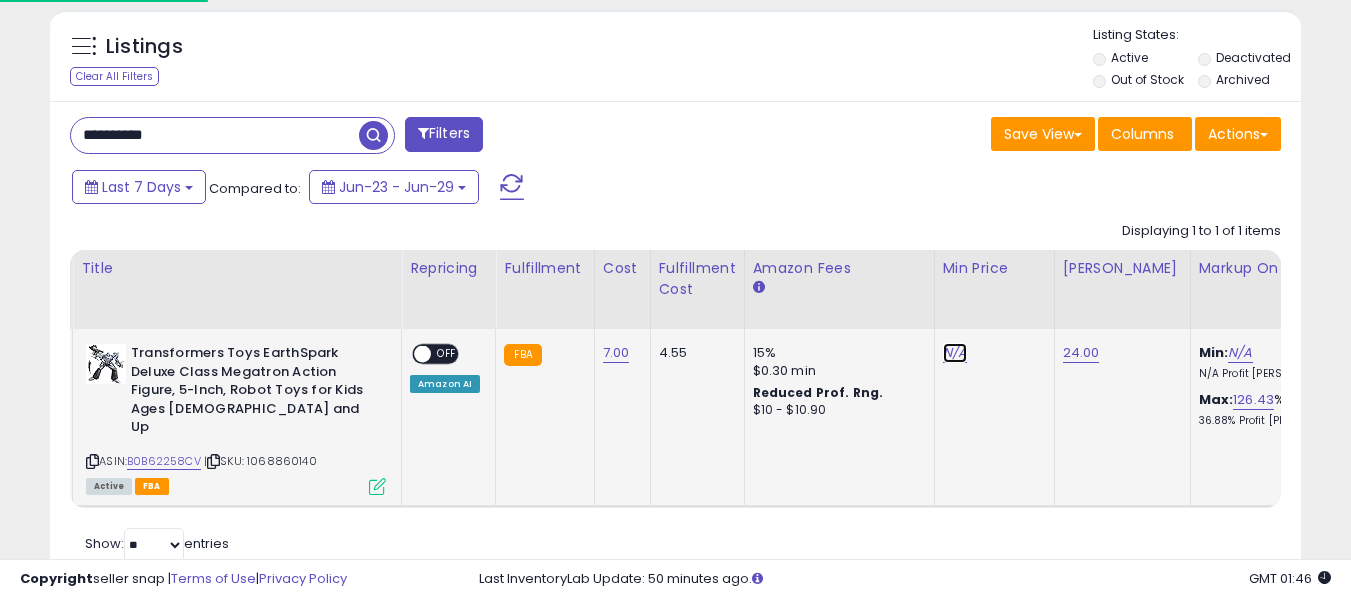 click on "N/A" at bounding box center [955, 353] 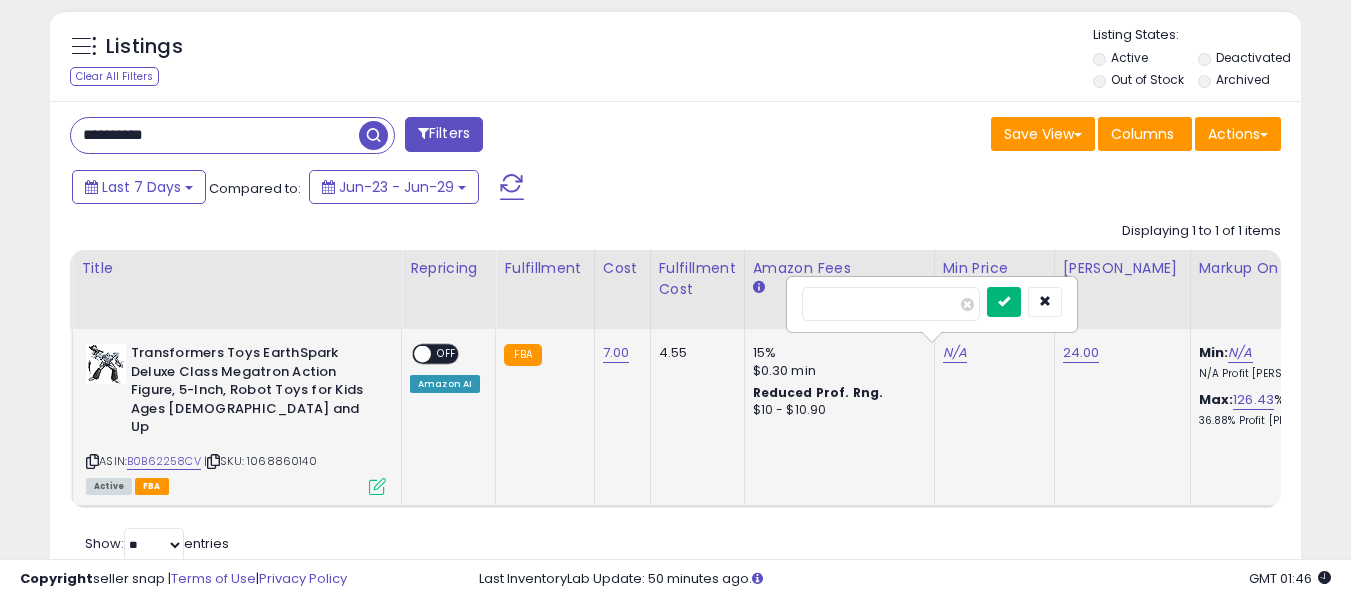 type on "****" 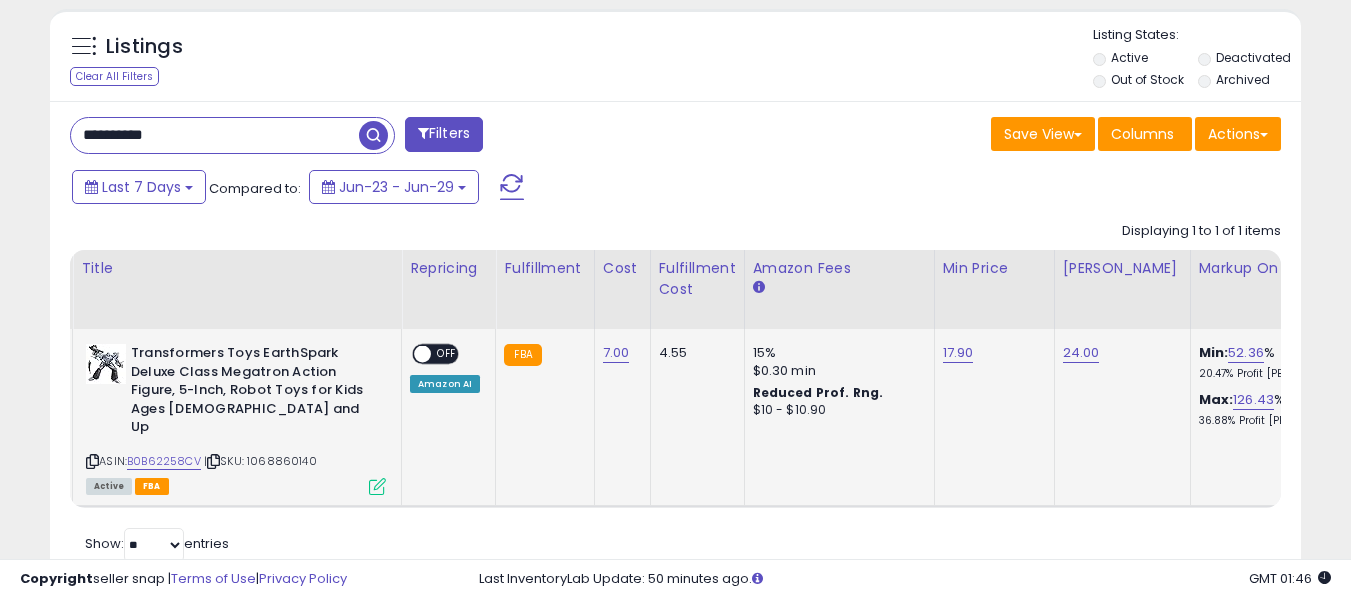 click on "OFF" at bounding box center (447, 354) 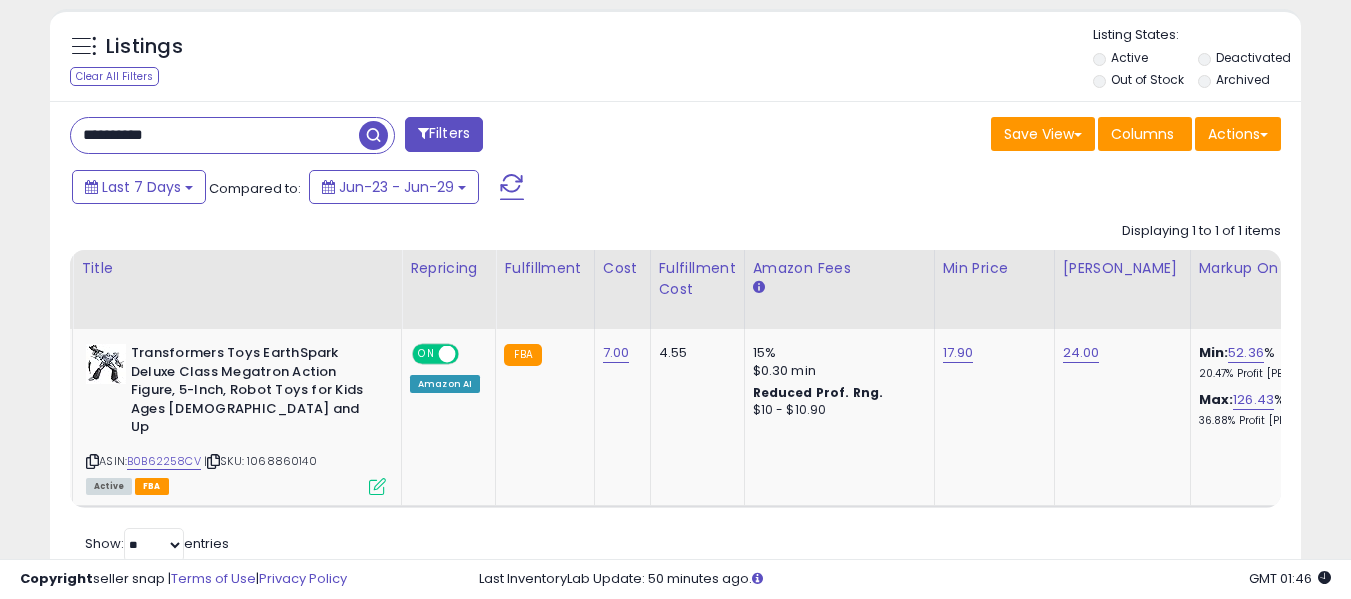 click on "**********" at bounding box center (215, 135) 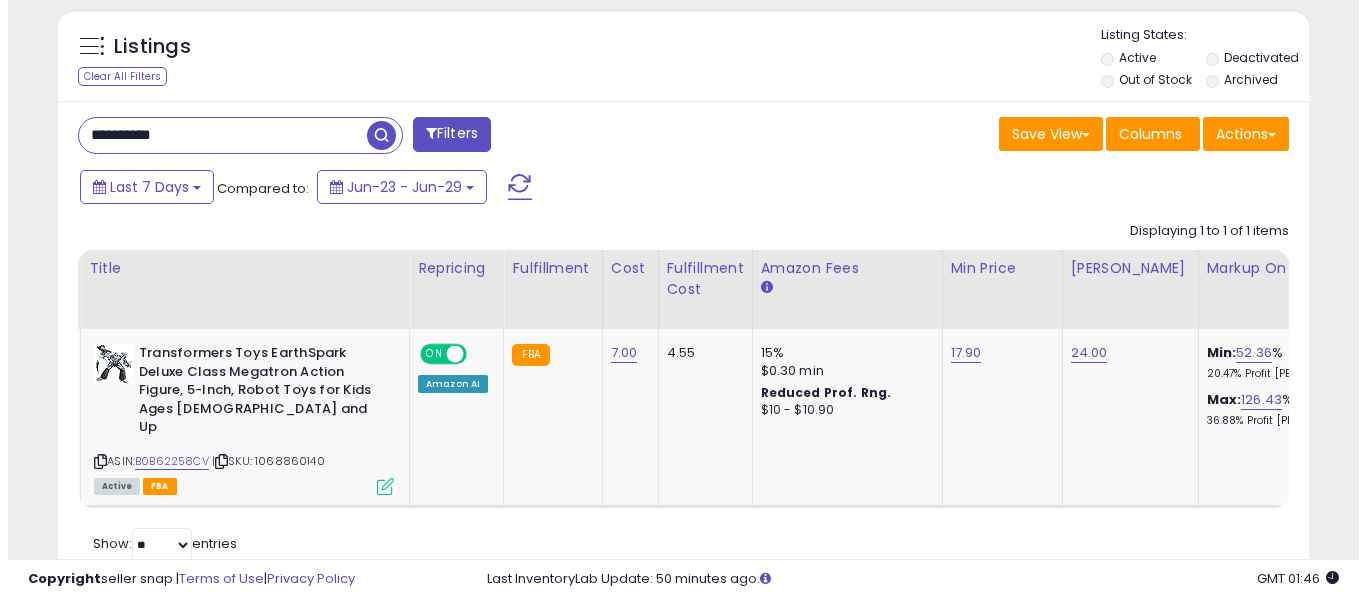 scroll, scrollTop: 621, scrollLeft: 0, axis: vertical 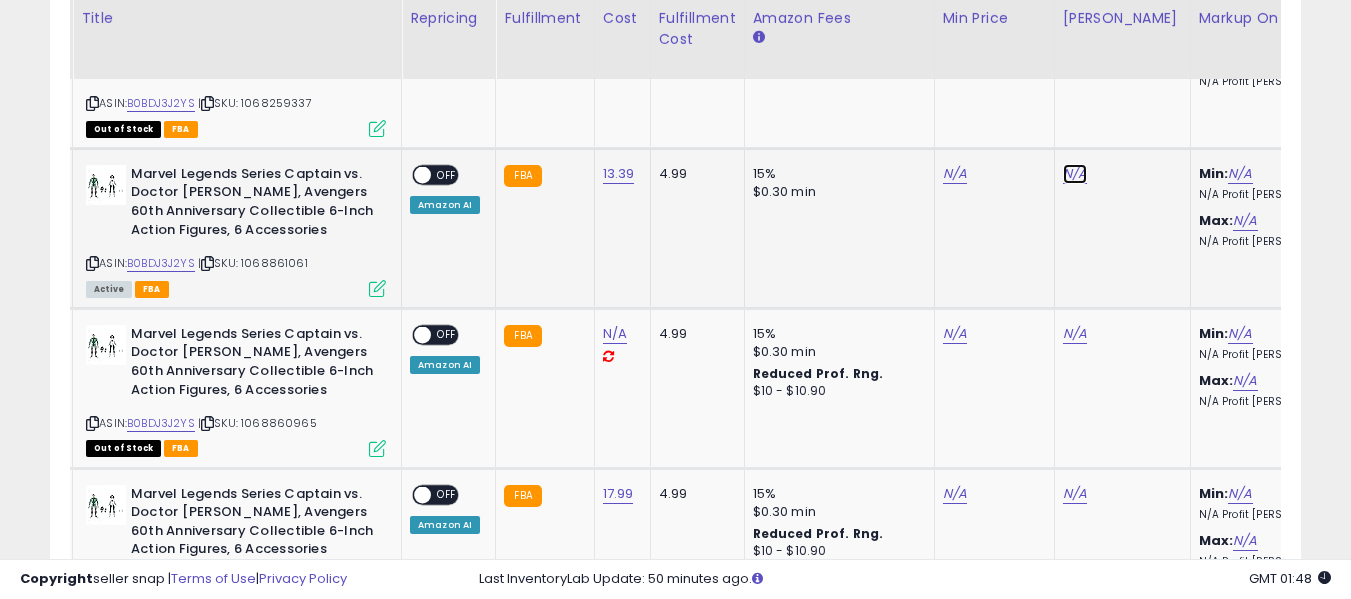 click on "N/A" at bounding box center (1075, 14) 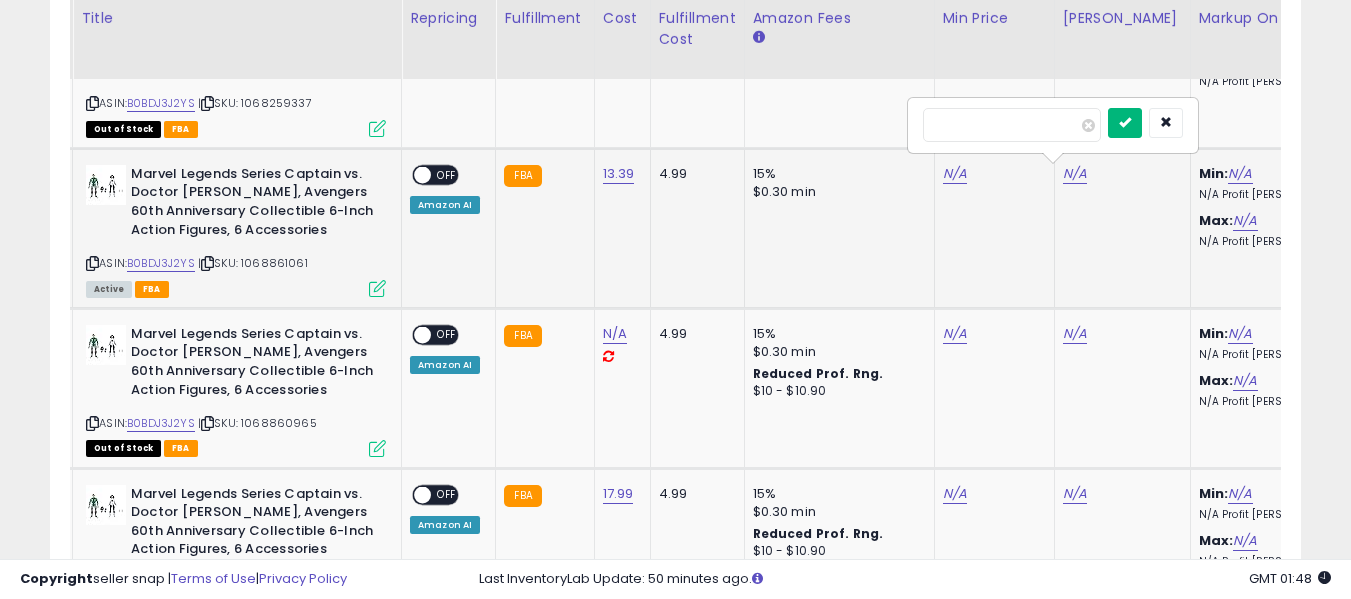 type on "**" 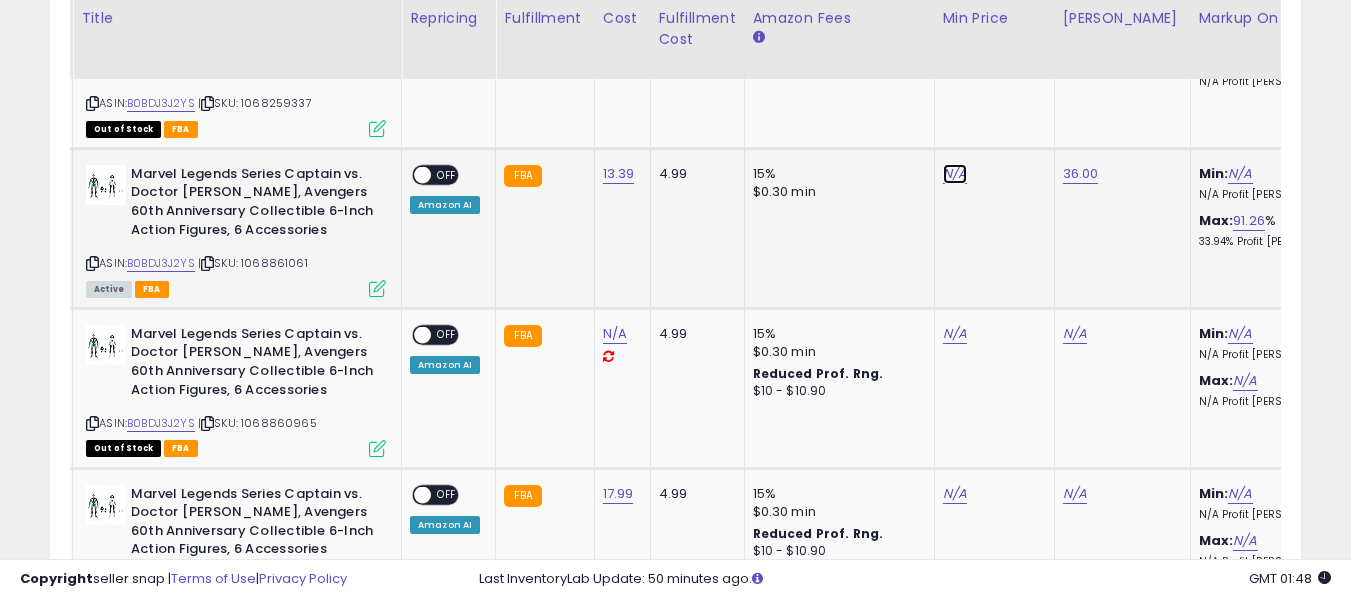 click on "N/A" at bounding box center [955, 14] 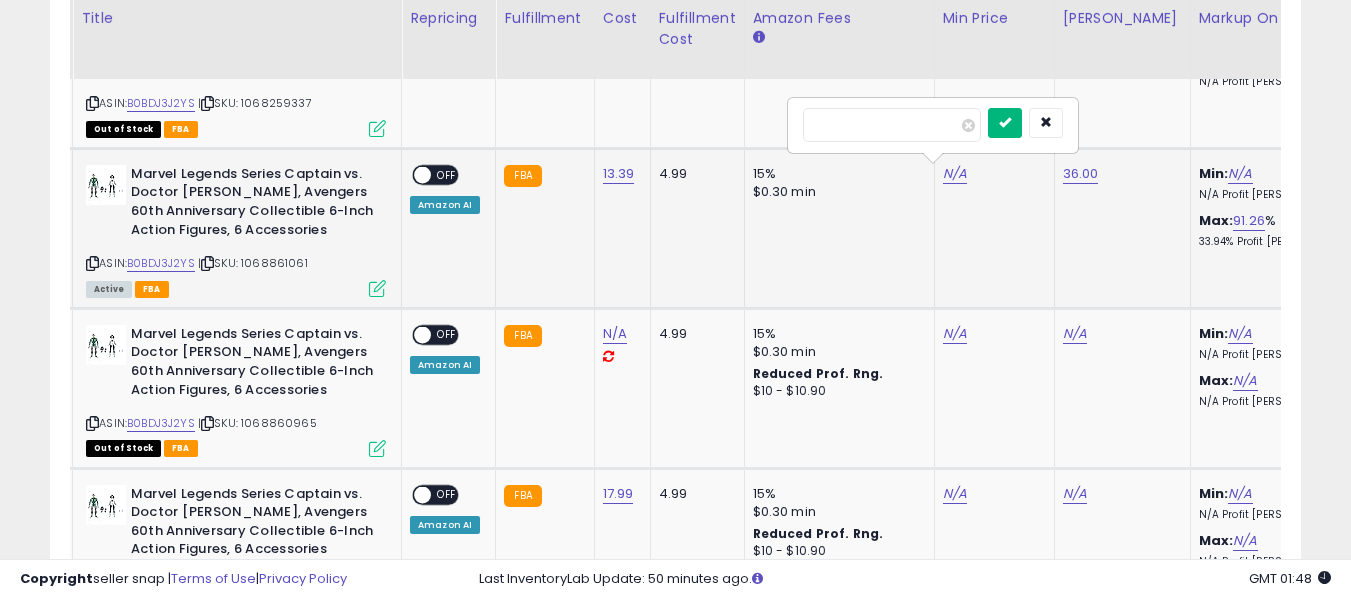 type on "*****" 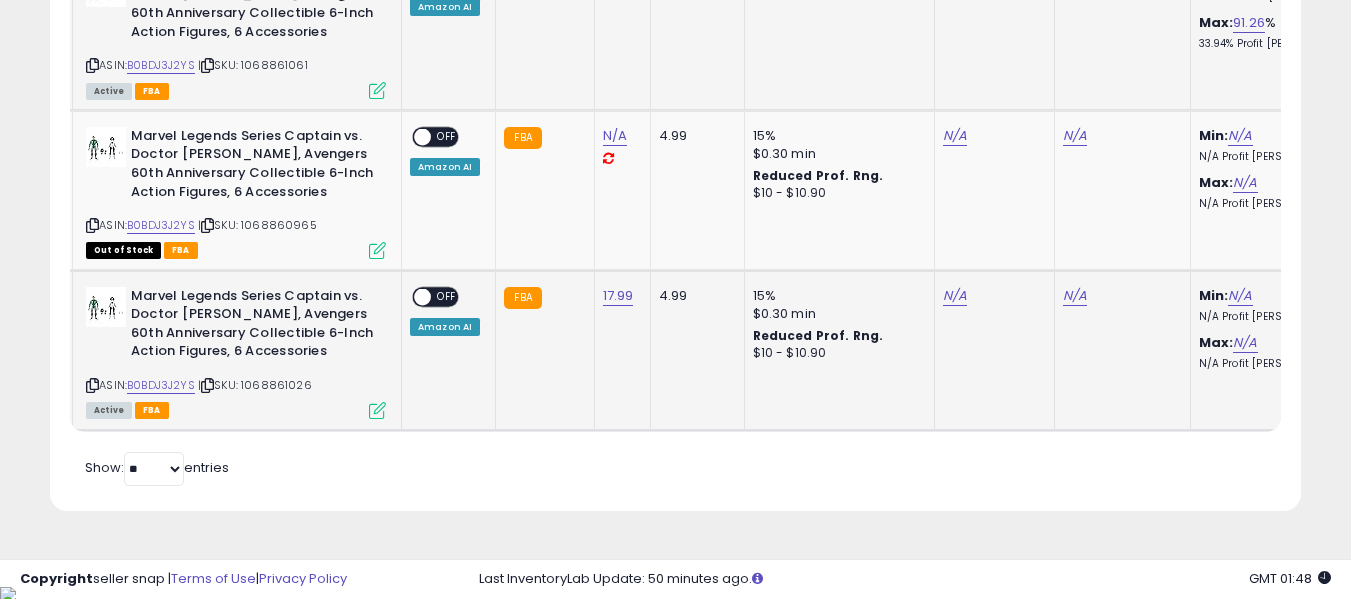 scroll, scrollTop: 1420, scrollLeft: 0, axis: vertical 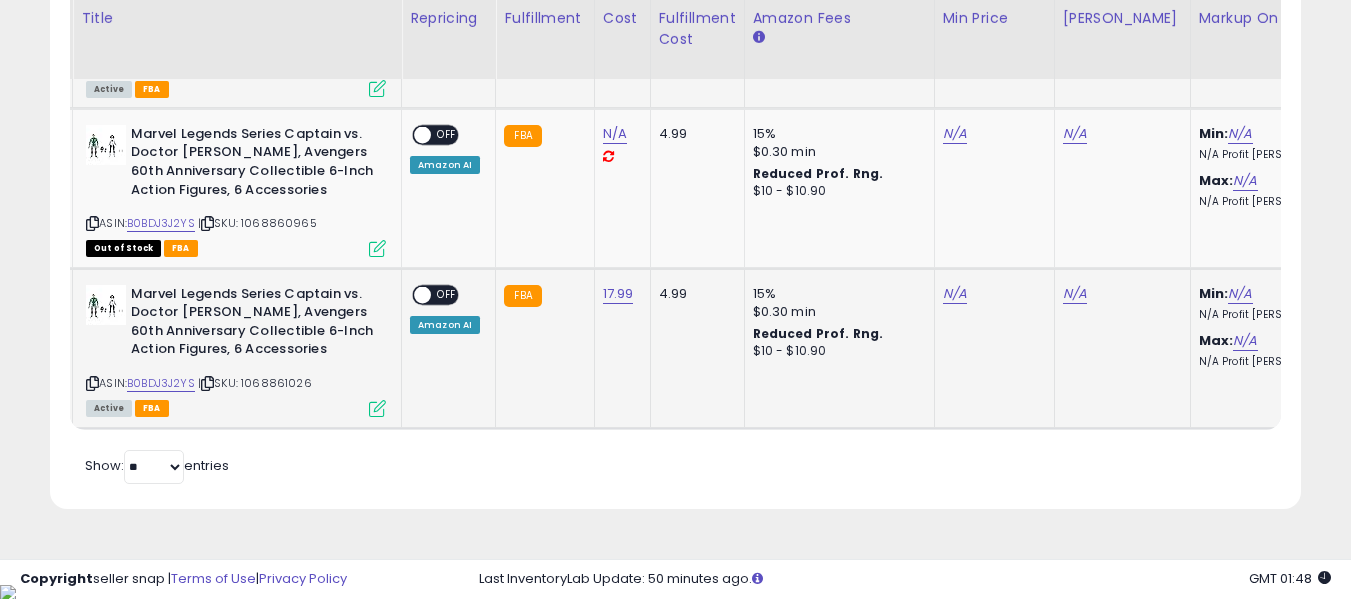 click on "N/A" 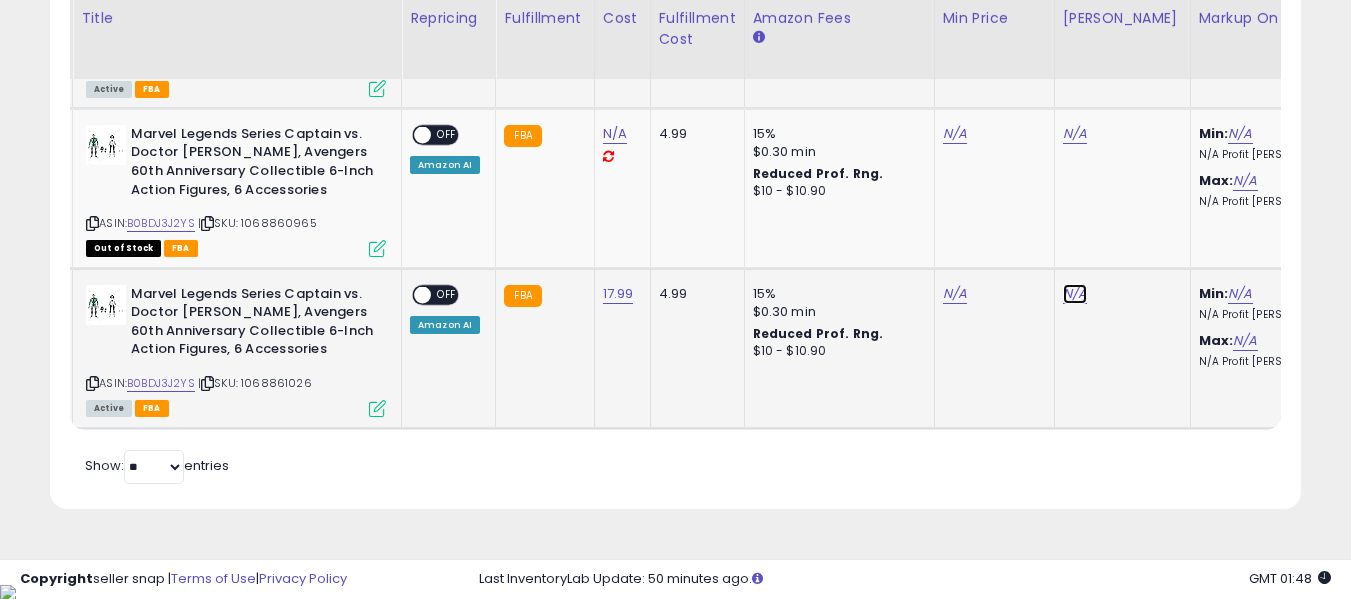 click on "N/A" at bounding box center [1075, -186] 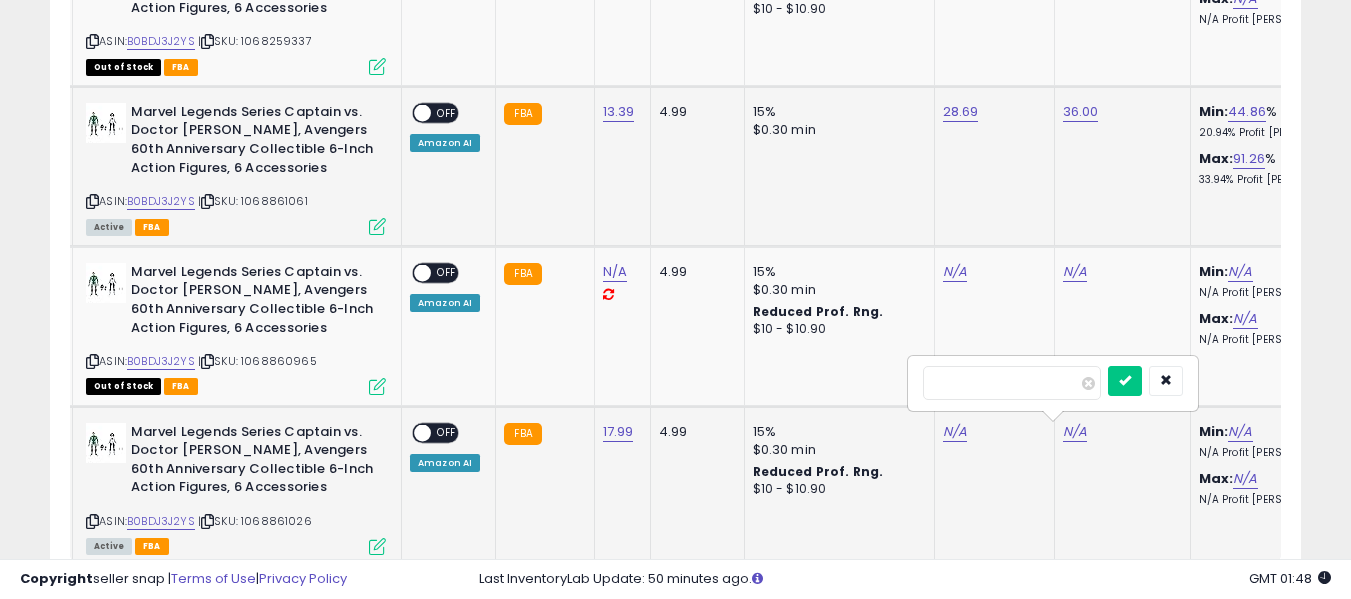 scroll, scrollTop: 1420, scrollLeft: 0, axis: vertical 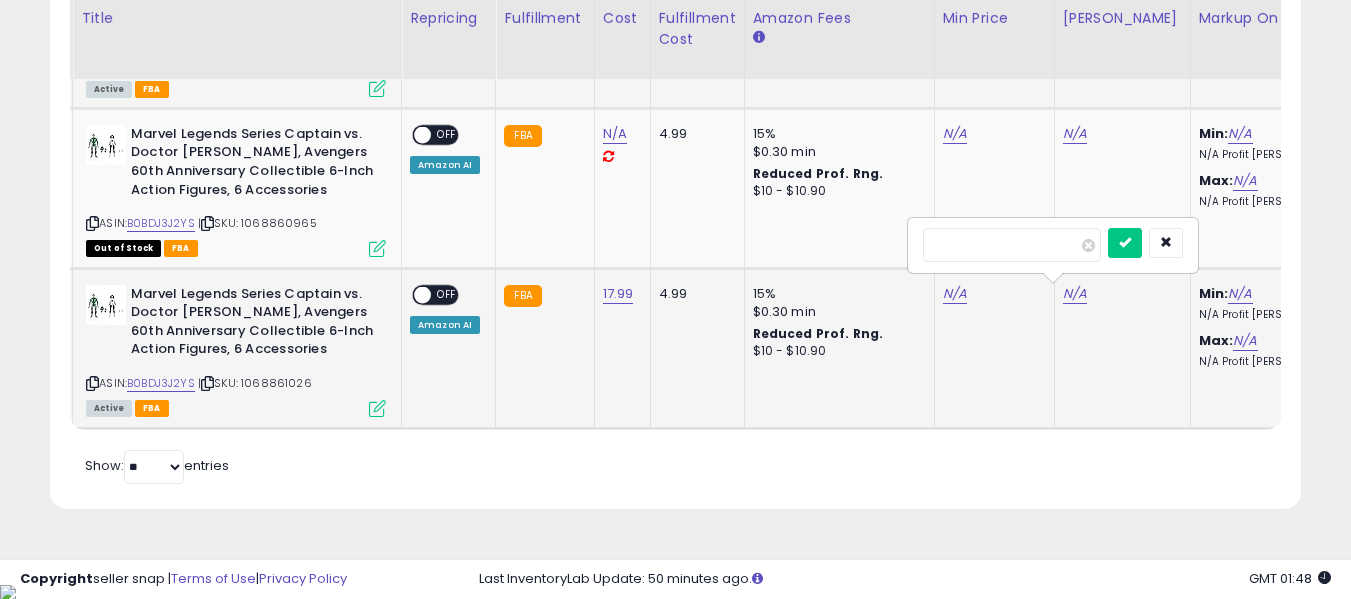 click on "****" at bounding box center (1012, 245) 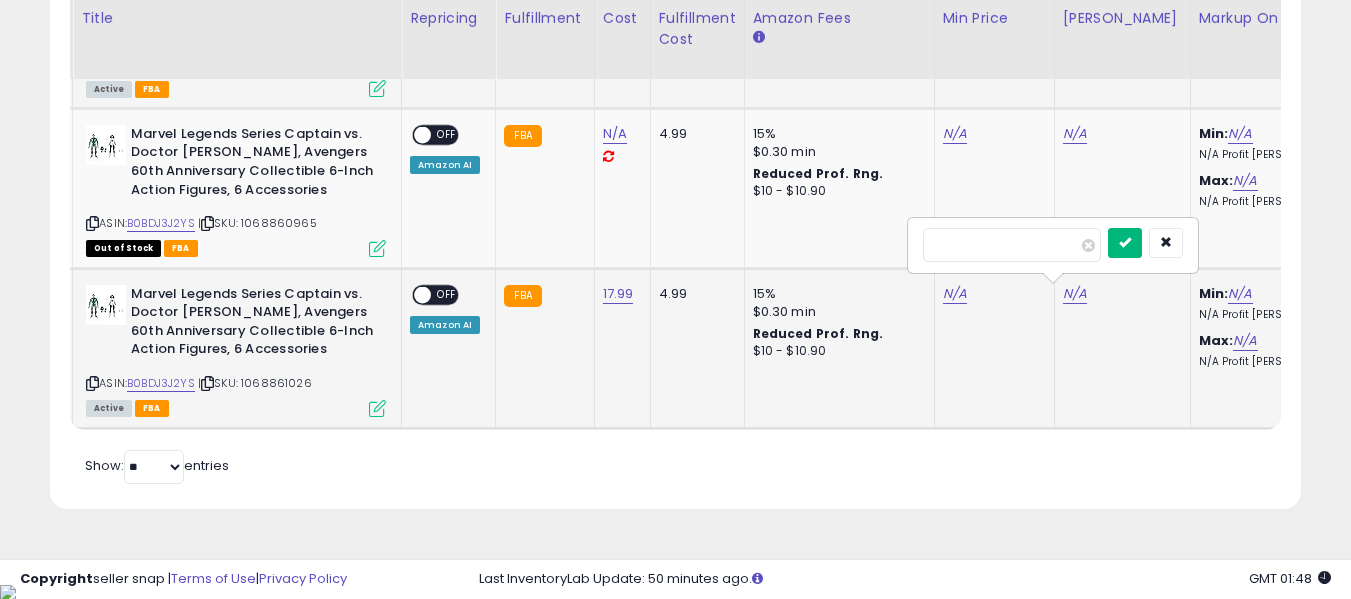 click at bounding box center (1125, 243) 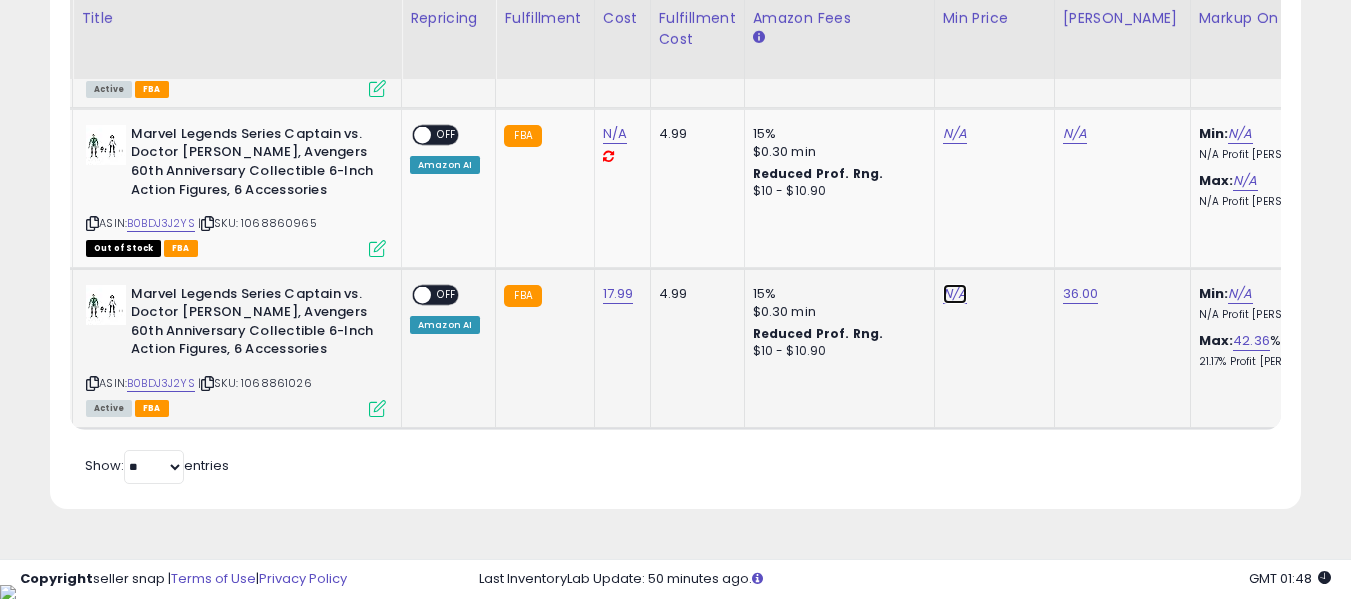 click on "N/A" at bounding box center (955, -186) 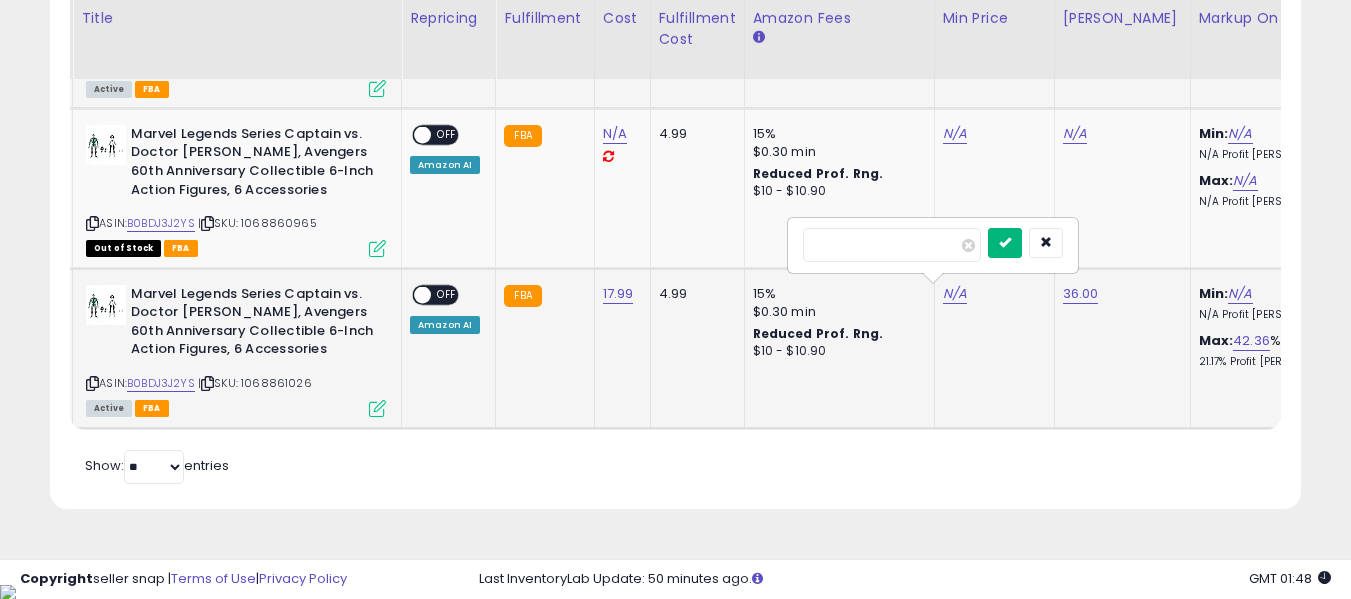 type on "**" 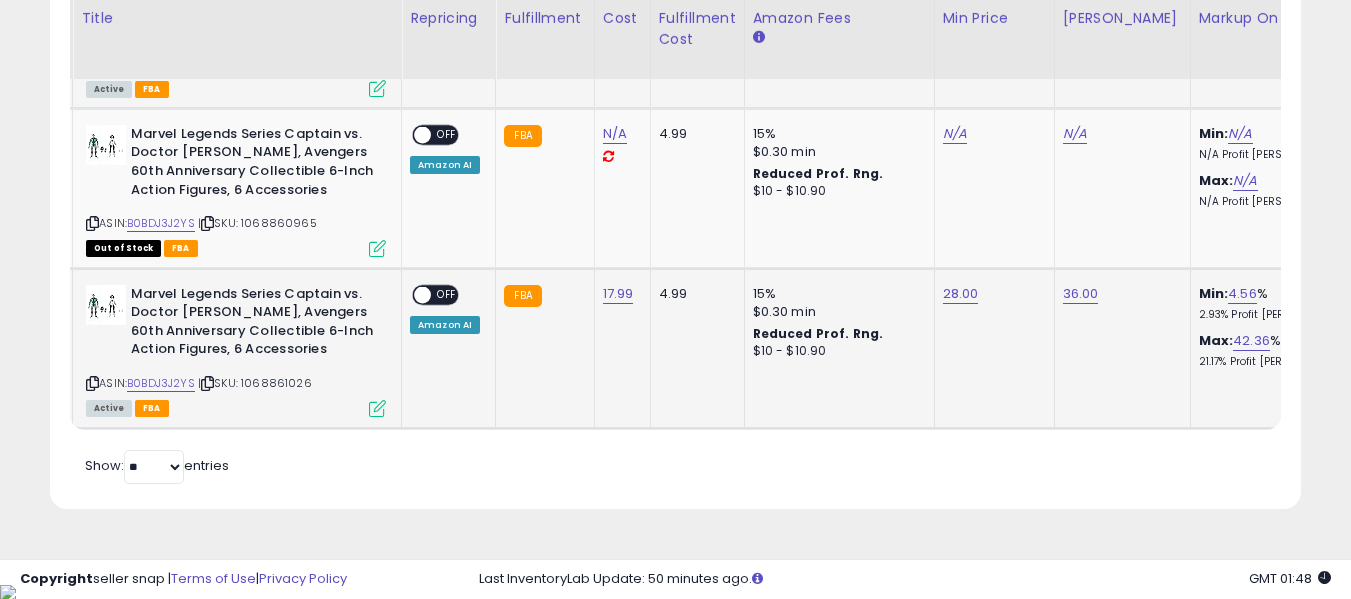 click on "OFF" at bounding box center [447, 294] 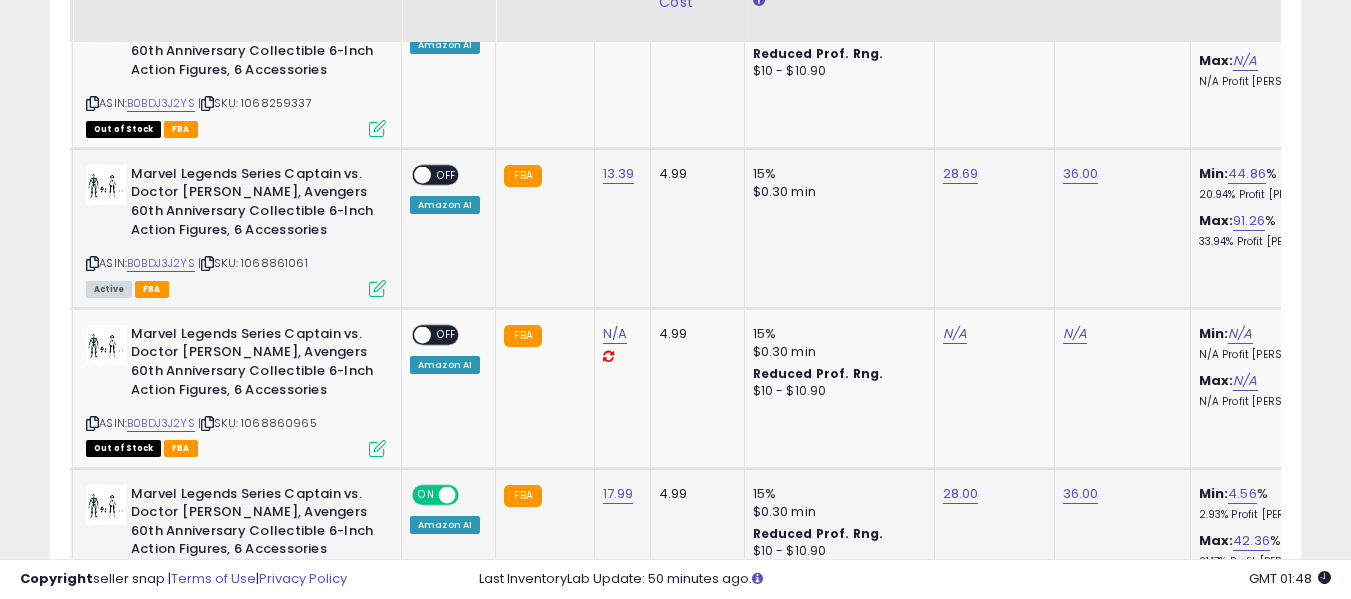 scroll, scrollTop: 1120, scrollLeft: 0, axis: vertical 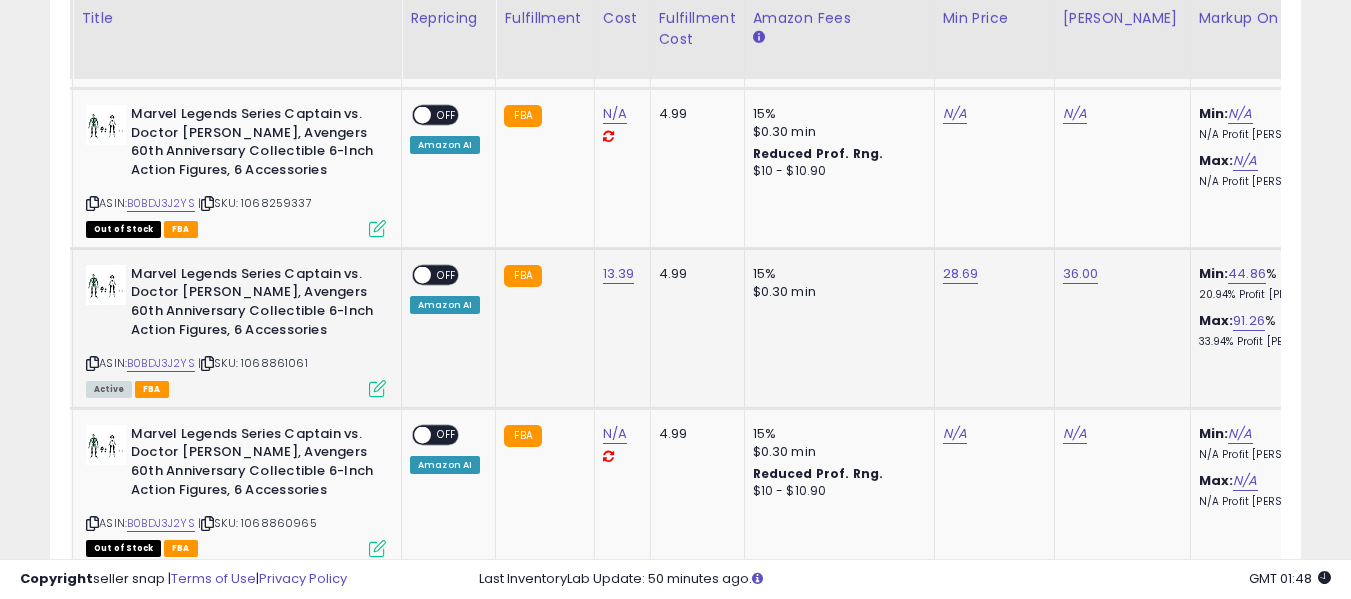 click on "OFF" at bounding box center [447, 275] 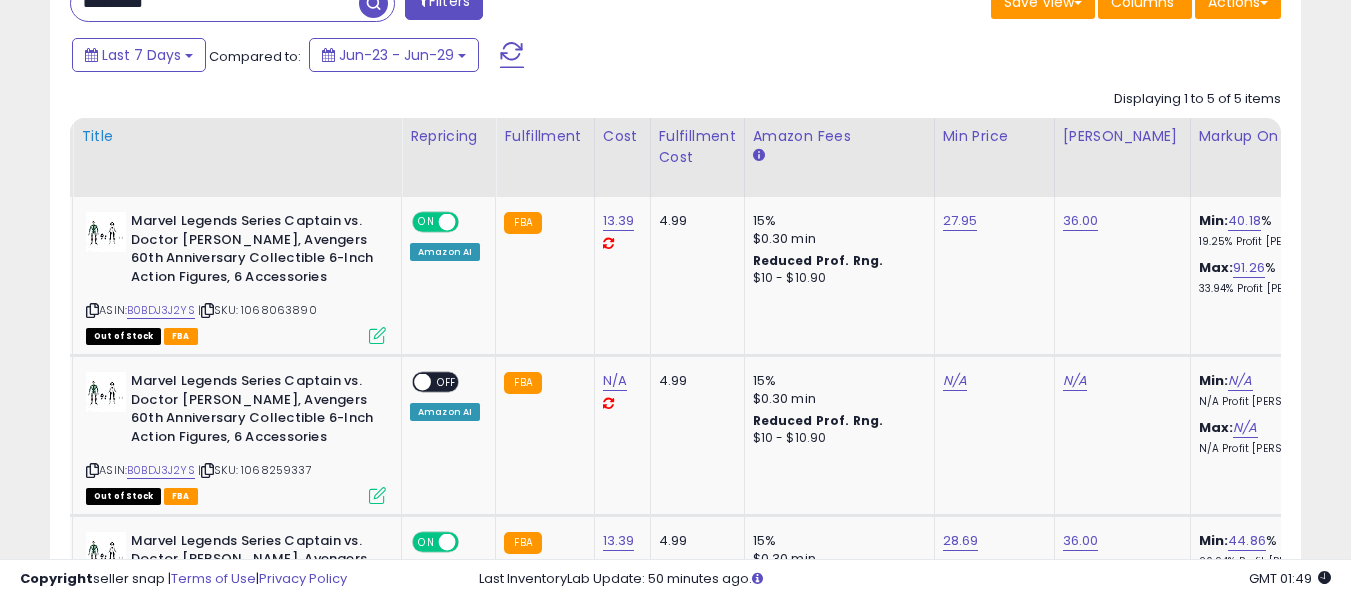 scroll, scrollTop: 820, scrollLeft: 0, axis: vertical 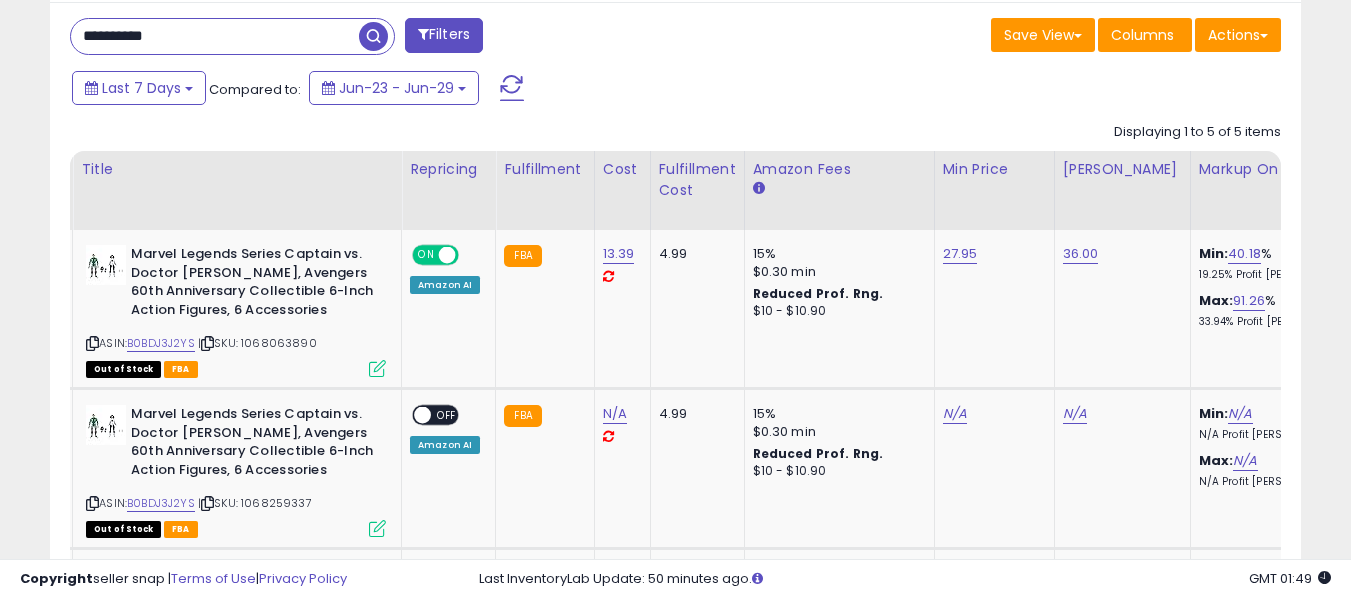 click on "**********" at bounding box center (215, 36) 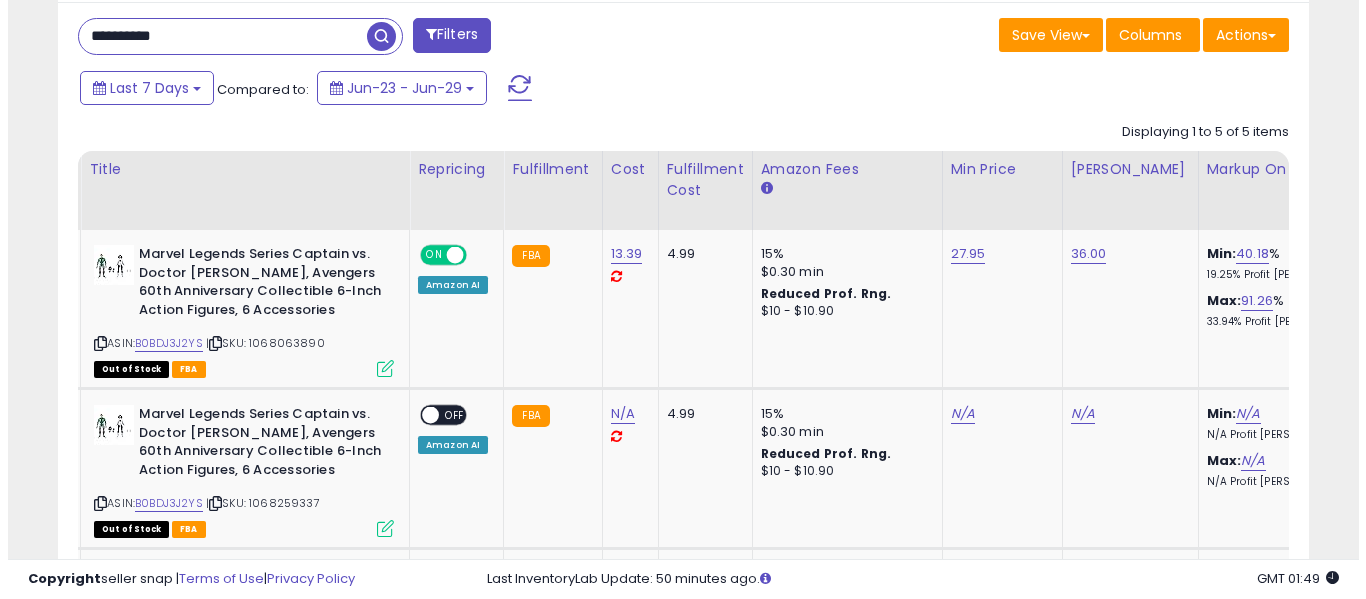 scroll, scrollTop: 621, scrollLeft: 0, axis: vertical 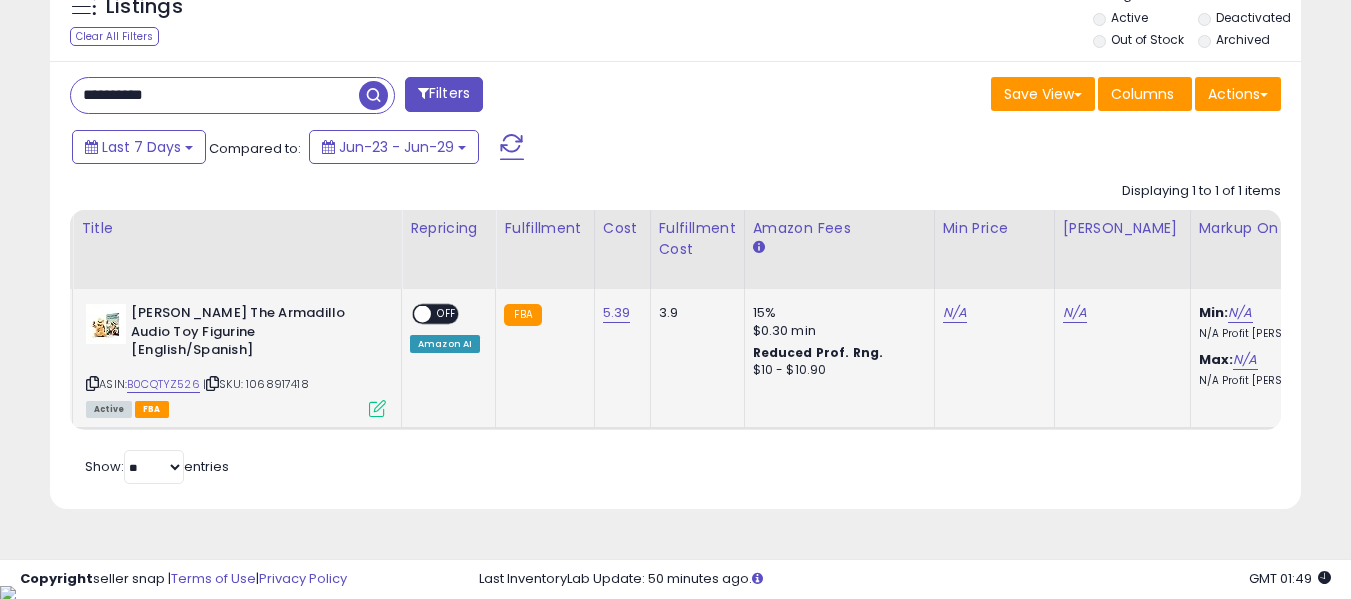 click on "N/A" at bounding box center (1119, 313) 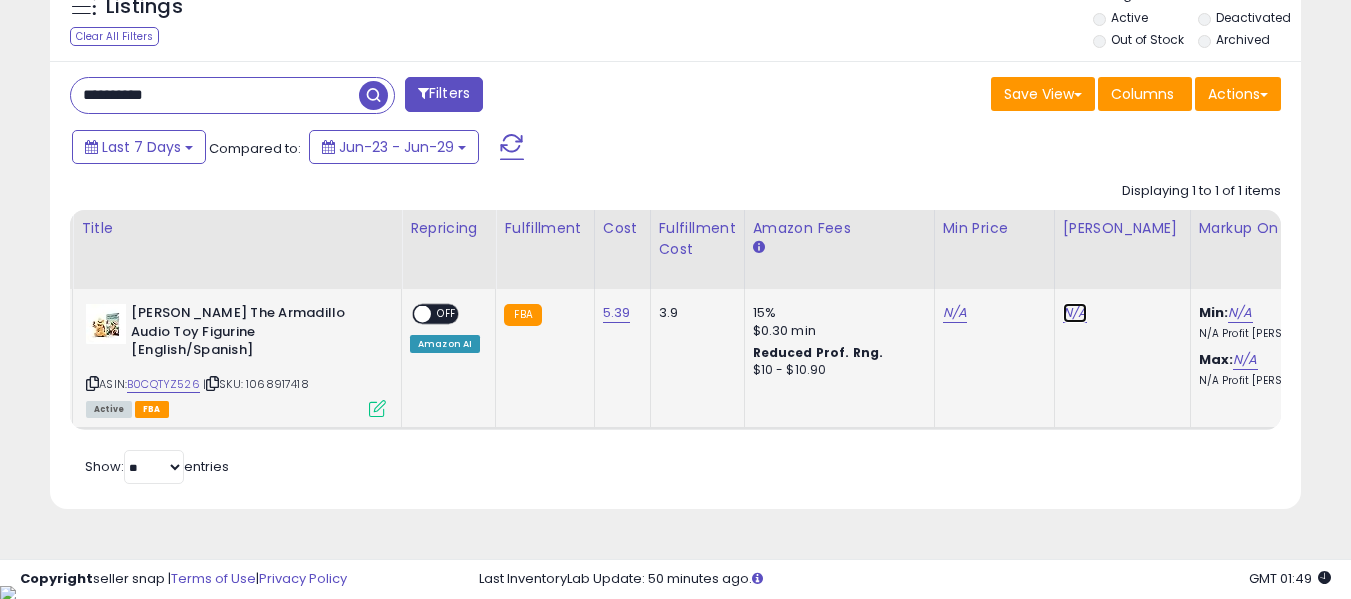 click on "N/A" at bounding box center (1075, 313) 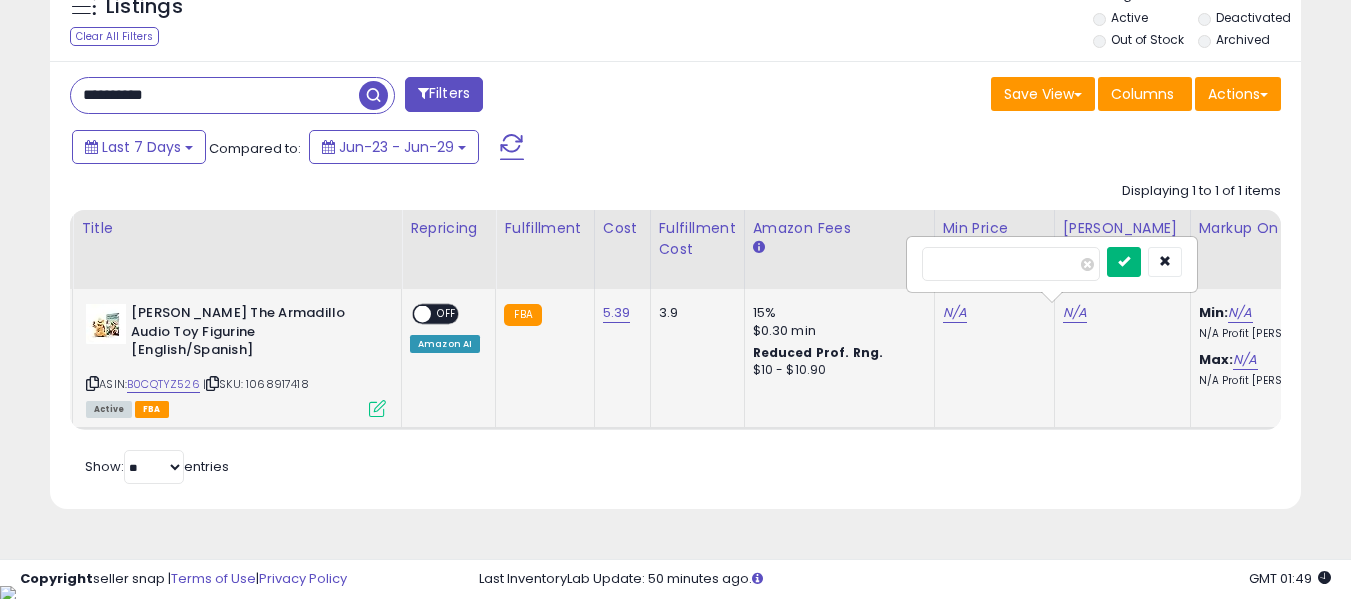 type on "**" 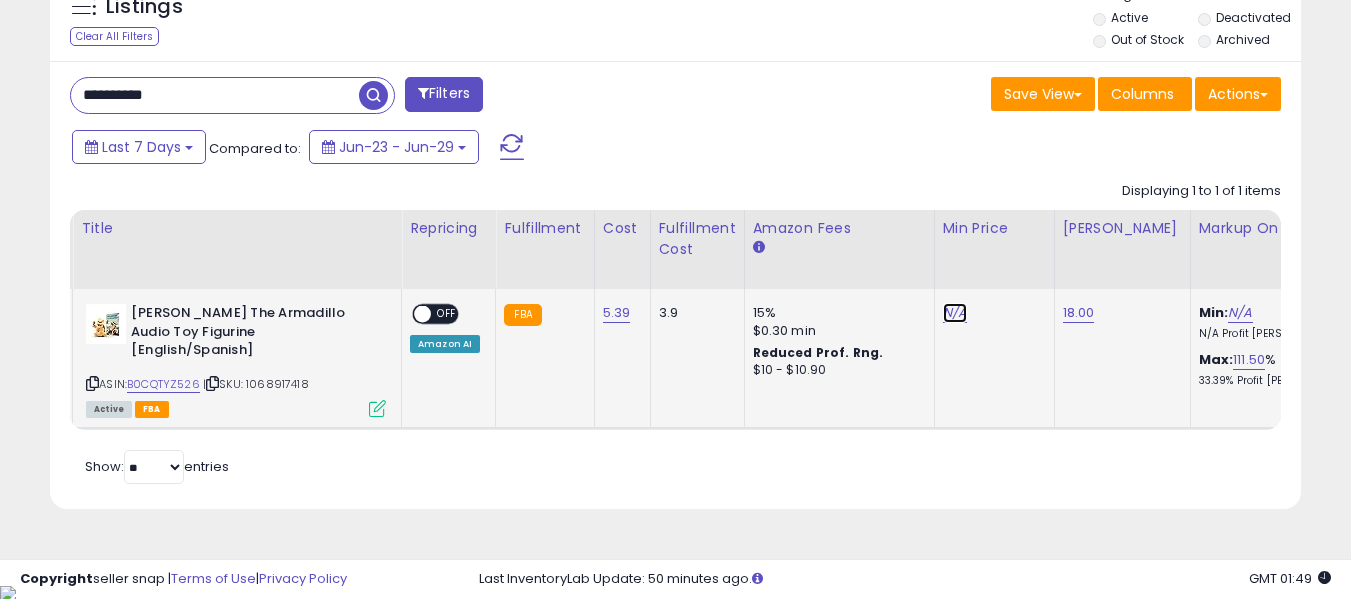 click on "N/A" at bounding box center (955, 313) 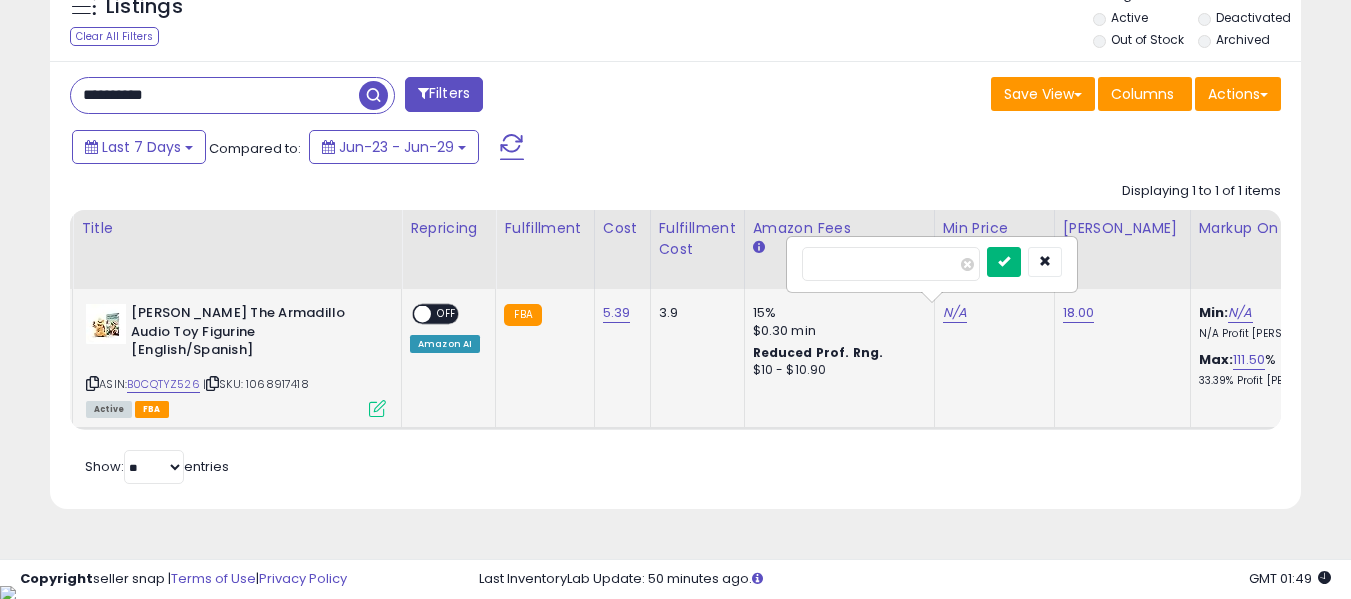 type on "****" 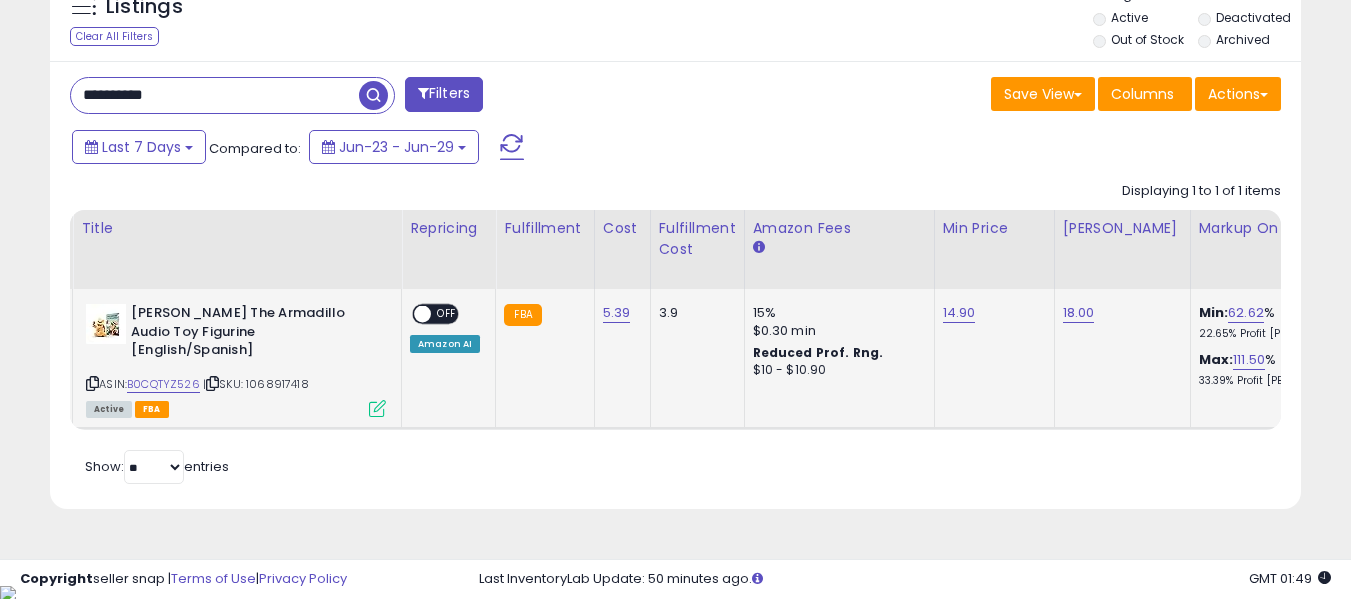 click on "OFF" at bounding box center [447, 314] 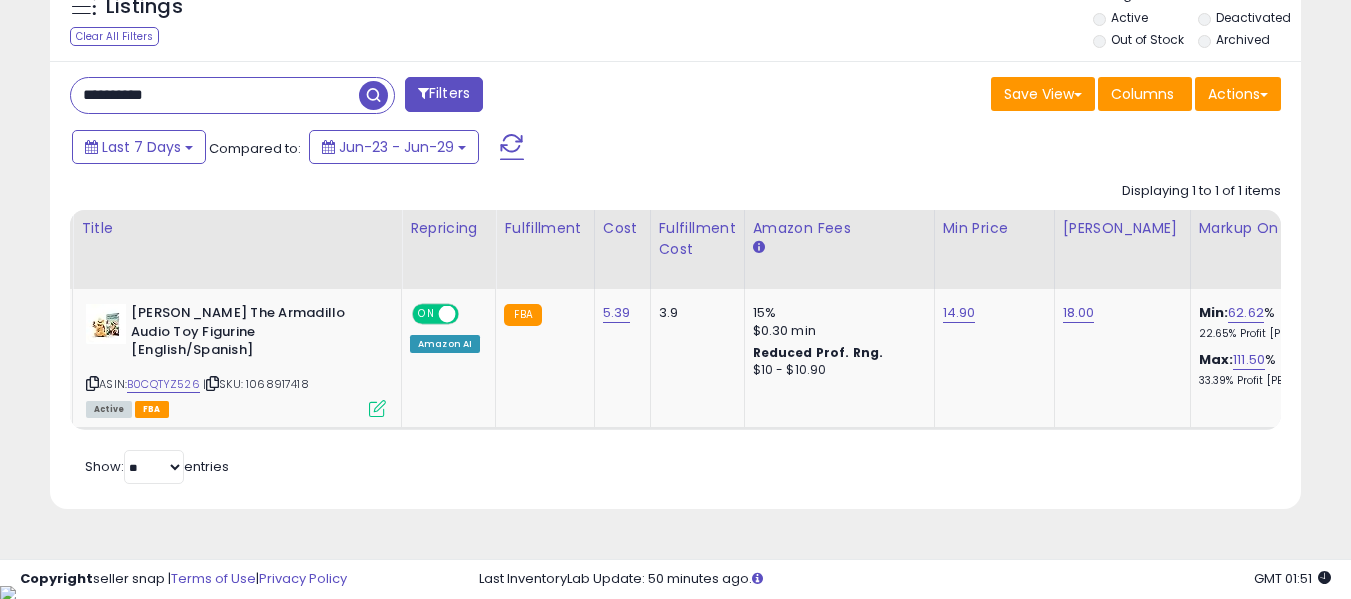 click at bounding box center [373, 95] 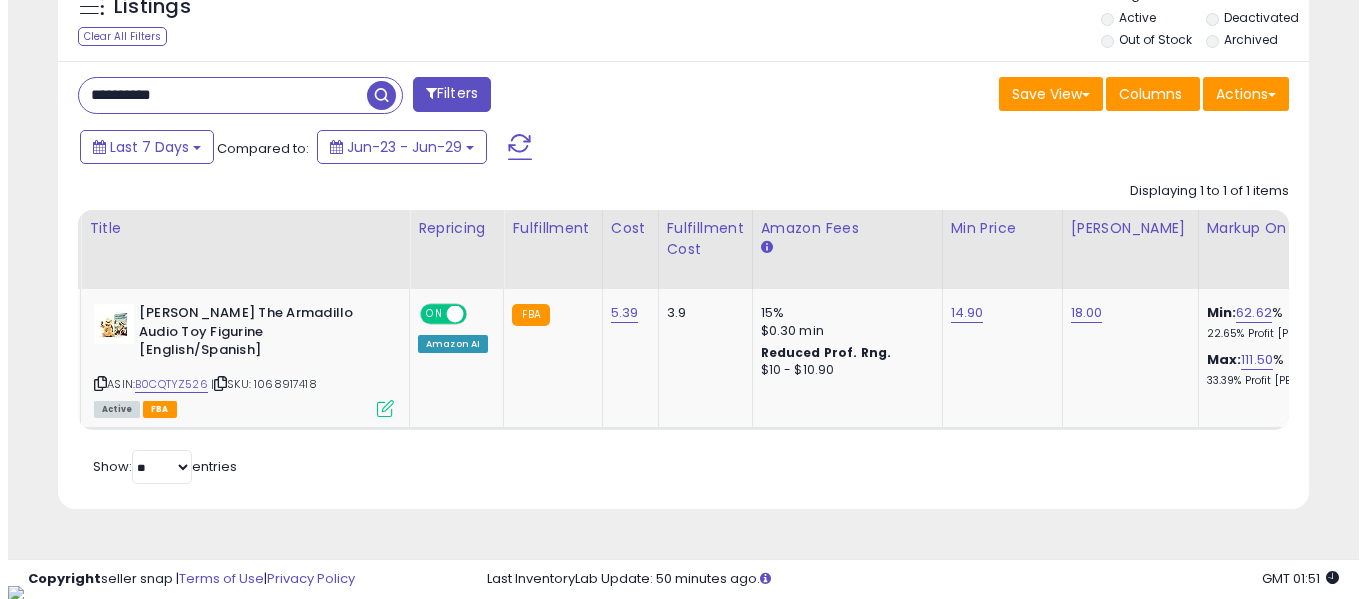 scroll, scrollTop: 621, scrollLeft: 0, axis: vertical 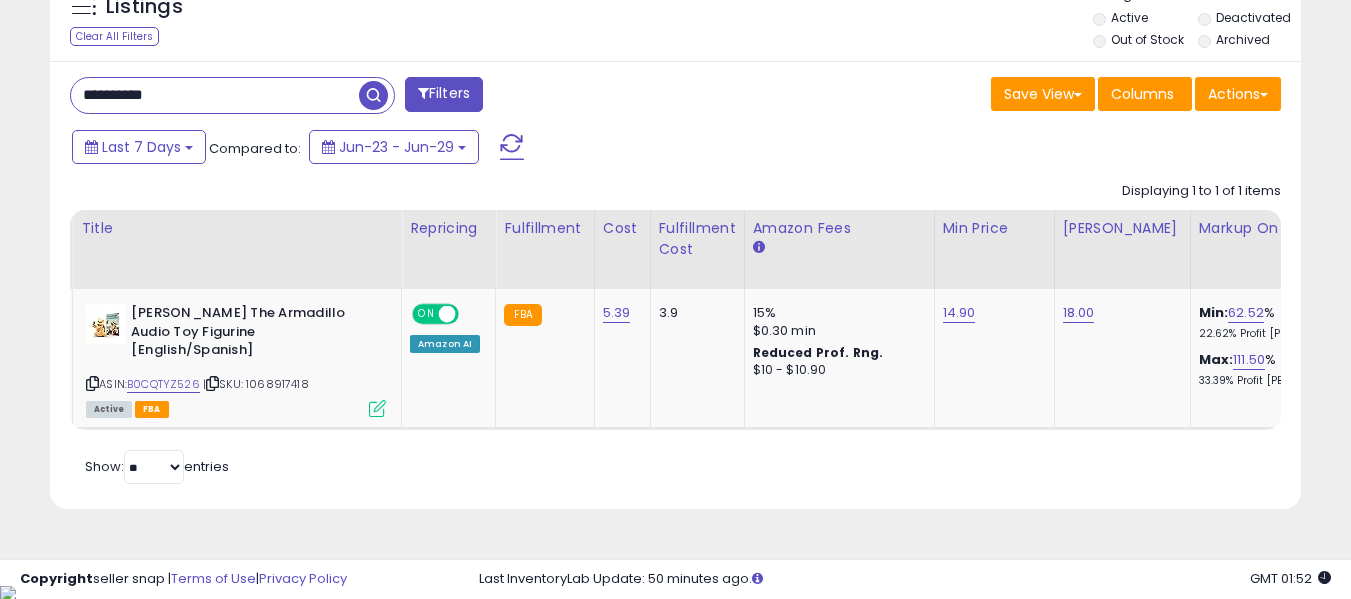 click on "**********" at bounding box center [215, 95] 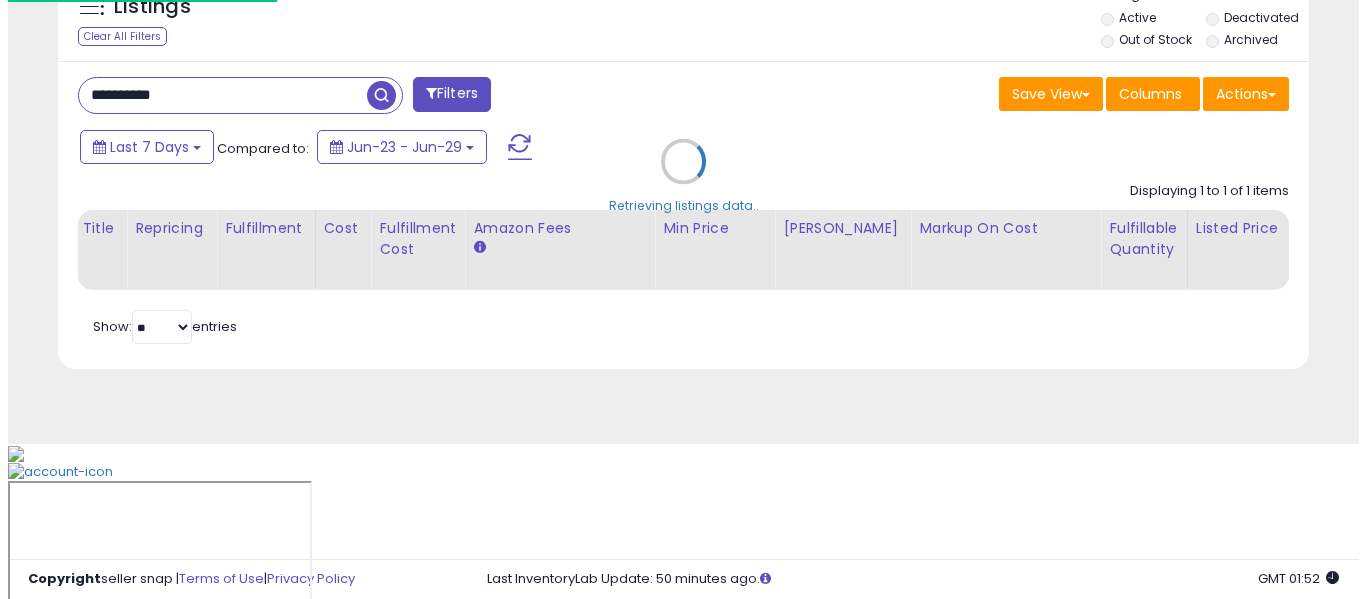 scroll, scrollTop: 621, scrollLeft: 0, axis: vertical 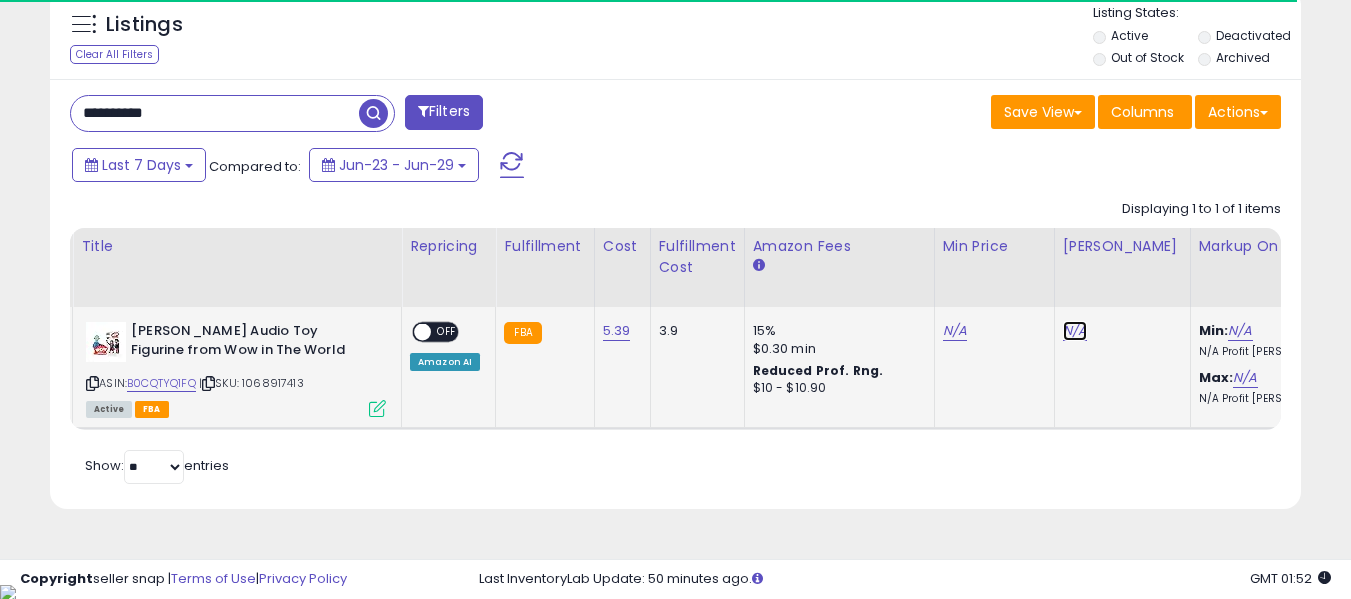 click on "N/A" at bounding box center (1075, 331) 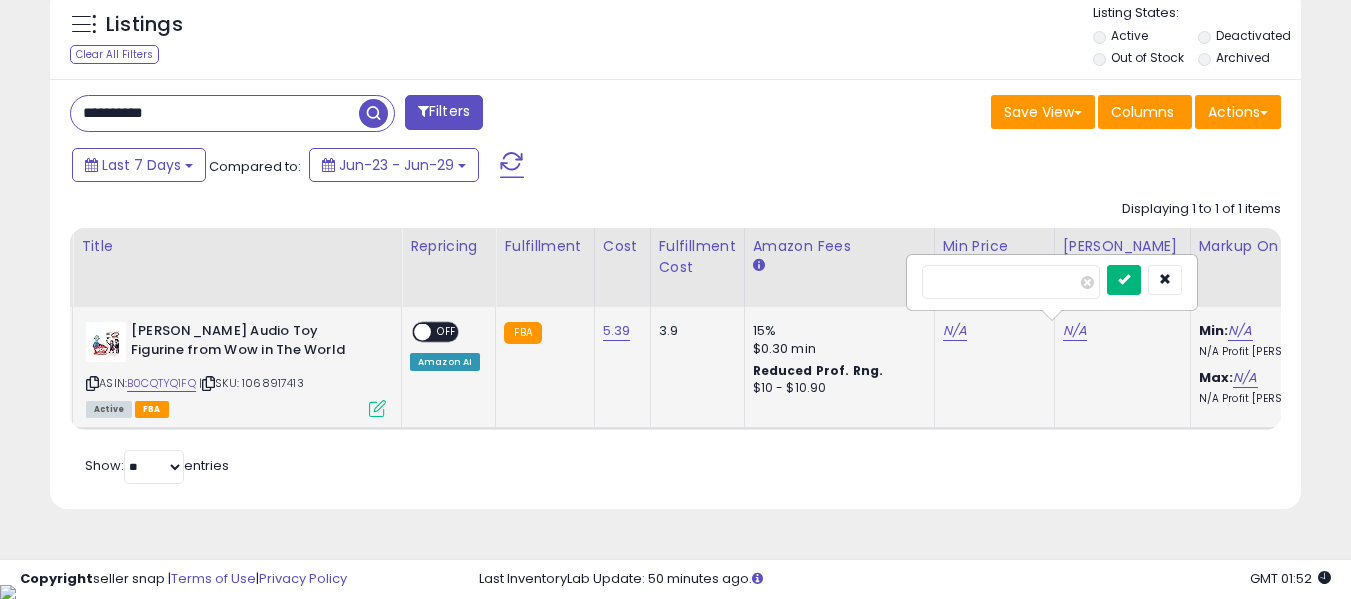 type on "**" 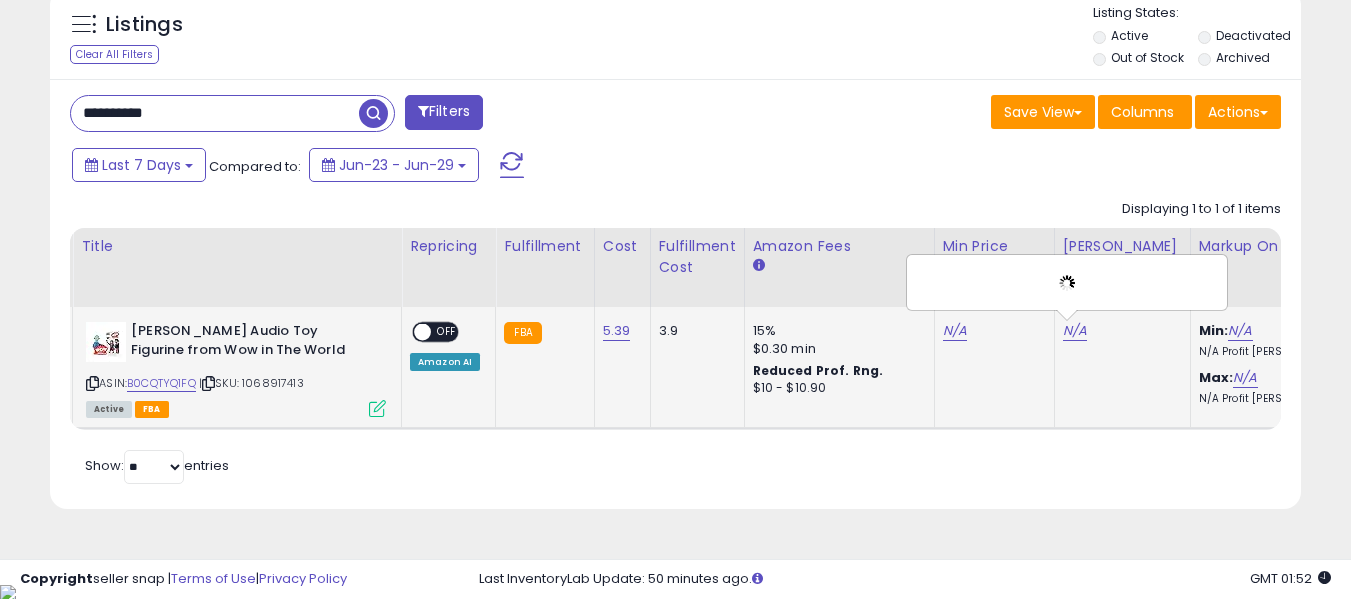 click on "N/A" 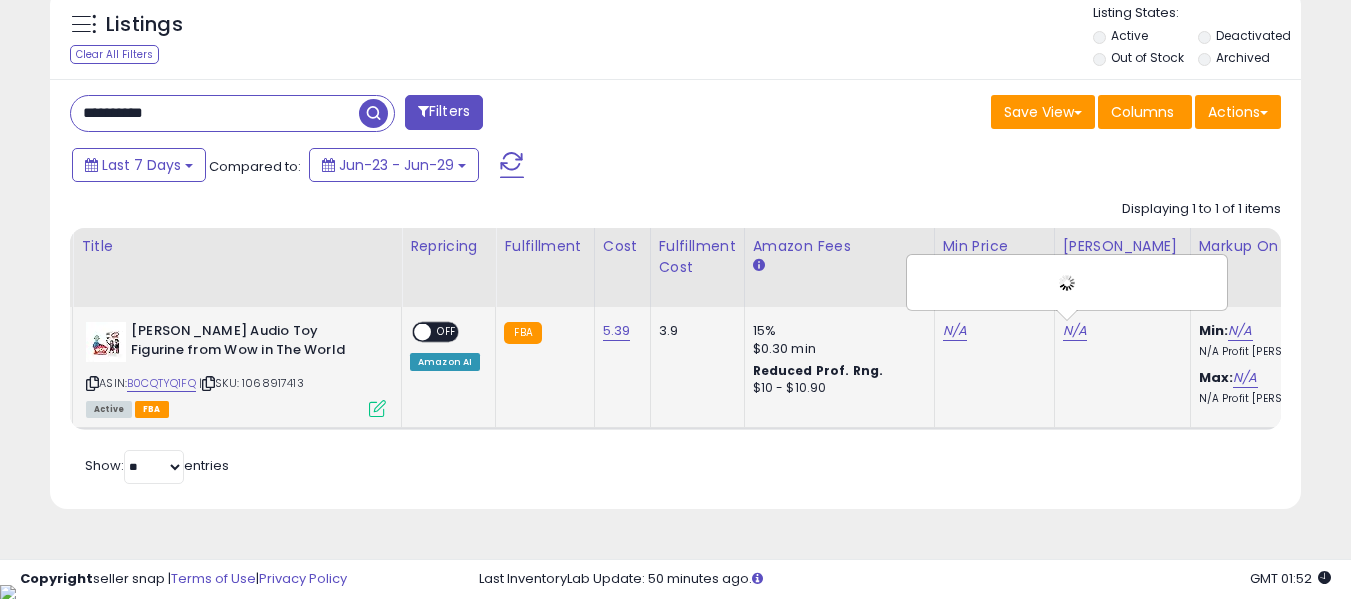 click on "N/A" 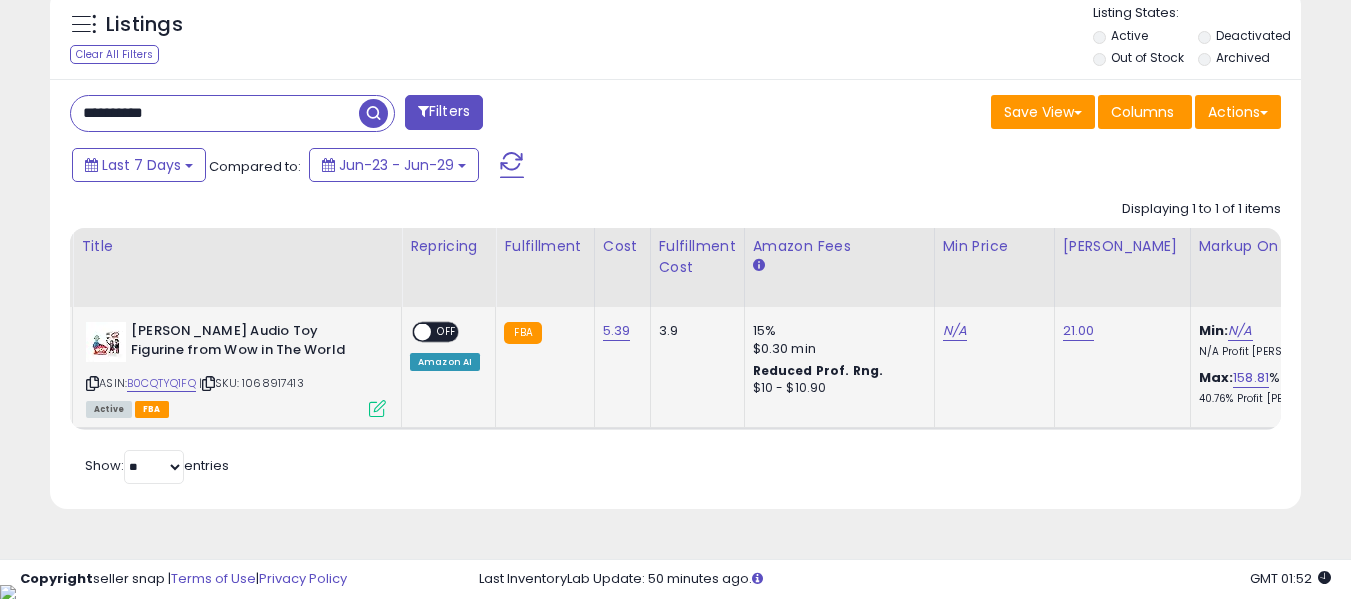 click on "N/A" at bounding box center (991, 331) 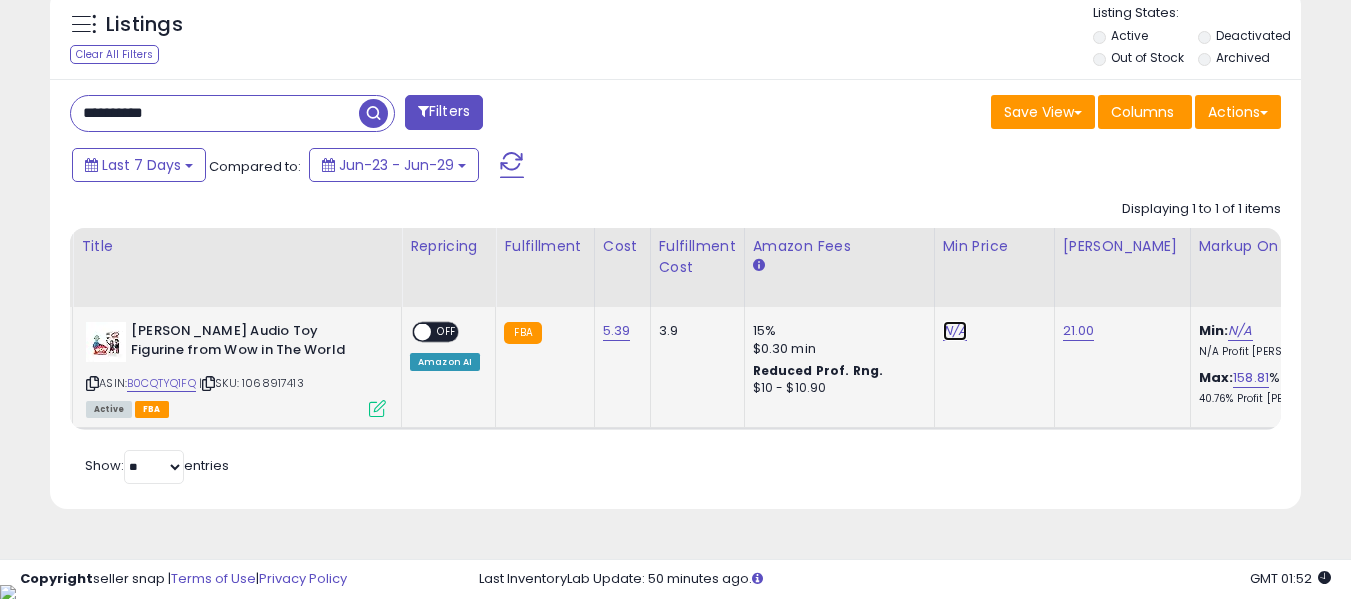 click on "N/A" at bounding box center [955, 331] 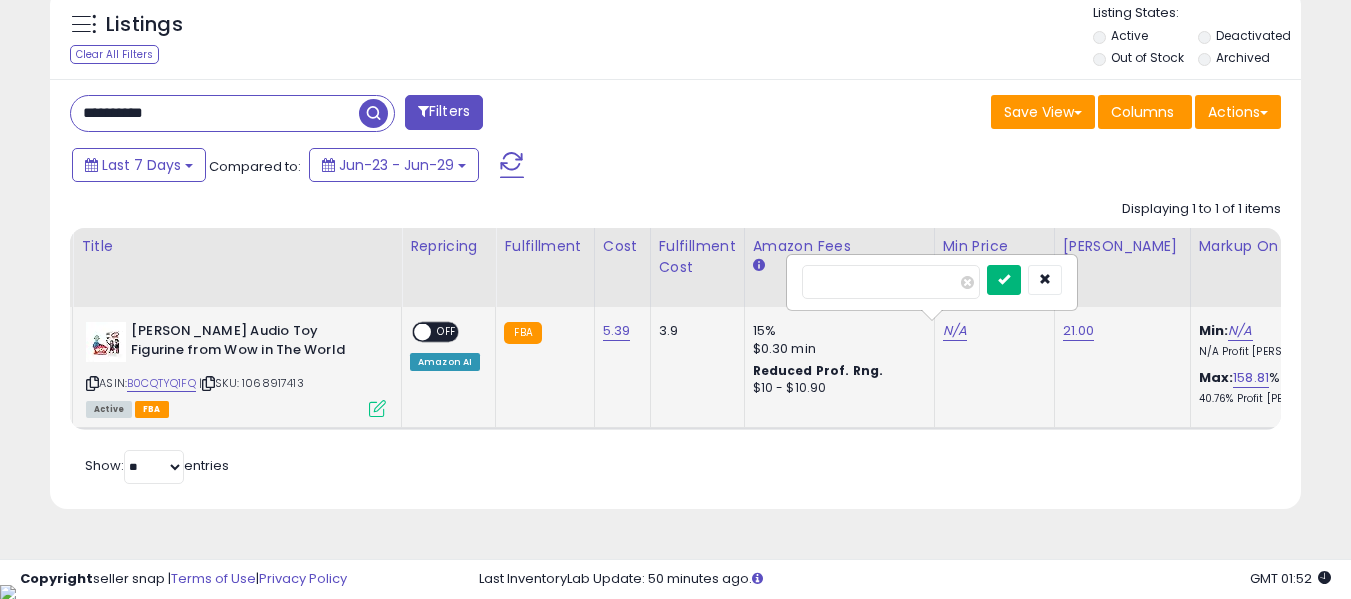 type on "**" 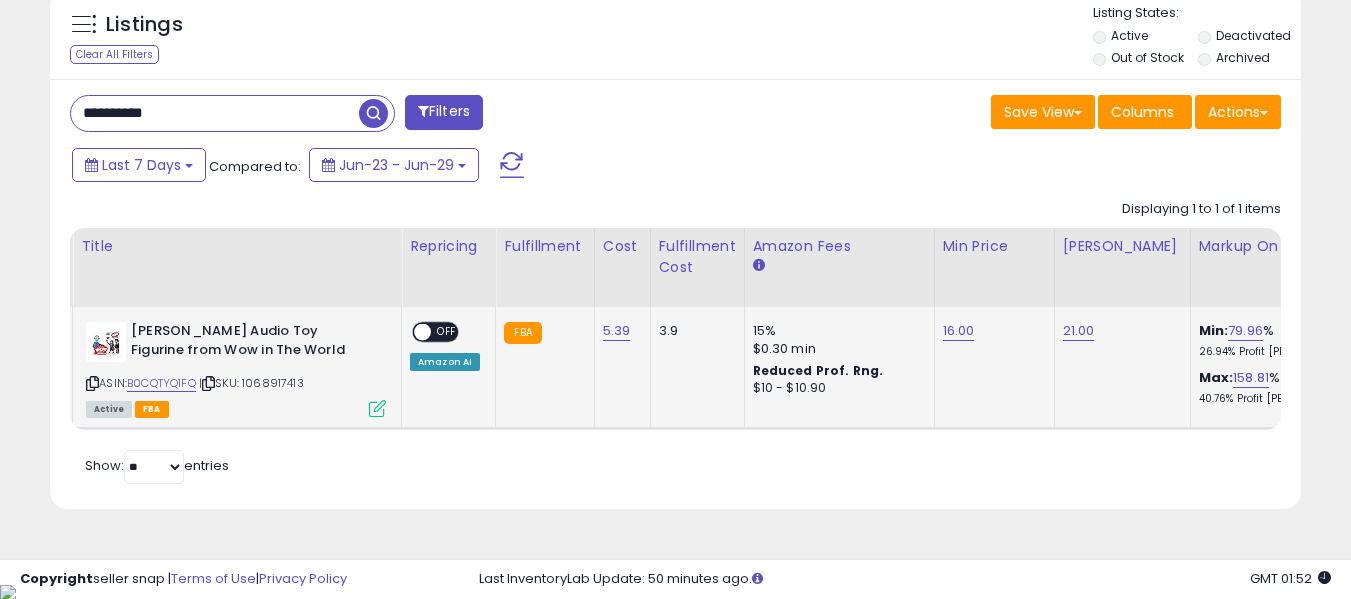 click on "OFF" at bounding box center (447, 332) 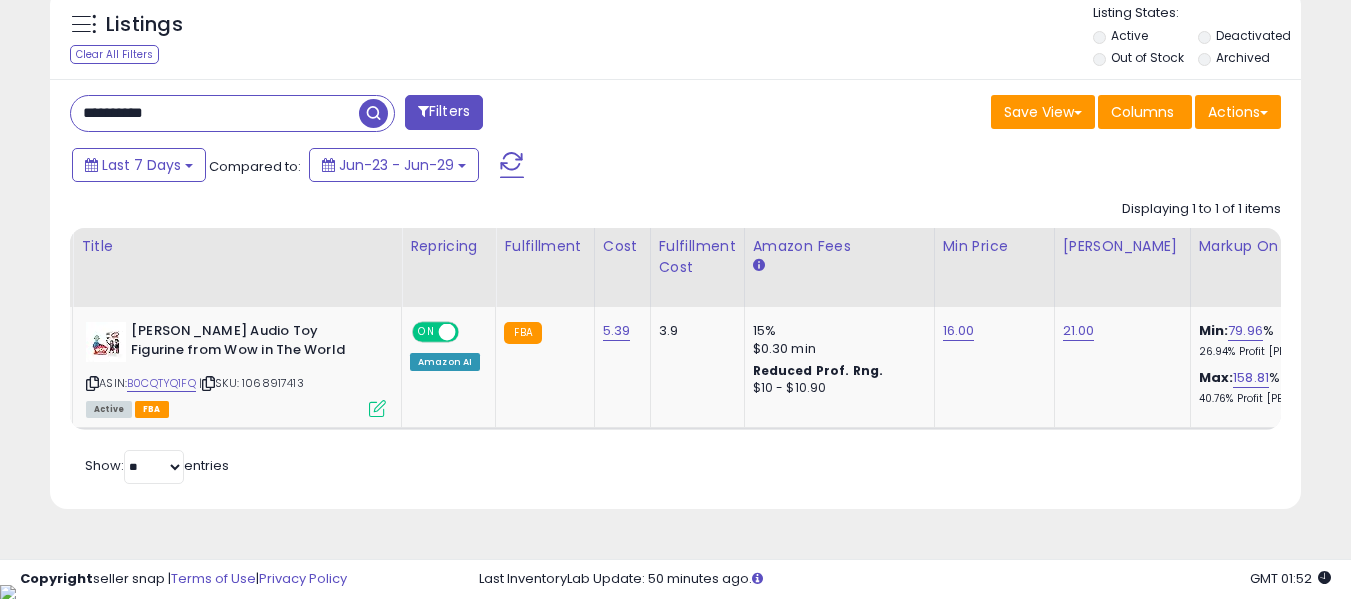 click on "**********" at bounding box center [215, 113] 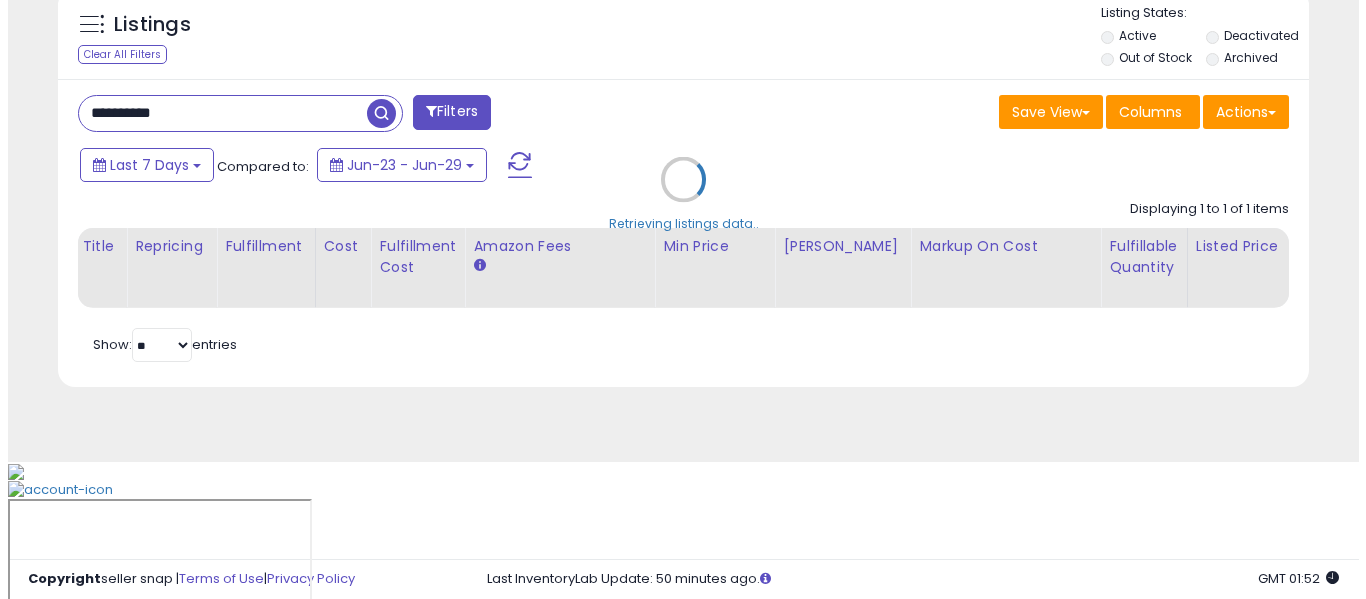 scroll, scrollTop: 621, scrollLeft: 0, axis: vertical 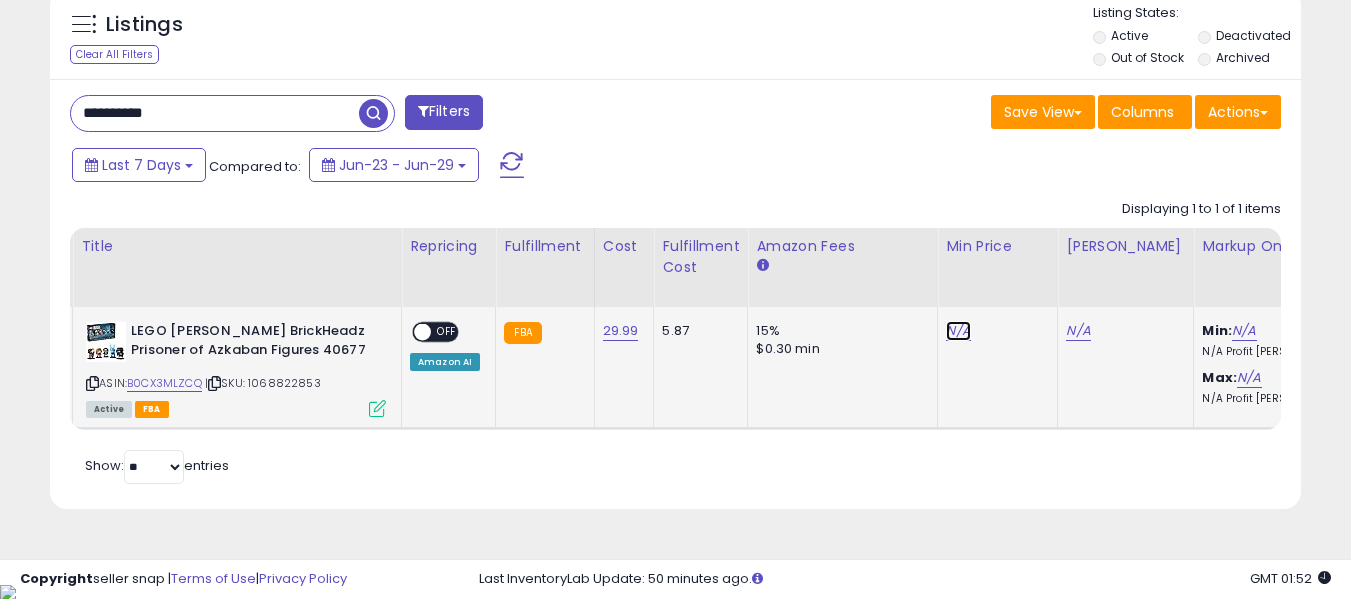 click on "N/A" at bounding box center [958, 331] 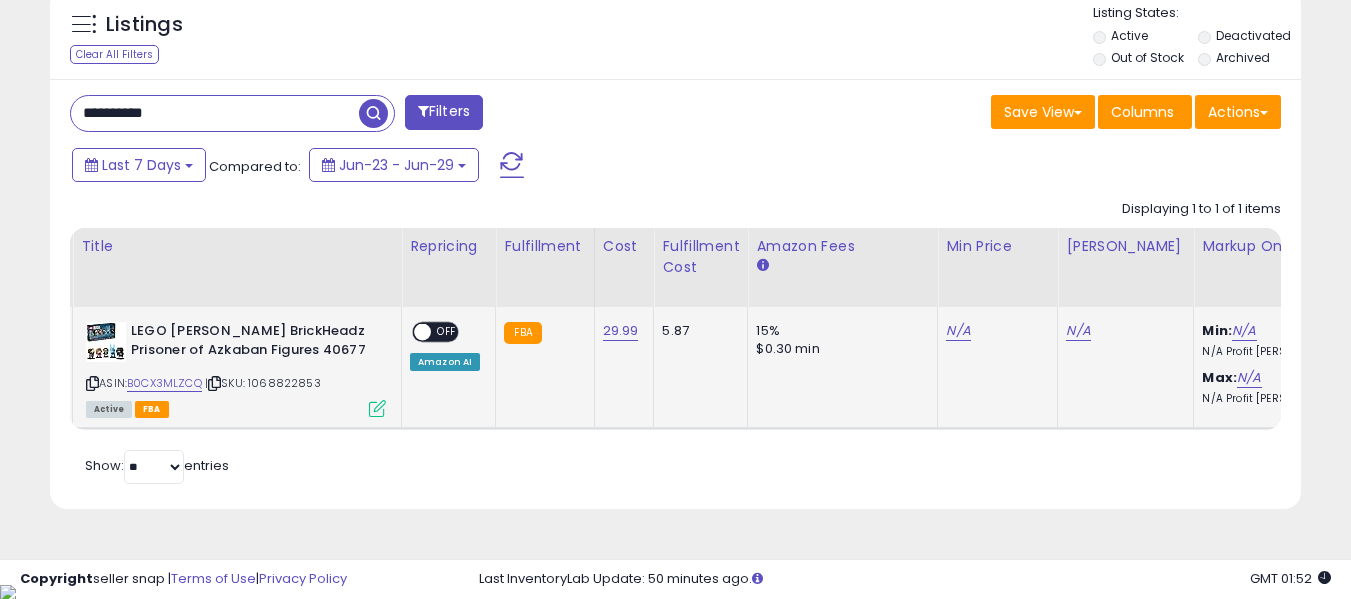 scroll, scrollTop: 999590, scrollLeft: 999276, axis: both 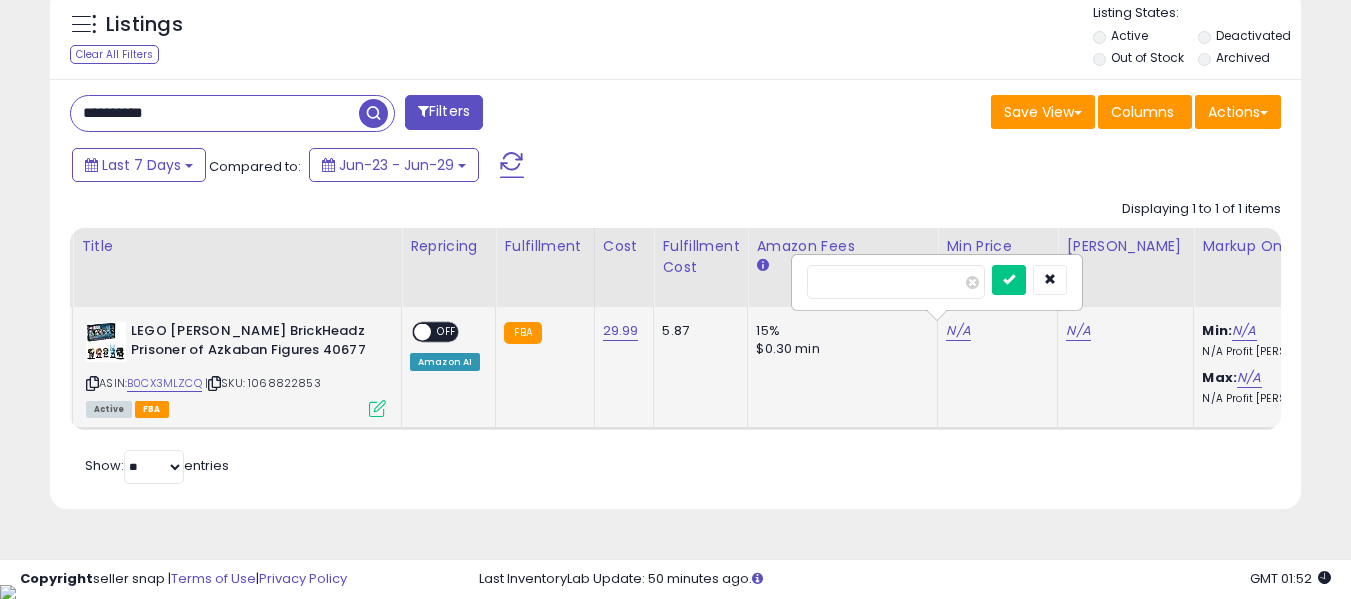 type on "*" 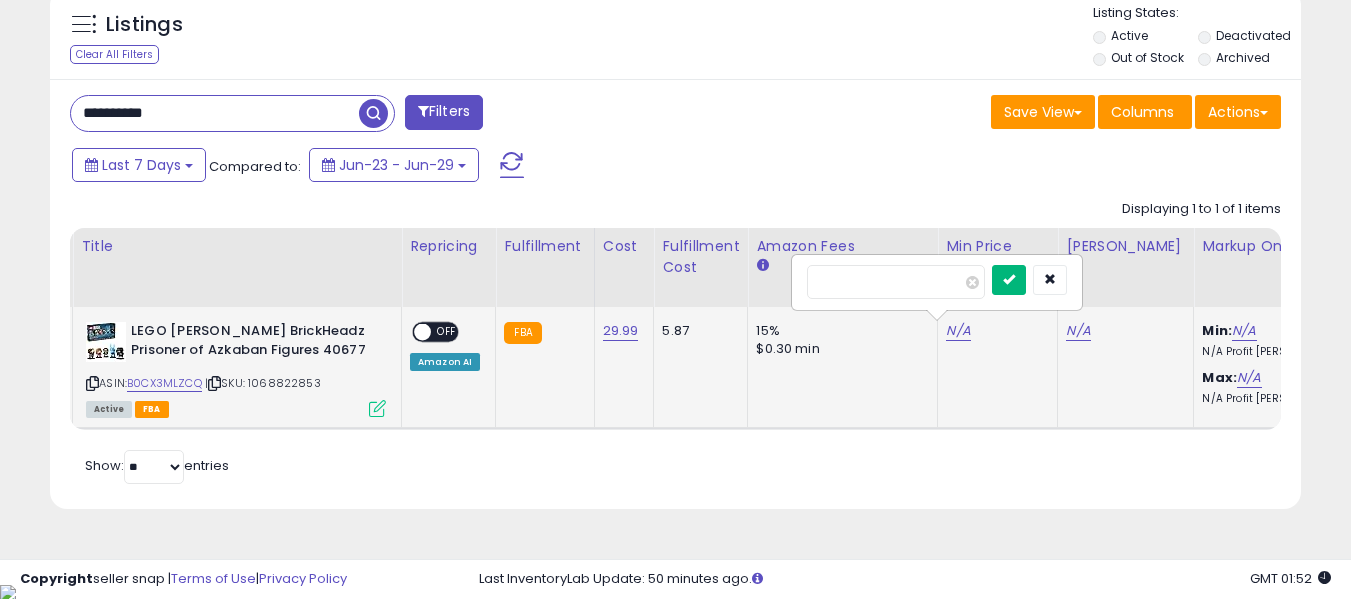 type on "*****" 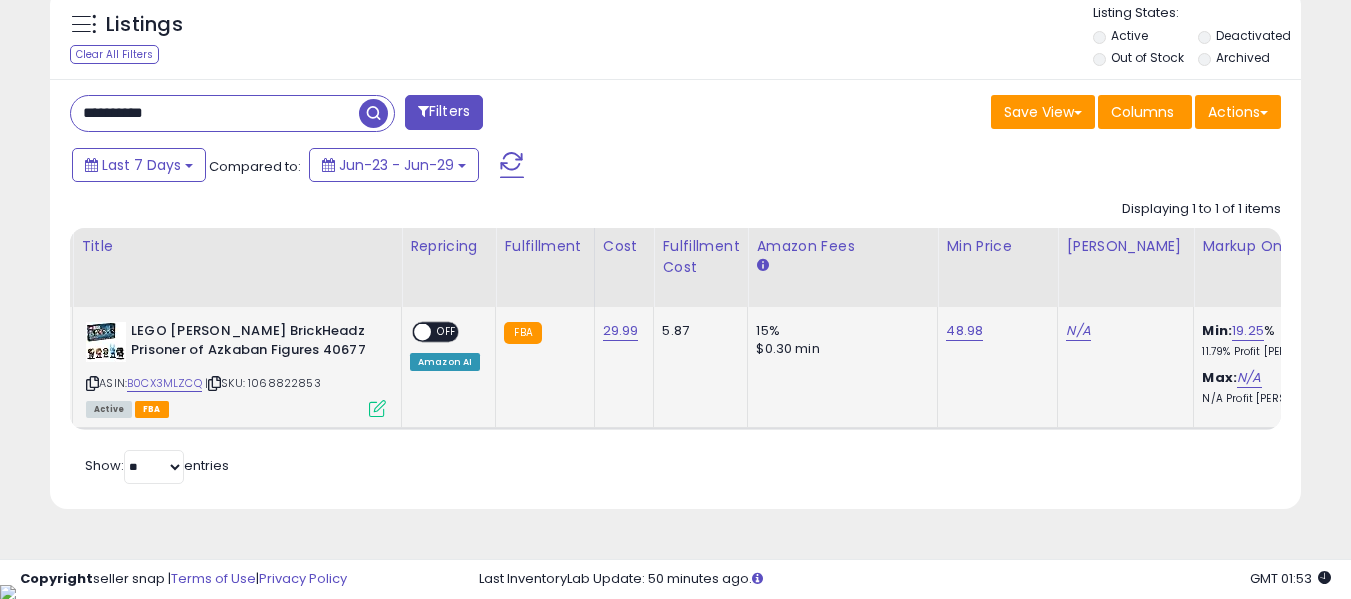 click on "N/A" 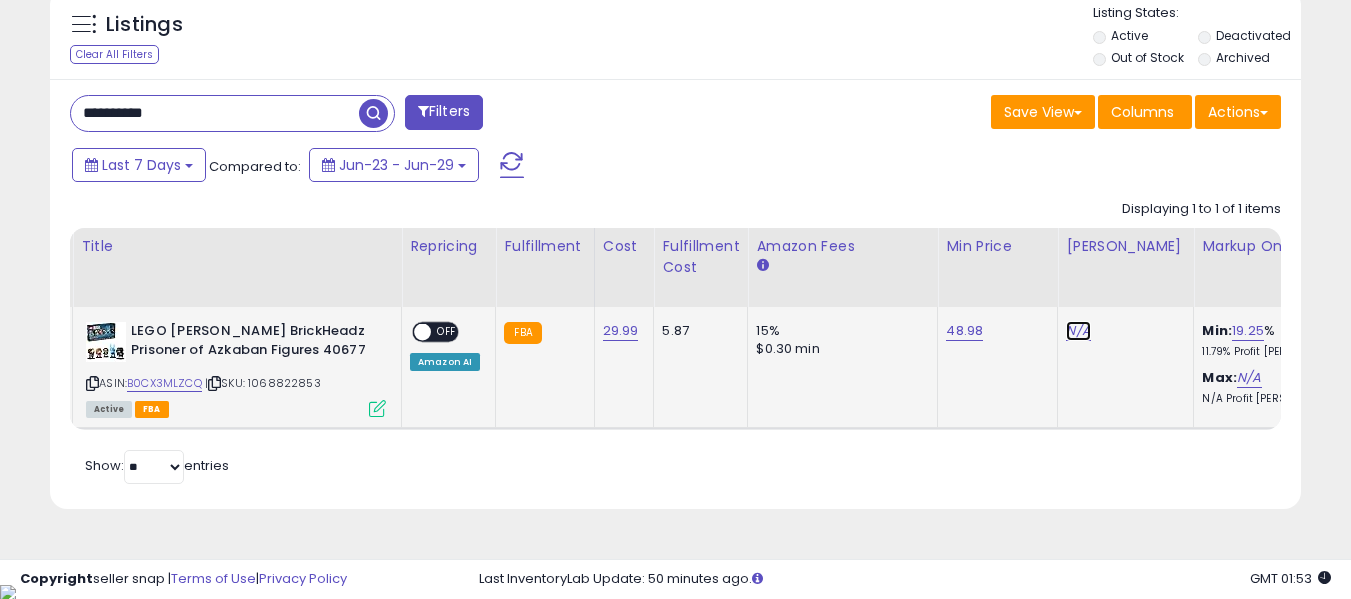 click on "N/A" at bounding box center [1078, 331] 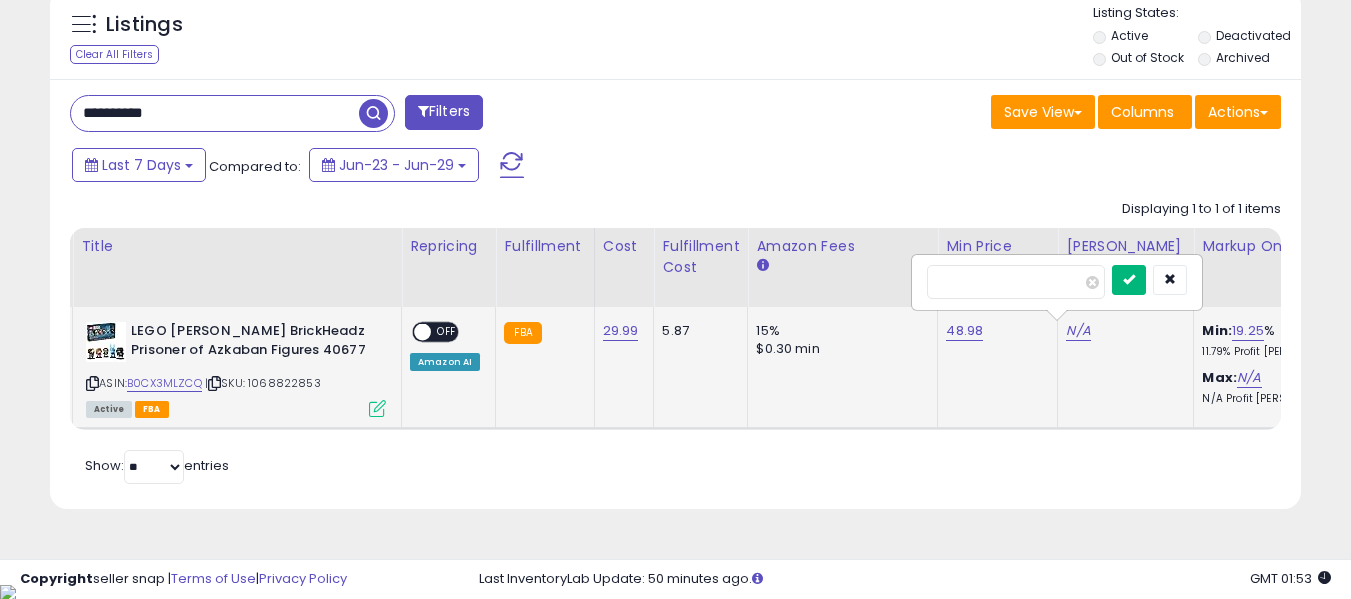 type on "**" 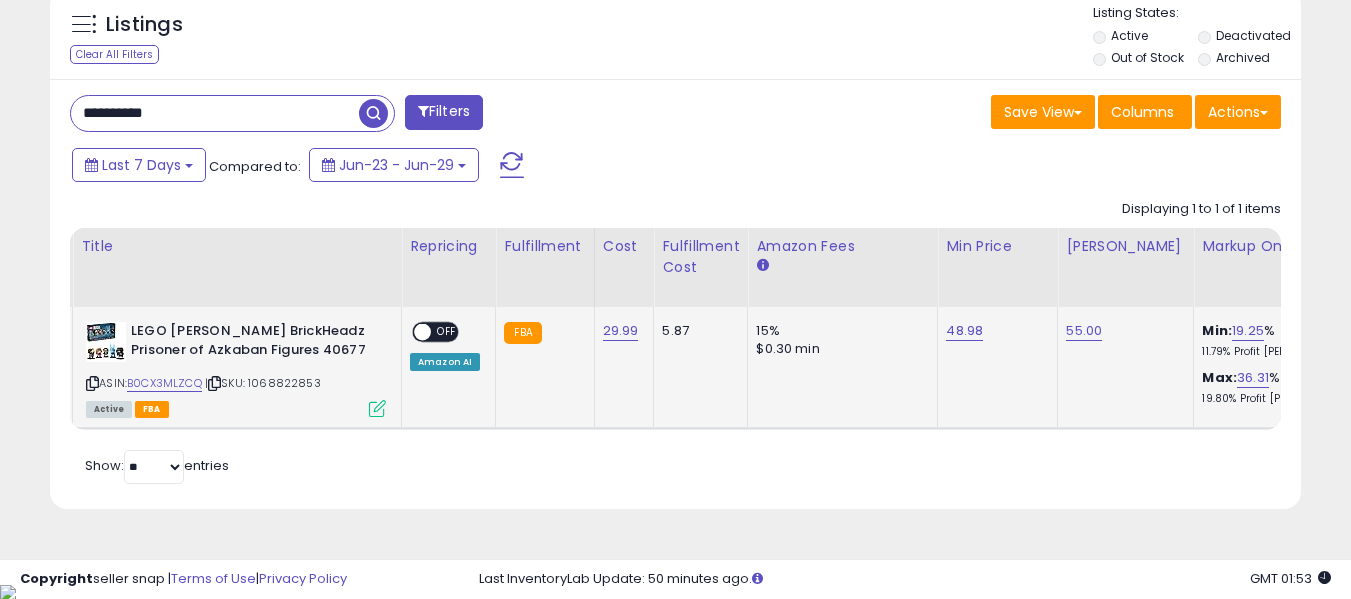 click on "ON   OFF Amazon AI" at bounding box center (445, 346) 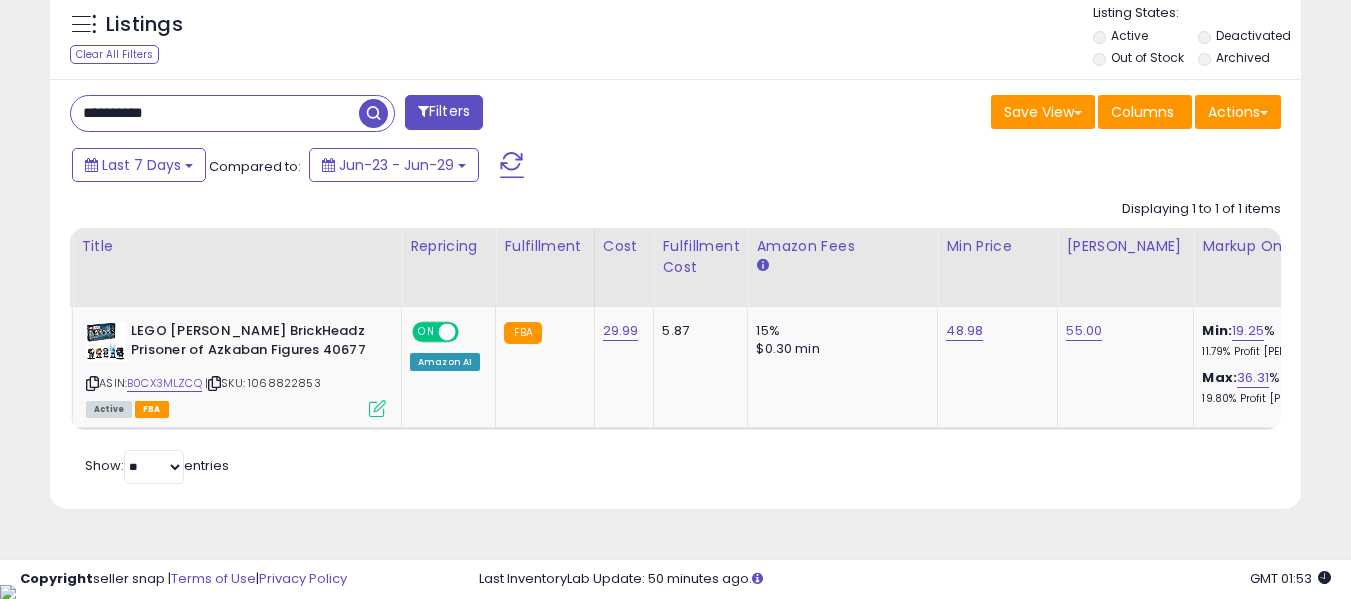 click on "**********" at bounding box center (215, 113) 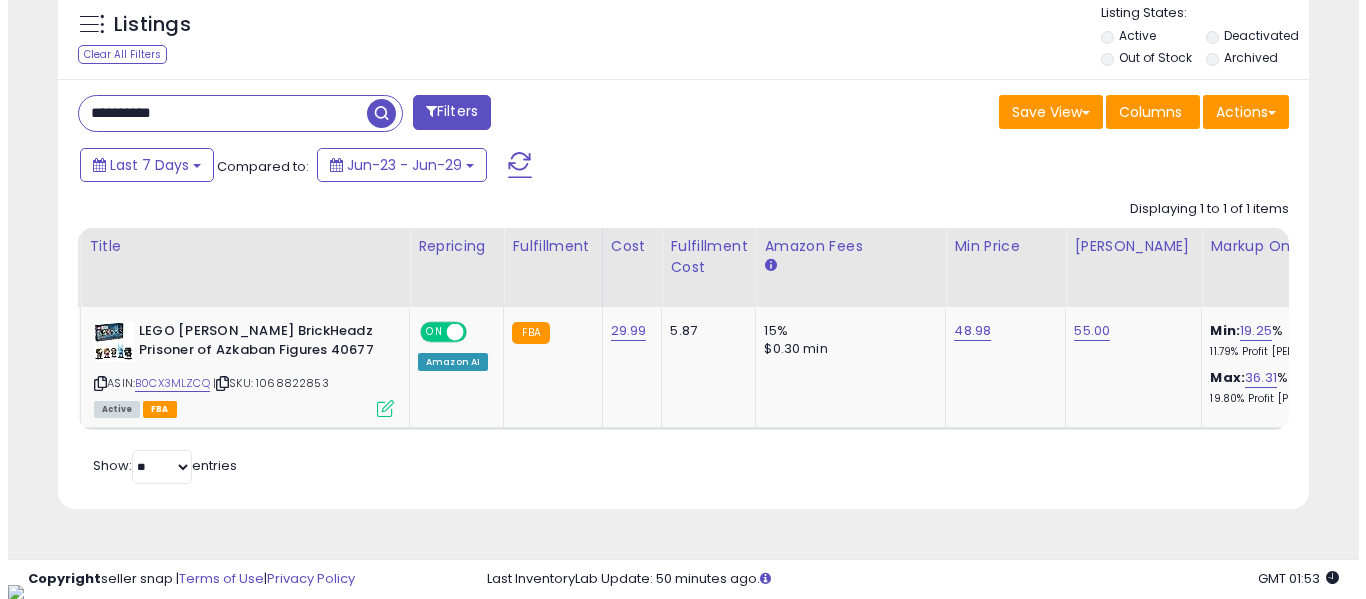 scroll, scrollTop: 621, scrollLeft: 0, axis: vertical 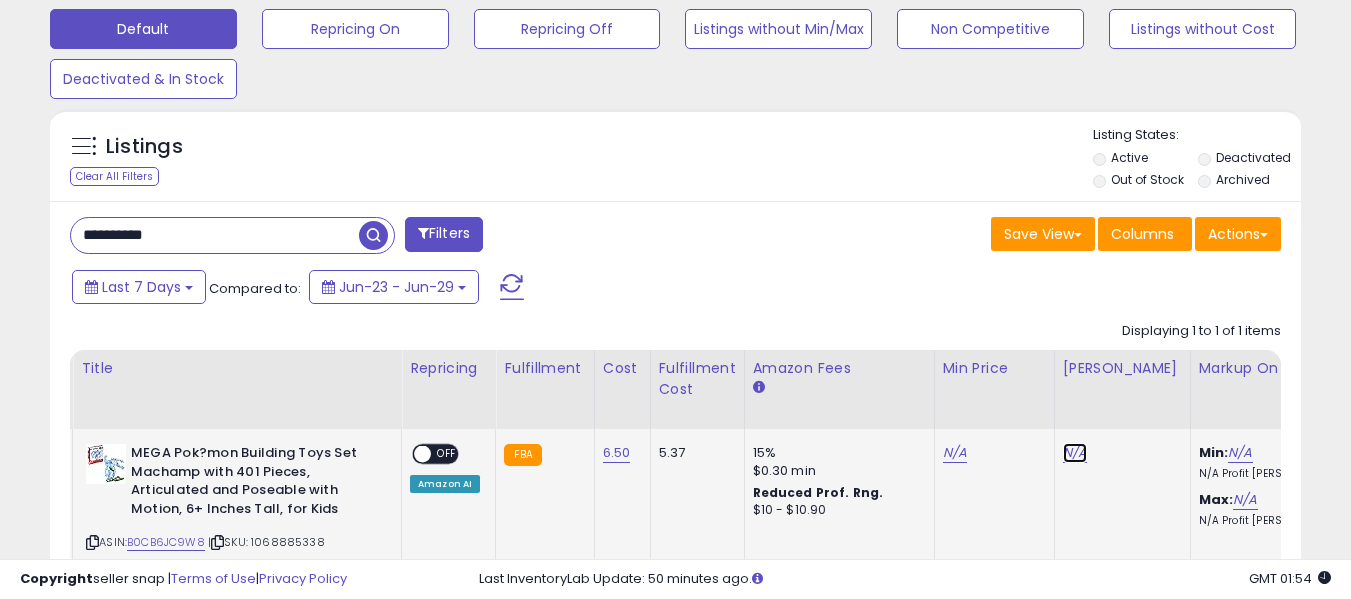 click on "N/A" at bounding box center [1075, 453] 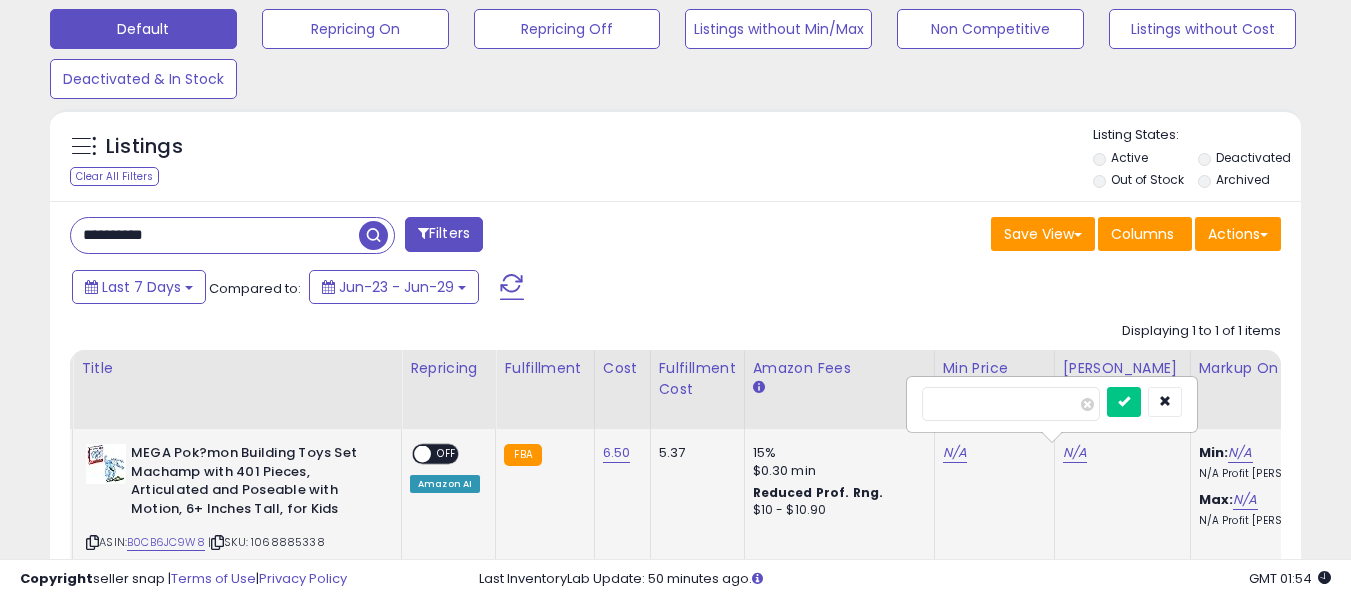 click on "**" at bounding box center [1011, 404] 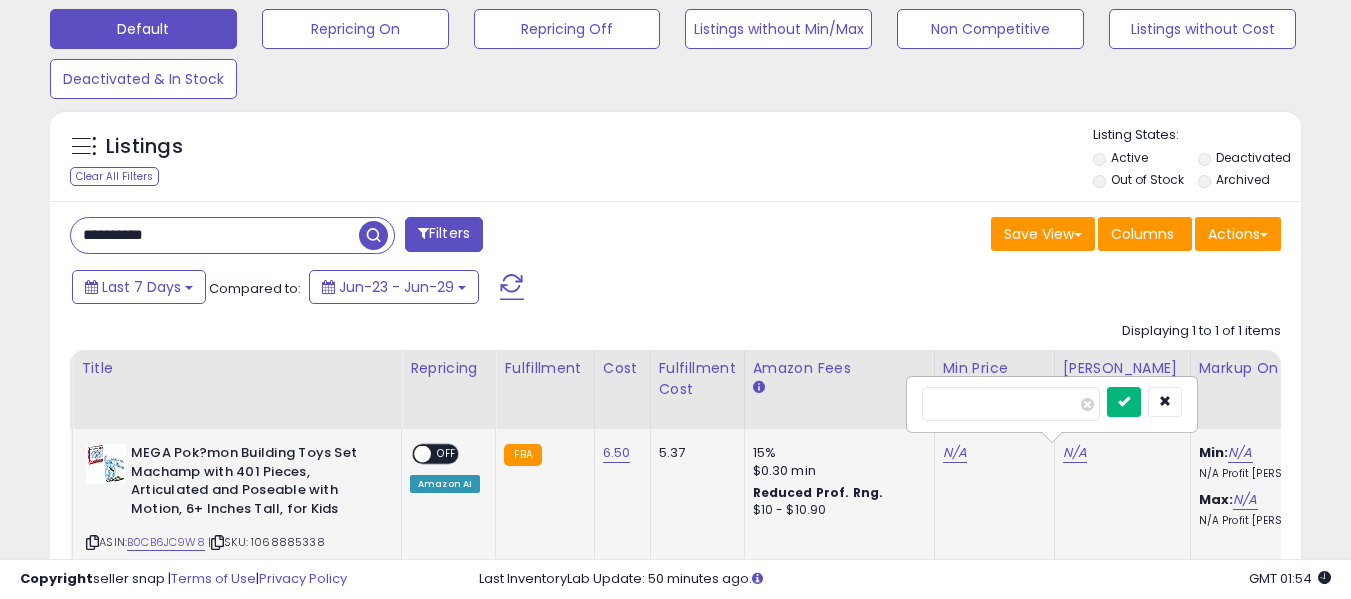 type on "**" 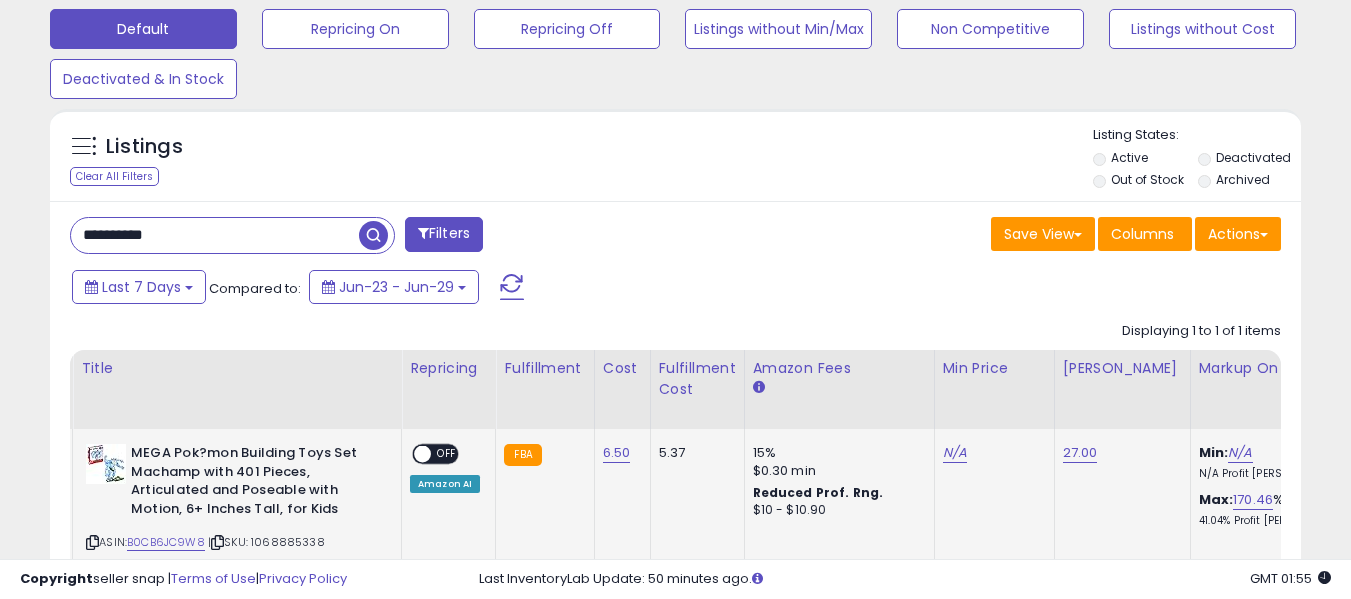 click on "N/A" at bounding box center [991, 453] 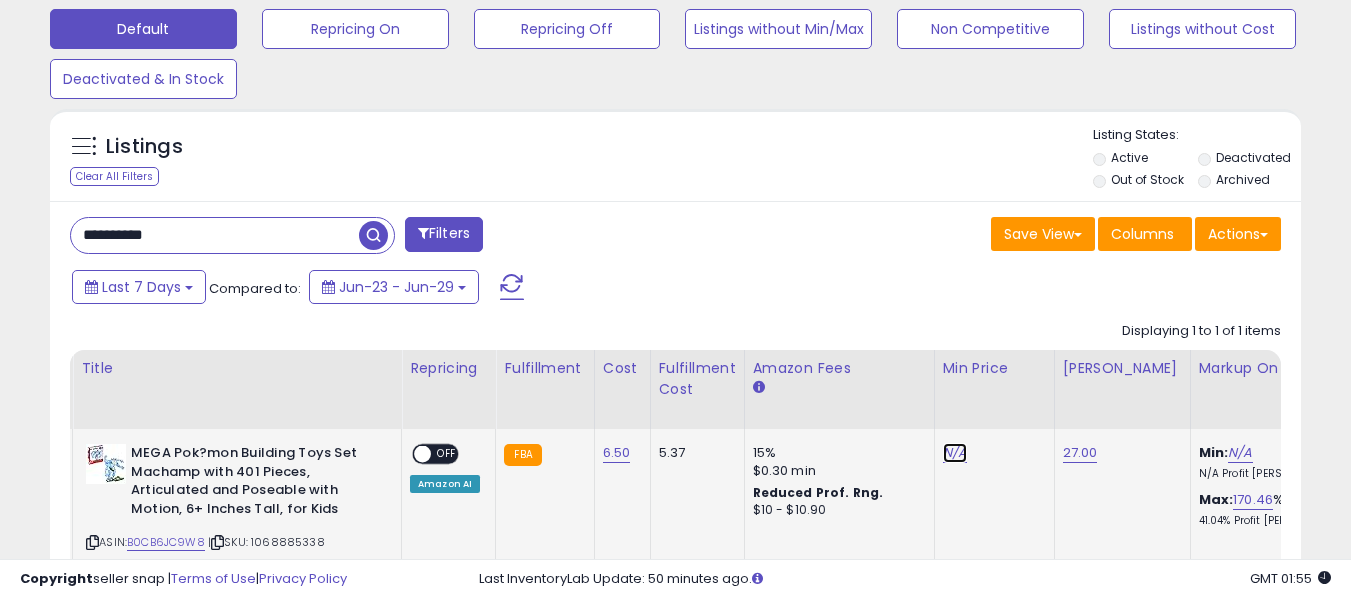 click on "N/A" at bounding box center [955, 453] 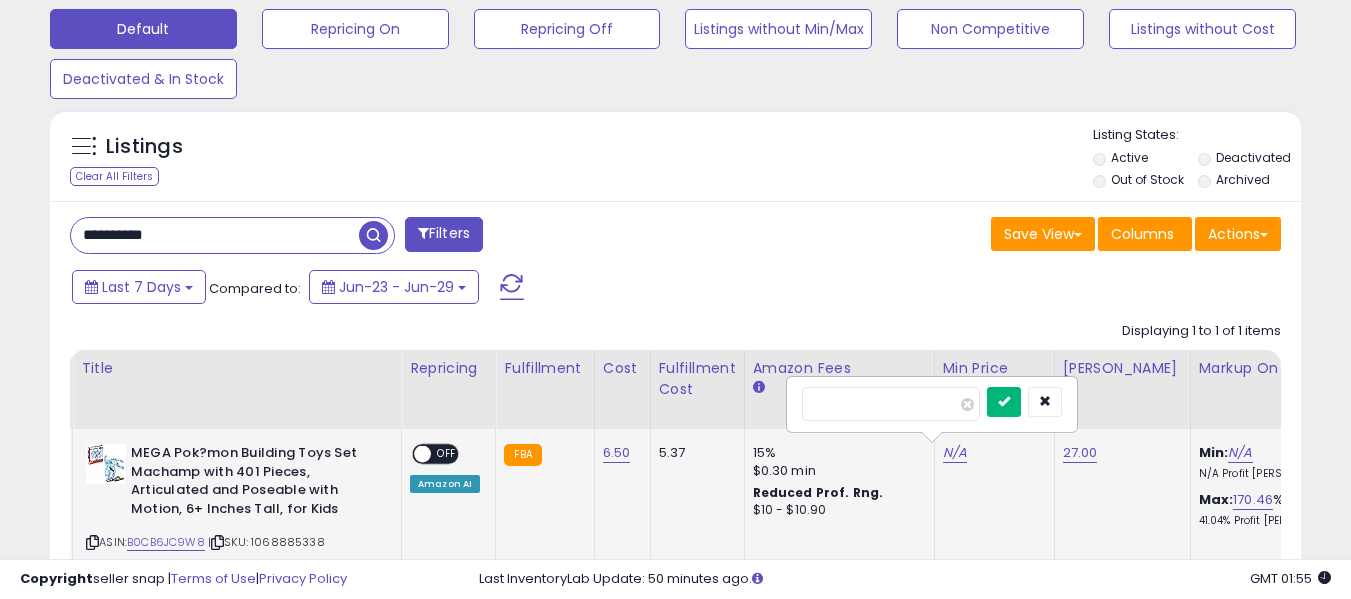 type on "**" 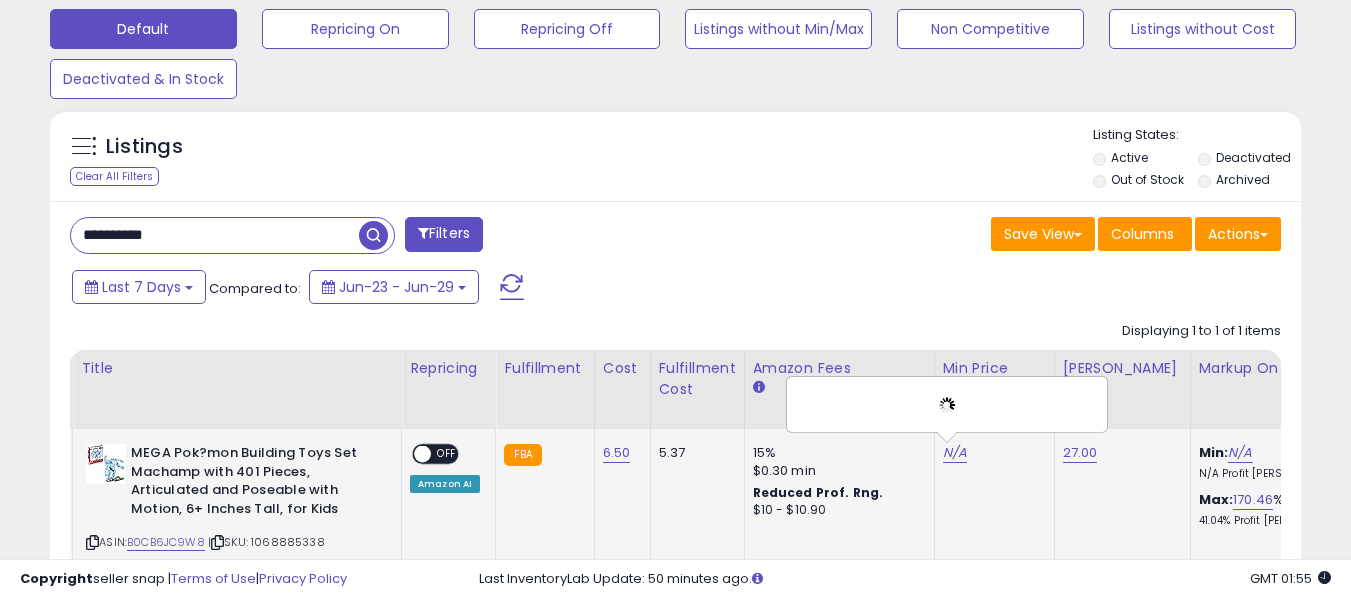 click on "OFF" at bounding box center (447, 454) 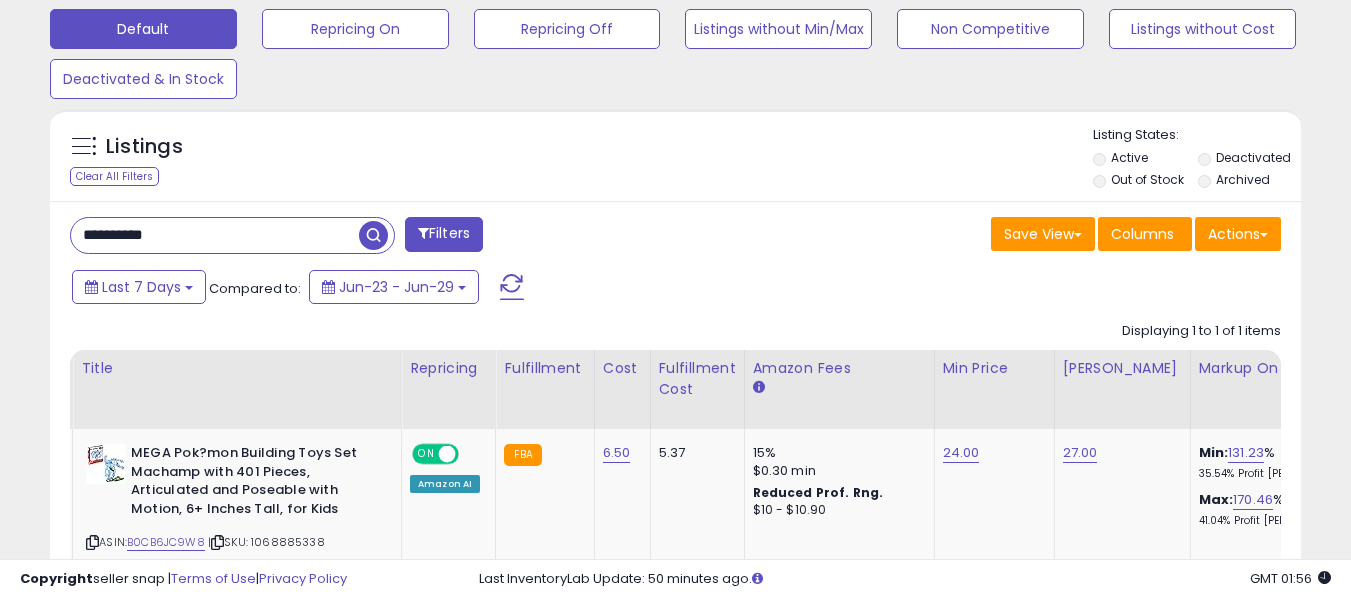 click on "**********" at bounding box center (215, 235) 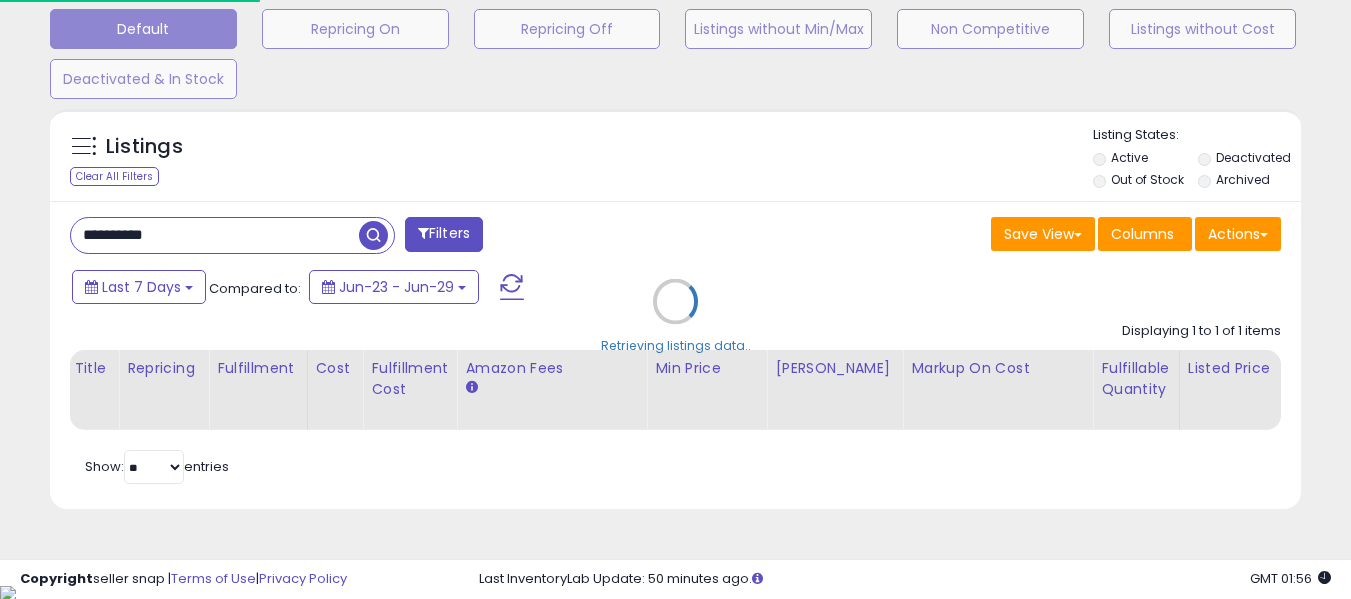 scroll, scrollTop: 999590, scrollLeft: 999267, axis: both 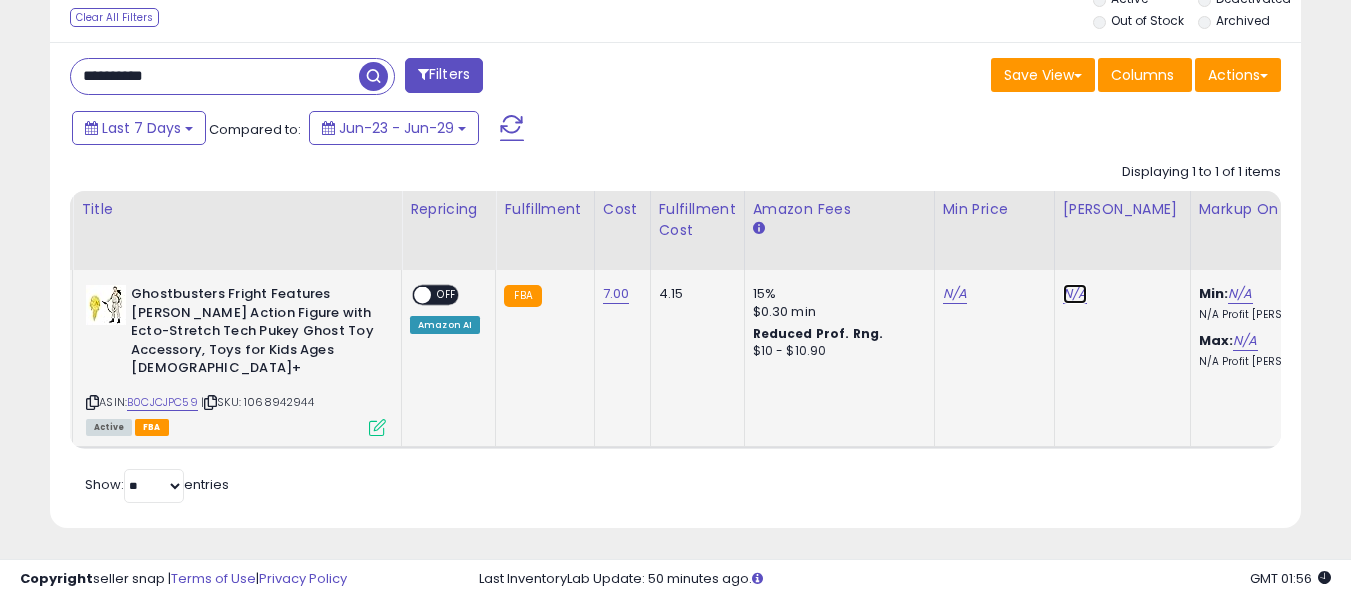 click on "N/A" at bounding box center (1075, 294) 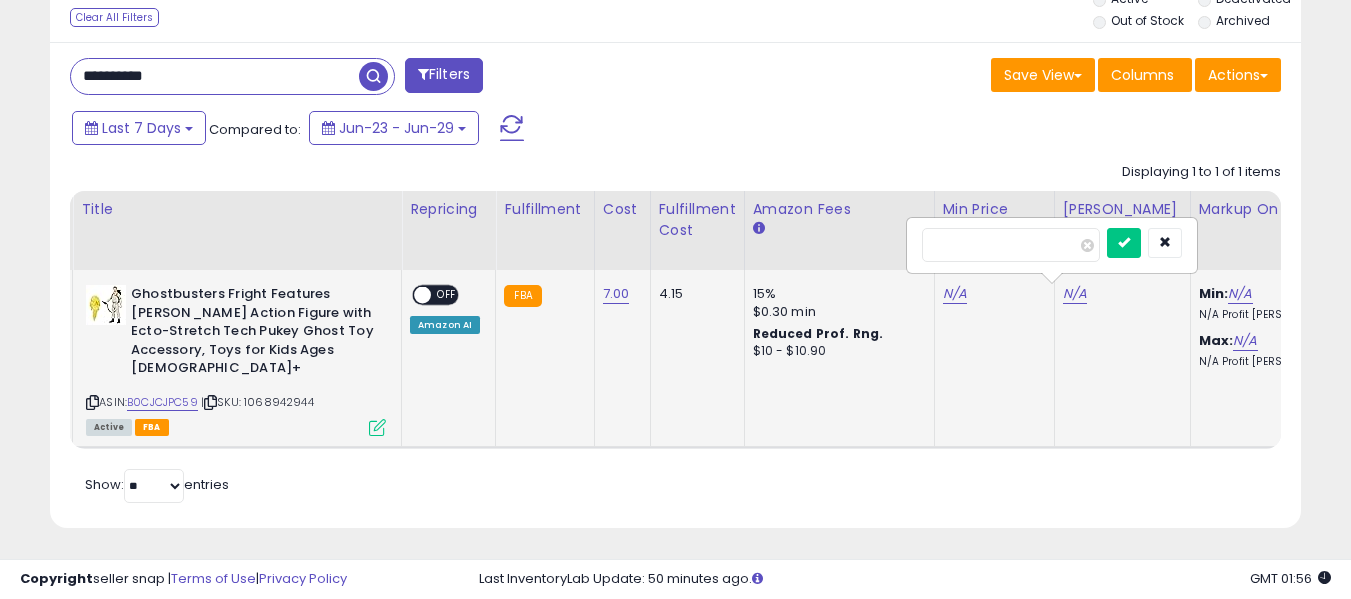 click on "*" at bounding box center [1011, 245] 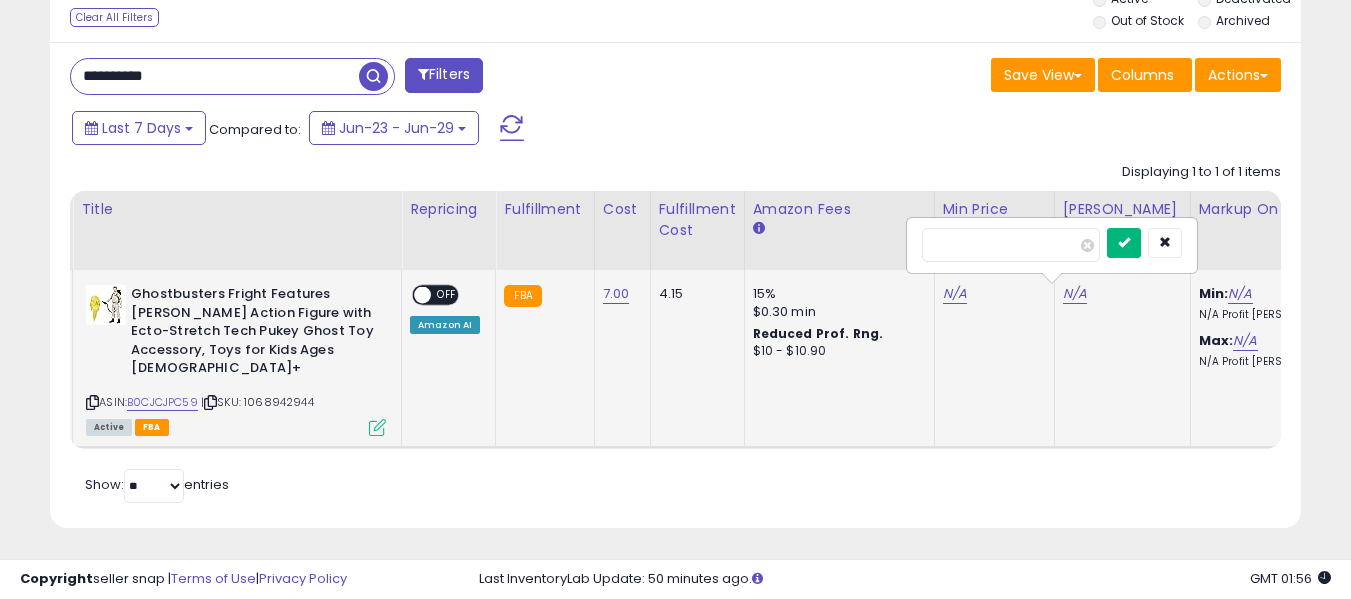 type on "**" 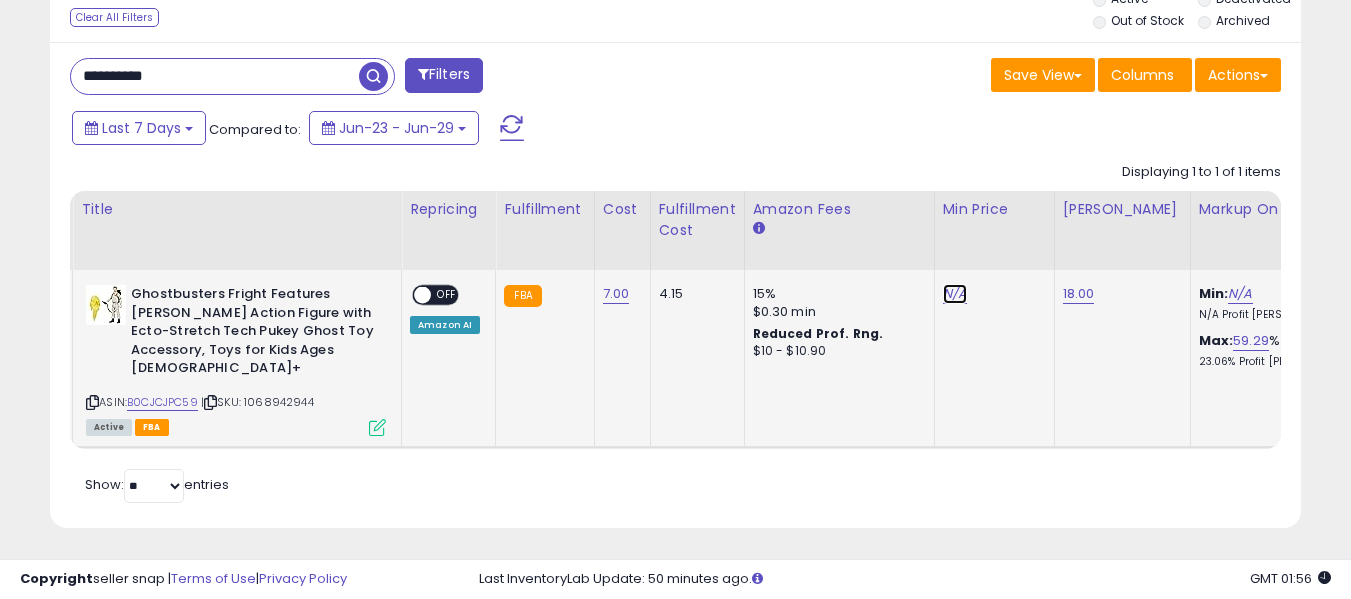 click on "N/A" at bounding box center (955, 294) 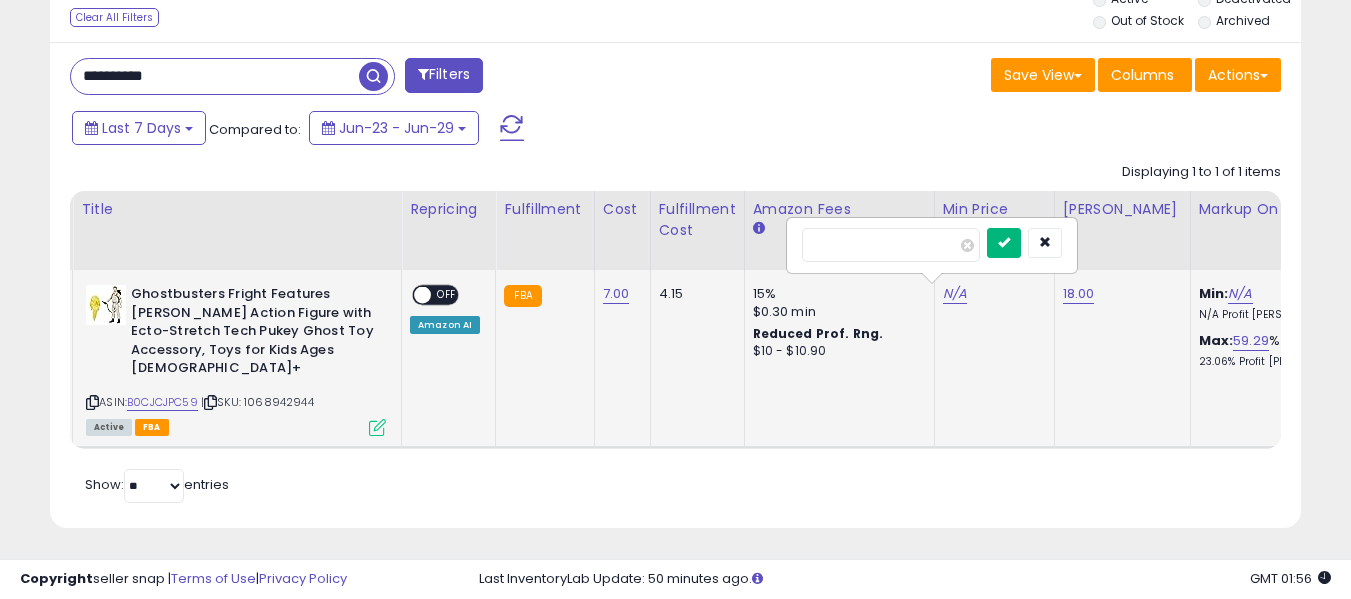type on "**" 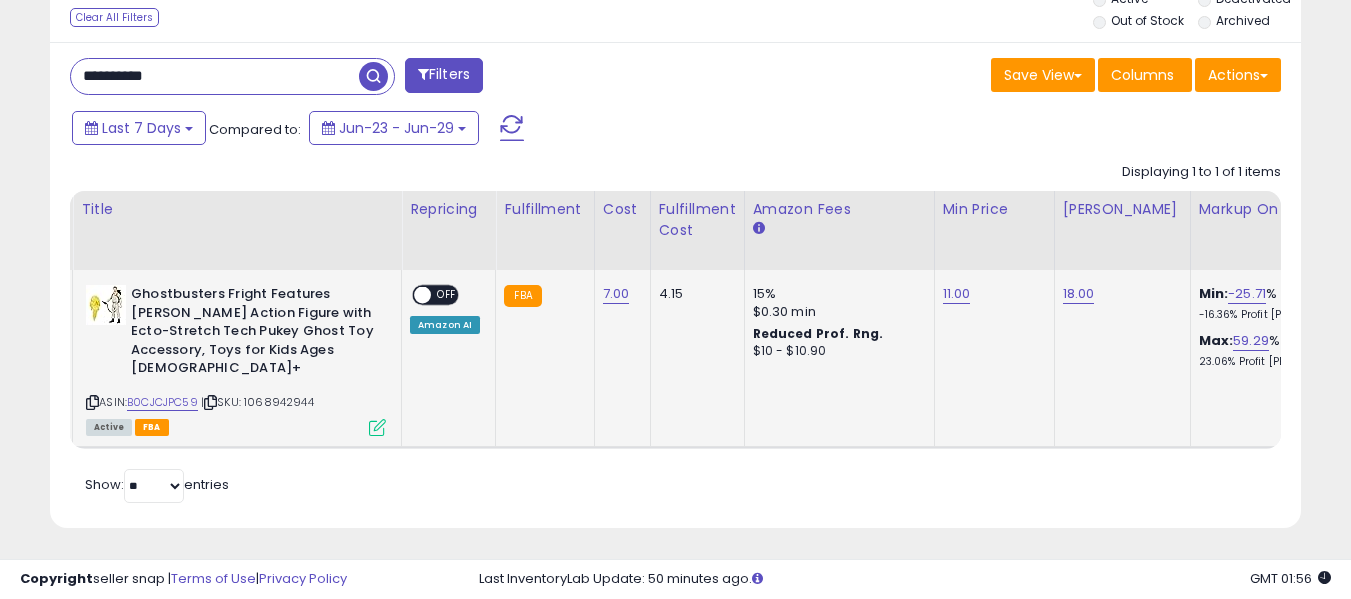 click at bounding box center (422, 295) 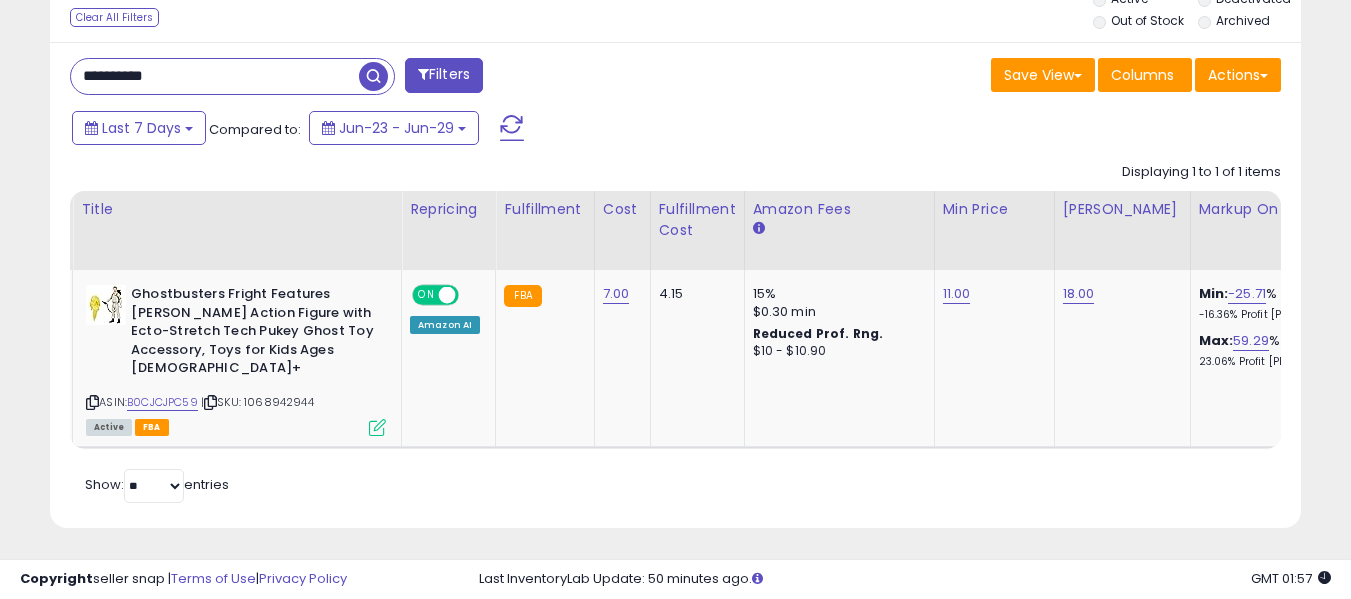 click on "**********" at bounding box center (215, 76) 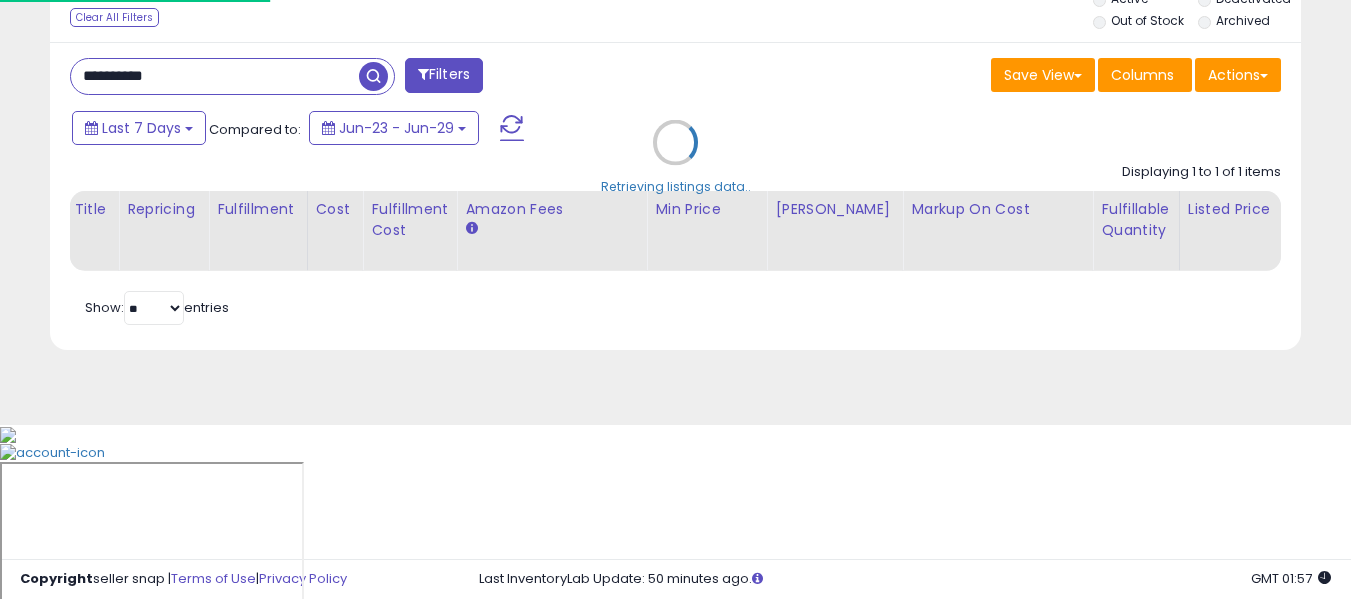 scroll, scrollTop: 999590, scrollLeft: 999267, axis: both 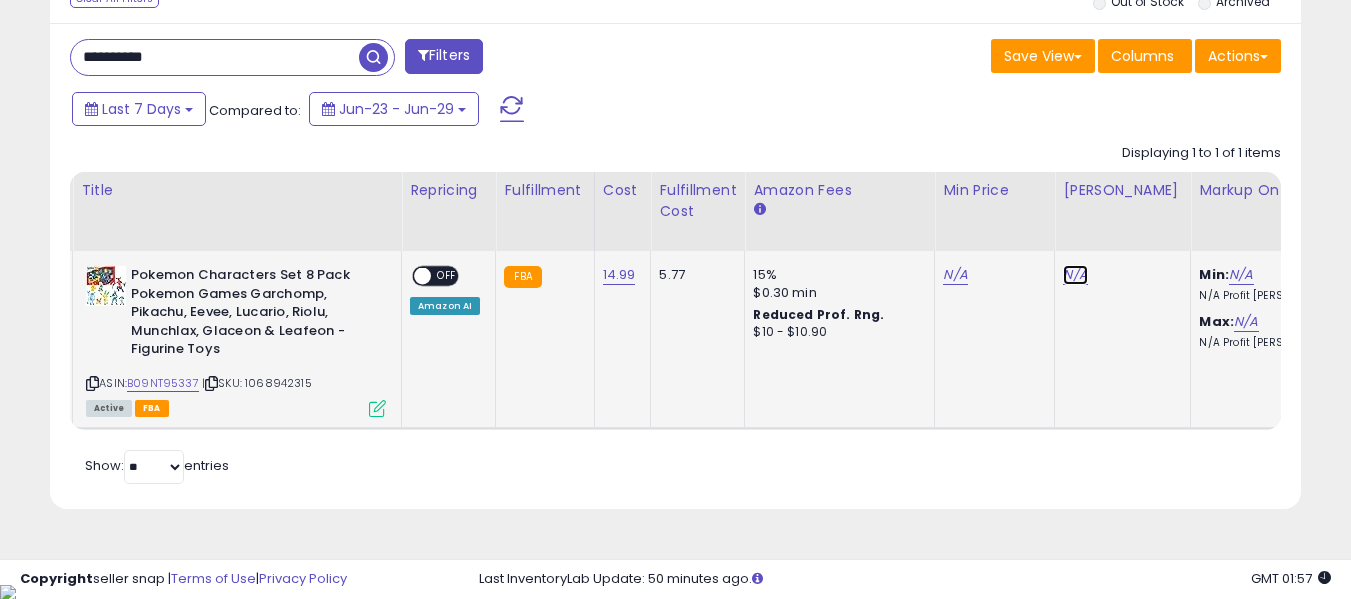 click on "N/A" at bounding box center [1075, 275] 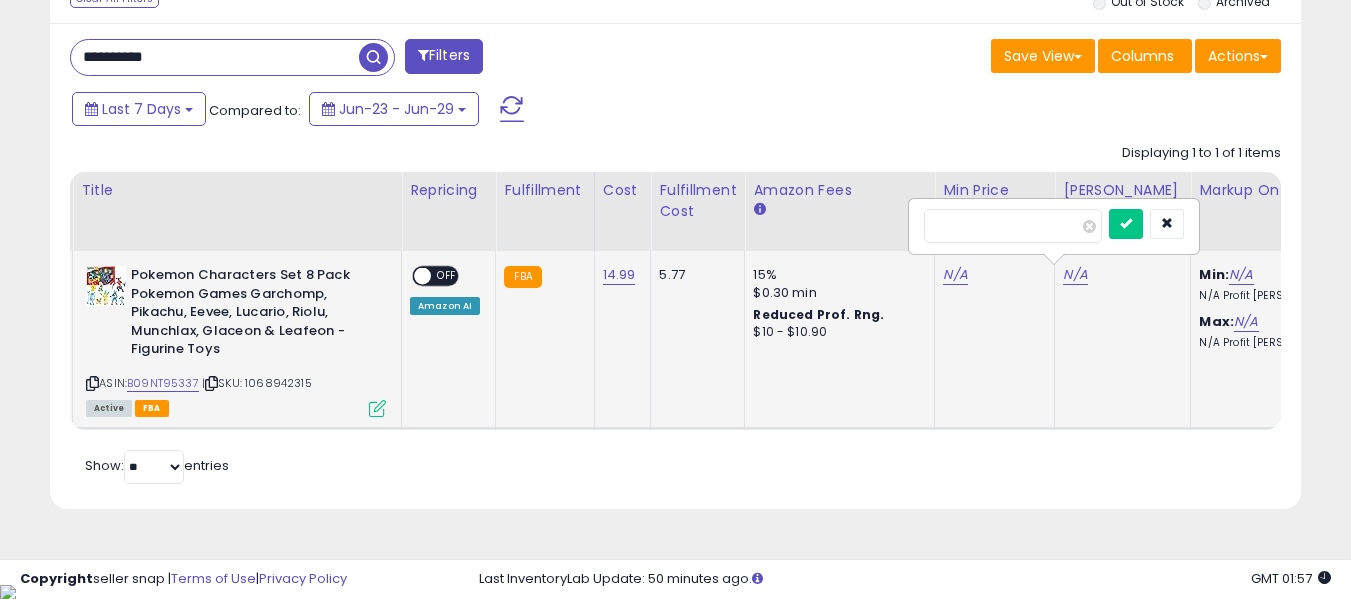 click on "**" at bounding box center (1013, 226) 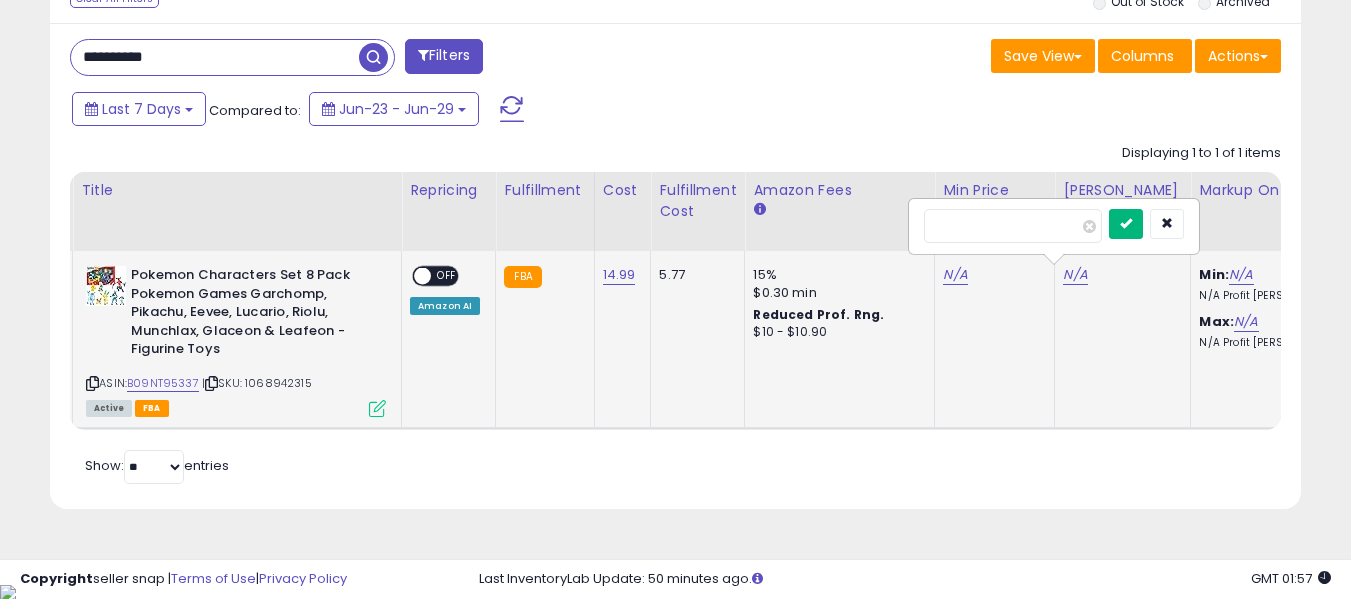 type on "**" 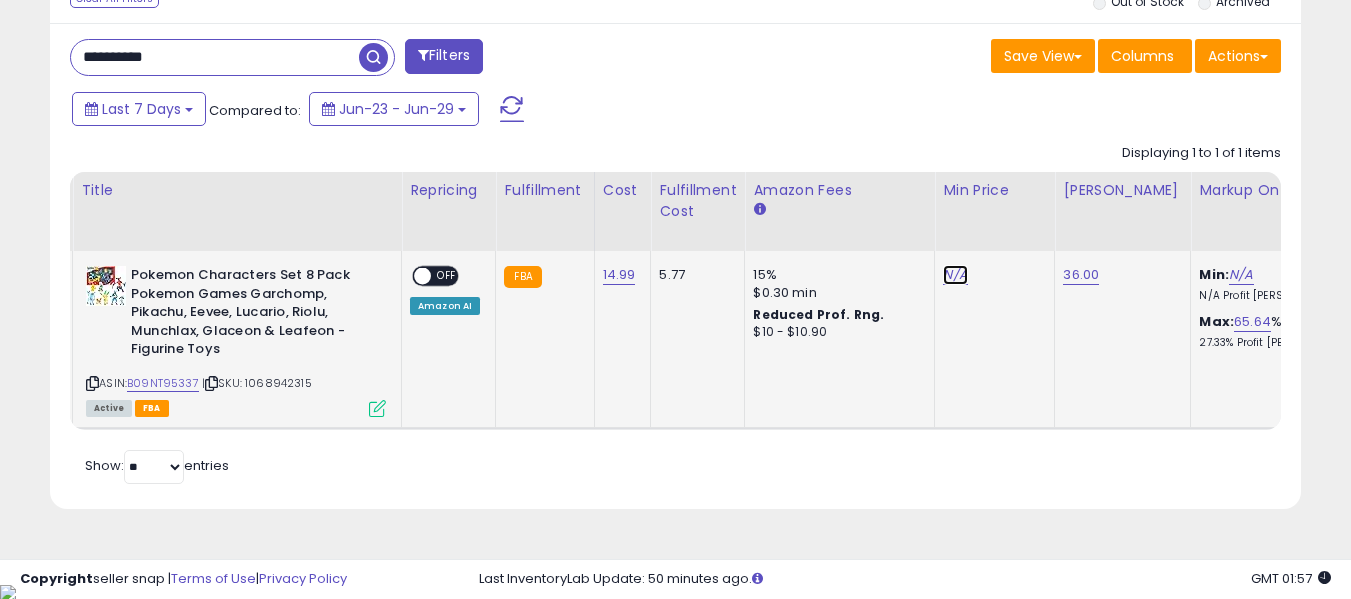 click on "N/A" at bounding box center (955, 275) 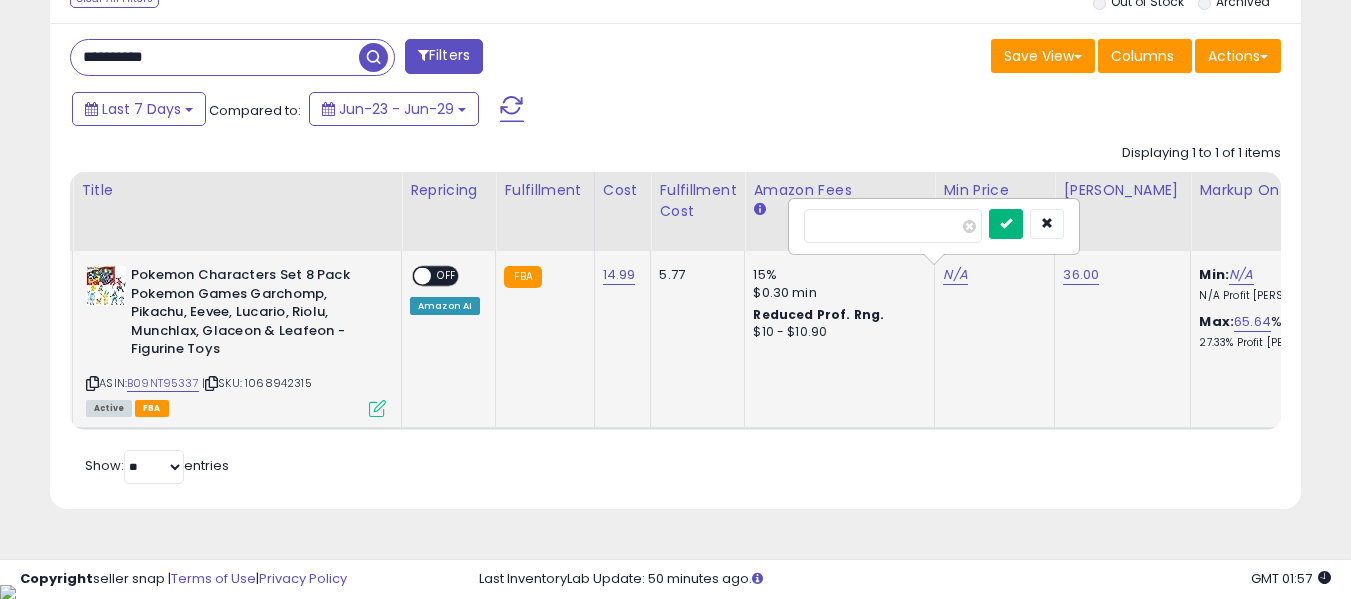 type on "**" 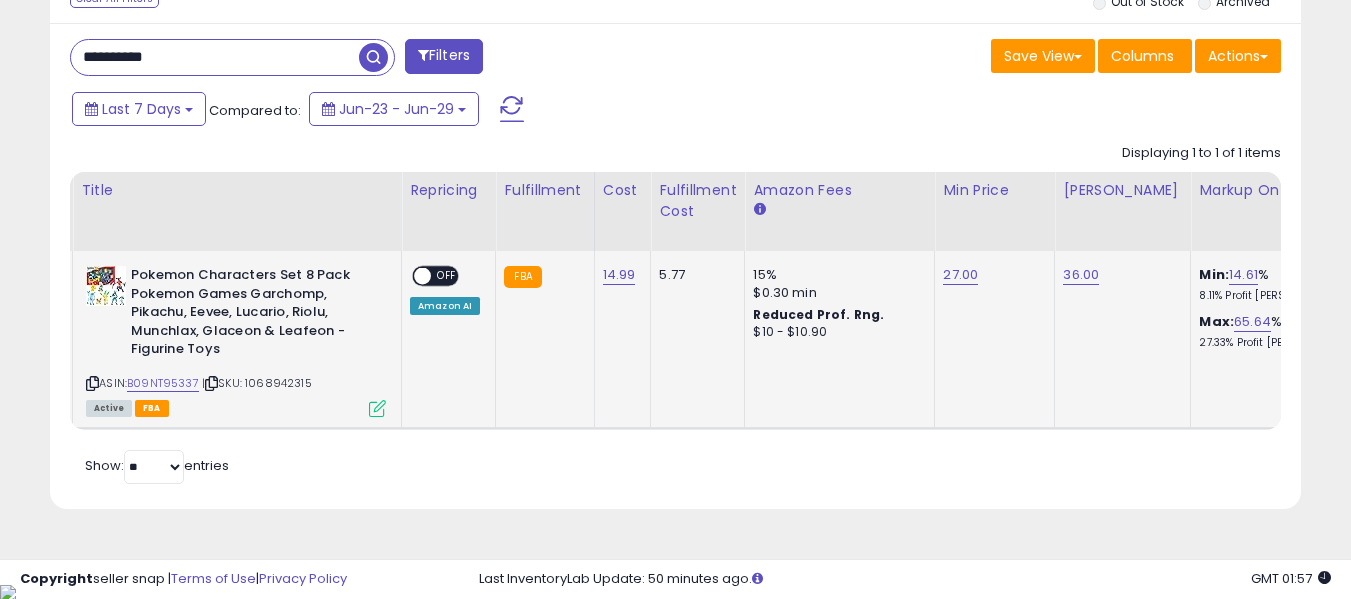 click at bounding box center [422, 276] 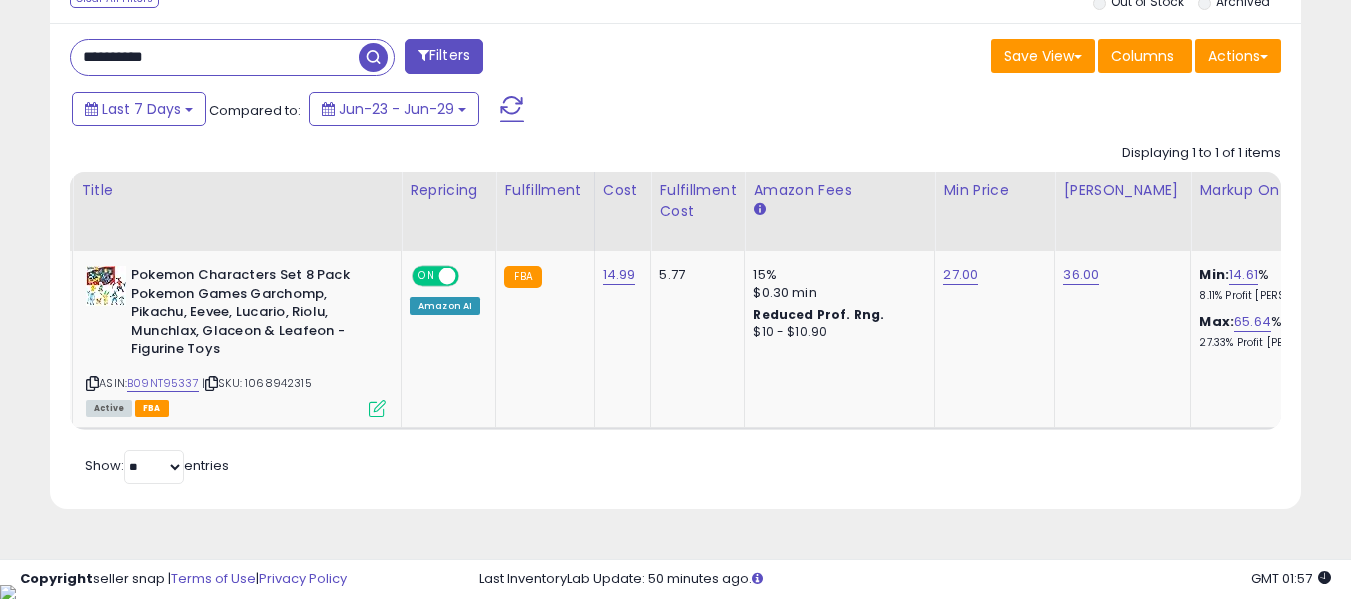 click on "**********" at bounding box center (215, 57) 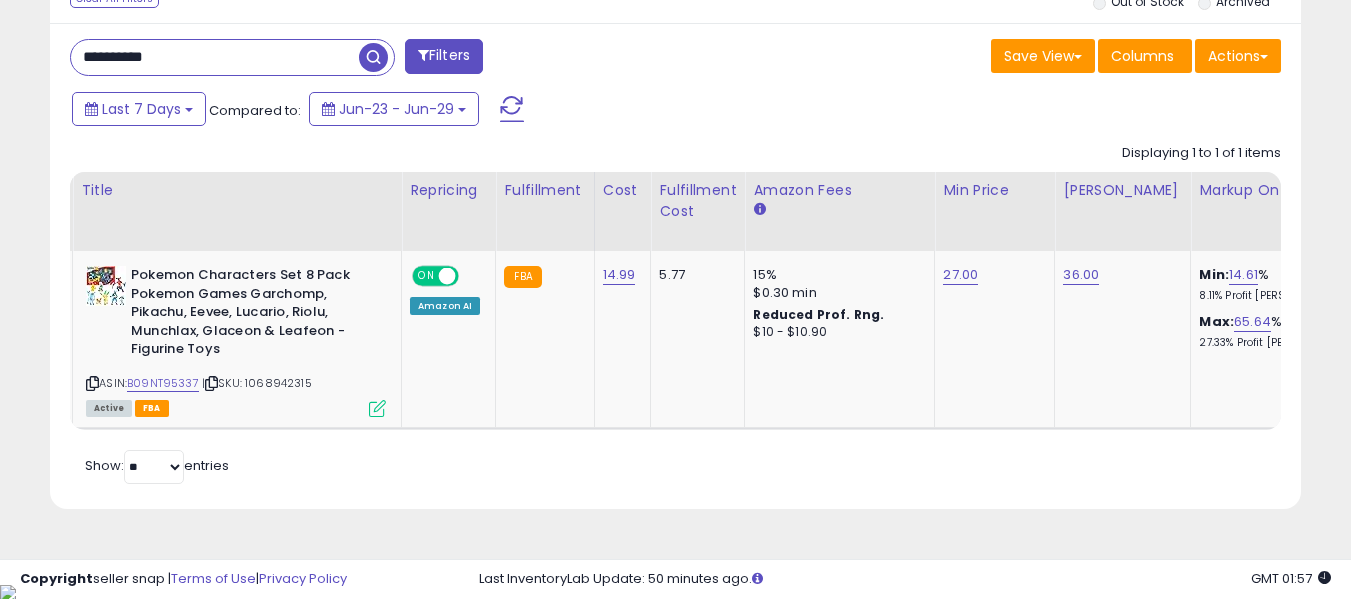 click on "**********" at bounding box center [215, 57] 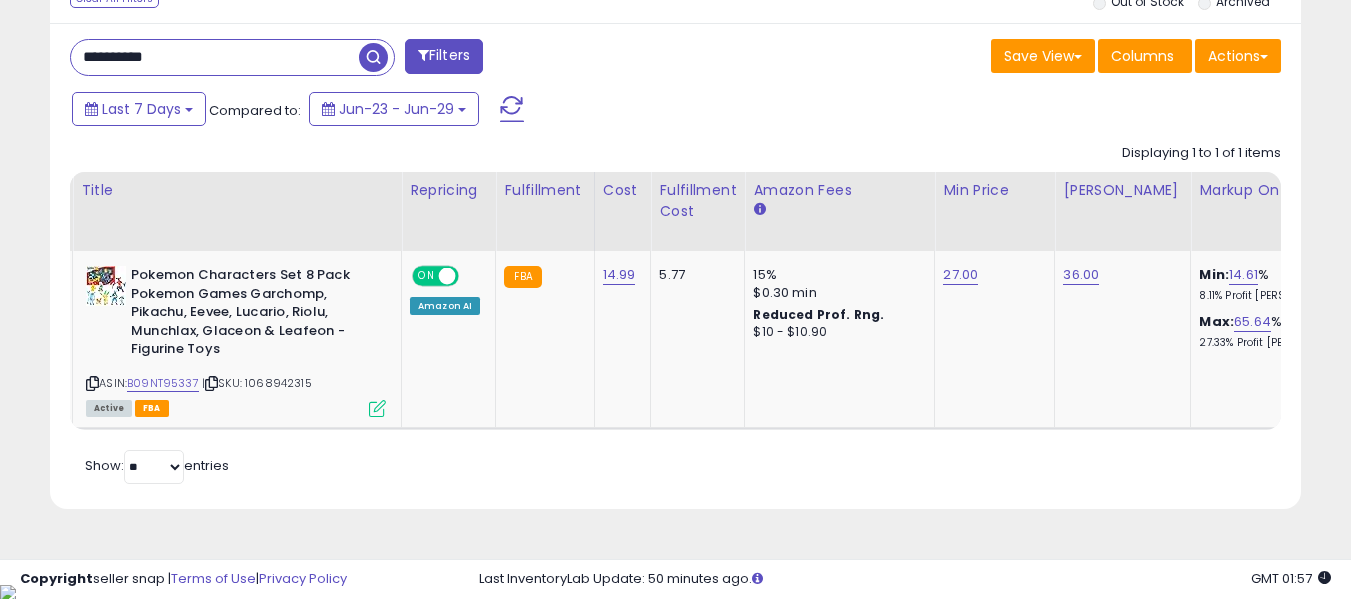 paste 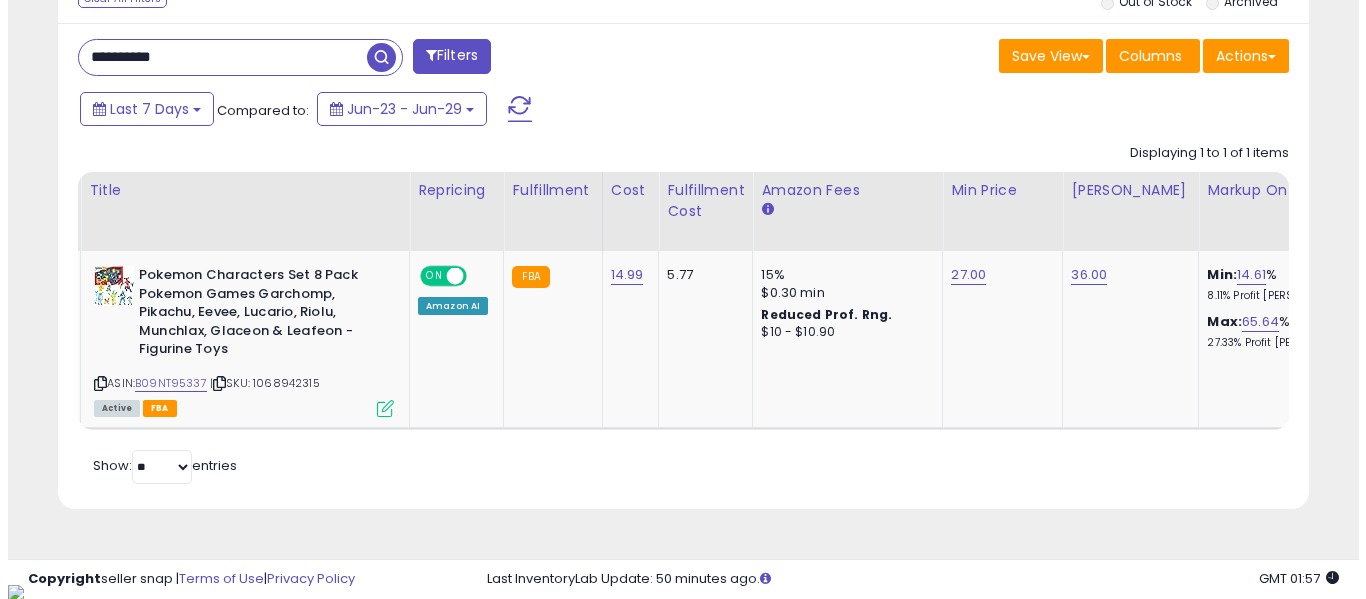 scroll, scrollTop: 621, scrollLeft: 0, axis: vertical 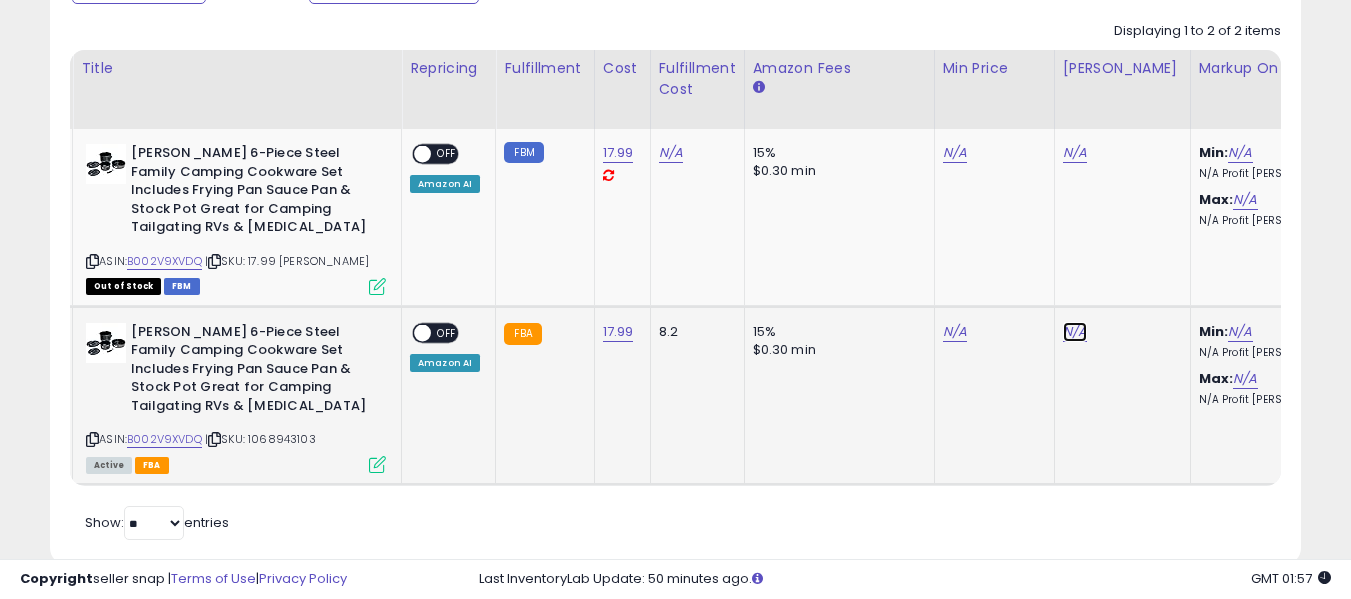 click on "N/A" at bounding box center [1075, 153] 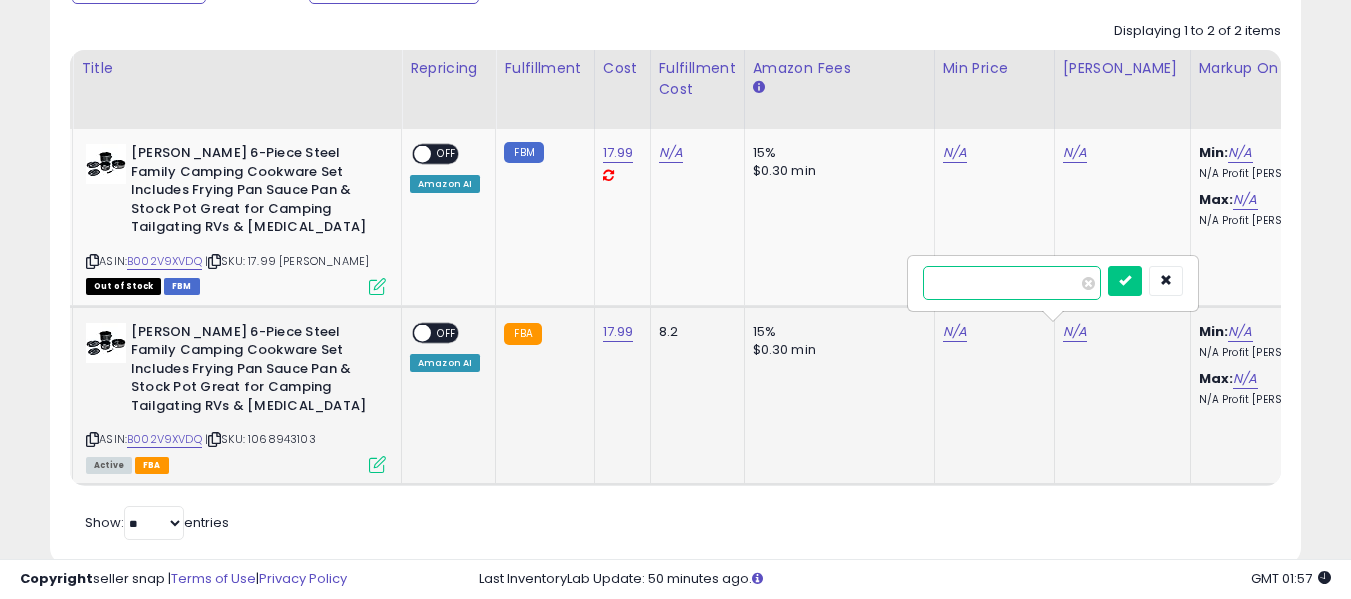 type on "*" 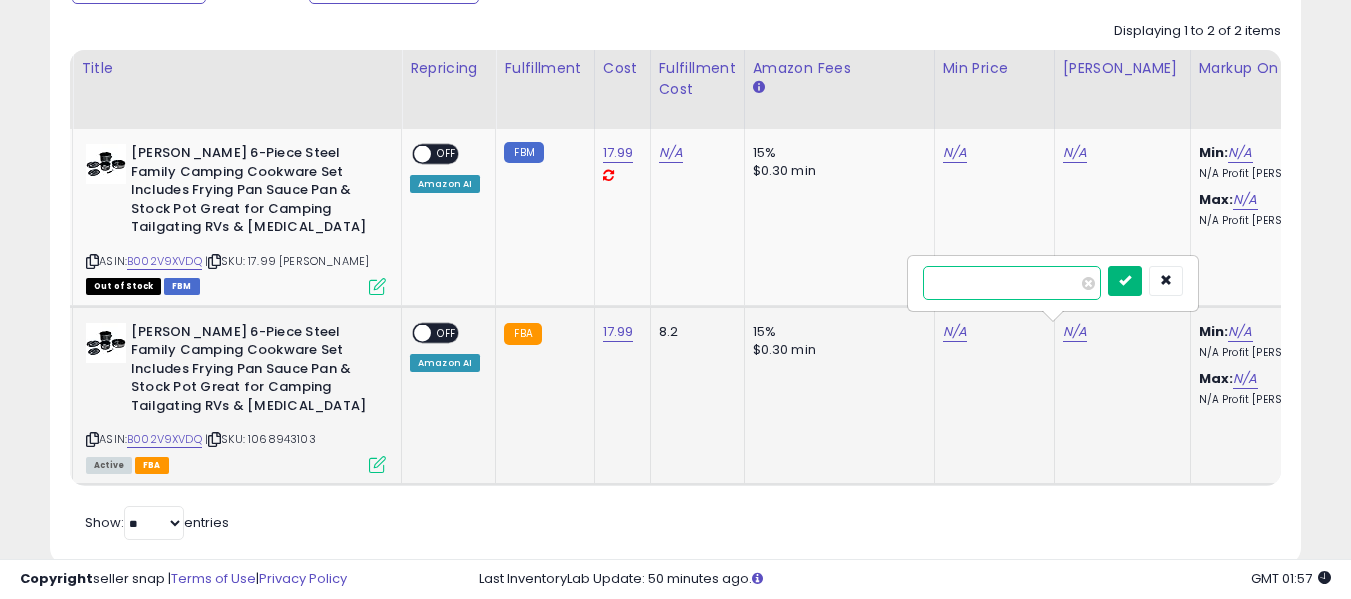 type on "**" 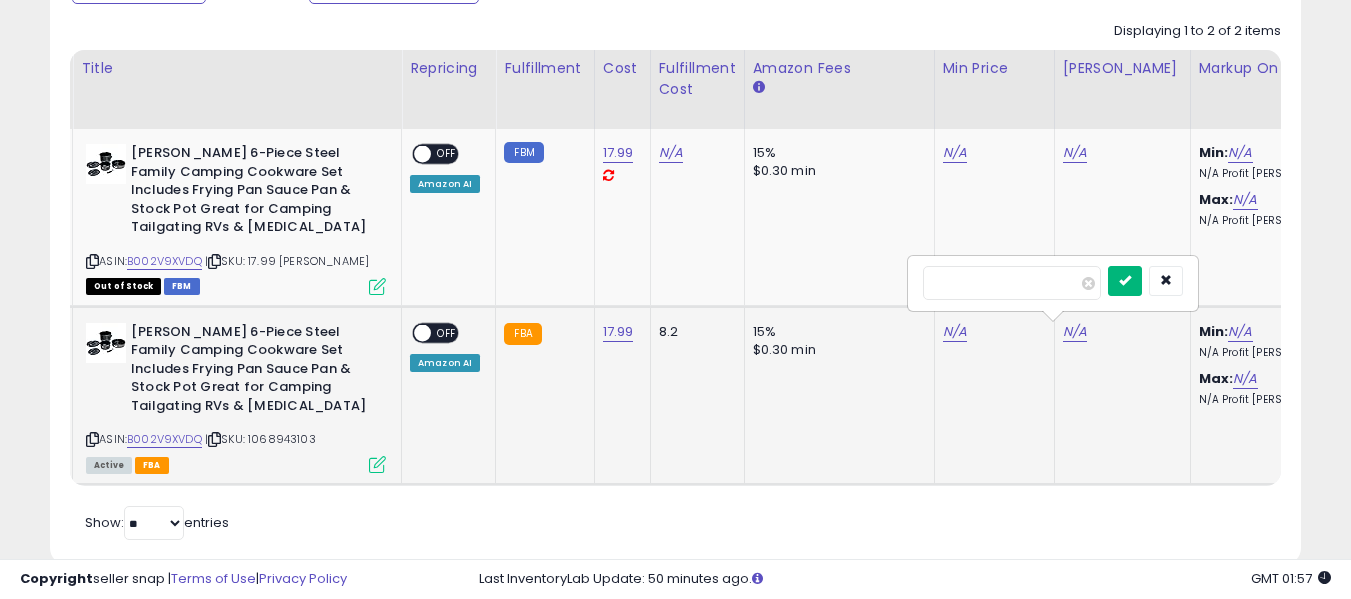 click at bounding box center [1125, 281] 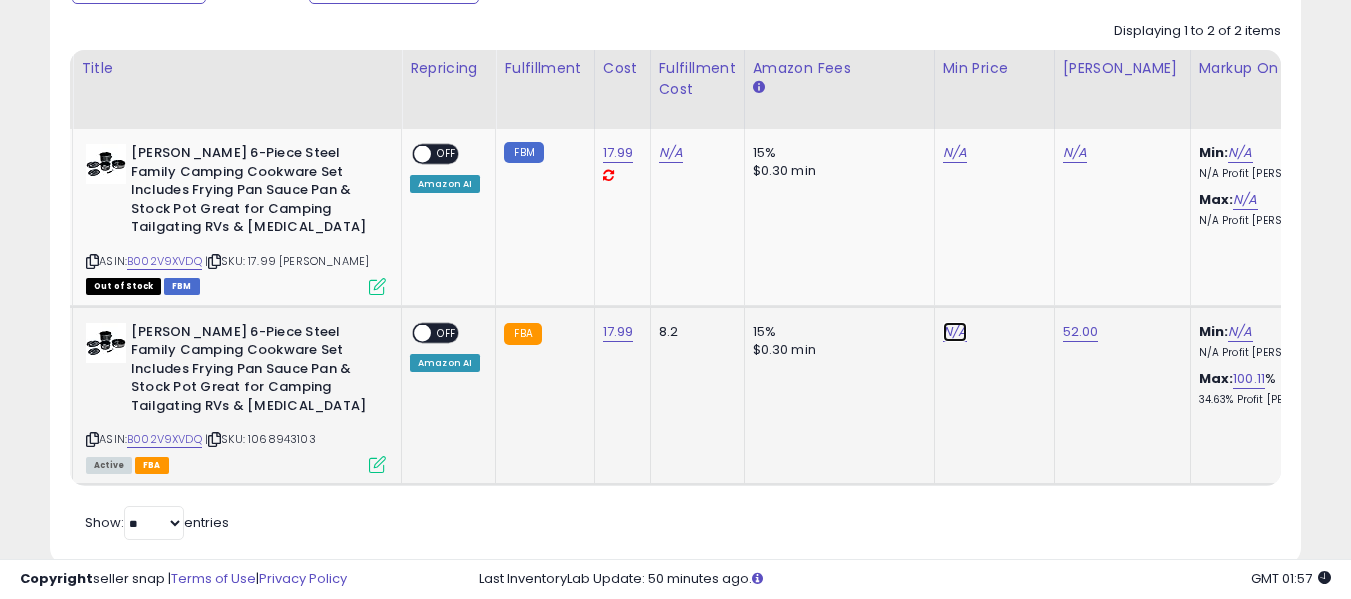click on "N/A" at bounding box center (955, 153) 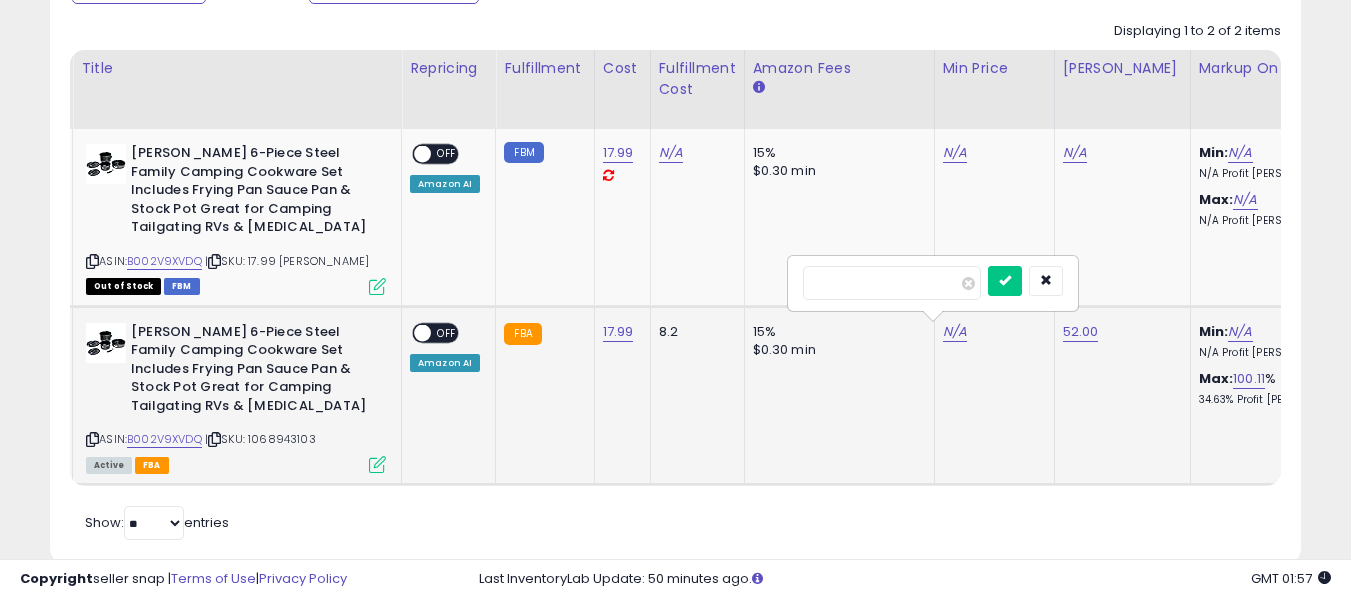 type on "*" 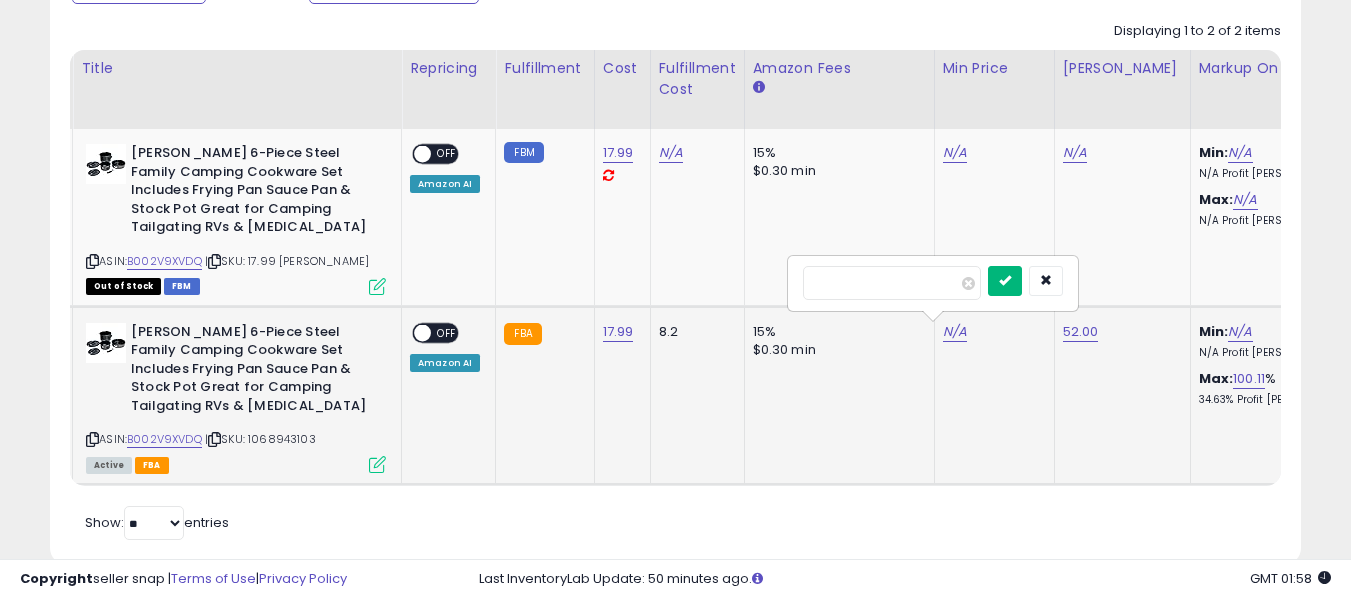 type on "**" 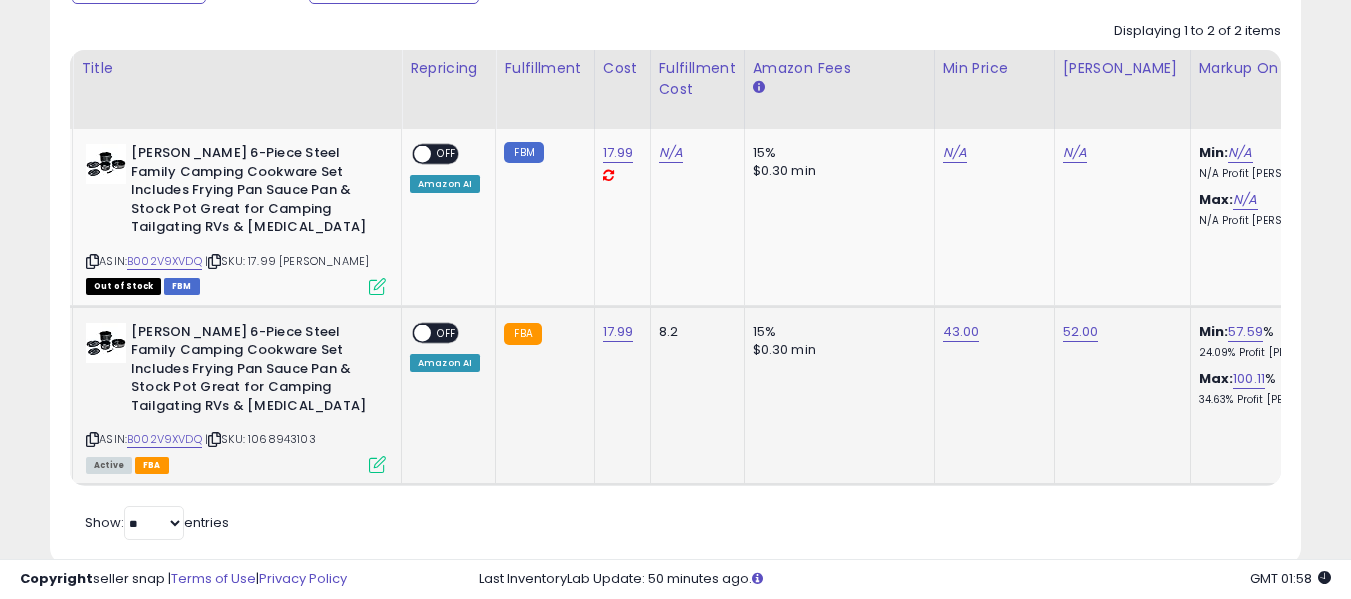 click at bounding box center (422, 332) 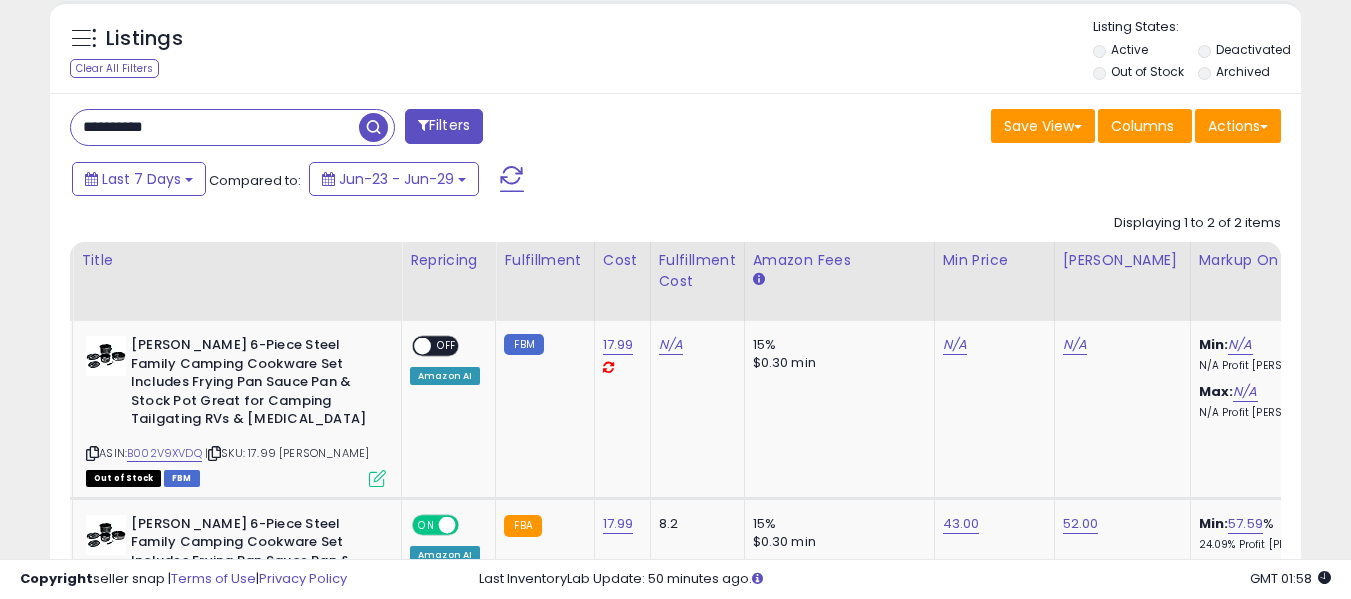 scroll, scrollTop: 721, scrollLeft: 0, axis: vertical 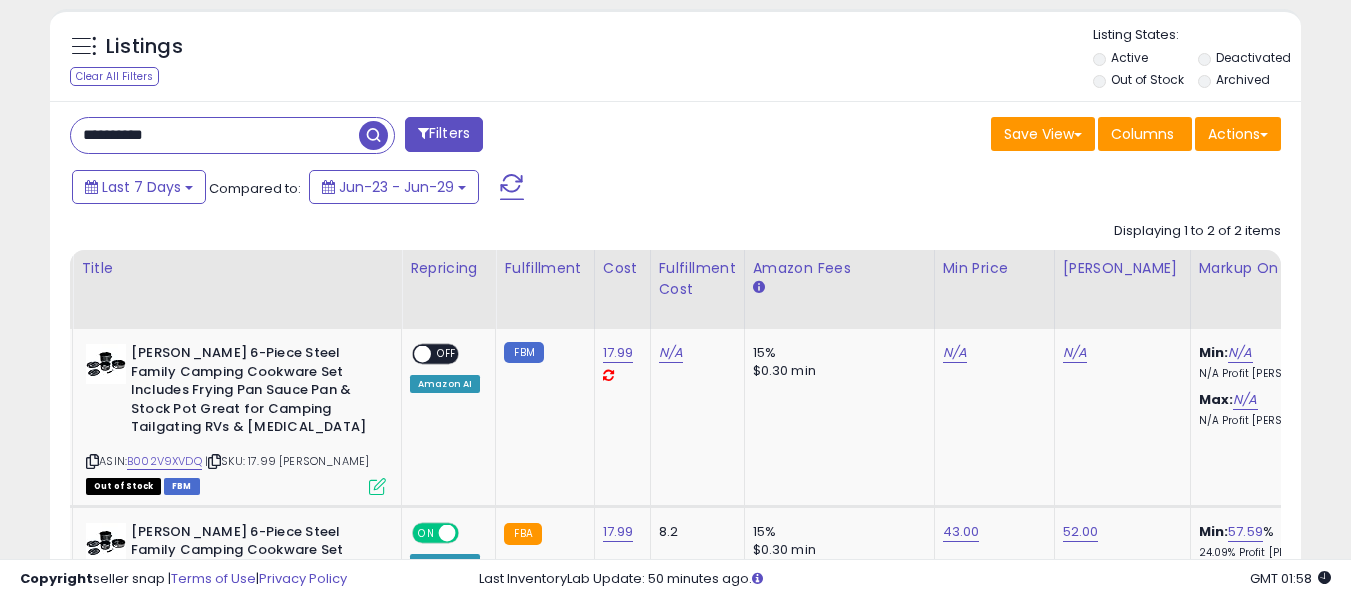 click on "**********" at bounding box center [215, 135] 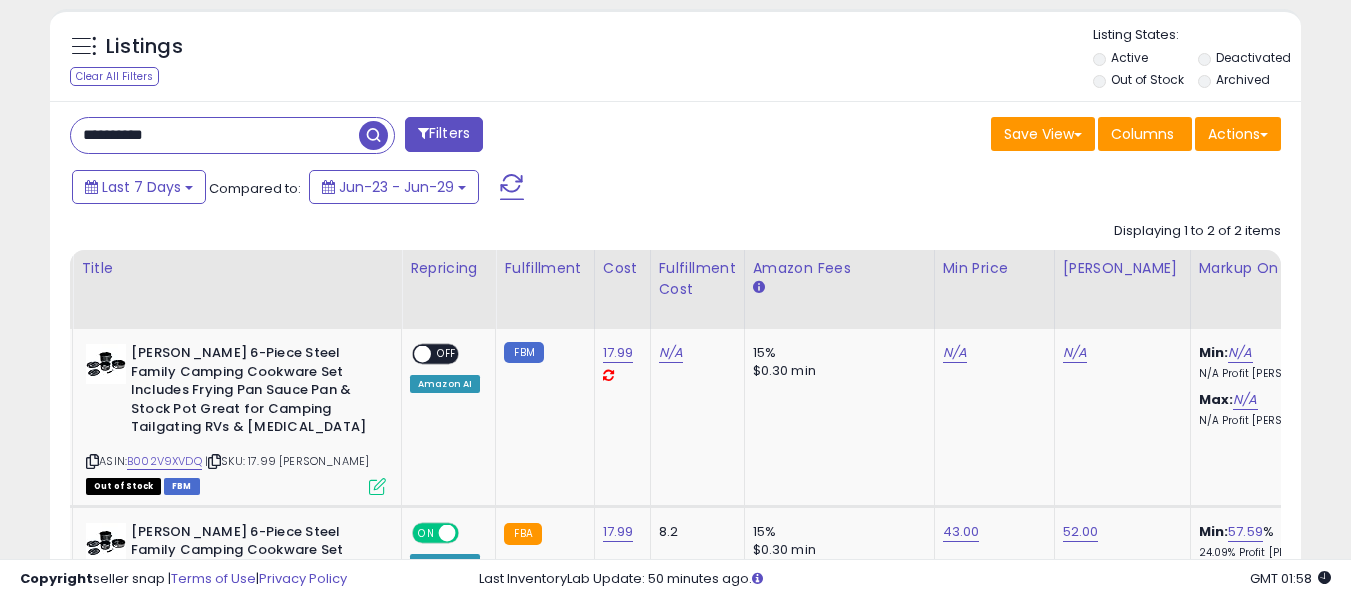 paste 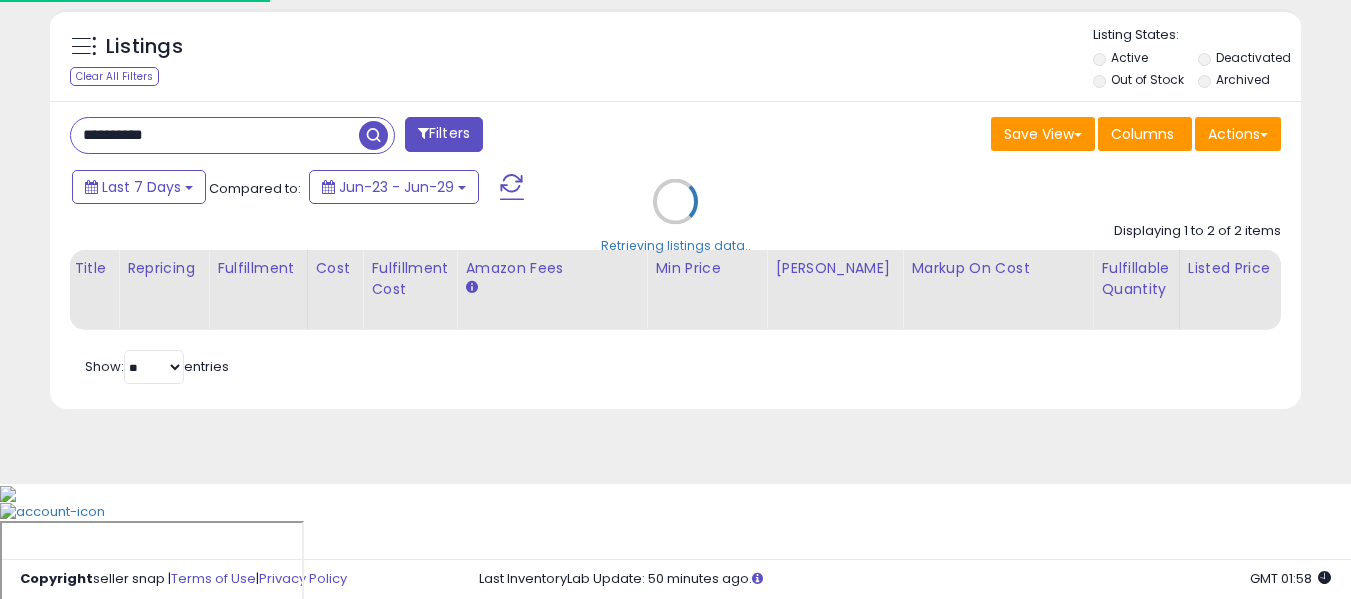 scroll, scrollTop: 999590, scrollLeft: 999267, axis: both 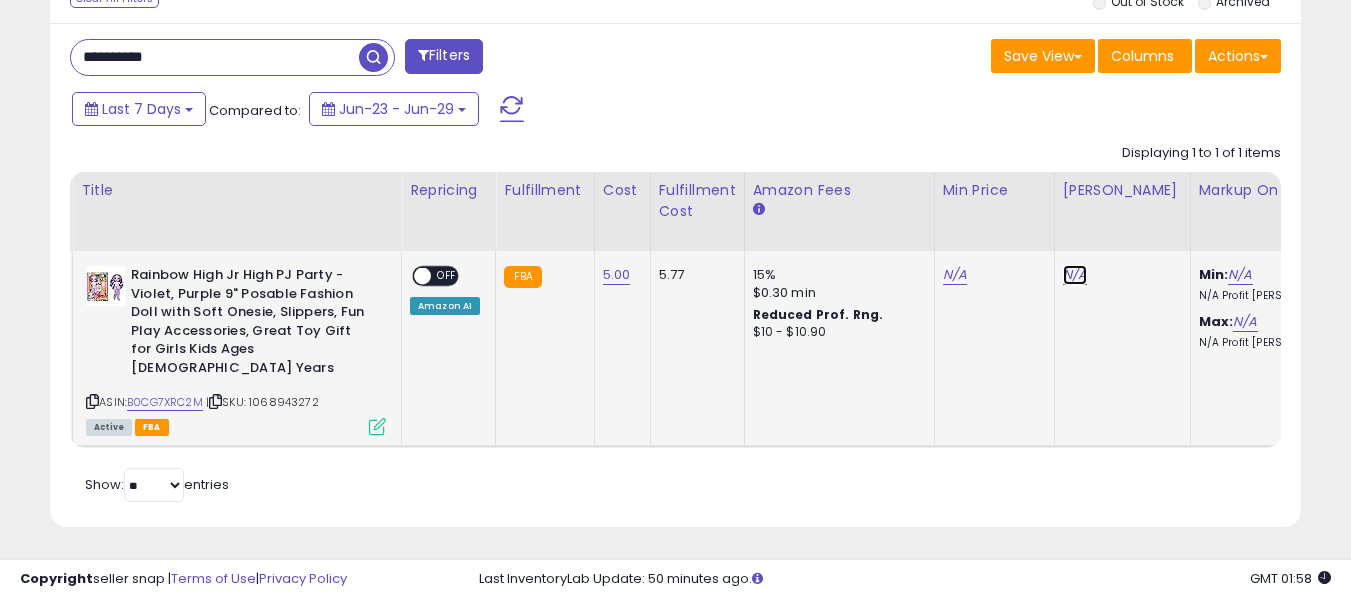 click on "N/A" at bounding box center (1075, 275) 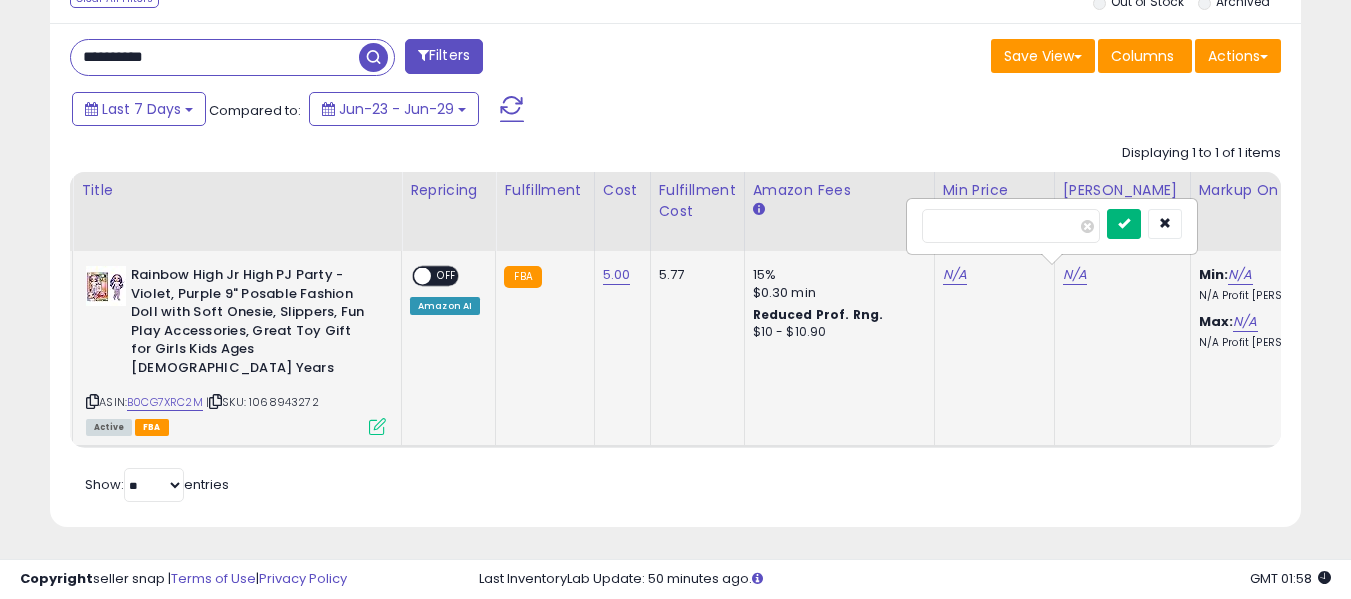type on "**" 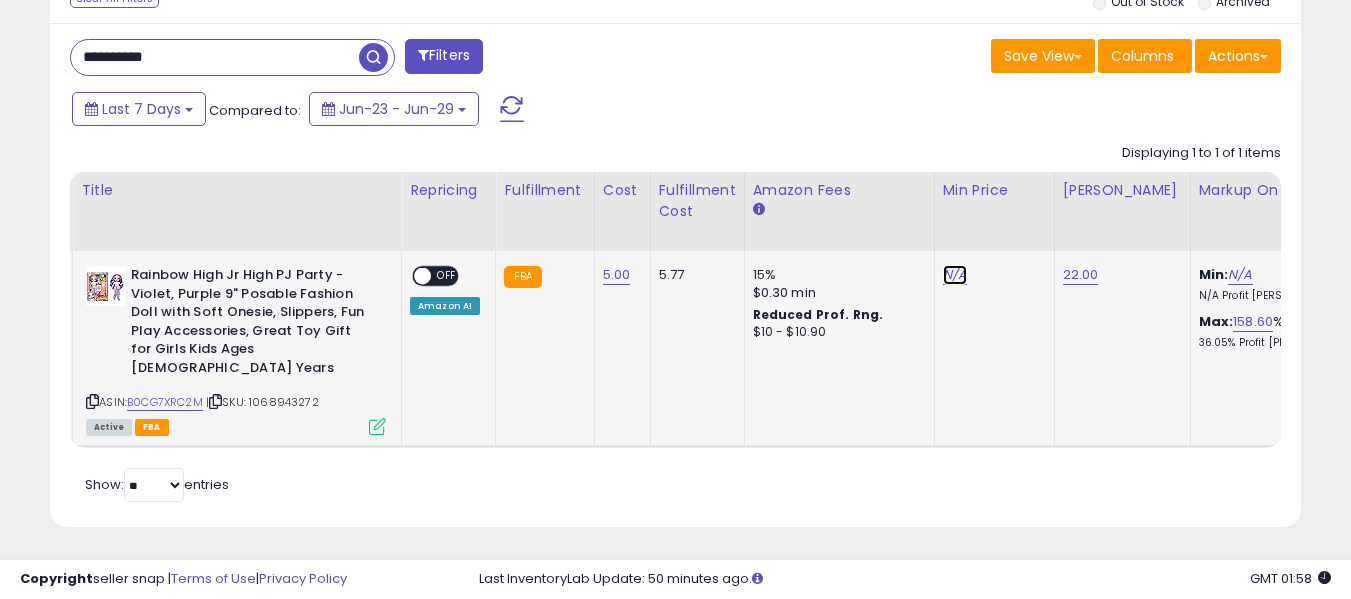 click on "N/A" at bounding box center [955, 275] 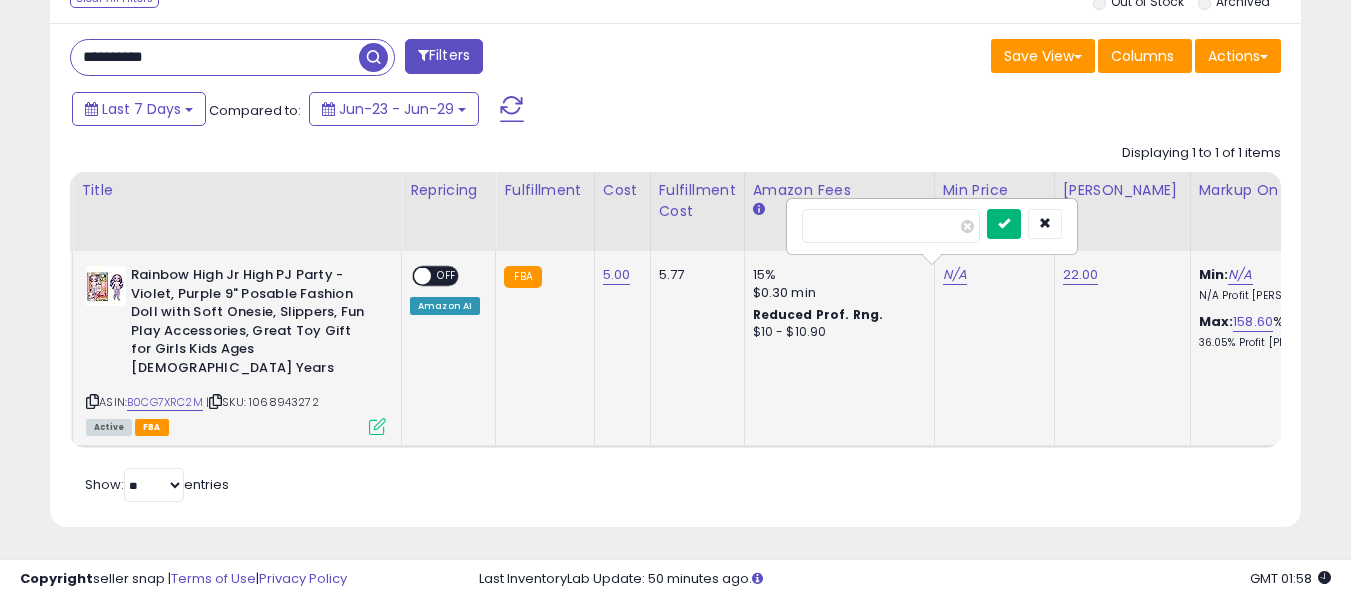 type on "****" 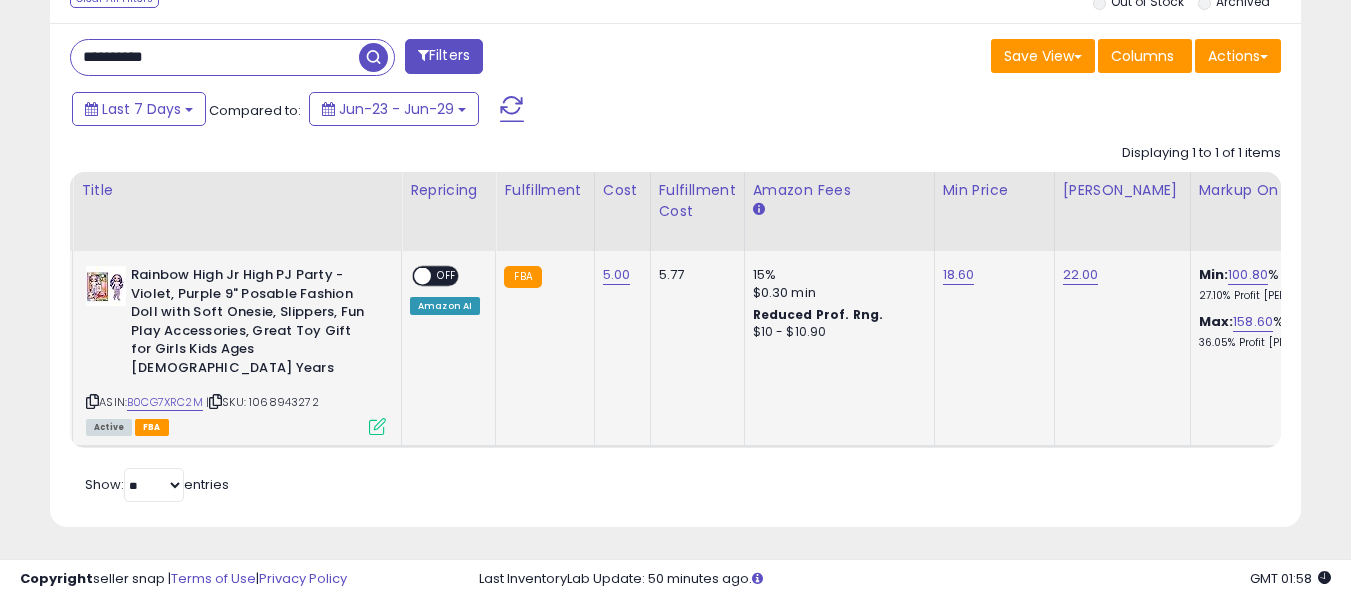 click on "OFF" at bounding box center [447, 276] 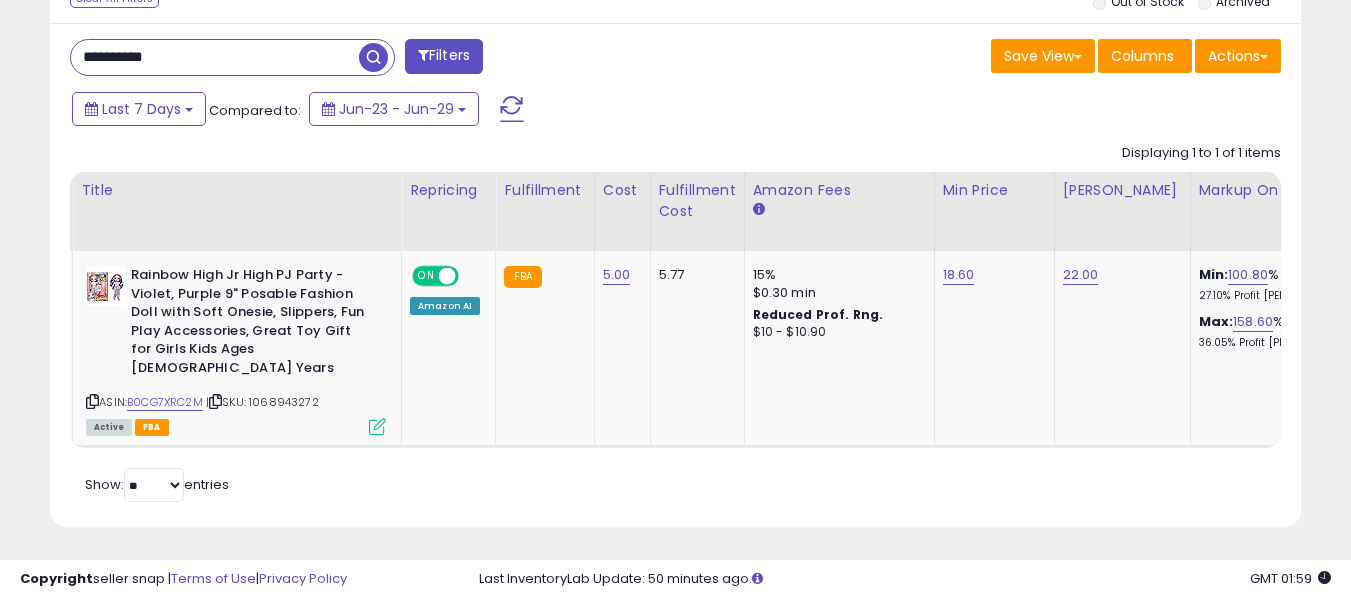 click on "**********" at bounding box center (215, 57) 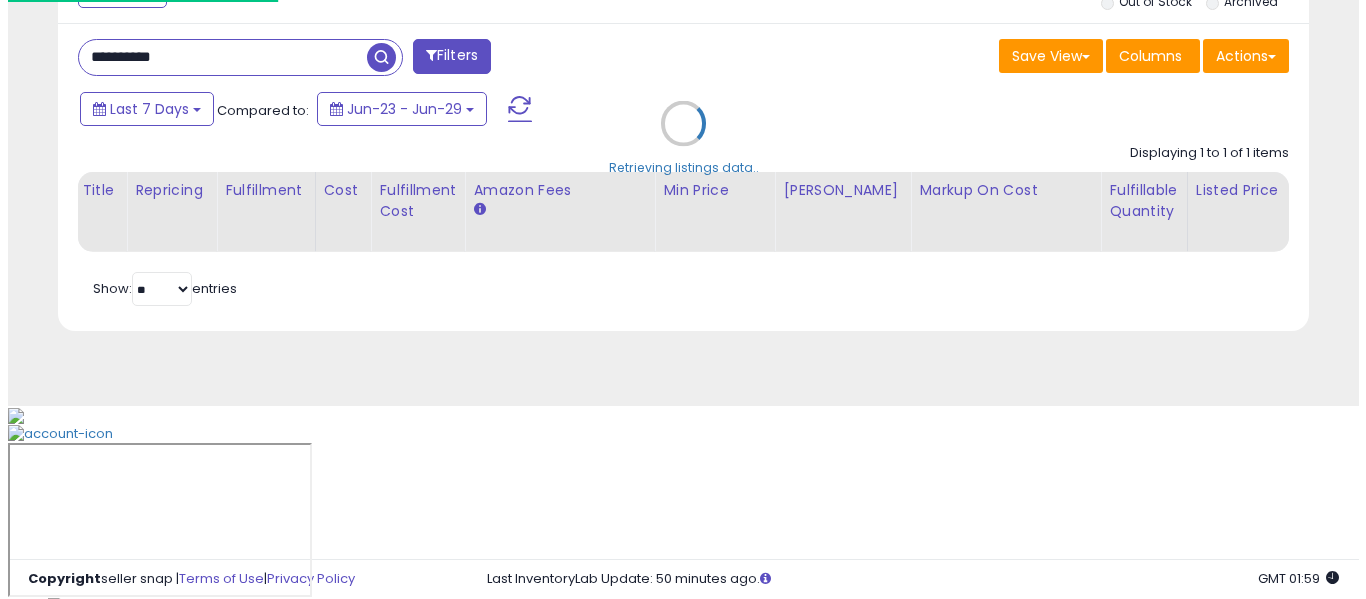 scroll, scrollTop: 621, scrollLeft: 0, axis: vertical 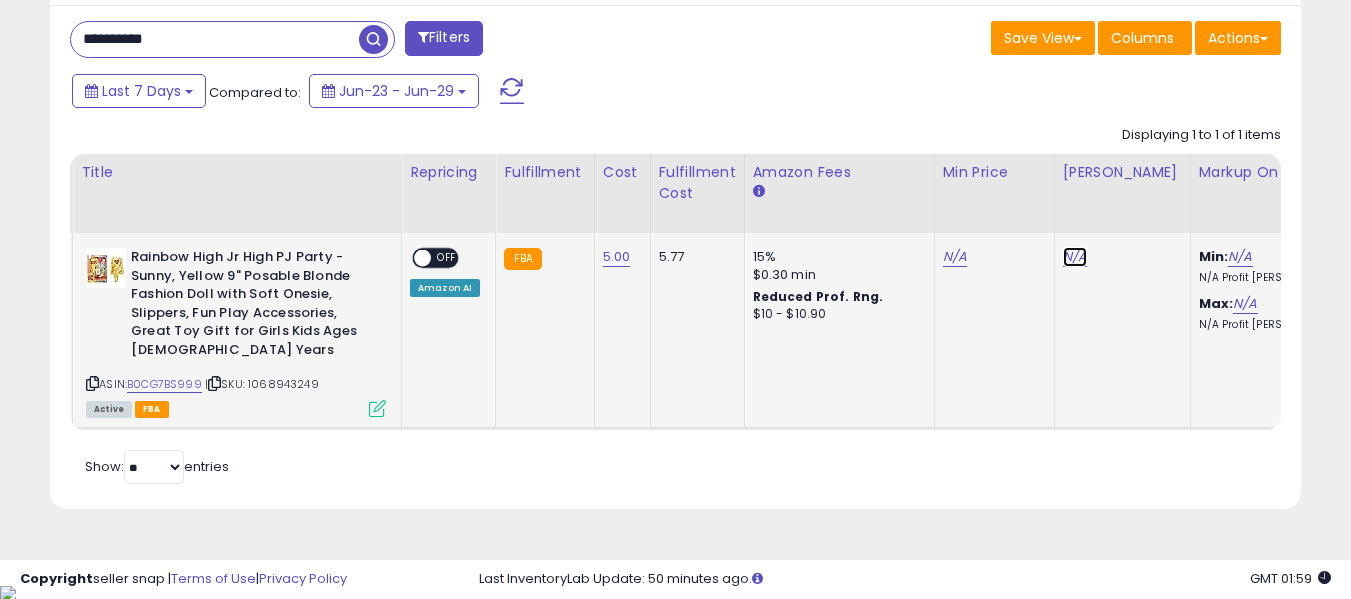 click on "N/A" at bounding box center (1075, 257) 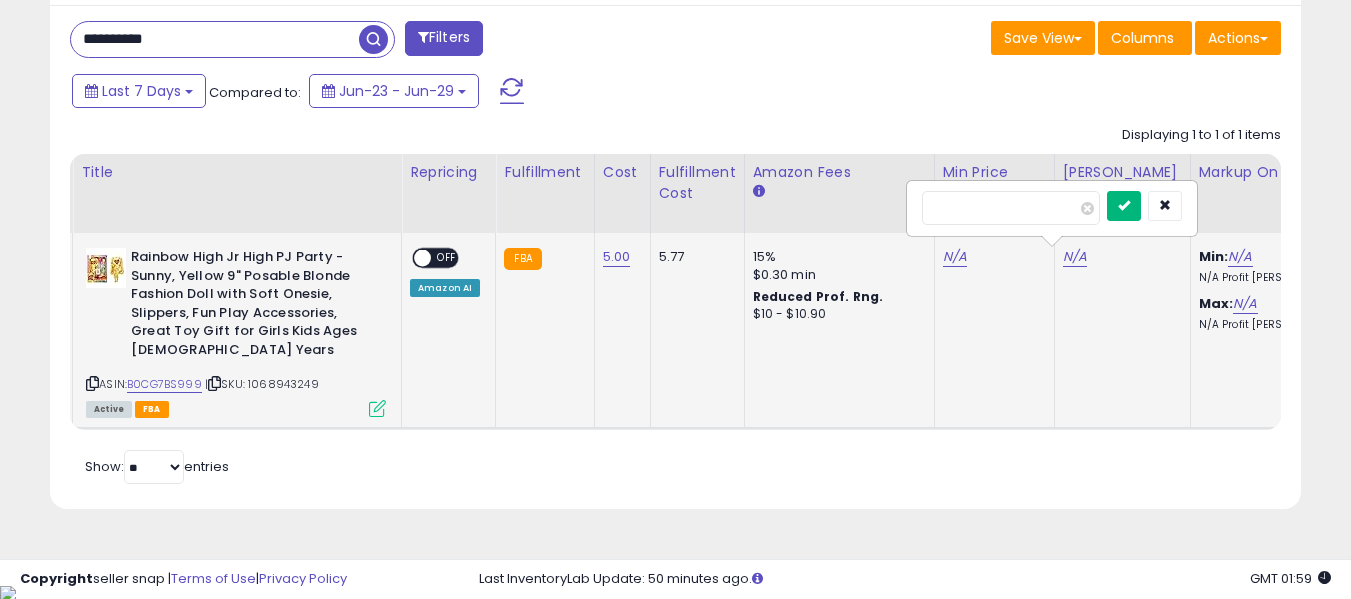 type 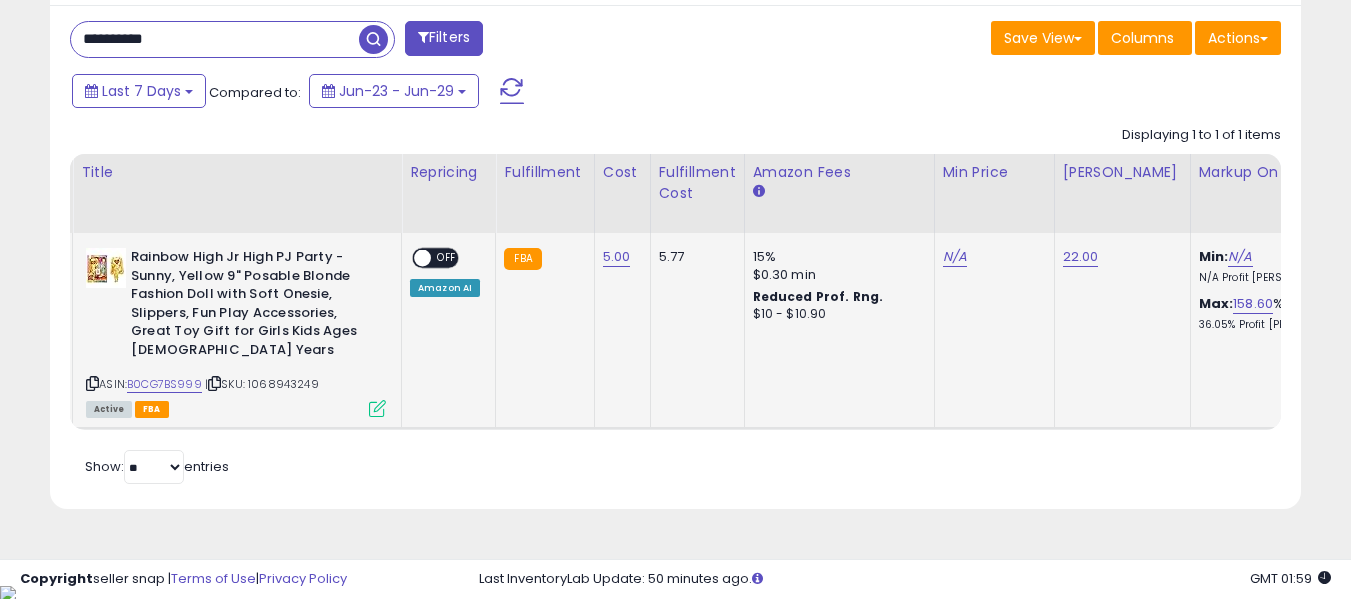 click on "N/A" 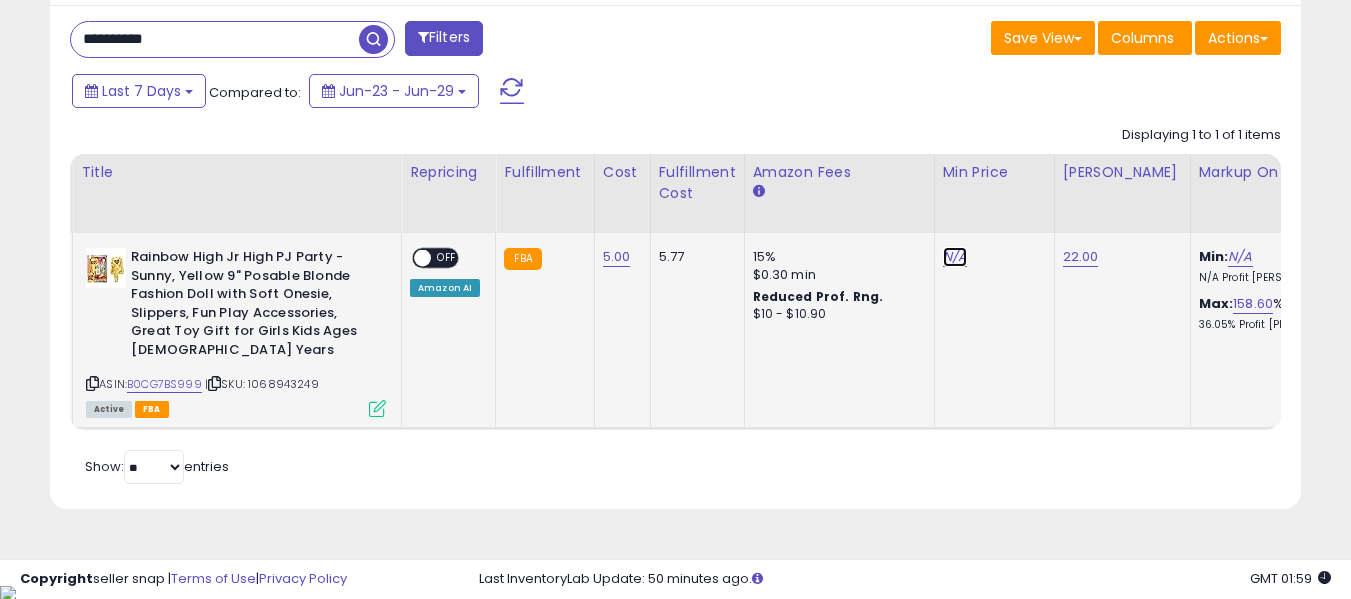 click on "N/A" at bounding box center [955, 257] 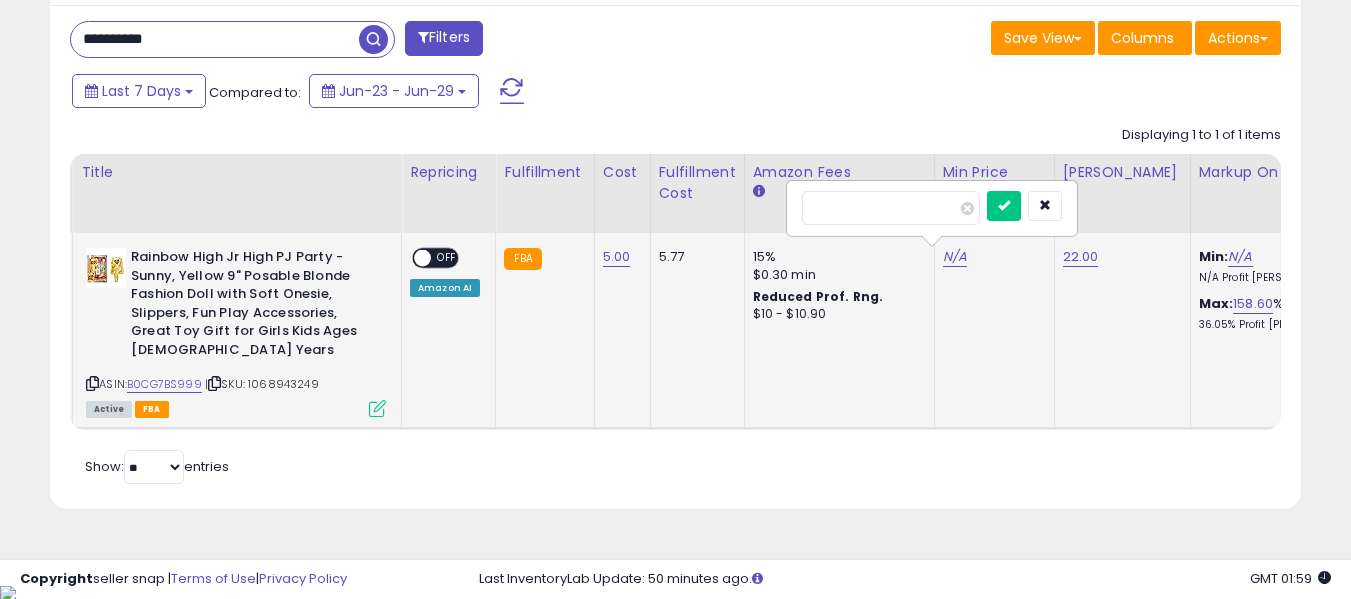 click on "****" at bounding box center [891, 208] 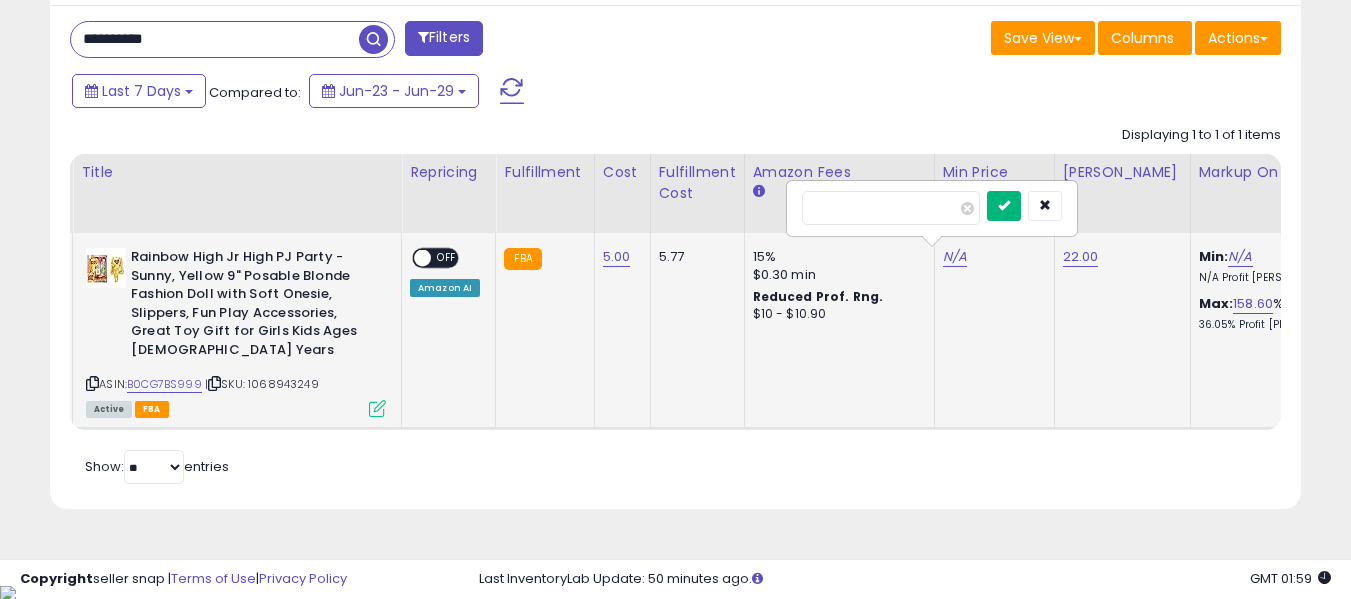 click at bounding box center (1004, 206) 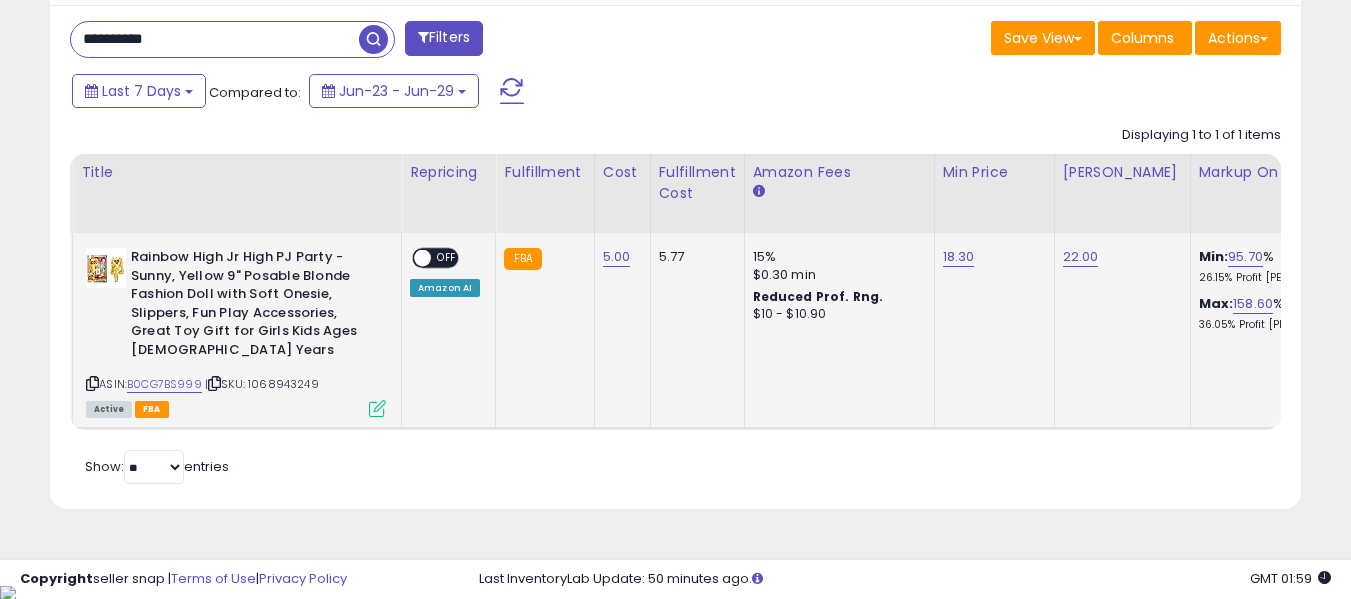 click at bounding box center [422, 258] 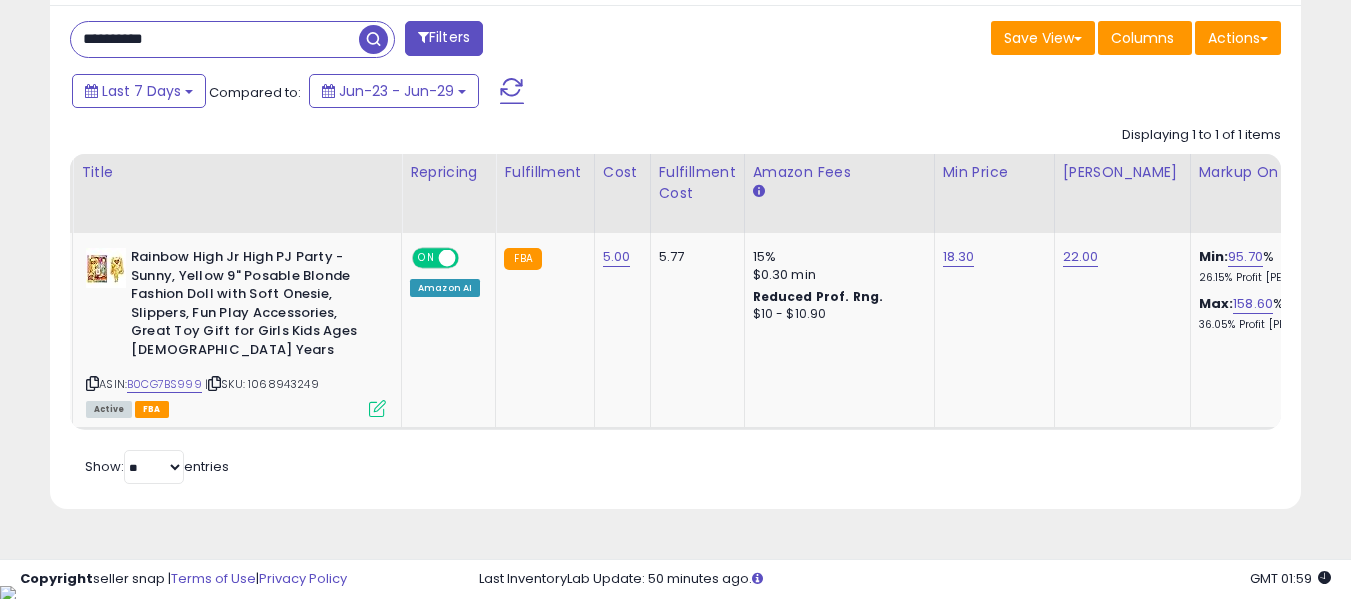 click on "**********" at bounding box center [215, 39] 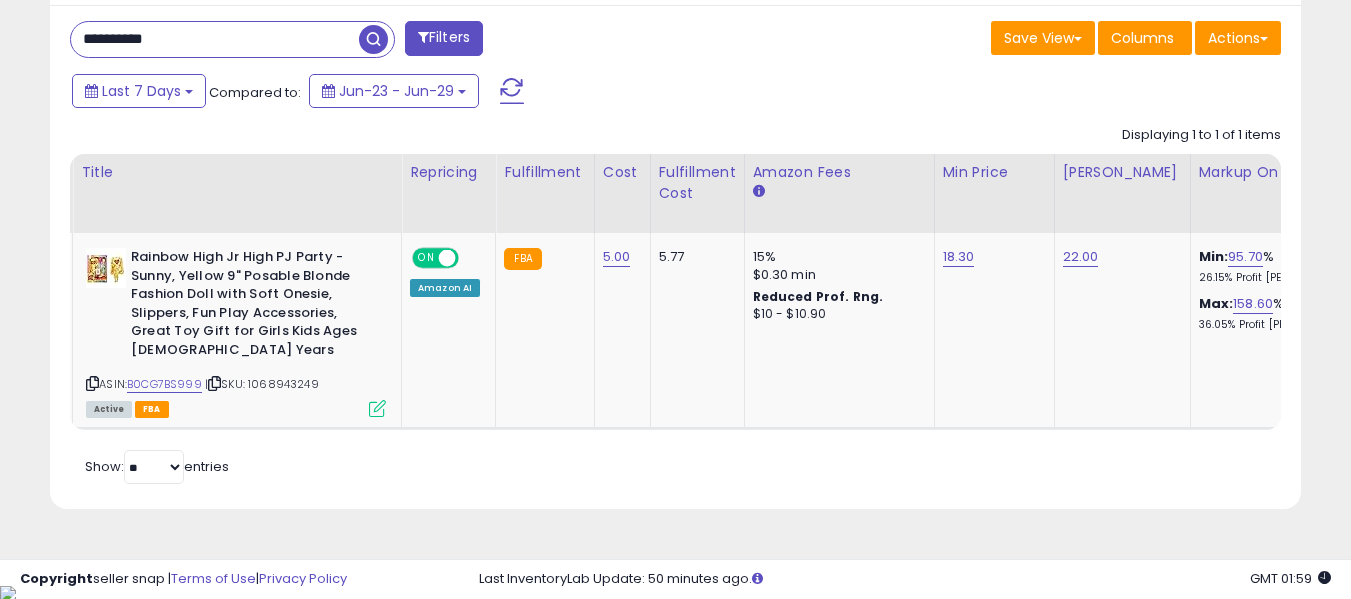 click on "**********" at bounding box center [215, 39] 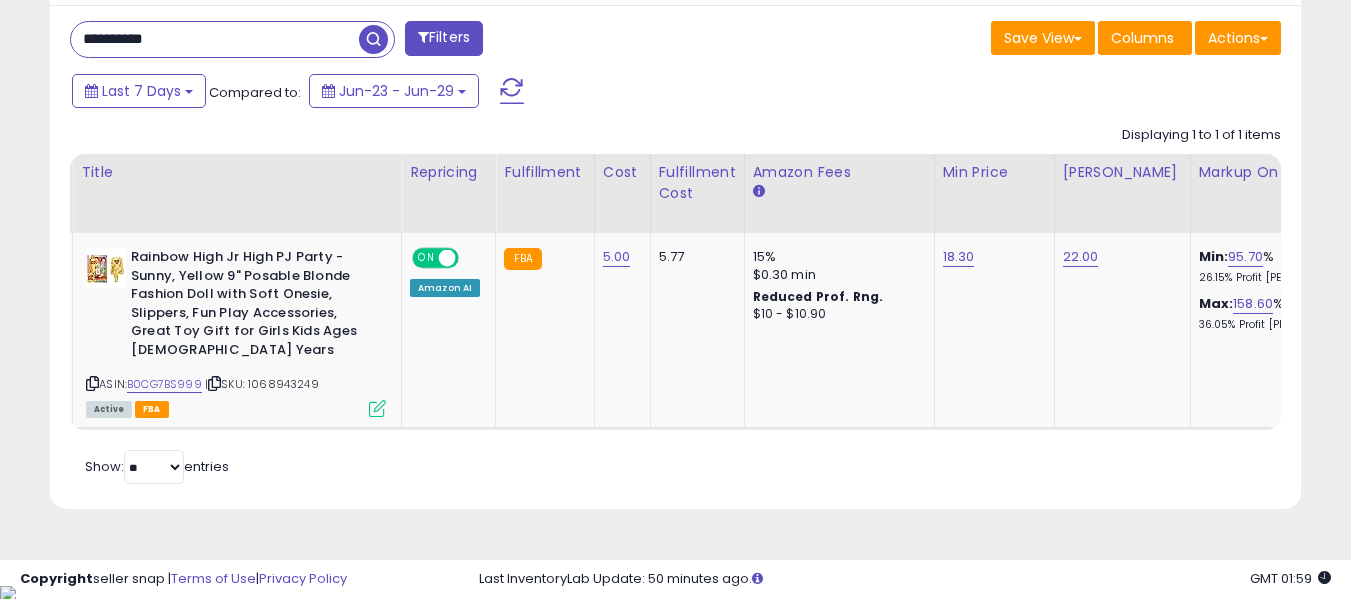 paste 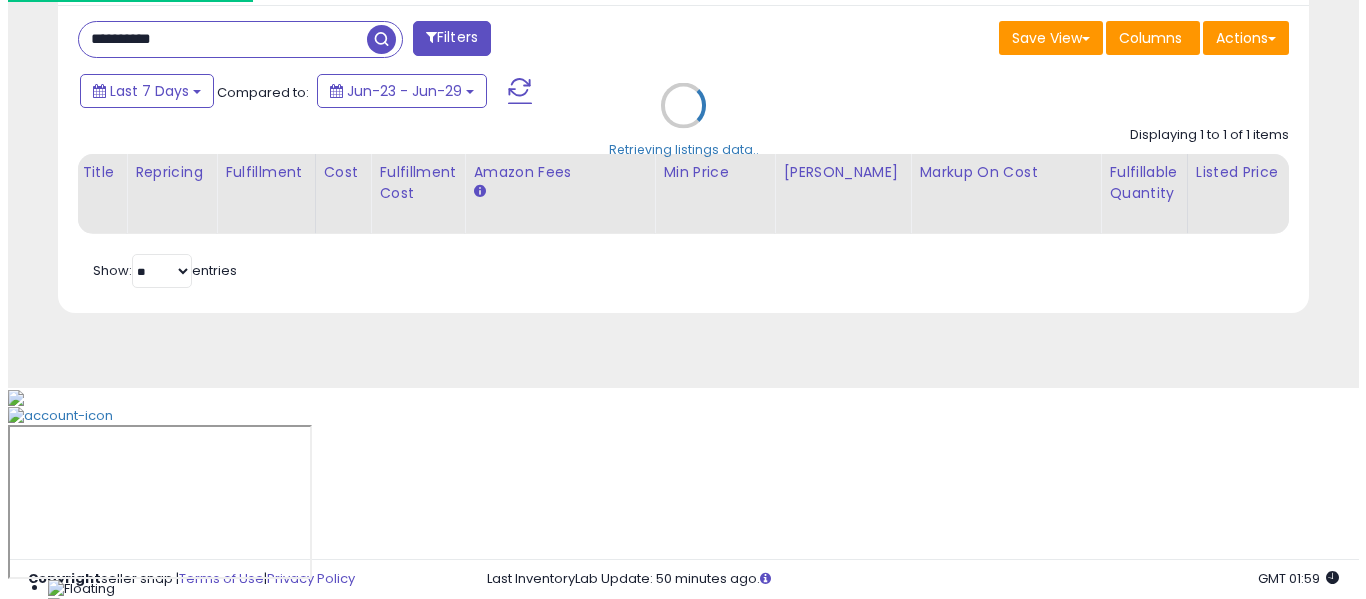 scroll, scrollTop: 621, scrollLeft: 0, axis: vertical 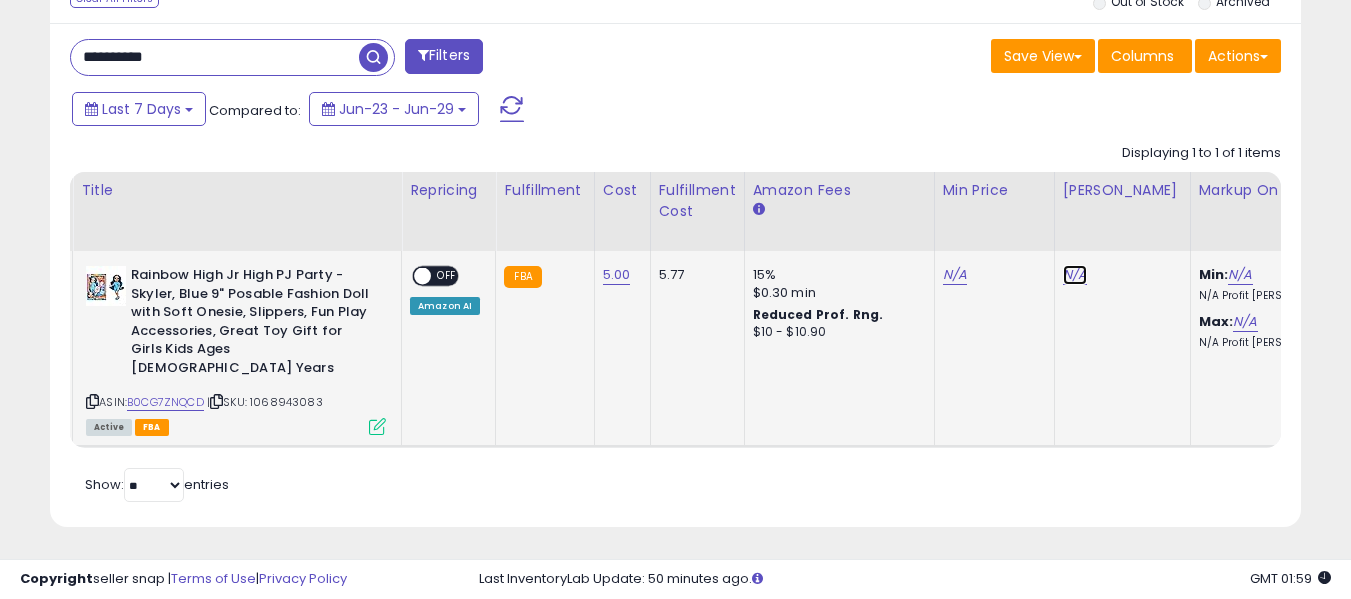 click on "N/A" at bounding box center (1075, 275) 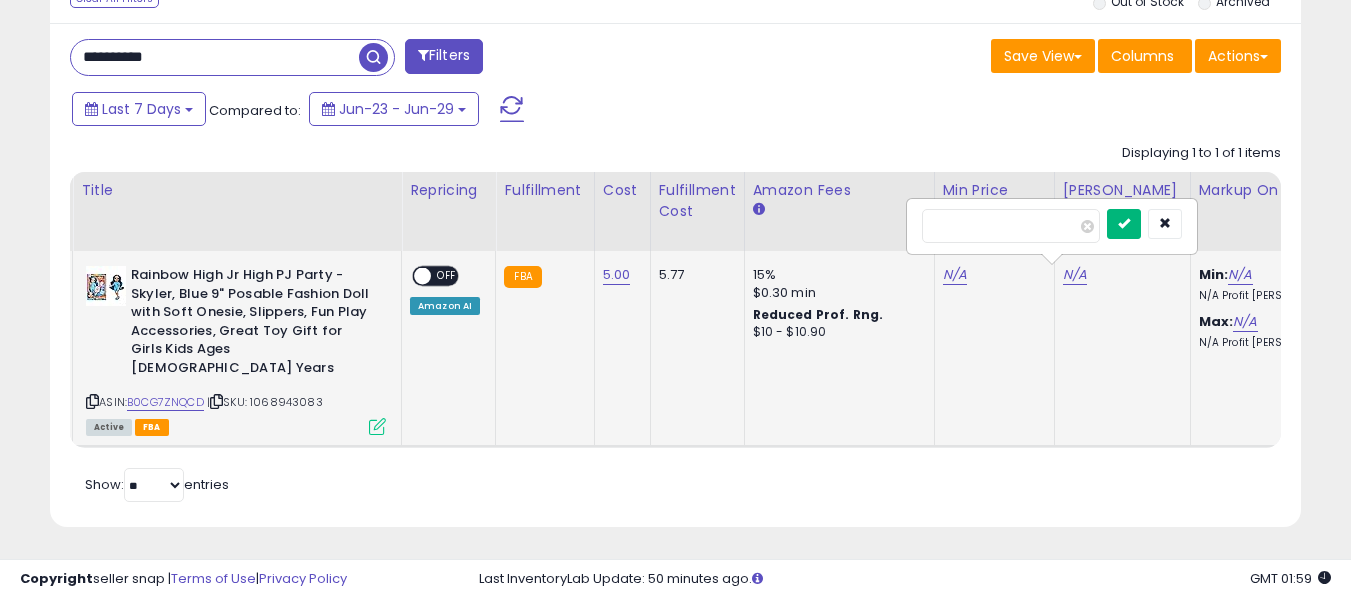 click at bounding box center [1124, 224] 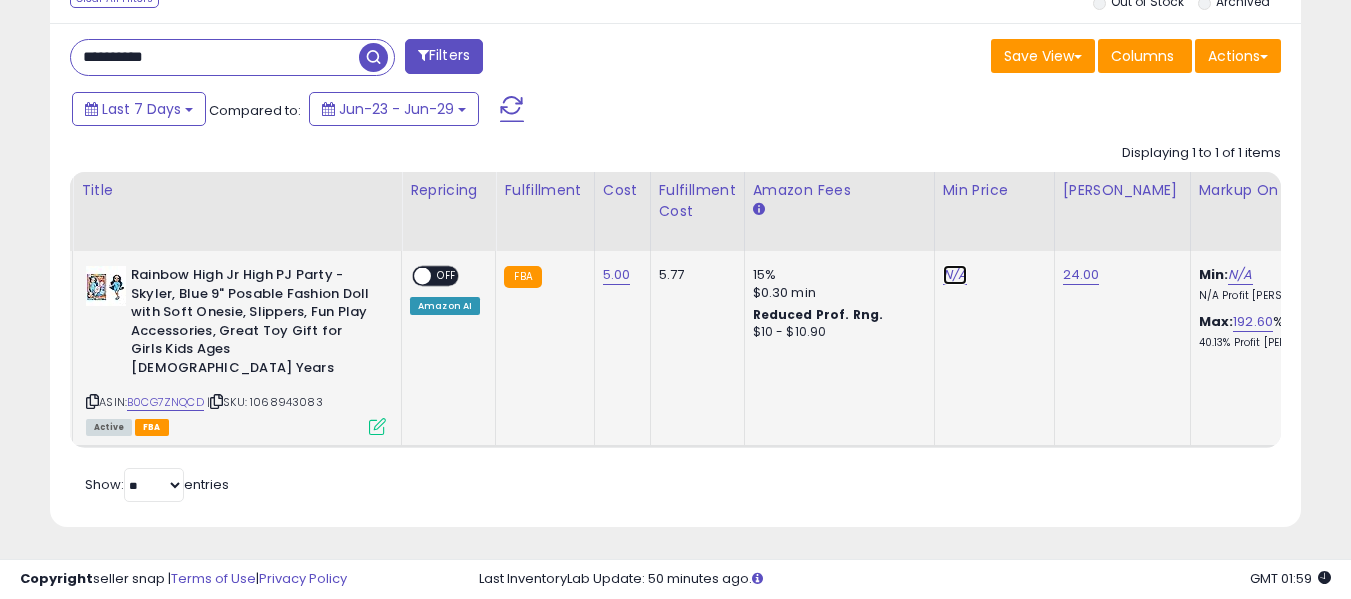 click on "N/A" at bounding box center [955, 275] 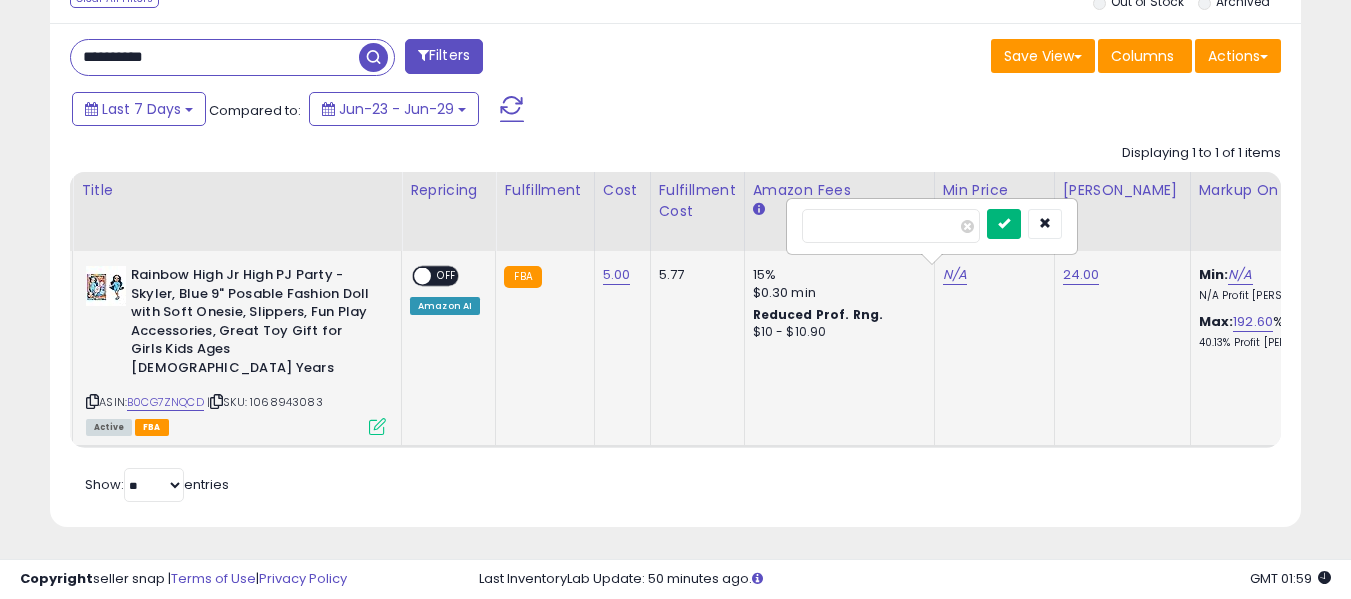 click at bounding box center [1004, 224] 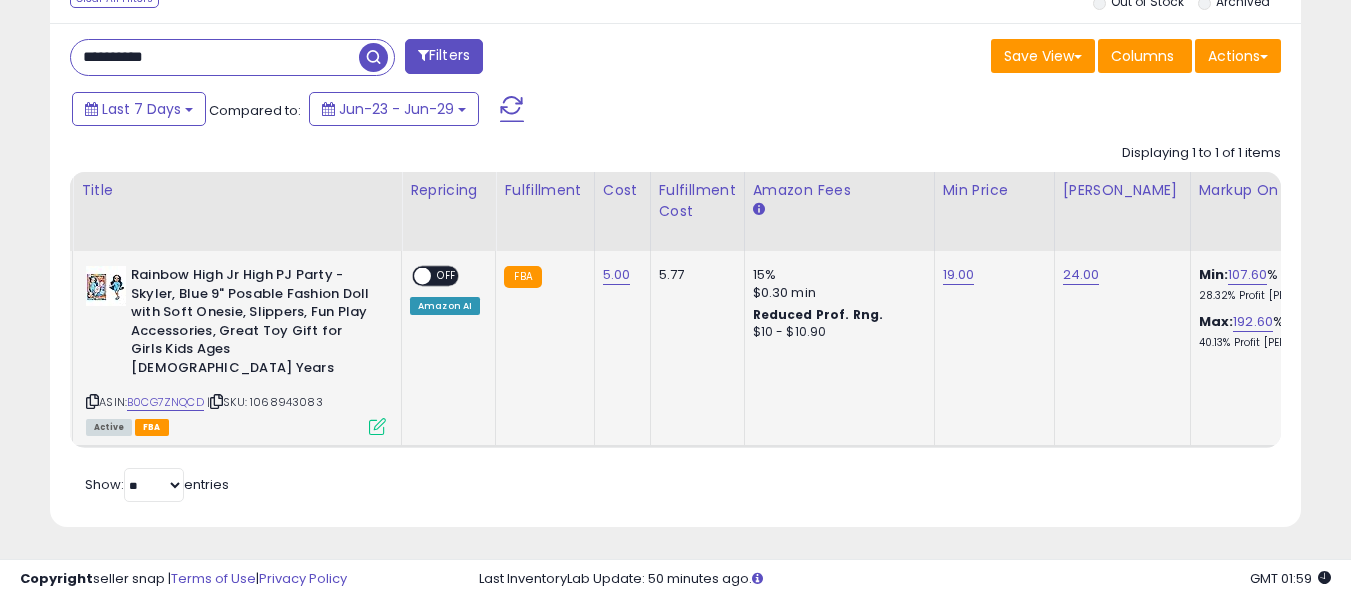 click on "OFF" at bounding box center [447, 276] 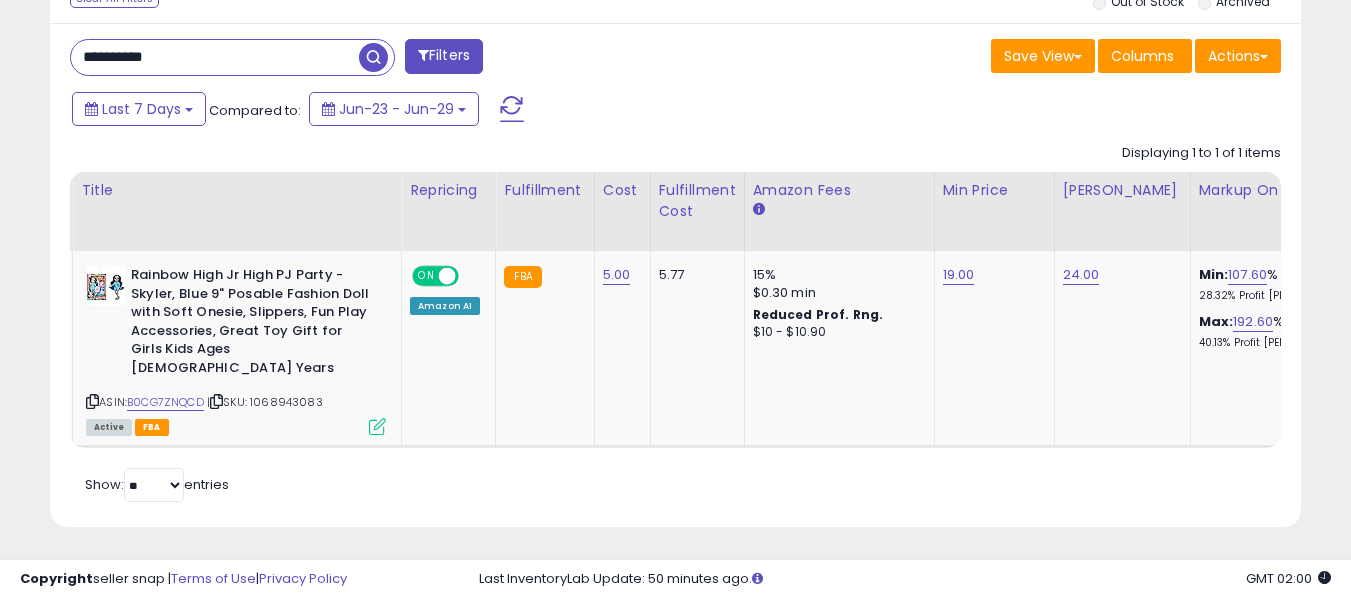 click on "**********" at bounding box center [215, 57] 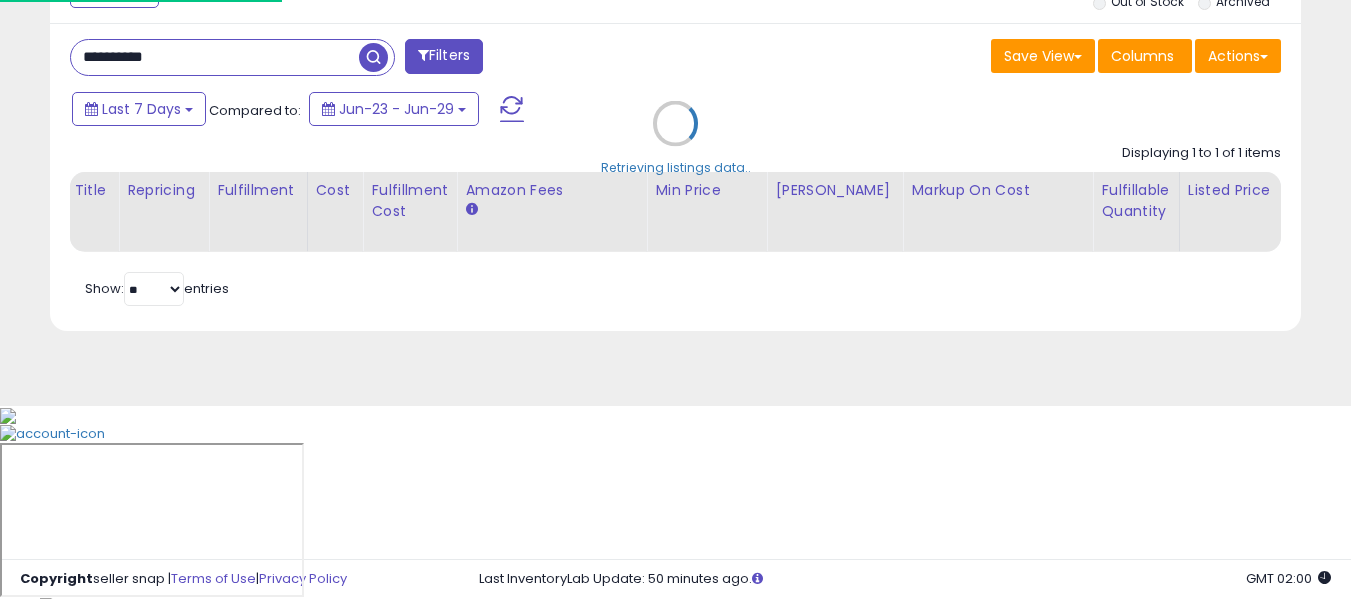 scroll, scrollTop: 999590, scrollLeft: 999267, axis: both 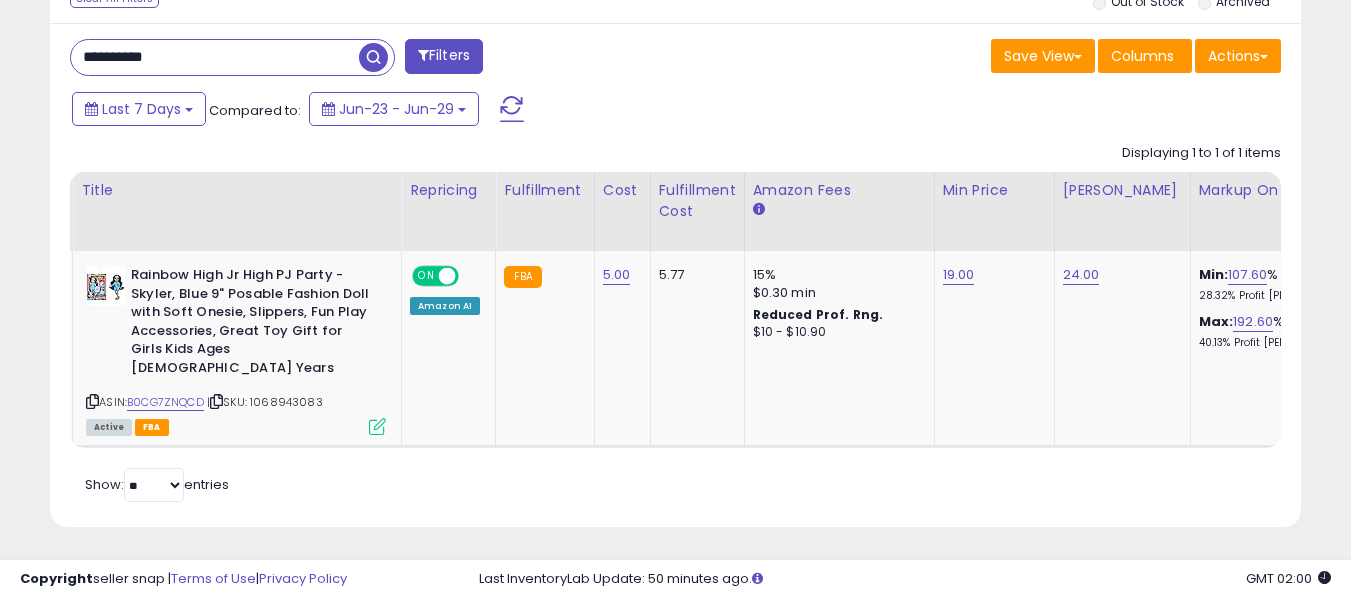 click on "**********" at bounding box center (215, 57) 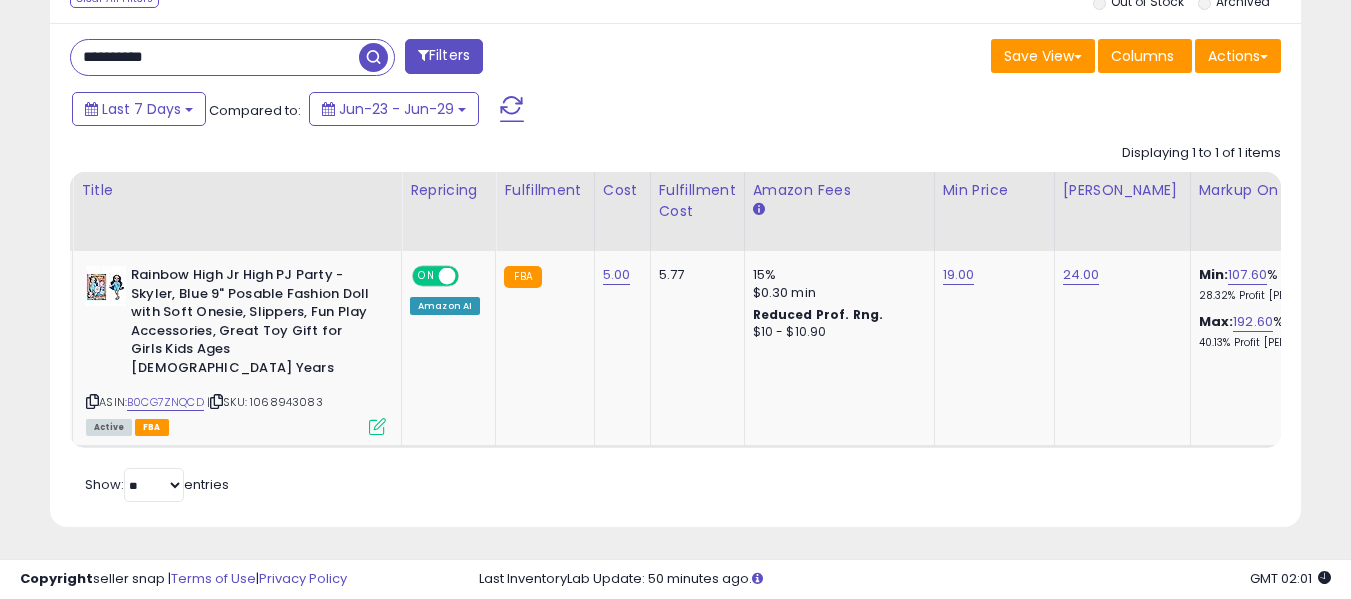 click on "**********" at bounding box center [215, 57] 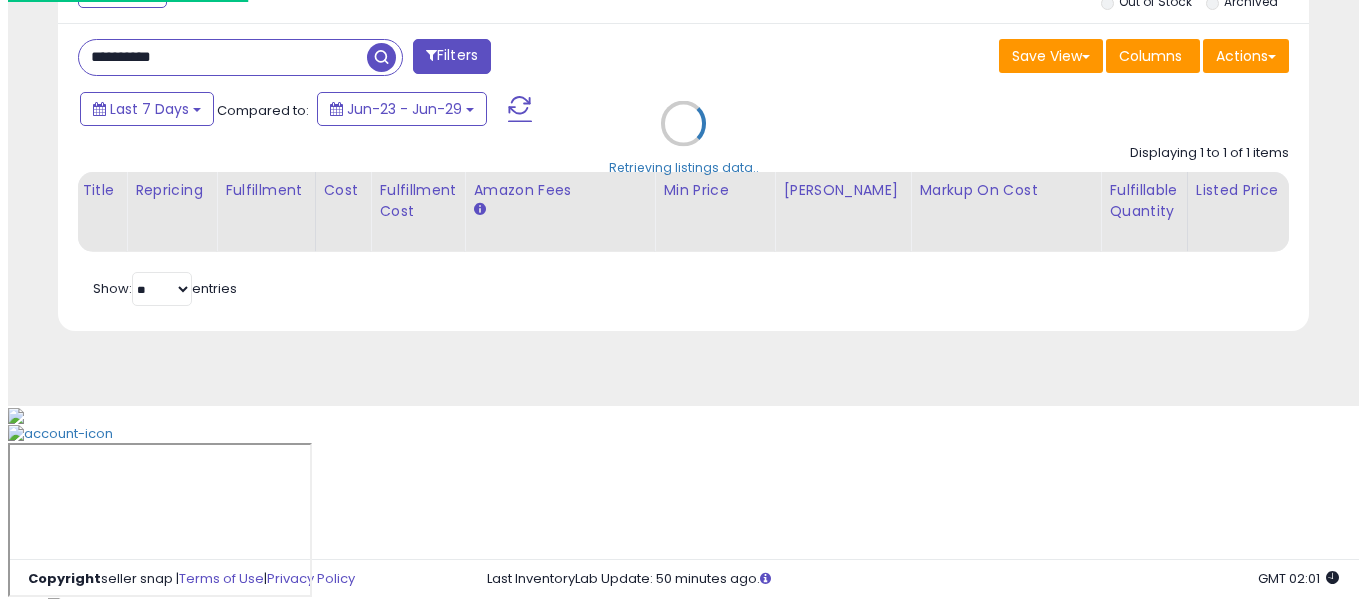 scroll, scrollTop: 621, scrollLeft: 0, axis: vertical 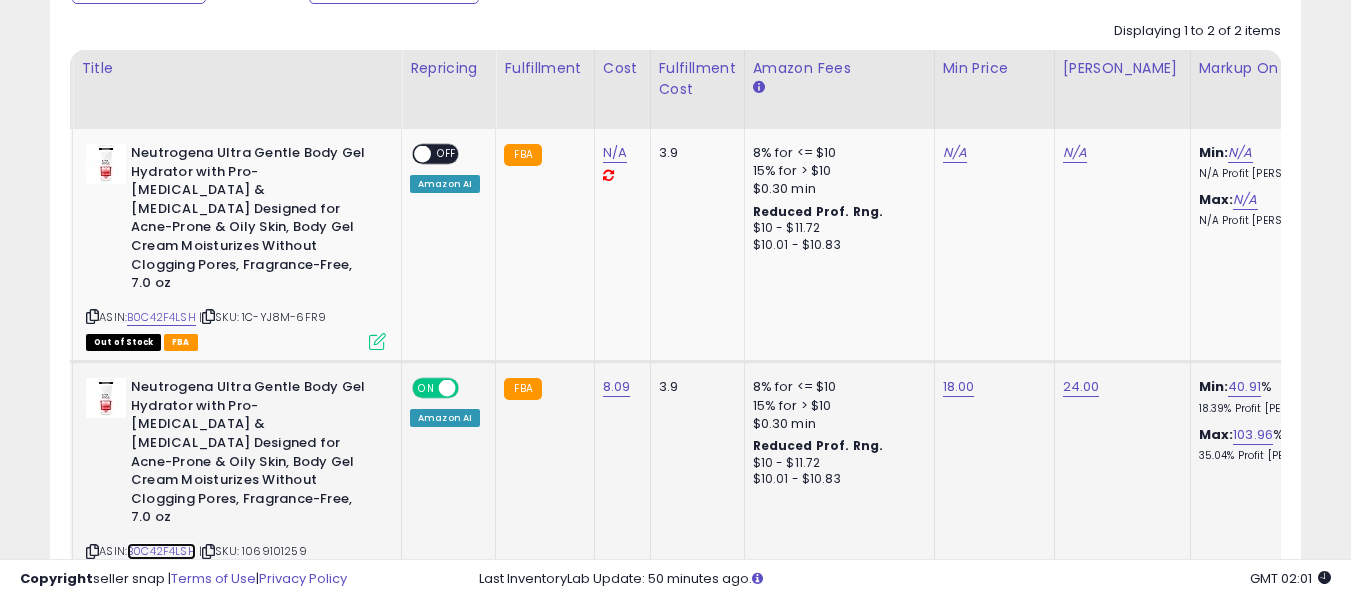 click on "B0C42F4LSH" at bounding box center [161, 551] 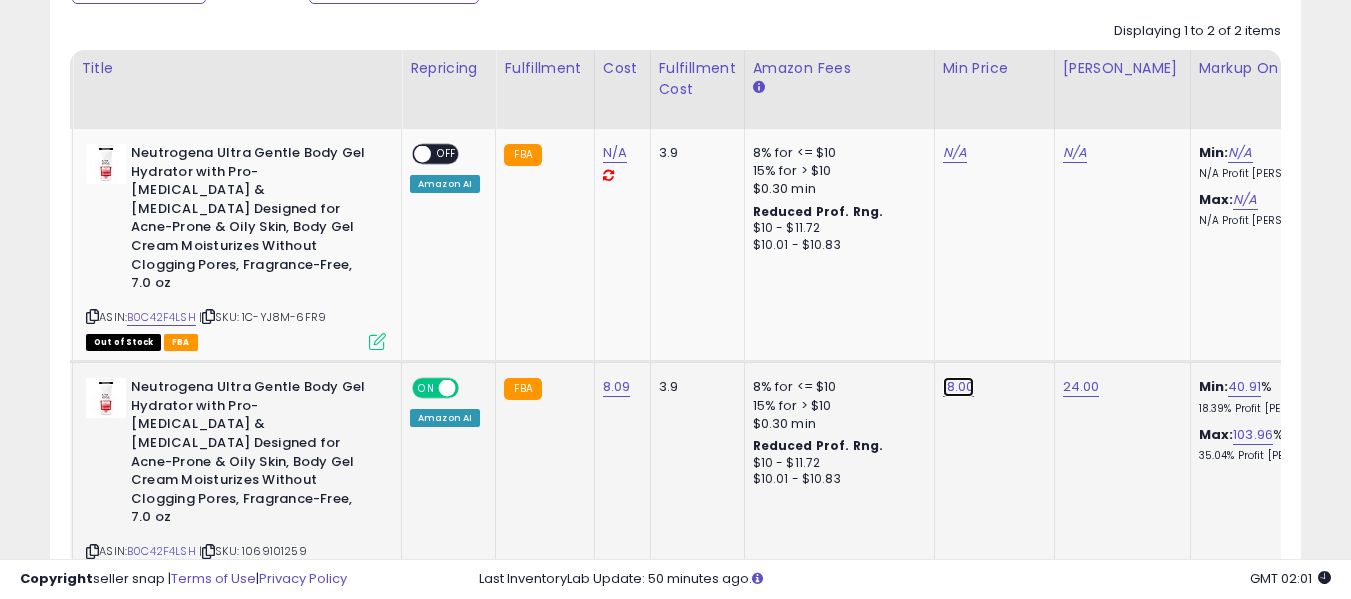 click on "18.00" at bounding box center [955, 153] 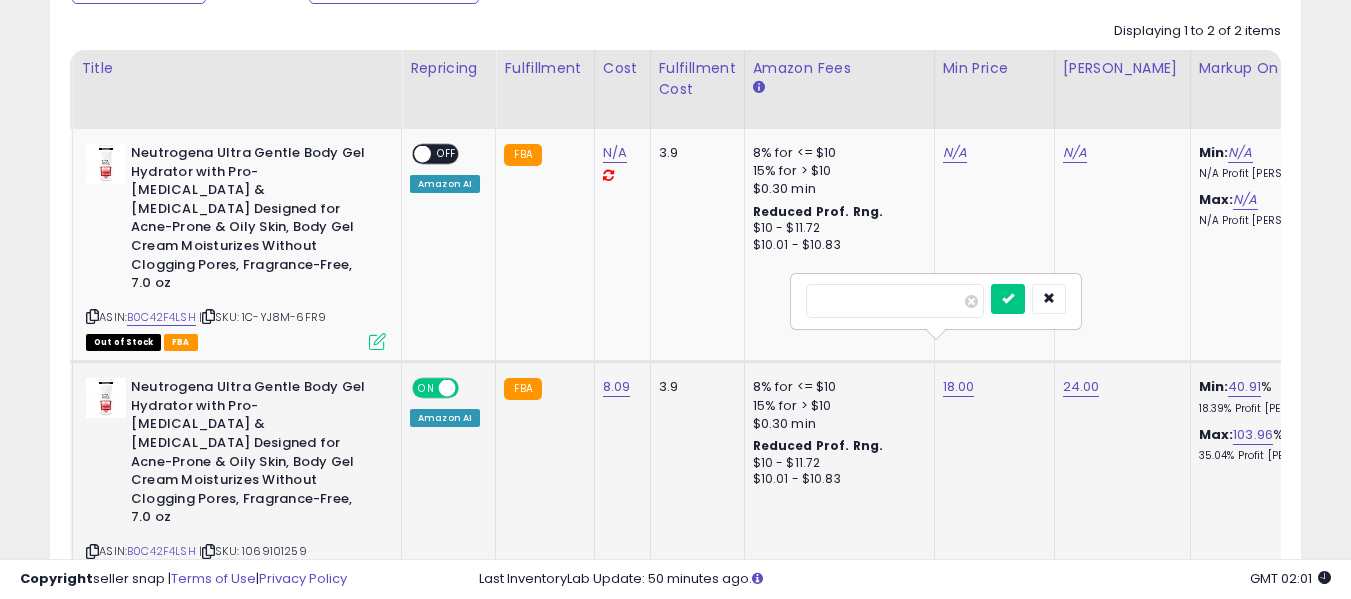 click on "*****" at bounding box center [895, 301] 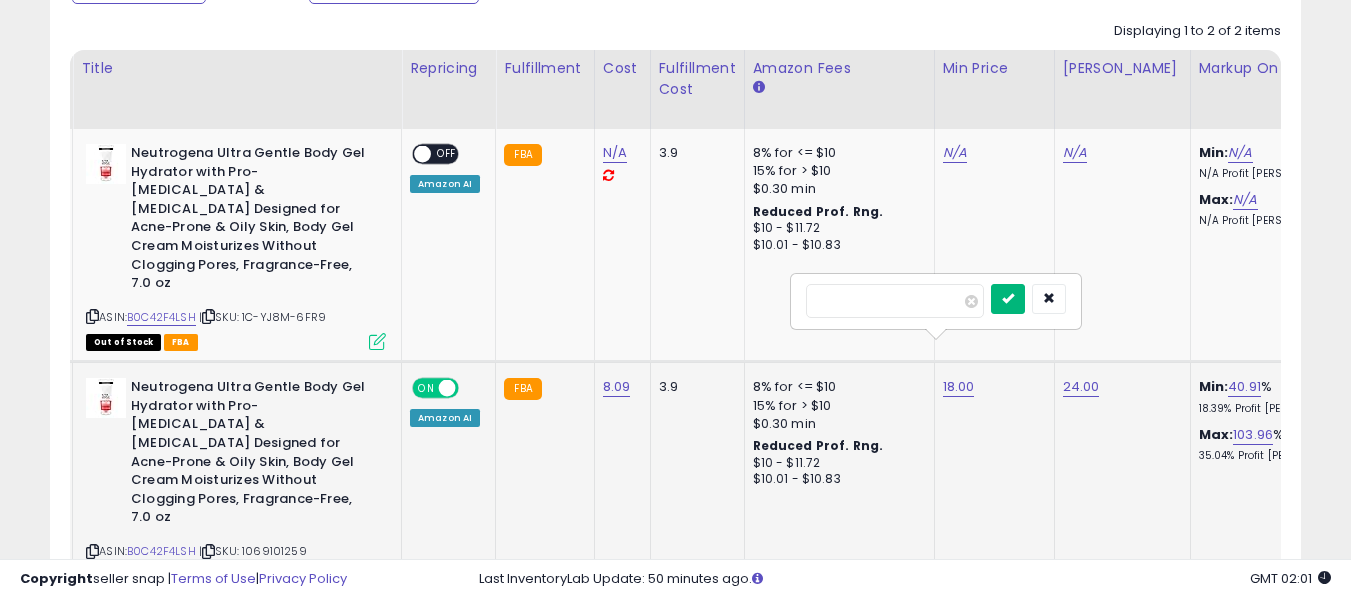 click at bounding box center (1008, 299) 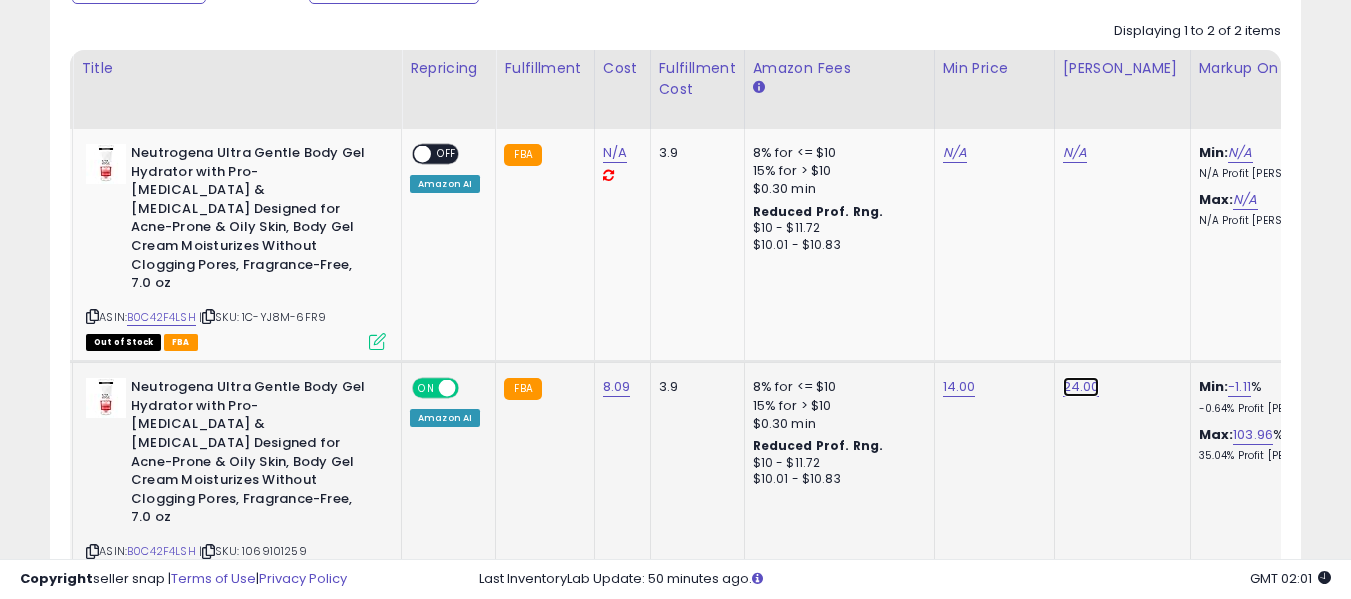 click on "24.00" at bounding box center [1075, 153] 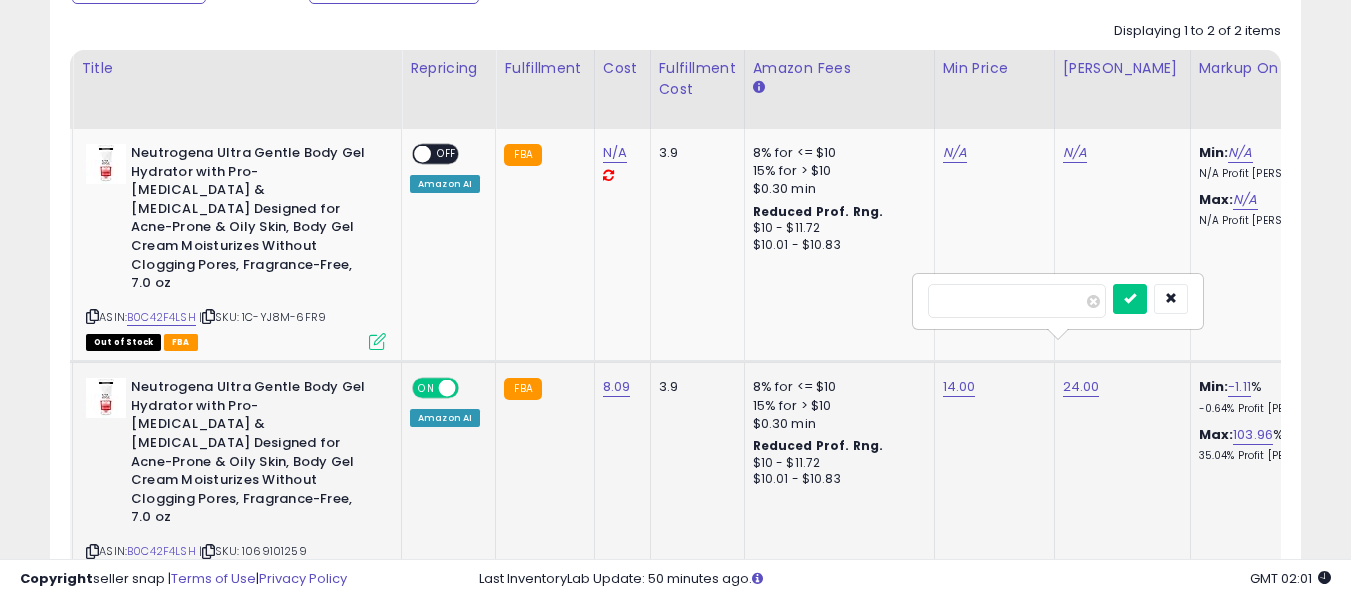 click on "*****" at bounding box center [1017, 301] 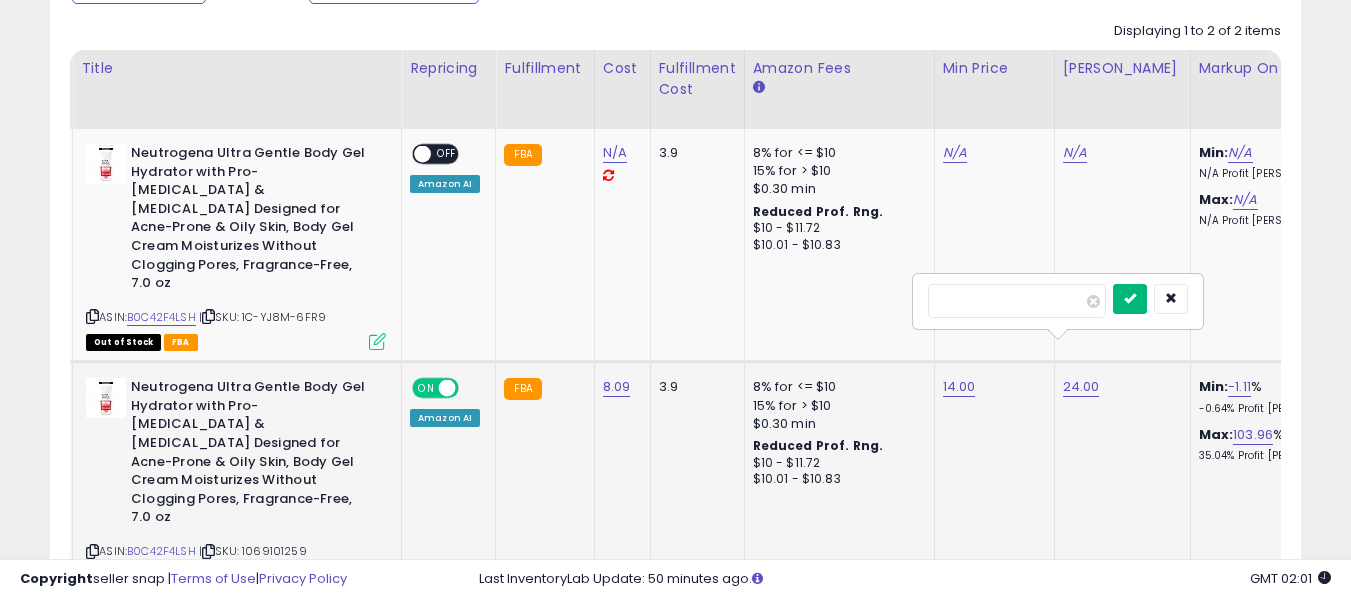 click at bounding box center (1130, 298) 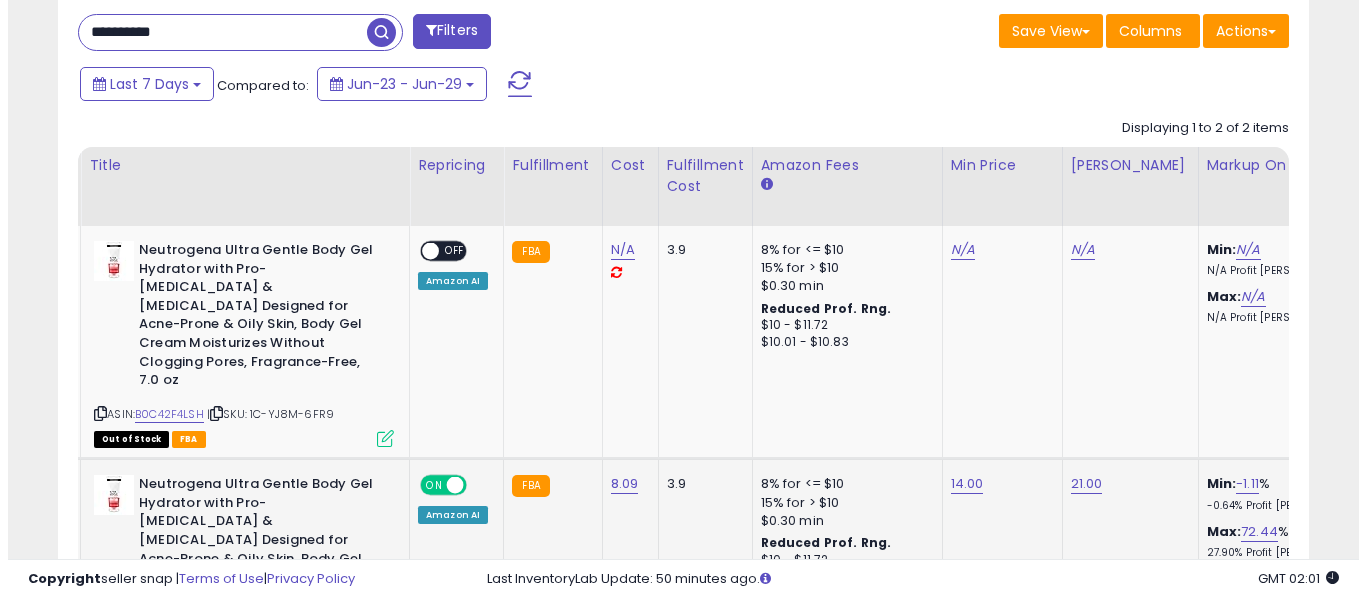 scroll, scrollTop: 614, scrollLeft: 0, axis: vertical 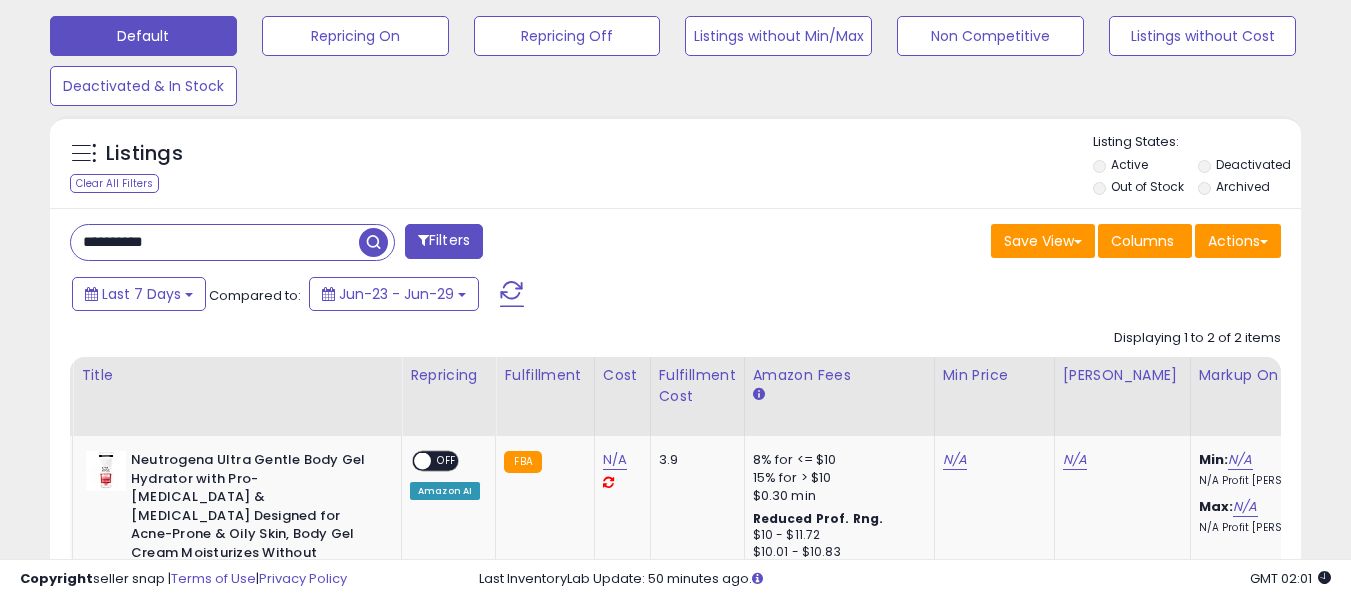 click on "**********" at bounding box center (215, 242) 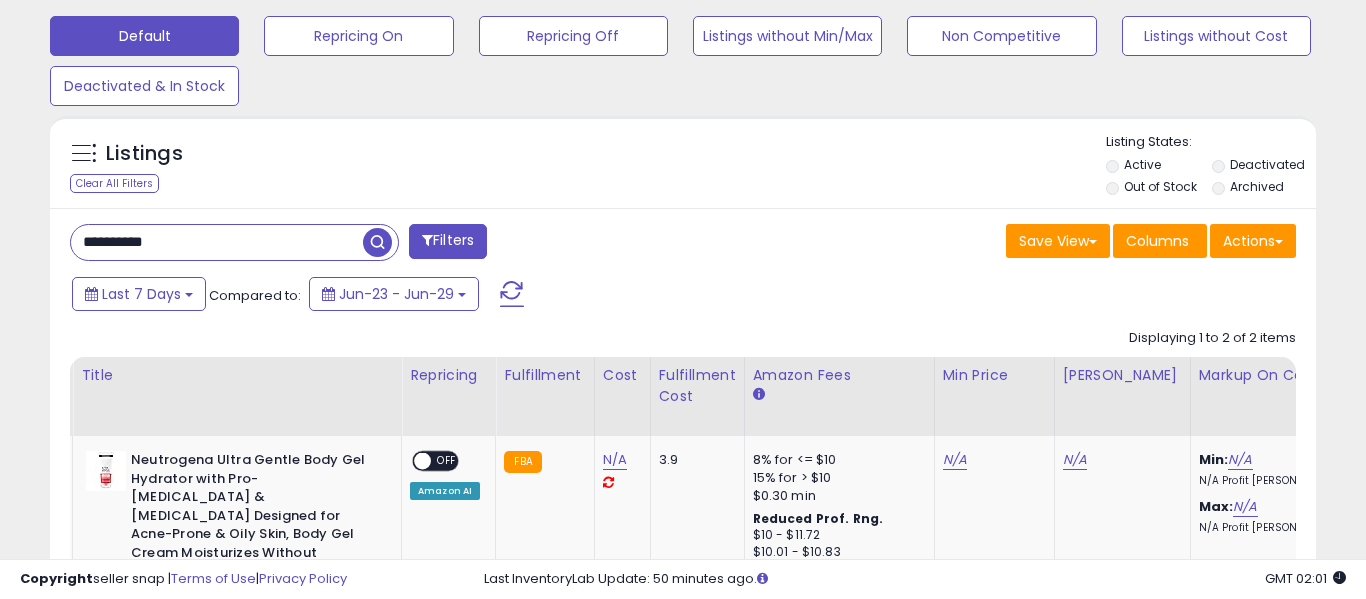 scroll, scrollTop: 999590, scrollLeft: 999267, axis: both 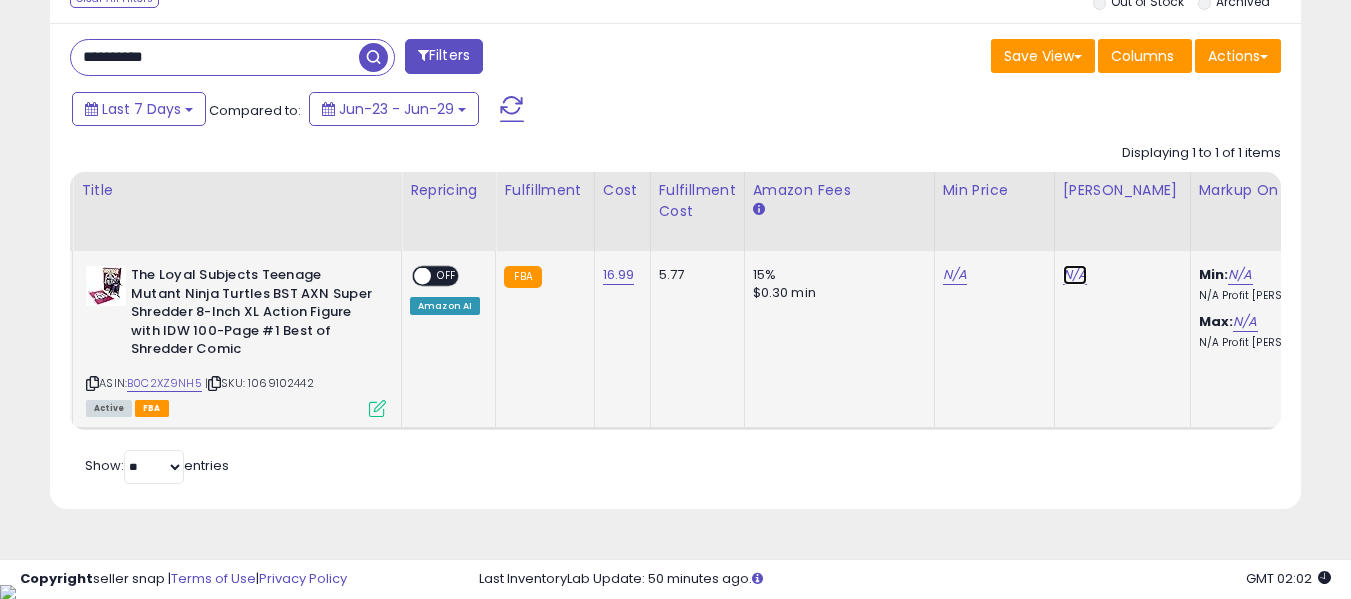 click on "N/A" at bounding box center (1075, 275) 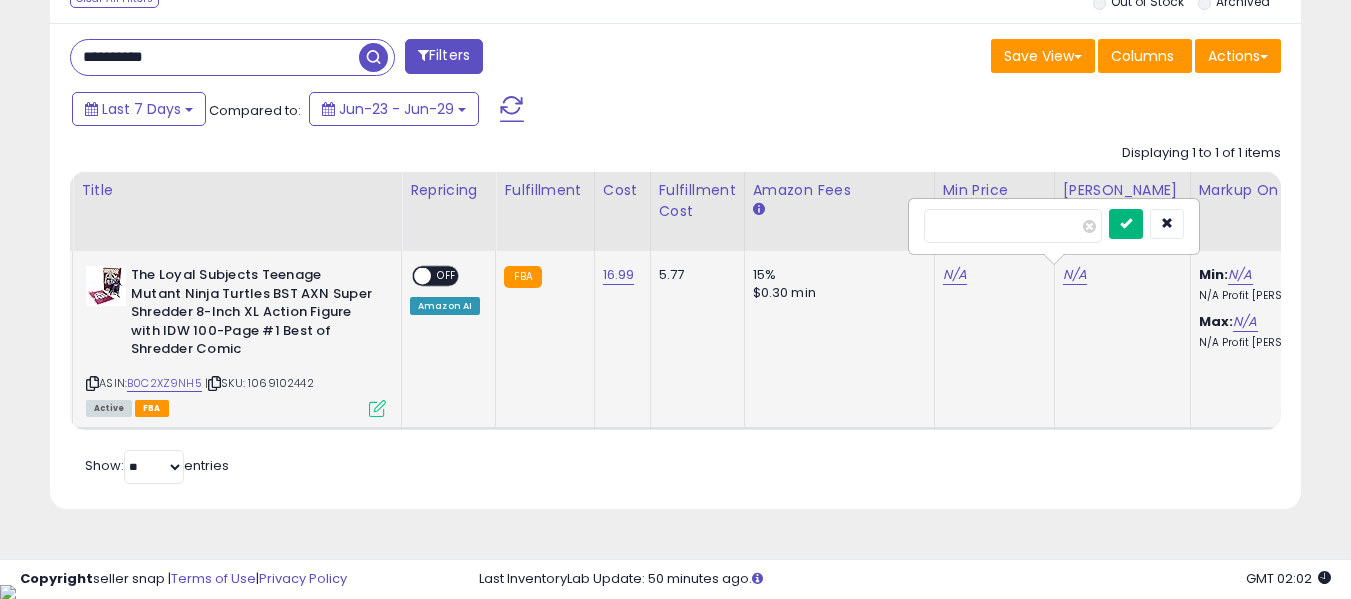 click at bounding box center (1126, 224) 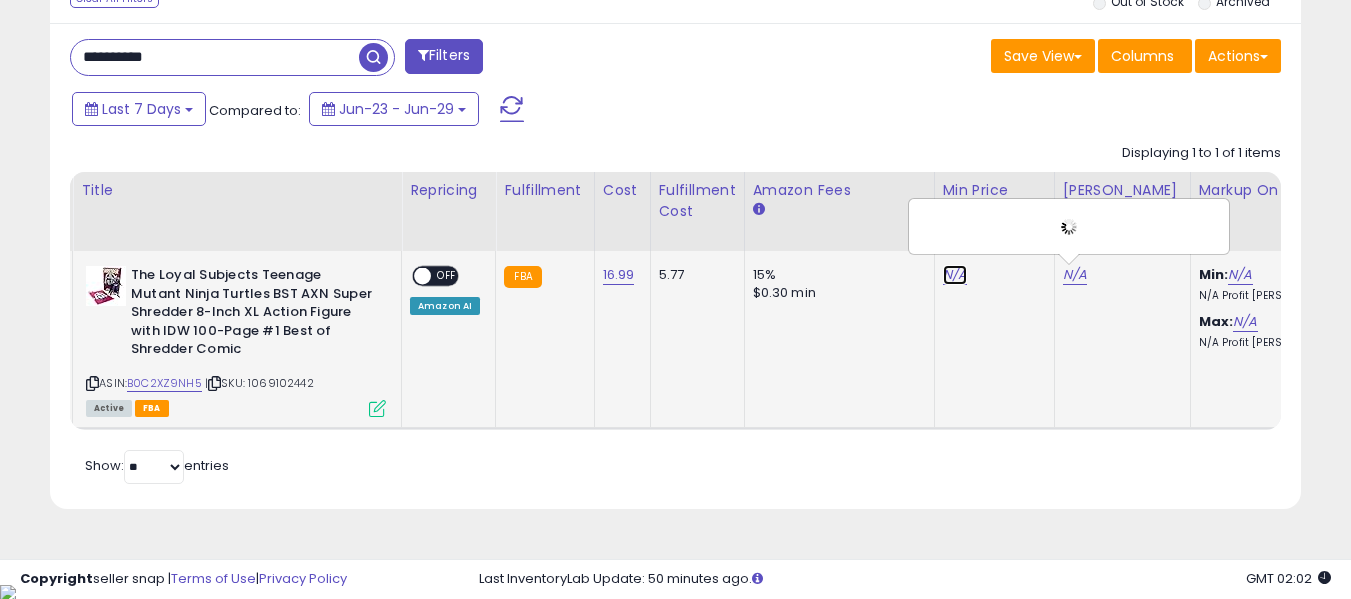click on "N/A" at bounding box center [955, 275] 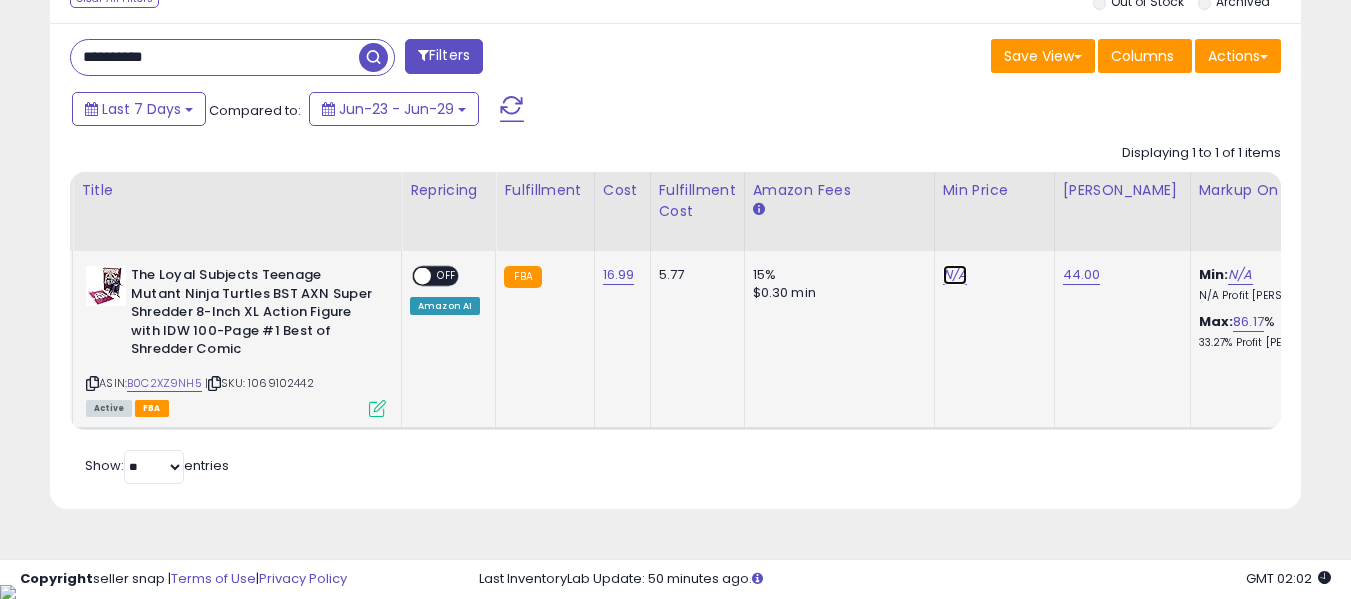 click on "N/A" at bounding box center (955, 275) 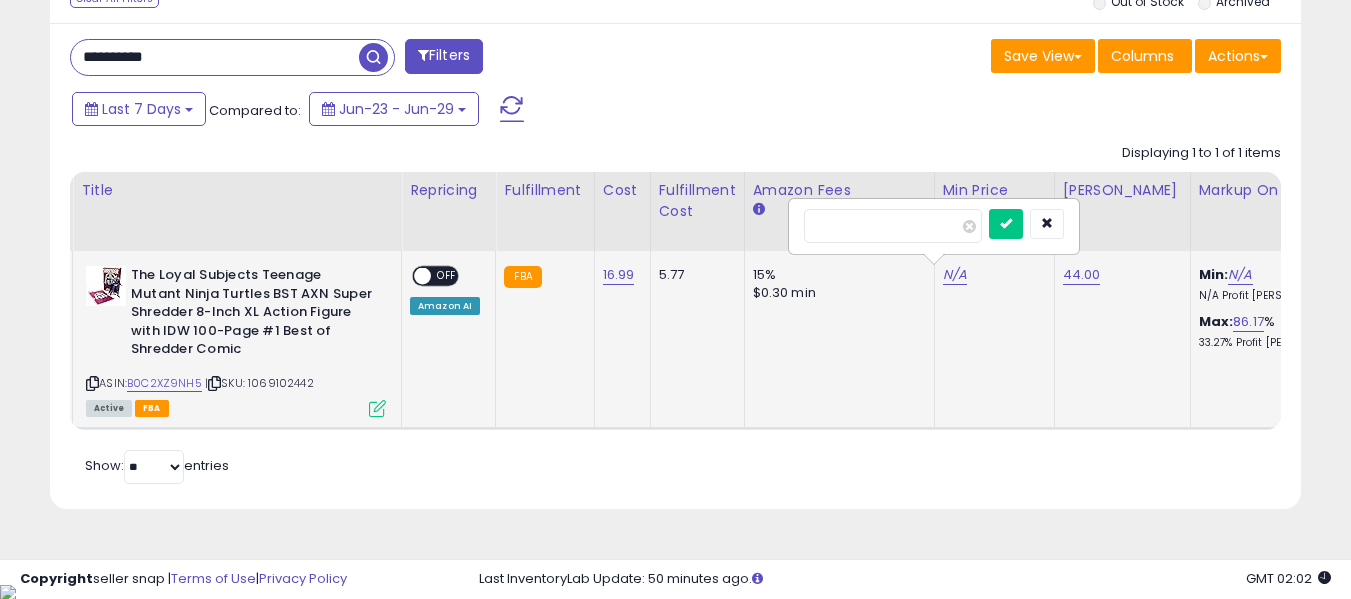 click on "**" at bounding box center [934, 226] 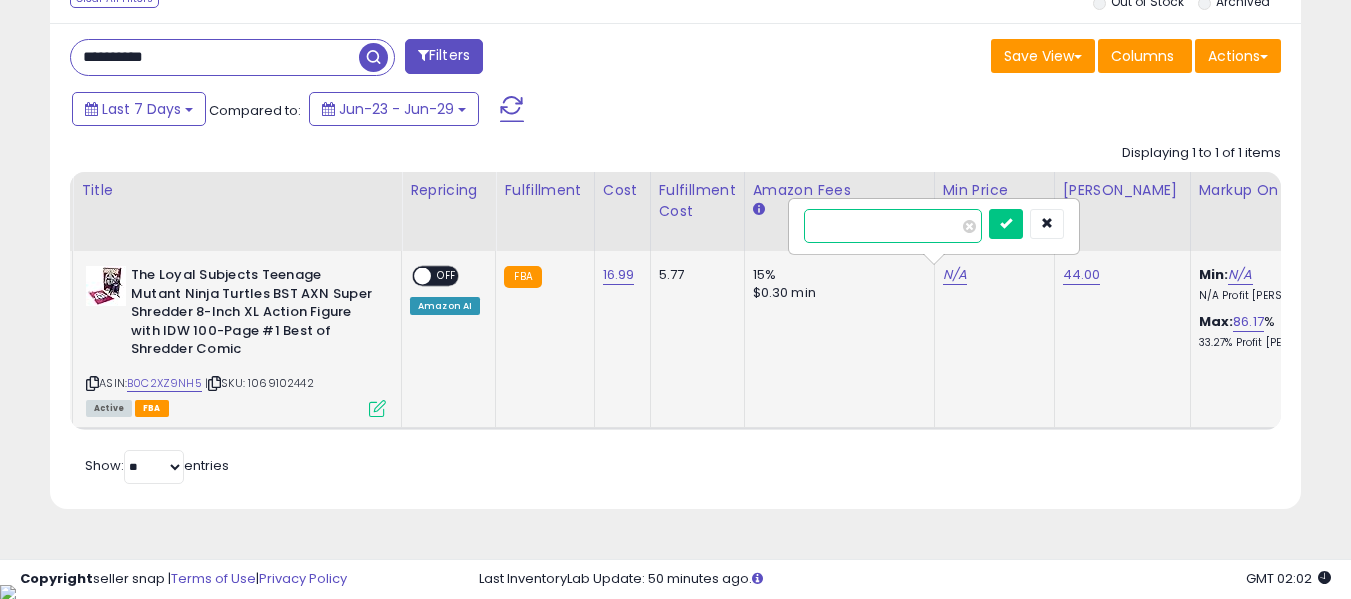 click on "**" at bounding box center [893, 226] 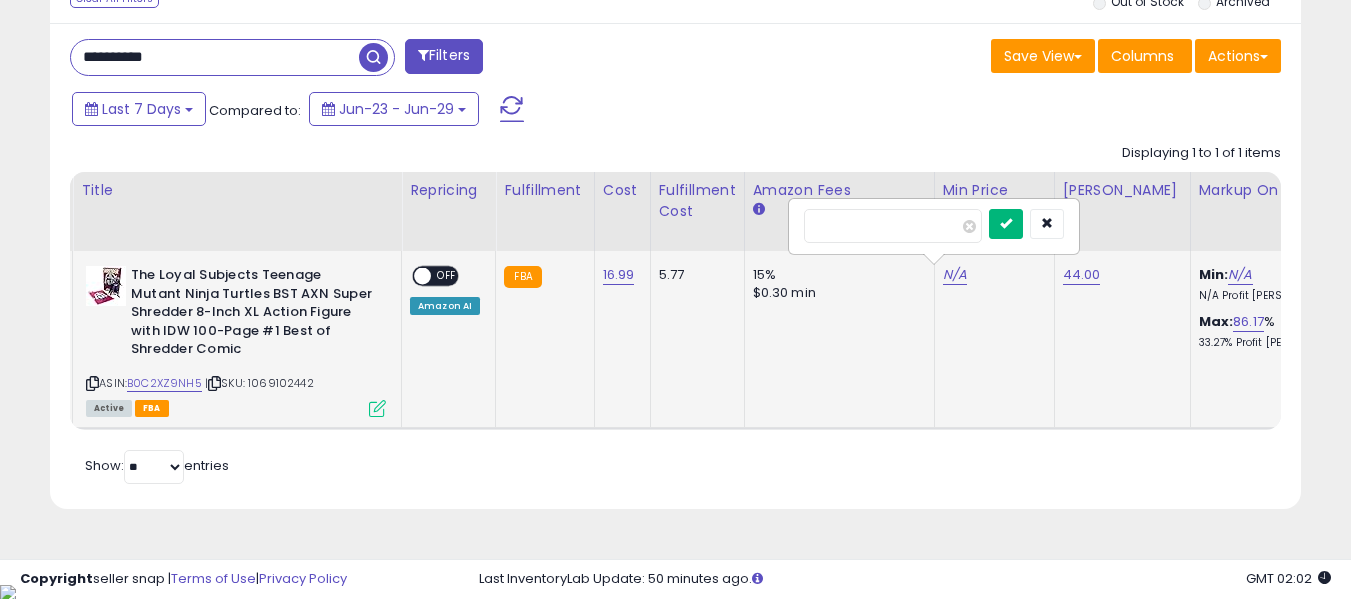 click at bounding box center (1006, 223) 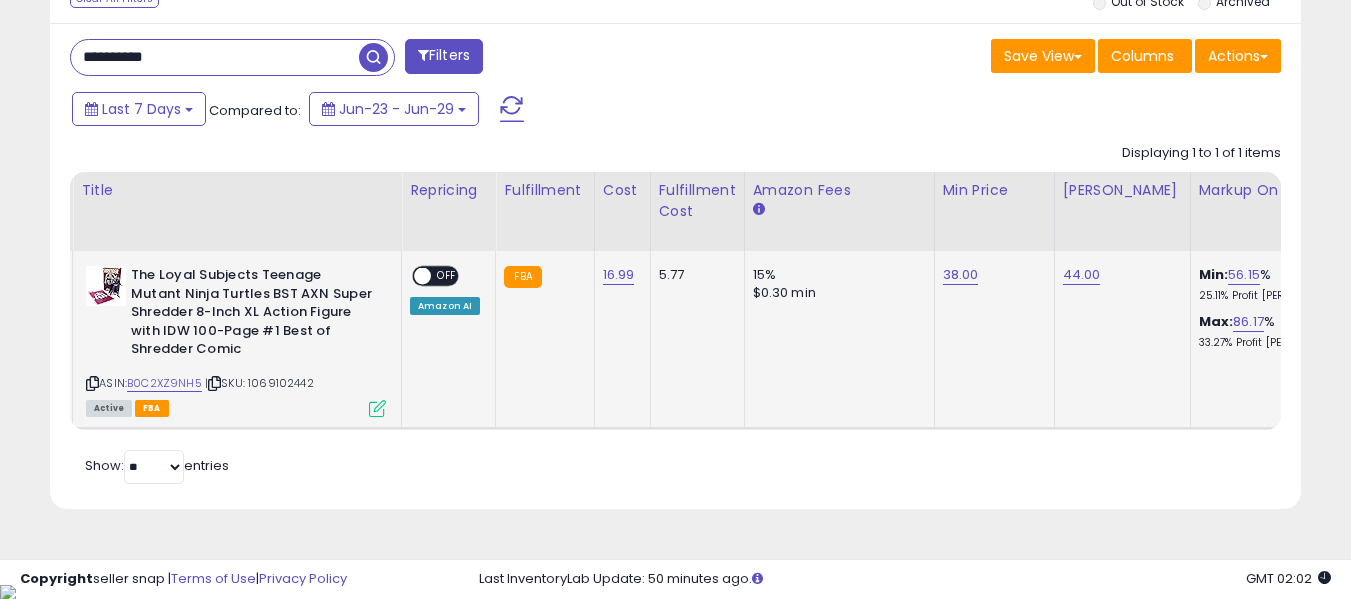 click on "OFF" at bounding box center (447, 276) 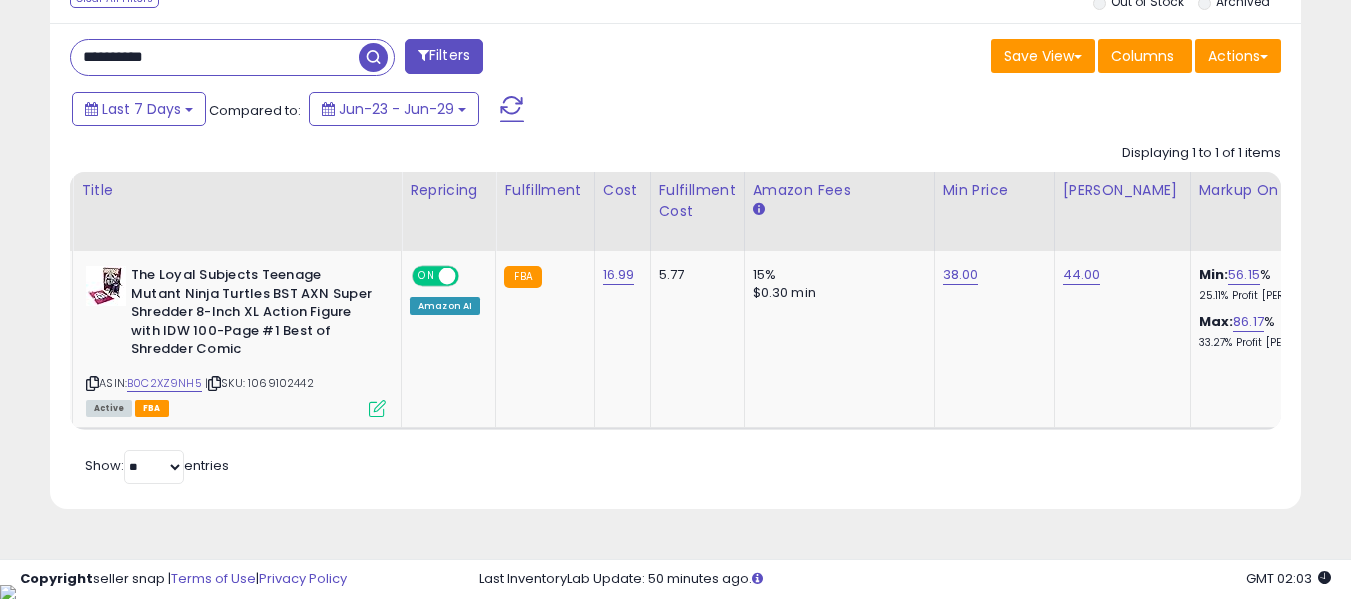 click on "**********" at bounding box center (215, 57) 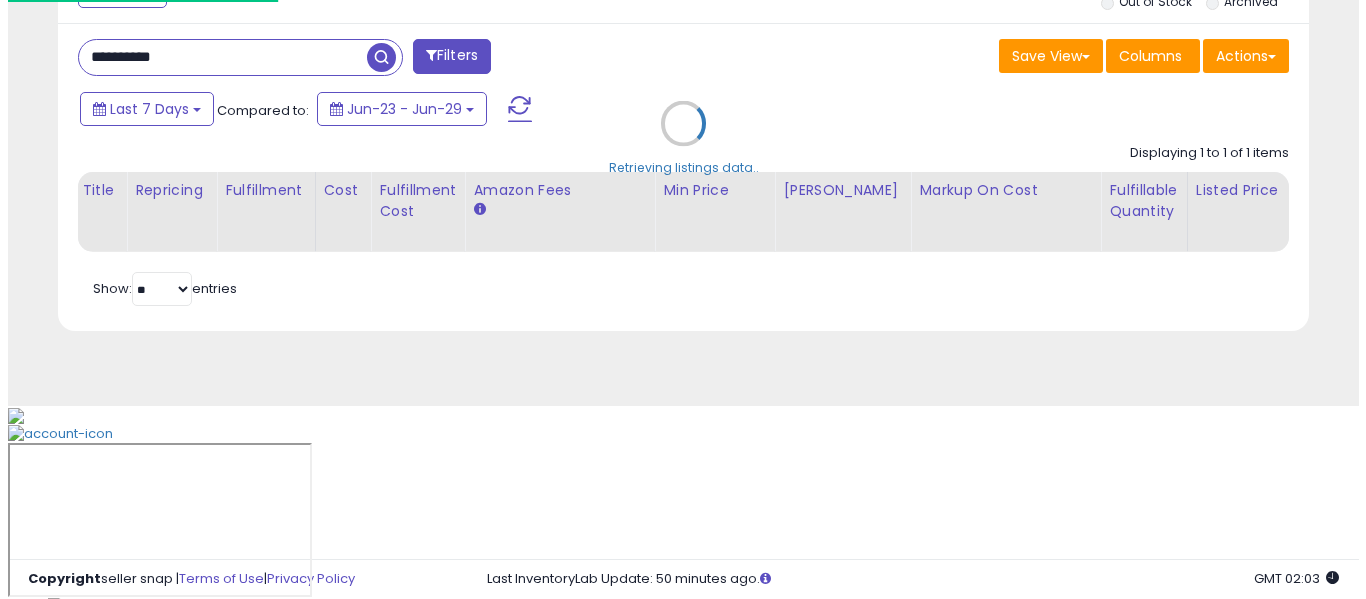 scroll, scrollTop: 621, scrollLeft: 0, axis: vertical 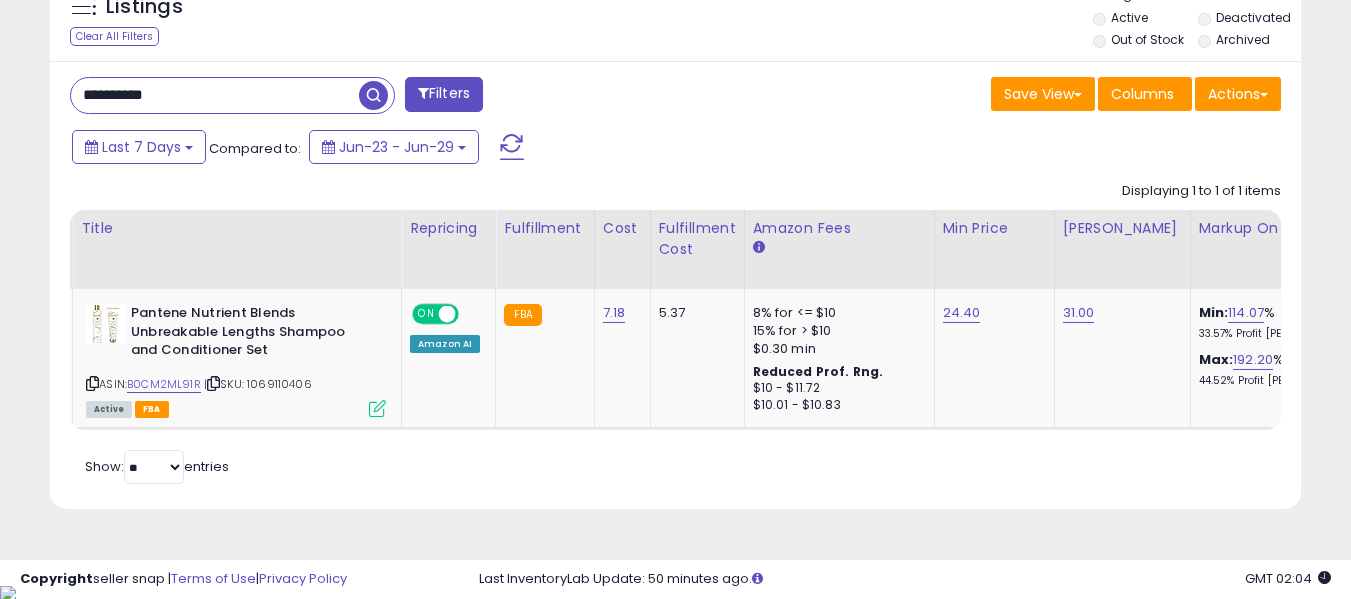 click on "**********" at bounding box center [215, 95] 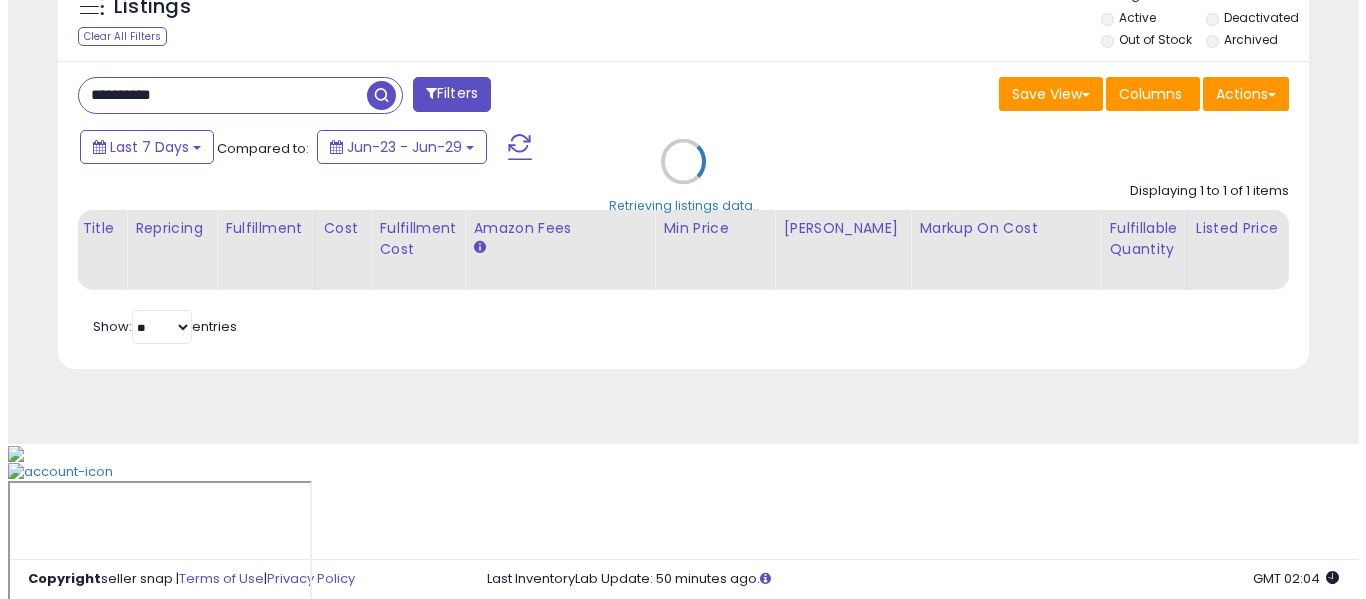 scroll, scrollTop: 621, scrollLeft: 0, axis: vertical 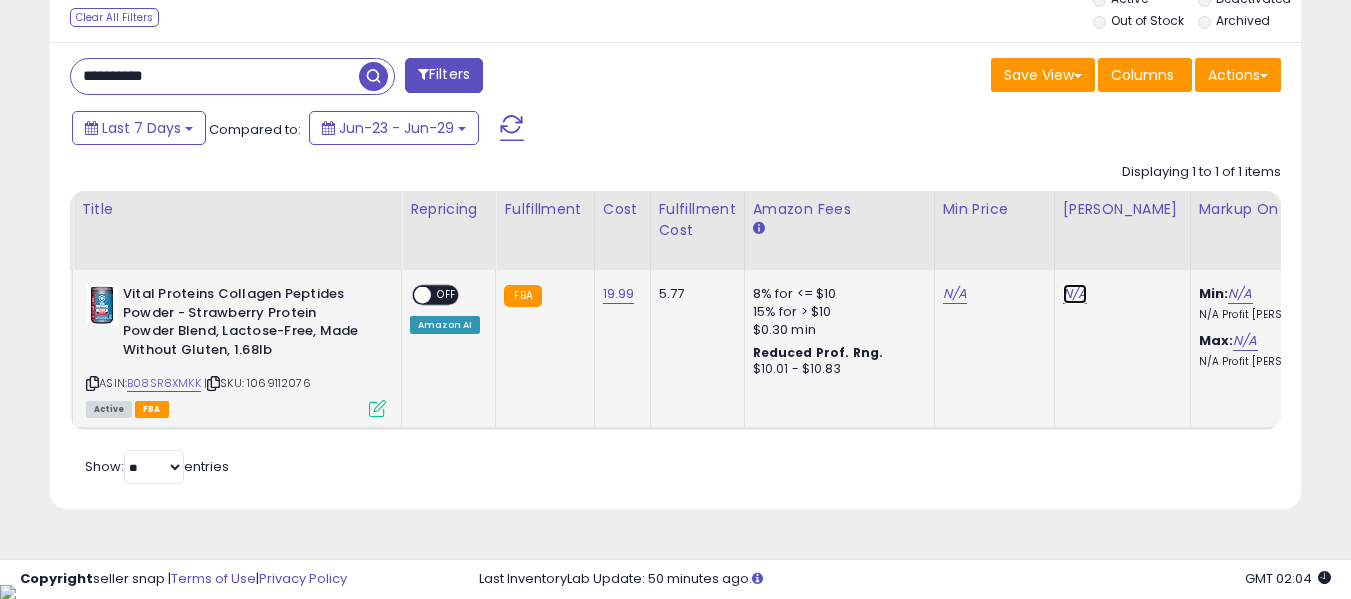 click on "N/A" at bounding box center [1075, 294] 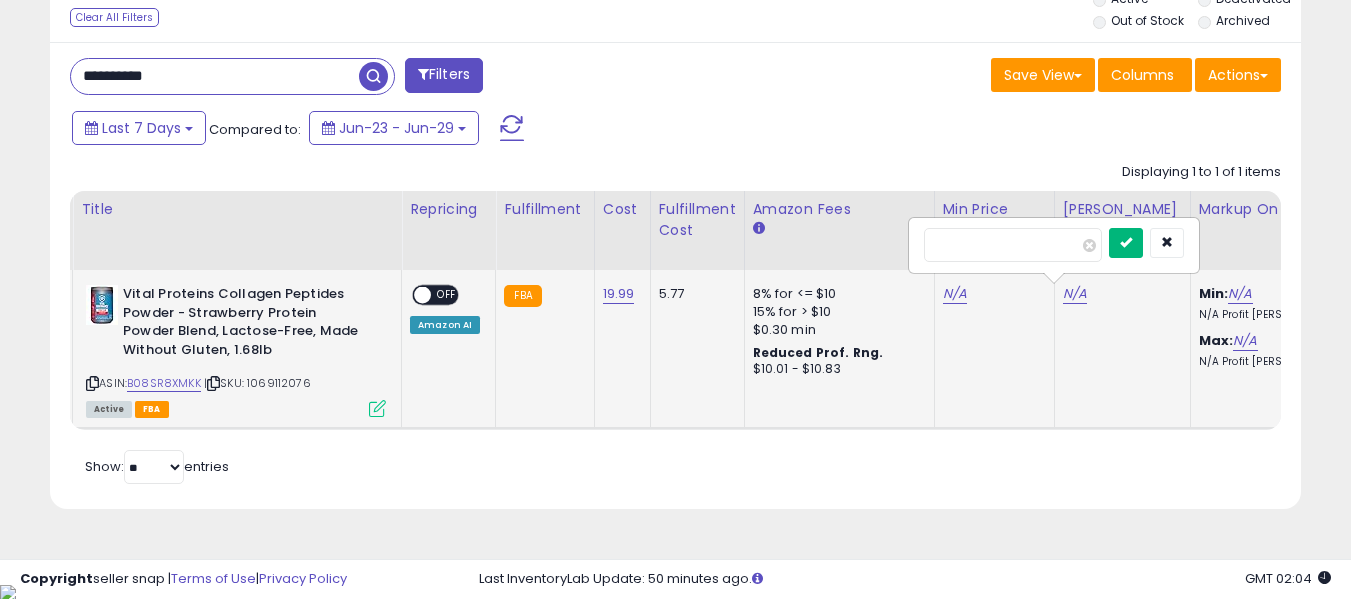 click at bounding box center [1126, 242] 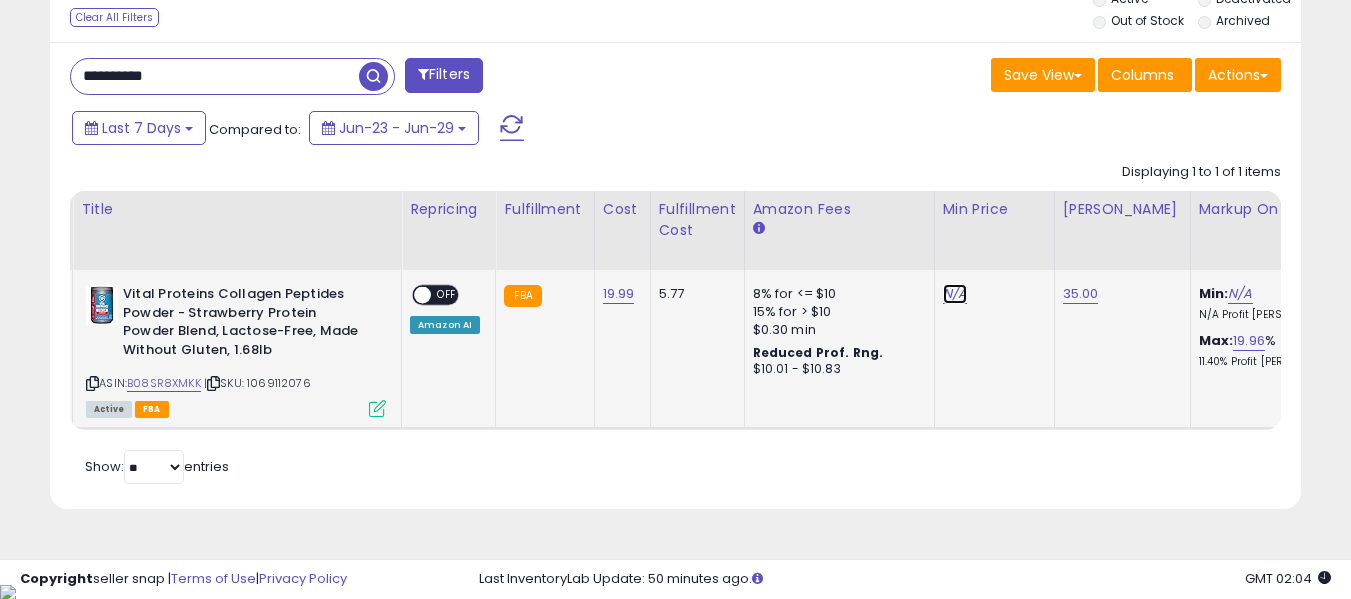click on "N/A" at bounding box center (955, 294) 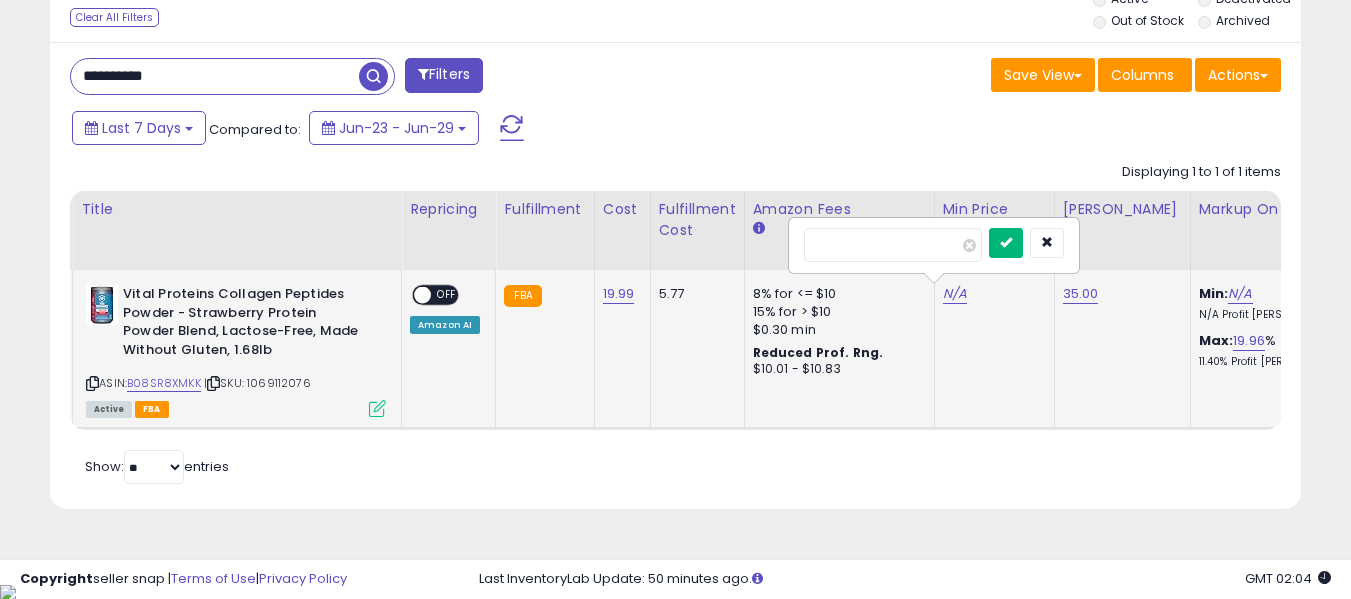 drag, startPoint x: 1027, startPoint y: 235, endPoint x: 829, endPoint y: 241, distance: 198.09088 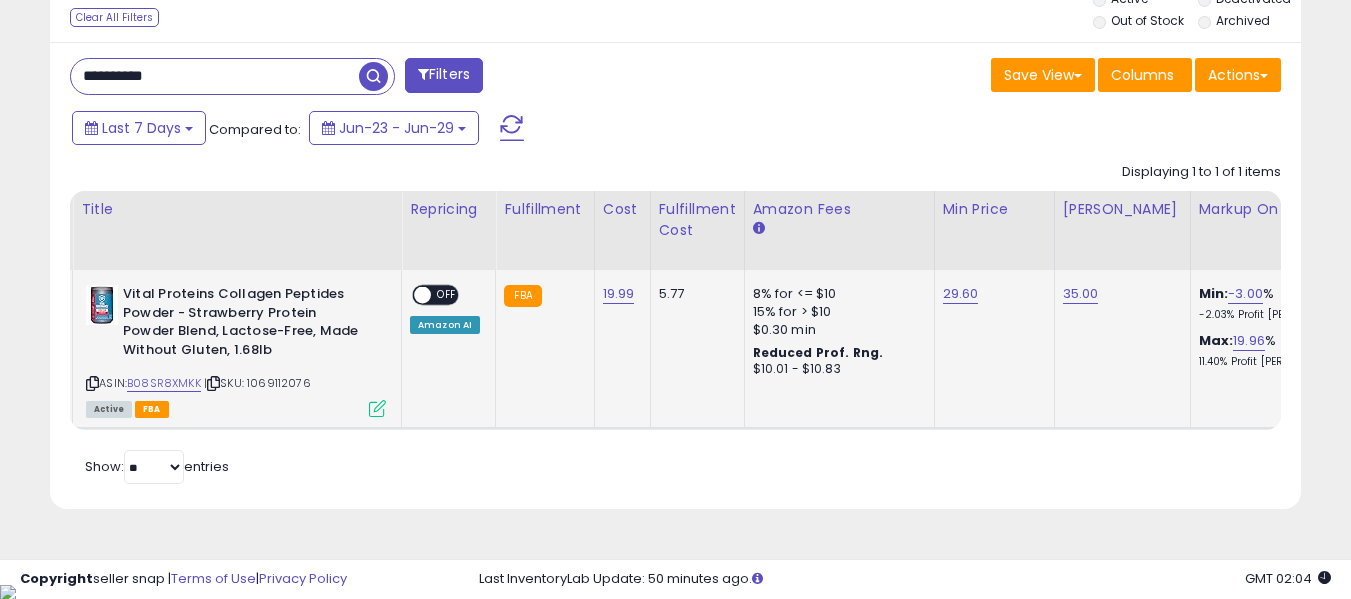 click on "OFF" at bounding box center [447, 295] 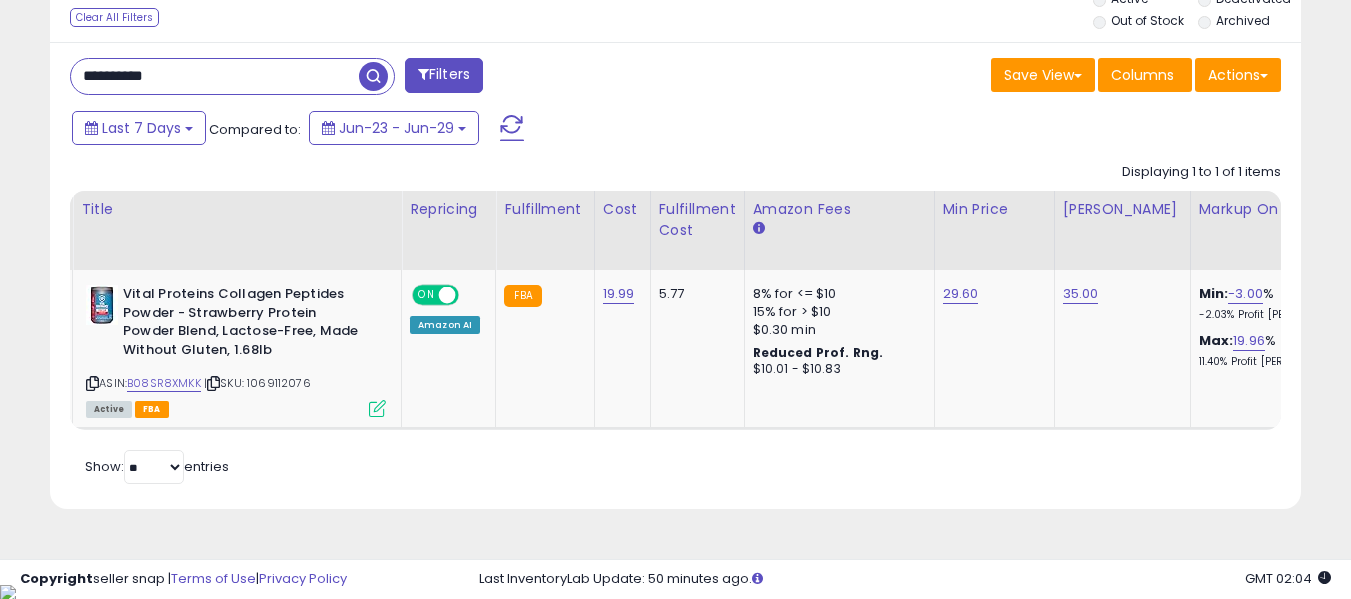 click on "**********" at bounding box center [215, 76] 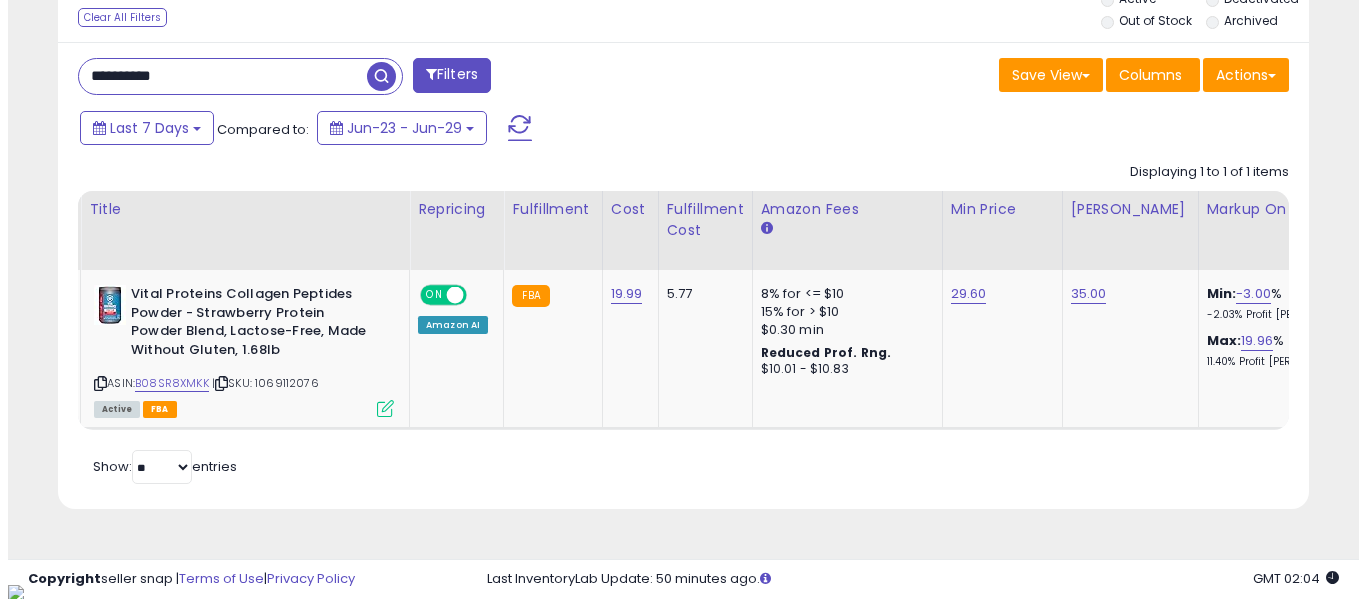 scroll, scrollTop: 621, scrollLeft: 0, axis: vertical 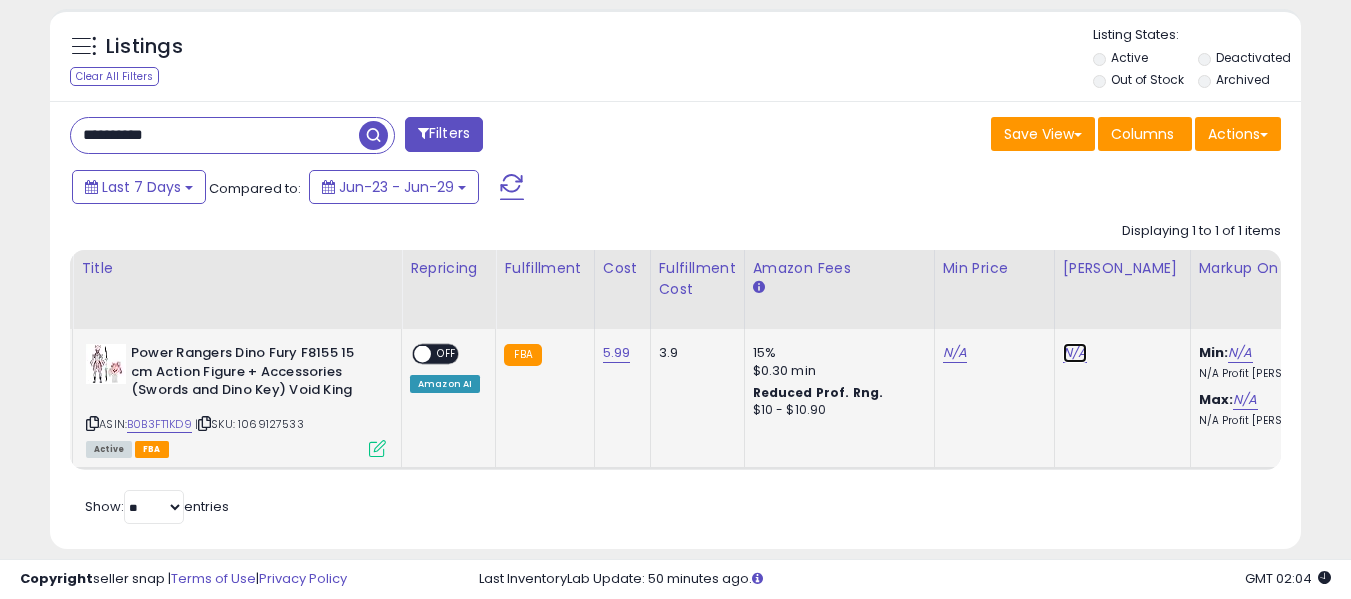 click on "N/A" at bounding box center (1075, 353) 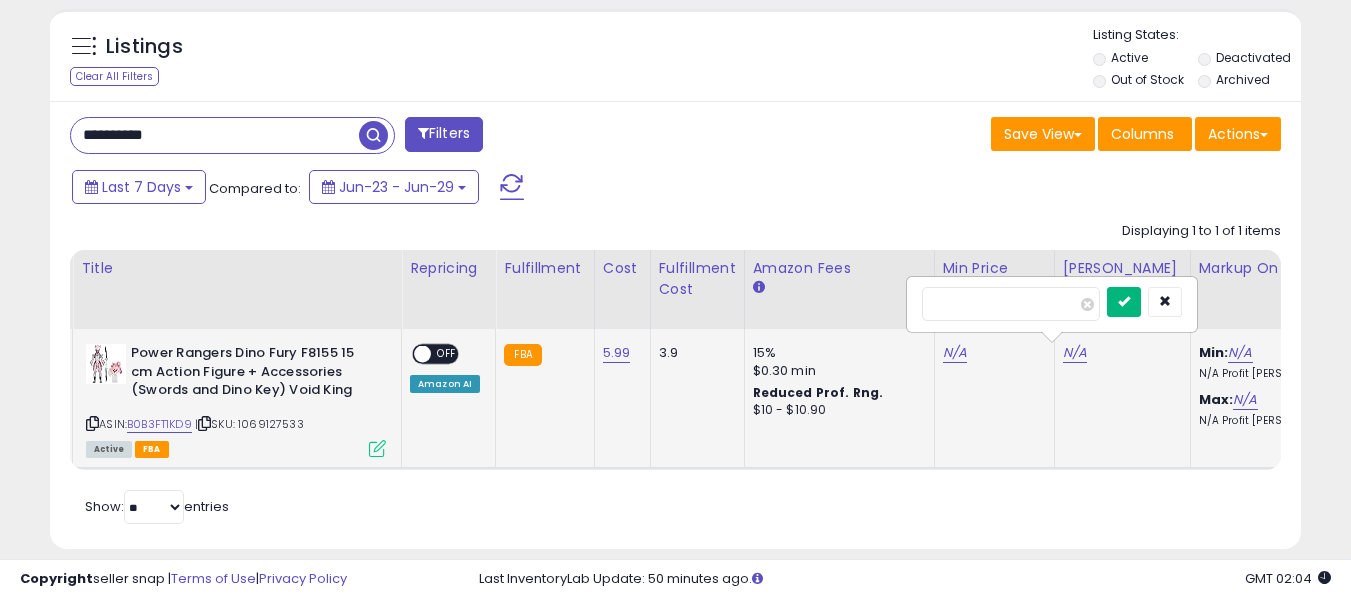 click at bounding box center (1124, 302) 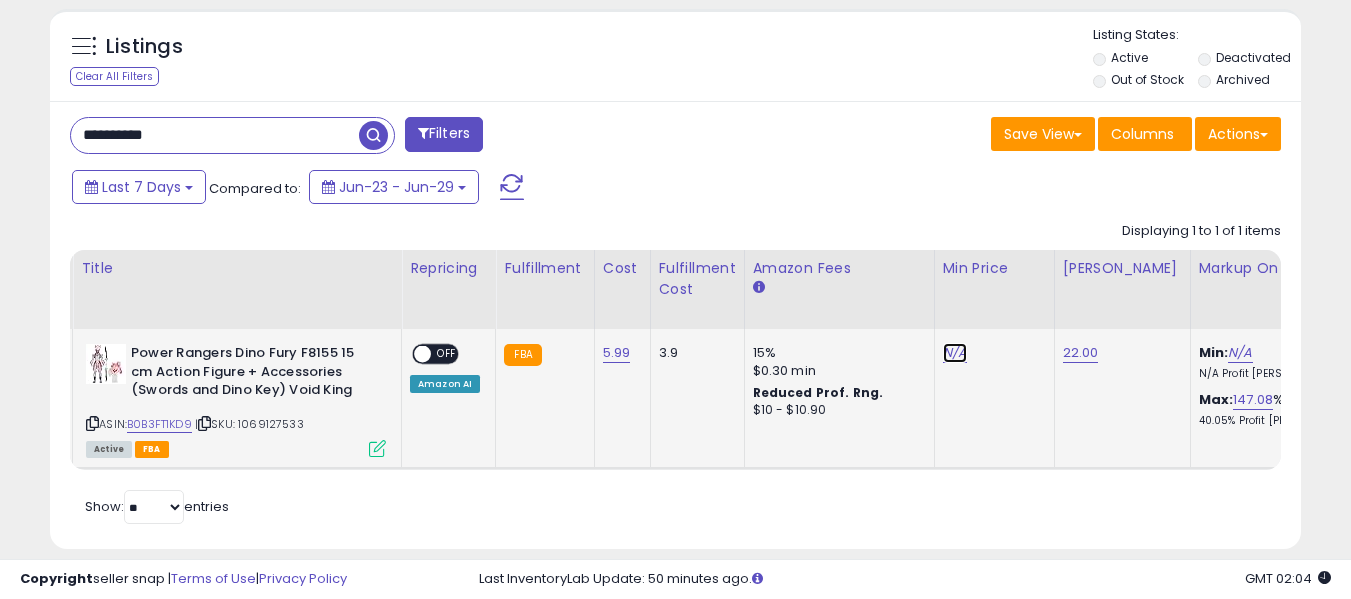 click on "N/A" at bounding box center [955, 353] 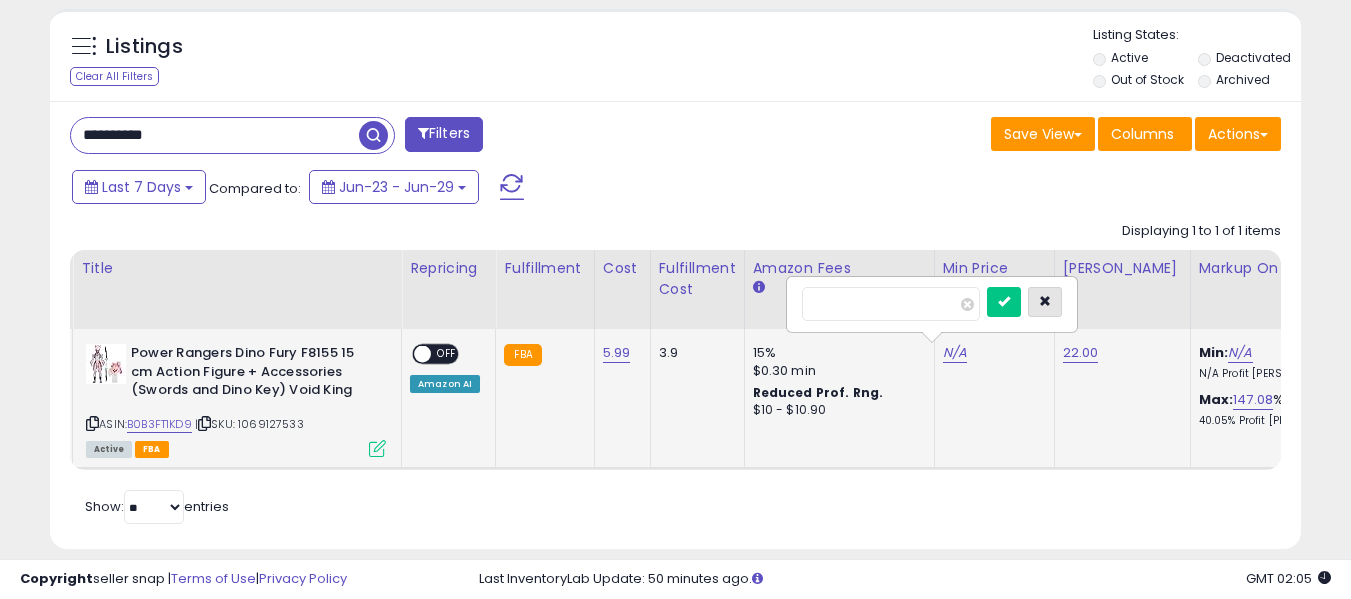 click at bounding box center [1045, 302] 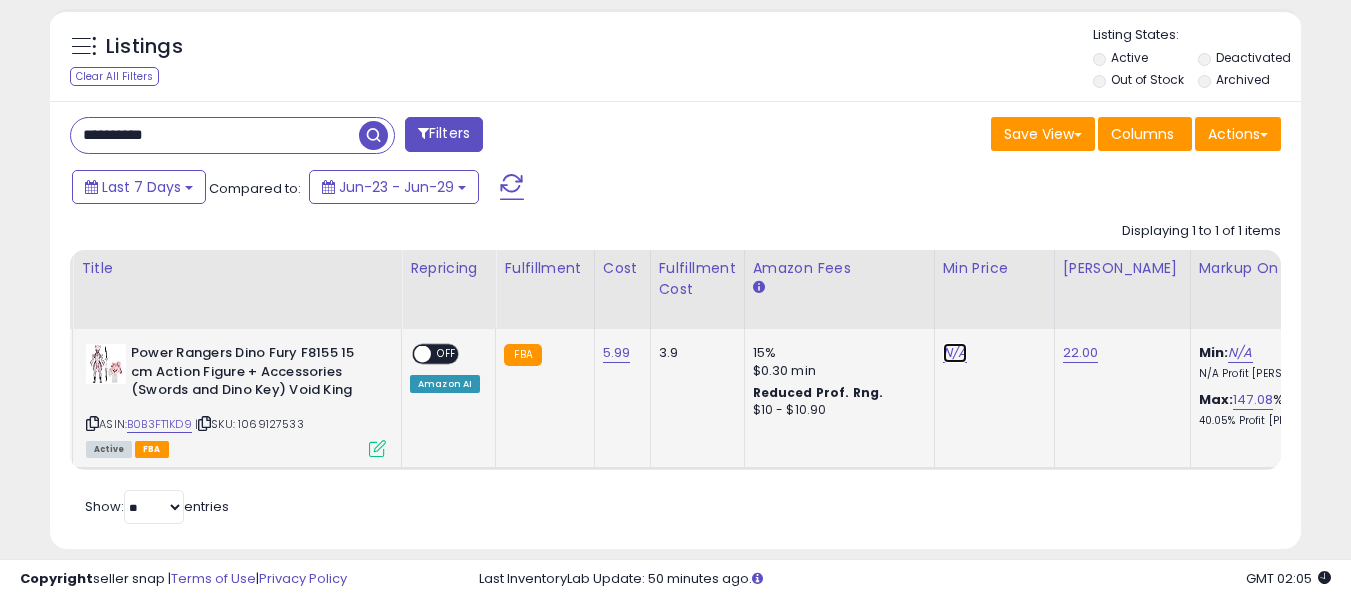 click on "N/A" at bounding box center [955, 353] 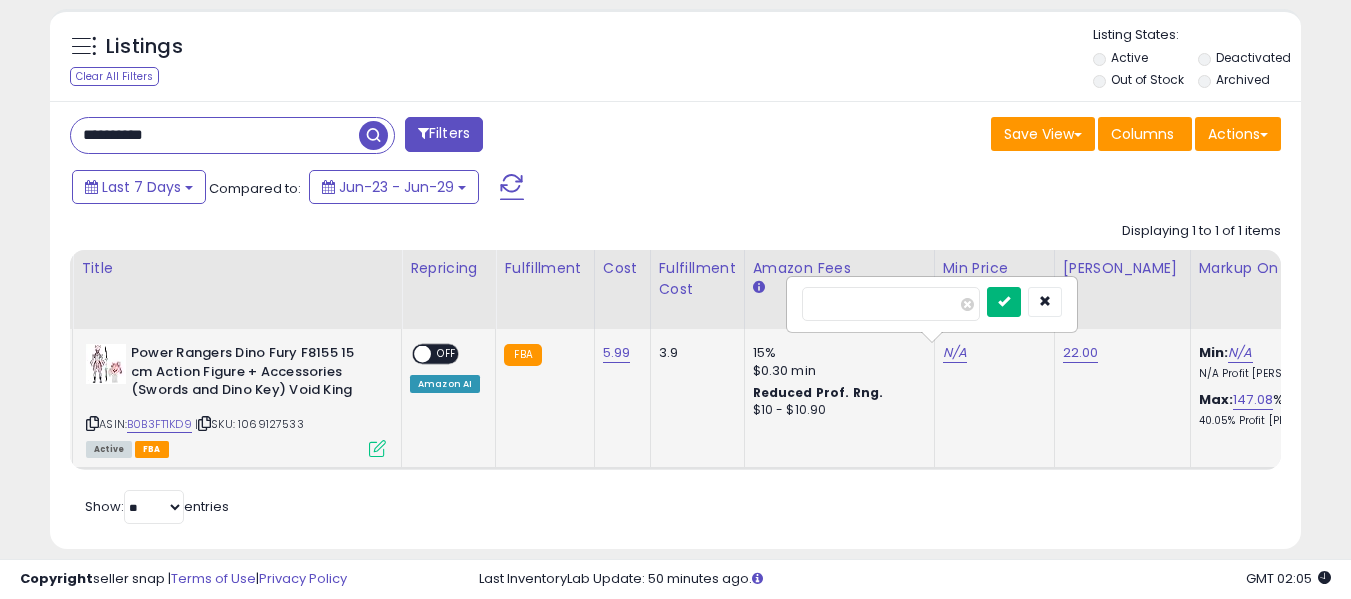 click at bounding box center [1004, 301] 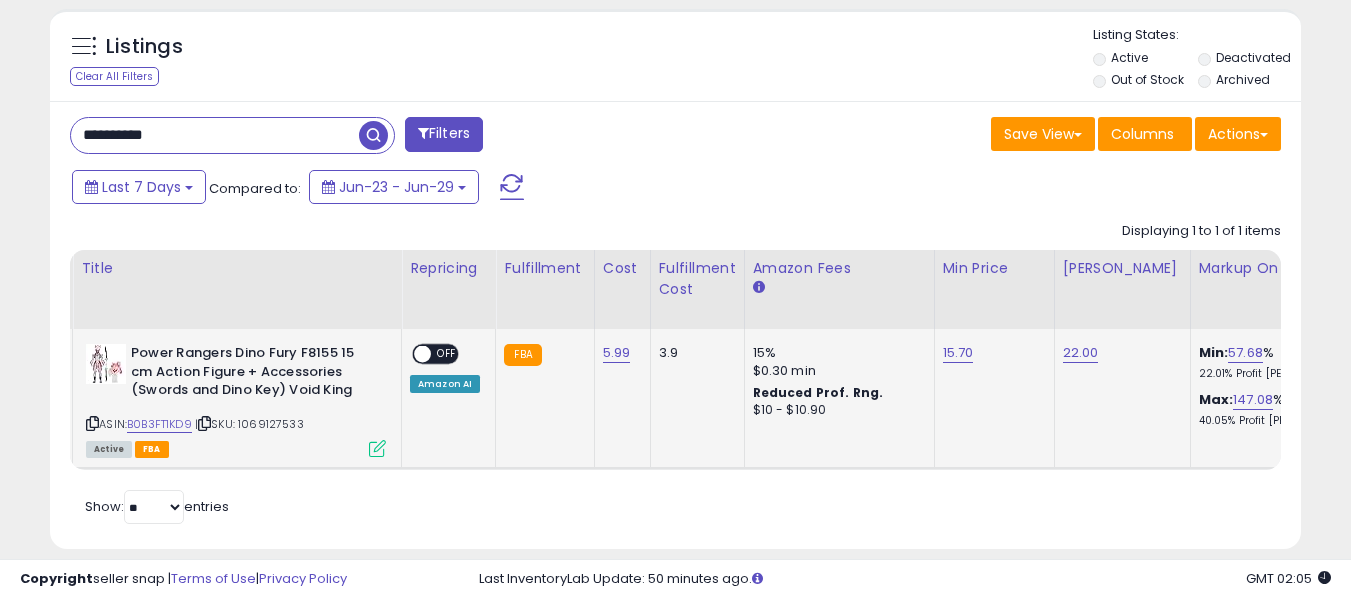 click on "ON   OFF" at bounding box center (413, 354) 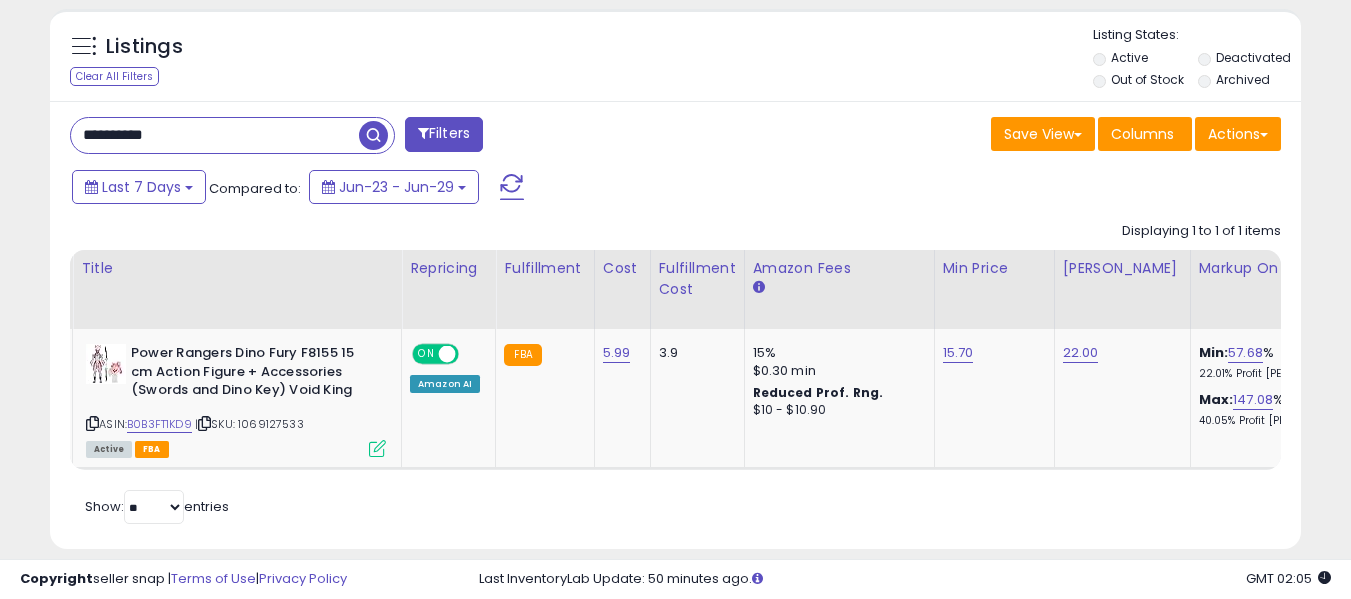 click on "**********" at bounding box center (215, 135) 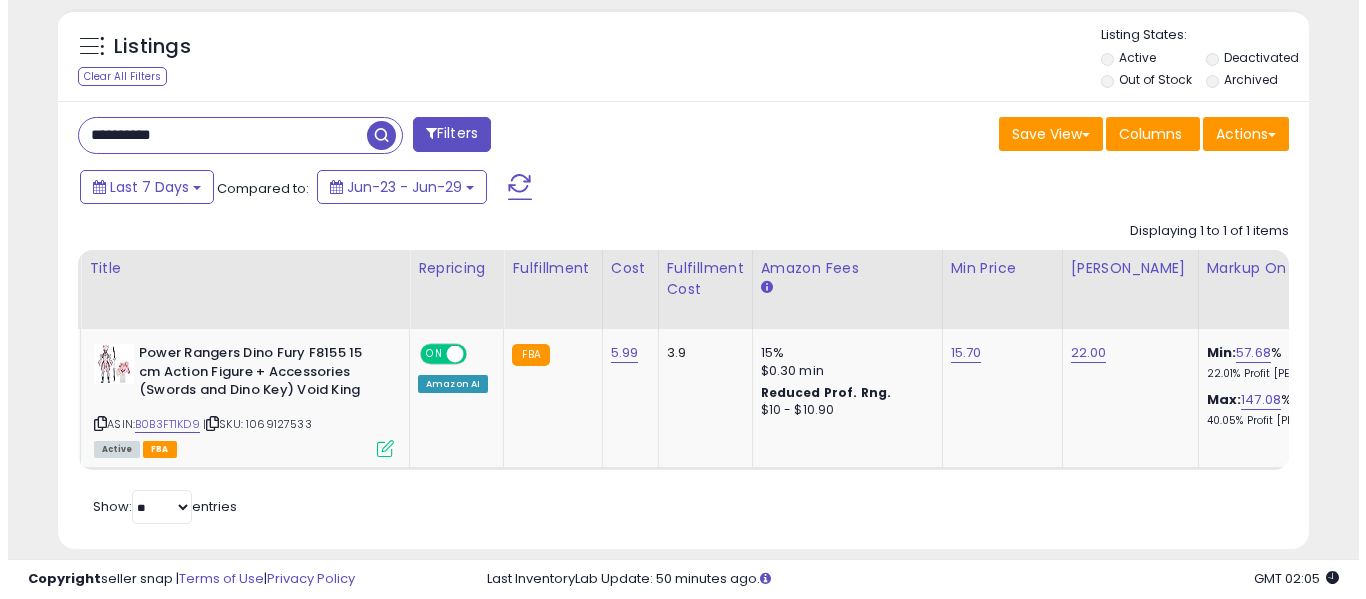 scroll, scrollTop: 621, scrollLeft: 0, axis: vertical 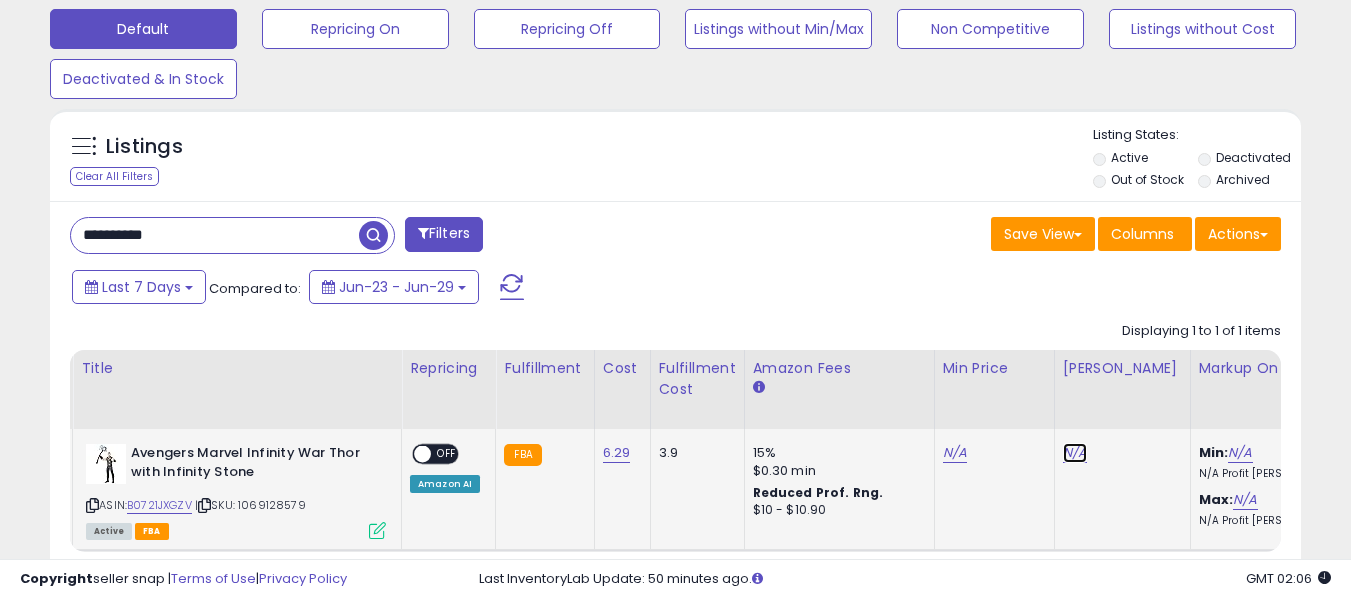 click on "N/A" at bounding box center [1075, 453] 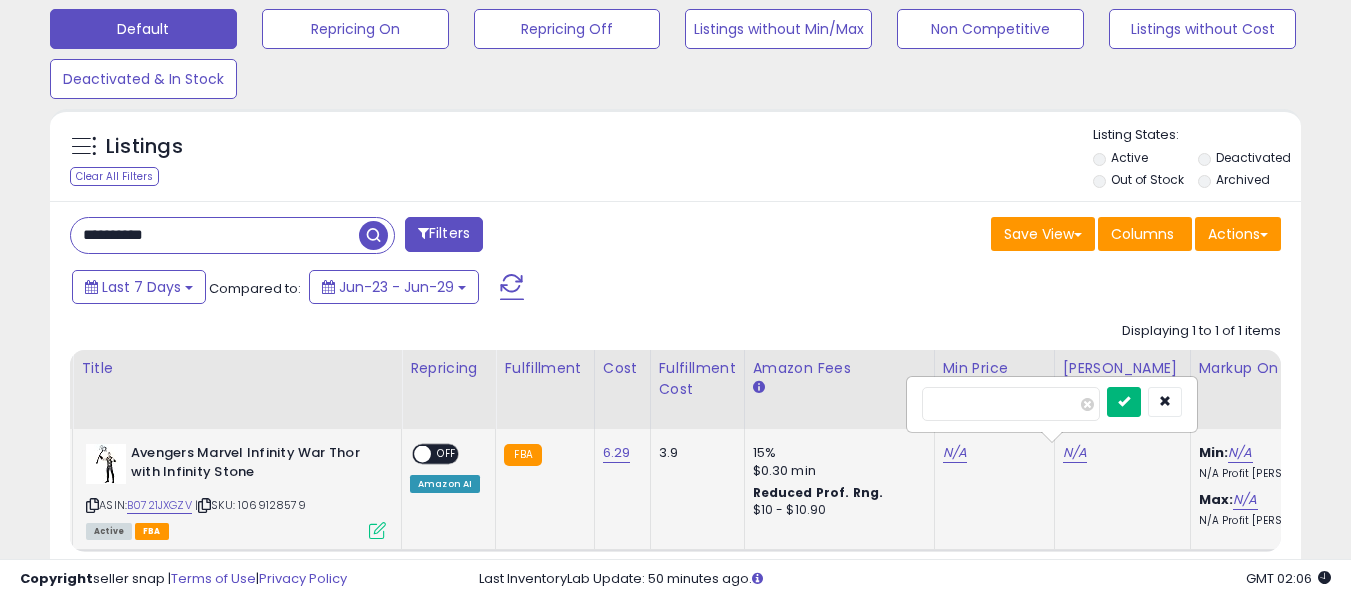click at bounding box center (1124, 401) 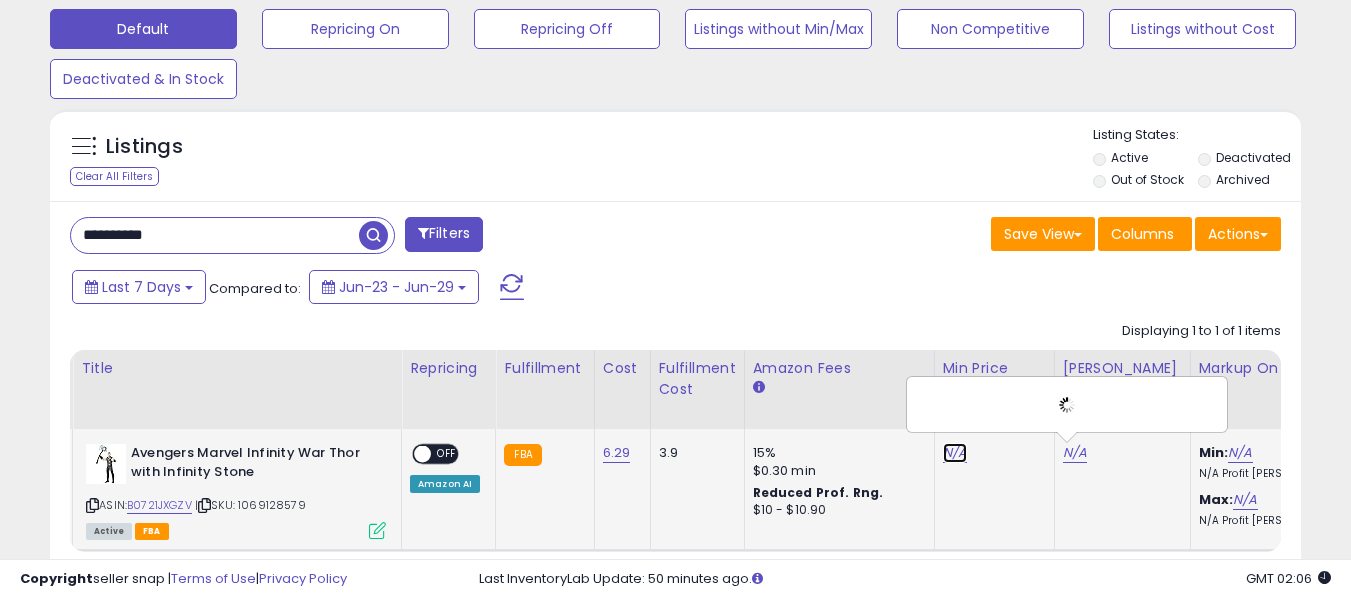 click on "N/A" at bounding box center (955, 453) 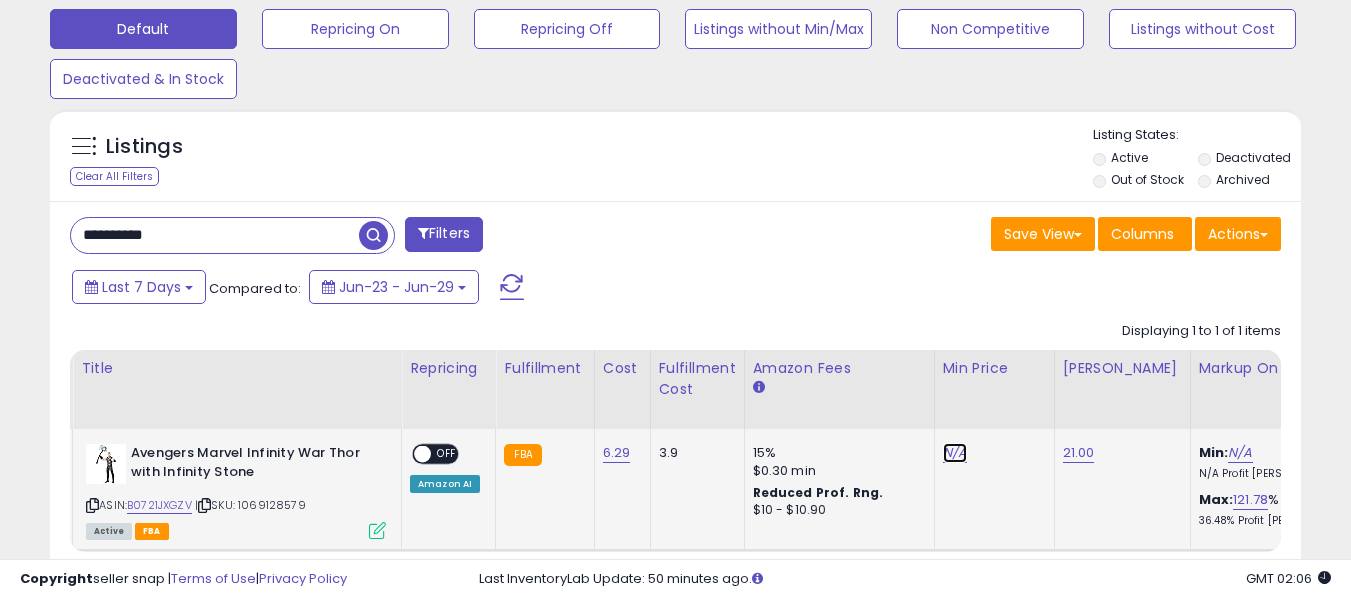 click on "N/A" at bounding box center (955, 453) 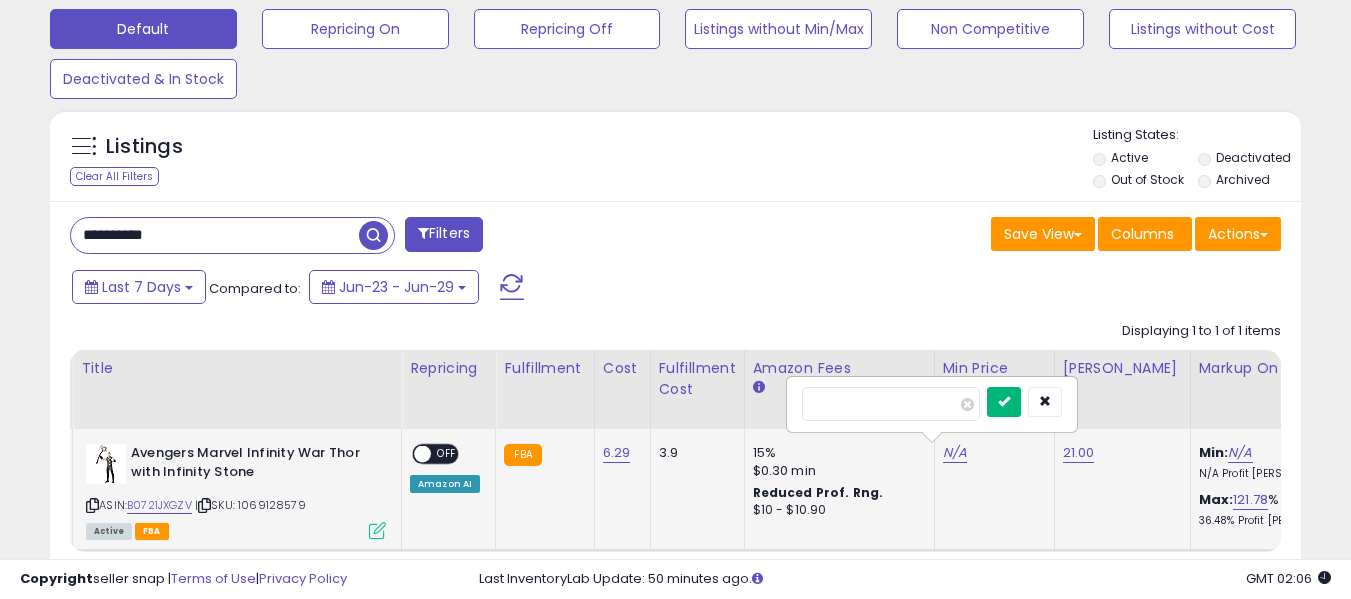 drag, startPoint x: 1024, startPoint y: 398, endPoint x: 990, endPoint y: 407, distance: 35.17101 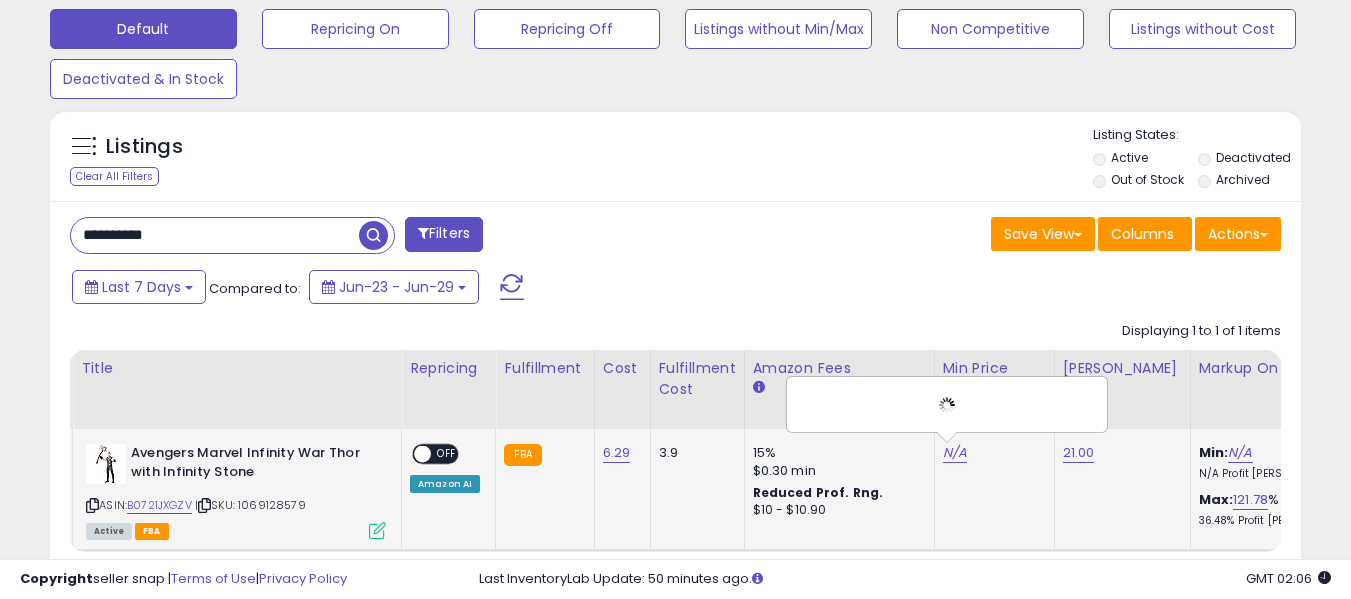 click on "OFF" at bounding box center (447, 454) 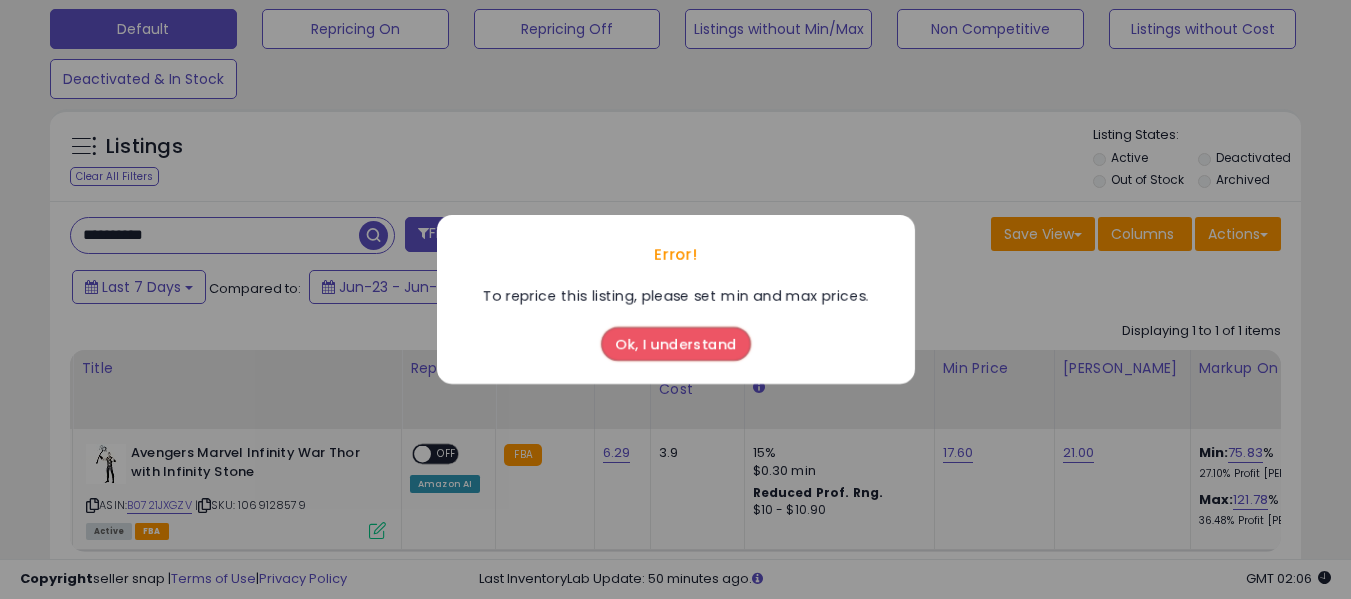 click on "Ok, I understand" at bounding box center (676, 344) 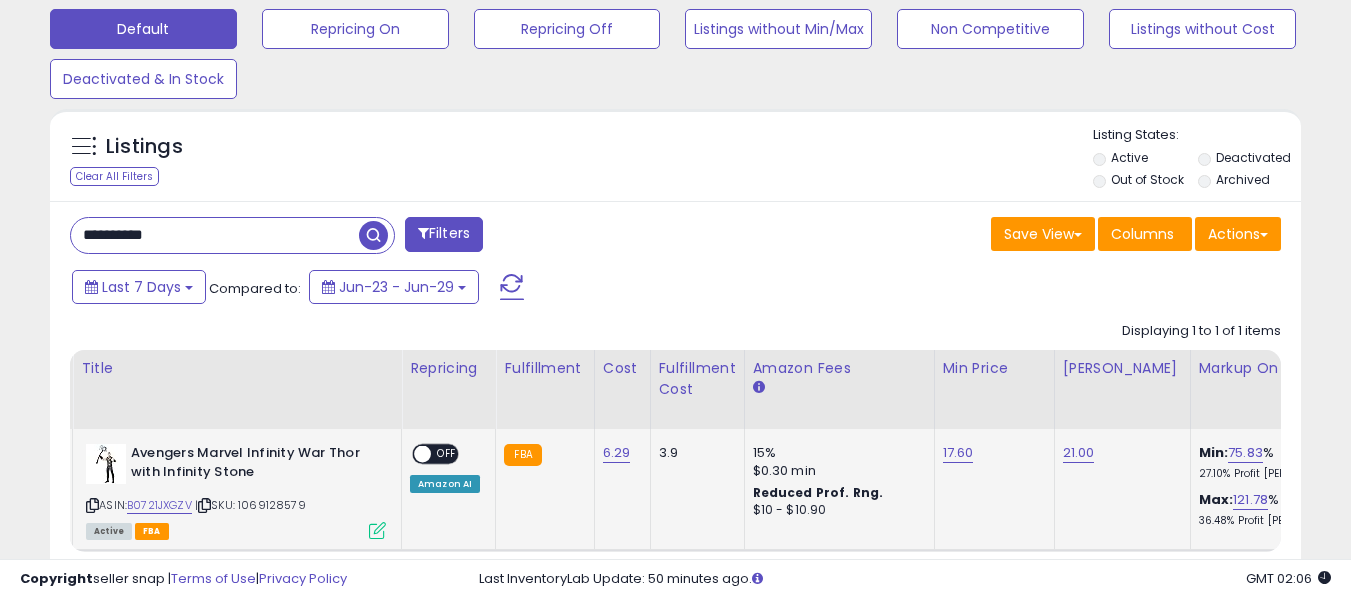 click on "OFF" at bounding box center [447, 454] 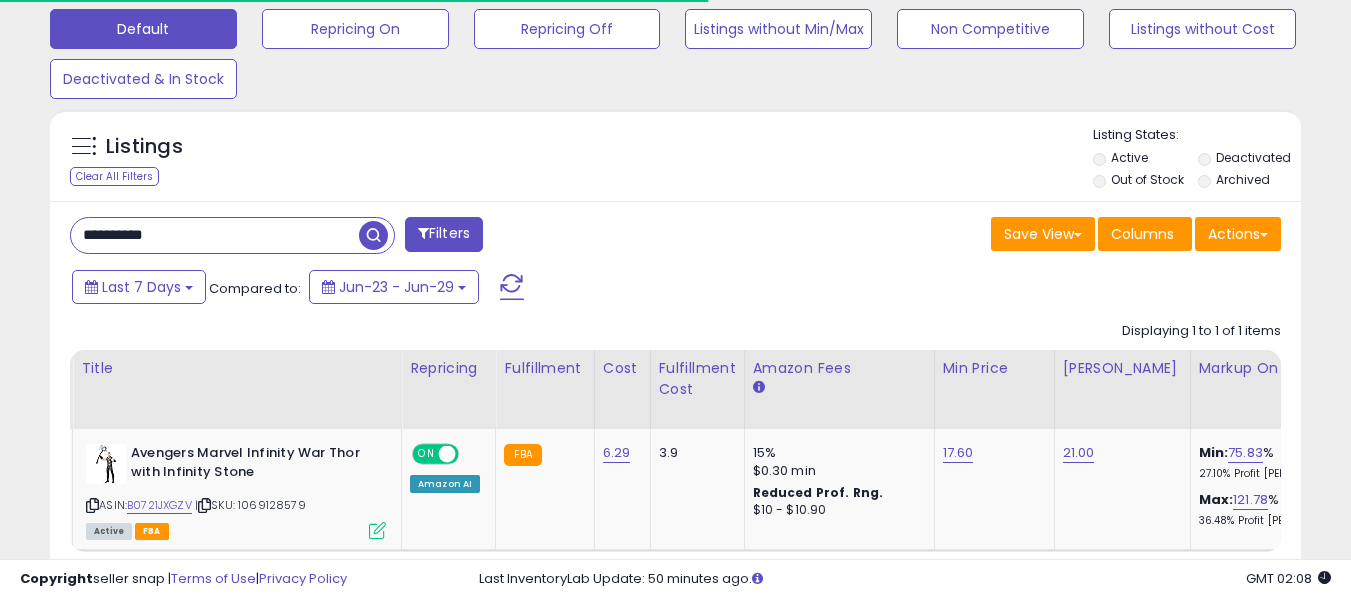 click on "**********" at bounding box center (215, 235) 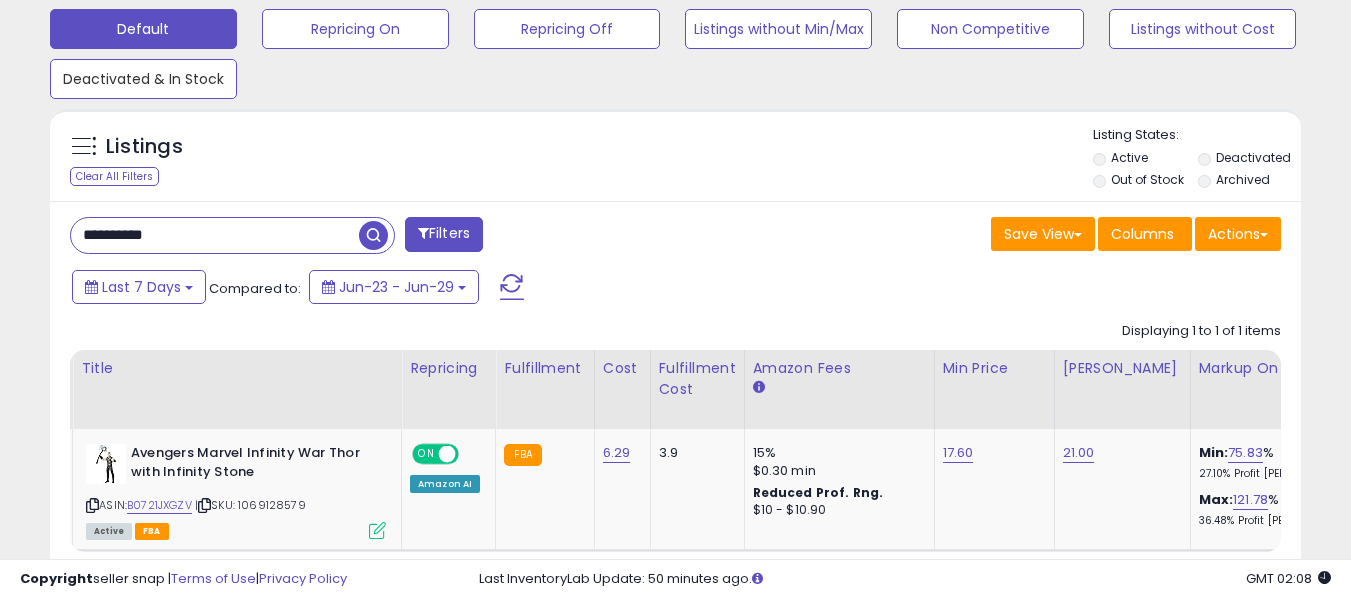 drag, startPoint x: 152, startPoint y: 61, endPoint x: 130, endPoint y: 137, distance: 79.12016 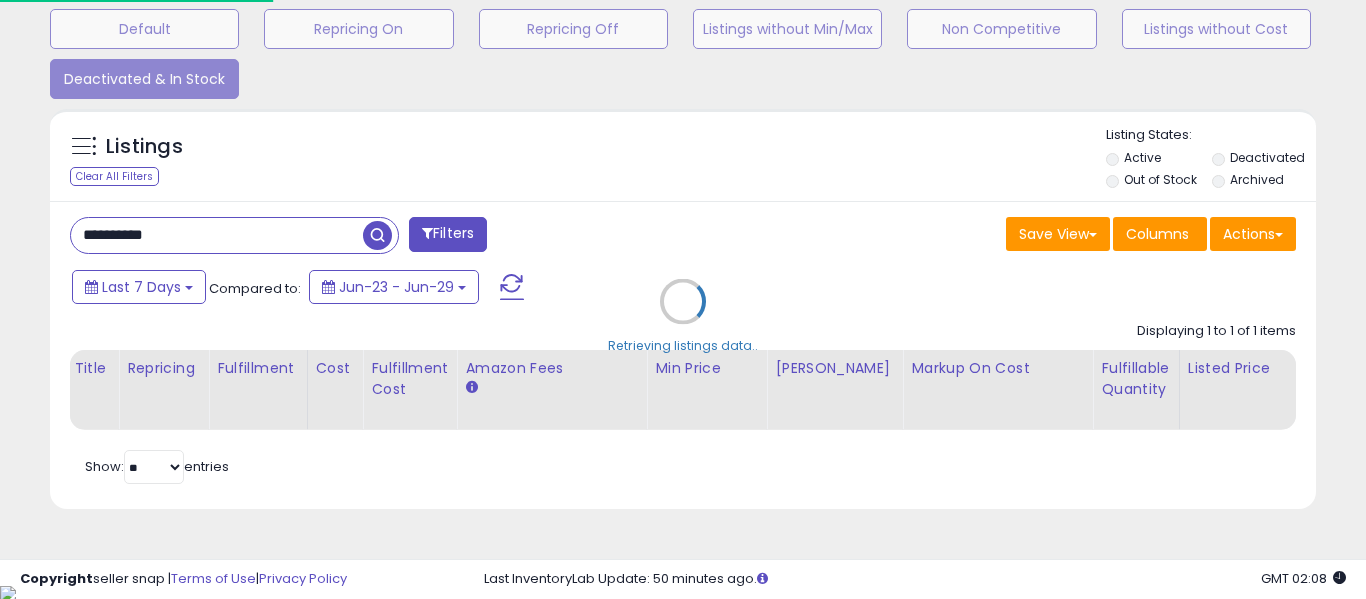 scroll, scrollTop: 999590, scrollLeft: 999267, axis: both 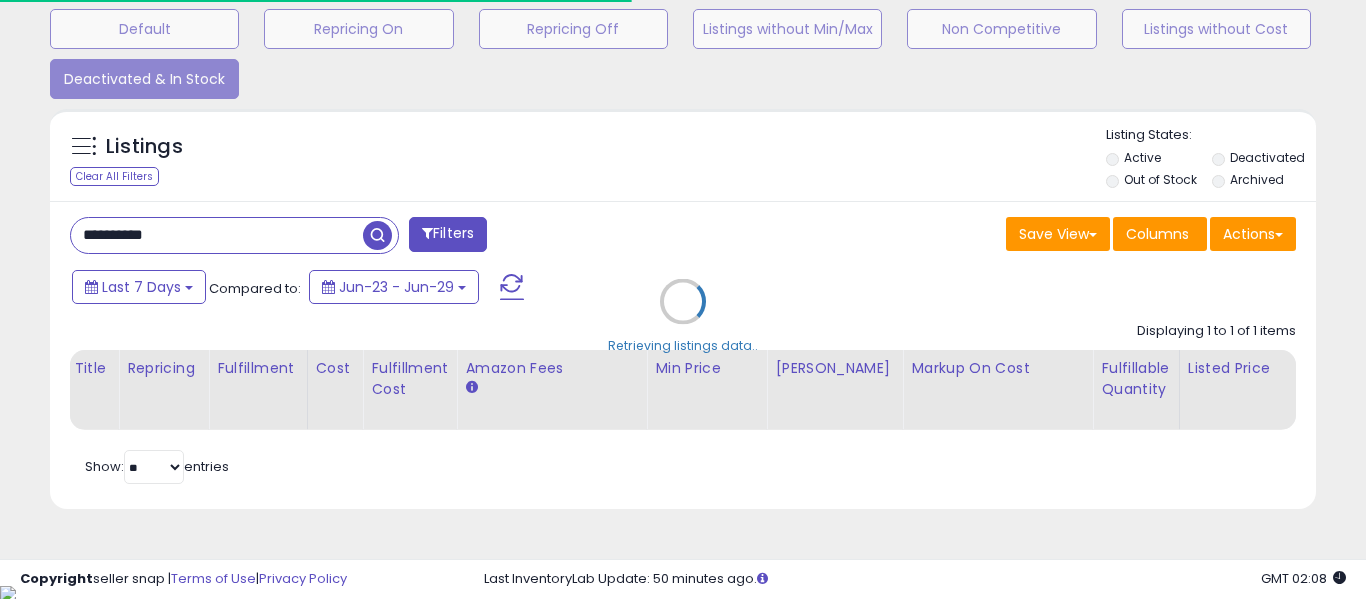 click on "Retrieving listings data.." at bounding box center (683, 316) 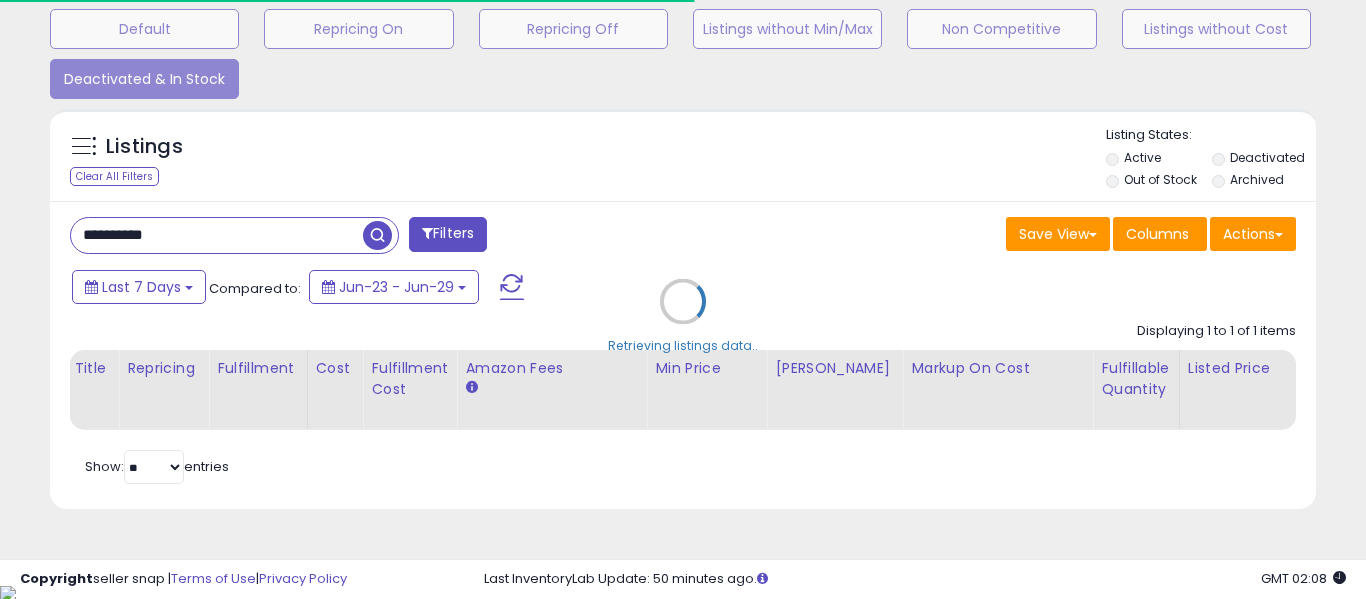 click on "Retrieving listings data.." at bounding box center (683, 316) 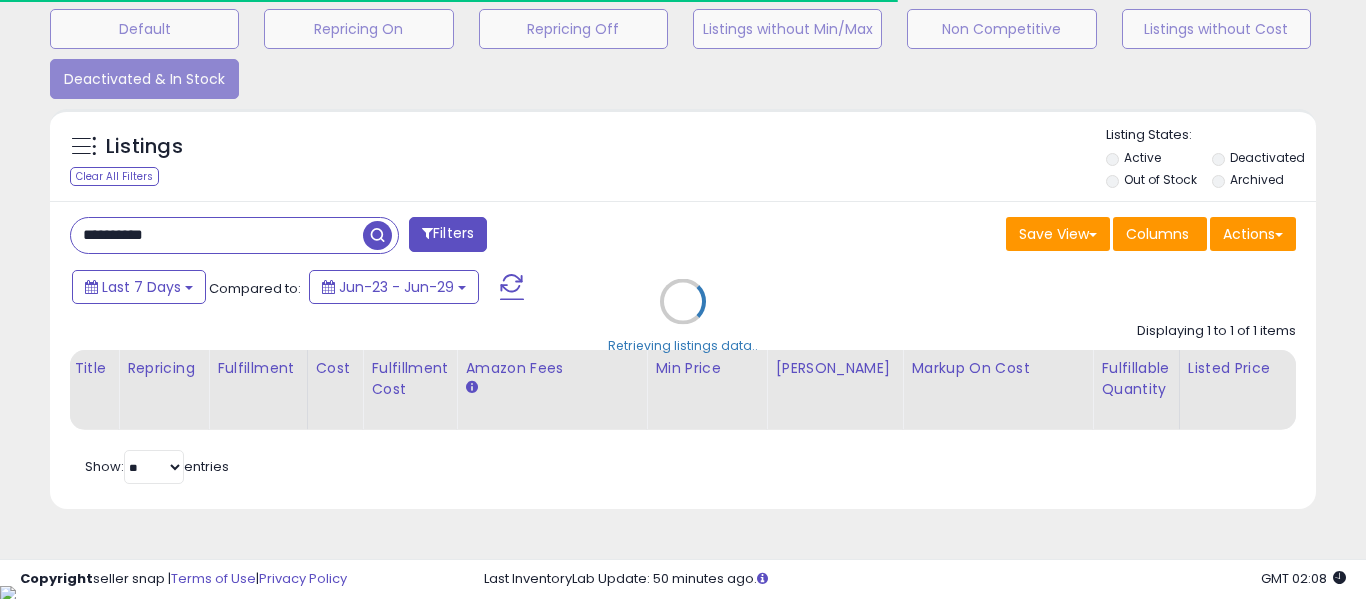 click on "Retrieving listings data.." at bounding box center (683, 316) 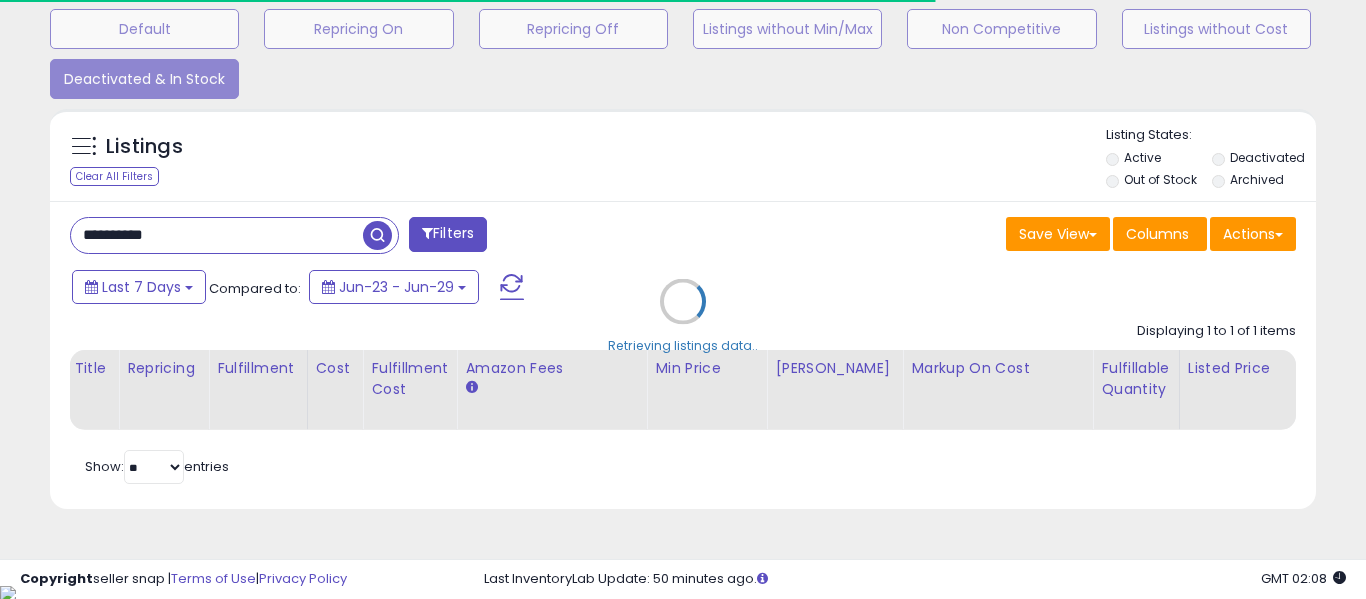 click on "Retrieving listings data.." at bounding box center (683, 316) 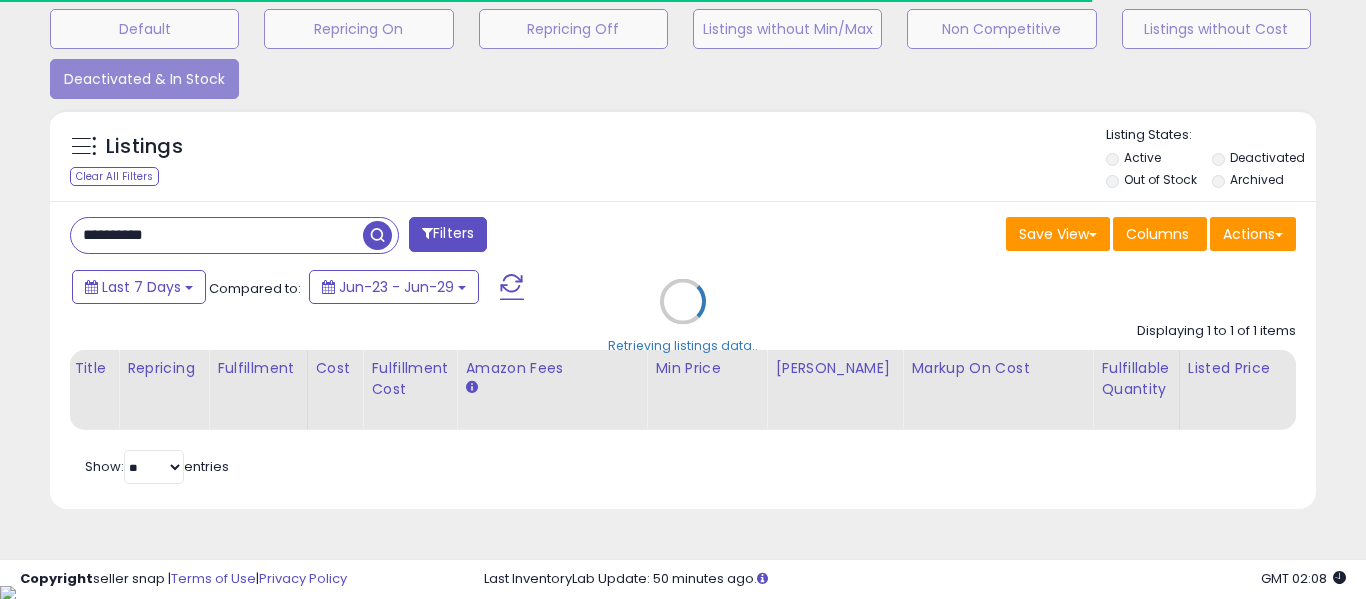 click on "Retrieving listings data.." at bounding box center [683, 316] 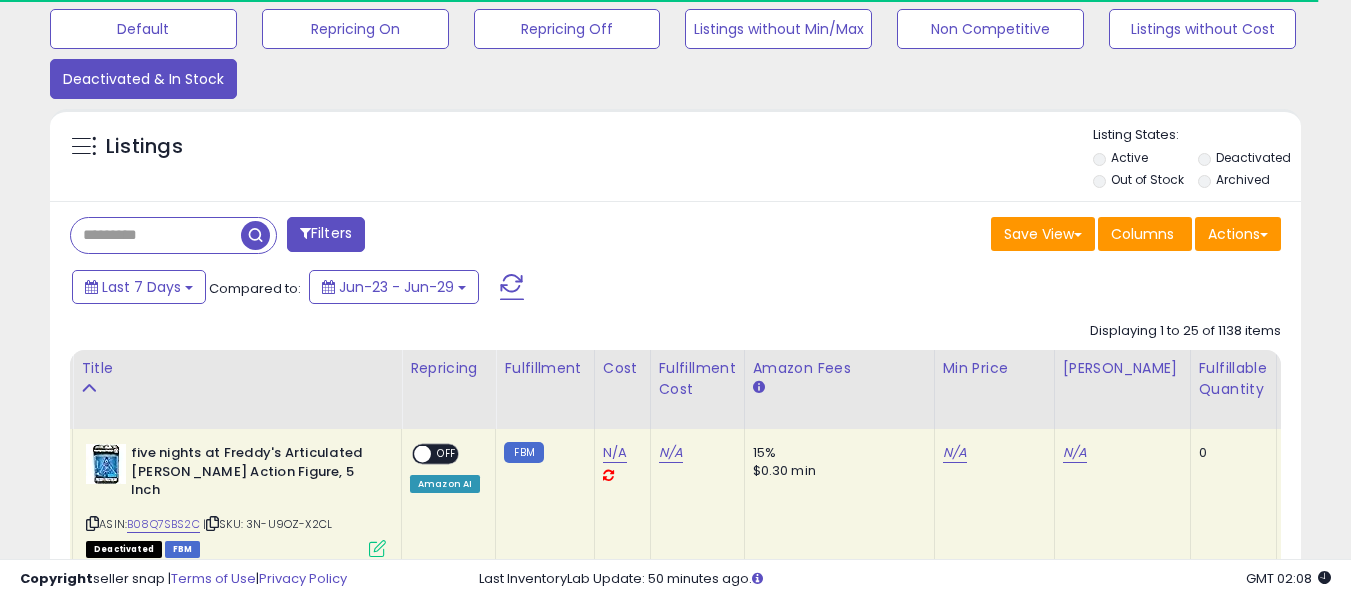 scroll, scrollTop: 410, scrollLeft: 724, axis: both 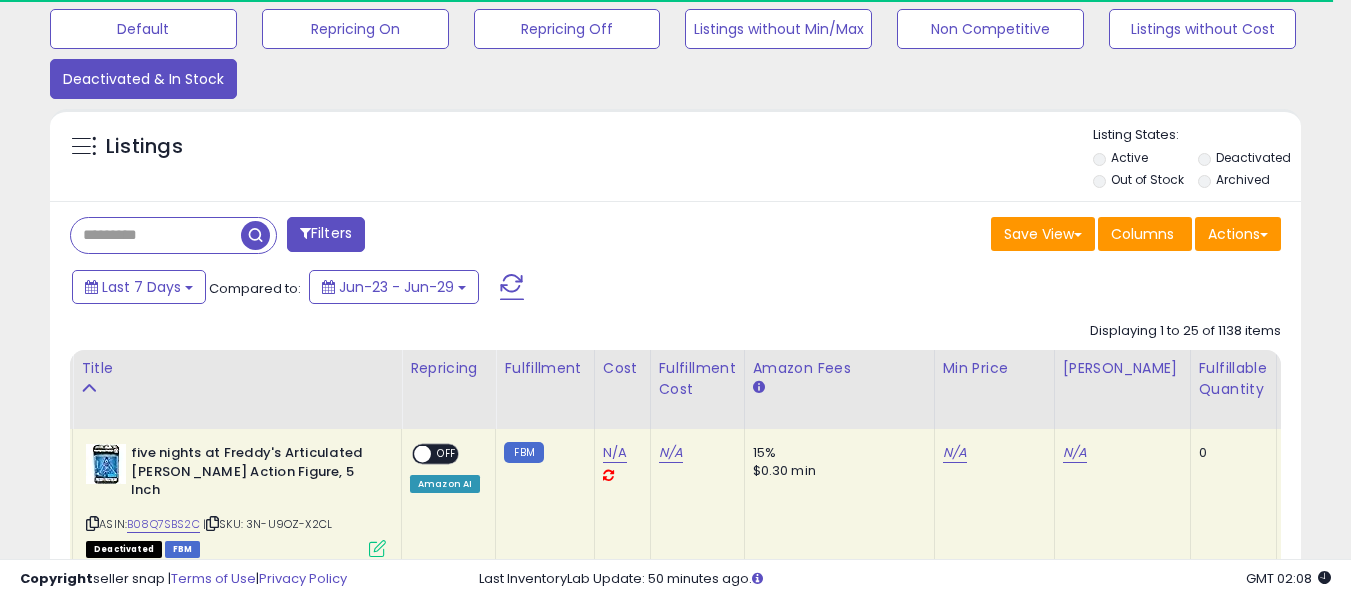 click at bounding box center (156, 235) 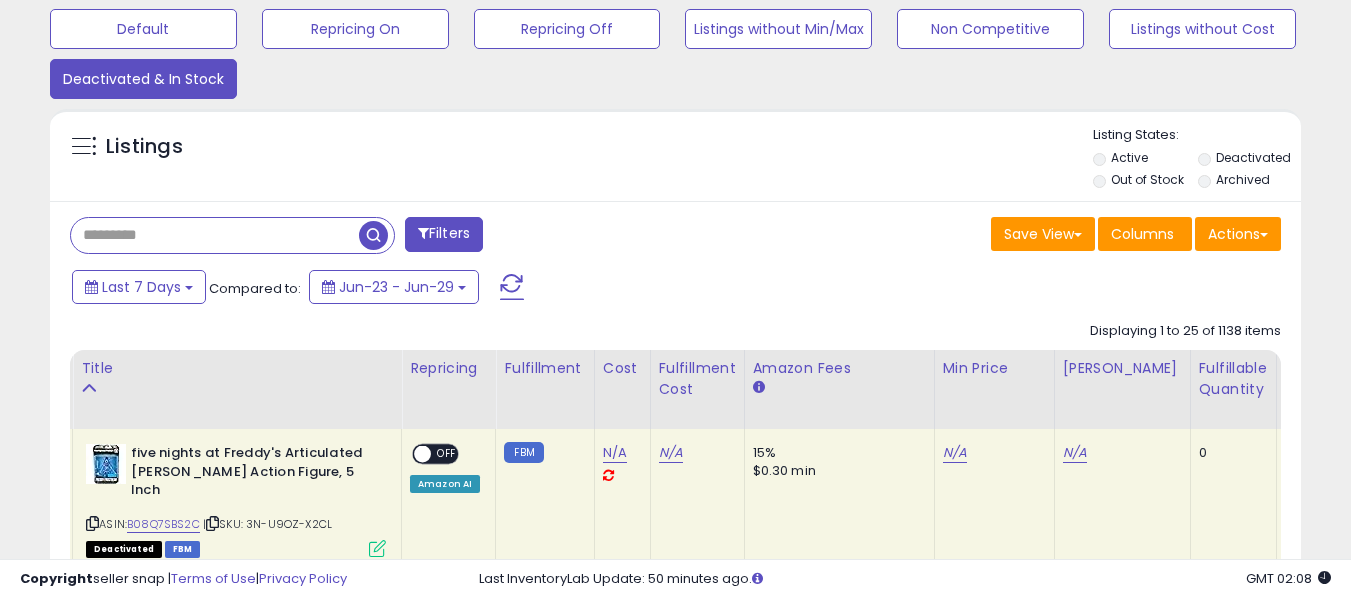 paste on "**********" 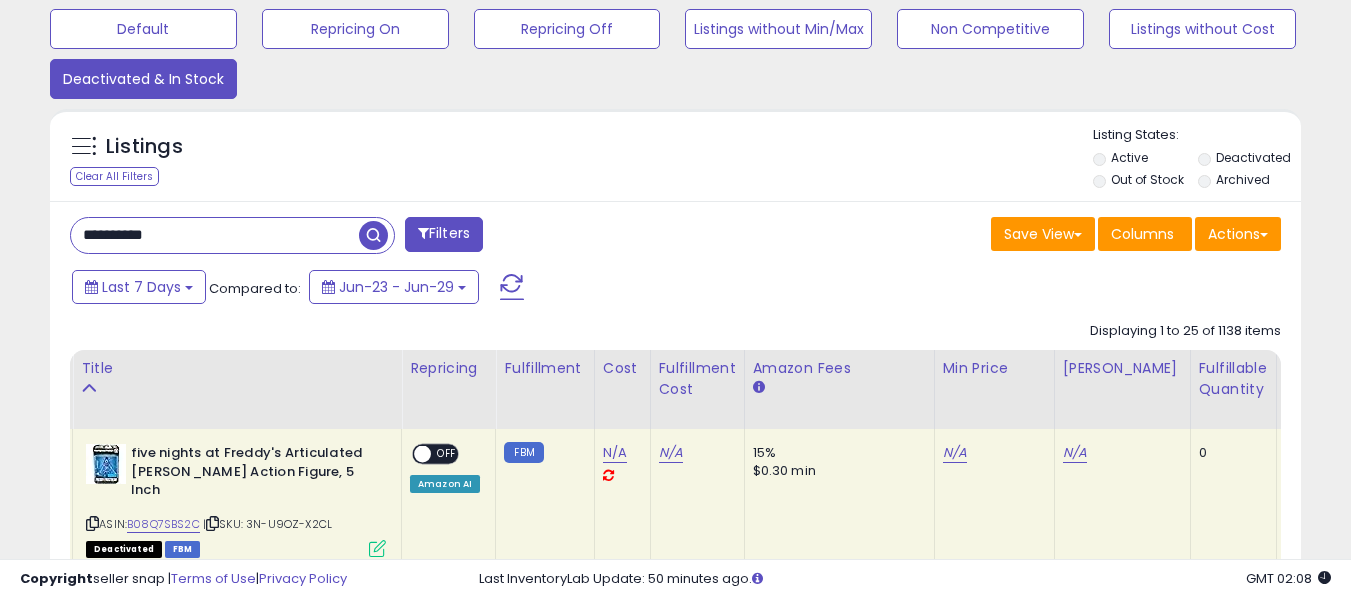 scroll, scrollTop: 999590, scrollLeft: 999276, axis: both 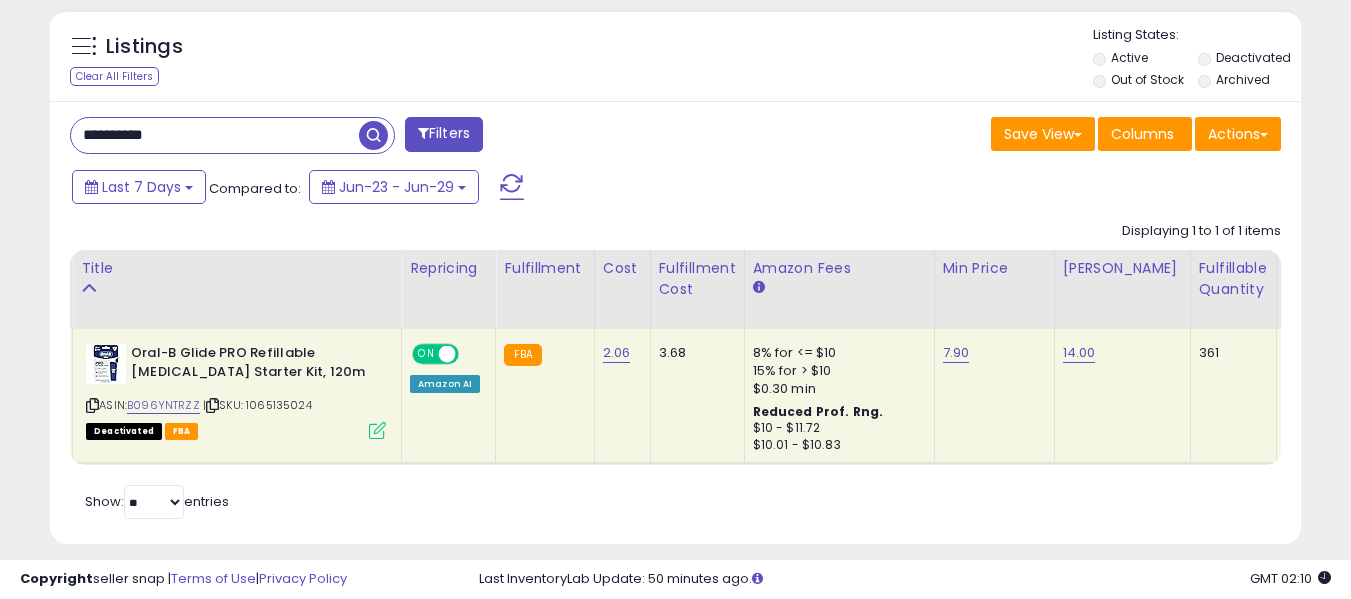 click on "**********" at bounding box center (215, 135) 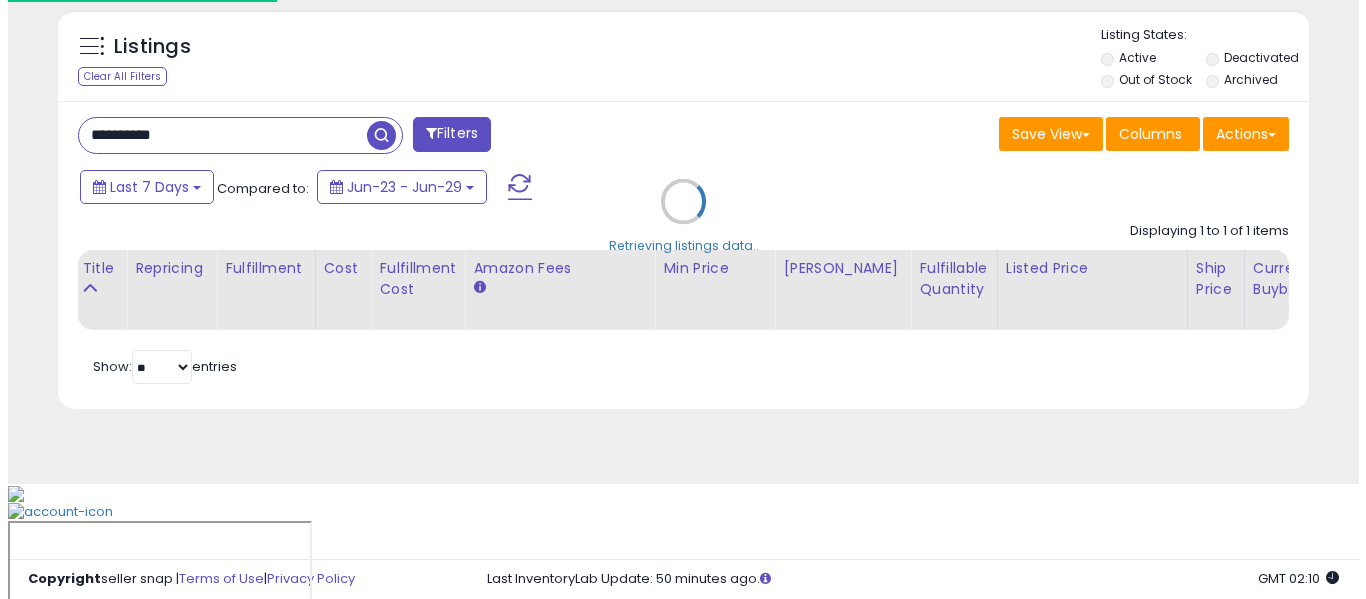 scroll, scrollTop: 621, scrollLeft: 0, axis: vertical 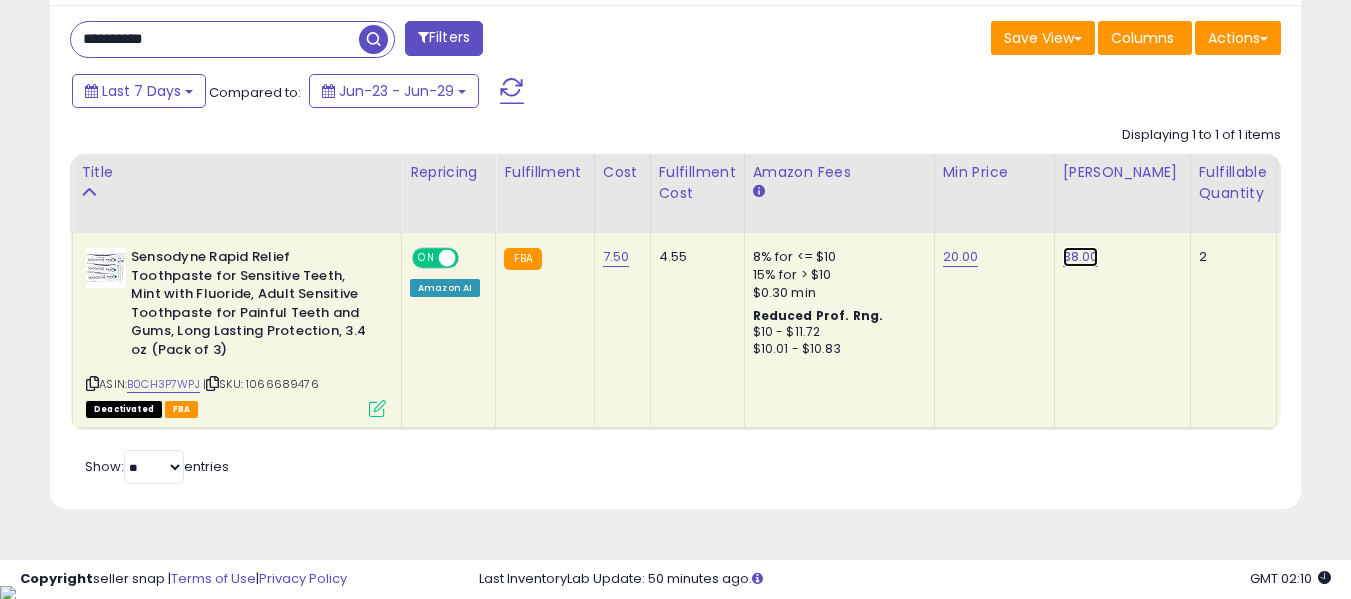 click on "38.00" at bounding box center (1081, 257) 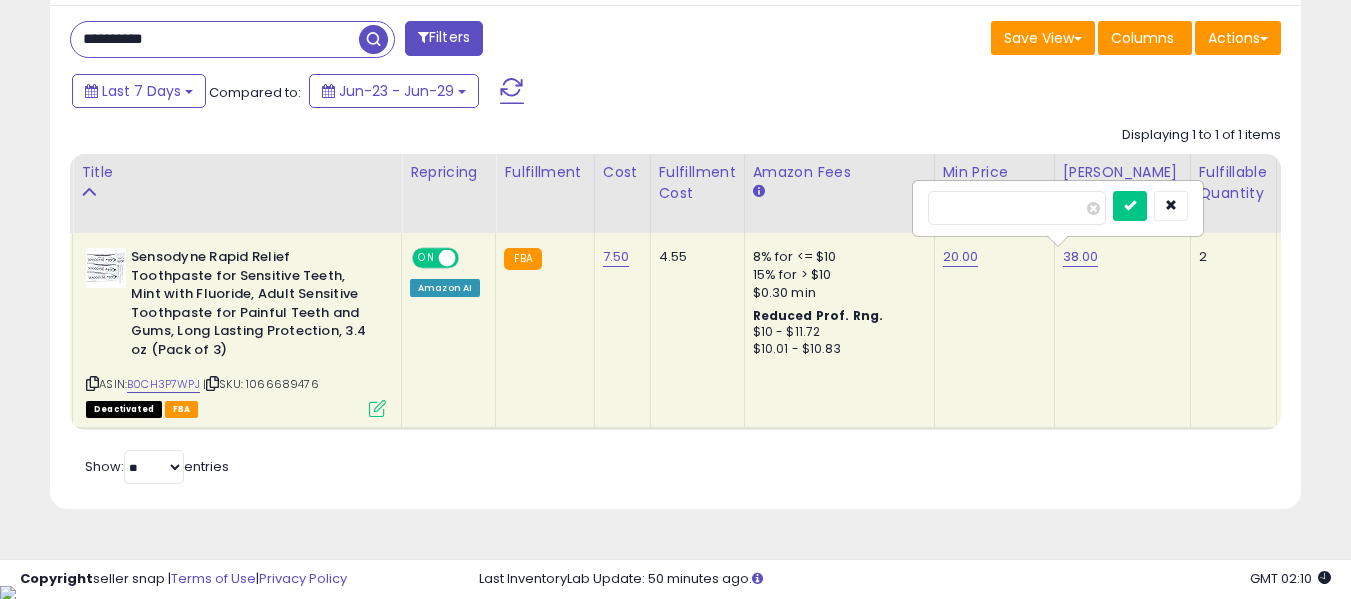 click on "*****" at bounding box center [1017, 208] 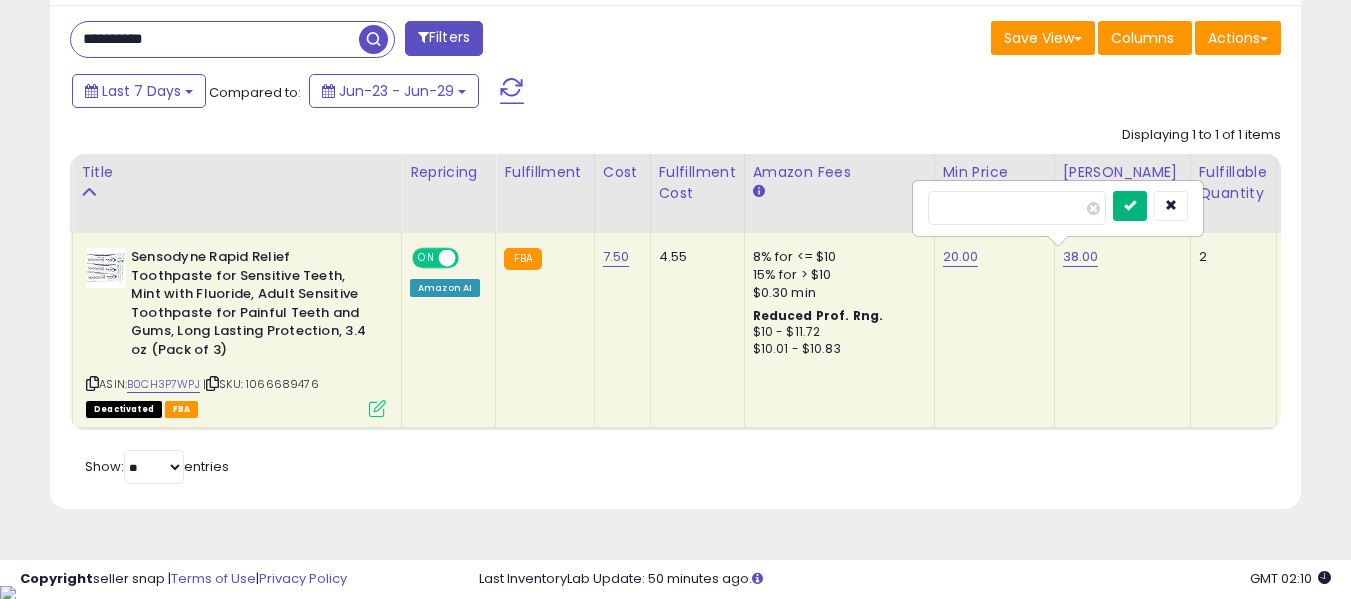 click at bounding box center (1130, 206) 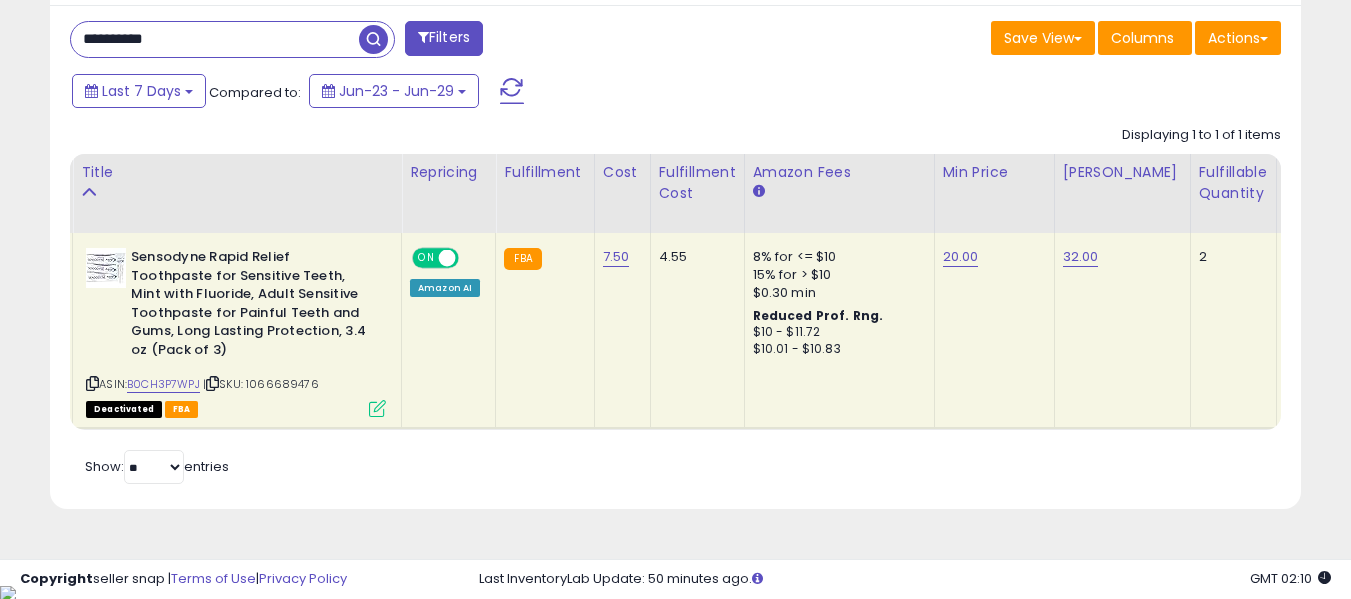 click on "**********" at bounding box center [215, 39] 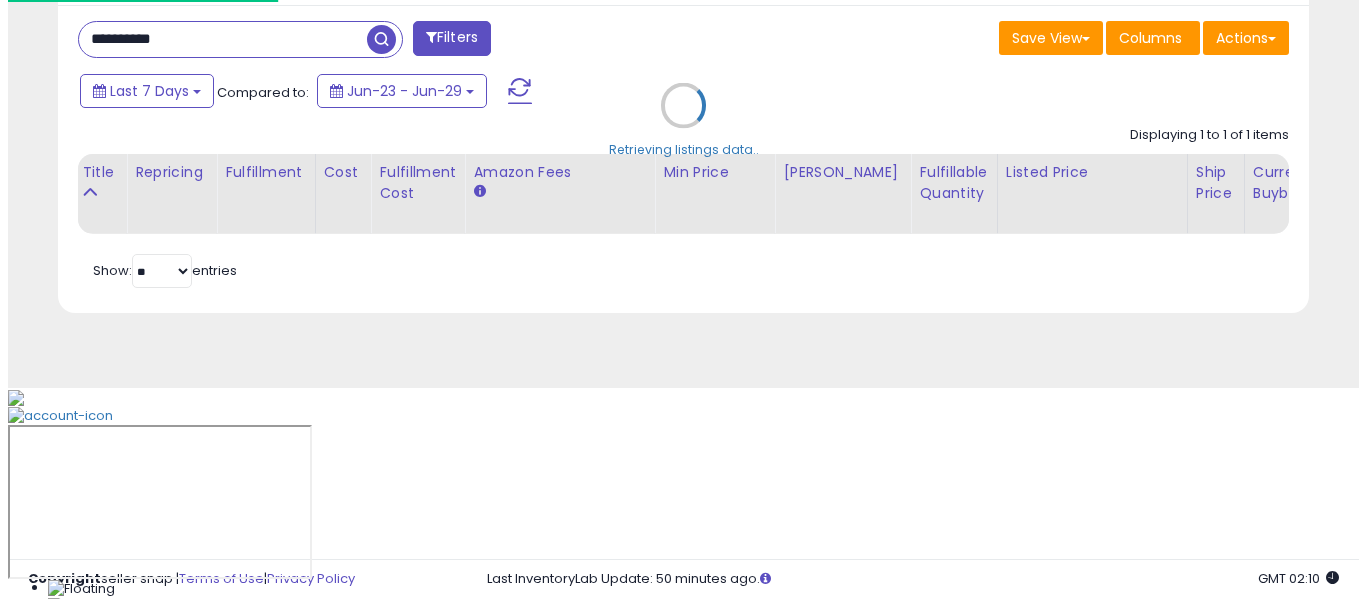 scroll, scrollTop: 621, scrollLeft: 0, axis: vertical 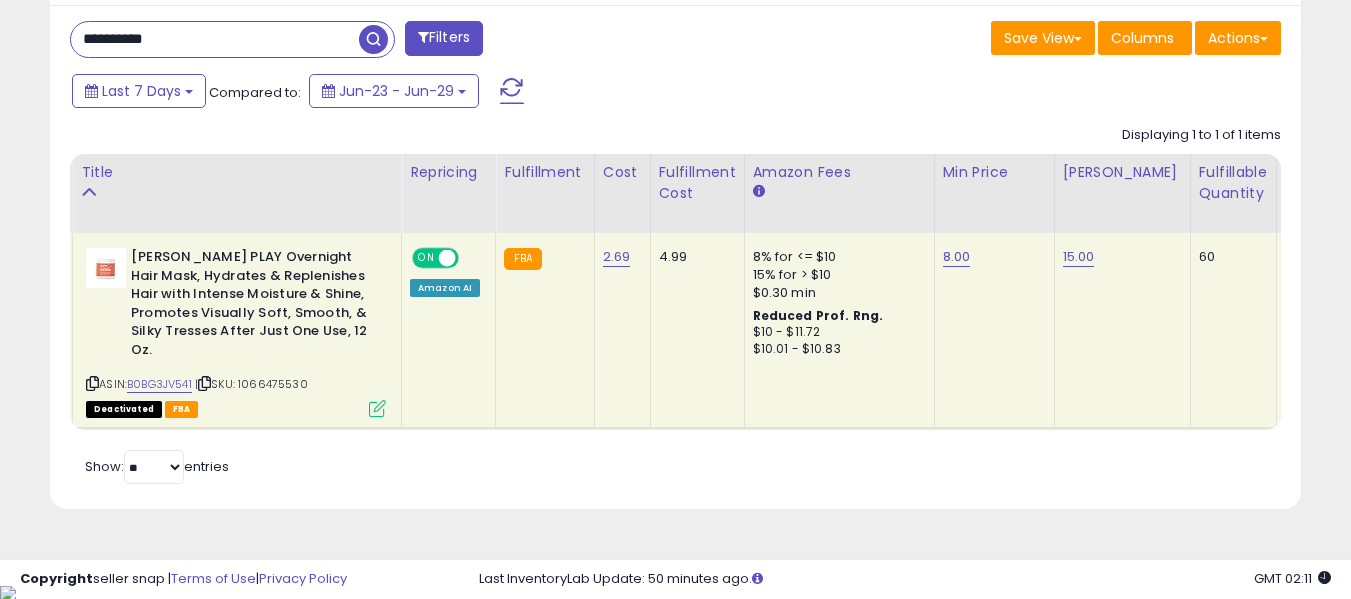 click on "**********" at bounding box center [215, 39] 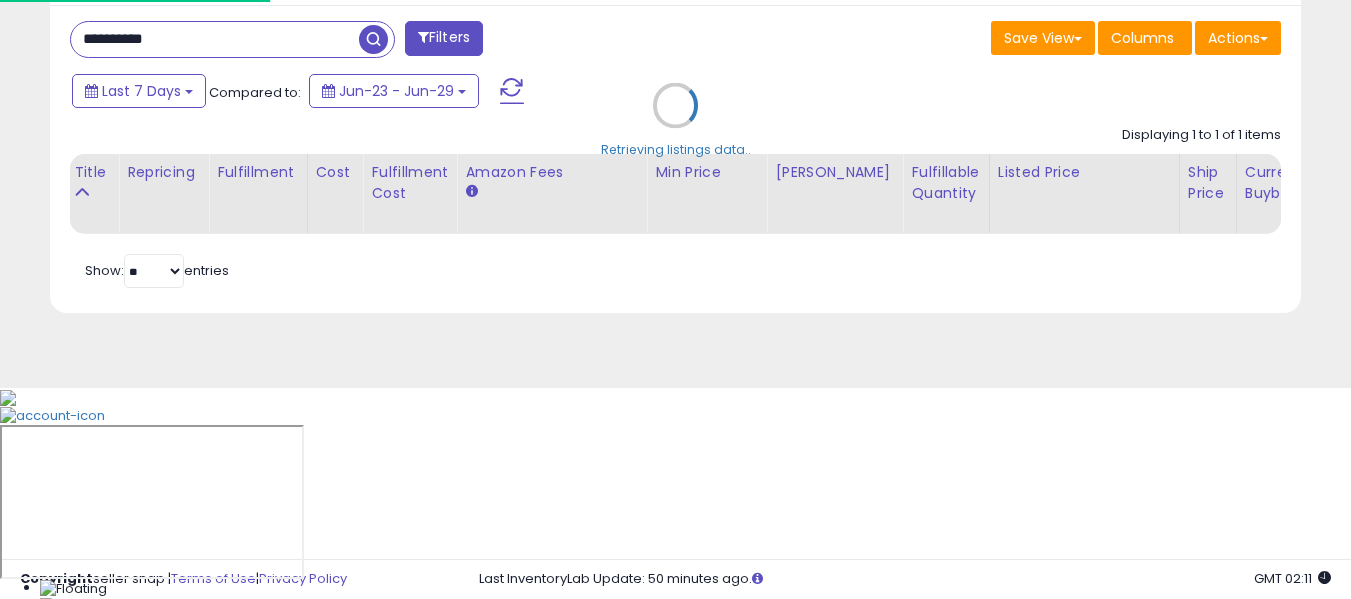 scroll, scrollTop: 999590, scrollLeft: 999267, axis: both 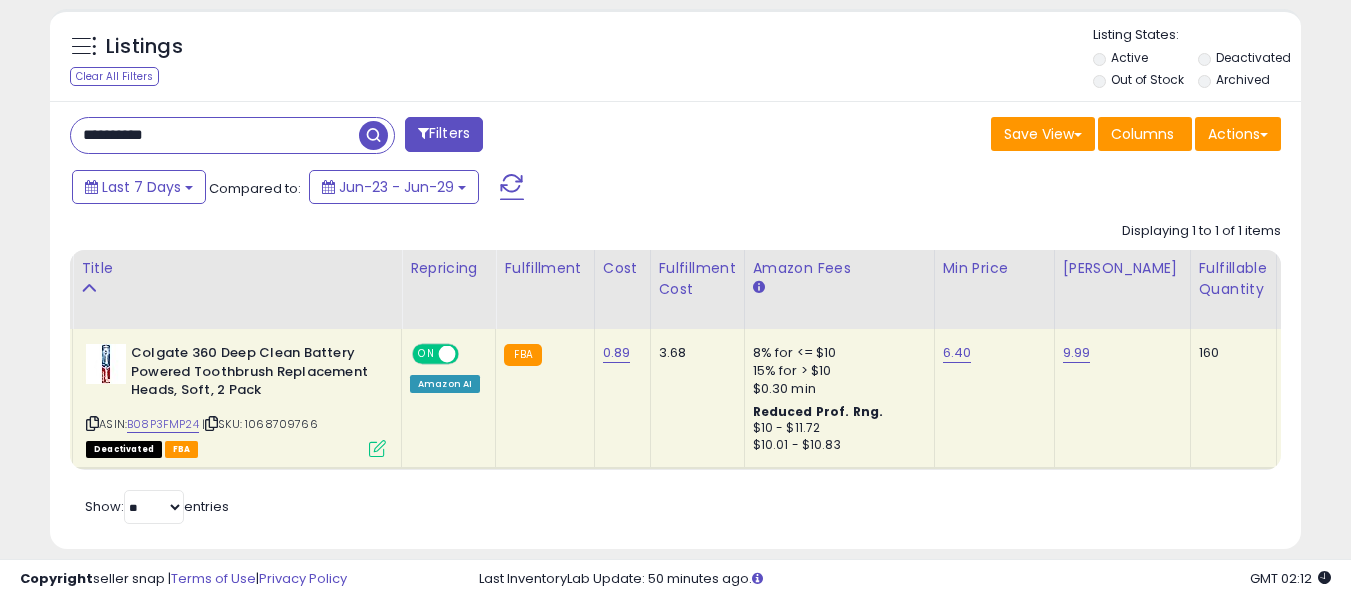 click on "**********" at bounding box center [215, 135] 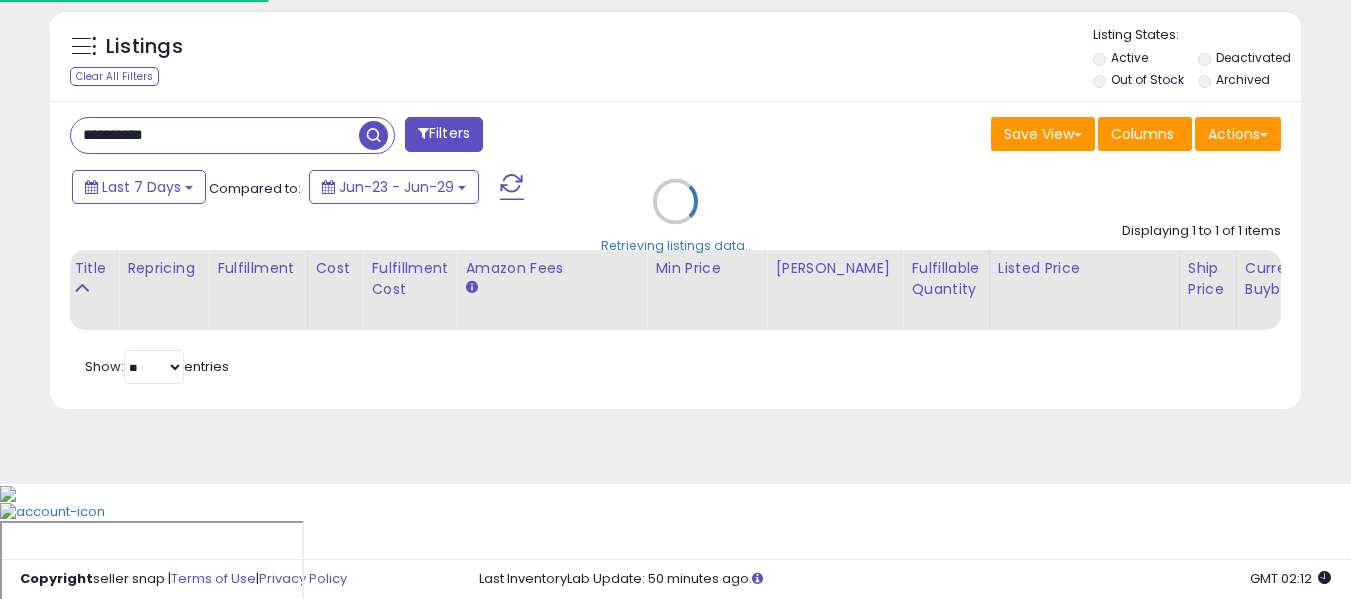 scroll, scrollTop: 999590, scrollLeft: 999267, axis: both 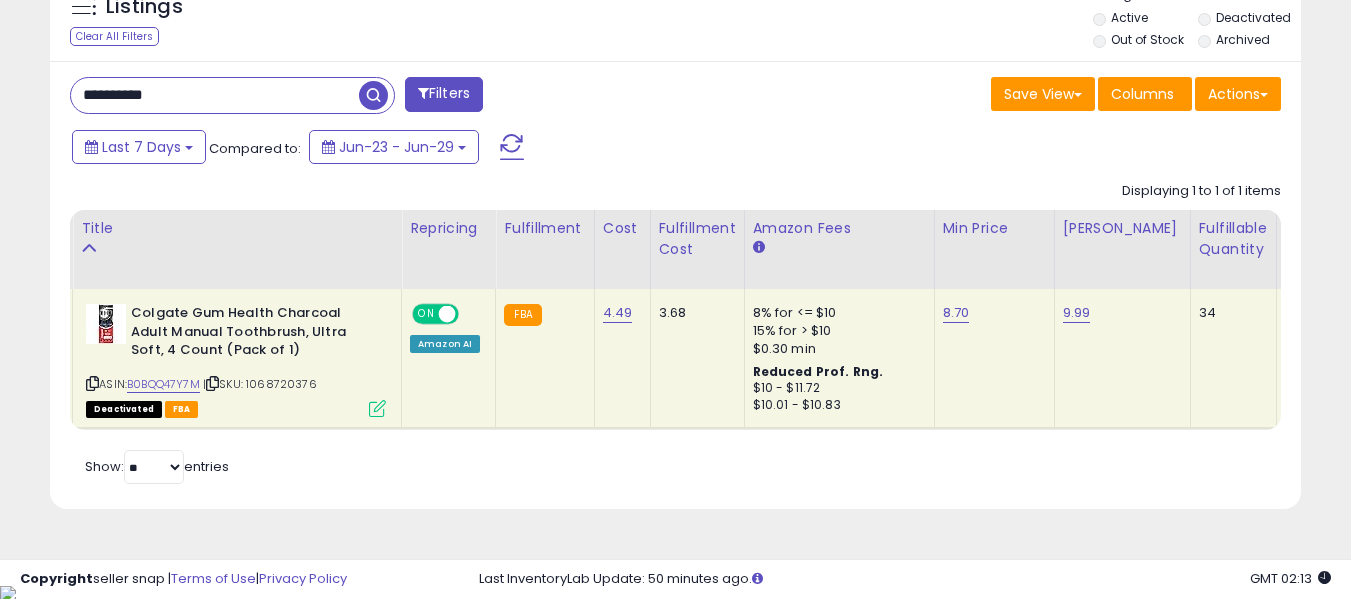 click on "**********" at bounding box center [215, 95] 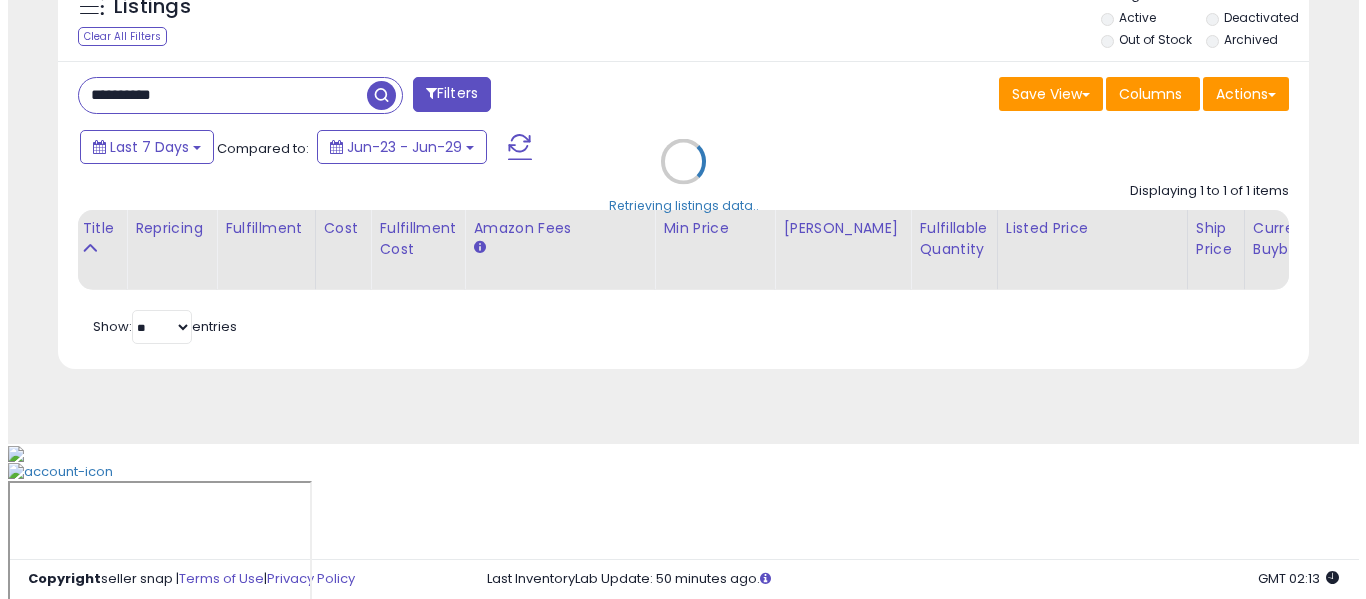 scroll, scrollTop: 621, scrollLeft: 0, axis: vertical 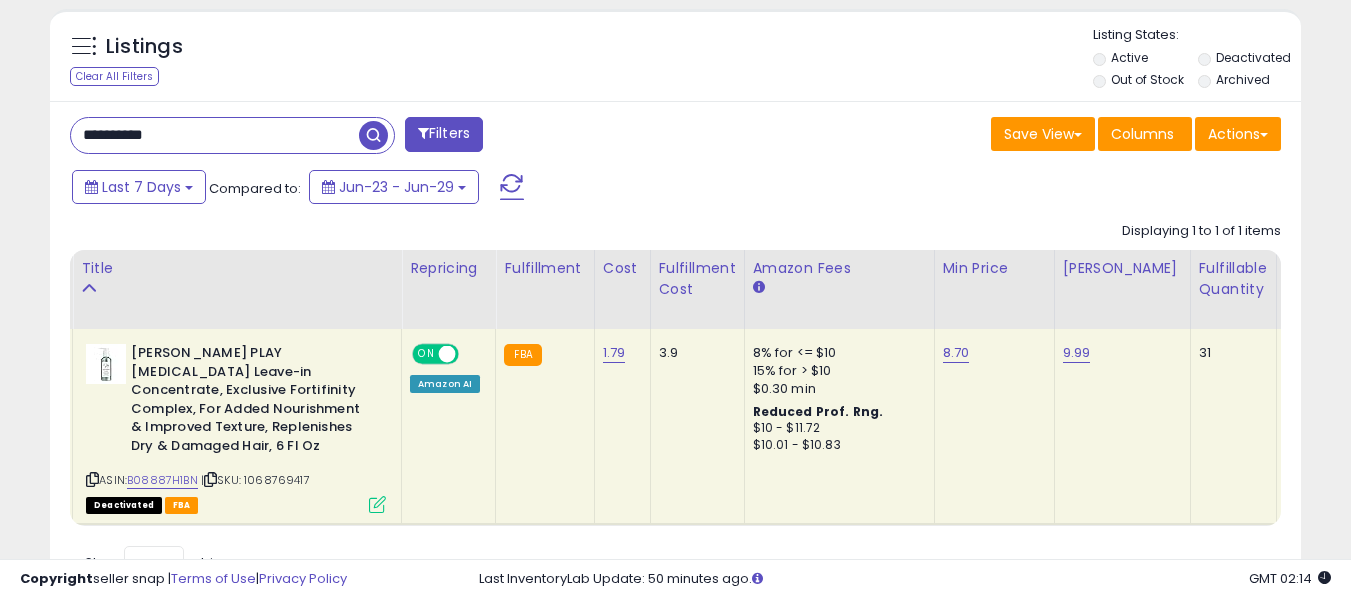 click at bounding box center [92, 479] 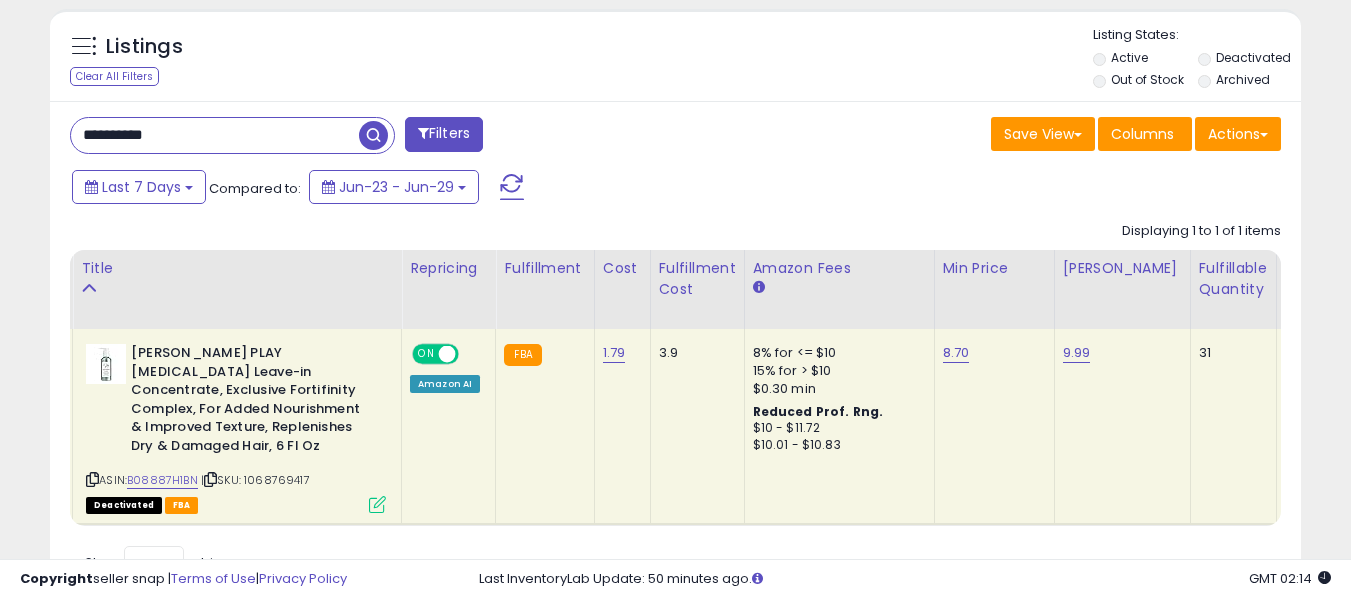 click on "**********" at bounding box center (215, 135) 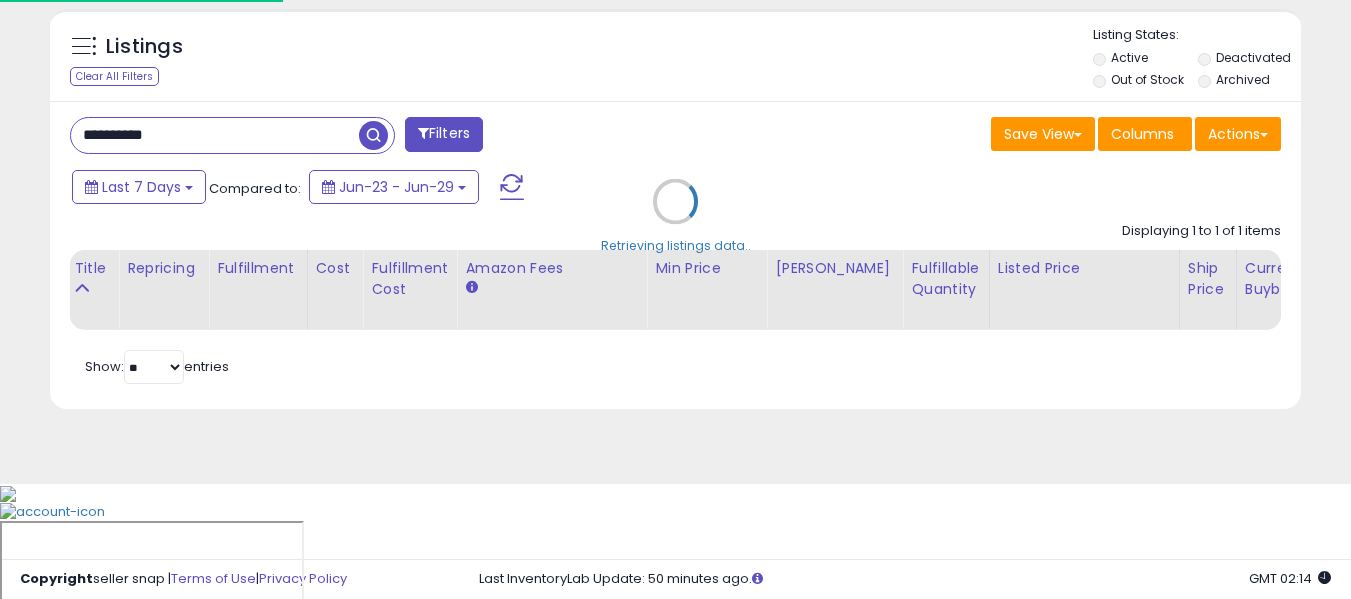 scroll, scrollTop: 999590, scrollLeft: 999267, axis: both 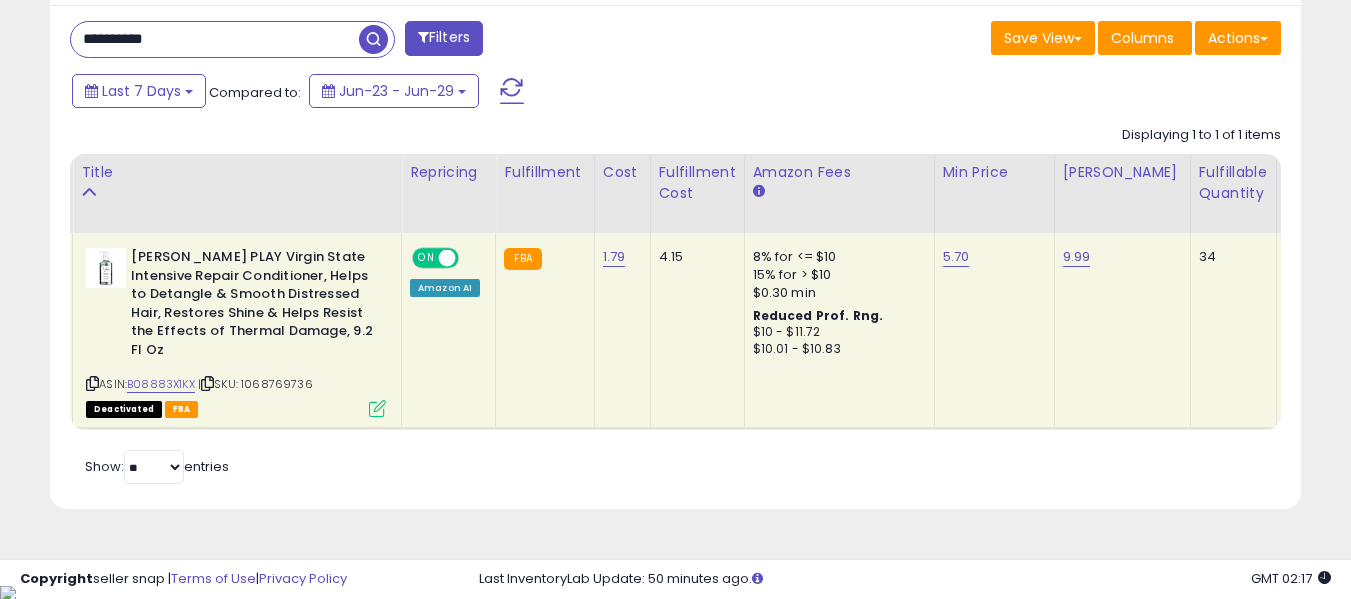 click on "**********" at bounding box center (215, 39) 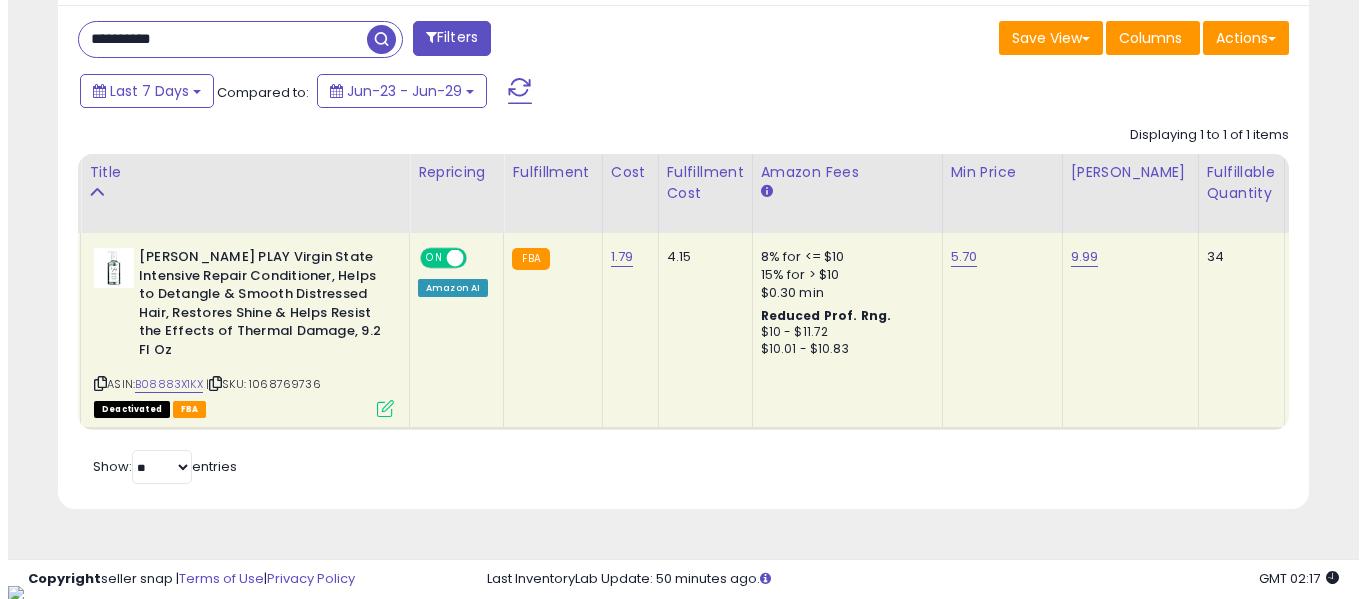 scroll, scrollTop: 621, scrollLeft: 0, axis: vertical 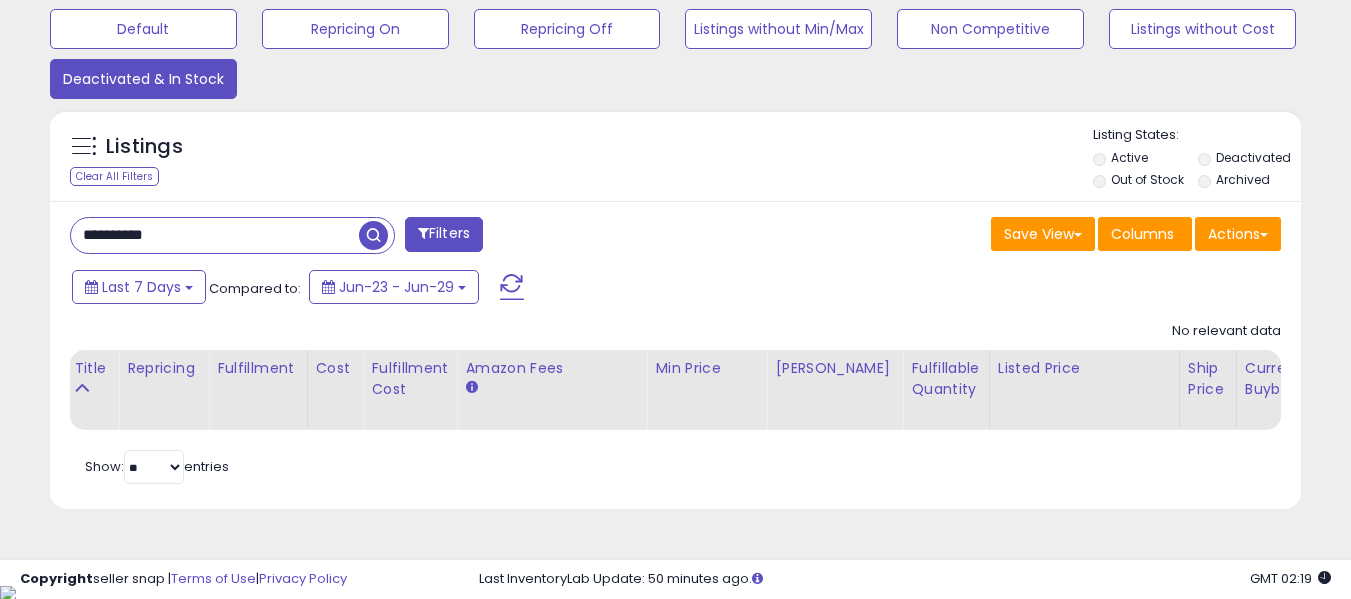 click on "**********" at bounding box center [215, 235] 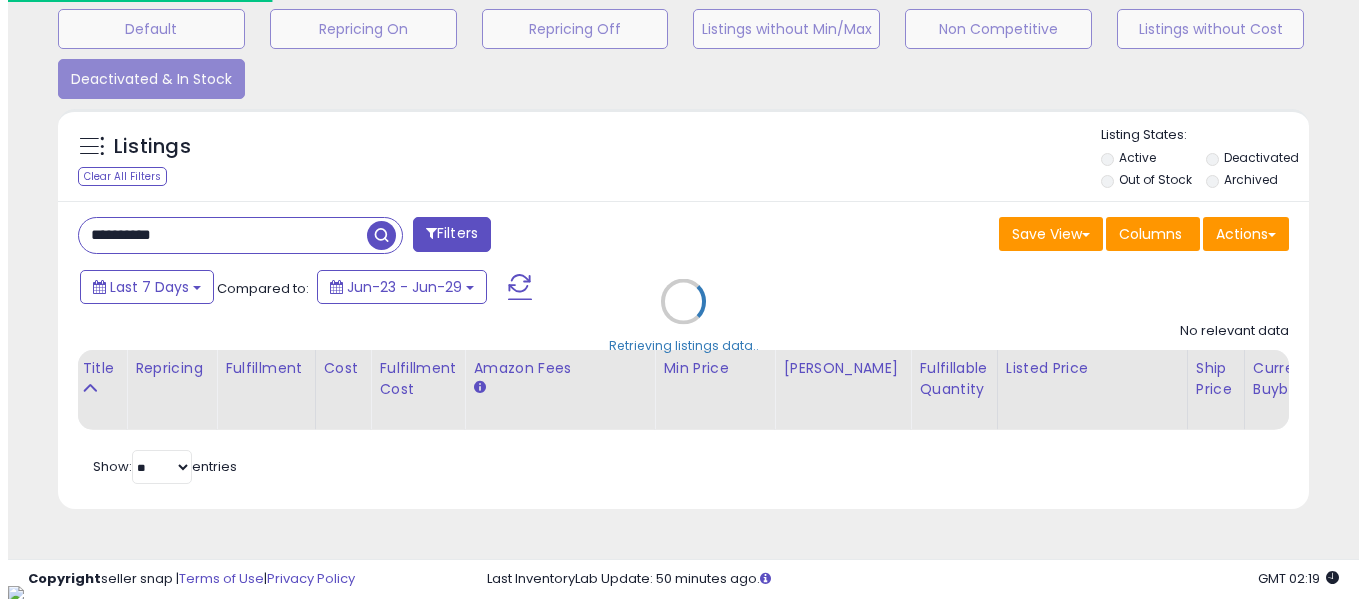 scroll, scrollTop: 999590, scrollLeft: 999267, axis: both 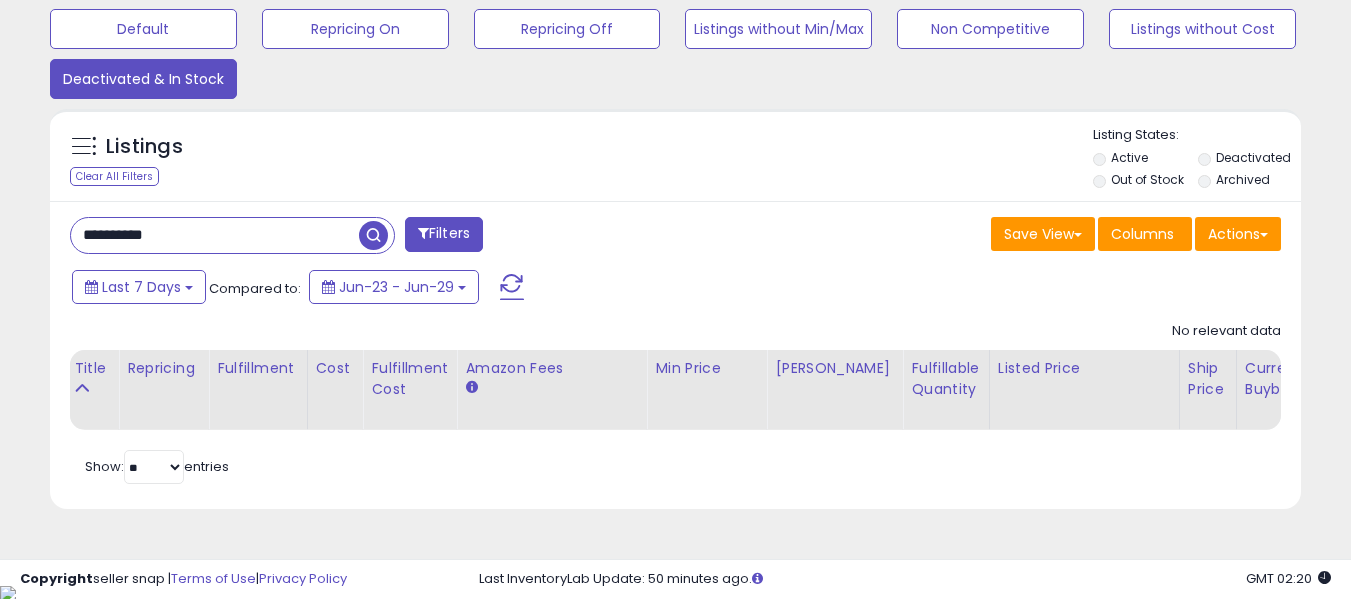 click on "**********" at bounding box center (215, 235) 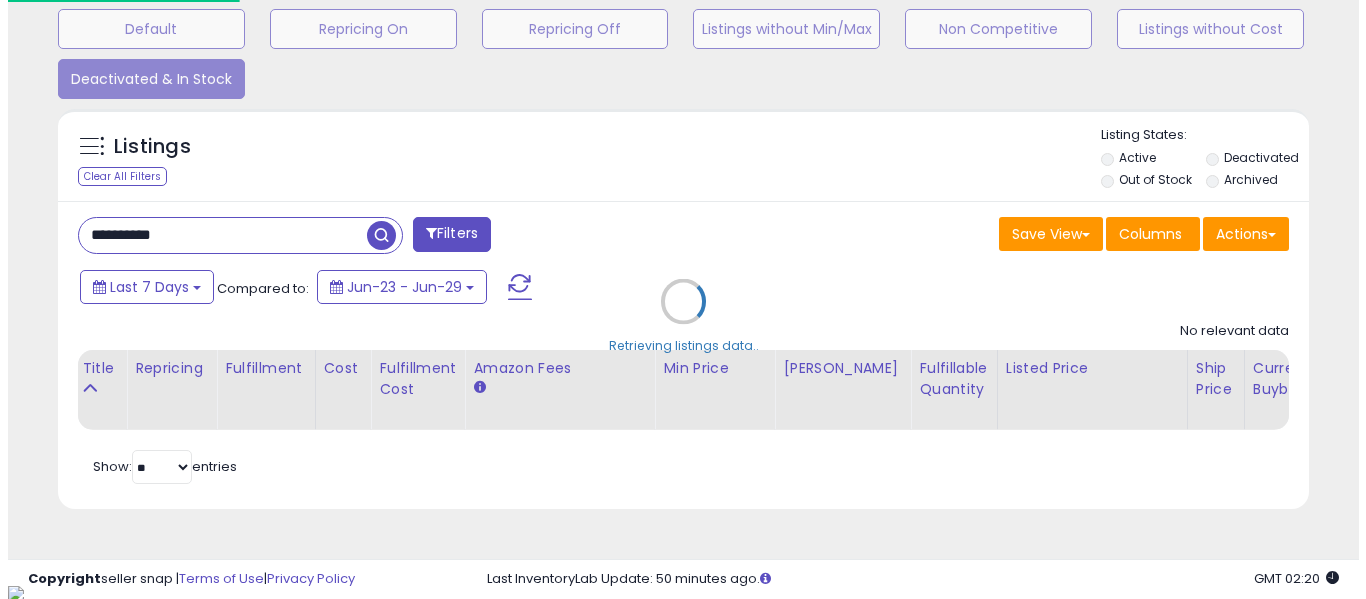 scroll, scrollTop: 999590, scrollLeft: 999267, axis: both 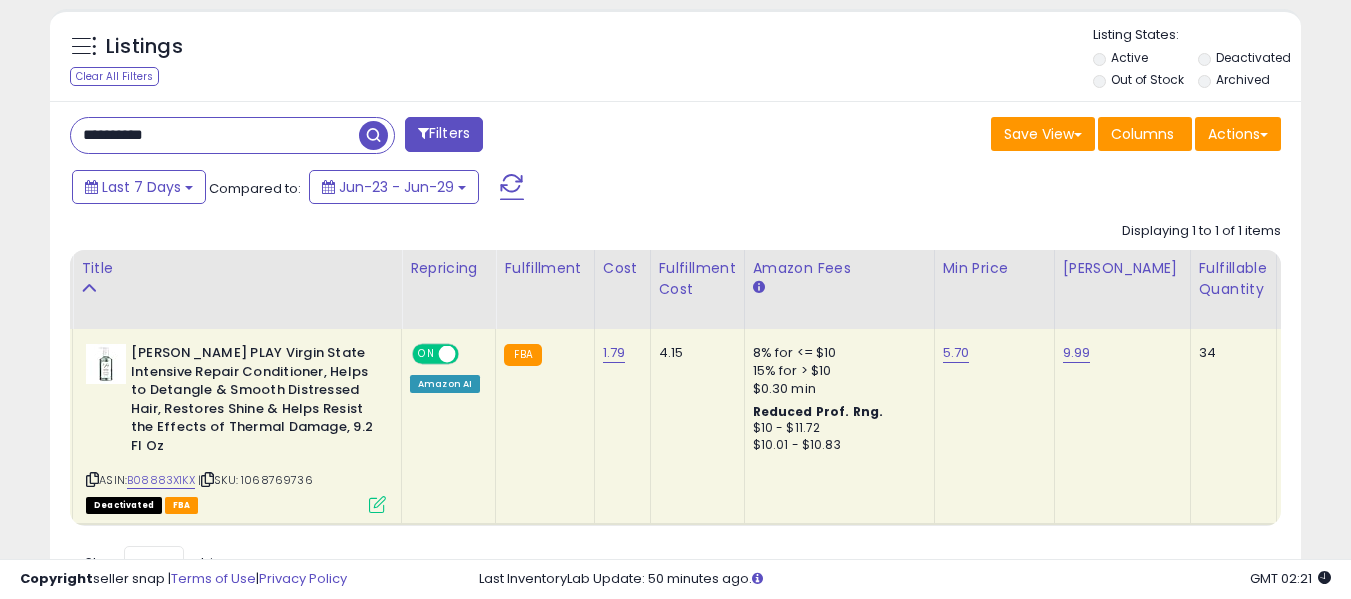 click on "**********" at bounding box center (215, 135) 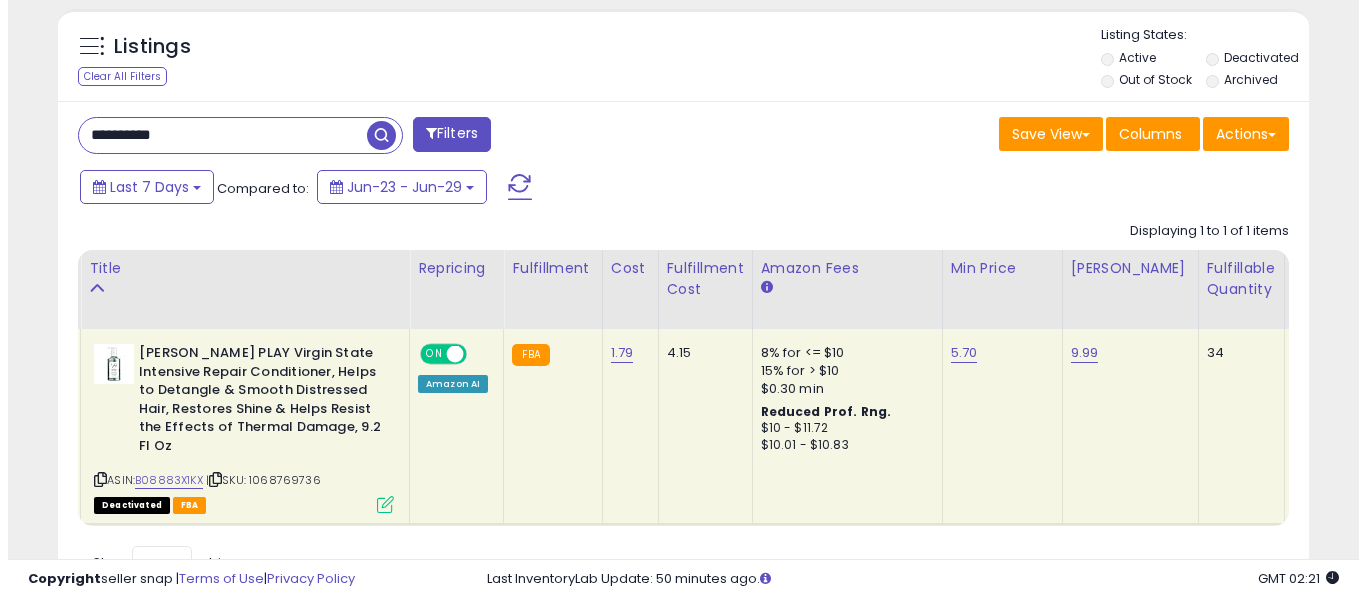 scroll, scrollTop: 621, scrollLeft: 0, axis: vertical 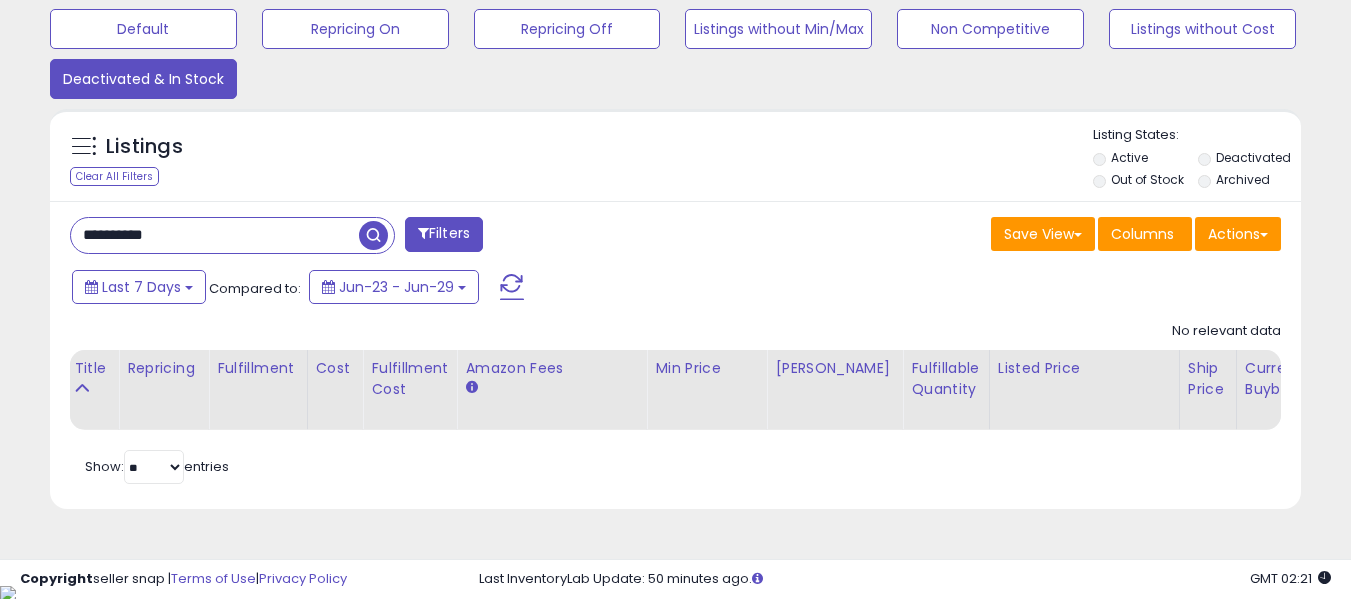 click on "**********" at bounding box center (215, 235) 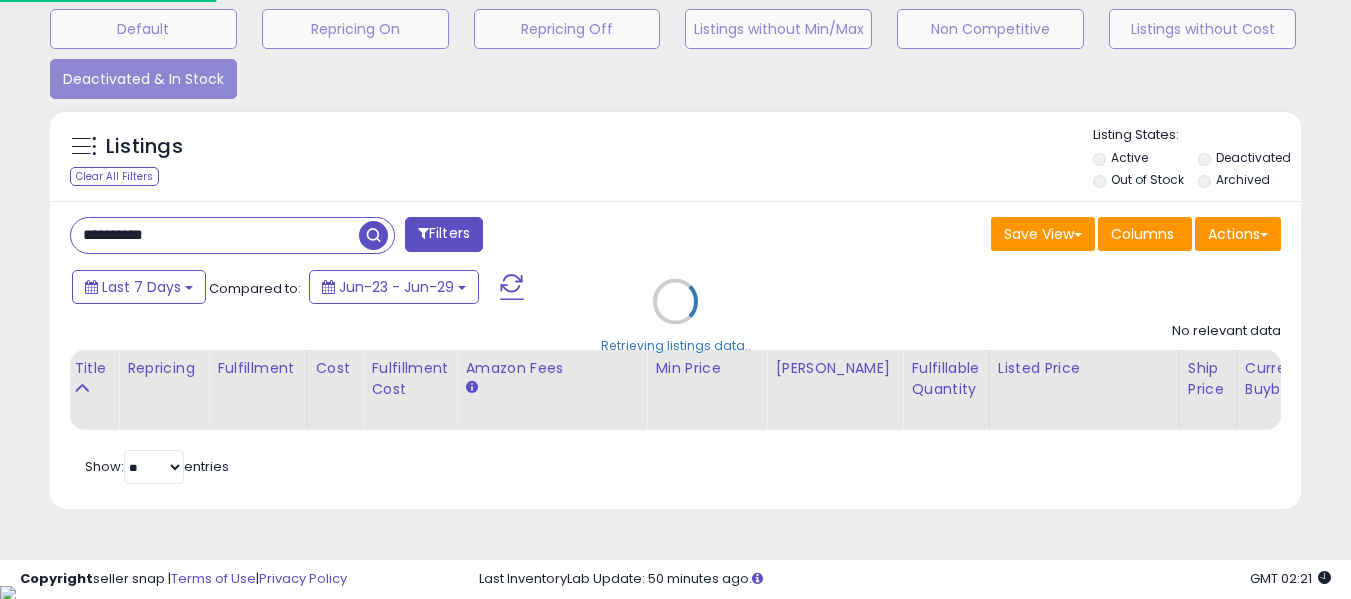 scroll, scrollTop: 999590, scrollLeft: 999267, axis: both 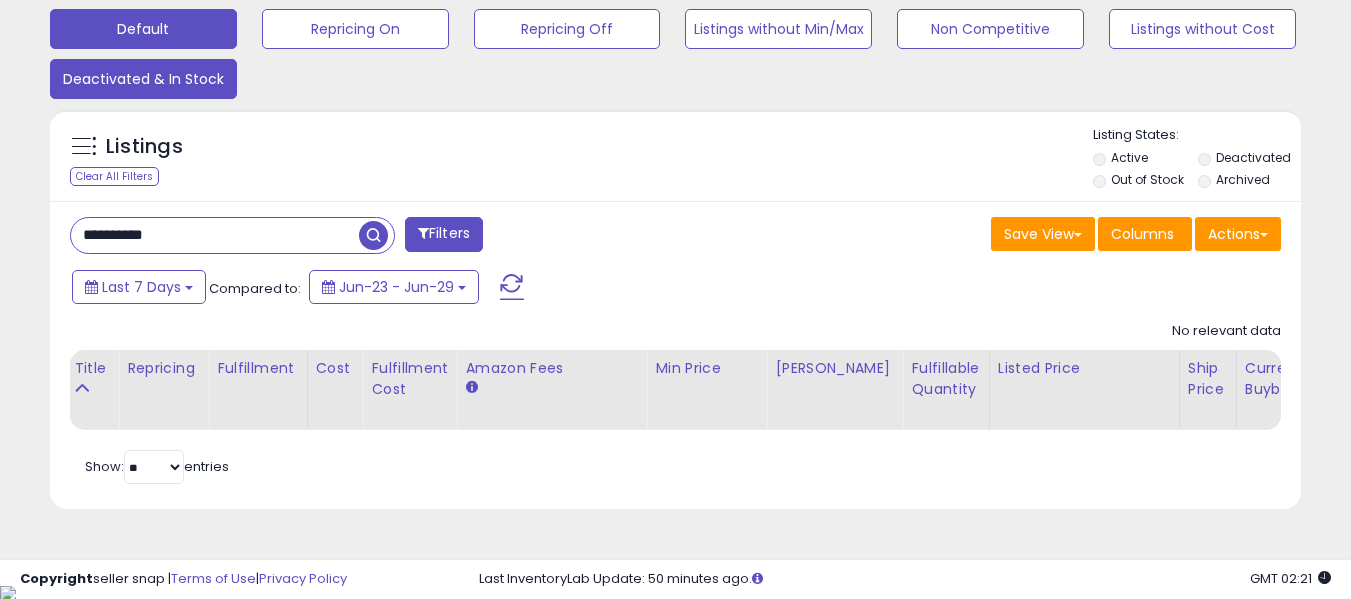 click on "Default" at bounding box center [143, 29] 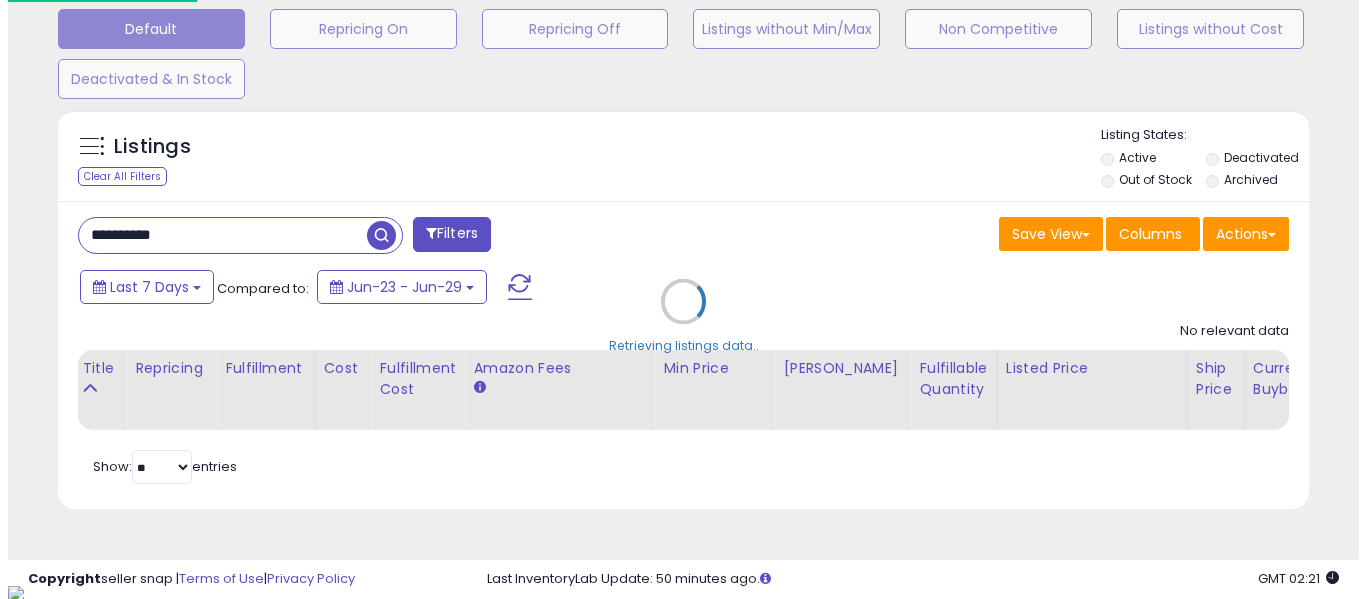 scroll, scrollTop: 999590, scrollLeft: 999267, axis: both 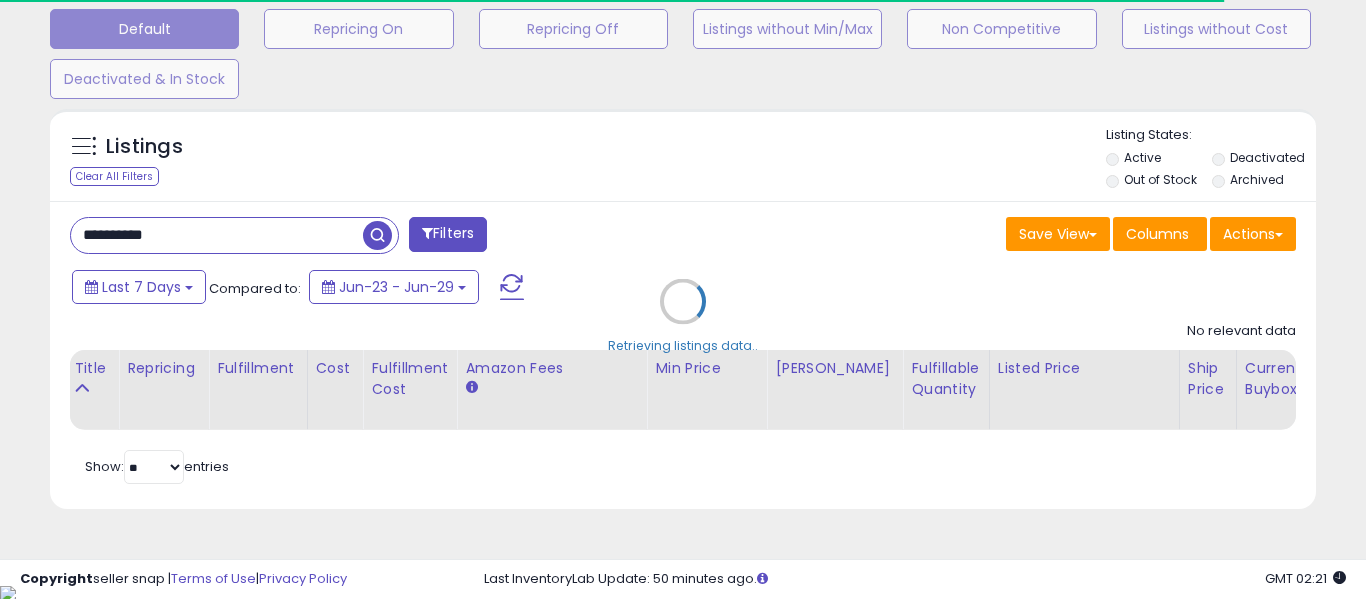 click on "Retrieving listings data.." at bounding box center (683, 316) 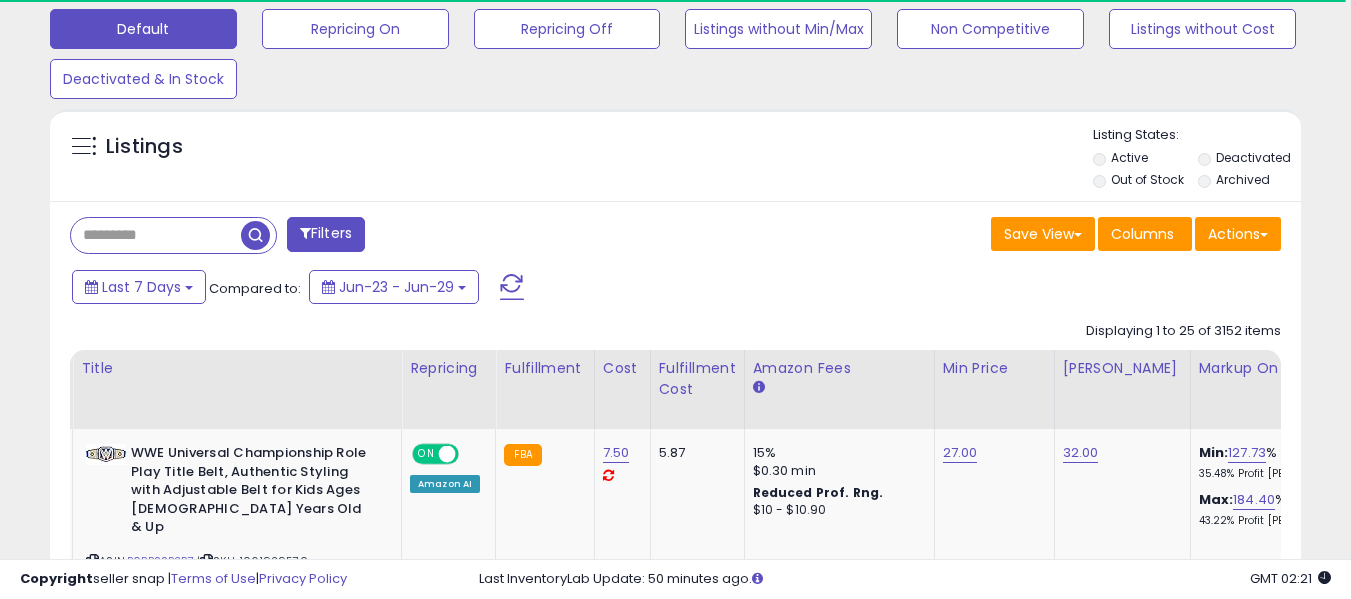 scroll, scrollTop: 410, scrollLeft: 724, axis: both 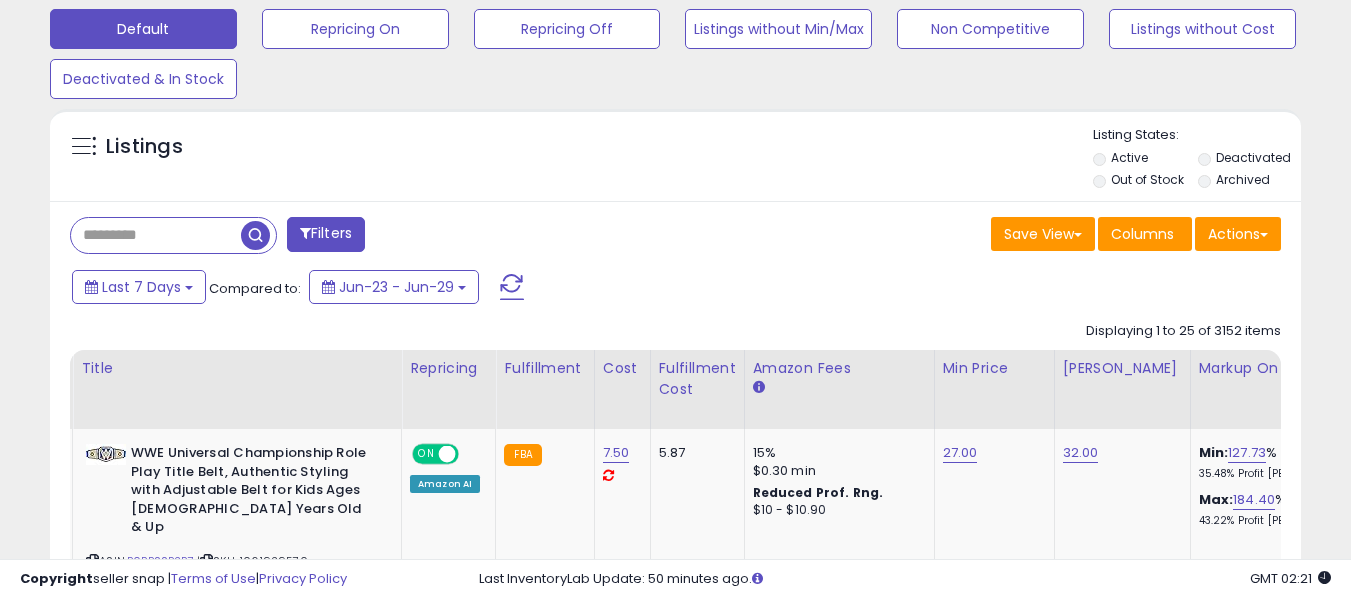 click at bounding box center [156, 235] 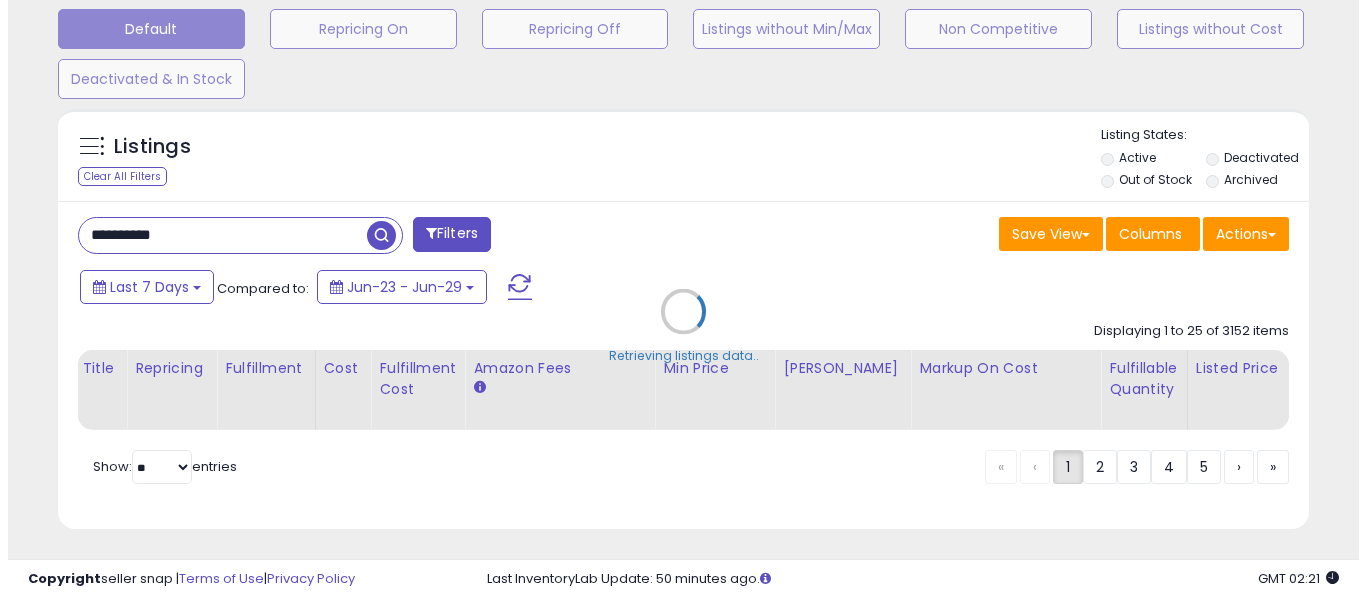 scroll, scrollTop: 999590, scrollLeft: 999267, axis: both 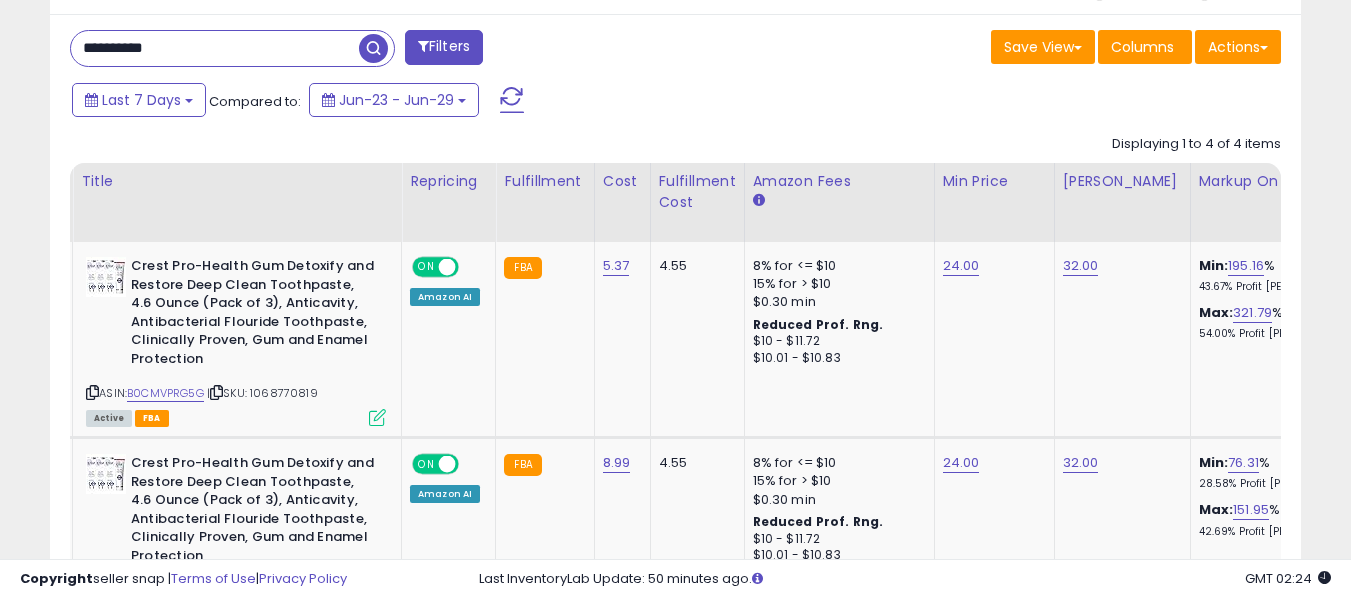click on "**********" at bounding box center (215, 48) 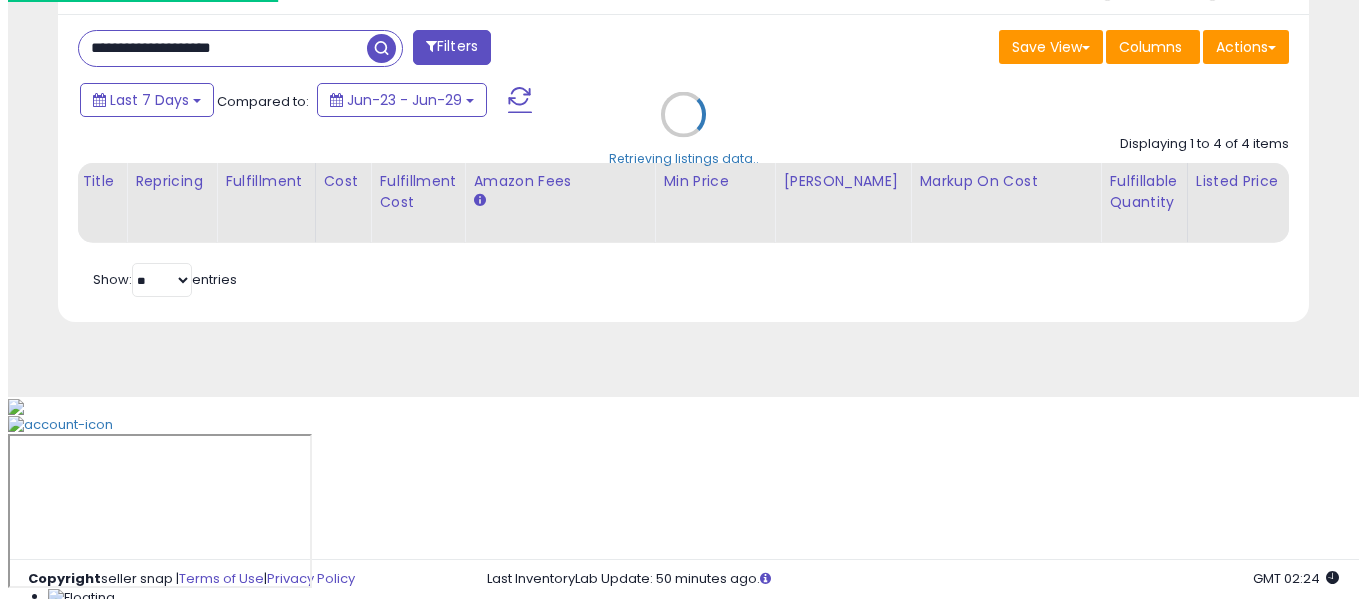scroll, scrollTop: 621, scrollLeft: 0, axis: vertical 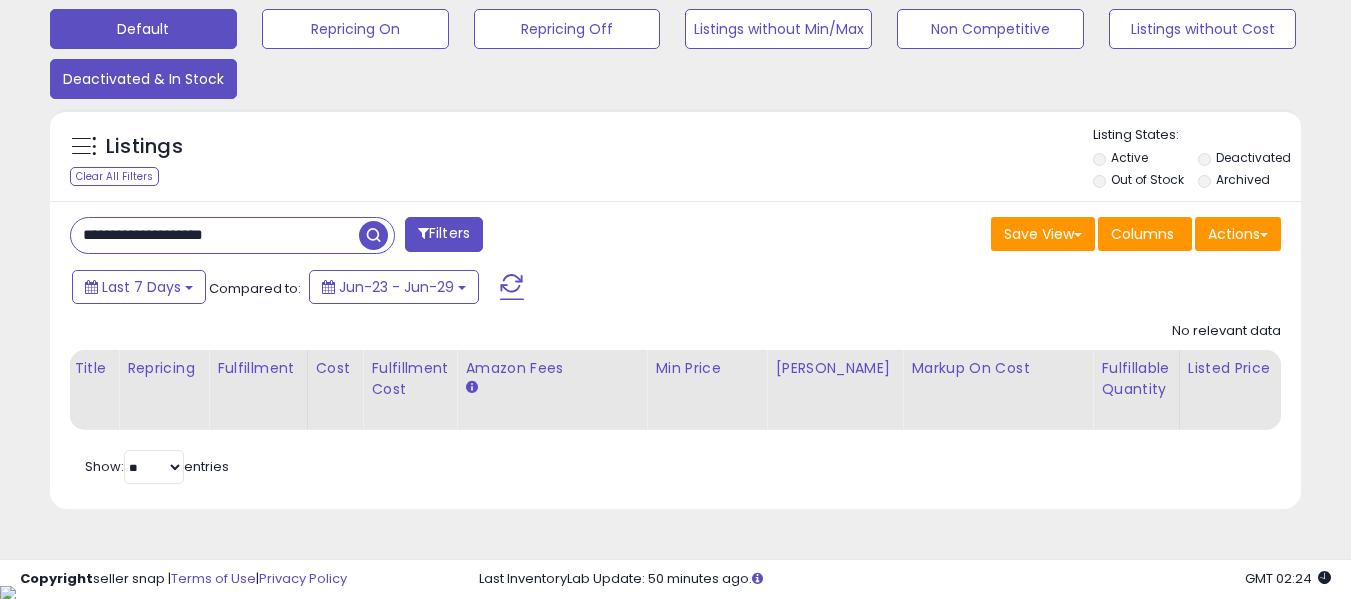 click on "Deactivated & In Stock" at bounding box center (355, 29) 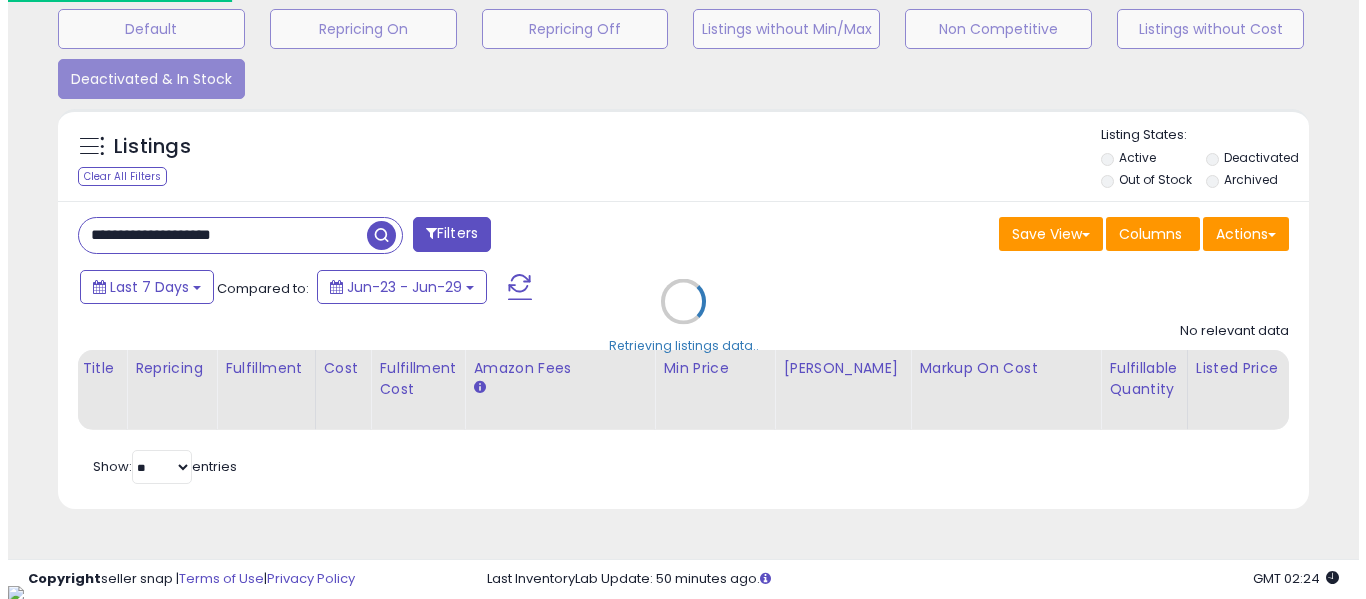 scroll, scrollTop: 999590, scrollLeft: 999267, axis: both 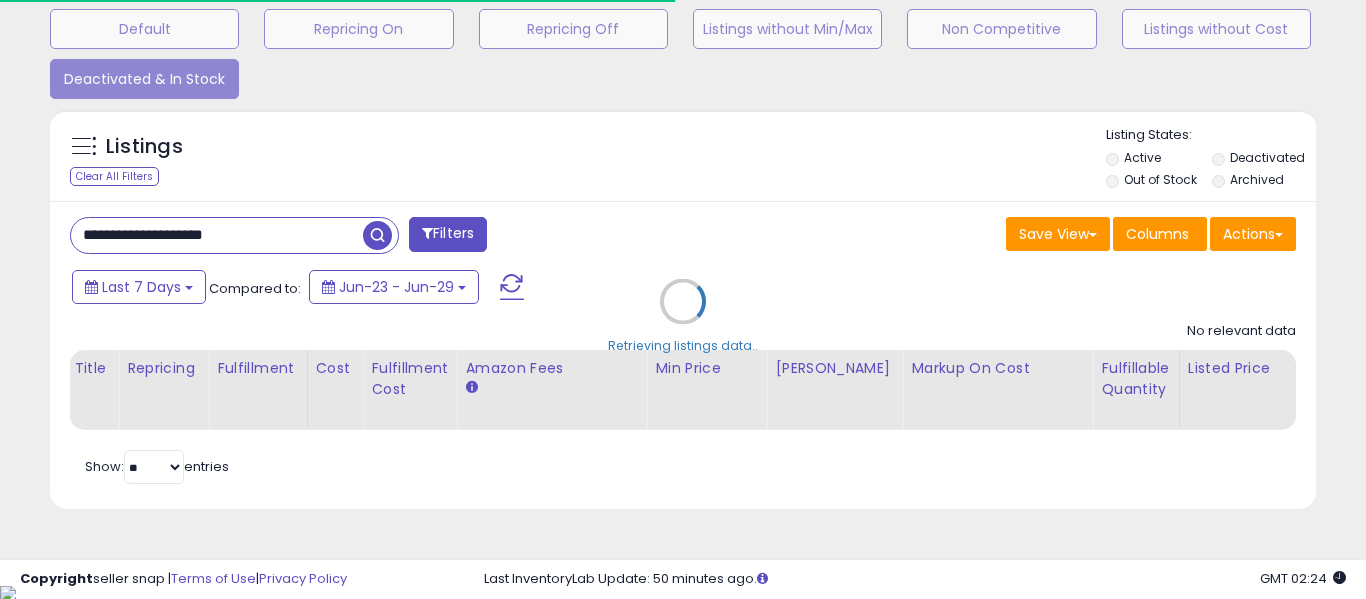 click on "Retrieving listings data.." at bounding box center (683, 316) 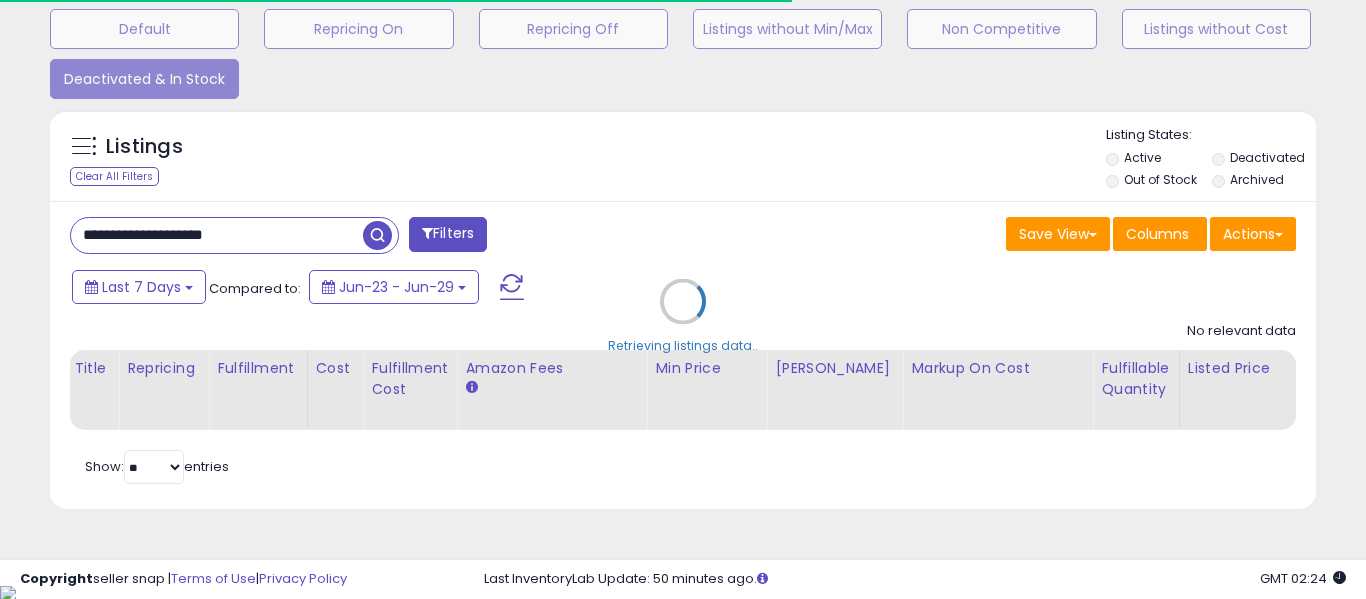 click on "Retrieving listings data.." at bounding box center [683, 316] 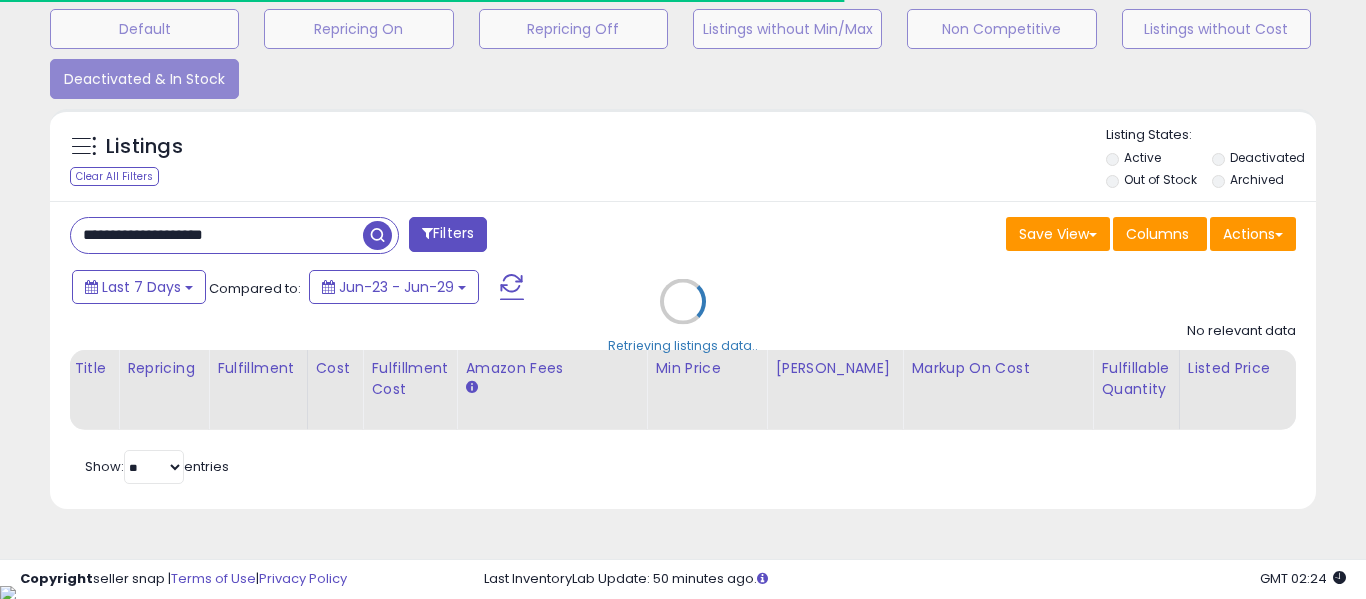 click on "Retrieving listings data.." at bounding box center [683, 316] 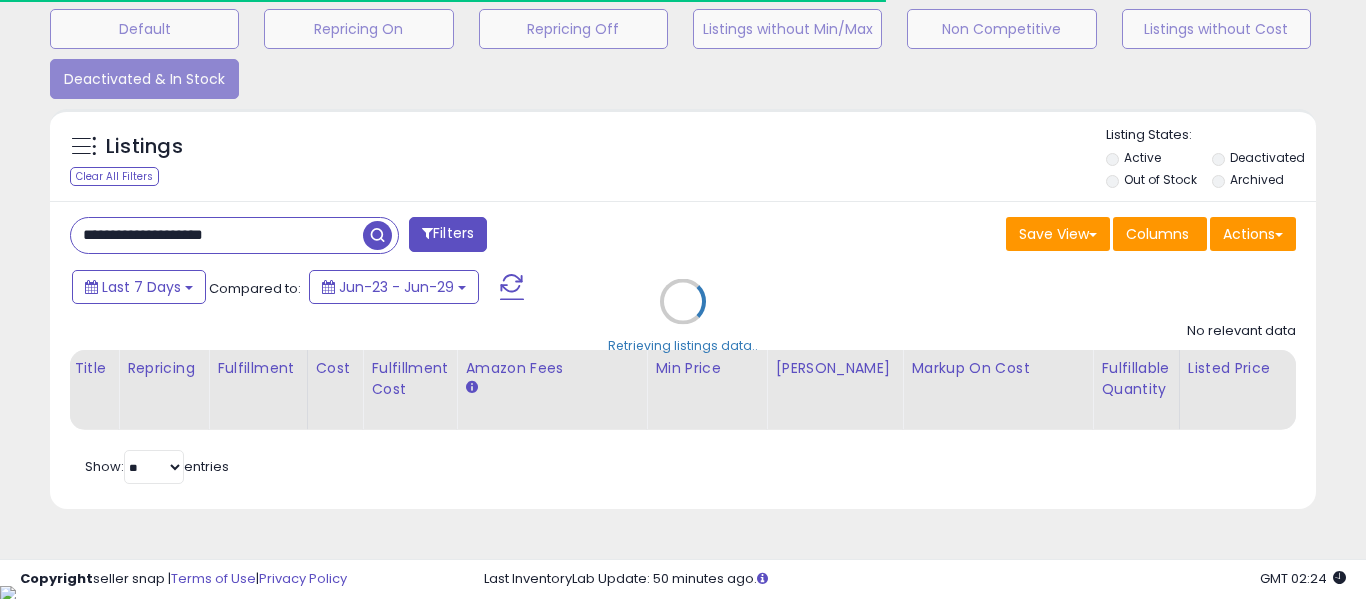 click on "Retrieving listings data.." at bounding box center (683, 316) 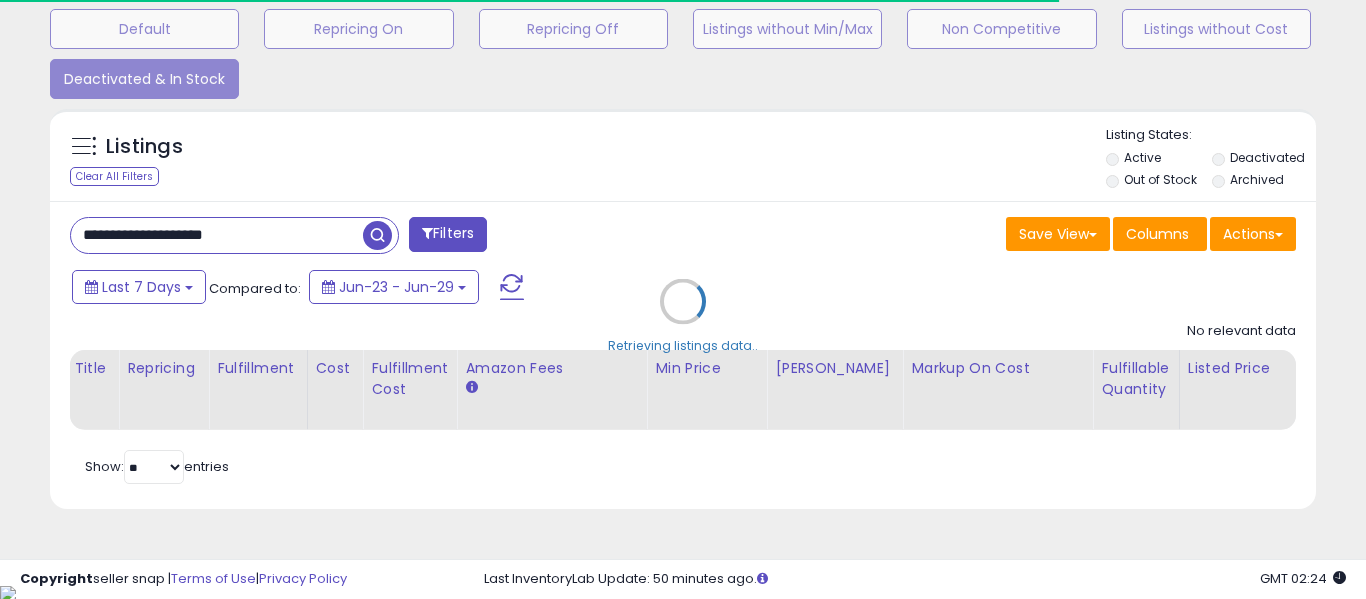 click on "Retrieving listings data.." at bounding box center (683, 316) 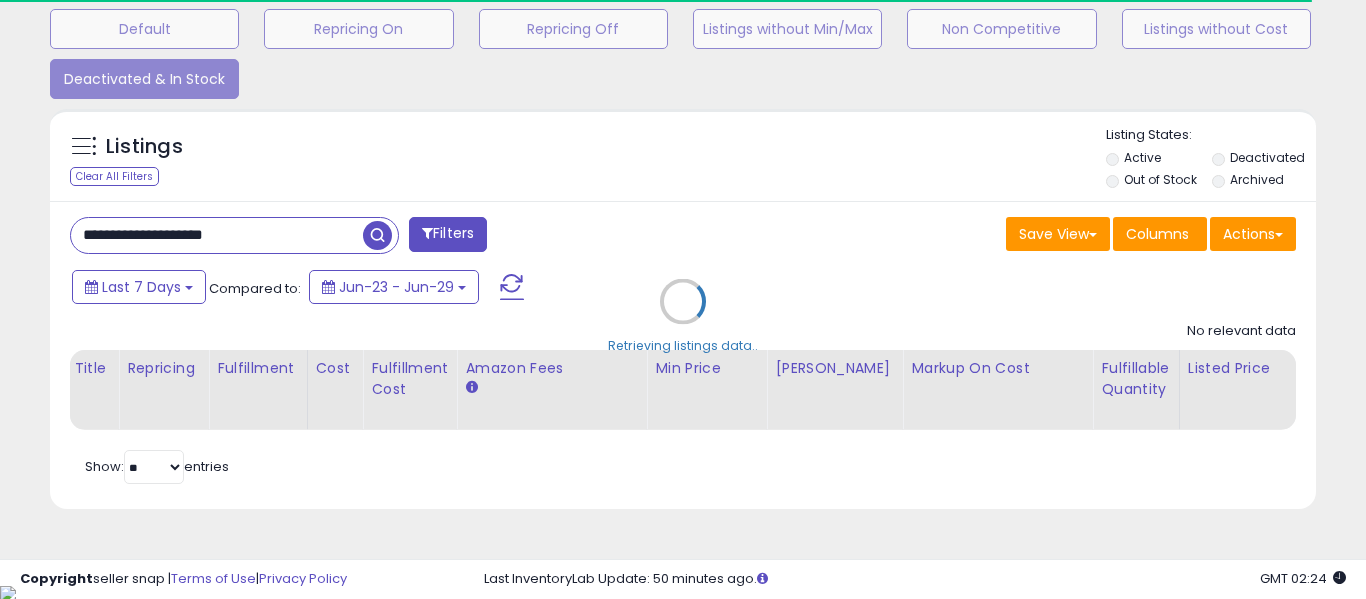 type 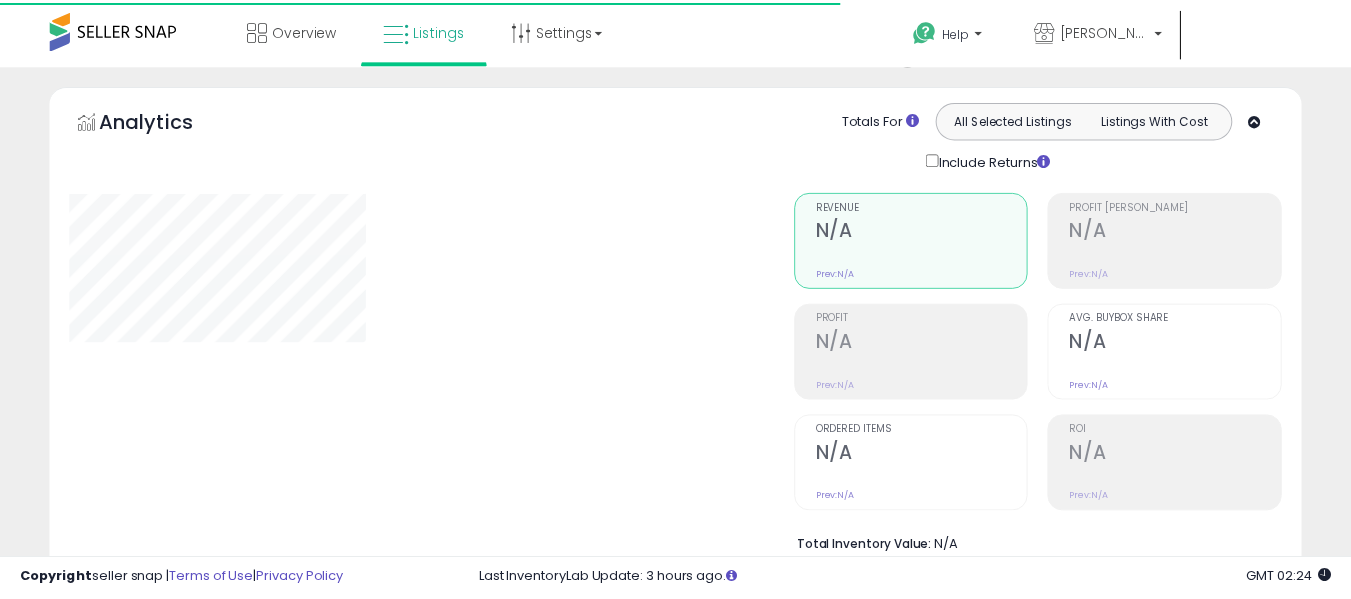 scroll, scrollTop: 642, scrollLeft: 0, axis: vertical 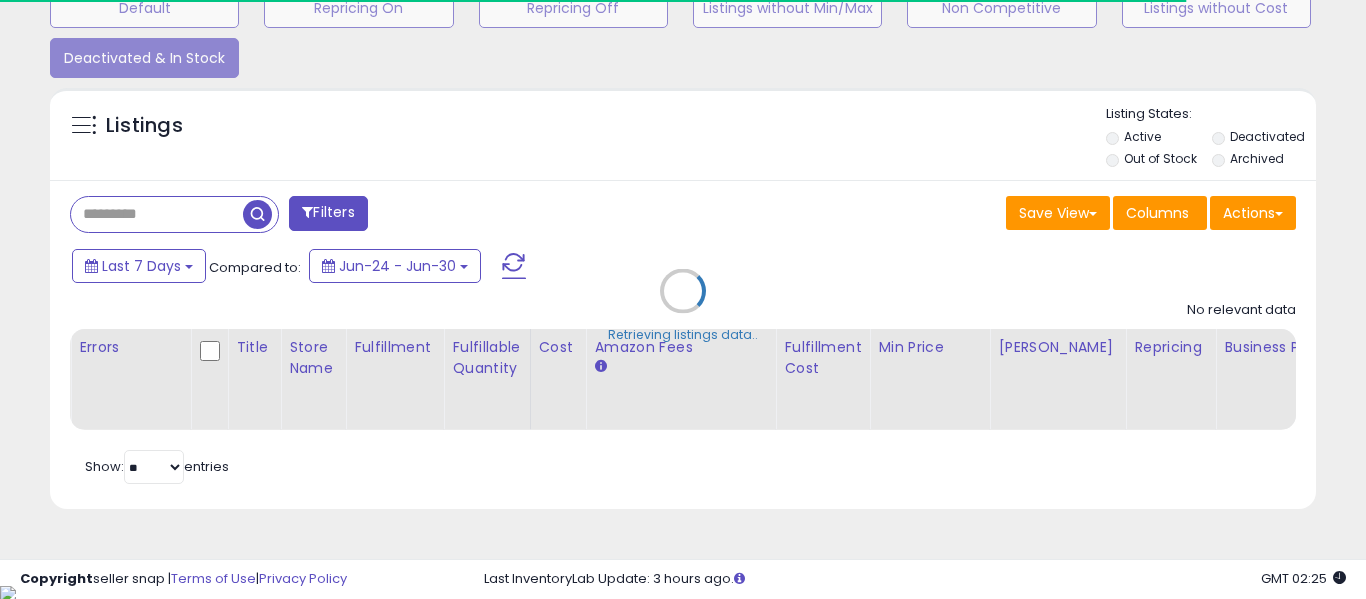 click on "Retrieving listings data.." at bounding box center (683, 306) 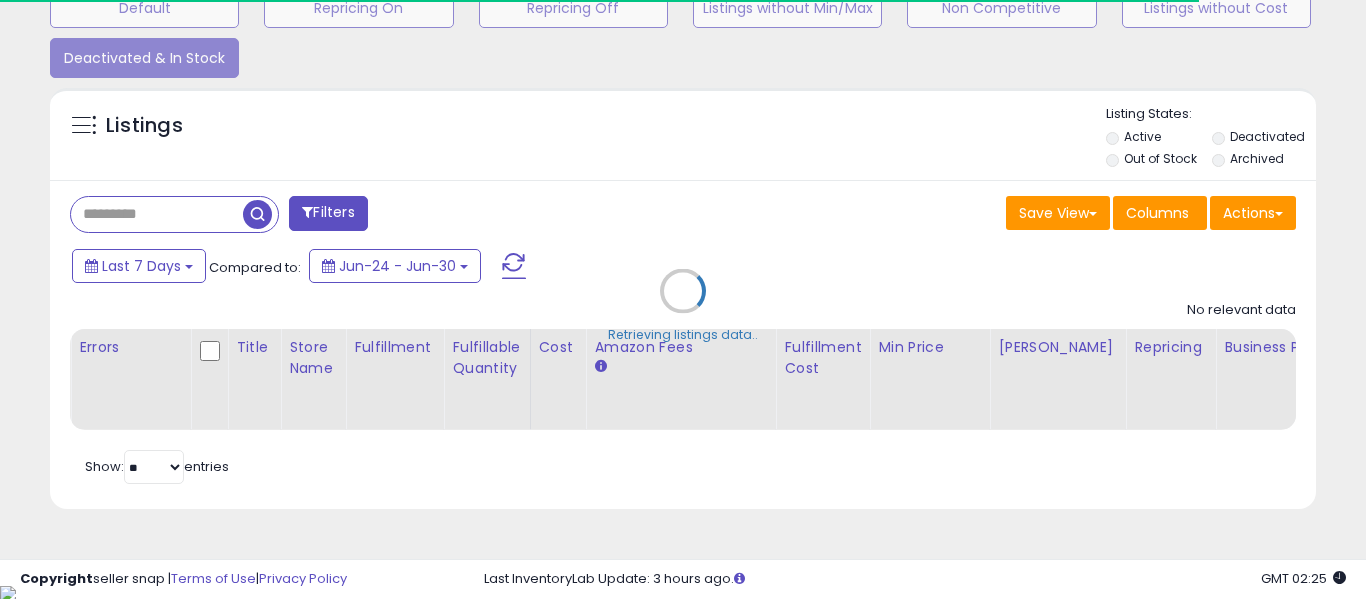 click on "Retrieving listings data.." at bounding box center [683, 306] 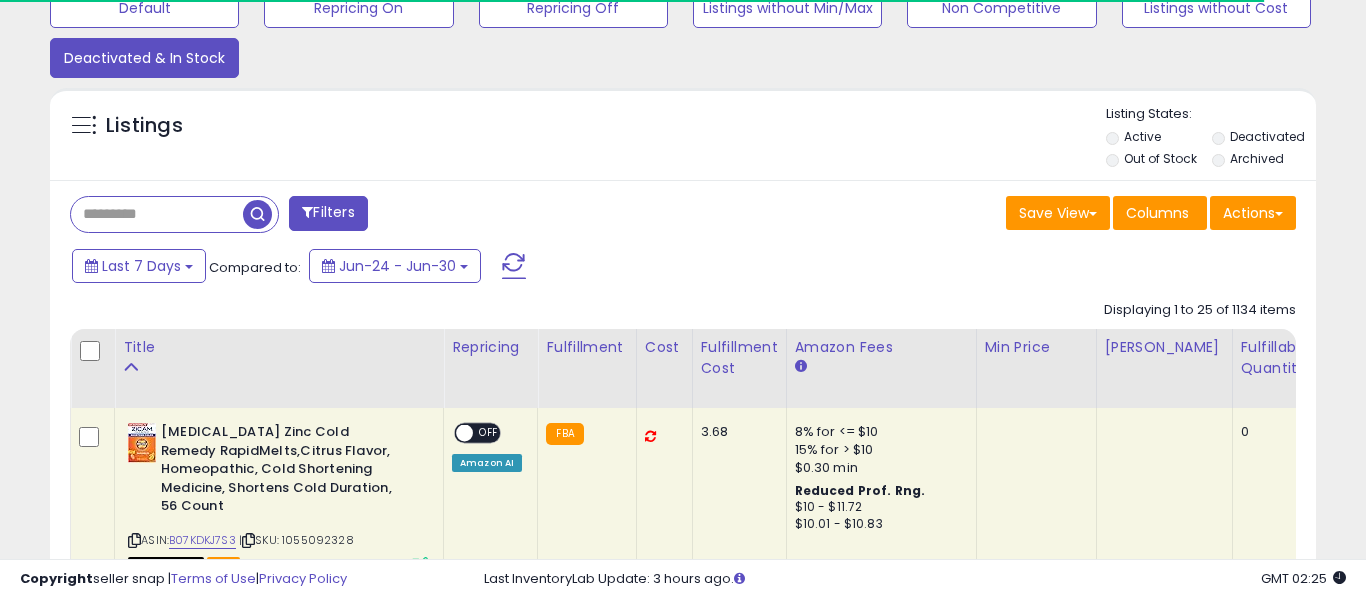 click on "Retrieving listings data.." at bounding box center [683, 2363] 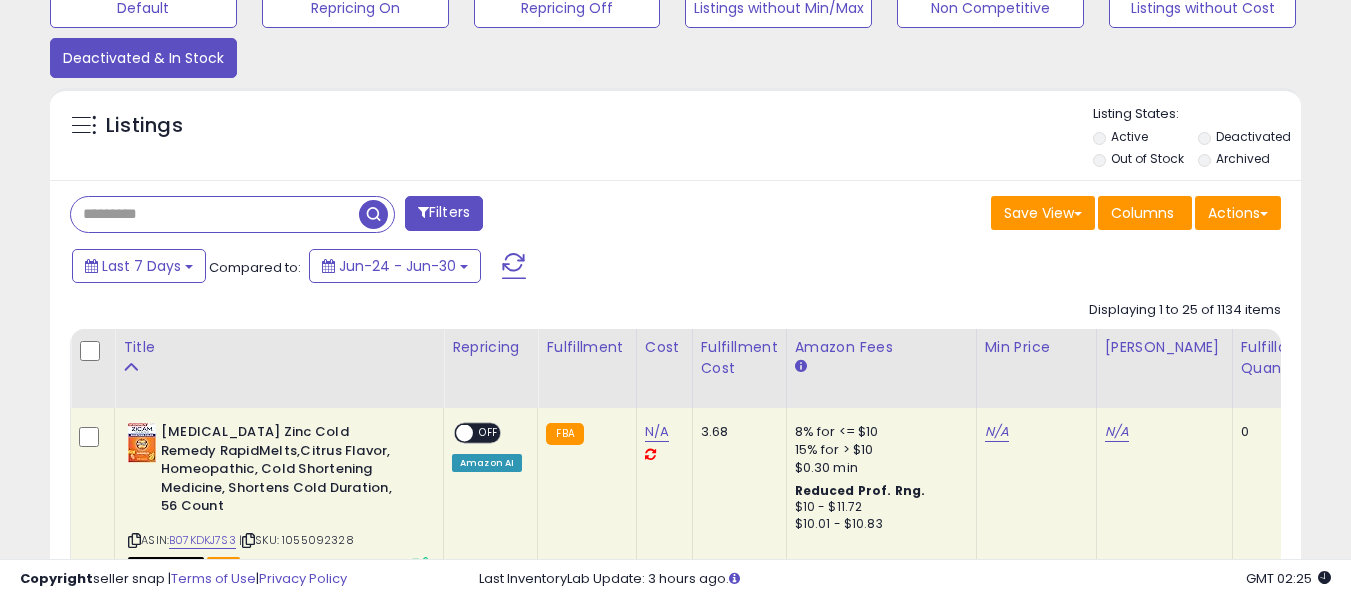 click at bounding box center [215, 214] 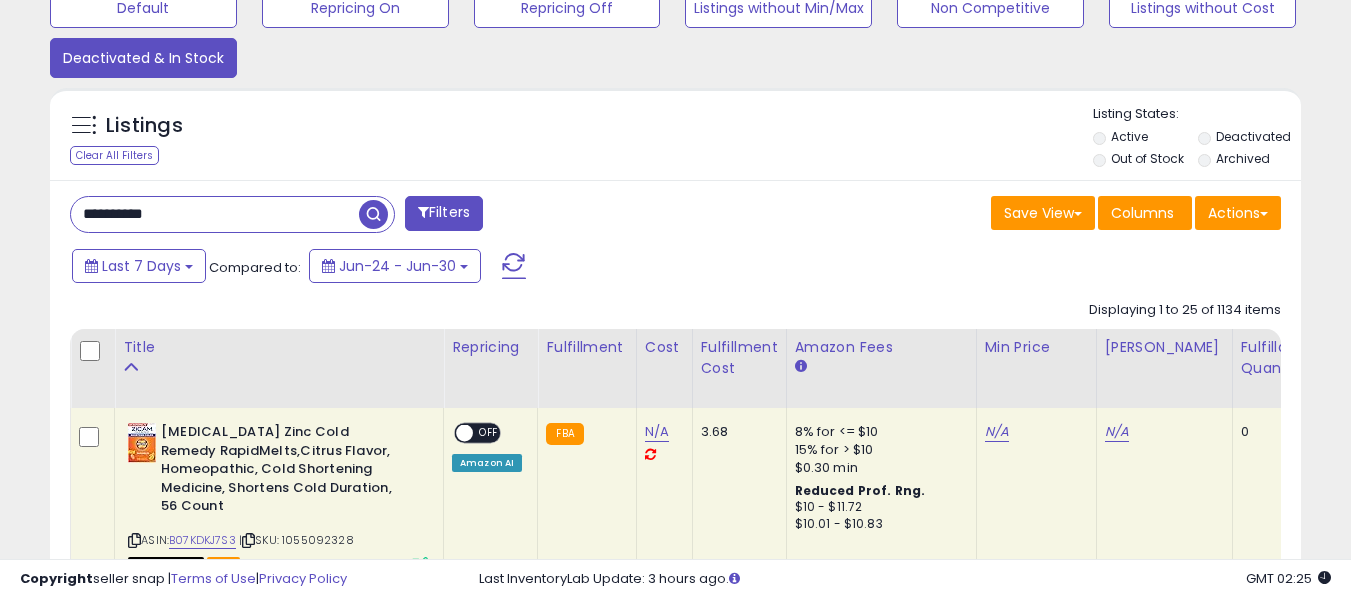 scroll, scrollTop: 999590, scrollLeft: 999276, axis: both 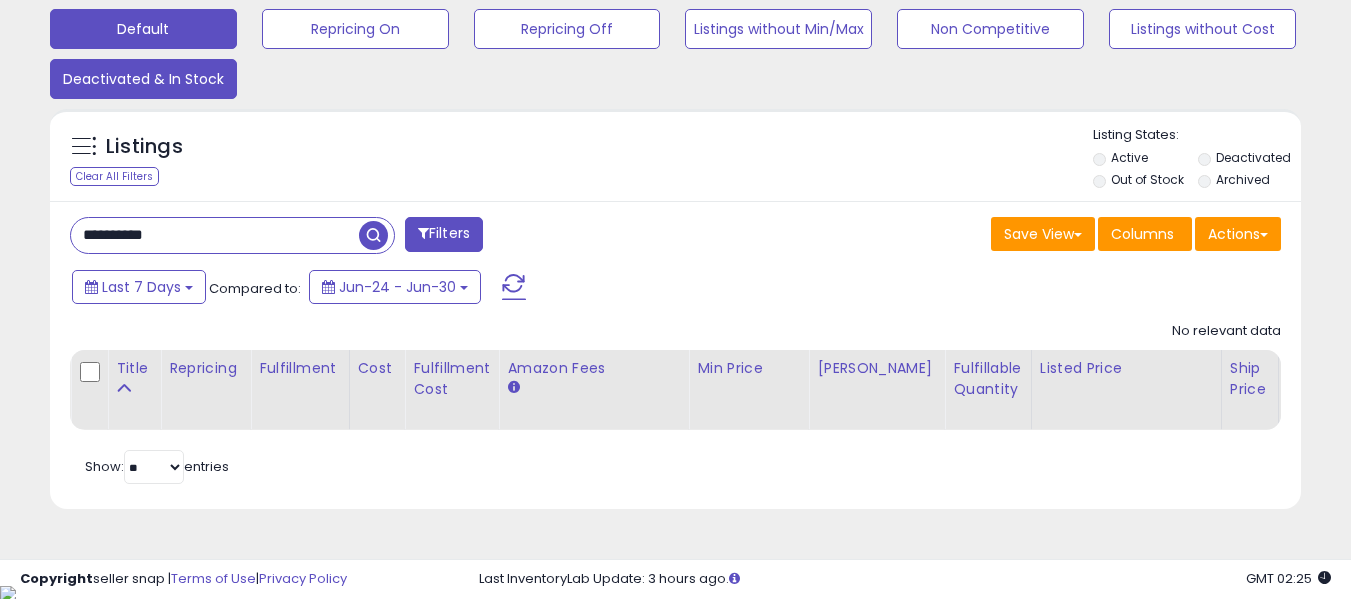 click on "Default" at bounding box center (143, 29) 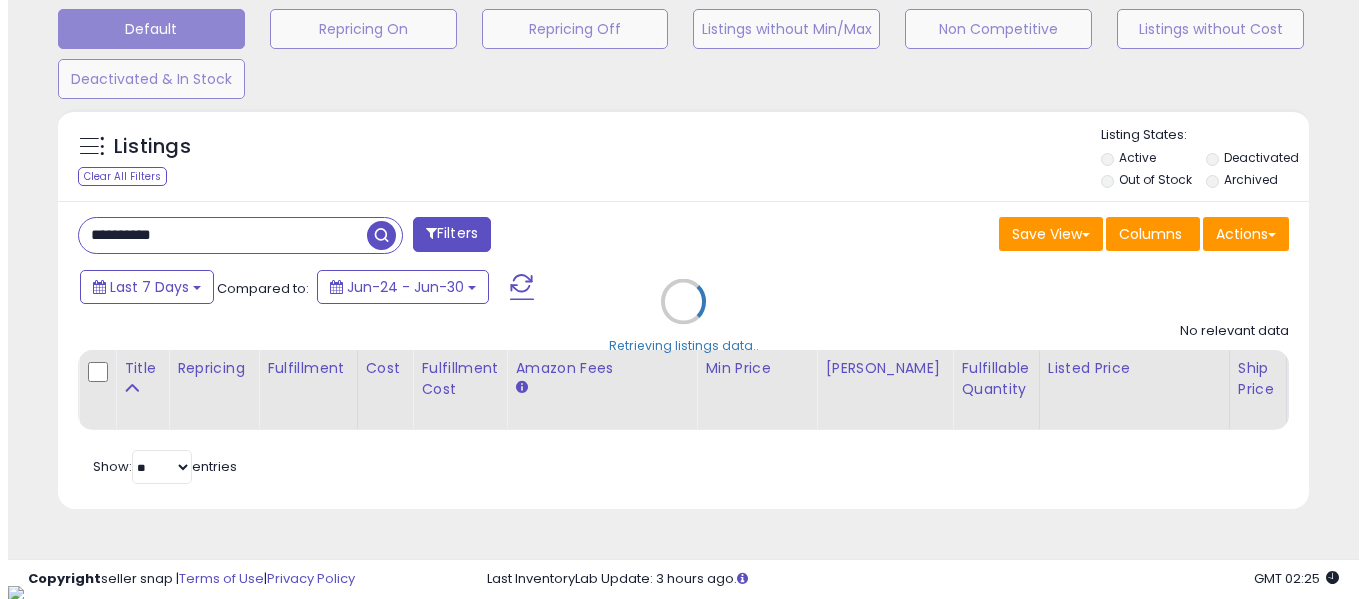 scroll, scrollTop: 999590, scrollLeft: 999267, axis: both 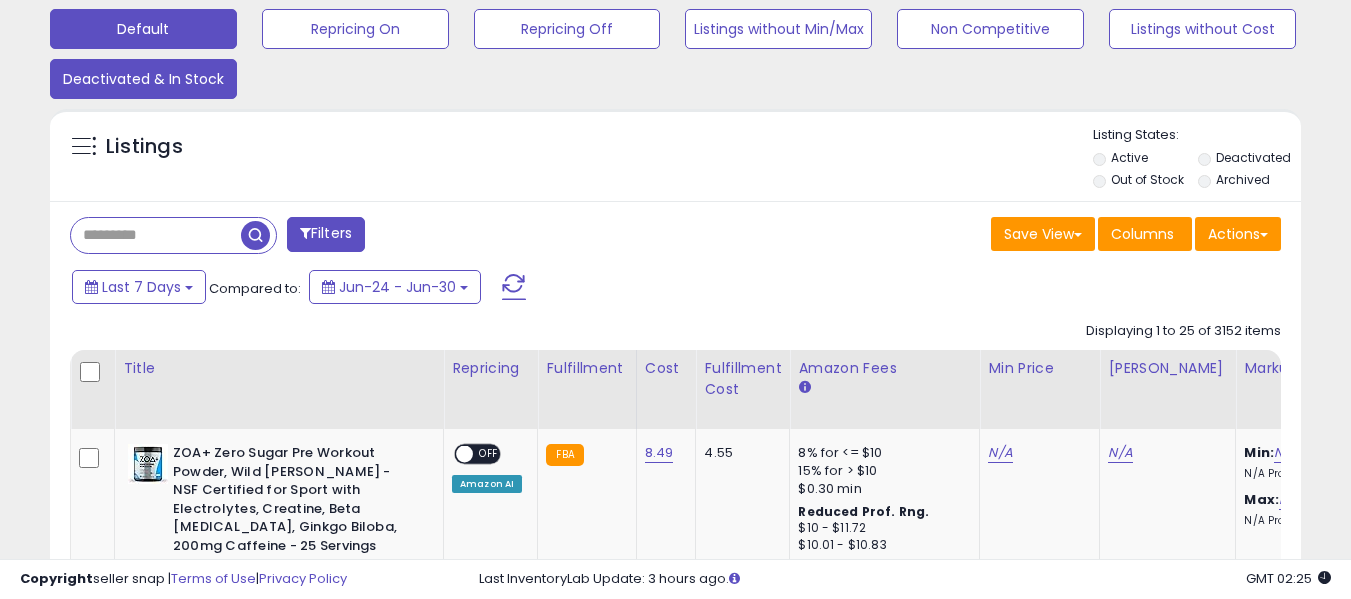 click on "Deactivated & In Stock" at bounding box center (355, 29) 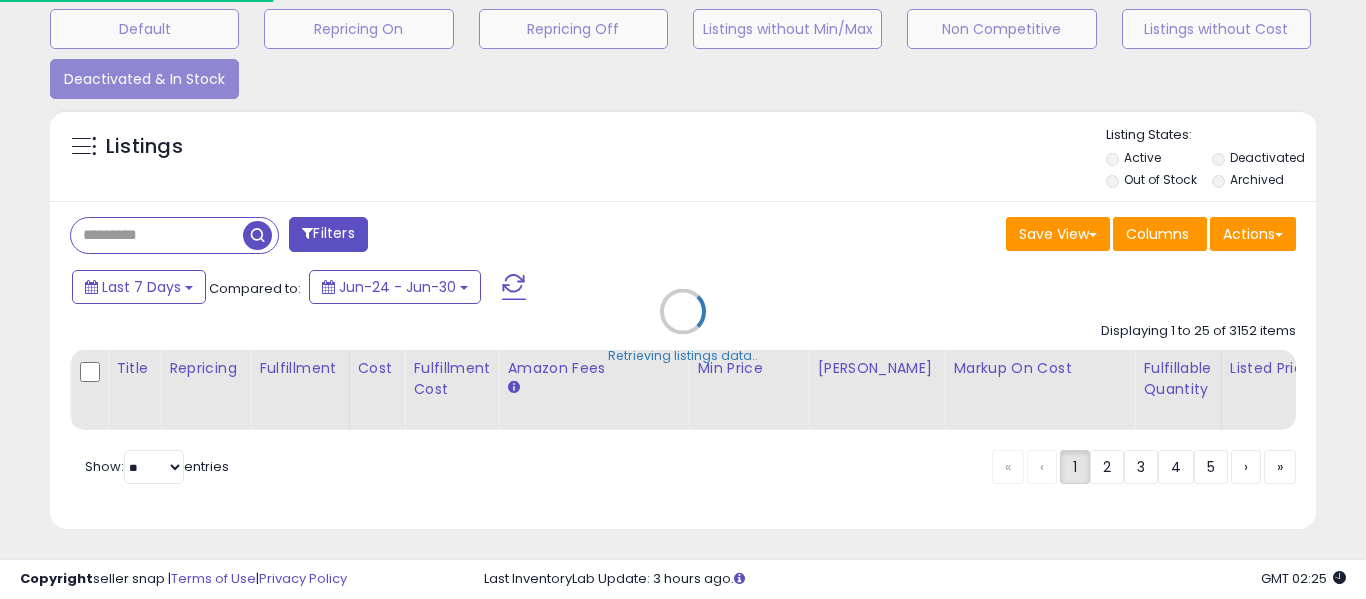 scroll, scrollTop: 999590, scrollLeft: 999267, axis: both 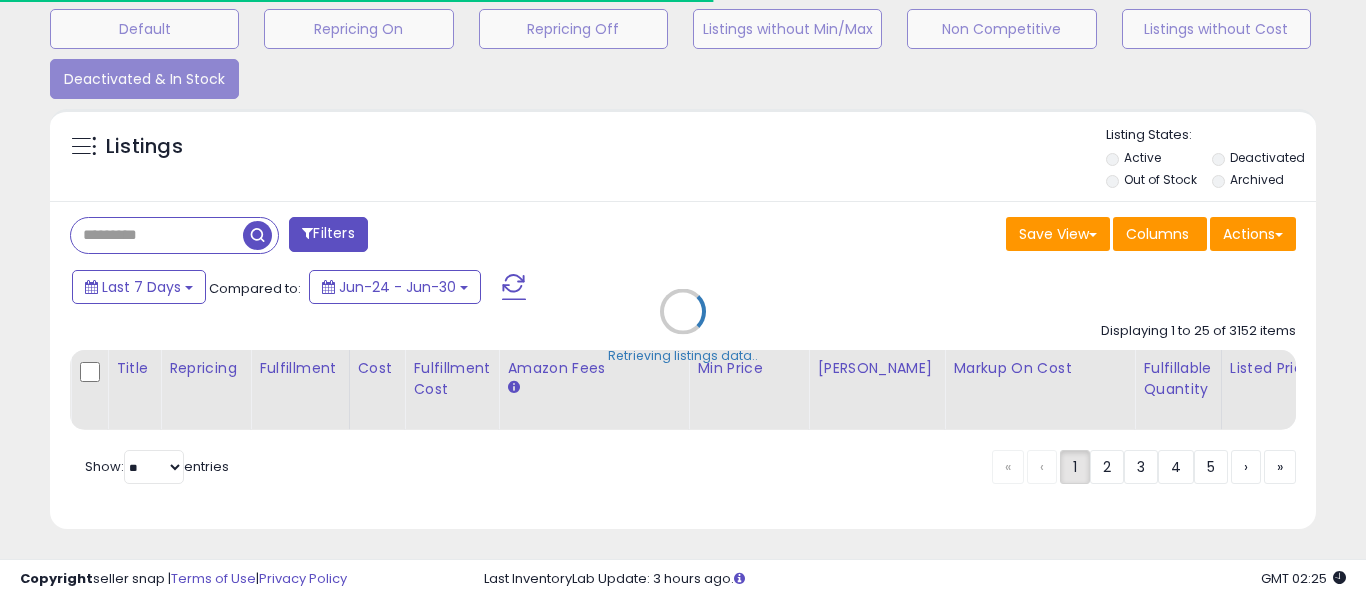 click on "Retrieving listings data.." at bounding box center (683, 326) 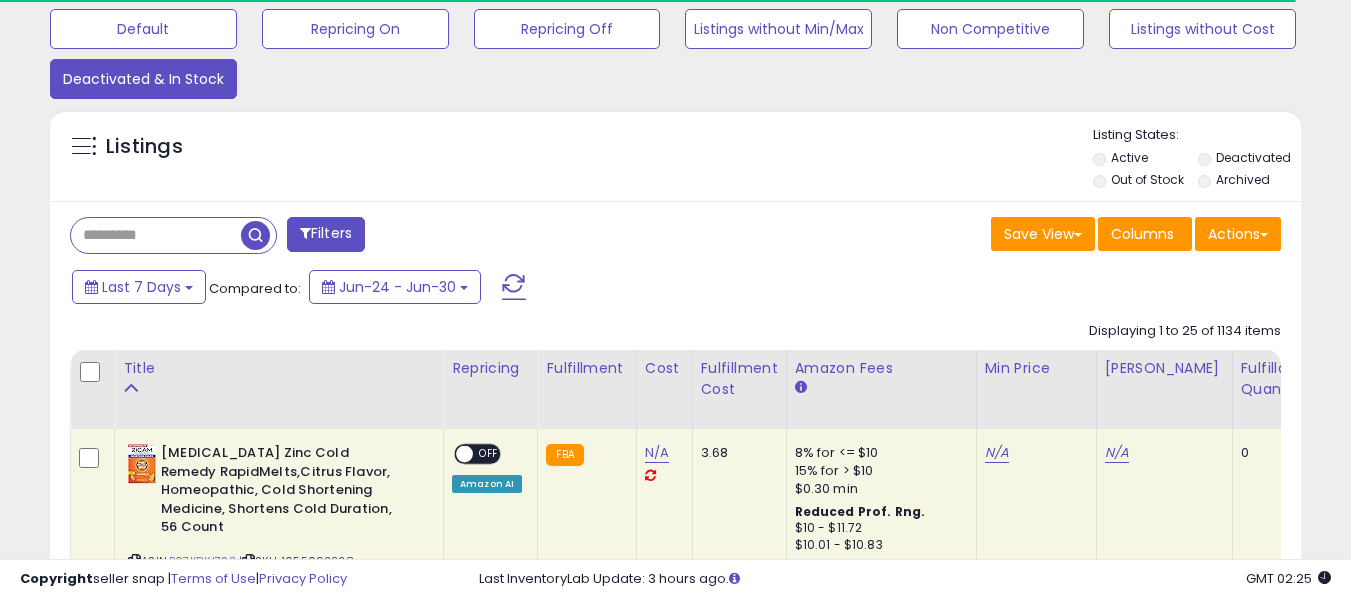 scroll, scrollTop: 410, scrollLeft: 724, axis: both 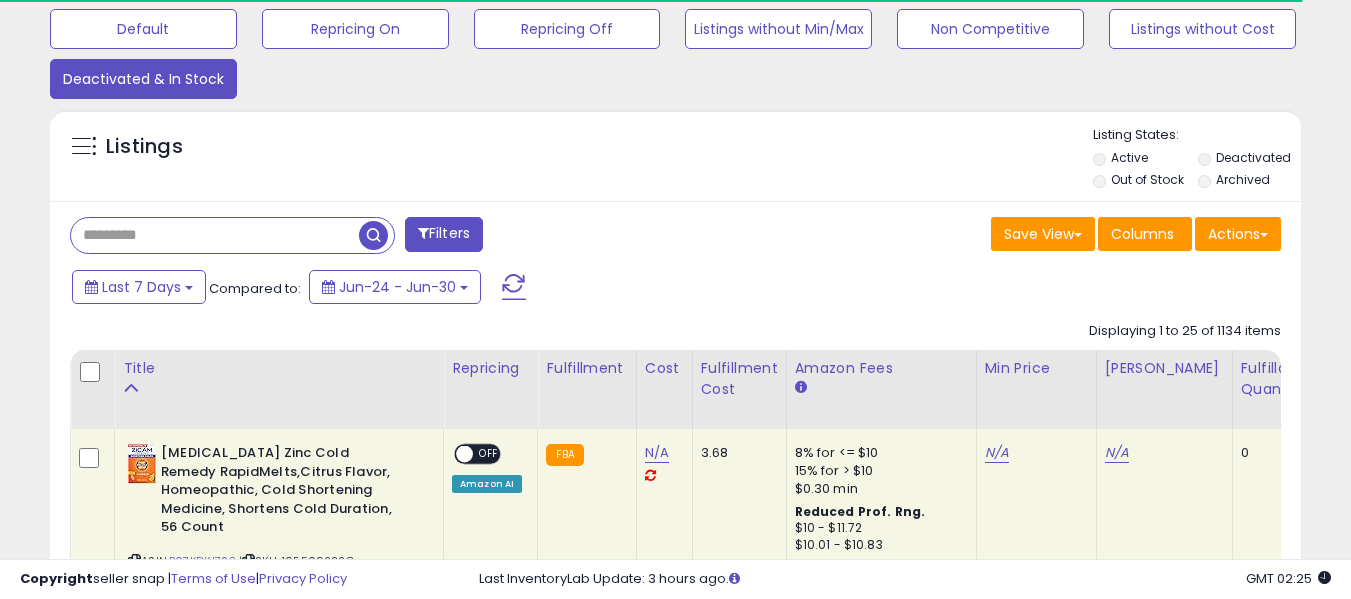 click at bounding box center [215, 235] 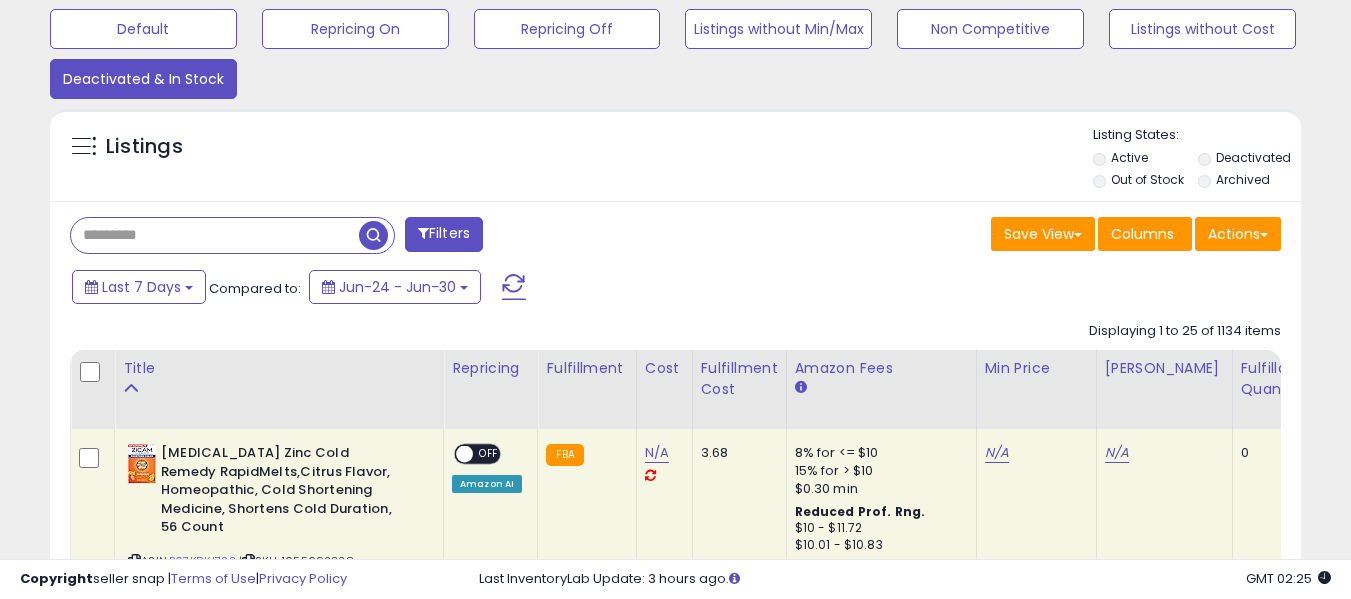 scroll, scrollTop: 999590, scrollLeft: 999276, axis: both 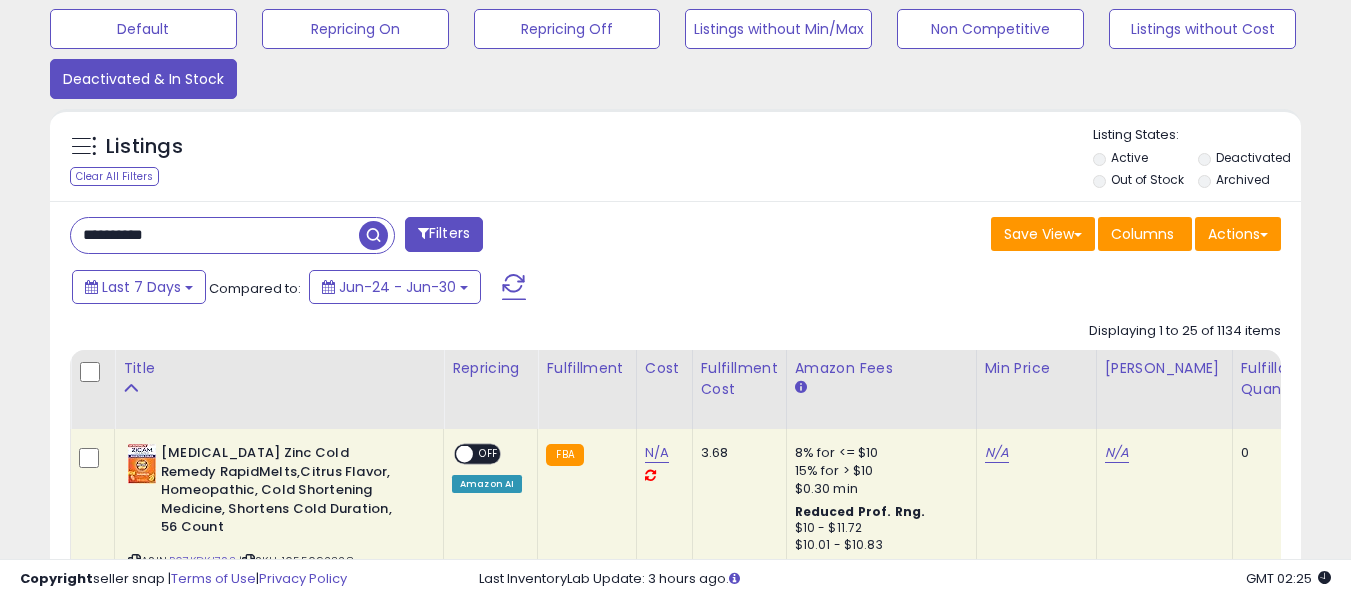 type on "**********" 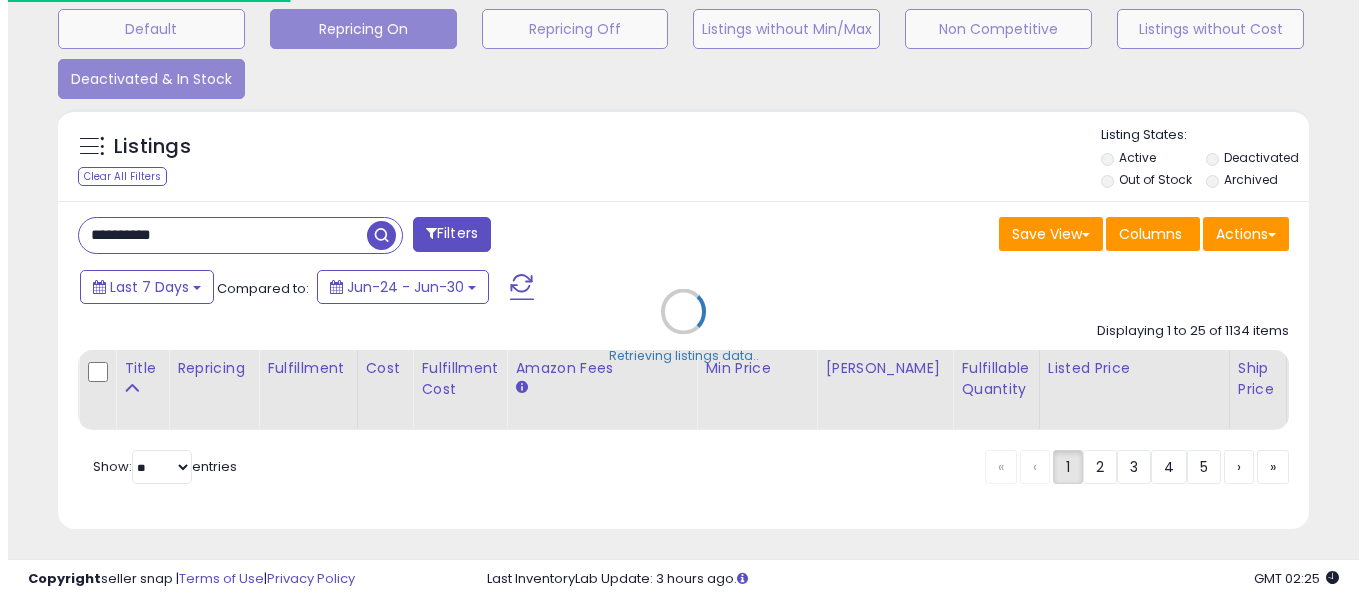 scroll, scrollTop: 999590, scrollLeft: 999267, axis: both 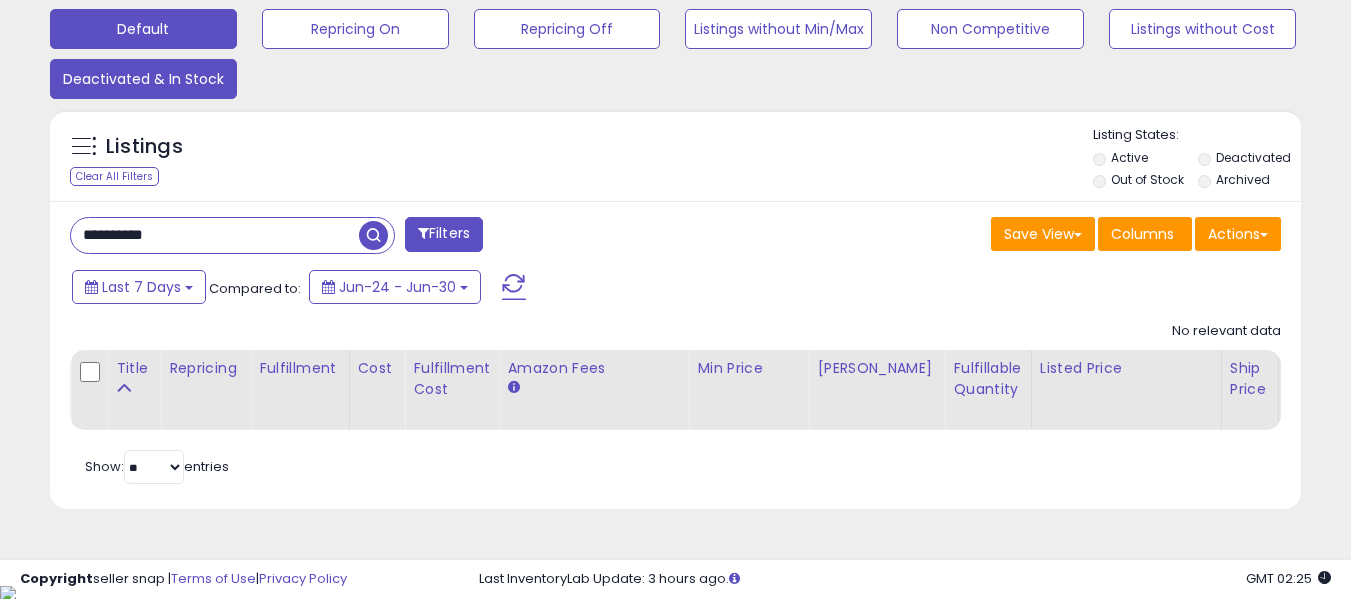 click on "Default" at bounding box center (143, 29) 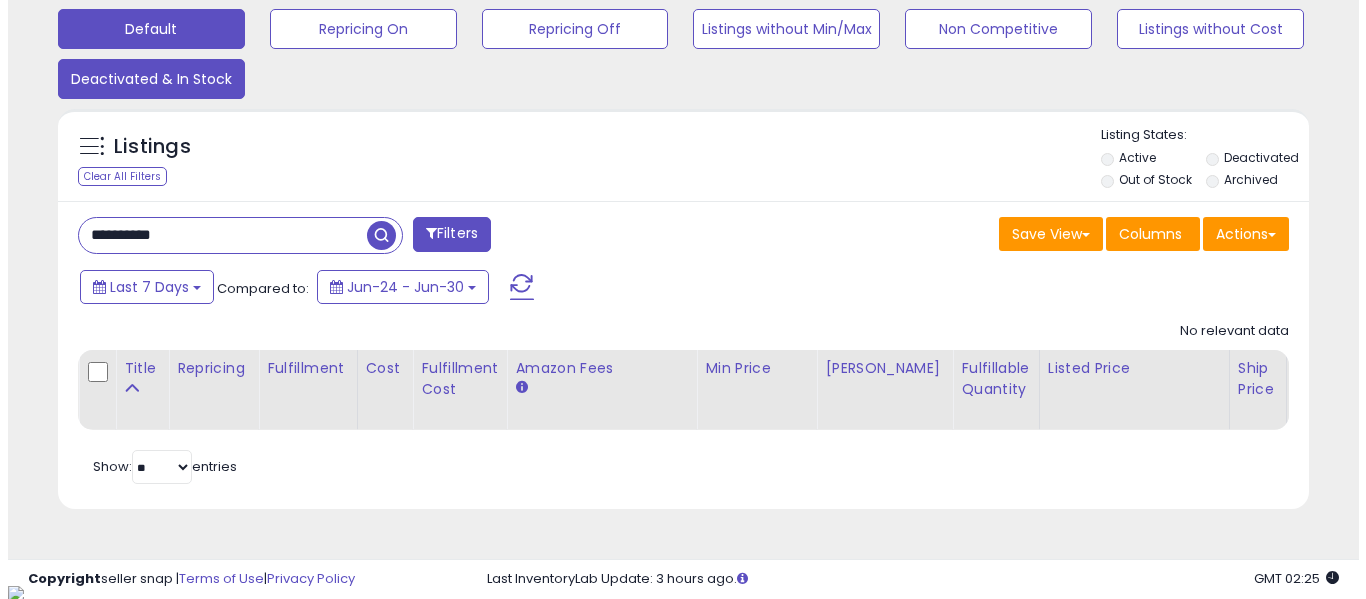 scroll, scrollTop: 999590, scrollLeft: 999267, axis: both 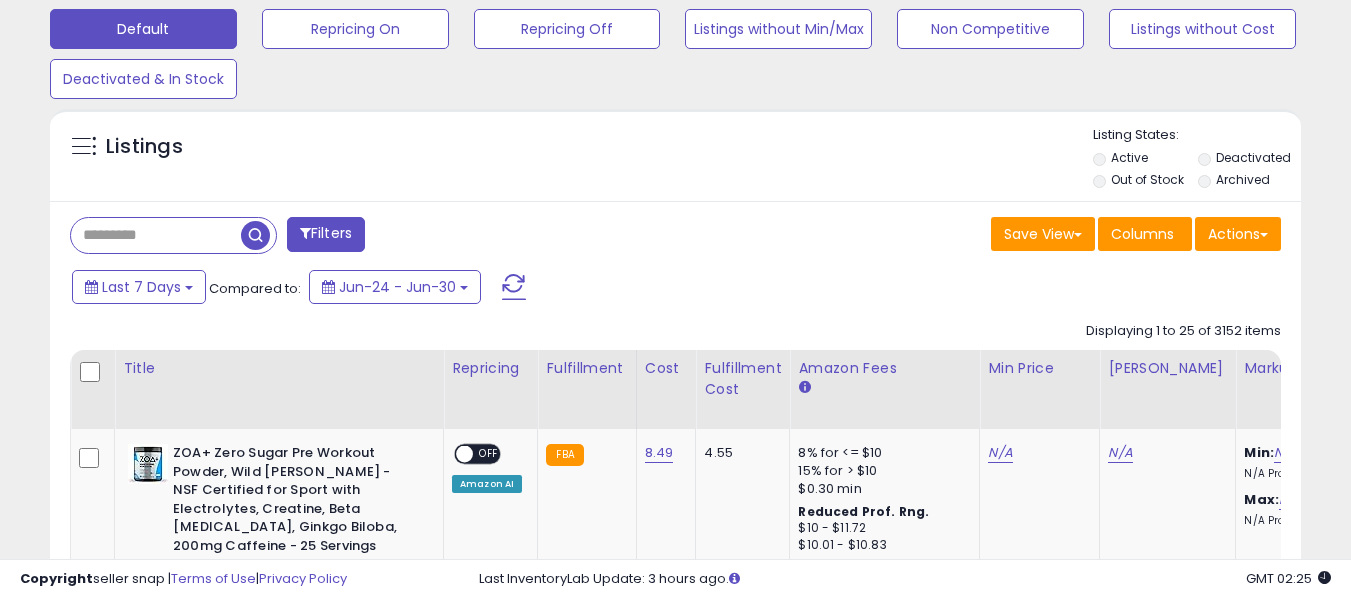 click at bounding box center [156, 235] 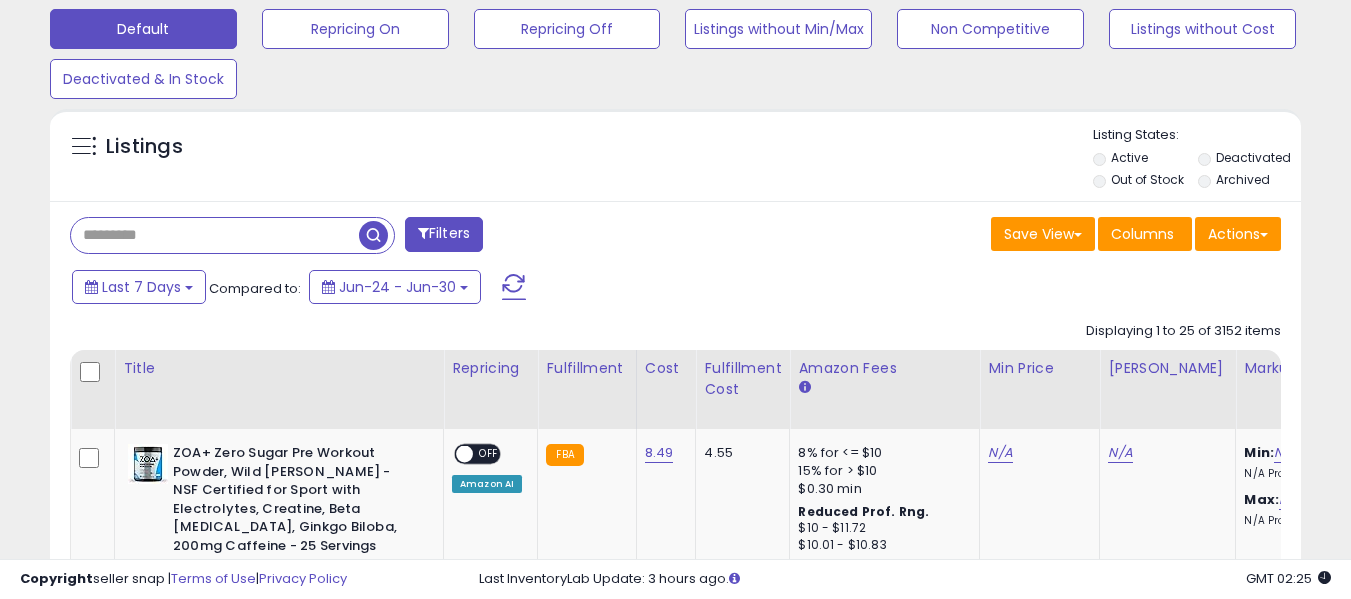 paste on "**********" 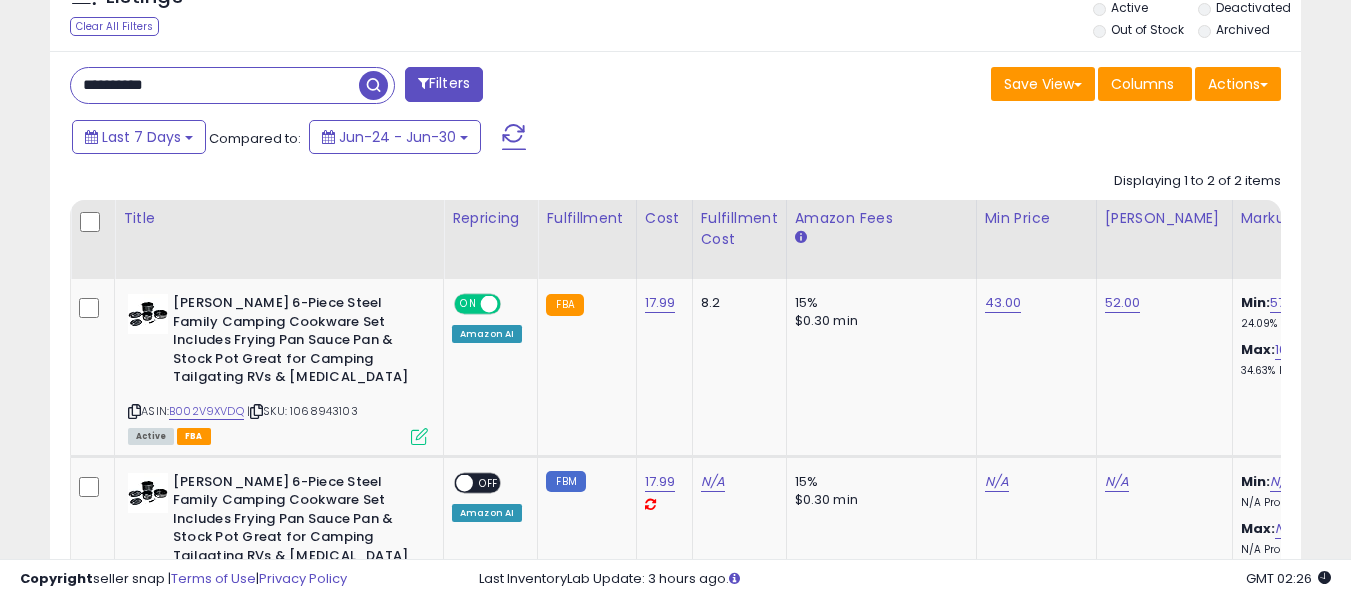scroll, scrollTop: 721, scrollLeft: 0, axis: vertical 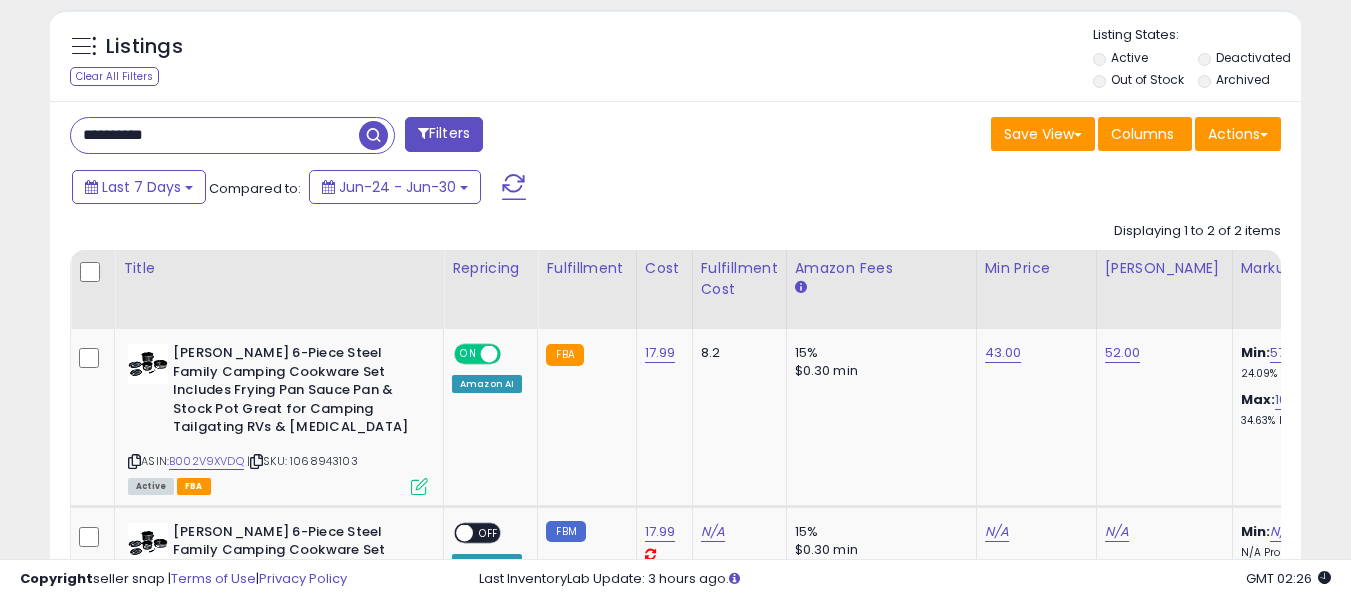 click on "**********" at bounding box center (215, 135) 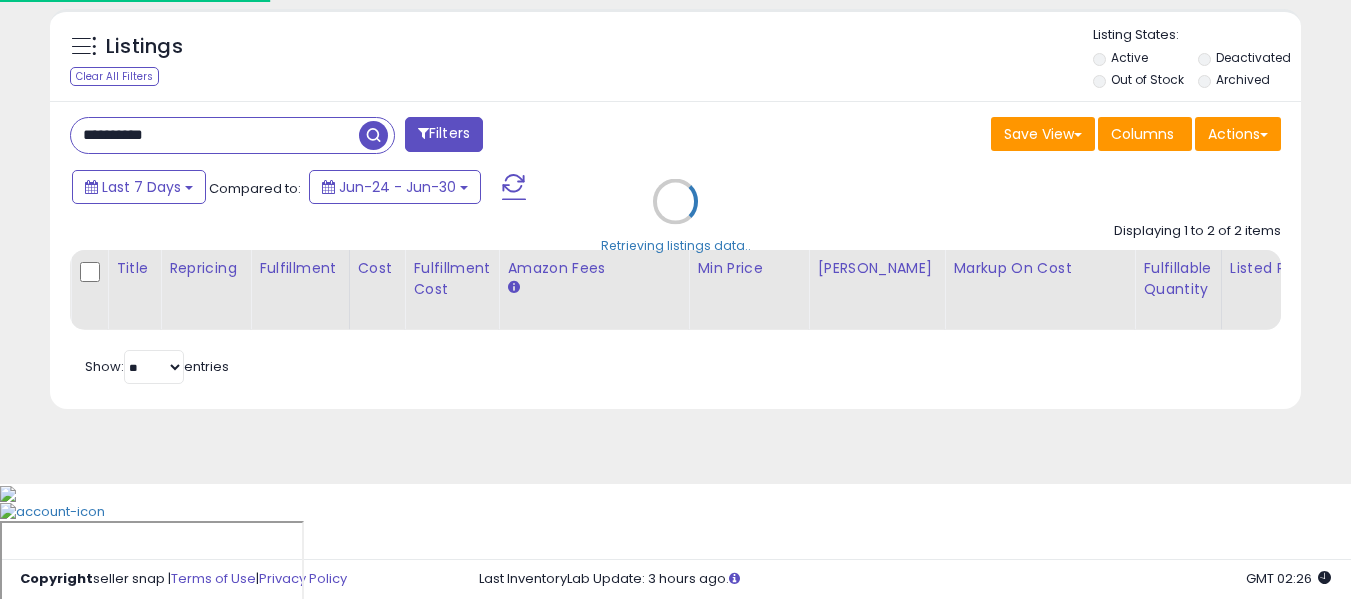 scroll, scrollTop: 999590, scrollLeft: 999267, axis: both 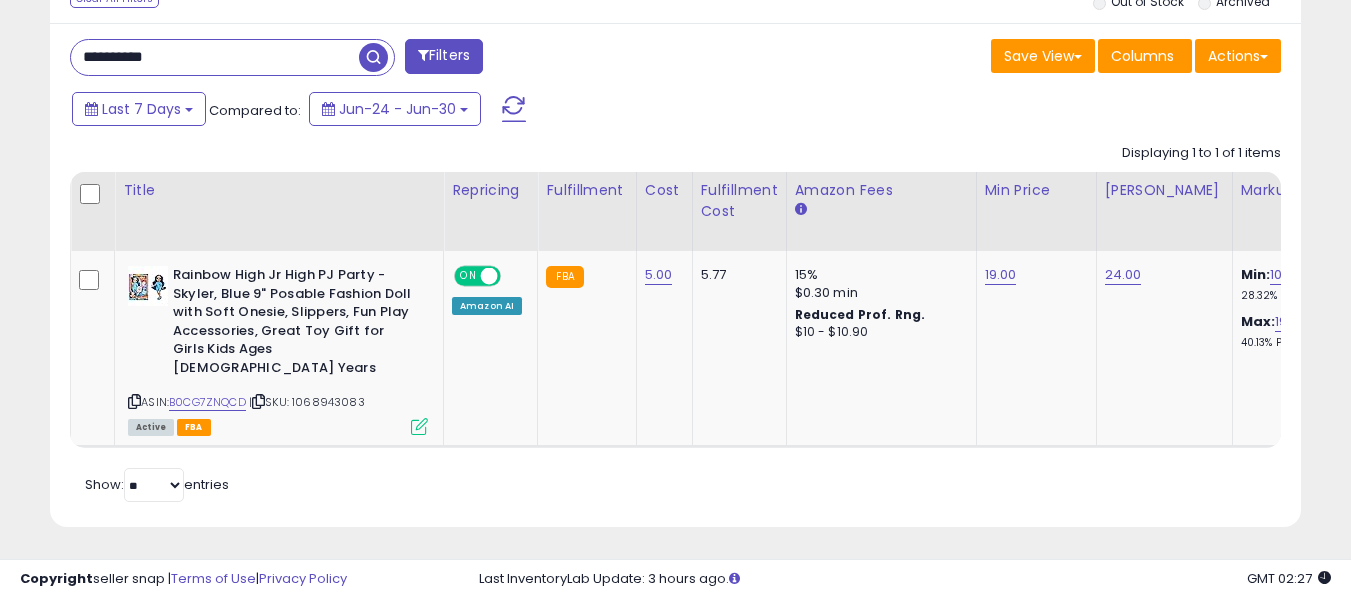 click on "**********" at bounding box center [215, 57] 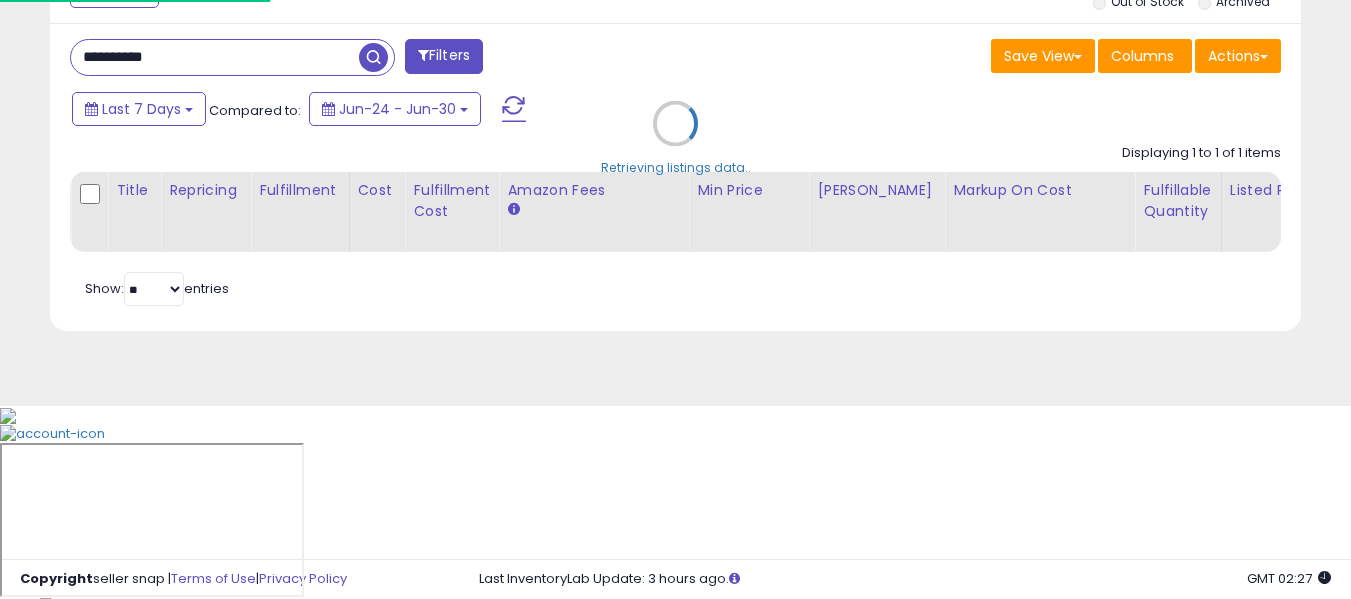 scroll, scrollTop: 999590, scrollLeft: 999267, axis: both 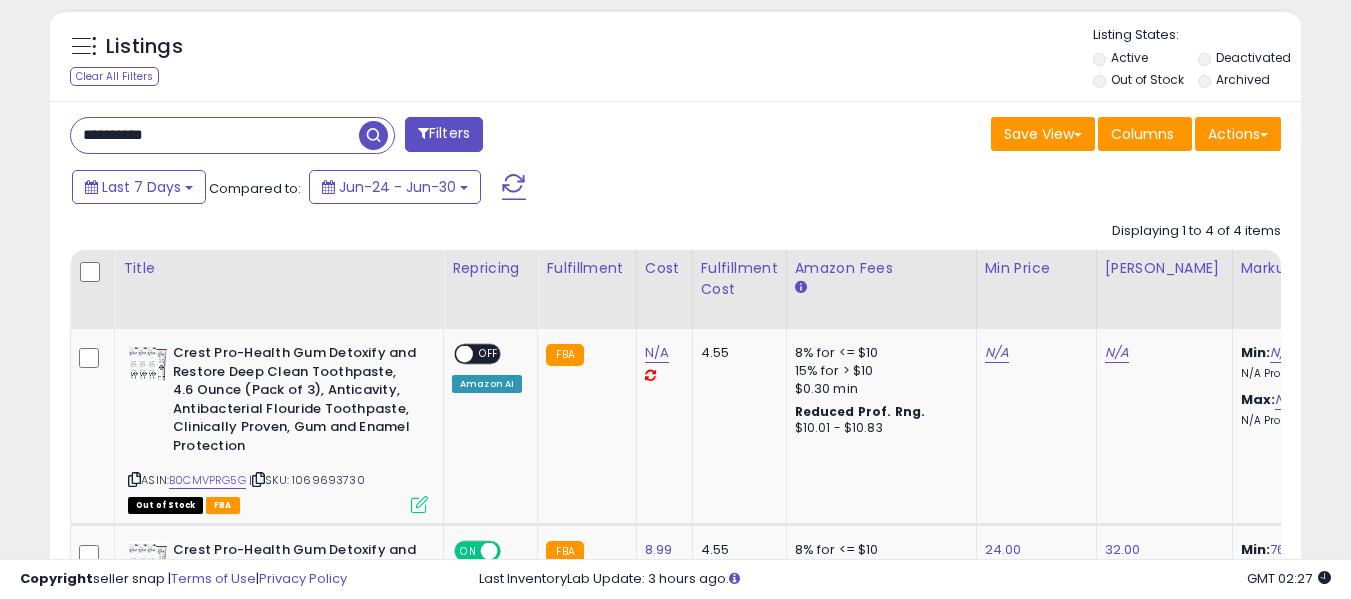 click on "**********" at bounding box center [215, 135] 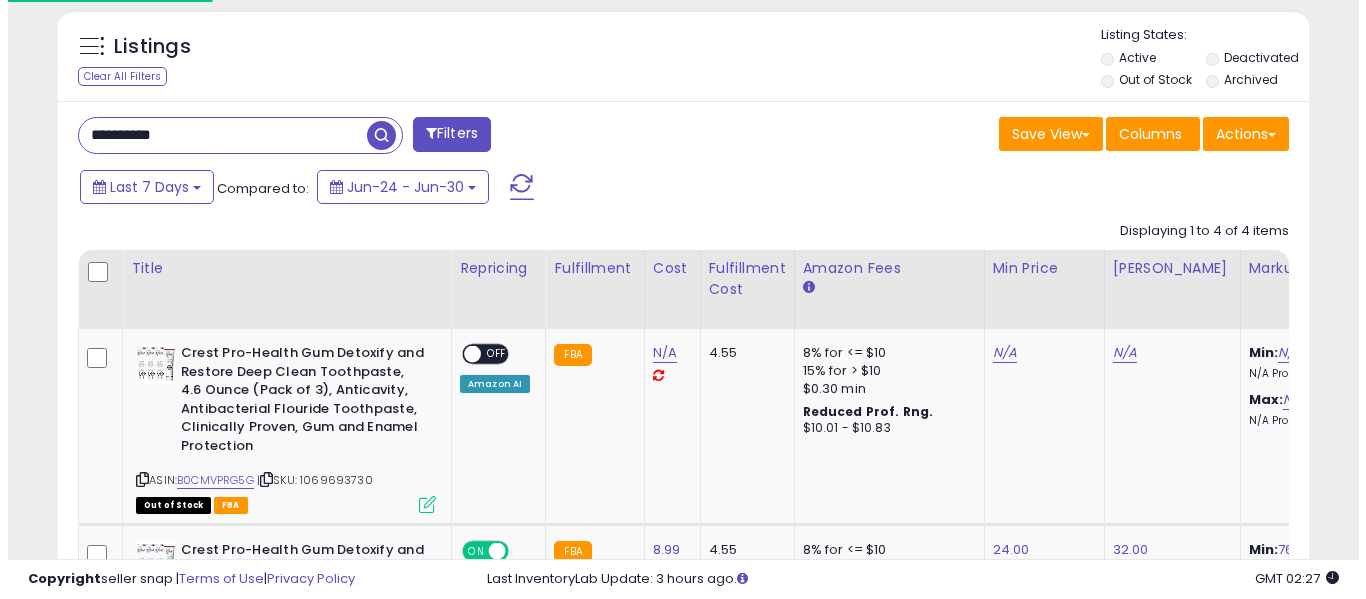 scroll, scrollTop: 621, scrollLeft: 0, axis: vertical 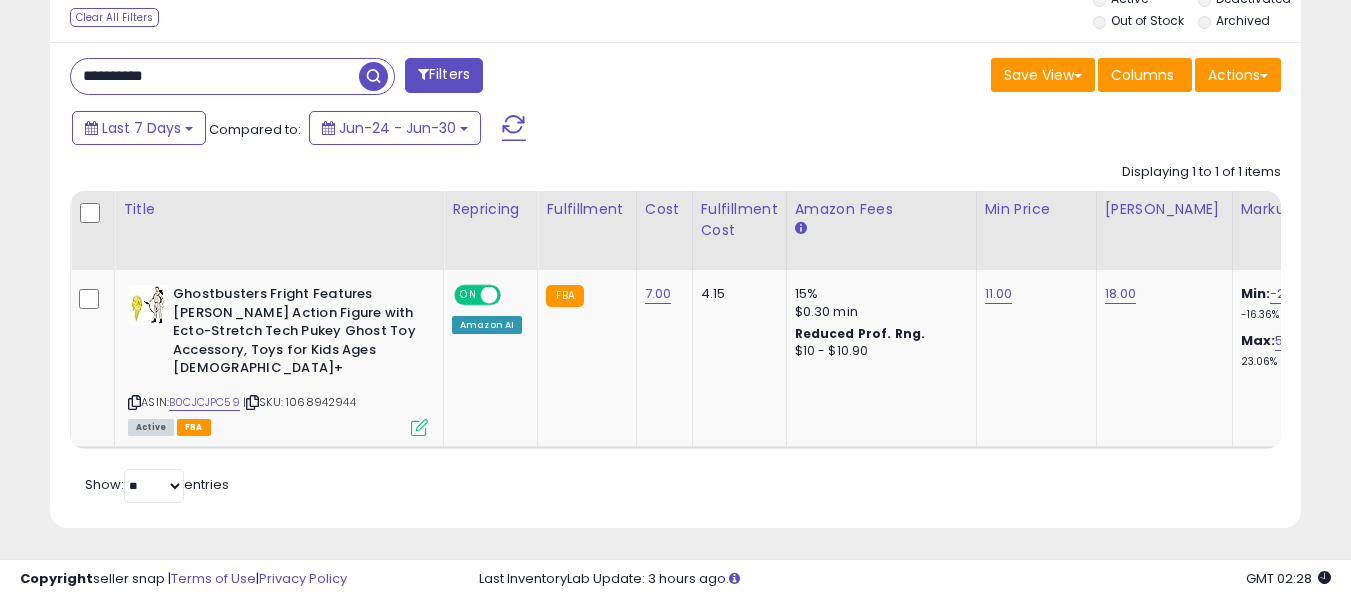 click on "**********" at bounding box center [215, 76] 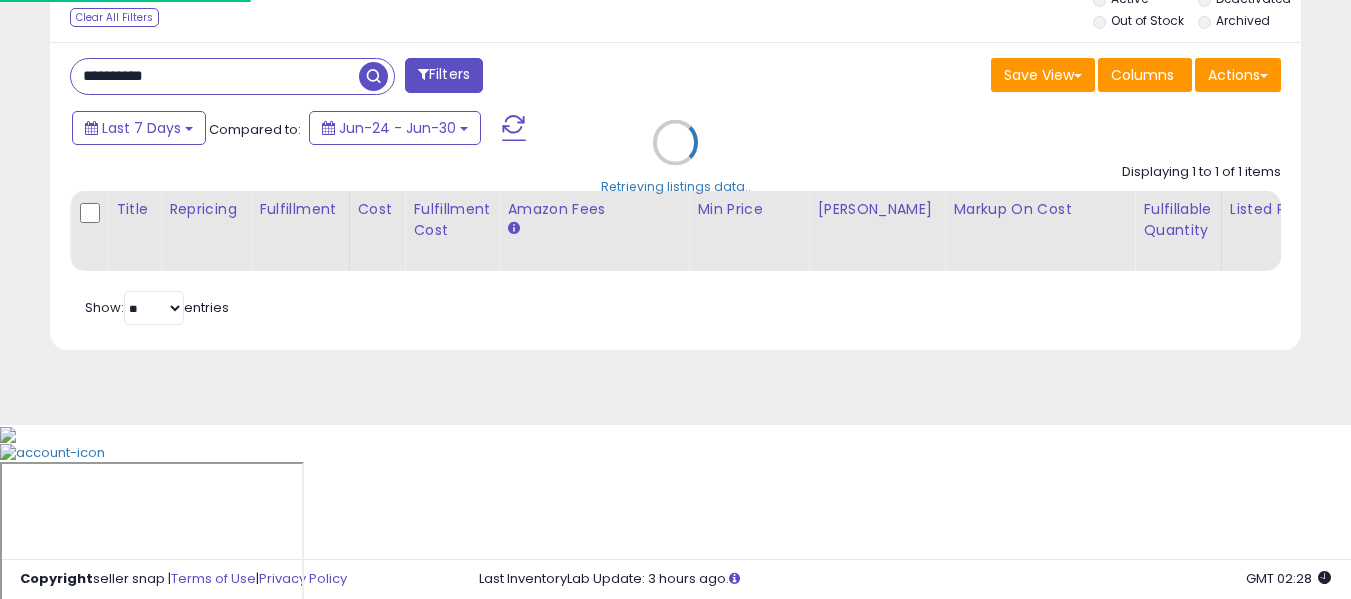 scroll, scrollTop: 999590, scrollLeft: 999267, axis: both 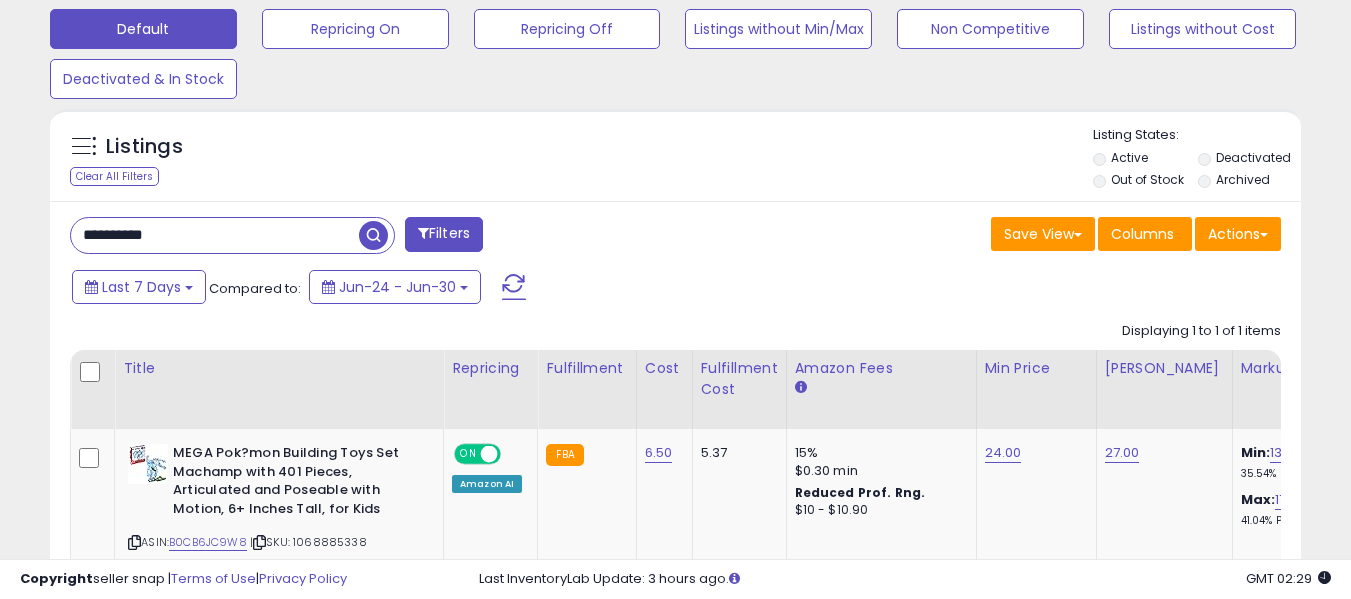 click on "**********" at bounding box center (215, 235) 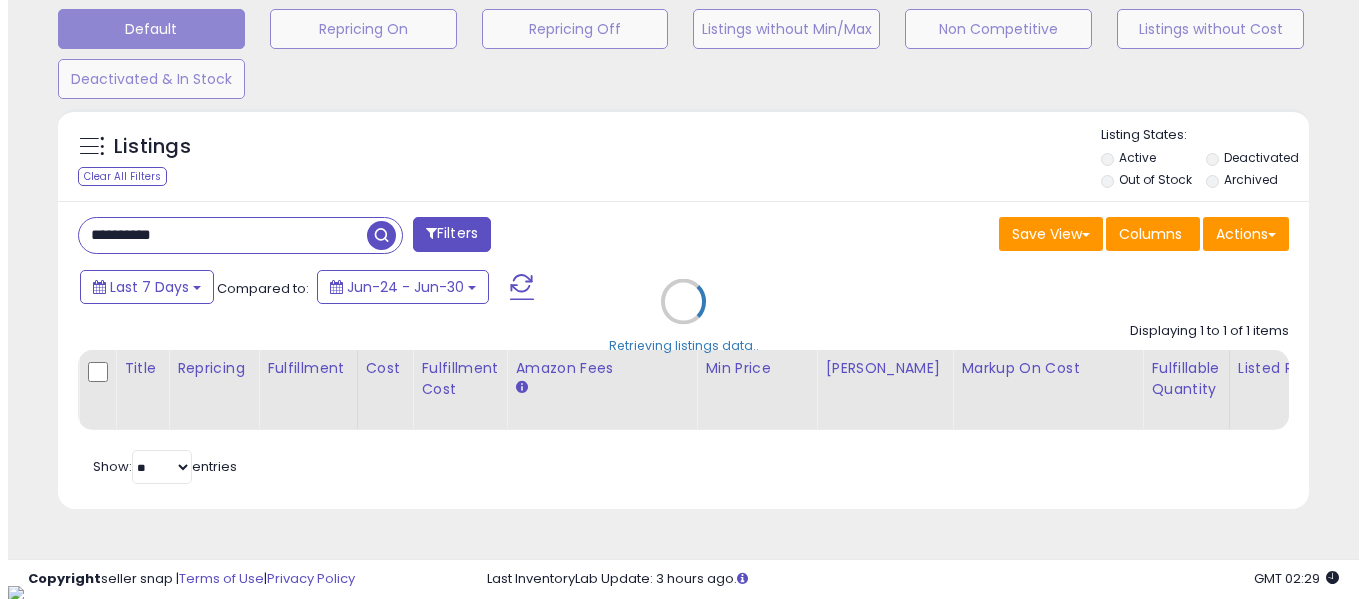 scroll, scrollTop: 999590, scrollLeft: 999267, axis: both 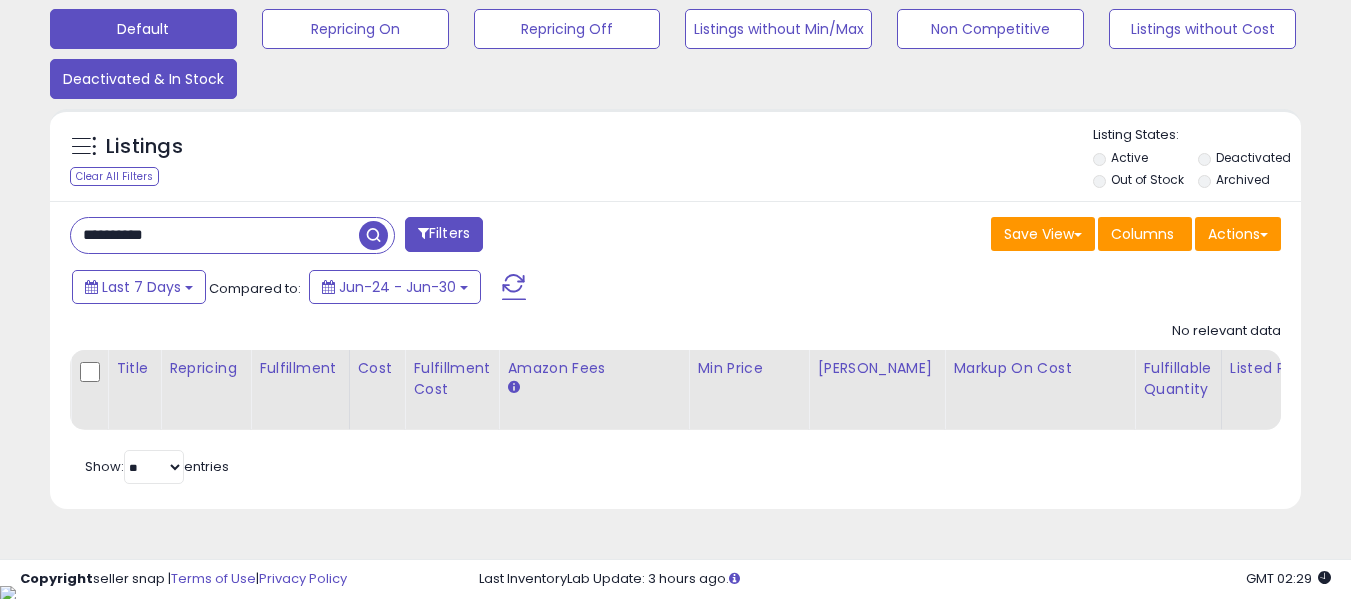 click on "Deactivated & In Stock" at bounding box center (355, 29) 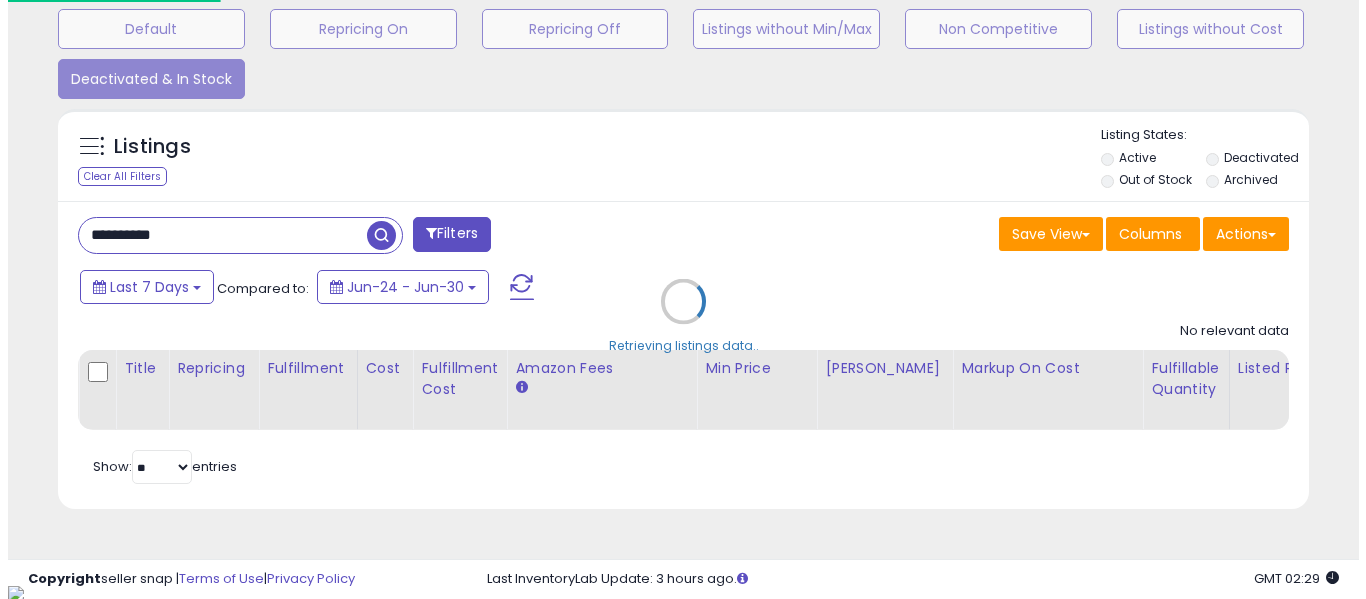 scroll, scrollTop: 999590, scrollLeft: 999267, axis: both 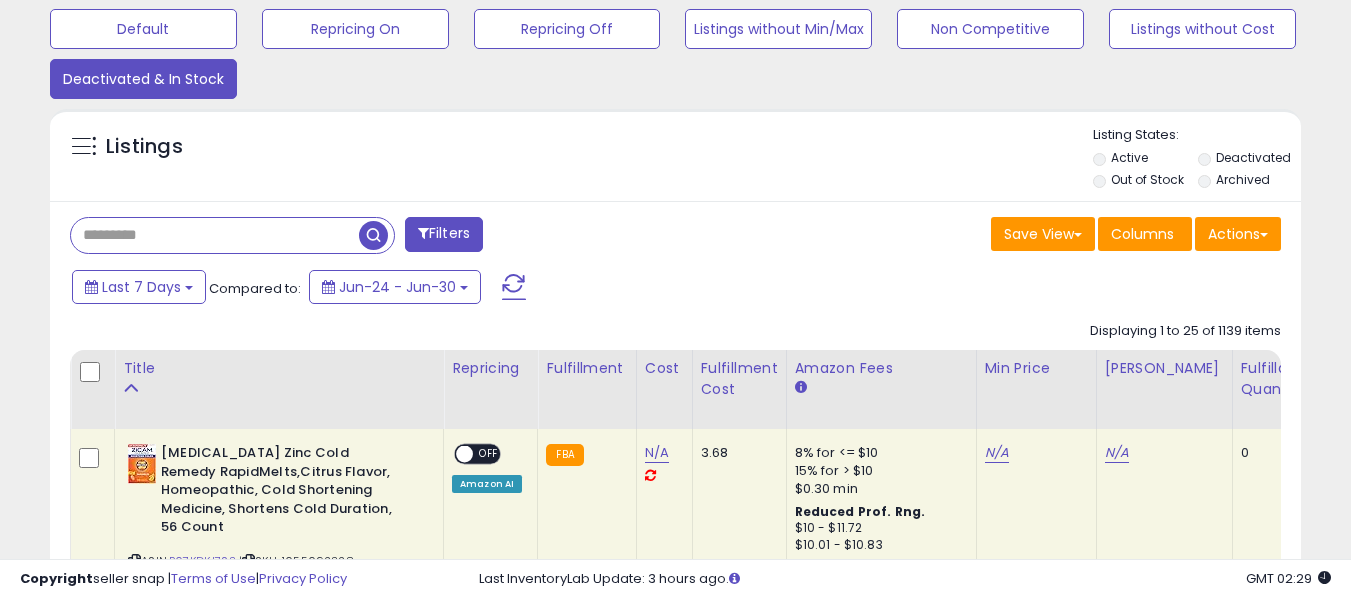 drag, startPoint x: 163, startPoint y: 236, endPoint x: 156, endPoint y: 224, distance: 13.892444 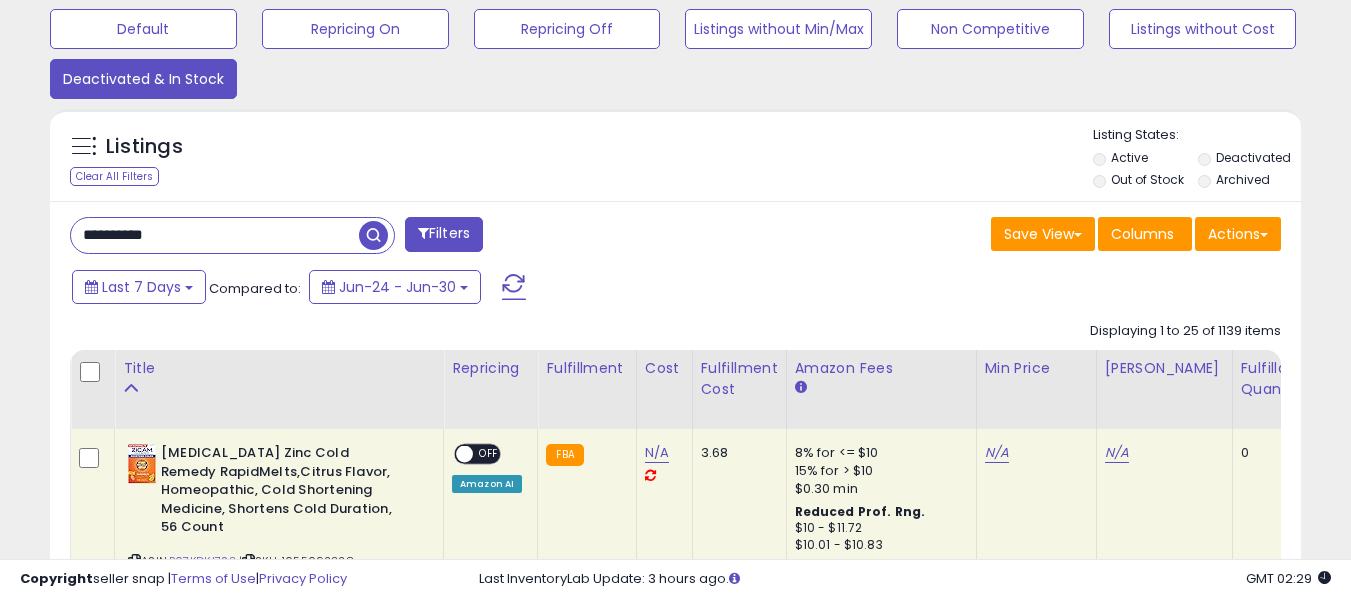 type on "**********" 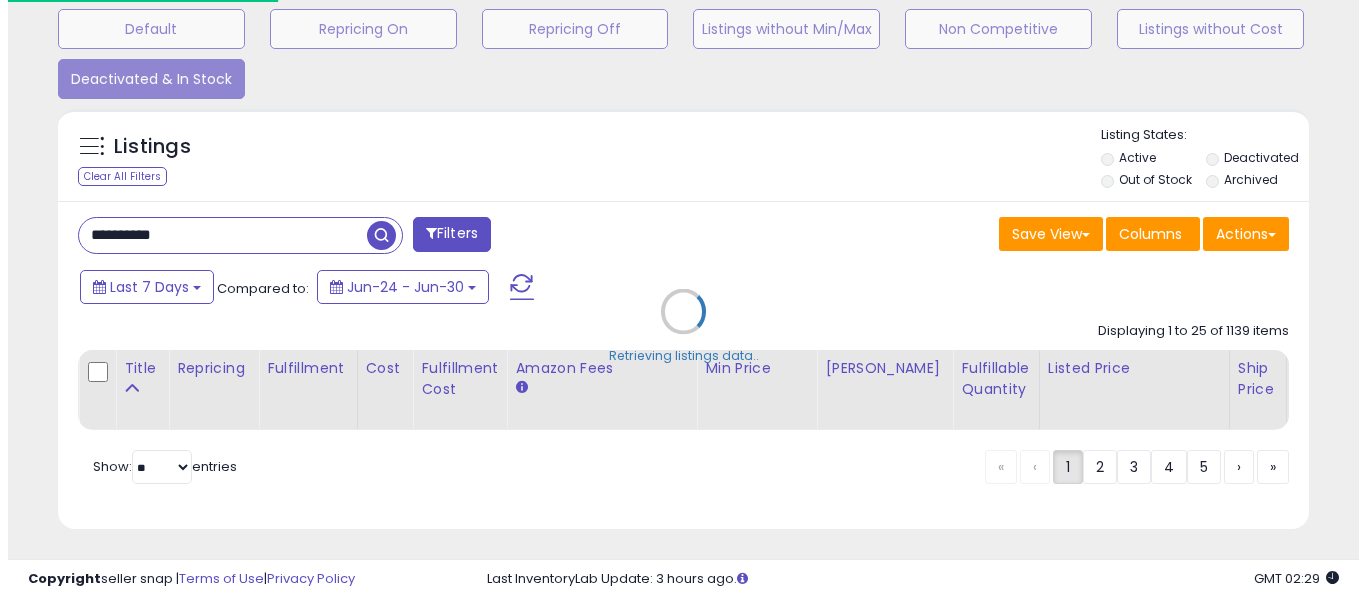 scroll, scrollTop: 999590, scrollLeft: 999267, axis: both 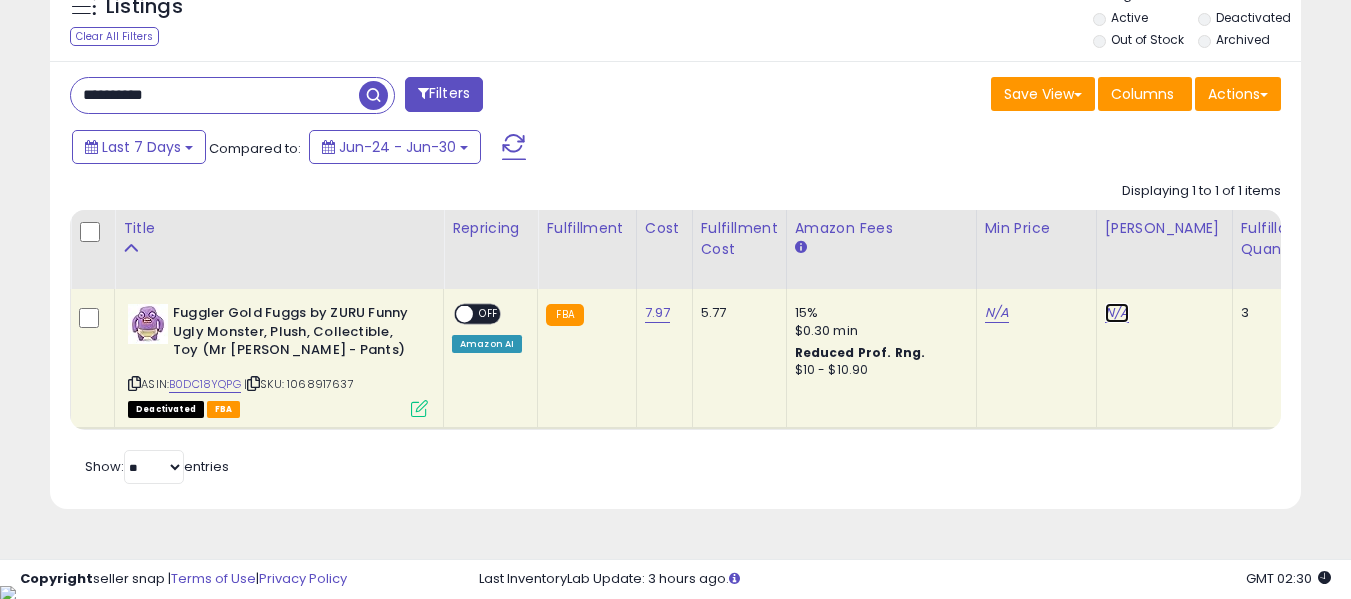 click on "N/A" at bounding box center (1117, 313) 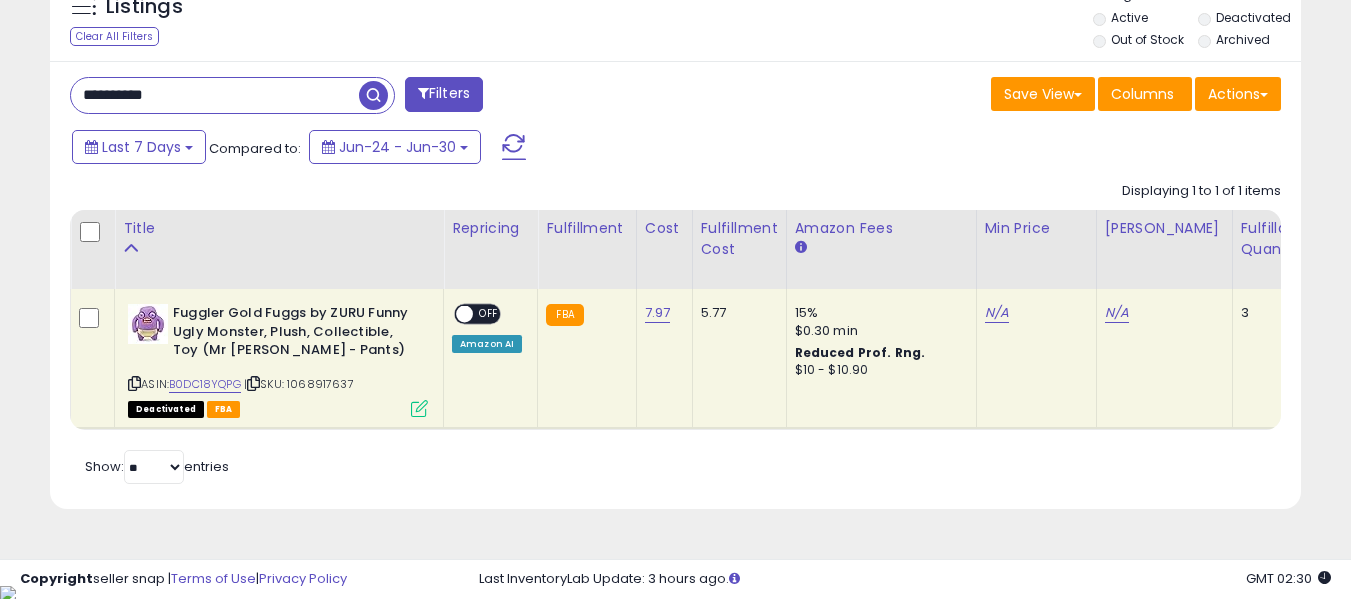 scroll, scrollTop: 0, scrollLeft: 24, axis: horizontal 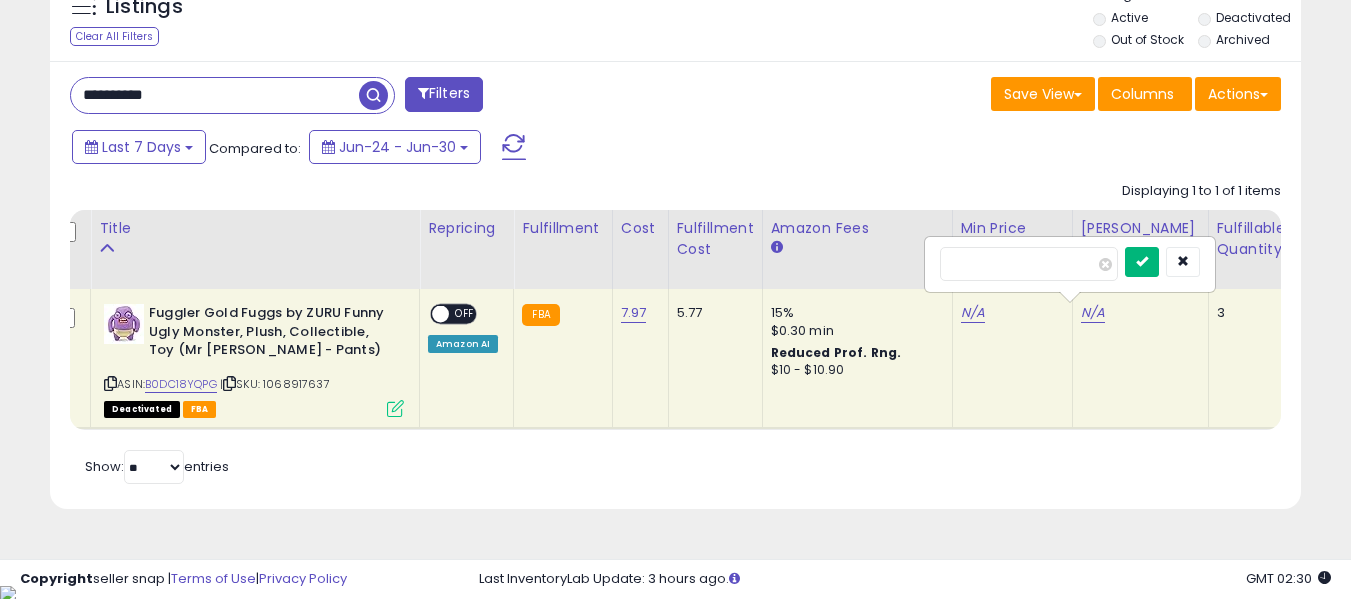 type on "**" 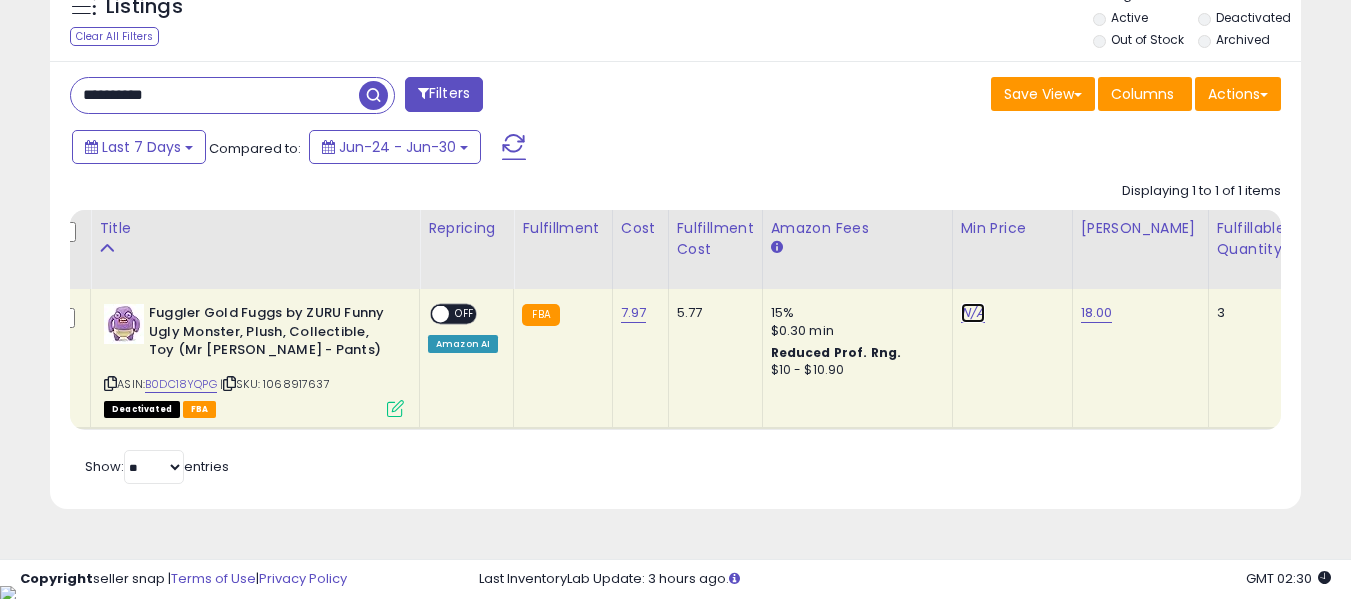 click on "N/A" at bounding box center (973, 313) 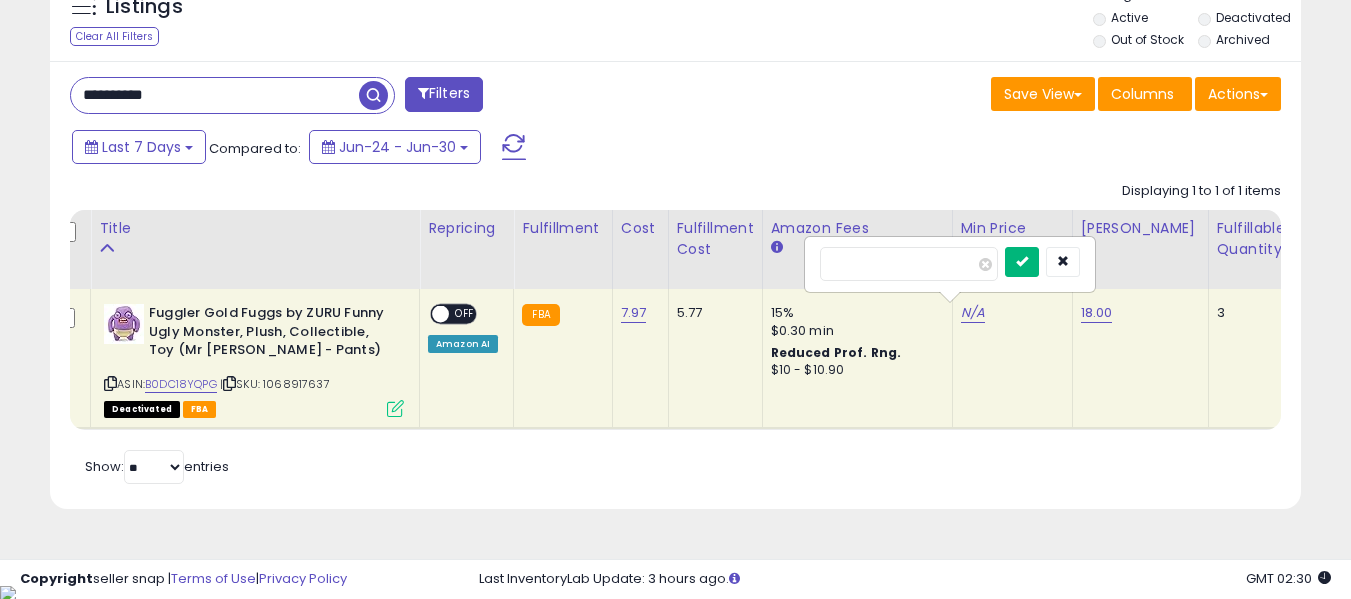 type on "**" 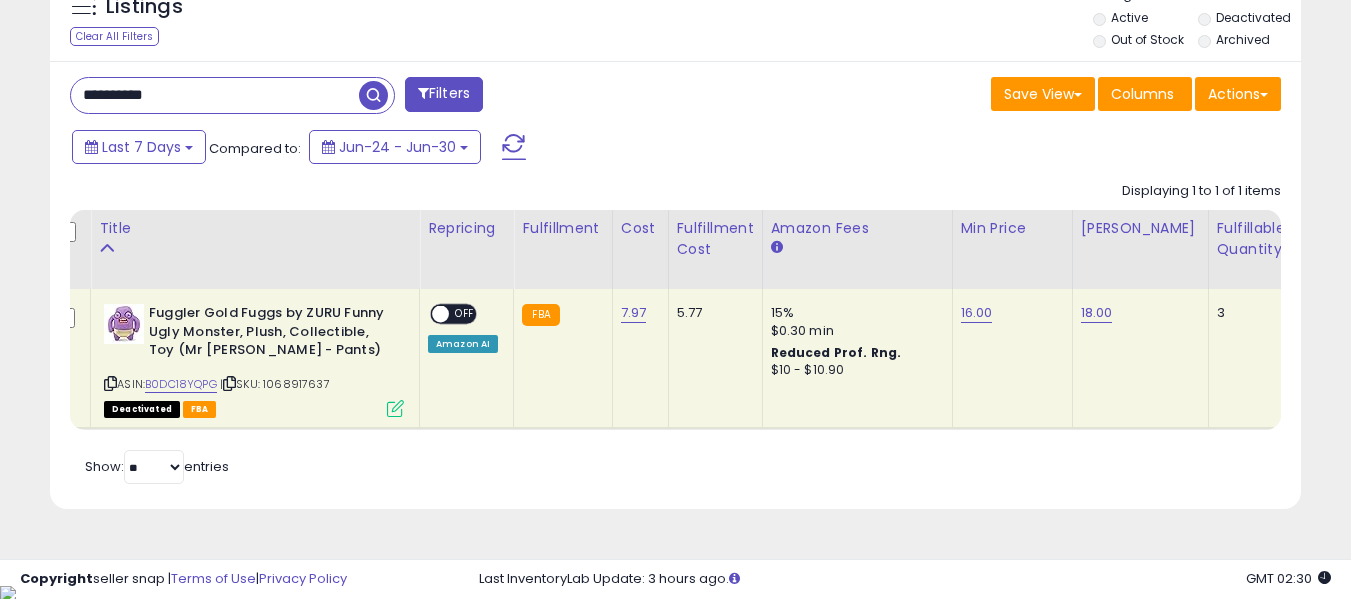 click on "OFF" at bounding box center (465, 314) 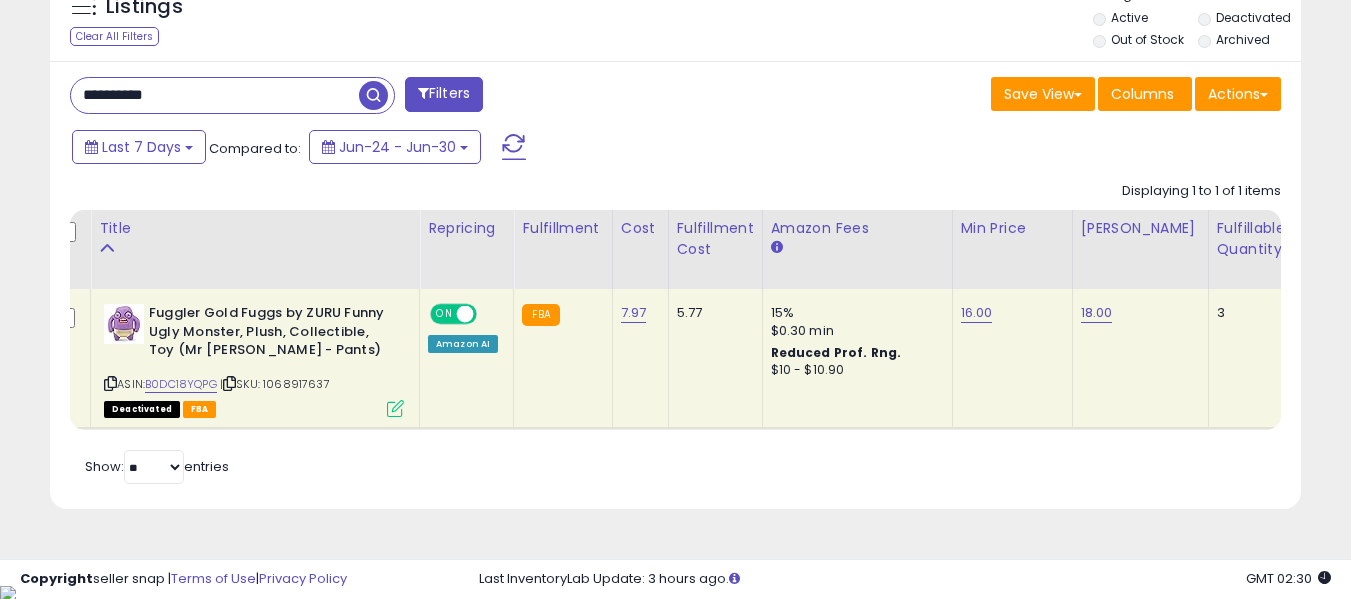 click on "**********" at bounding box center (215, 95) 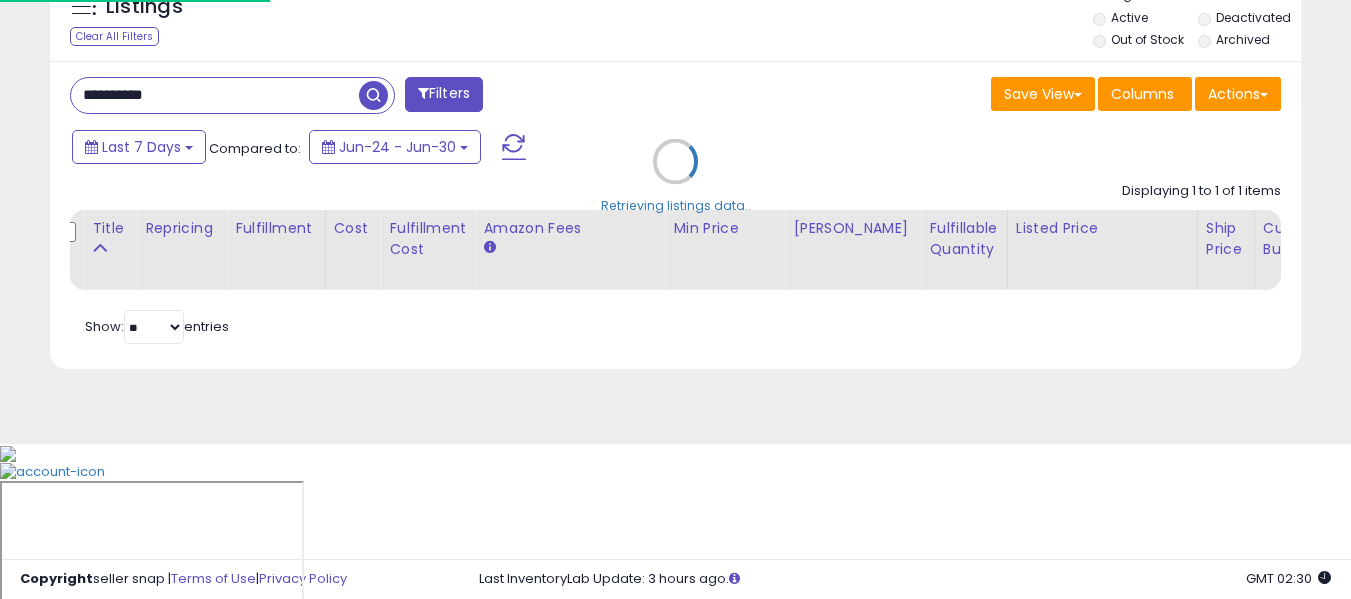 scroll, scrollTop: 999590, scrollLeft: 999267, axis: both 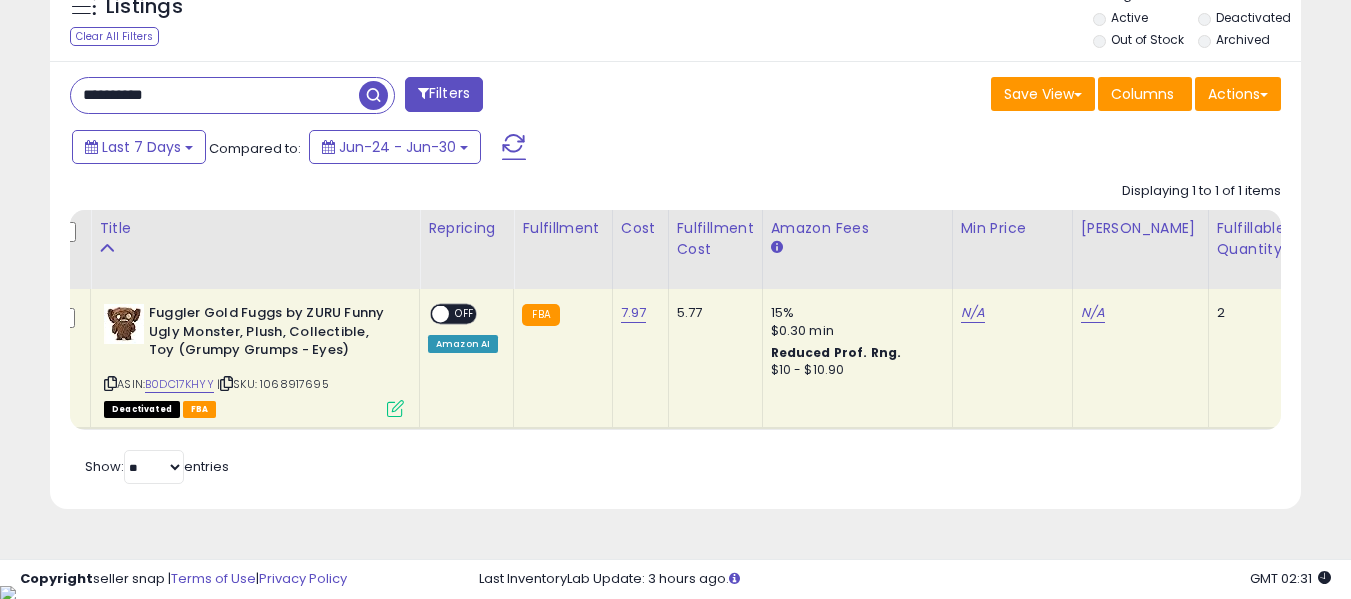 click on "**********" at bounding box center (215, 95) 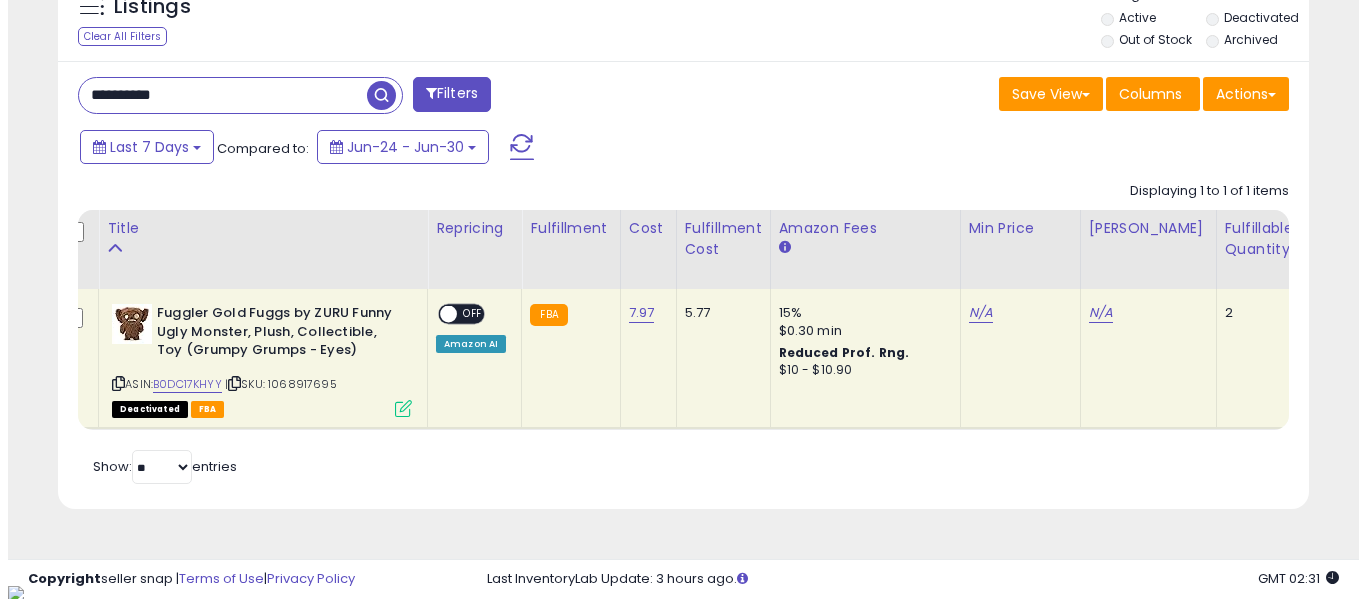 scroll, scrollTop: 621, scrollLeft: 0, axis: vertical 